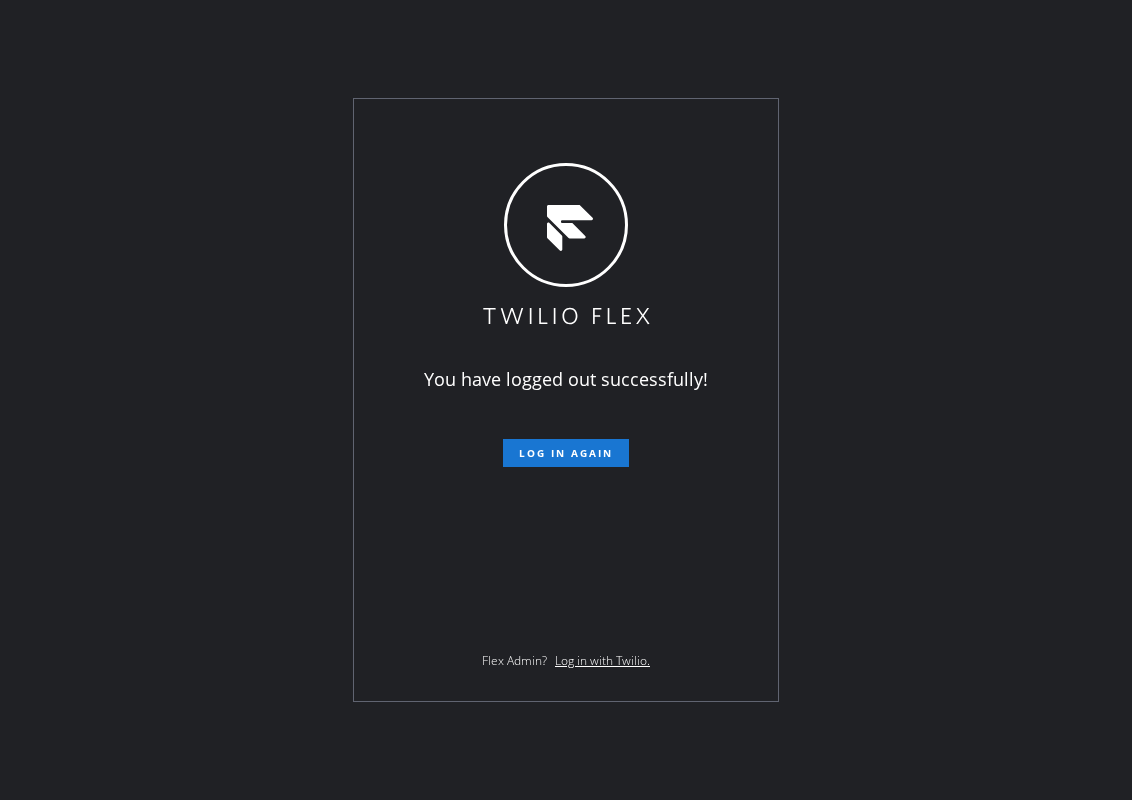 scroll, scrollTop: 0, scrollLeft: 0, axis: both 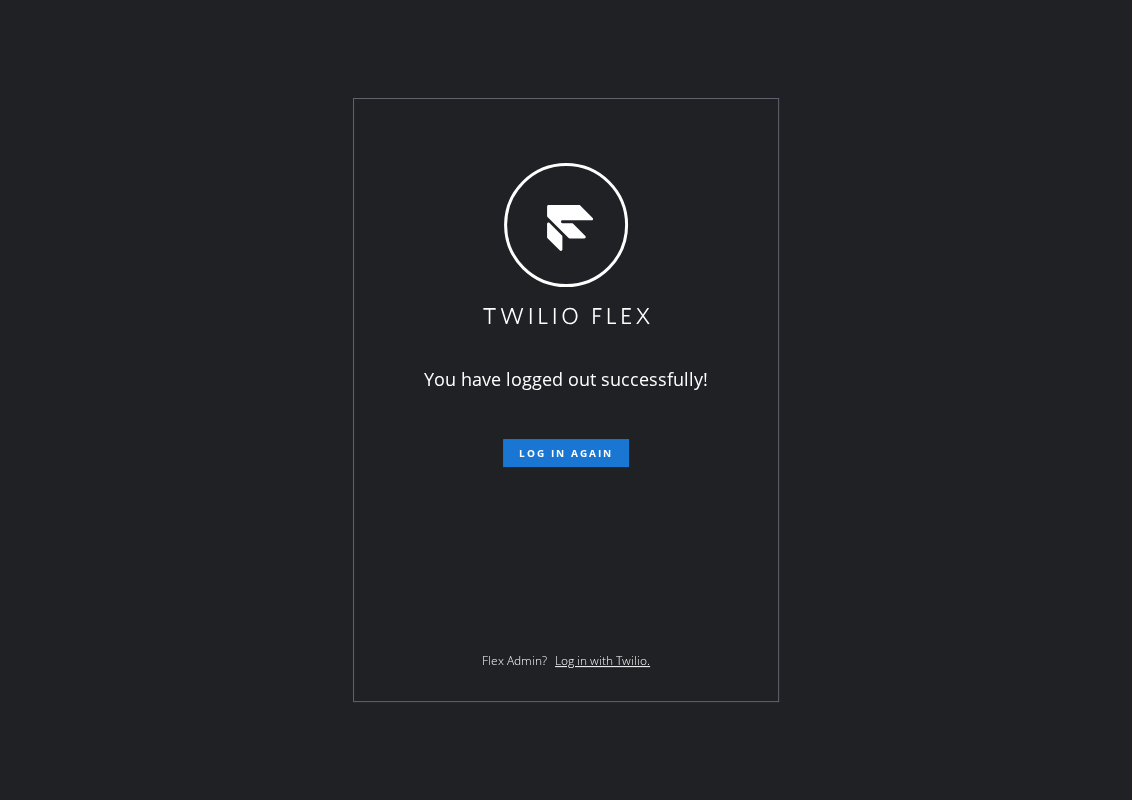 click on "Log in again" at bounding box center [566, 453] 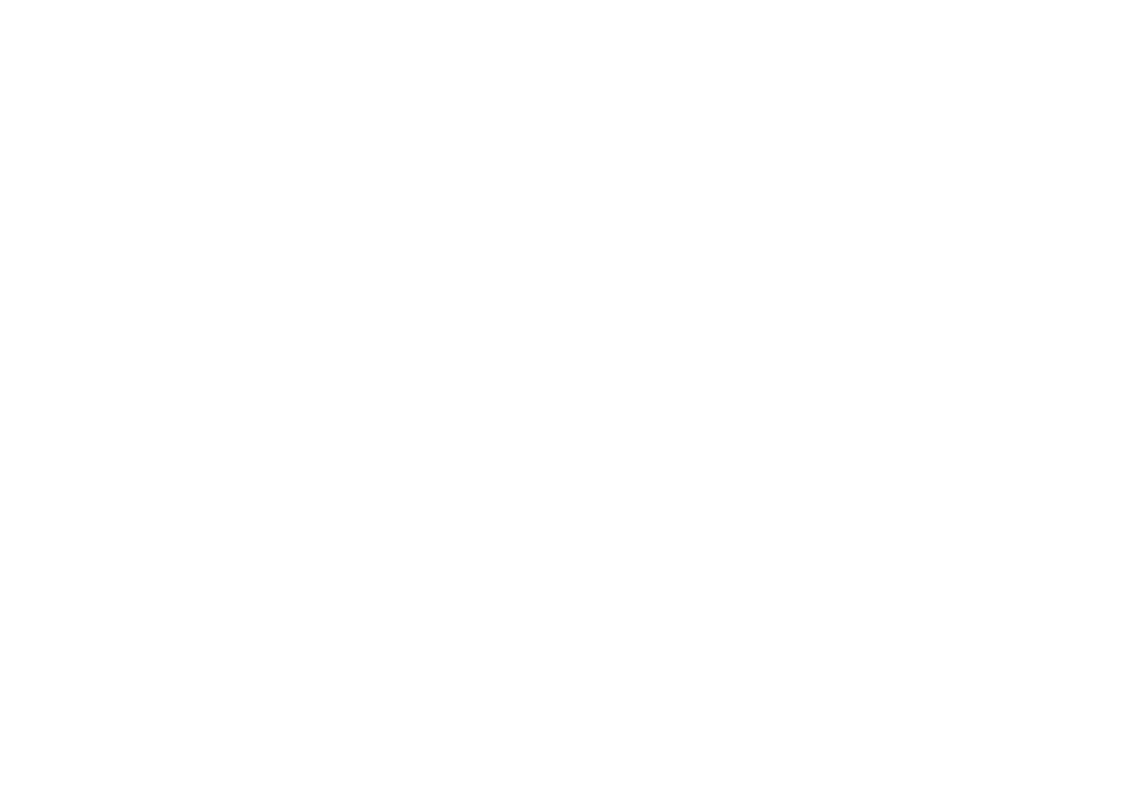 scroll, scrollTop: 0, scrollLeft: 0, axis: both 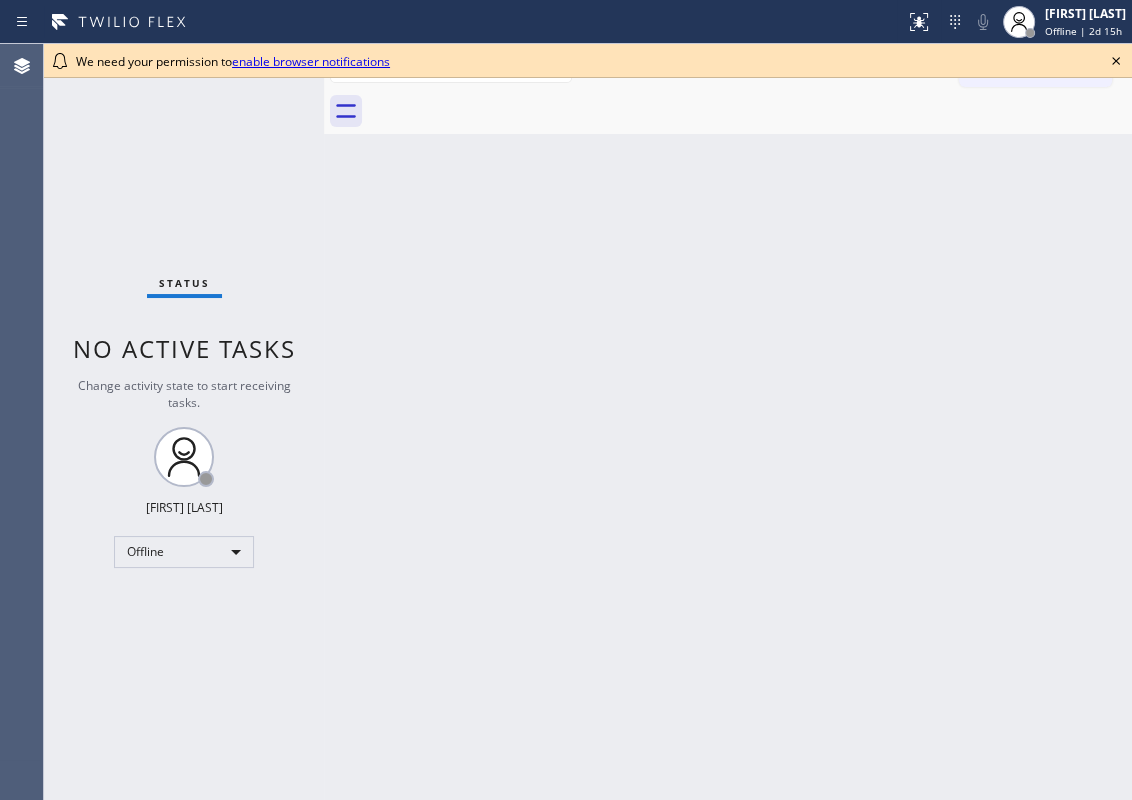 click on "Back to Dashboard Change Sender ID Customers Technicians Select a contact Outbound call Technician Search Technician Your caller id phone number Your caller id phone number Call Technician info Name   Phone none Address none Change Sender ID HVAC +18559994417 5 Star Appliance +18557314952 Appliance Repair +18554611149 Plumbing +18889090120 Air Duct Cleaning +18006865038  Electricians +18005688664 Cancel Change Check personal SMS Reset Change No tabs Call to Customer Outbound call Location Search location Your caller id phone number Customer number Call Outbound call Technician Search Technician Your caller id phone number Your caller id phone number Call" at bounding box center (728, 422) 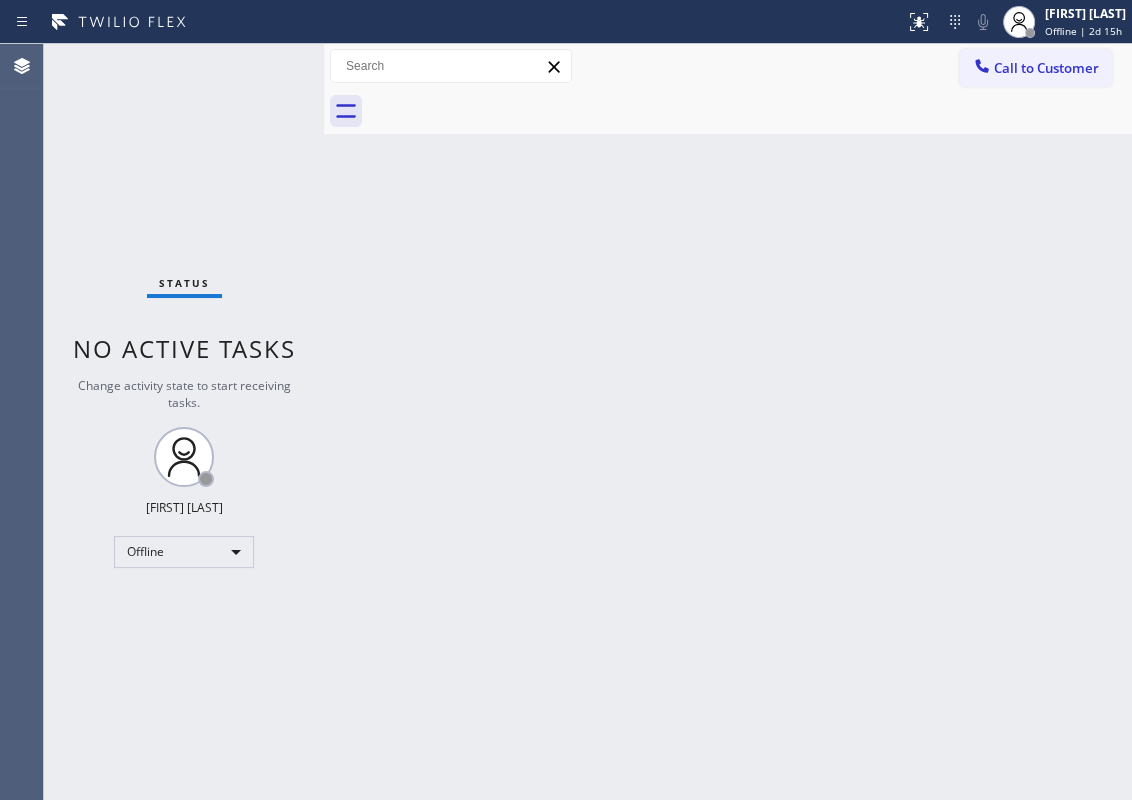 drag, startPoint x: 1100, startPoint y: 13, endPoint x: 1048, endPoint y: 79, distance: 84.0238 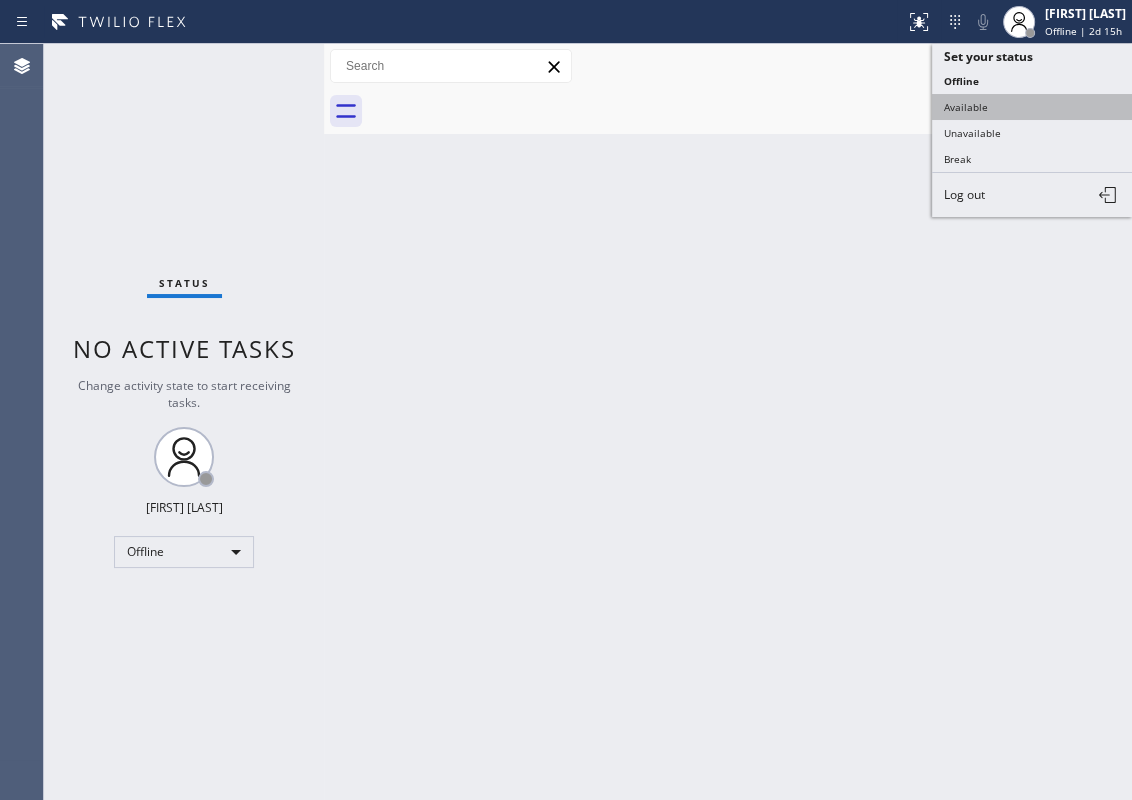 click on "Available" at bounding box center (1032, 107) 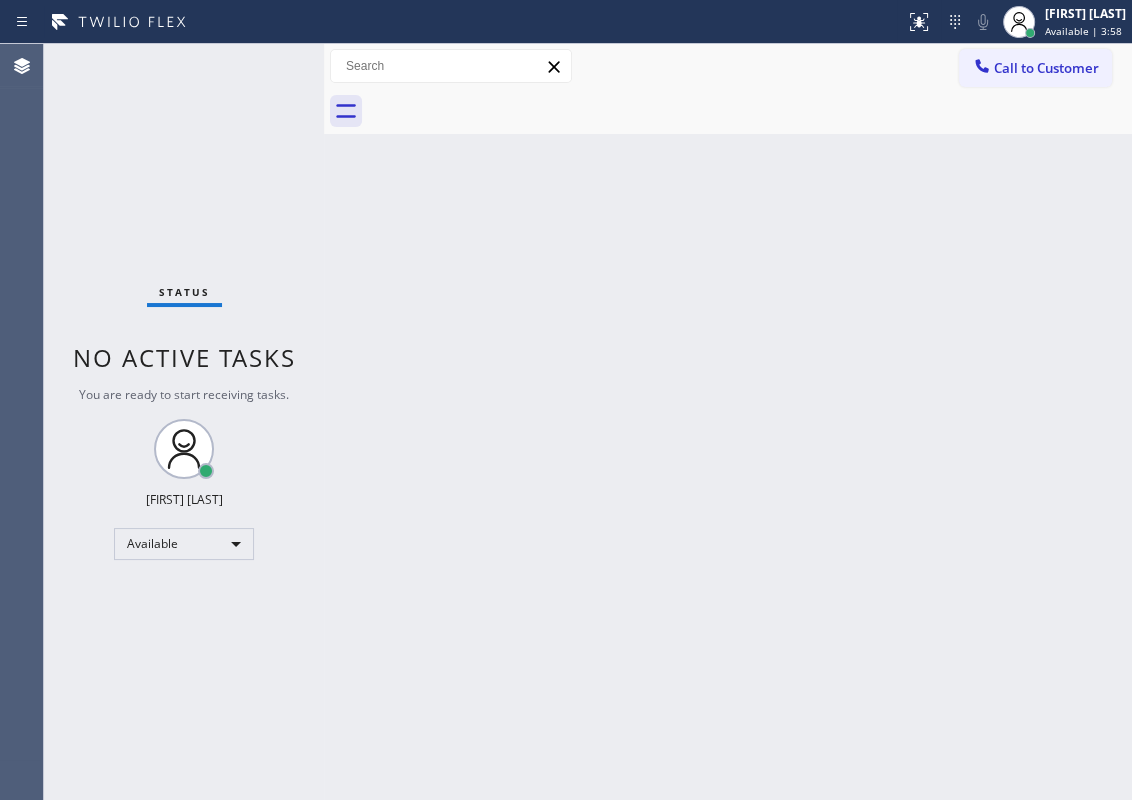 click on "Back to Dashboard Change Sender ID Customers Technicians Select a contact Outbound call Technician Search Technician Your caller id phone number Your caller id phone number Call Technician info Name   Phone none Address none Change Sender ID HVAC +18559994417 5 Star Appliance +18557314952 Appliance Repair +18554611149 Plumbing +18889090120 Air Duct Cleaning +18006865038  Electricians +18005688664 Cancel Change Check personal SMS Reset Change No tabs Call to Customer Outbound call Location Search location Your caller id phone number Customer number Call Outbound call Technician Search Technician Your caller id phone number Your caller id phone number Call" at bounding box center (728, 422) 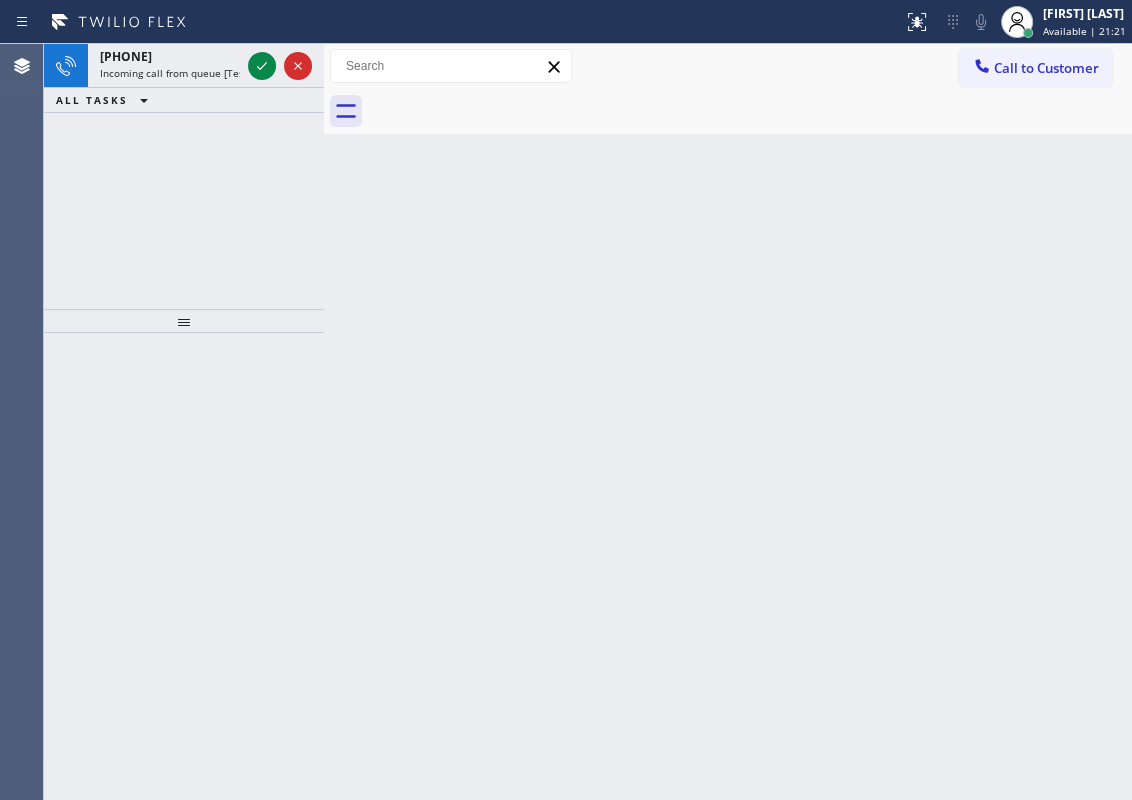 click on "Back to Dashboard Change Sender ID Customers Technicians Select a contact Outbound call Technician Search Technician Your caller id phone number Your caller id phone number Call Technician info Name   Phone none Address none Change Sender ID HVAC +18559994417 5 Star Appliance +18557314952 Appliance Repair +18554611149 Plumbing +18889090120 Air Duct Cleaning +18006865038  Electricians +18005688664 Cancel Change Check personal SMS Reset Change No tabs Call to Customer Outbound call Location Search location Your caller id phone number Customer number Call Outbound call Technician Search Technician Your caller id phone number Your caller id phone number Call" at bounding box center (728, 422) 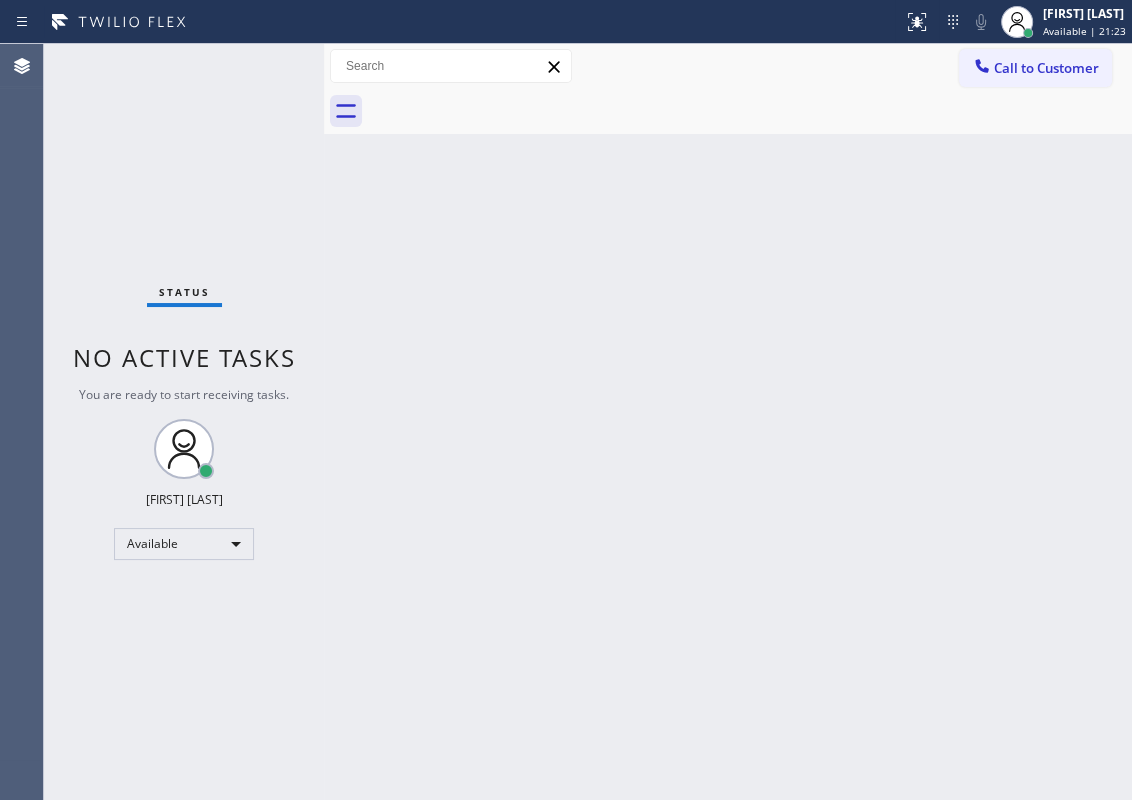 click on "Status   No active tasks     You are ready to start receiving tasks.   [FIRST] [LAST] Available" at bounding box center (184, 422) 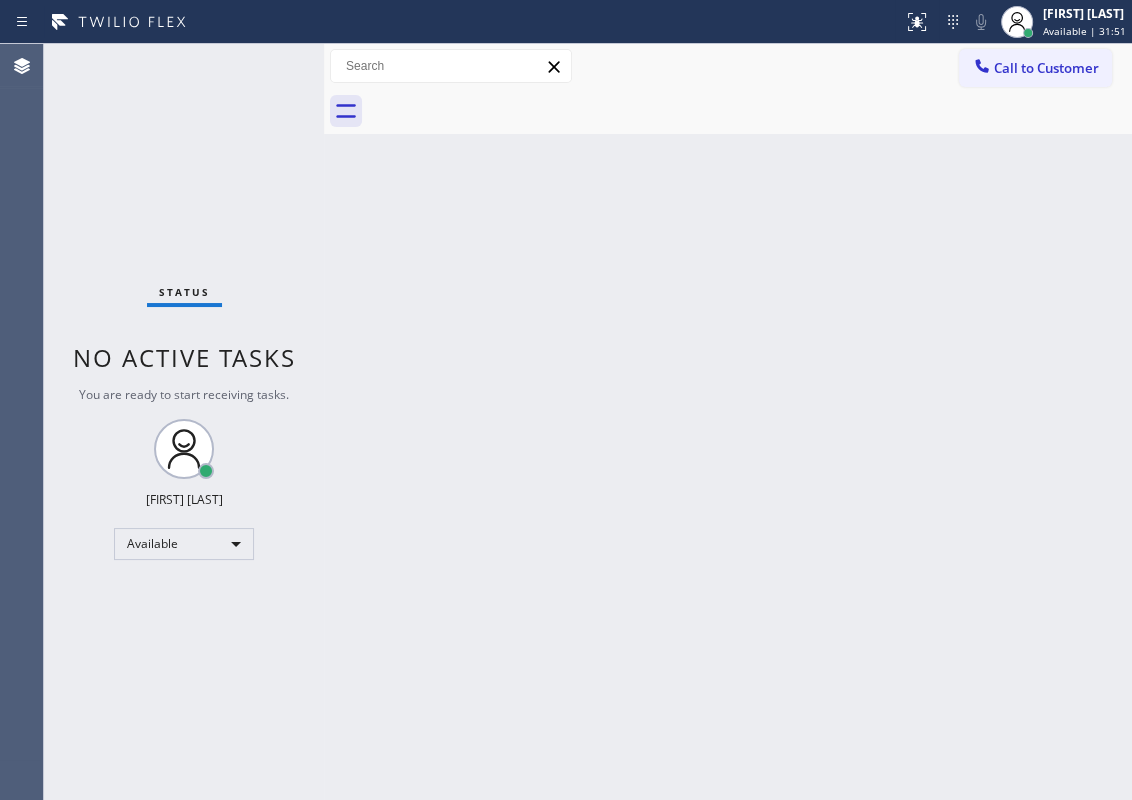 drag, startPoint x: 1011, startPoint y: 400, endPoint x: 948, endPoint y: 360, distance: 74.62573 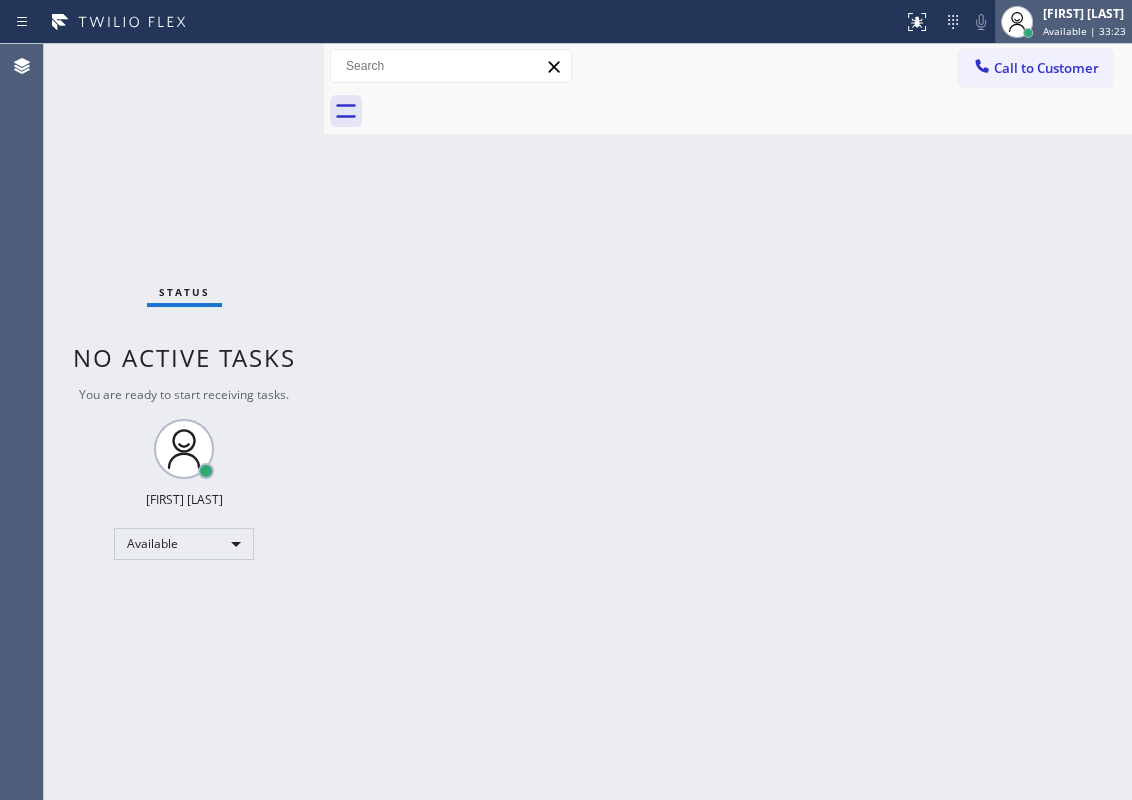 click on "[FIRST] [LAST]" at bounding box center [1084, 13] 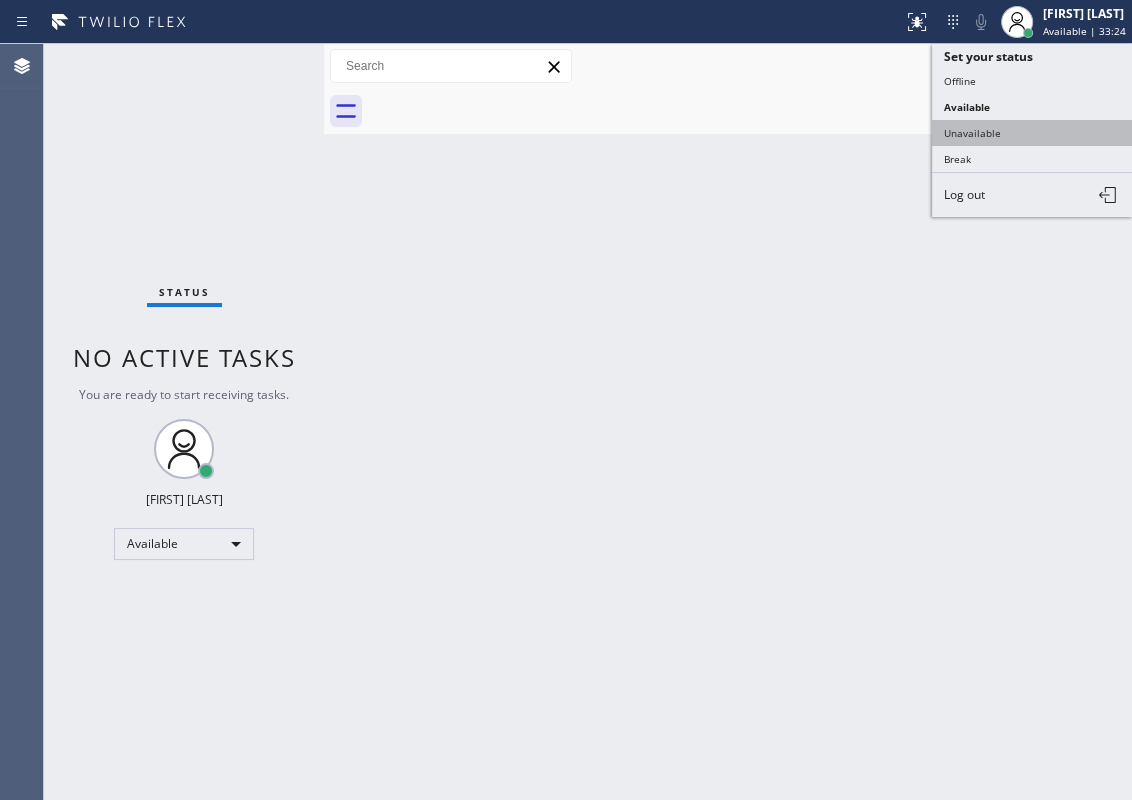 click on "Unavailable" at bounding box center (1032, 133) 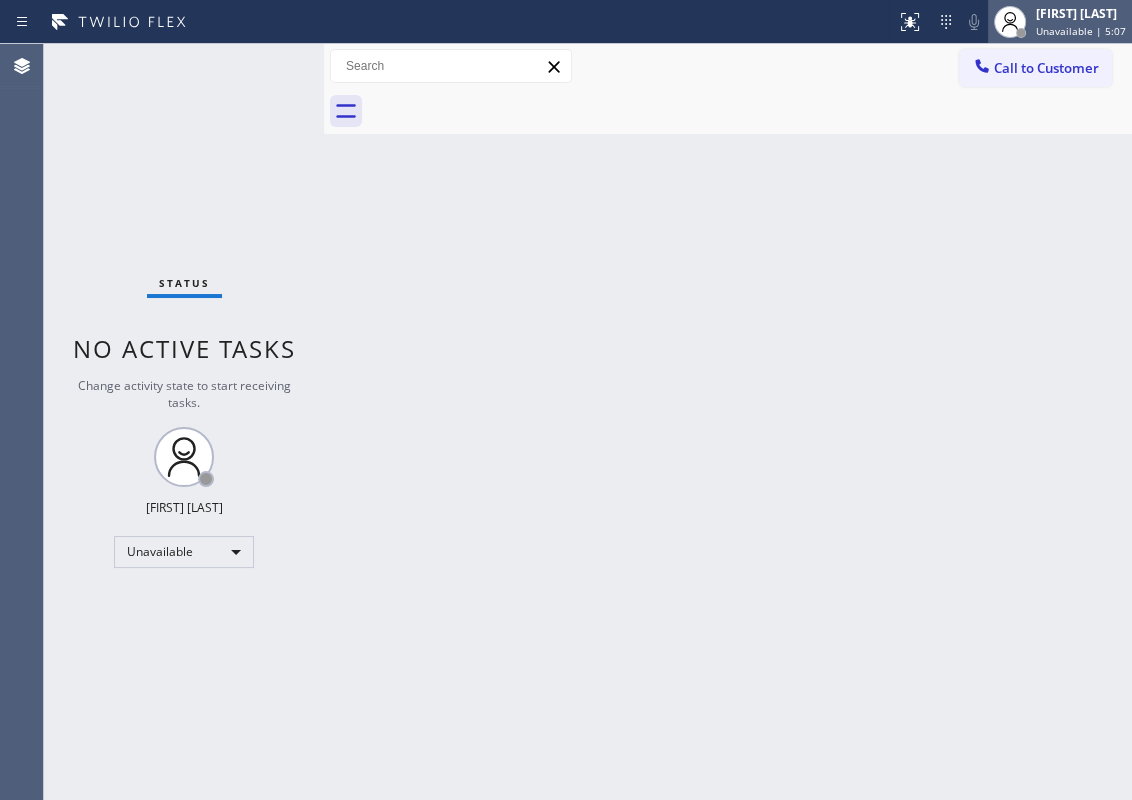 click on "Unavailable | 5:07" at bounding box center [1081, 31] 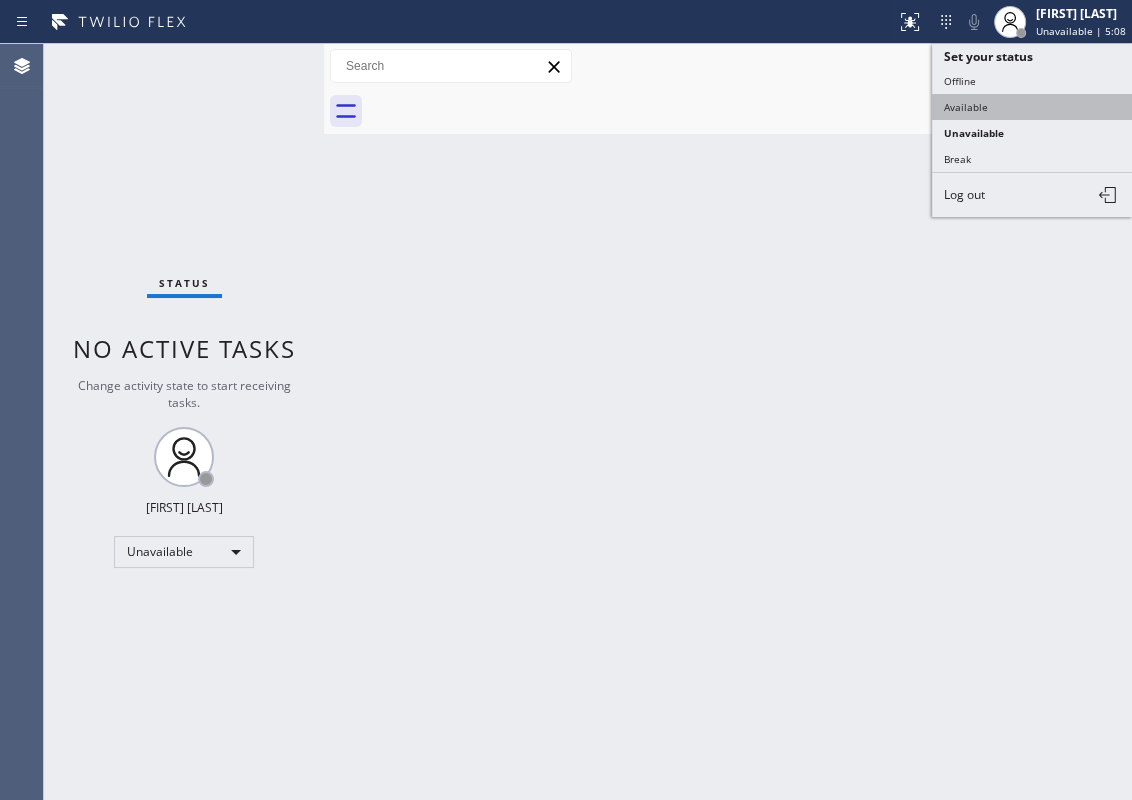 click on "Available" at bounding box center (1032, 107) 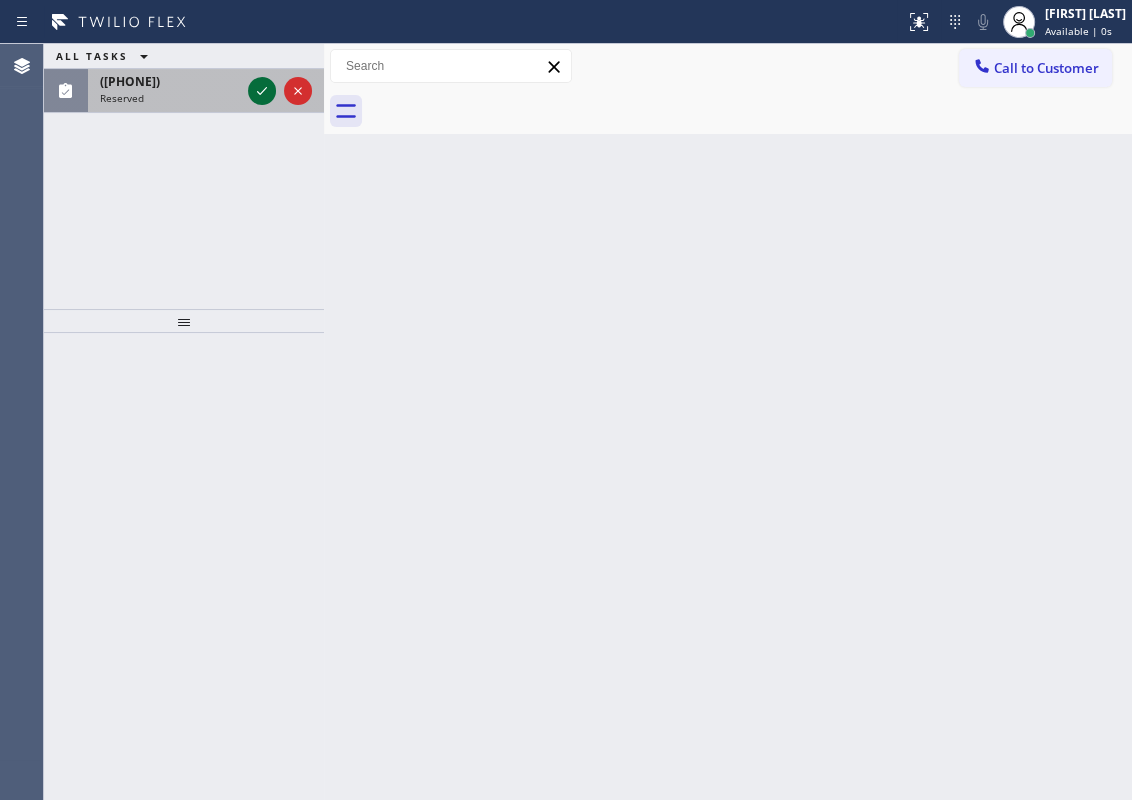 click 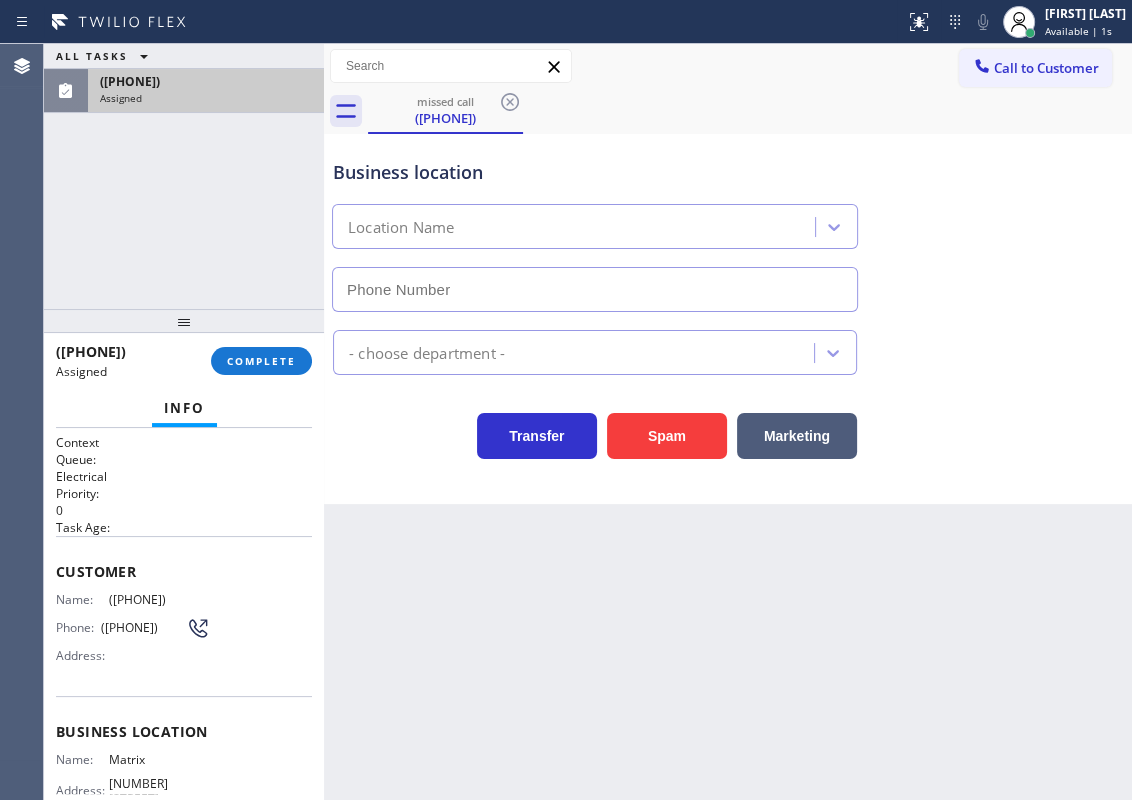 type on "([PHONE])" 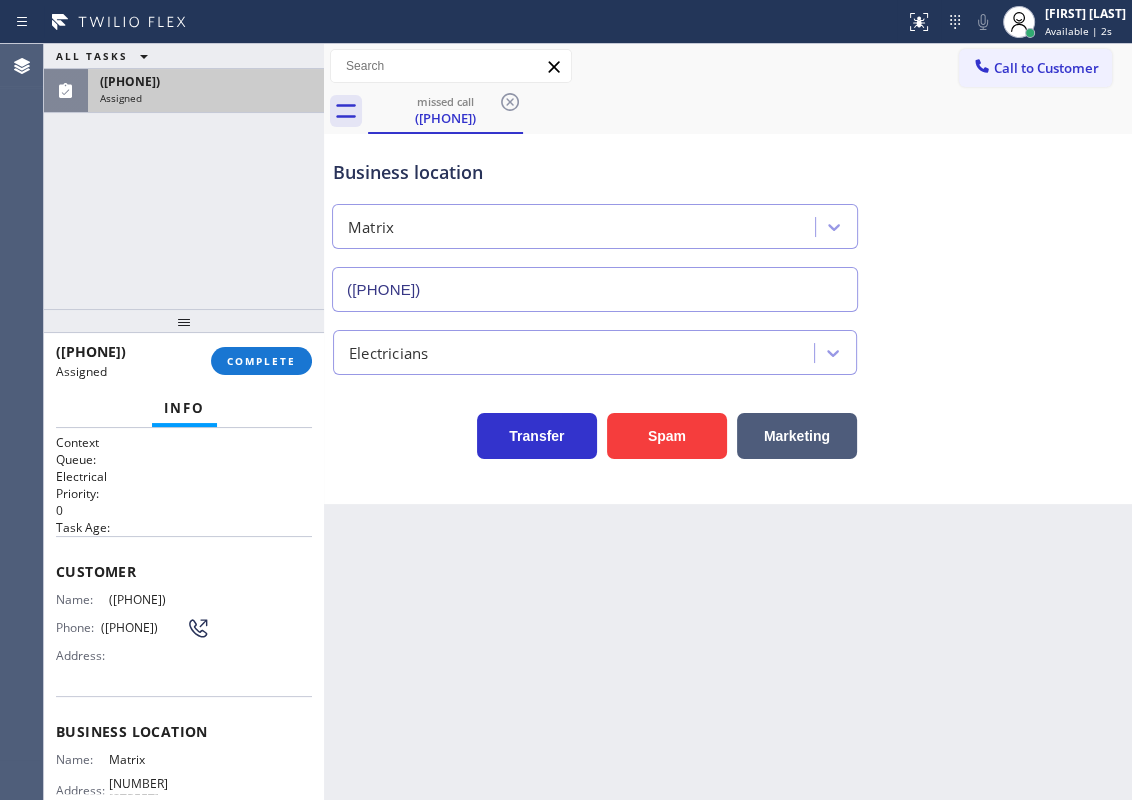 click on "[PHONE] Assigned COMPLETE" at bounding box center (184, 361) 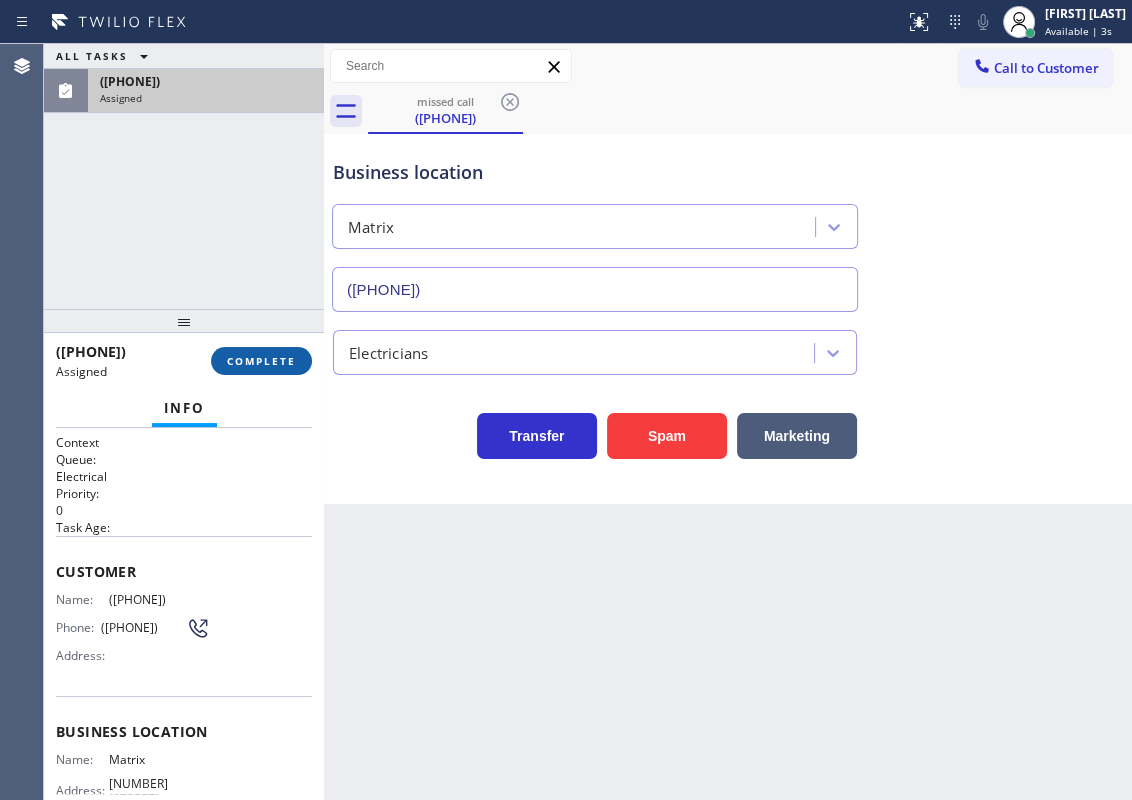 click on "COMPLETE" at bounding box center [261, 361] 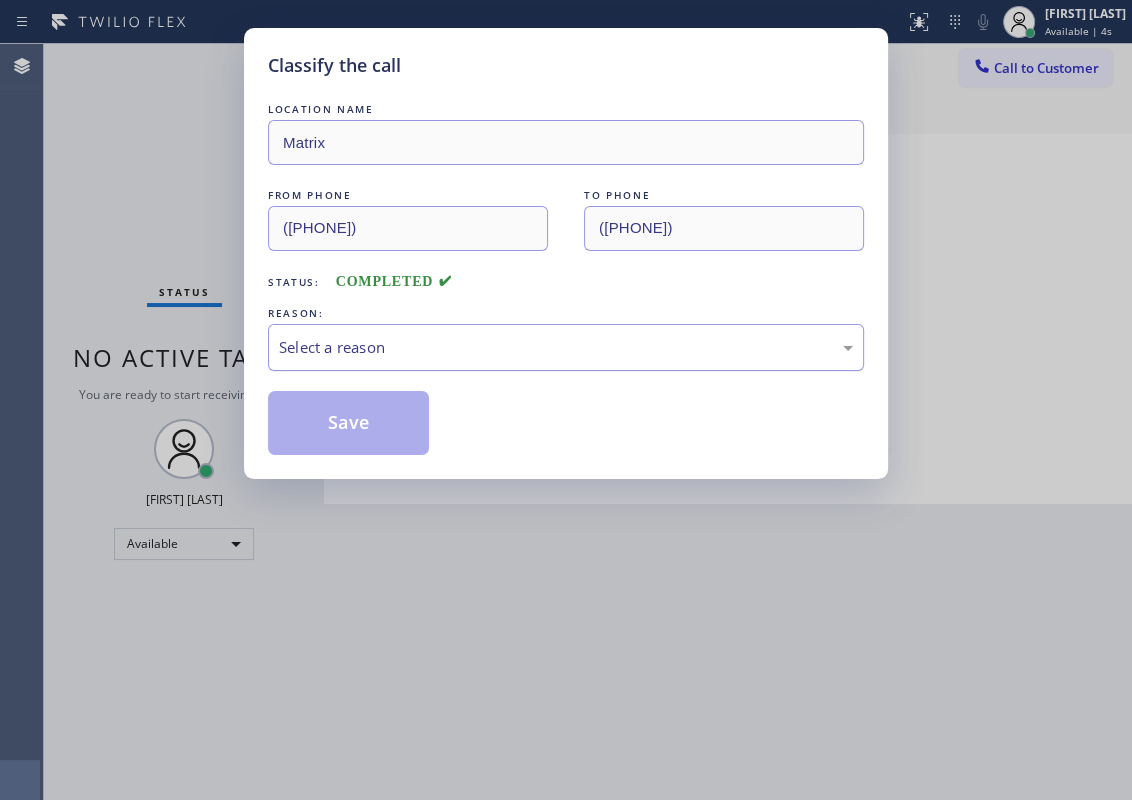 click on "Select a reason" at bounding box center [566, 347] 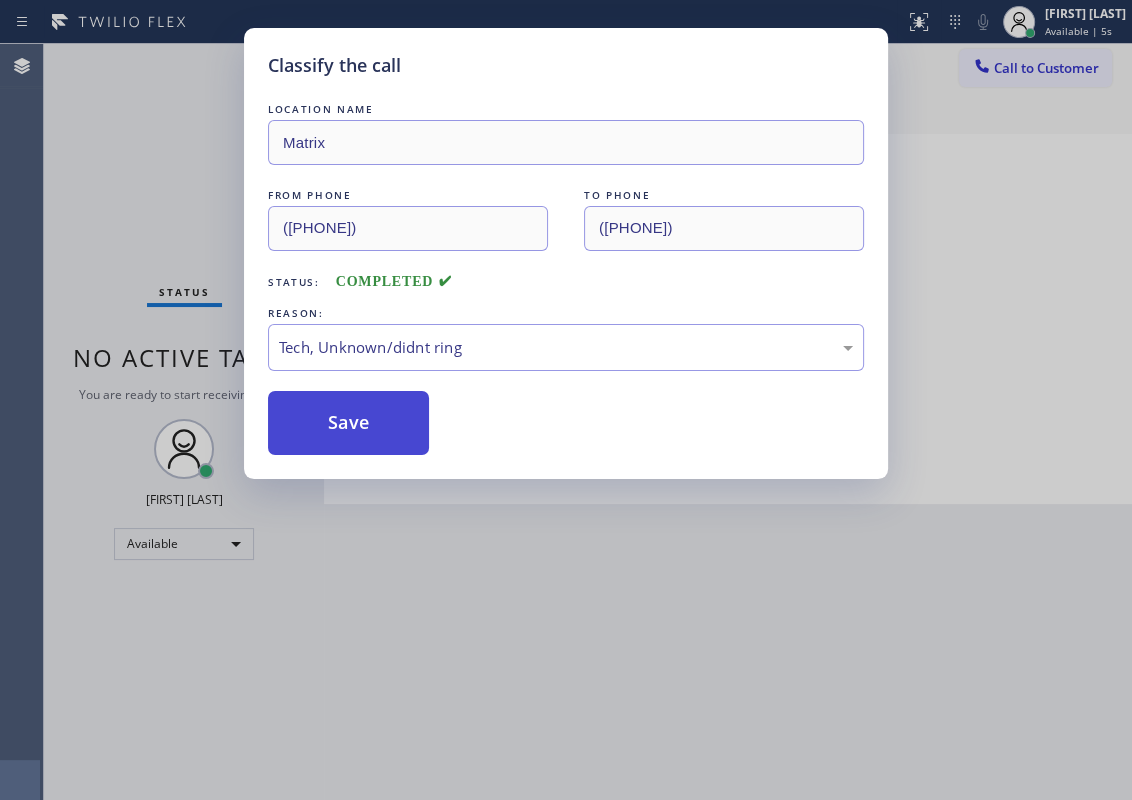 click on "Save" at bounding box center [348, 423] 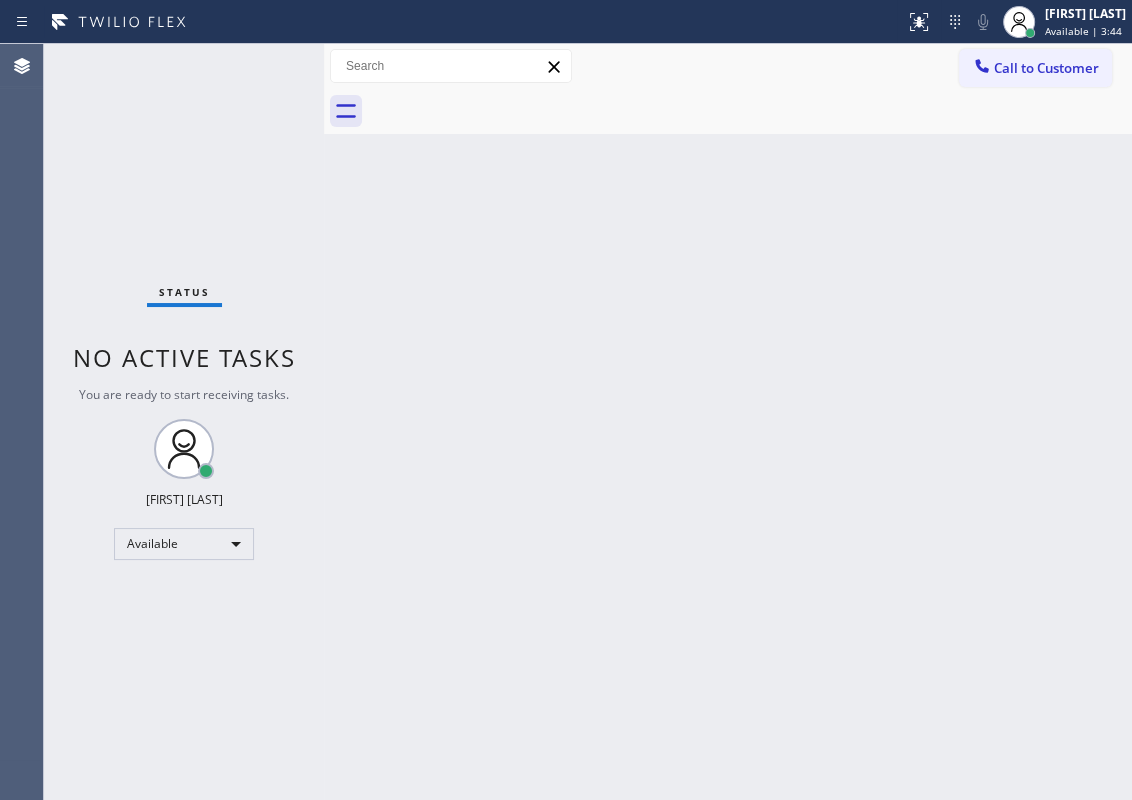 click on "Back to Dashboard Change Sender ID Customers Technicians Select a contact Outbound call Technician Search Technician Your caller id phone number Your caller id phone number Call Technician info Name   Phone none Address none Change Sender ID HVAC +18559994417 5 Star Appliance +18557314952 Appliance Repair +18554611149 Plumbing +18889090120 Air Duct Cleaning +18006865038  Electricians +18005688664 Cancel Change Check personal SMS Reset Change No tabs Call to Customer Outbound call Location Search location Your caller id phone number Customer number Call Outbound call Technician Search Technician Your caller id phone number Your caller id phone number Call" at bounding box center (728, 422) 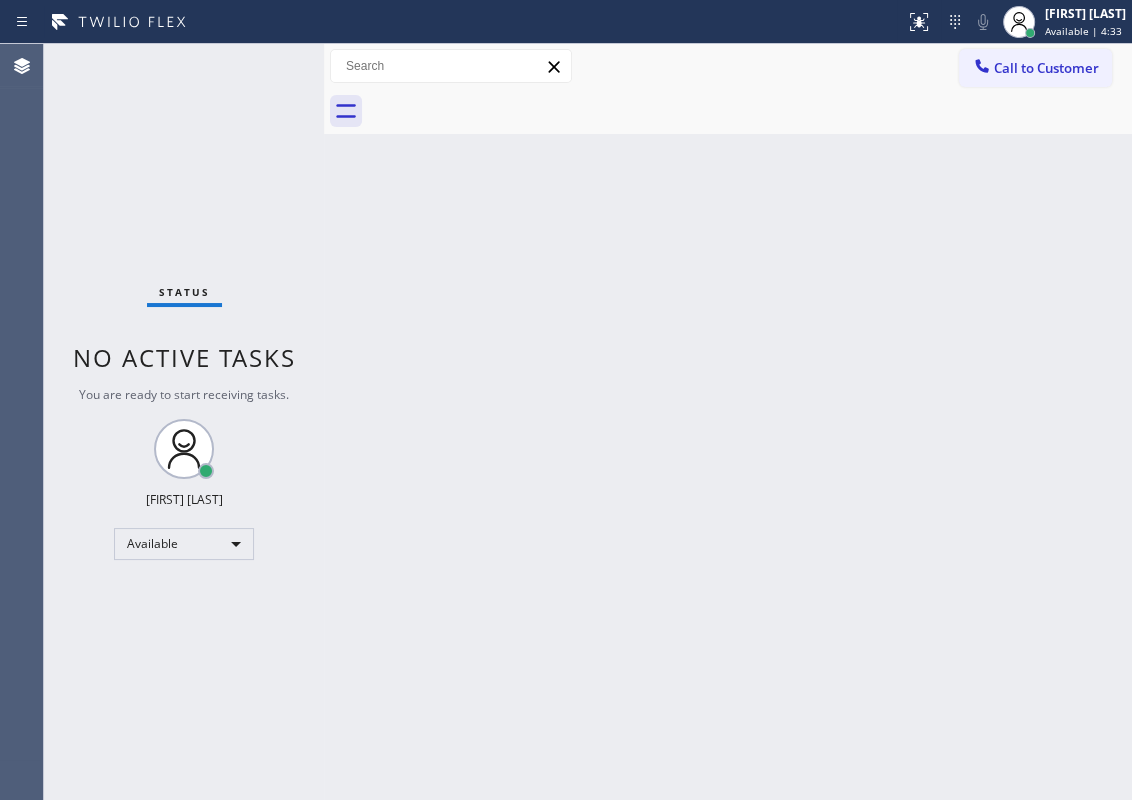 click on "Back to Dashboard Change Sender ID Customers Technicians Select a contact Outbound call Technician Search Technician Your caller id phone number Your caller id phone number Call Technician info Name   Phone none Address none Change Sender ID HVAC +18559994417 5 Star Appliance +18557314952 Appliance Repair +18554611149 Plumbing +18889090120 Air Duct Cleaning +18006865038  Electricians +18005688664 Cancel Change Check personal SMS Reset Change No tabs Call to Customer Outbound call Location Search location Your caller id phone number Customer number Call Outbound call Technician Search Technician Your caller id phone number Your caller id phone number Call" at bounding box center [728, 422] 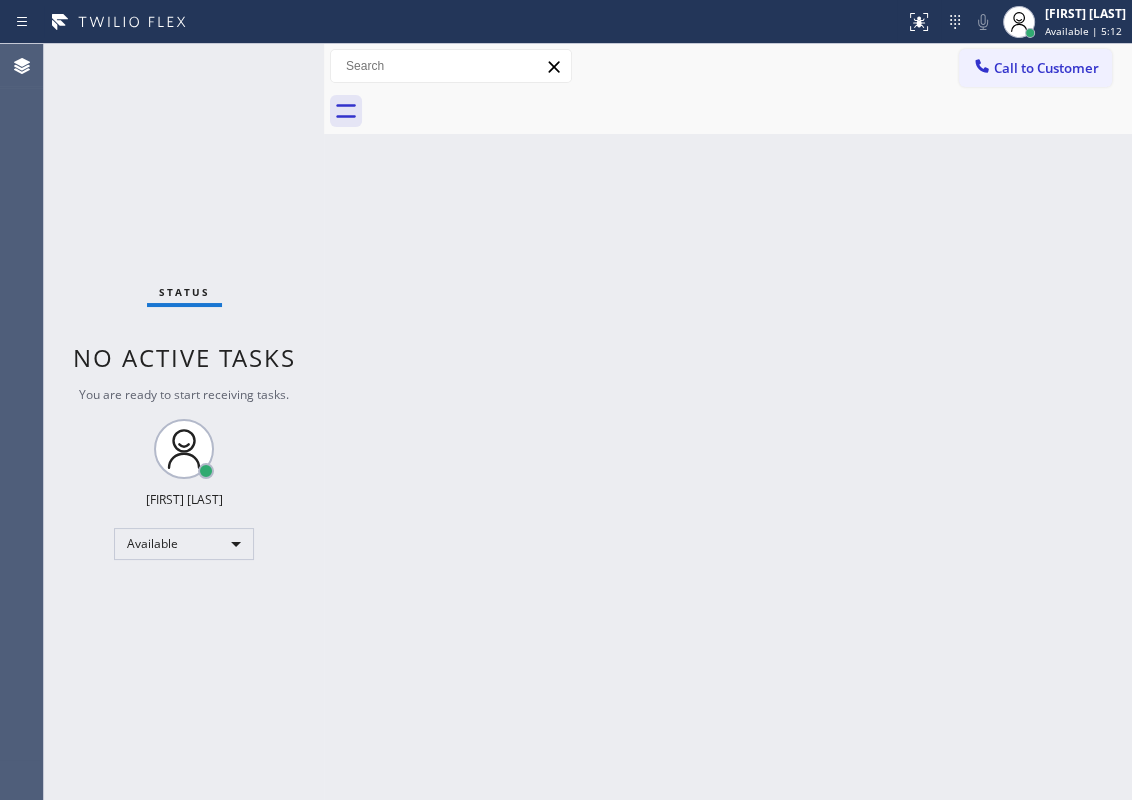 click on "Back to Dashboard Change Sender ID Customers Technicians Select a contact Outbound call Technician Search Technician Your caller id phone number Your caller id phone number Call Technician info Name   Phone none Address none Change Sender ID HVAC +18559994417 5 Star Appliance +18557314952 Appliance Repair +18554611149 Plumbing +18889090120 Air Duct Cleaning +18006865038  Electricians +18005688664 Cancel Change Check personal SMS Reset Change No tabs Call to Customer Outbound call Location Search location Your caller id phone number Customer number Call Outbound call Technician Search Technician Your caller id phone number Your caller id phone number Call" at bounding box center (728, 422) 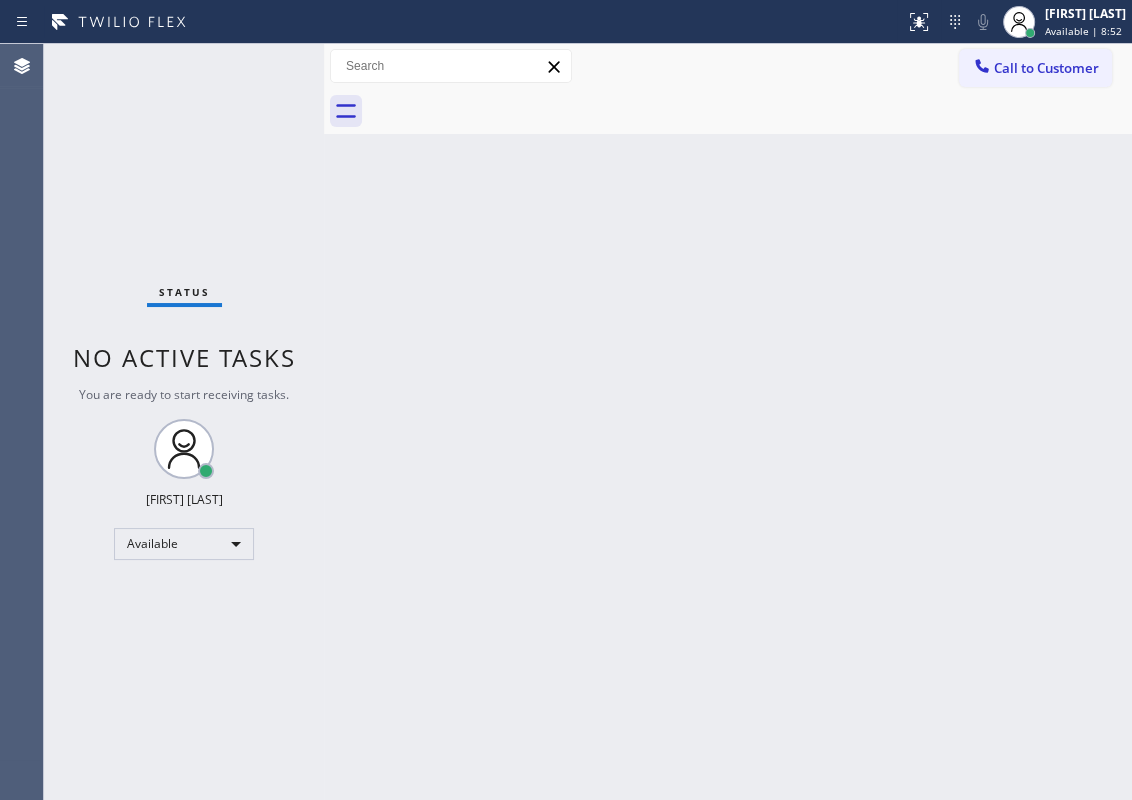 click on "Back to Dashboard Change Sender ID Customers Technicians Select a contact Outbound call Technician Search Technician Your caller id phone number Your caller id phone number Call Technician info Name   Phone none Address none Change Sender ID HVAC +18559994417 5 Star Appliance +18557314952 Appliance Repair +18554611149 Plumbing +18889090120 Air Duct Cleaning +18006865038  Electricians +18005688664 Cancel Change Check personal SMS Reset Change No tabs Call to Customer Outbound call Location Search location Your caller id phone number Customer number Call Outbound call Technician Search Technician Your caller id phone number Your caller id phone number Call" at bounding box center [728, 422] 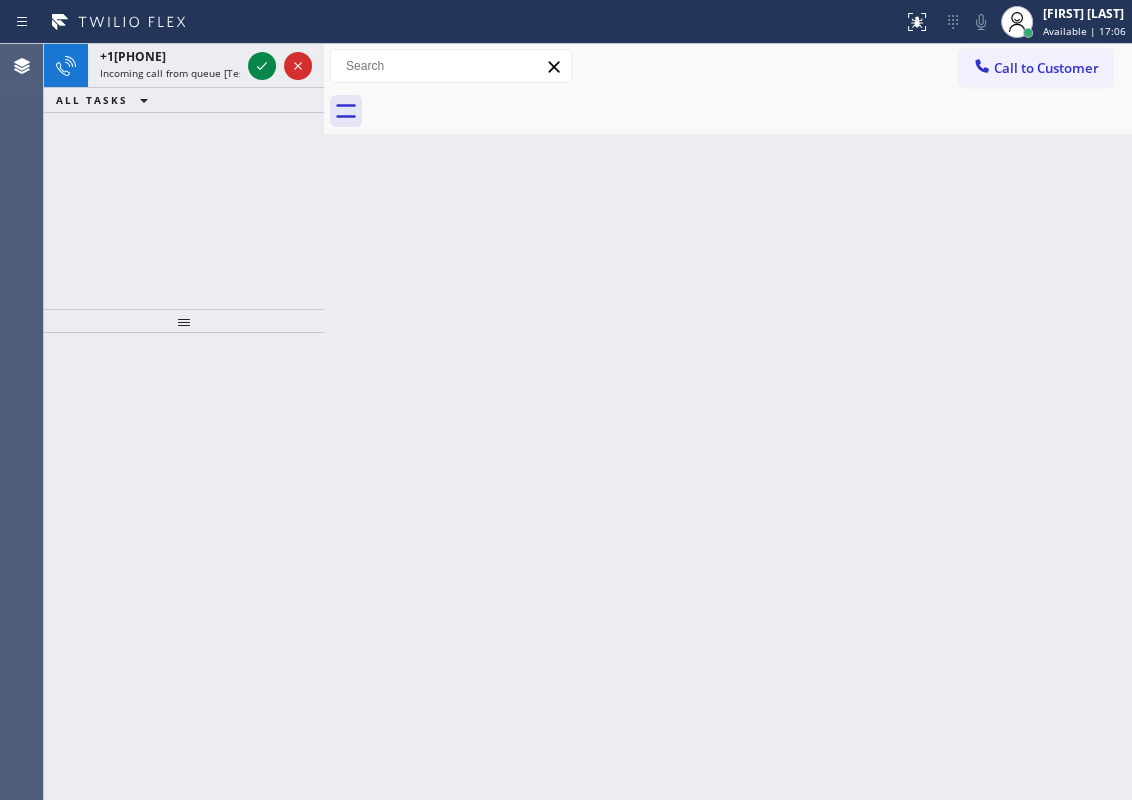 click on "Back to Dashboard Change Sender ID Customers Technicians Select a contact Outbound call Technician Search Technician Your caller id phone number Your caller id phone number Call Technician info Name   Phone none Address none Change Sender ID HVAC +18559994417 5 Star Appliance +18557314952 Appliance Repair +18554611149 Plumbing +18889090120 Air Duct Cleaning +18006865038  Electricians +18005688664 Cancel Change Check personal SMS Reset Change No tabs Call to Customer Outbound call Location Search location Your caller id phone number Customer number Call Outbound call Technician Search Technician Your caller id phone number Your caller id phone number Call" at bounding box center (728, 422) 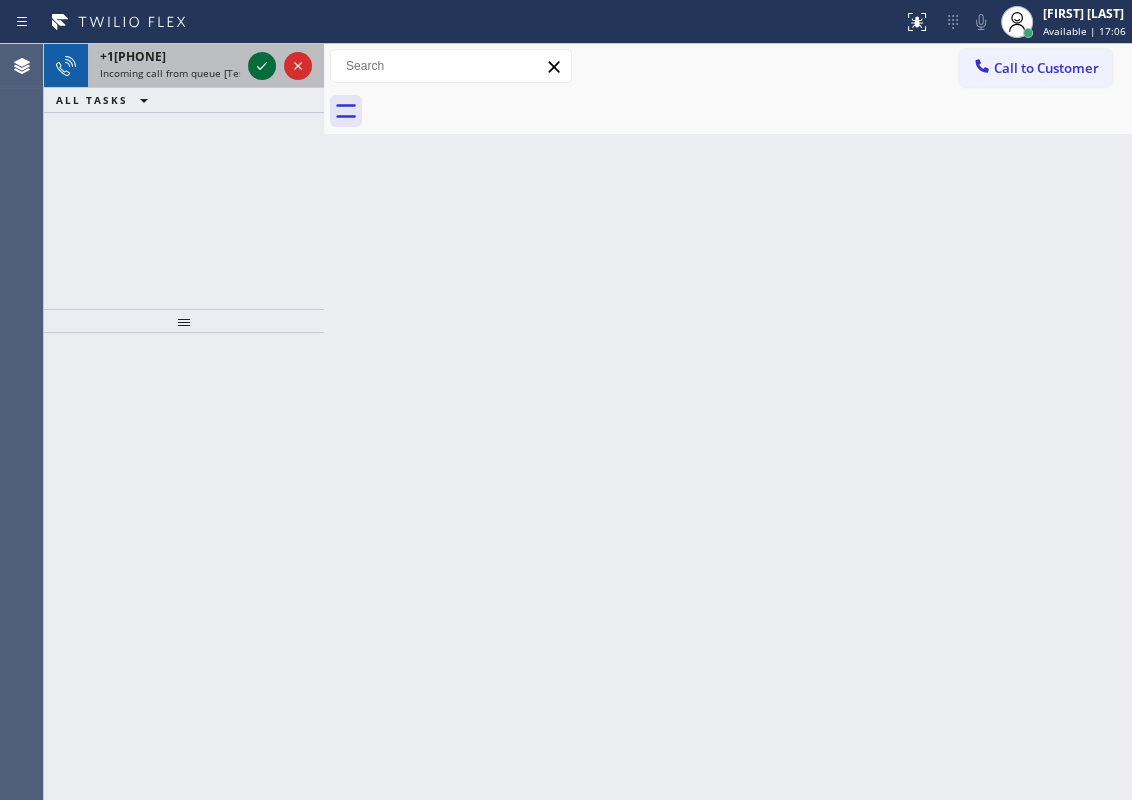 click 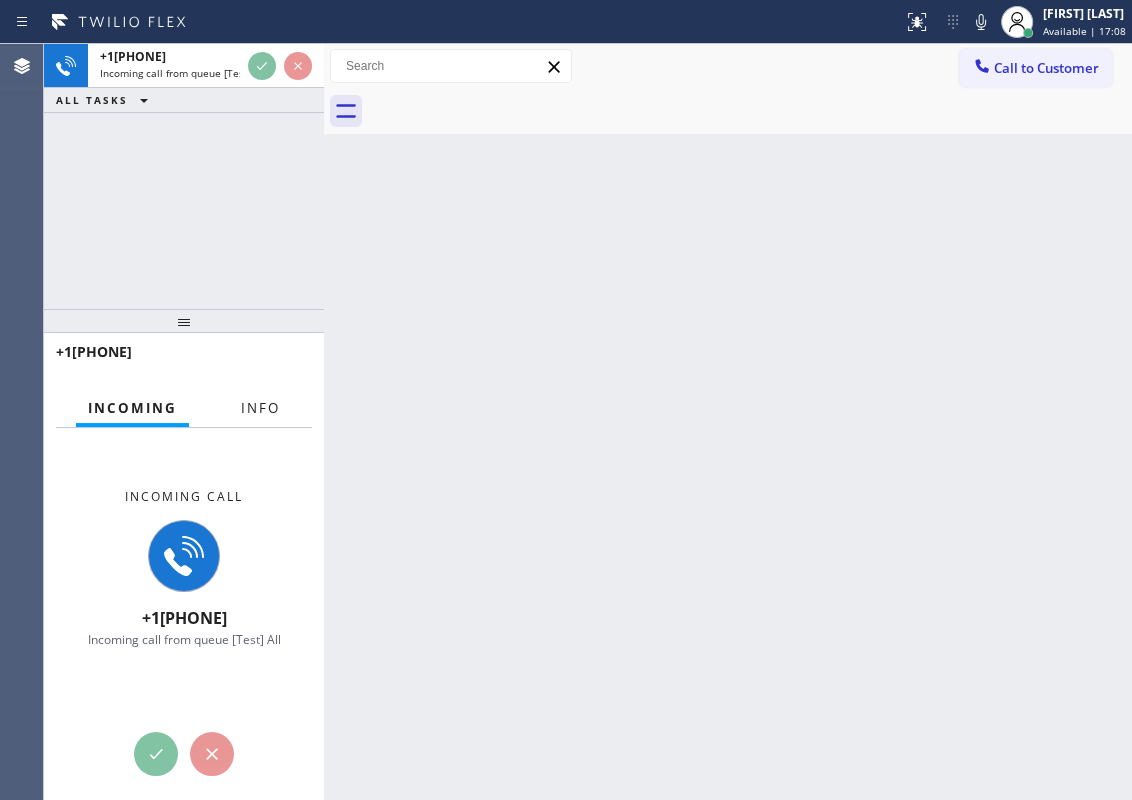 click on "Info" at bounding box center [260, 408] 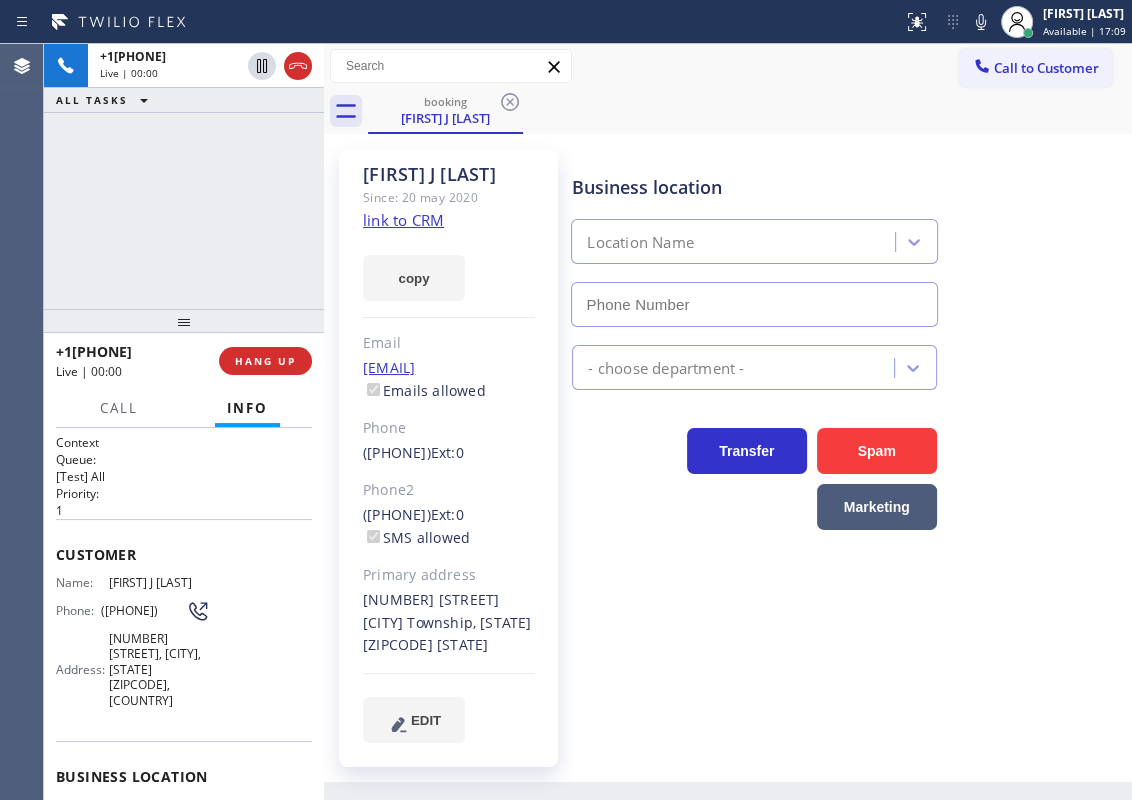 type on "([PHONE])" 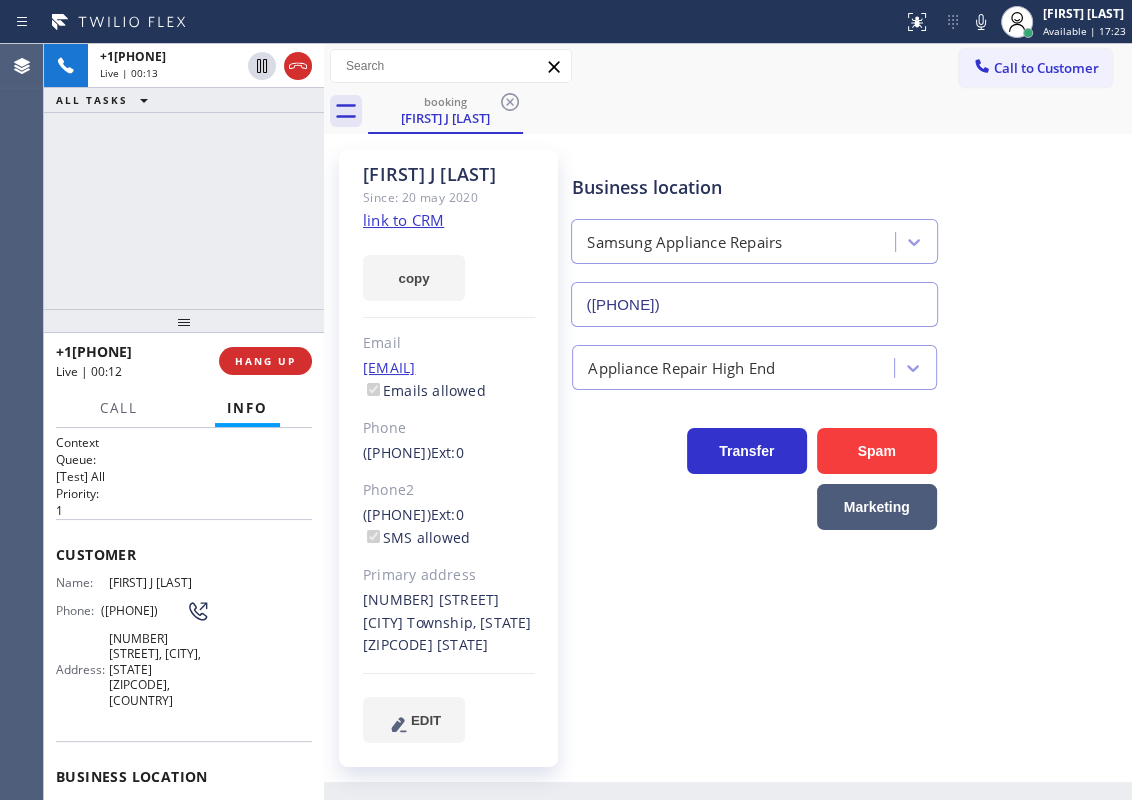 click on "link to CRM" 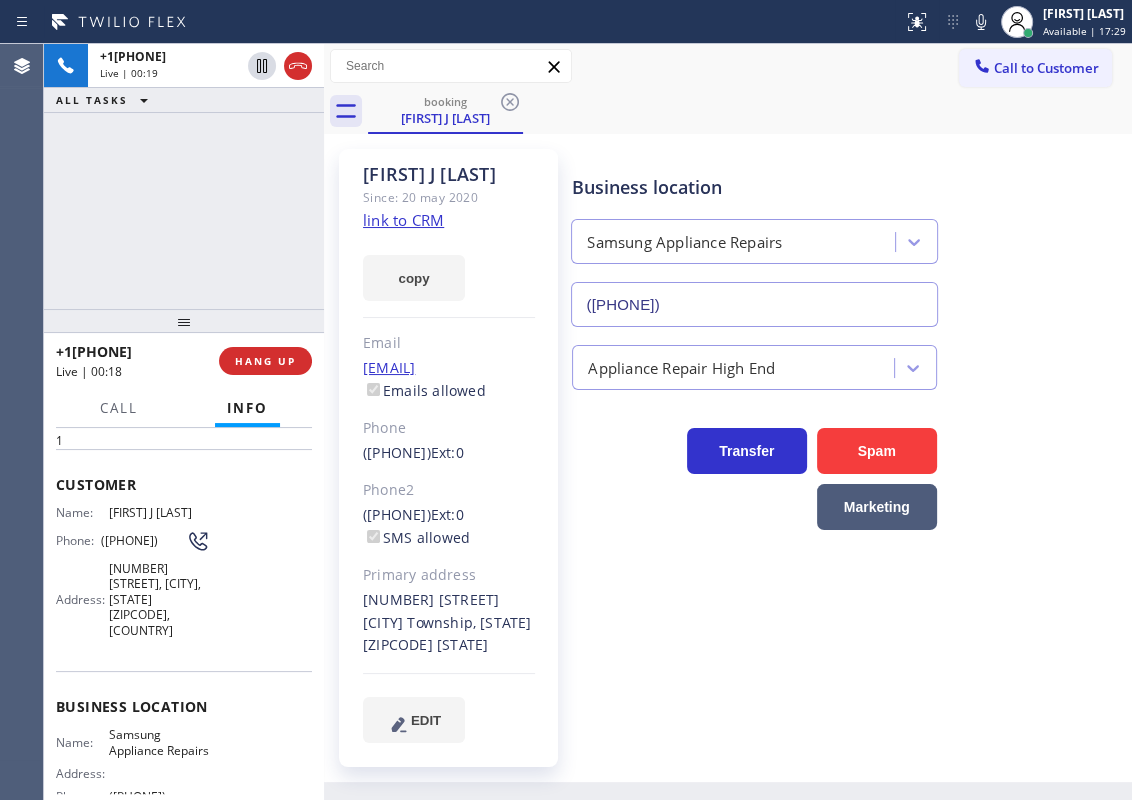 scroll, scrollTop: 90, scrollLeft: 0, axis: vertical 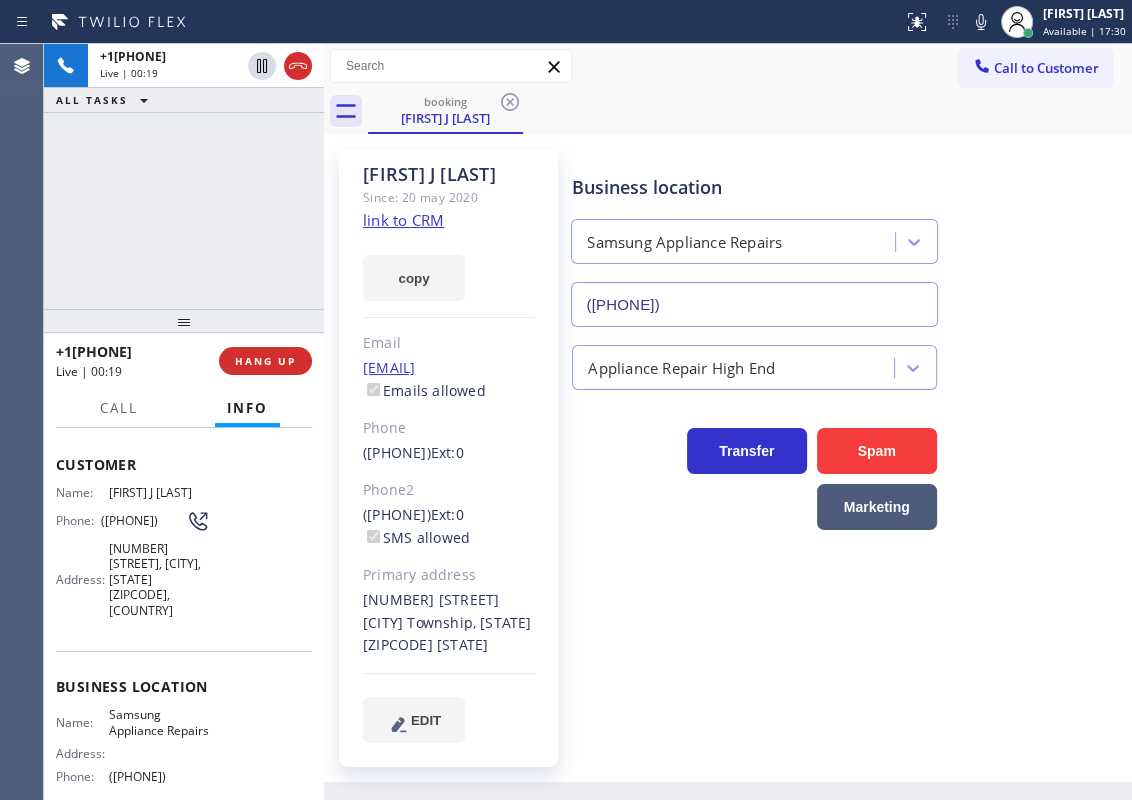 click on "Samsung Appliance  Repairs" at bounding box center [159, 722] 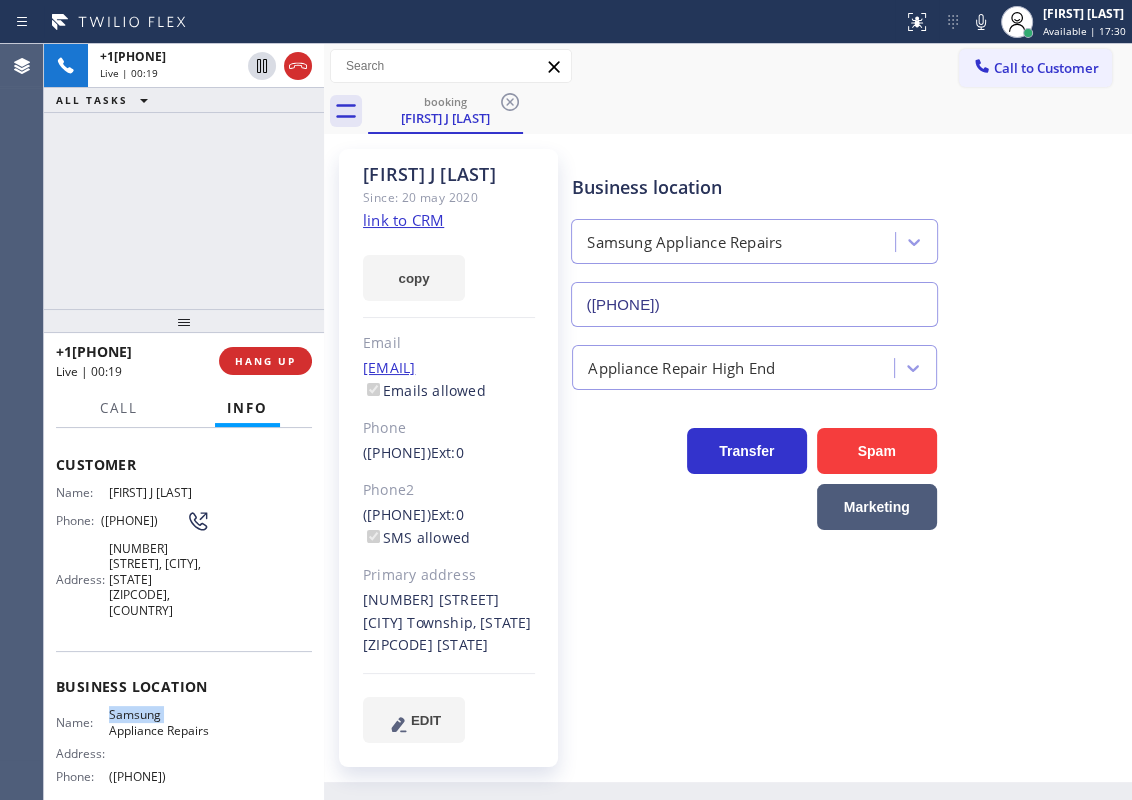 click on "Samsung Appliance  Repairs" at bounding box center (159, 722) 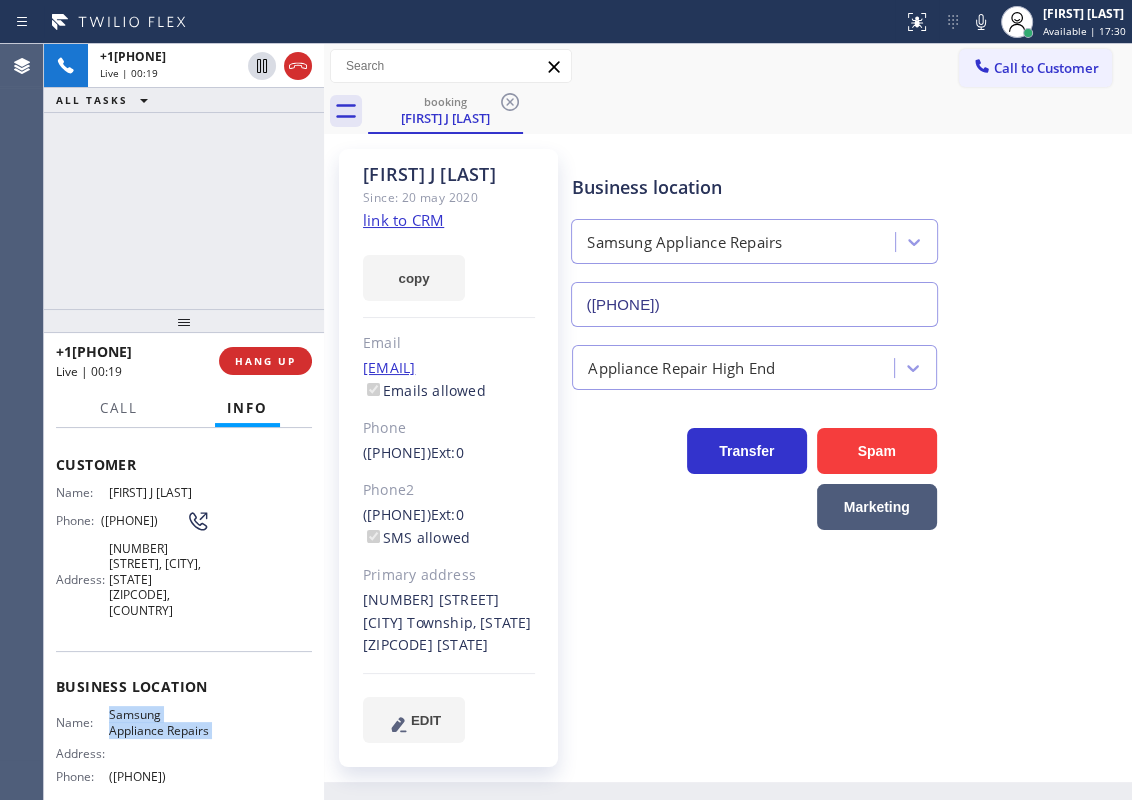 click on "Samsung Appliance  Repairs" at bounding box center [159, 722] 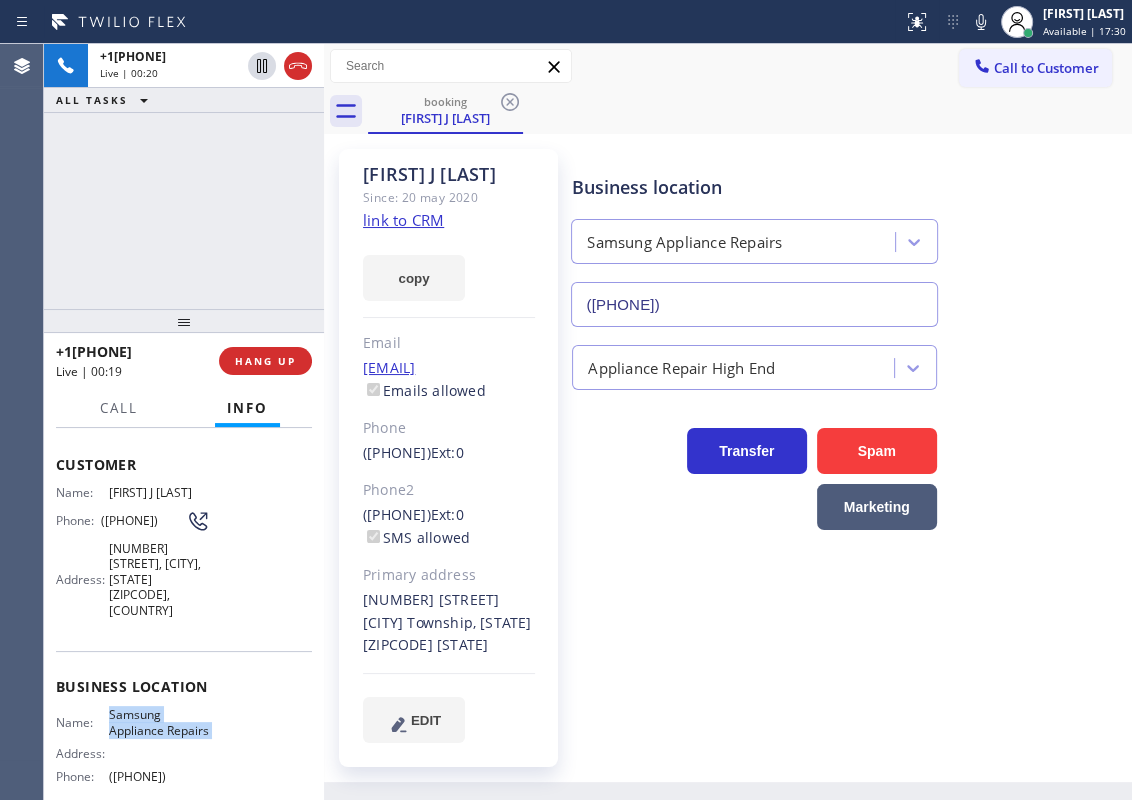 copy on "Samsung Appliance  Repairs" 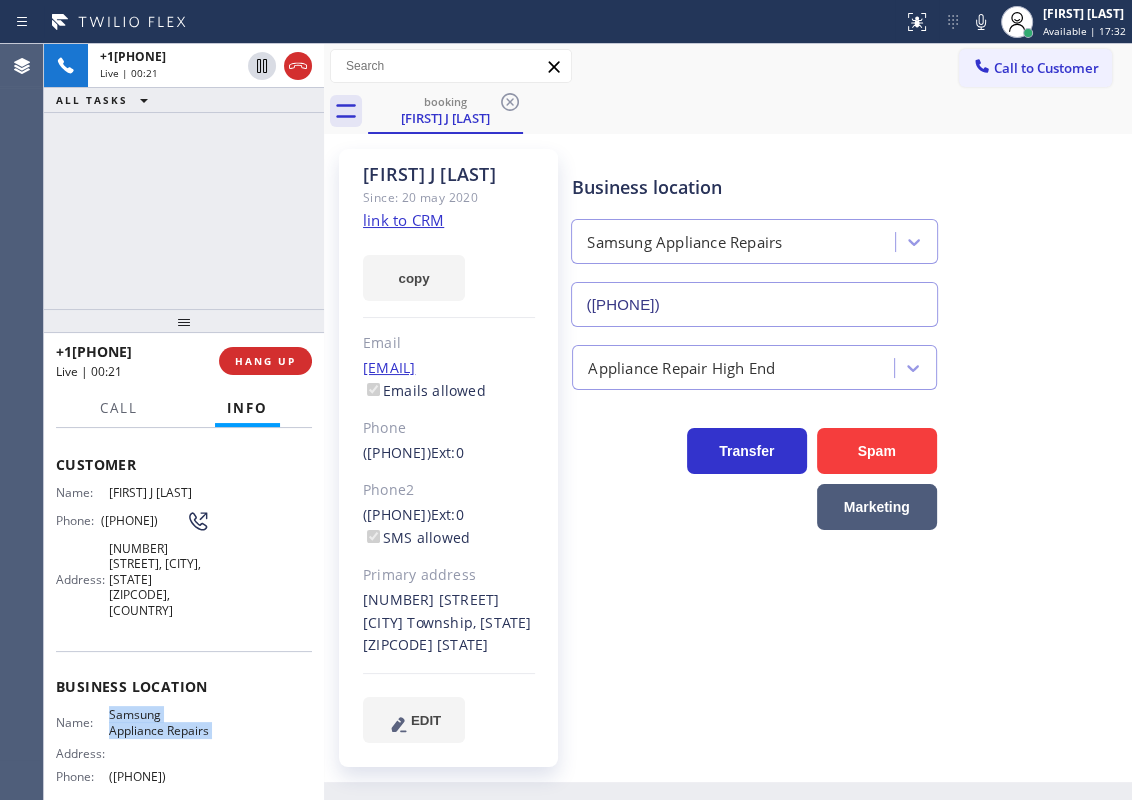 click on "([PHONE])" at bounding box center (754, 304) 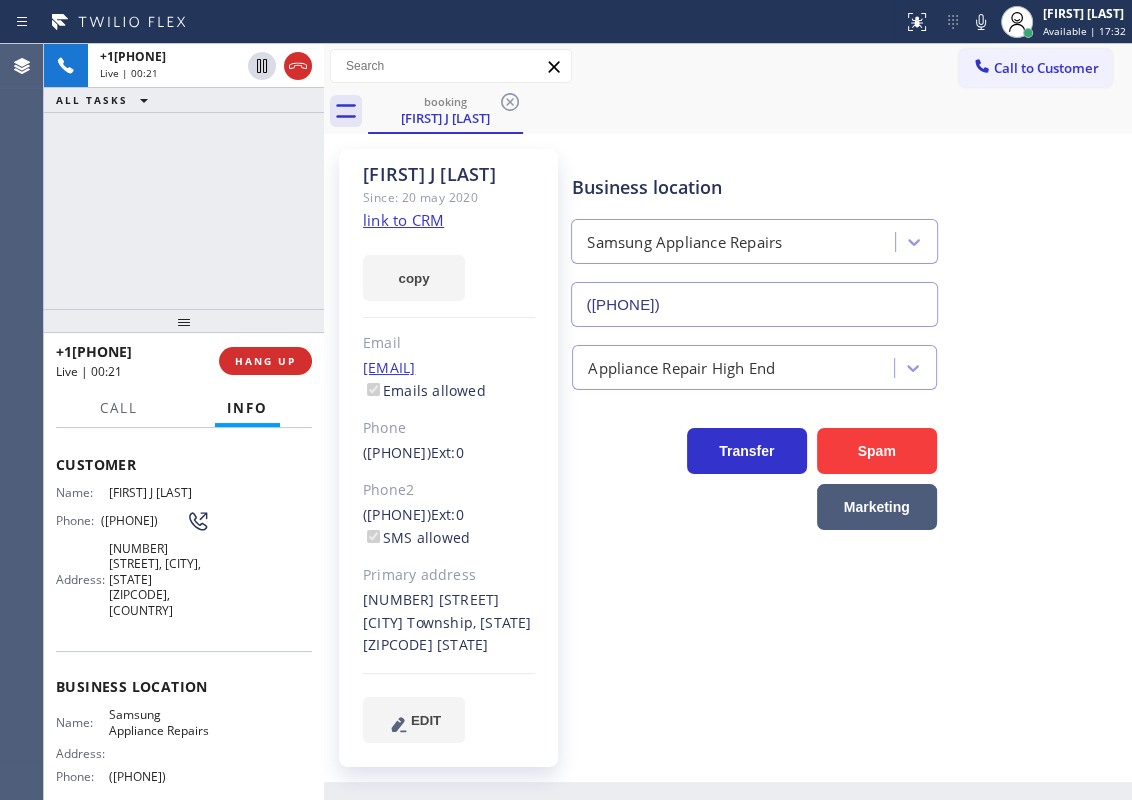 click on "([PHONE])" at bounding box center [754, 304] 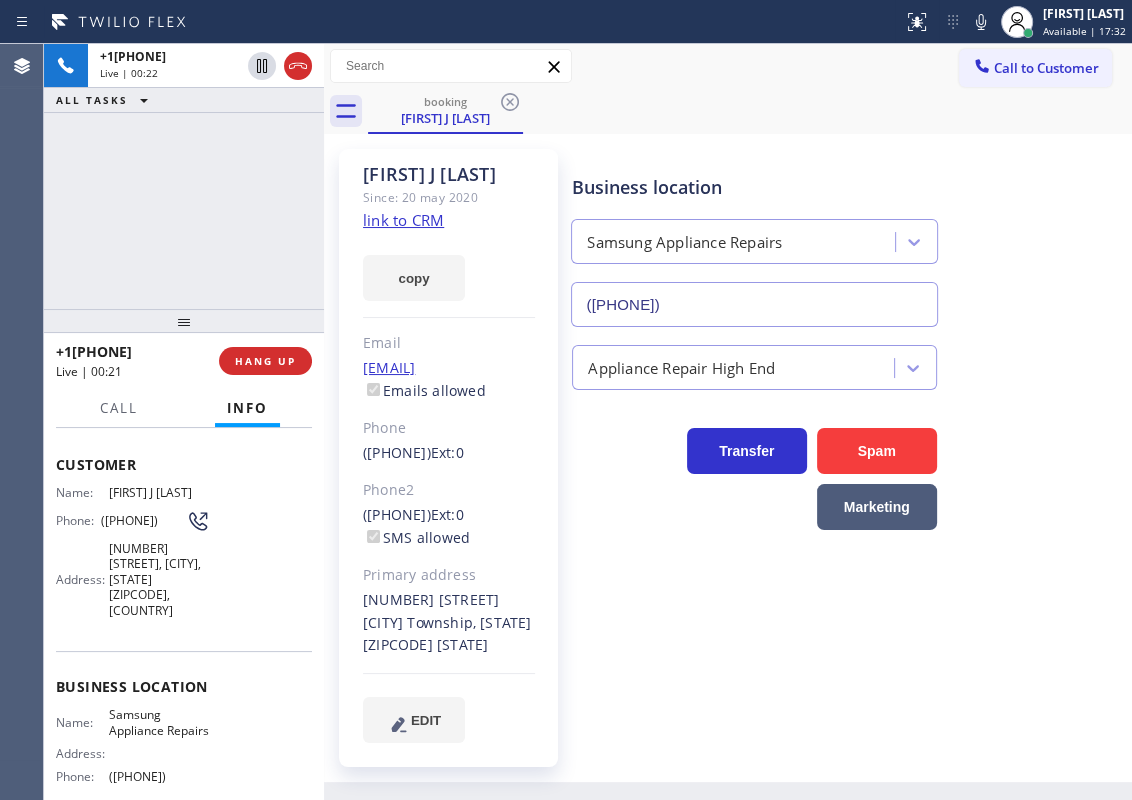 click on "([PHONE])" at bounding box center (754, 304) 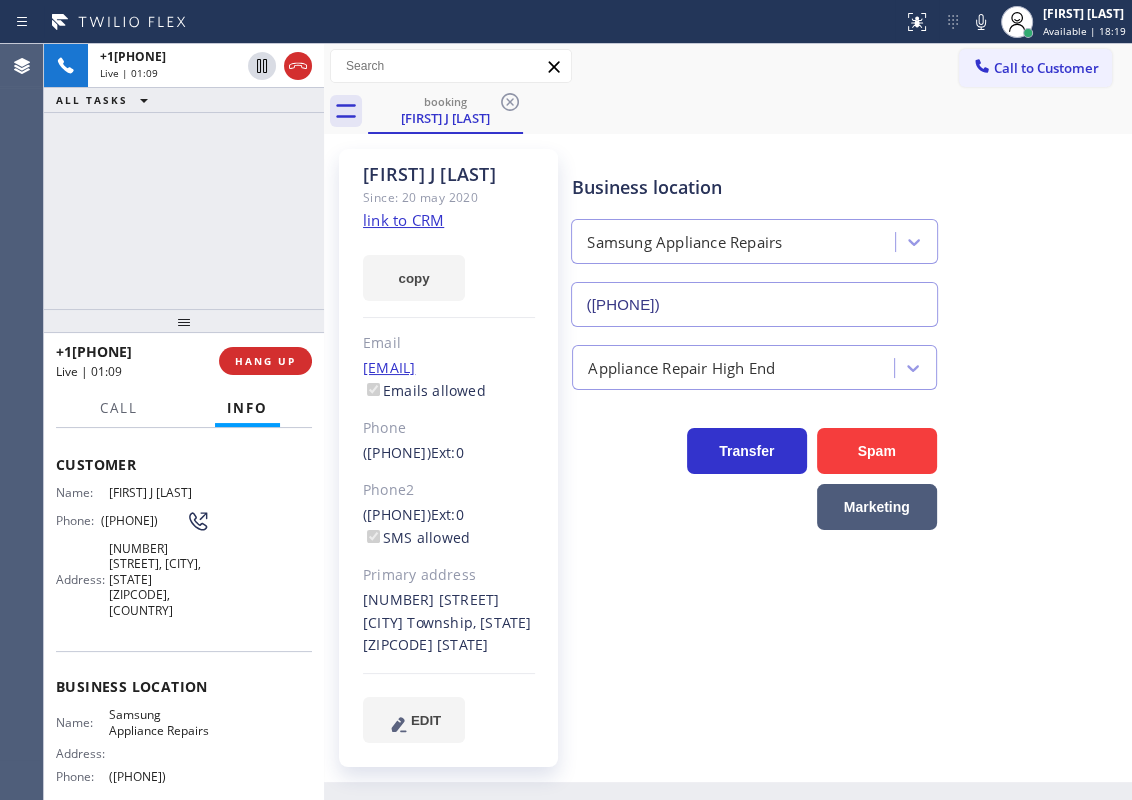 click on "[FIRST] [LAST] [LAST]" 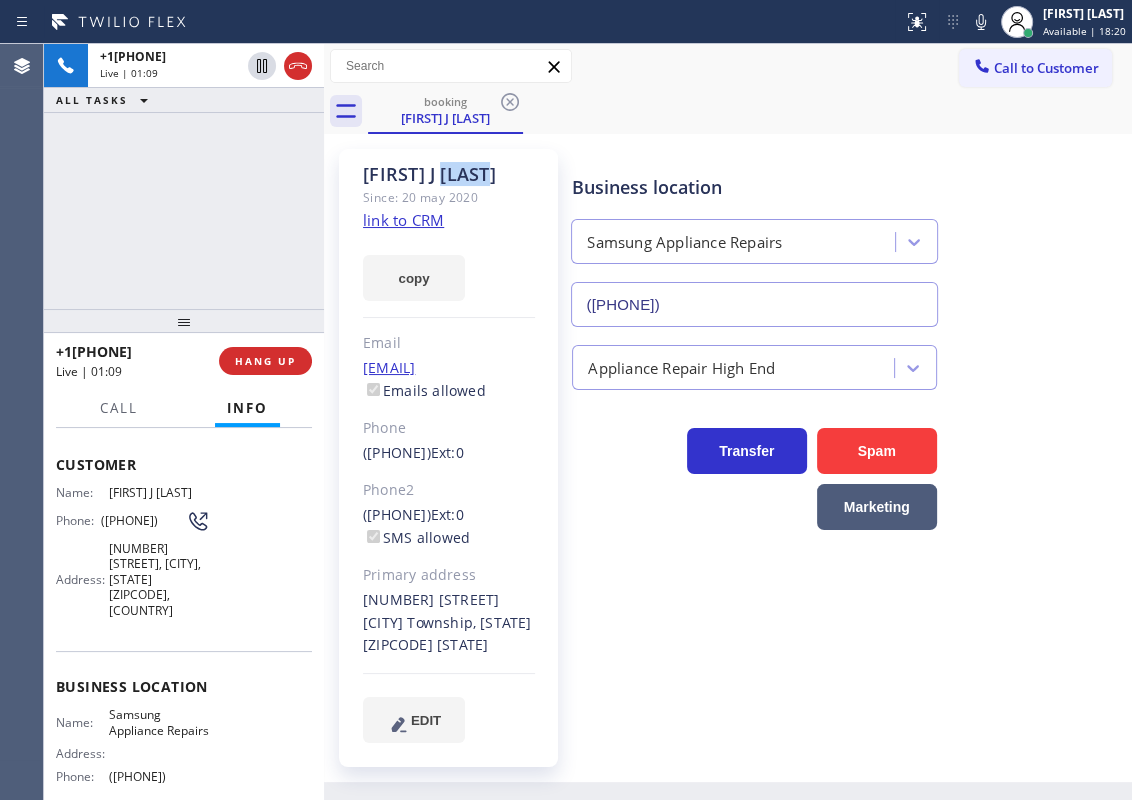 click on "[FIRST] [LAST] [LAST]" 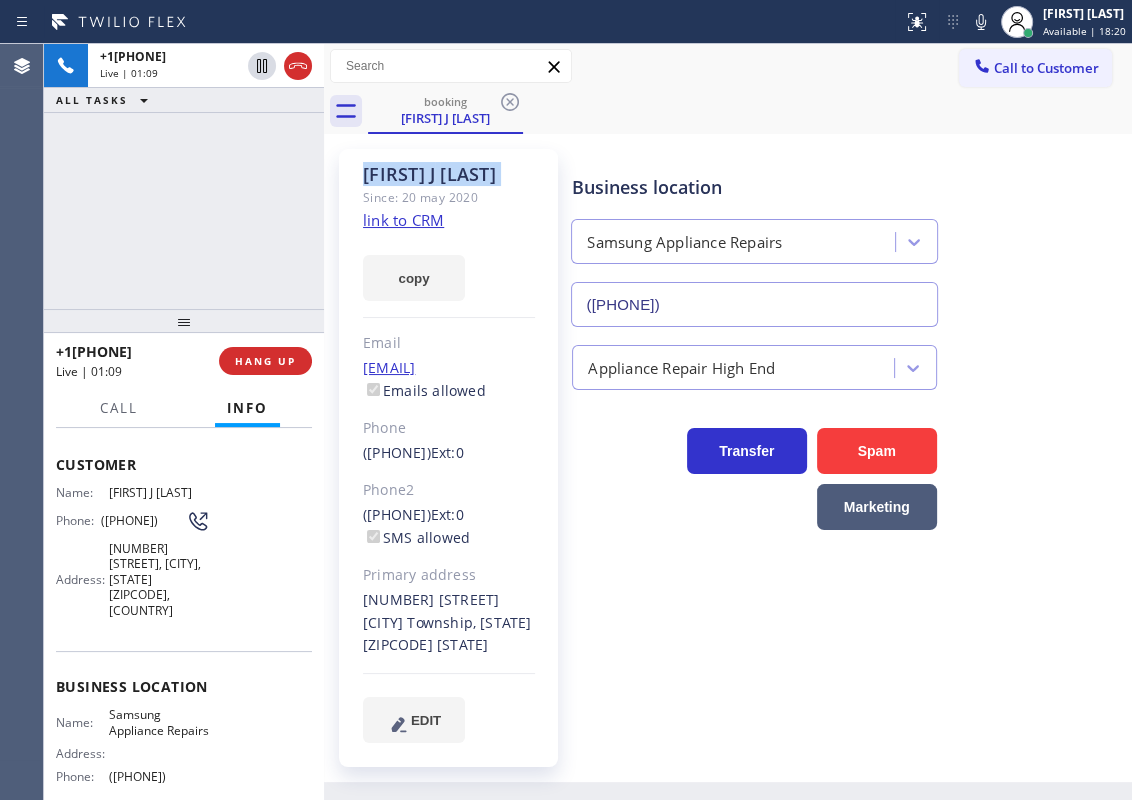 click on "[FIRST] [LAST] [LAST]" 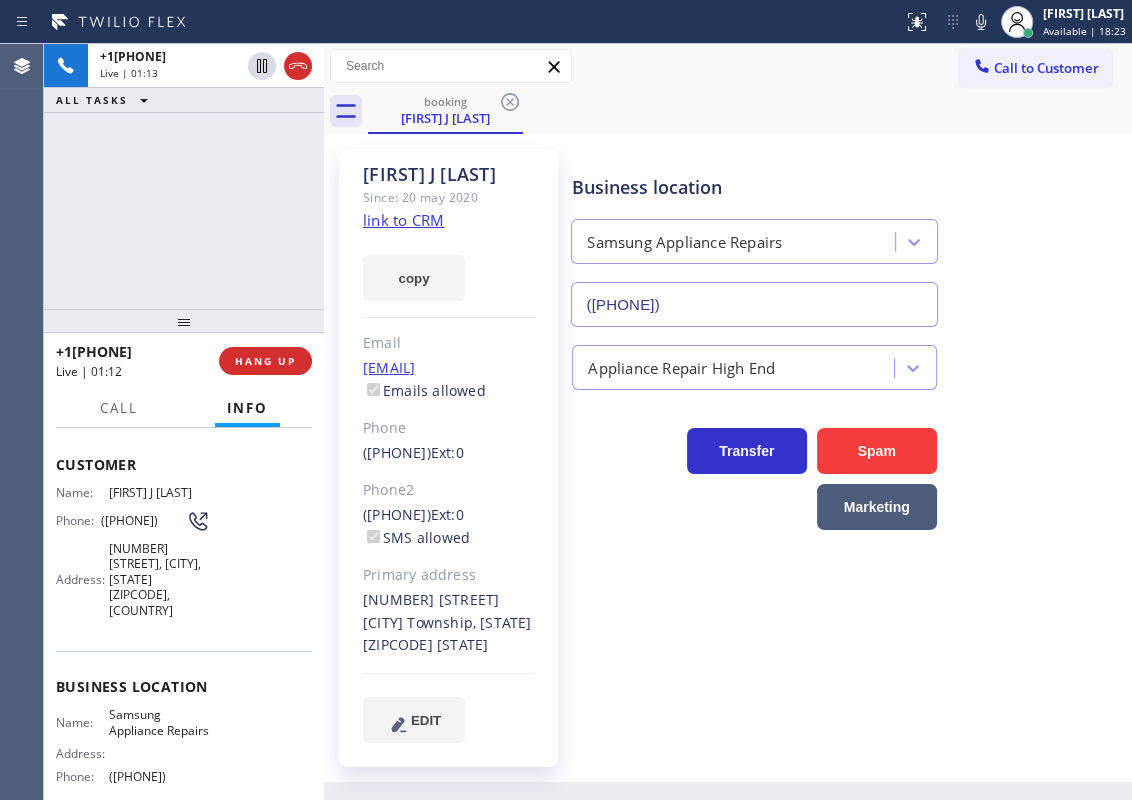 click on "([PHONE])" at bounding box center (143, 520) 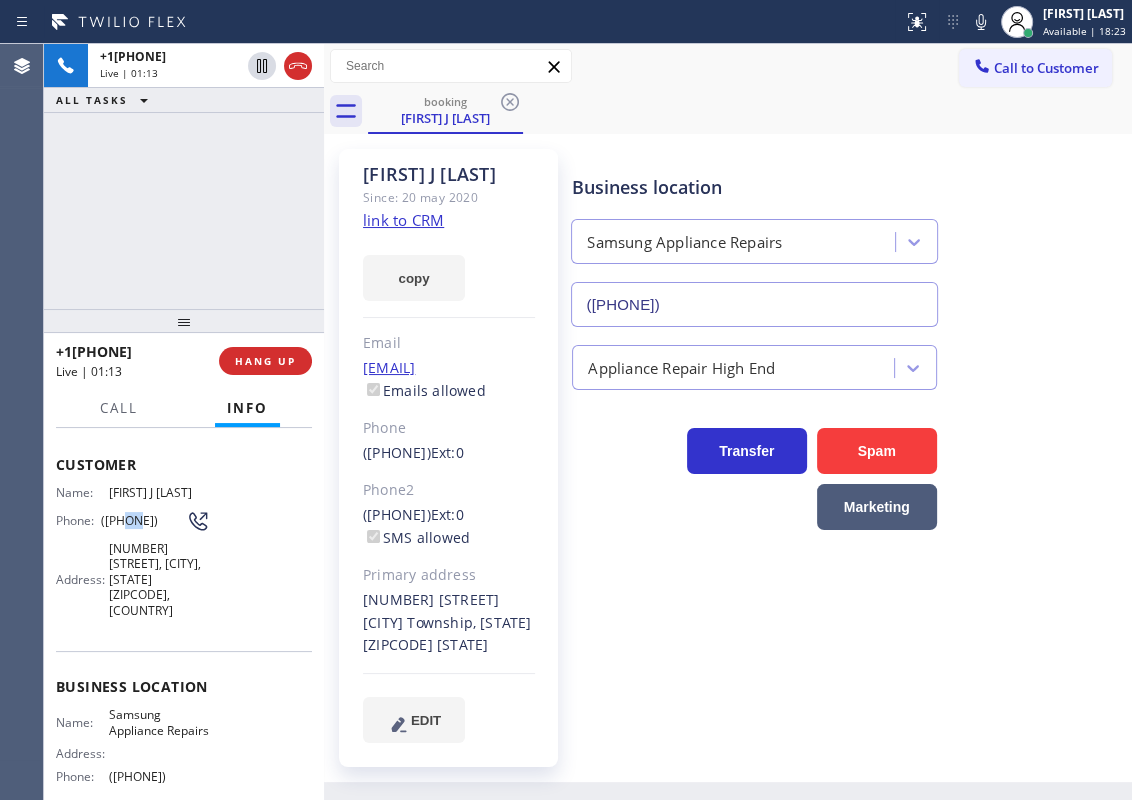 click on "([PHONE])" at bounding box center (143, 520) 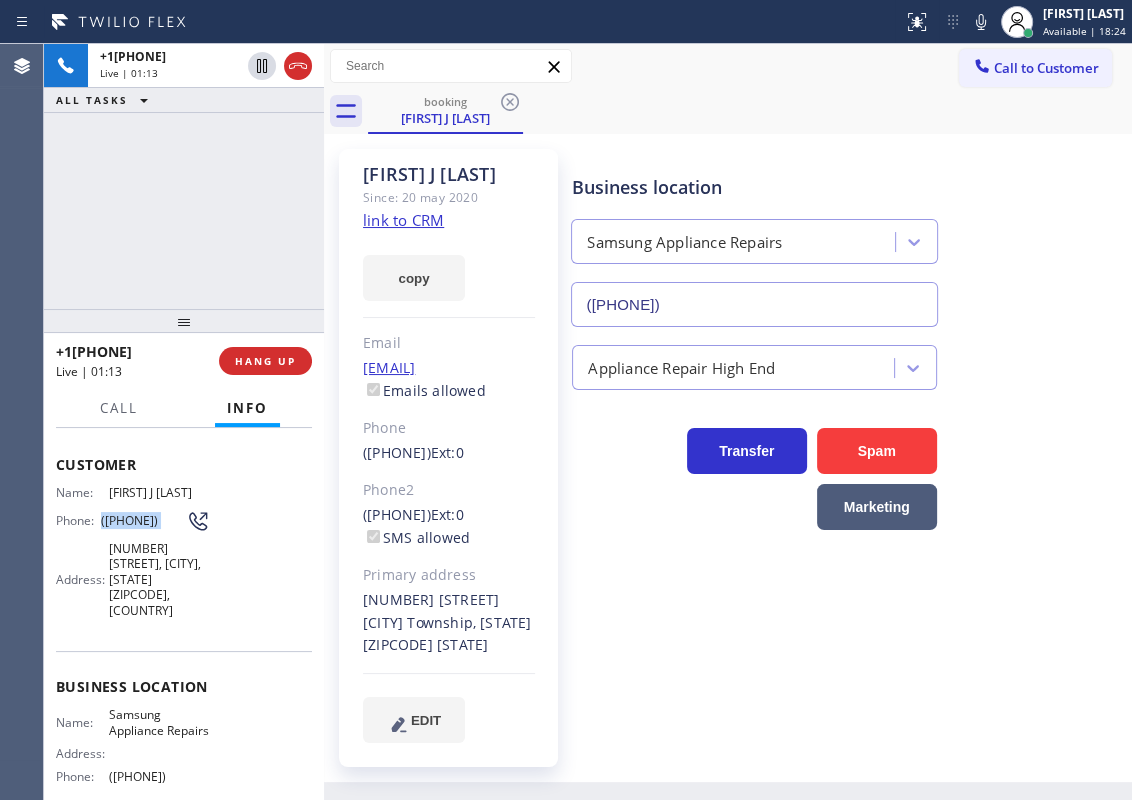 click on "([PHONE])" at bounding box center (143, 520) 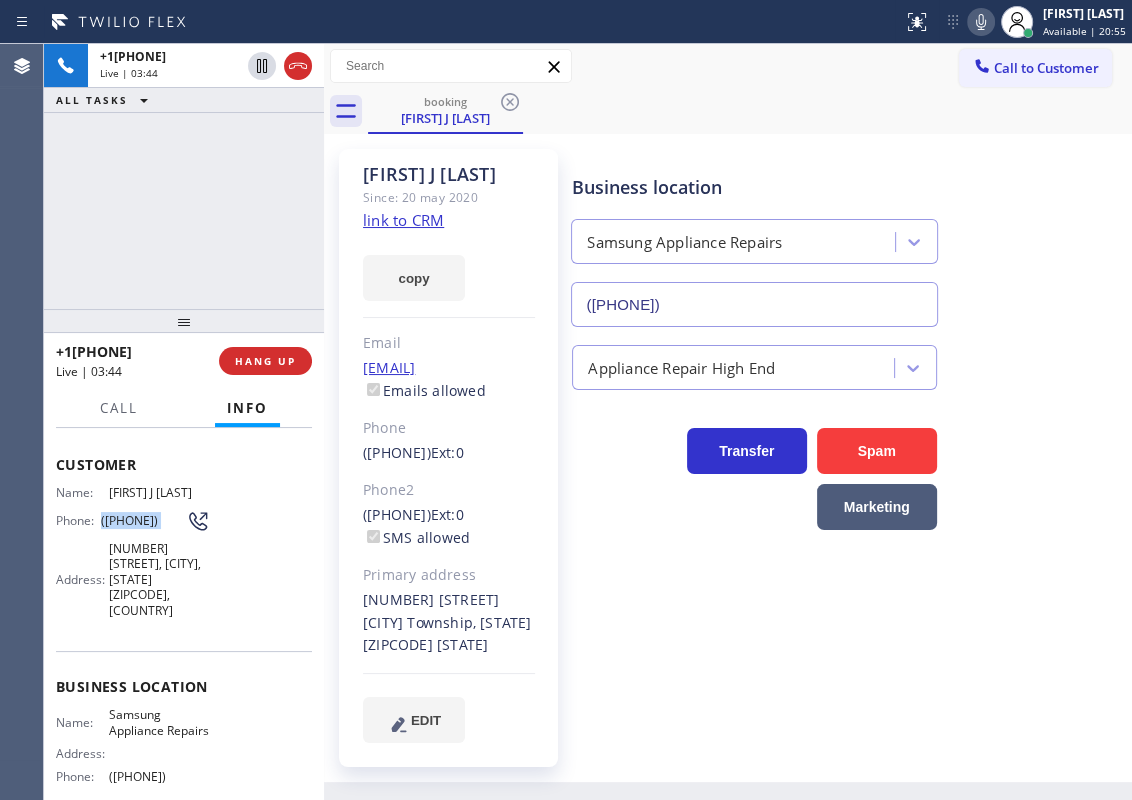 click 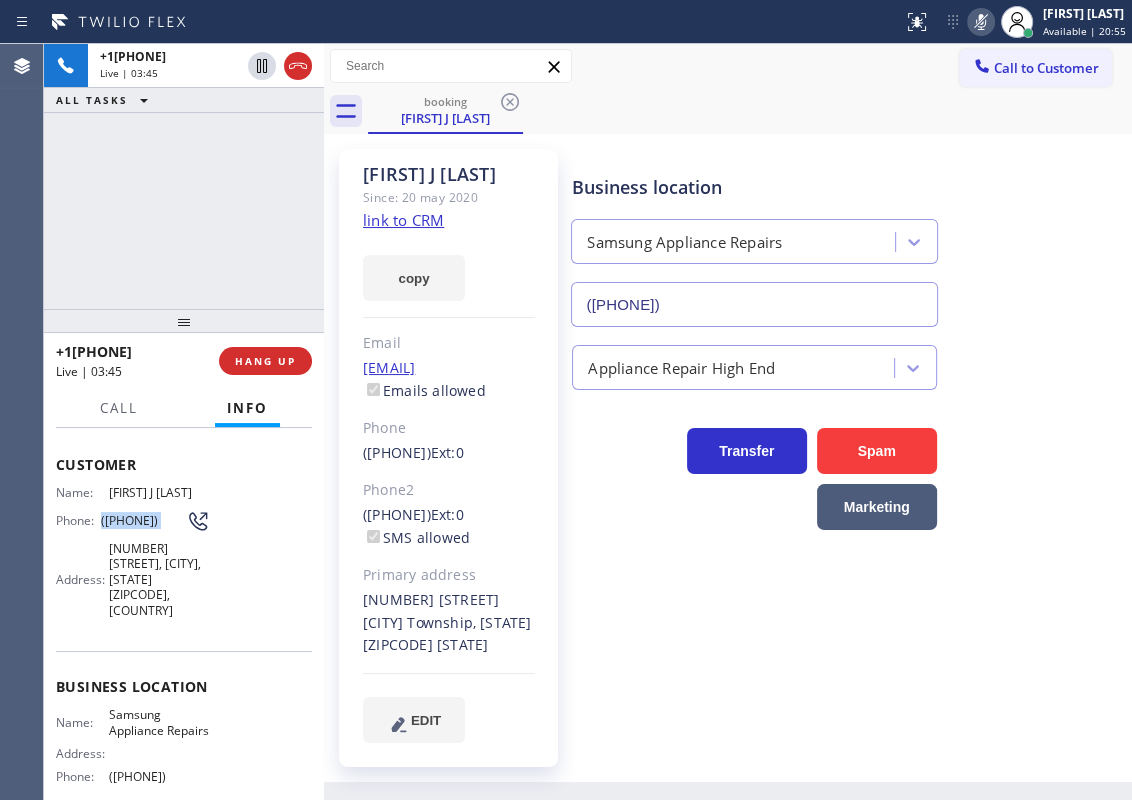 click 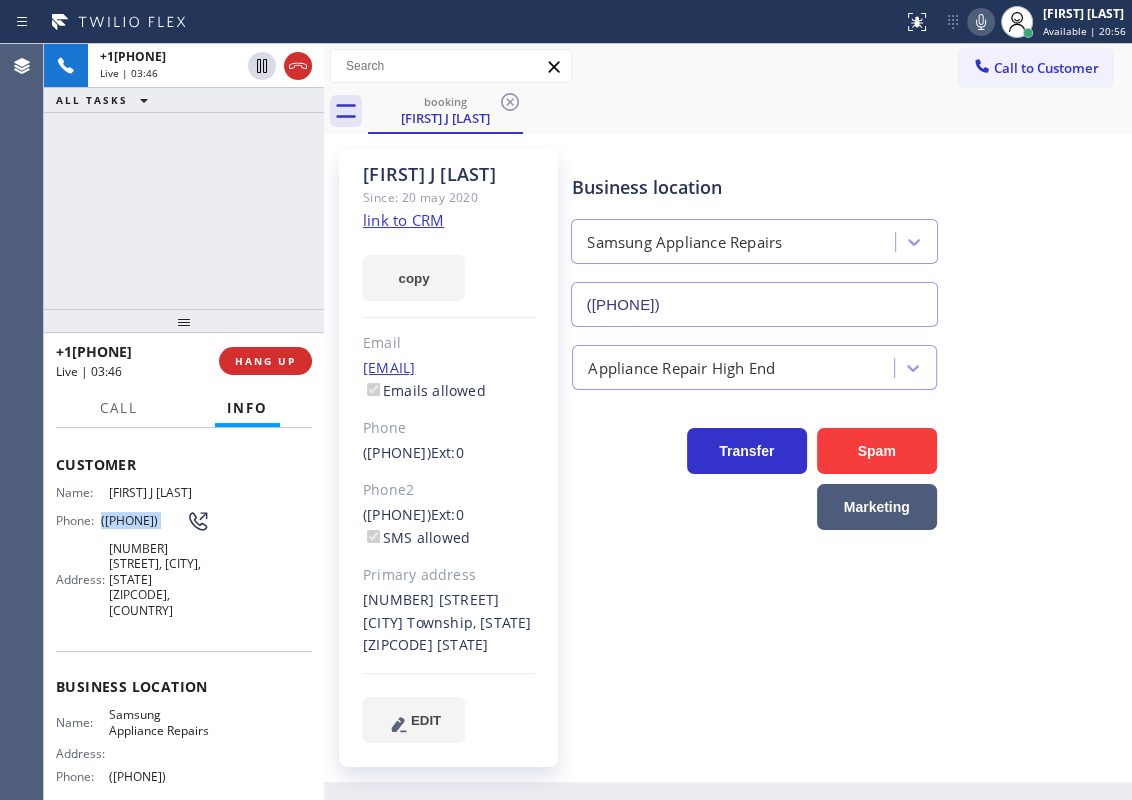 click 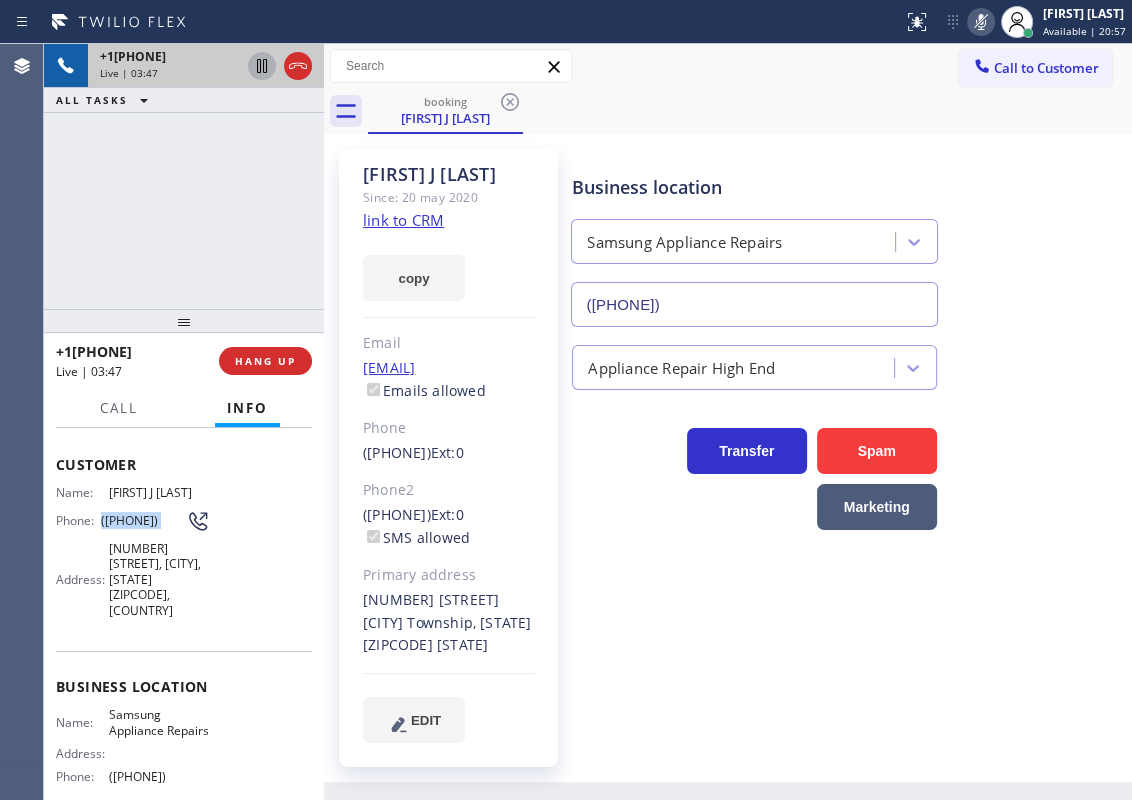 click 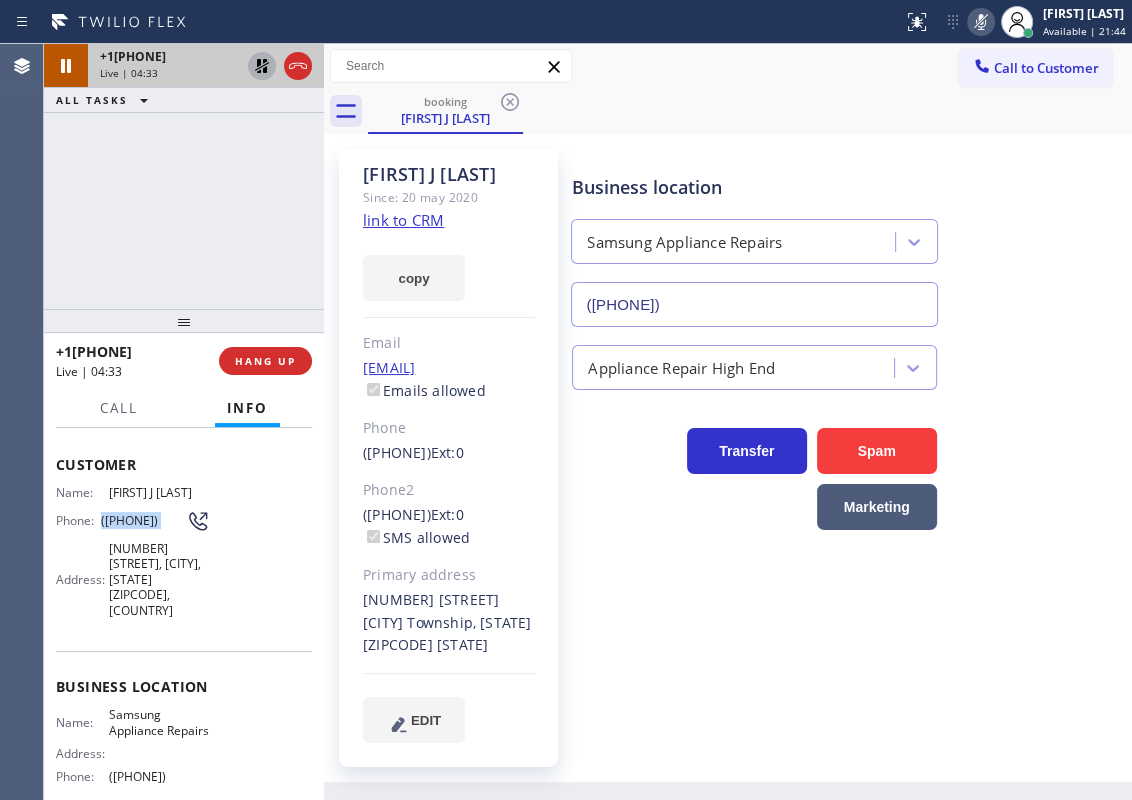 drag, startPoint x: 1037, startPoint y: 292, endPoint x: 966, endPoint y: 246, distance: 84.59905 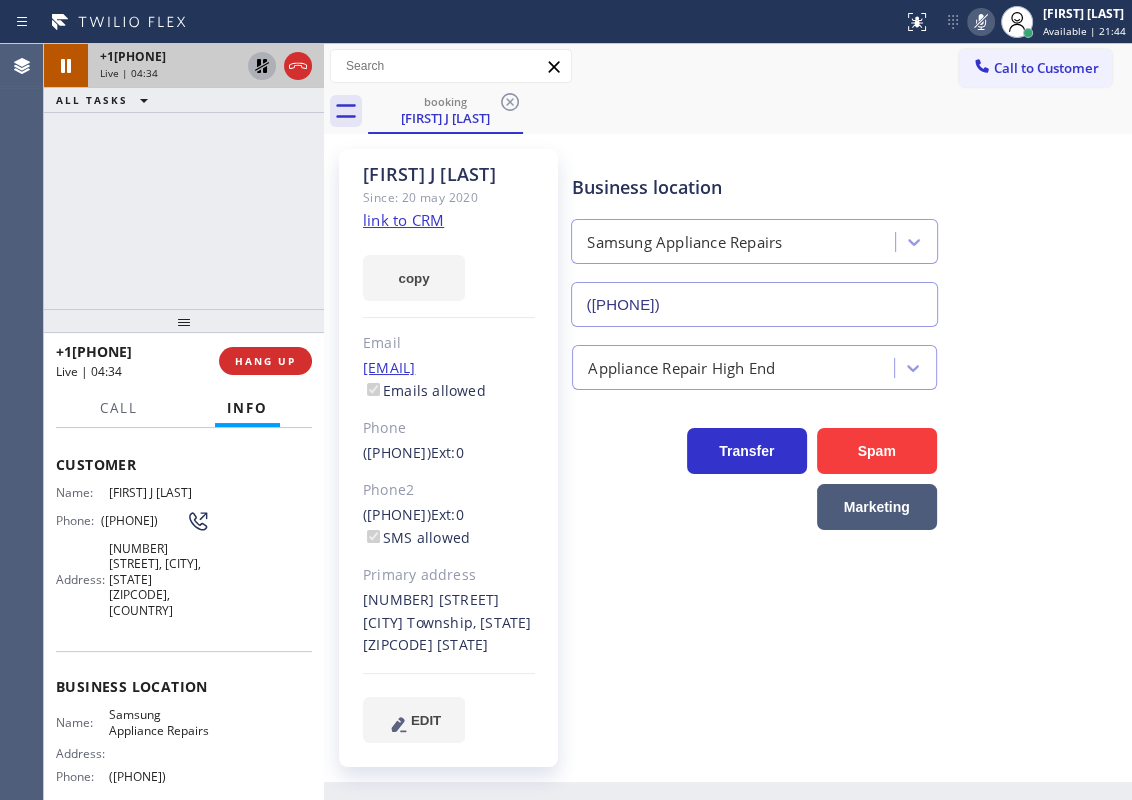 click 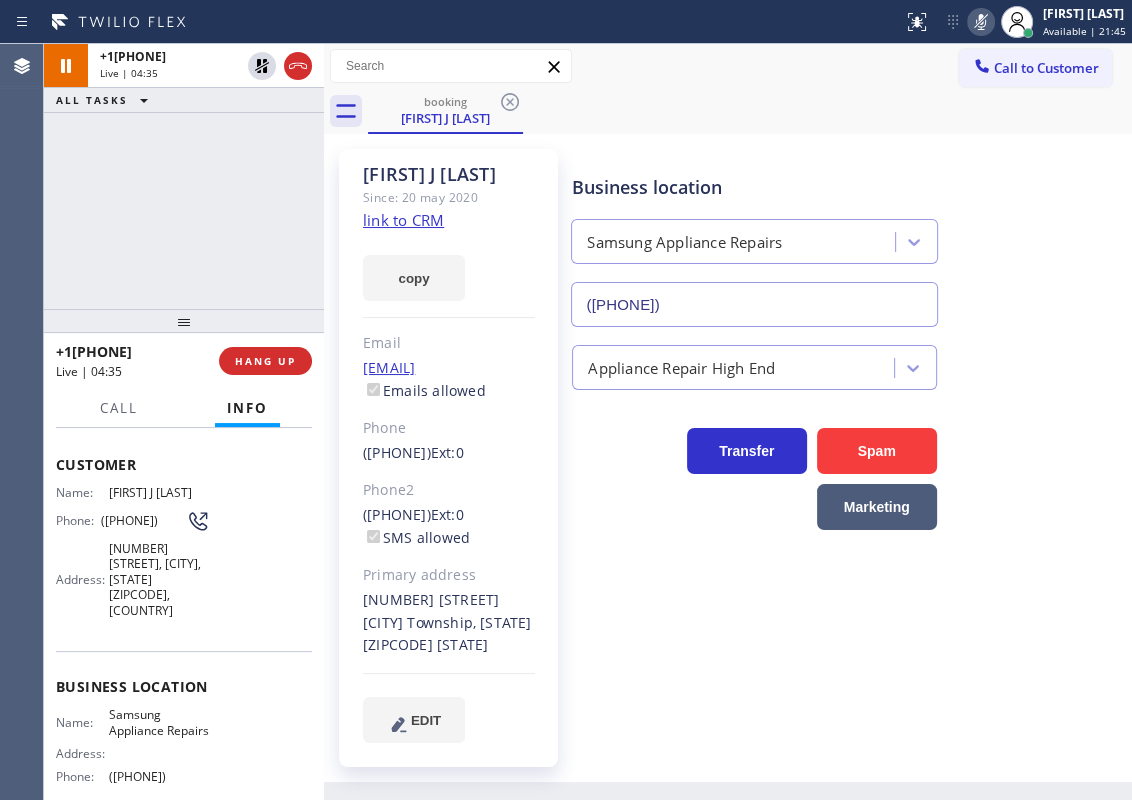 click 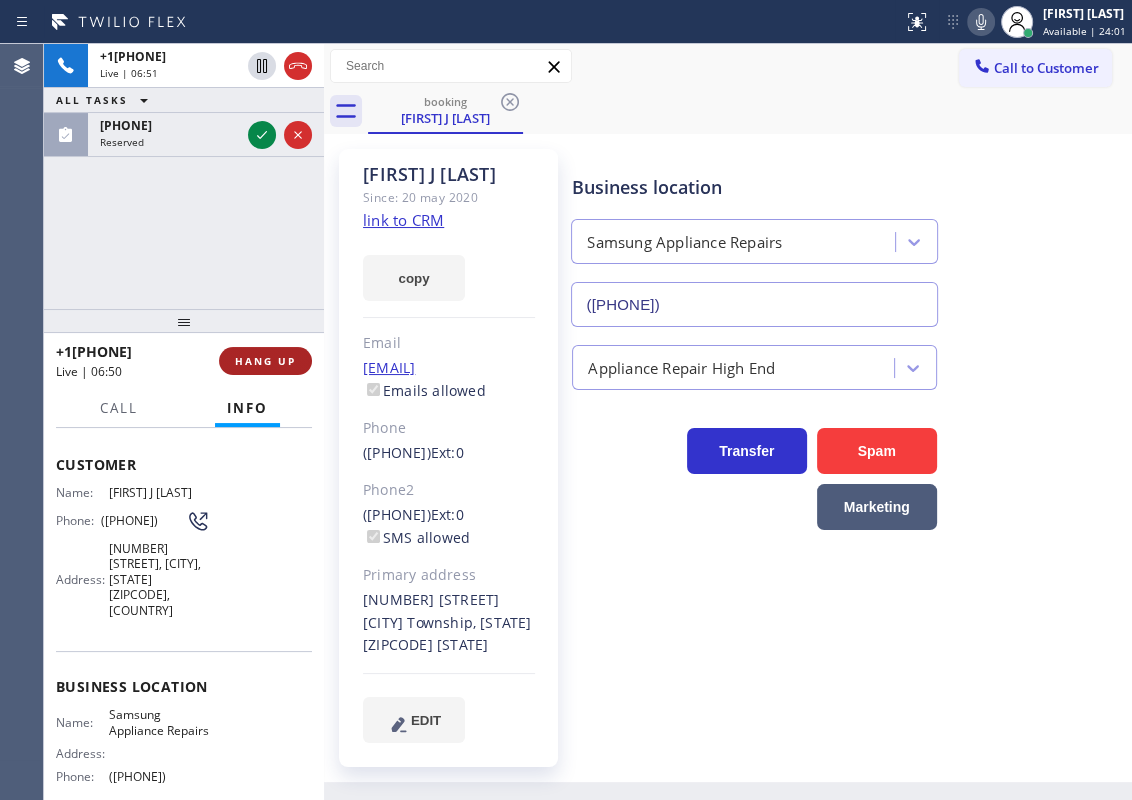 click on "HANG UP" at bounding box center (265, 361) 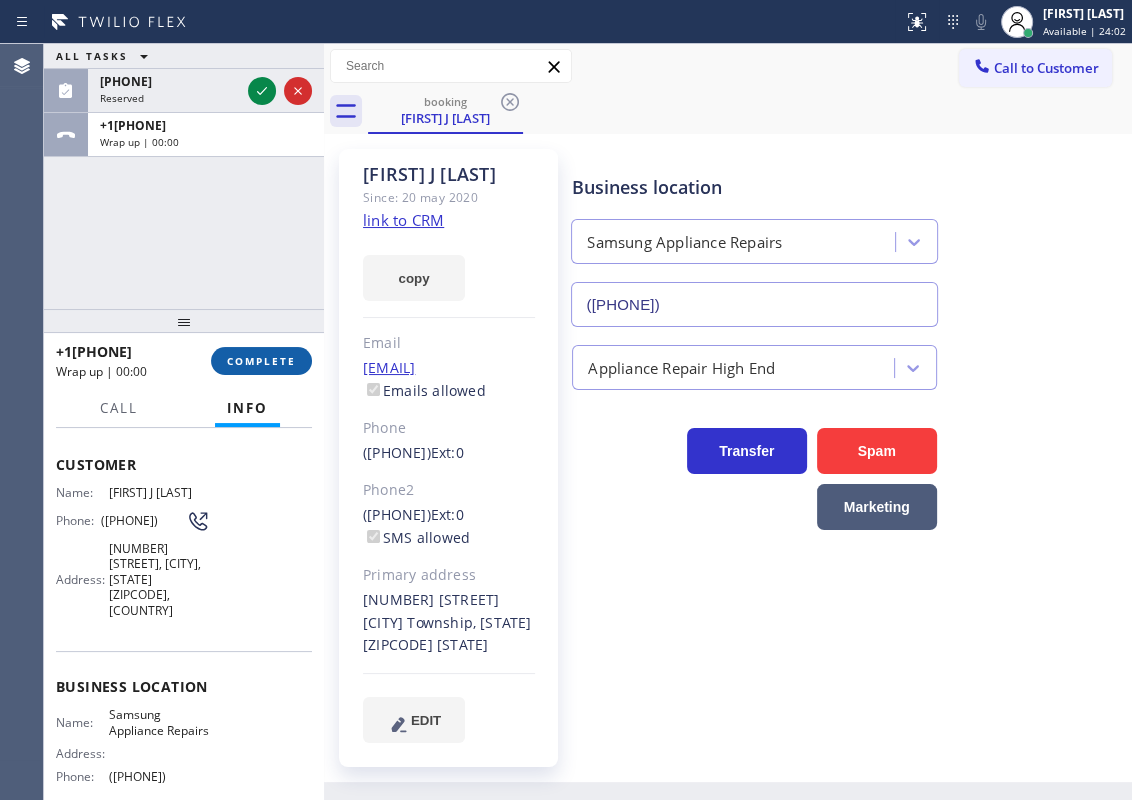 click on "COMPLETE" at bounding box center (261, 361) 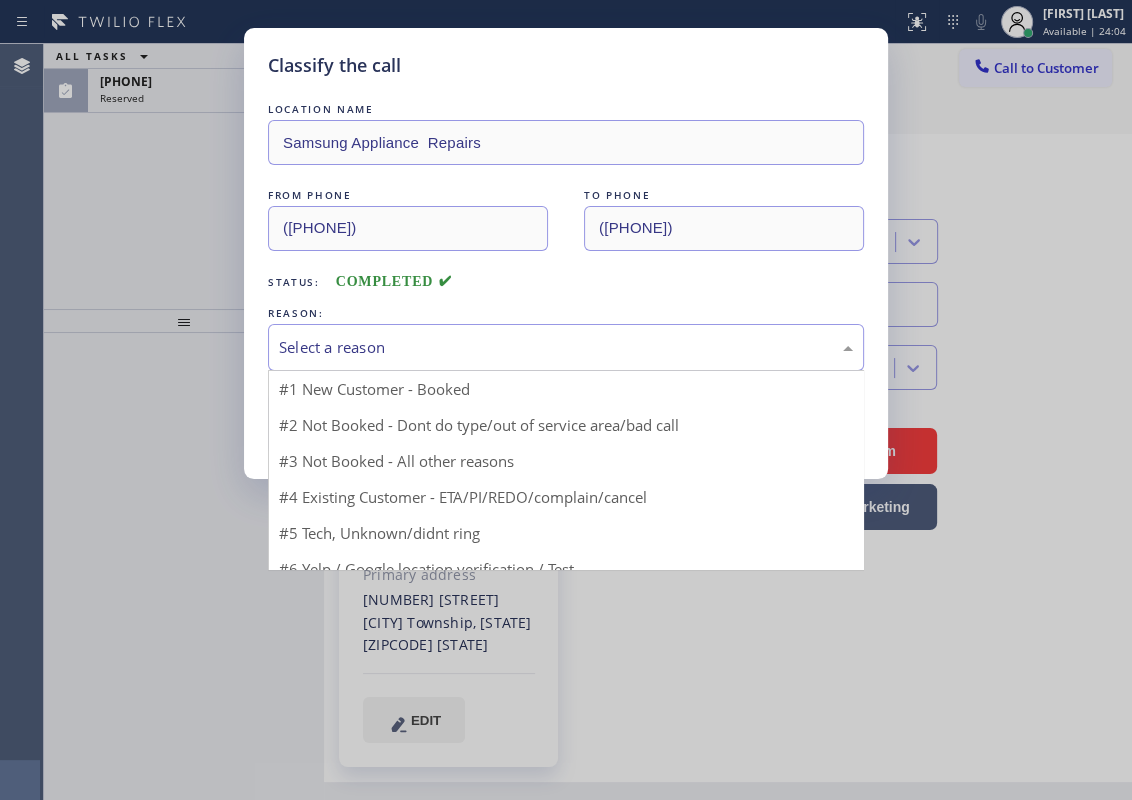 click on "Select a reason" at bounding box center [566, 347] 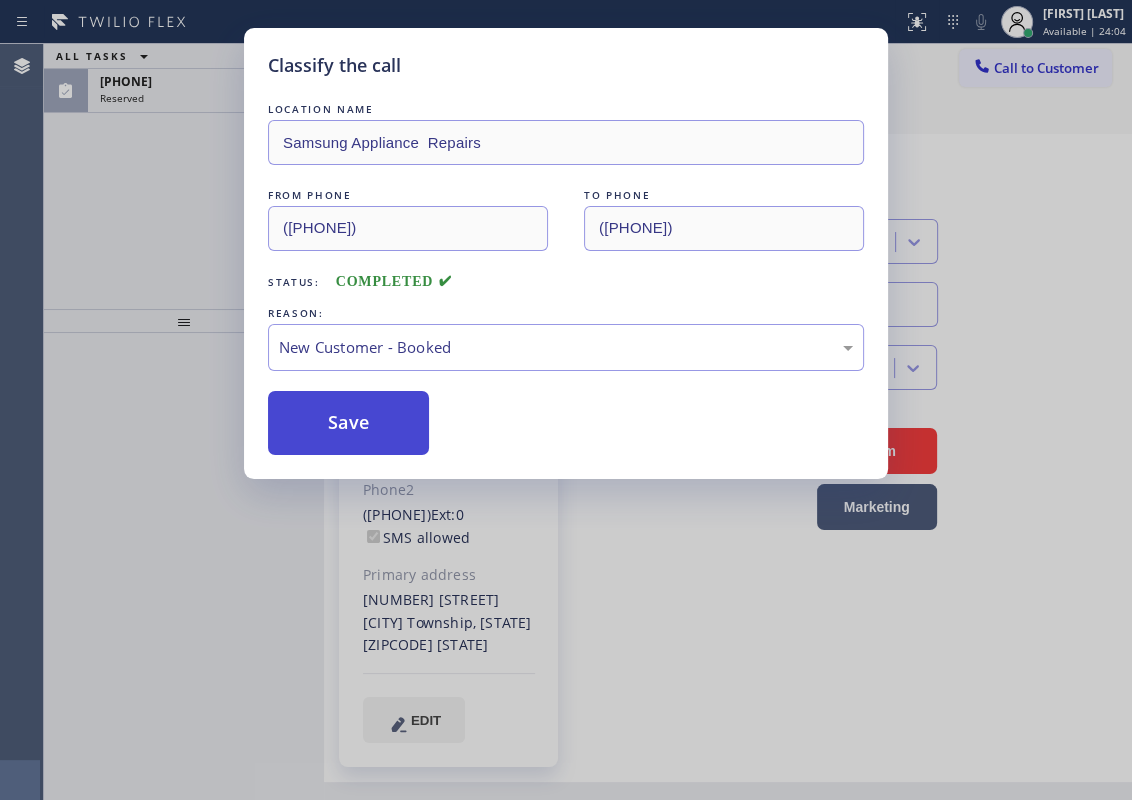 click on "Save" at bounding box center (348, 423) 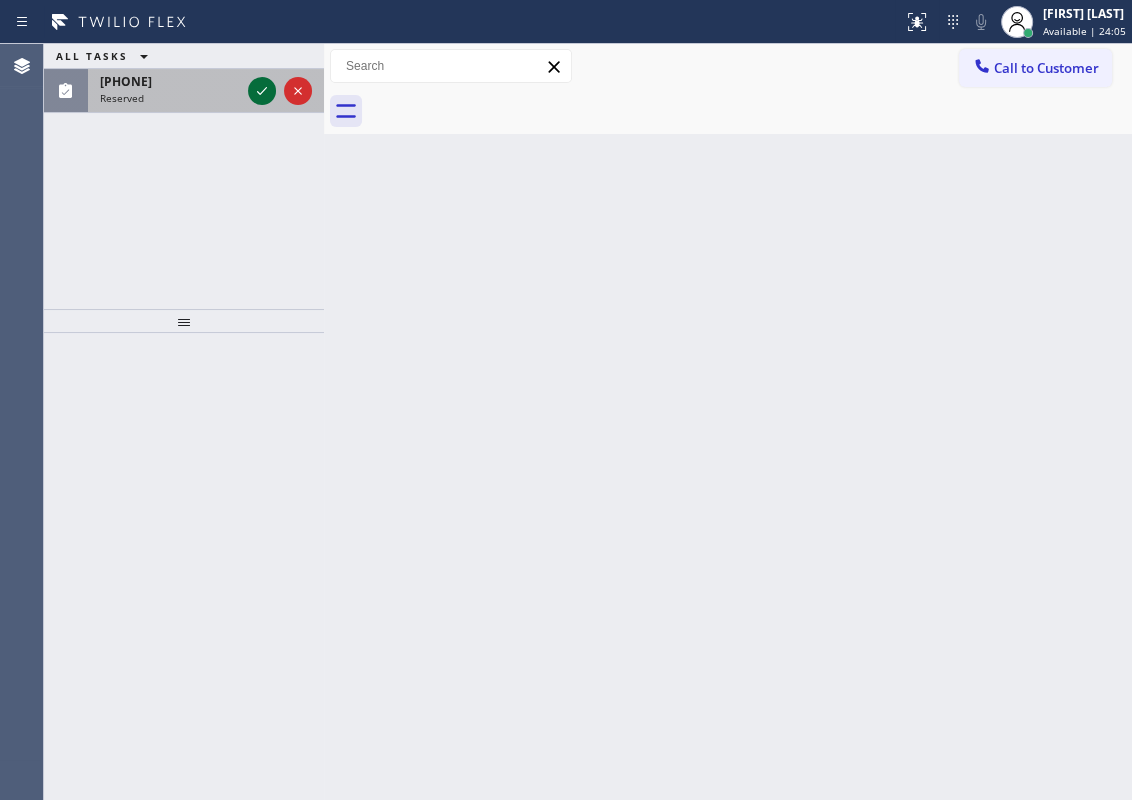 click 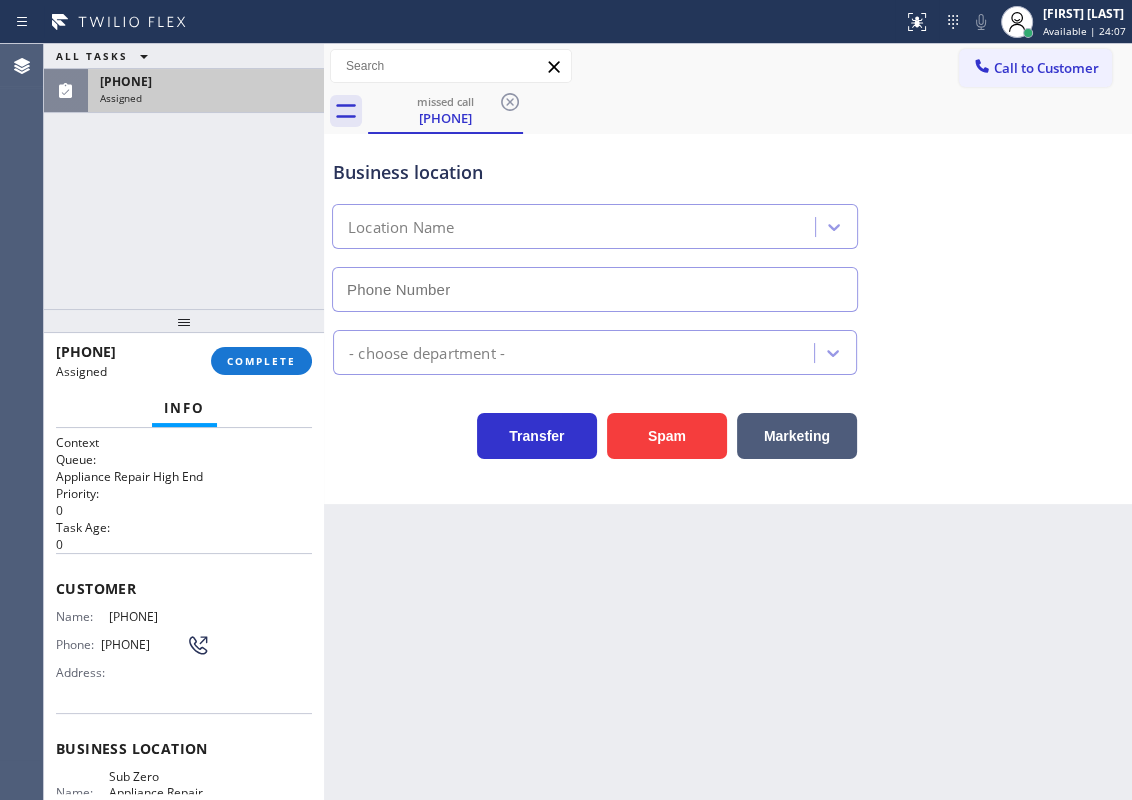 type on "([PHONE])" 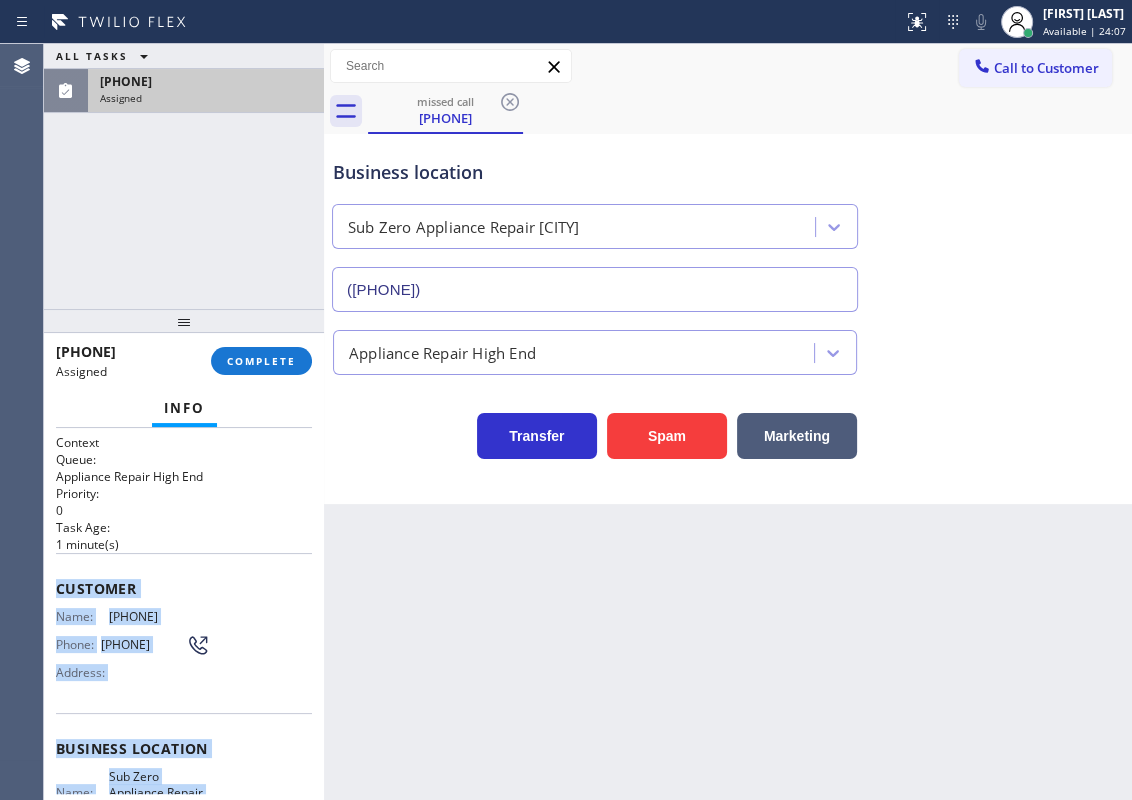 scroll, scrollTop: 270, scrollLeft: 0, axis: vertical 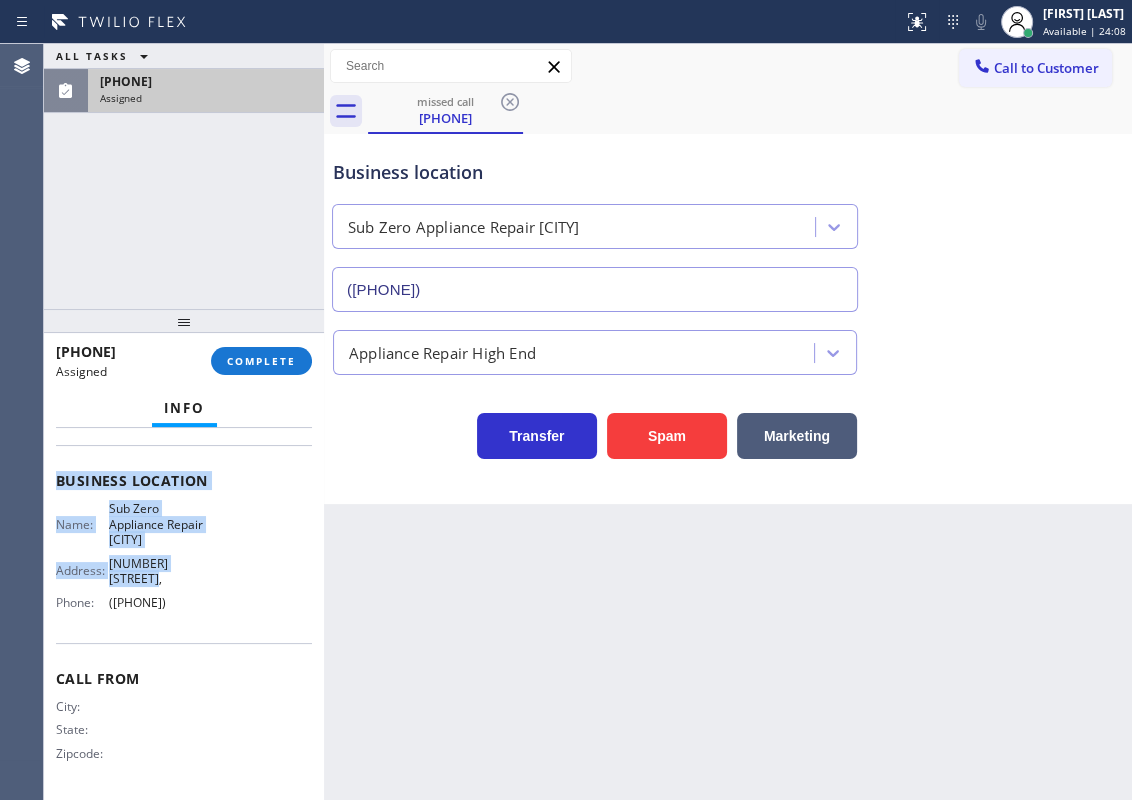 drag, startPoint x: 54, startPoint y: 580, endPoint x: 226, endPoint y: 621, distance: 176.81912 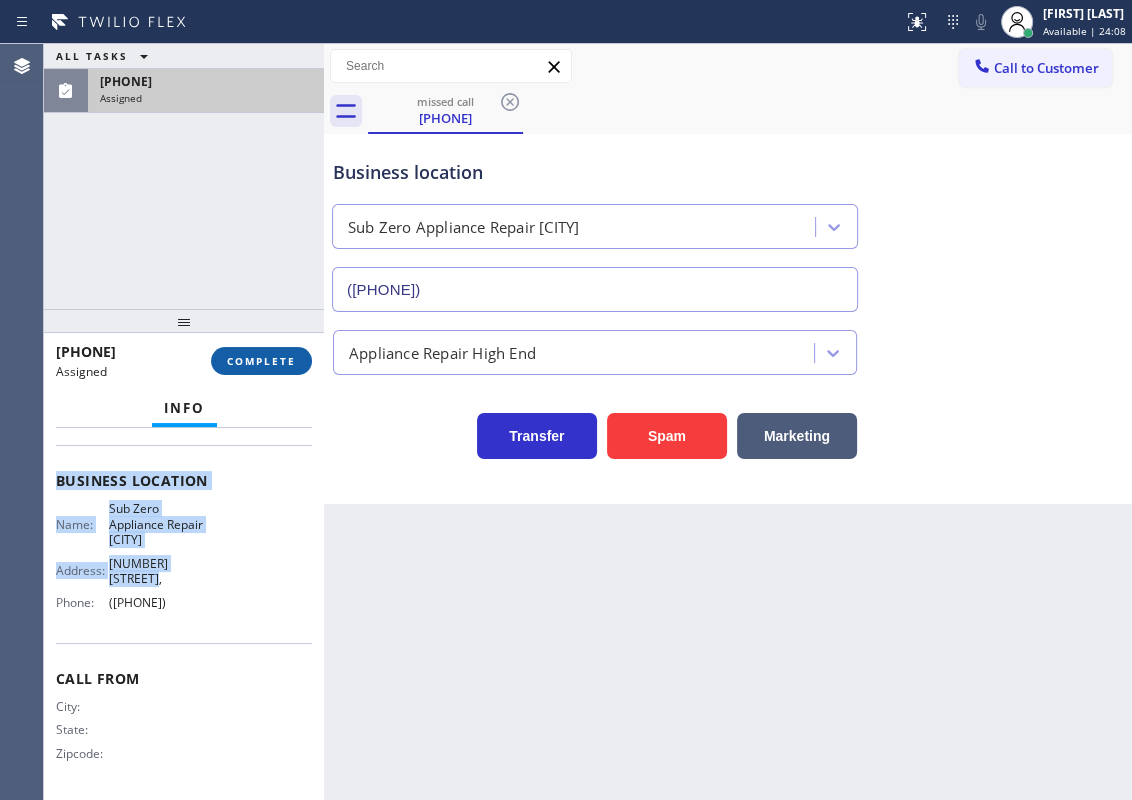 click on "COMPLETE" at bounding box center (261, 361) 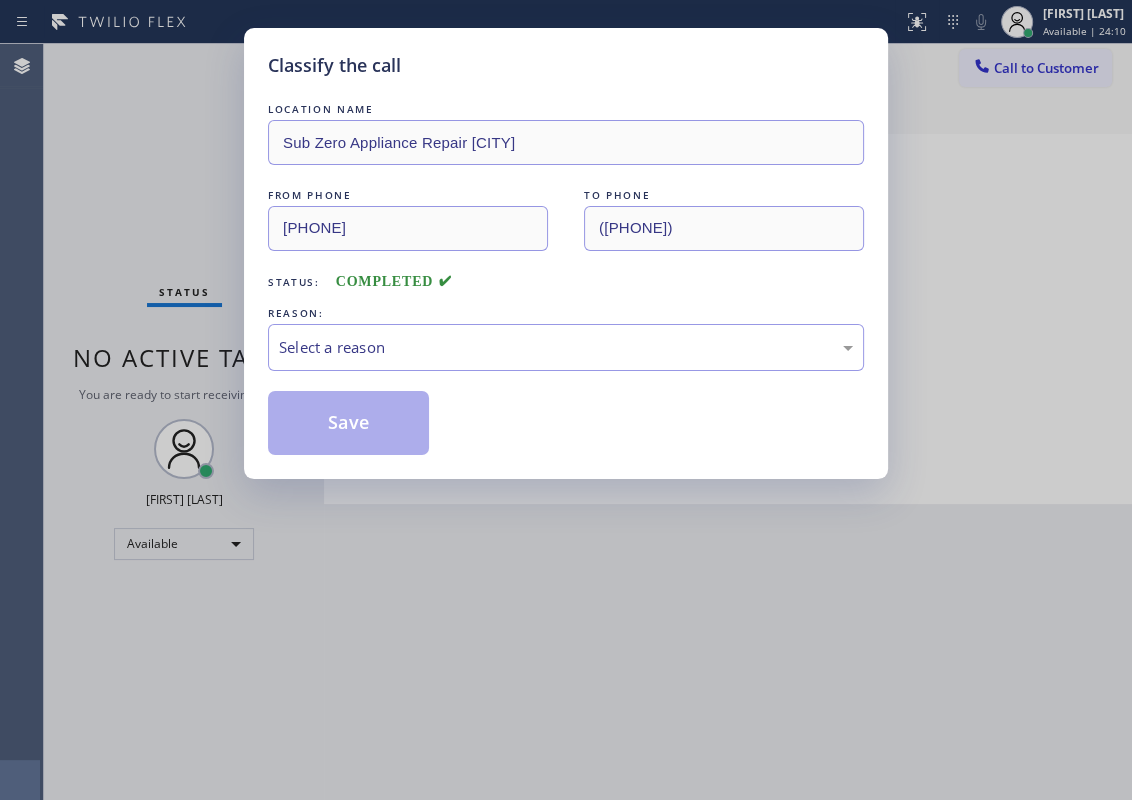 click on "LOCATION NAME [BUSINESS_NAME] FROM PHONE ([PHONE]) TO PHONE ([PHONE]) Status: COMPLETED REASON: Select a reason Save" at bounding box center (566, 277) 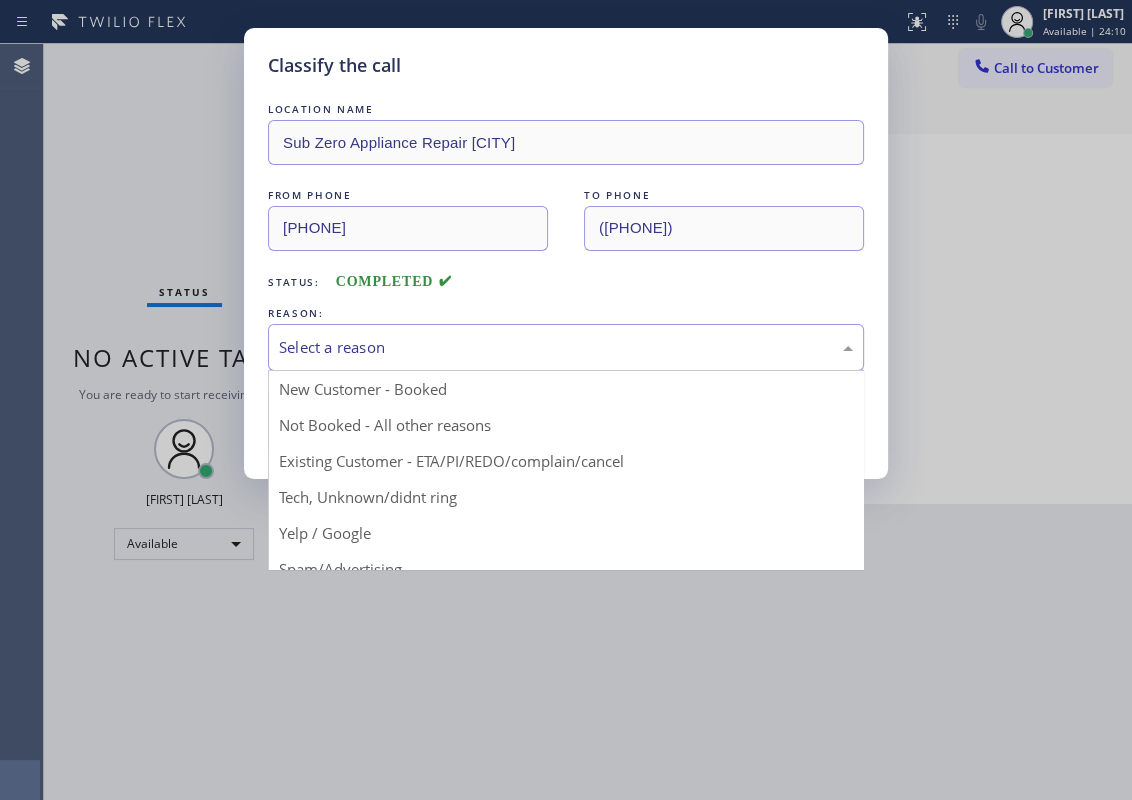 click on "Select a reason" at bounding box center [566, 347] 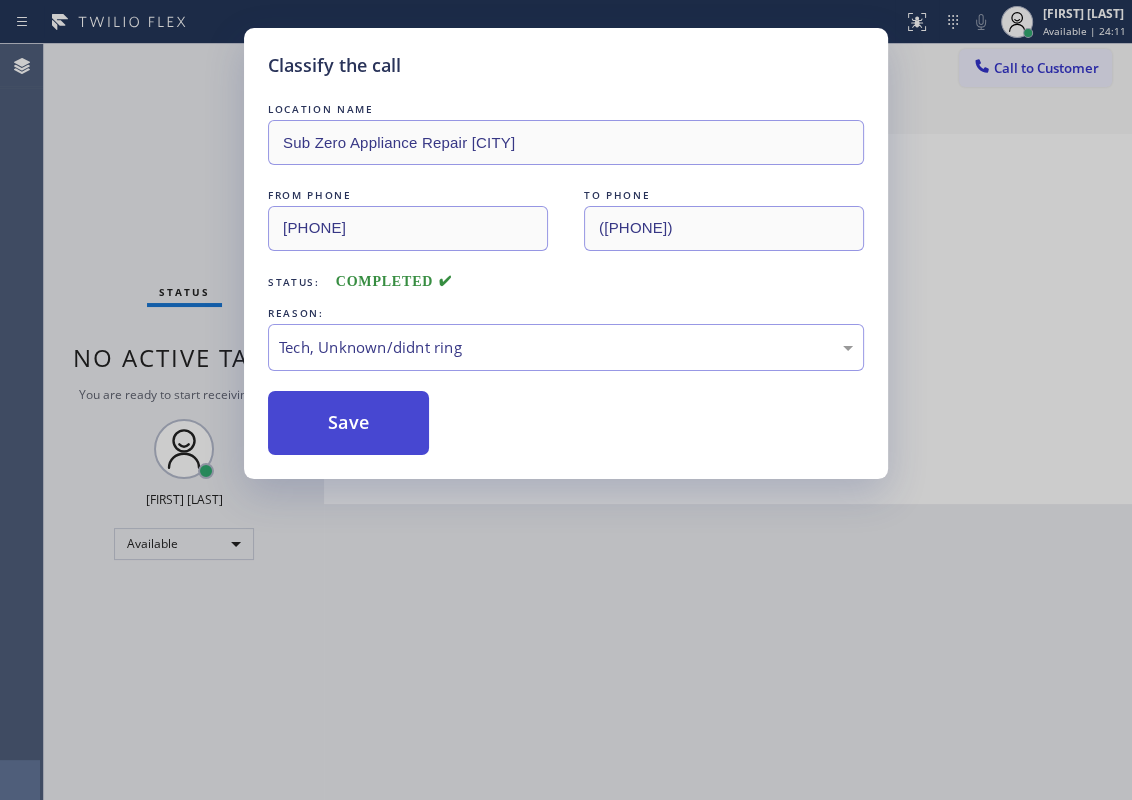 click on "Save" at bounding box center (348, 423) 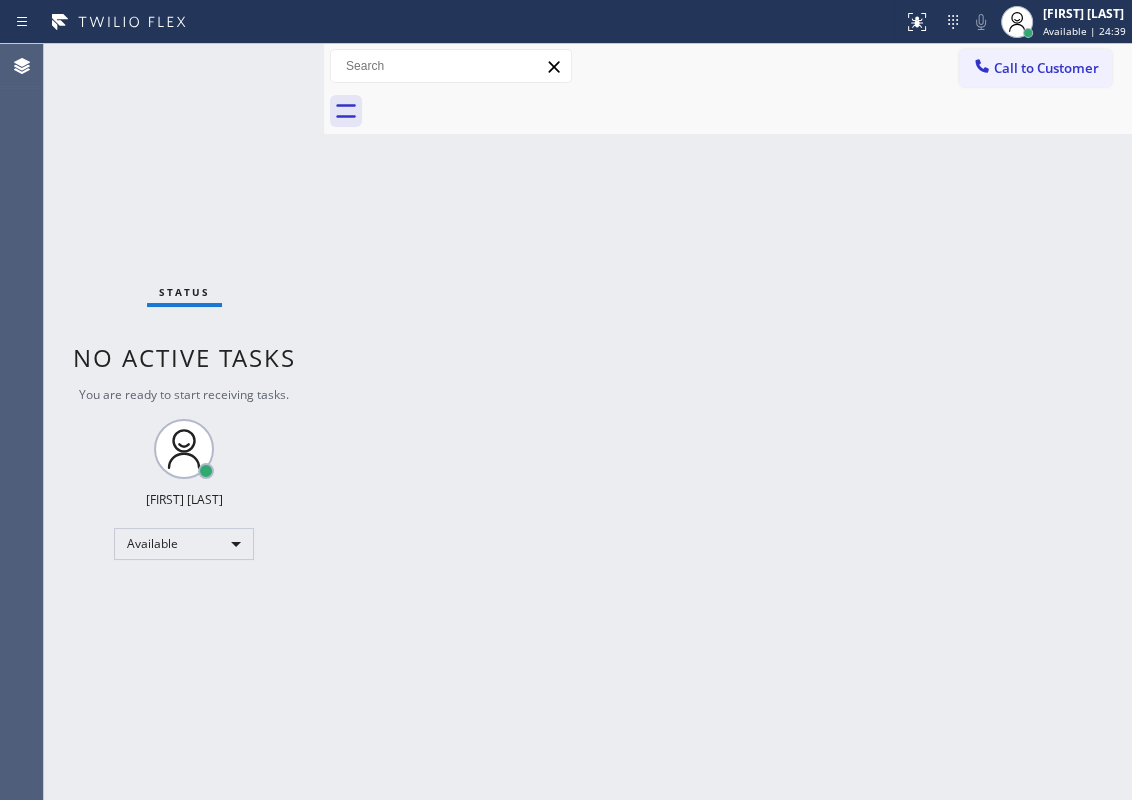 click on "Back to Dashboard Change Sender ID Customers Technicians Select a contact Outbound call Technician Search Technician Your caller id phone number Your caller id phone number Call Technician info Name   Phone none Address none Change Sender ID HVAC +18559994417 5 Star Appliance +18557314952 Appliance Repair +18554611149 Plumbing +18889090120 Air Duct Cleaning +18006865038  Electricians +18005688664 Cancel Change Check personal SMS Reset Change No tabs Call to Customer Outbound call Location Search location Your caller id phone number Customer number Call Outbound call Technician Search Technician Your caller id phone number Your caller id phone number Call" at bounding box center [728, 422] 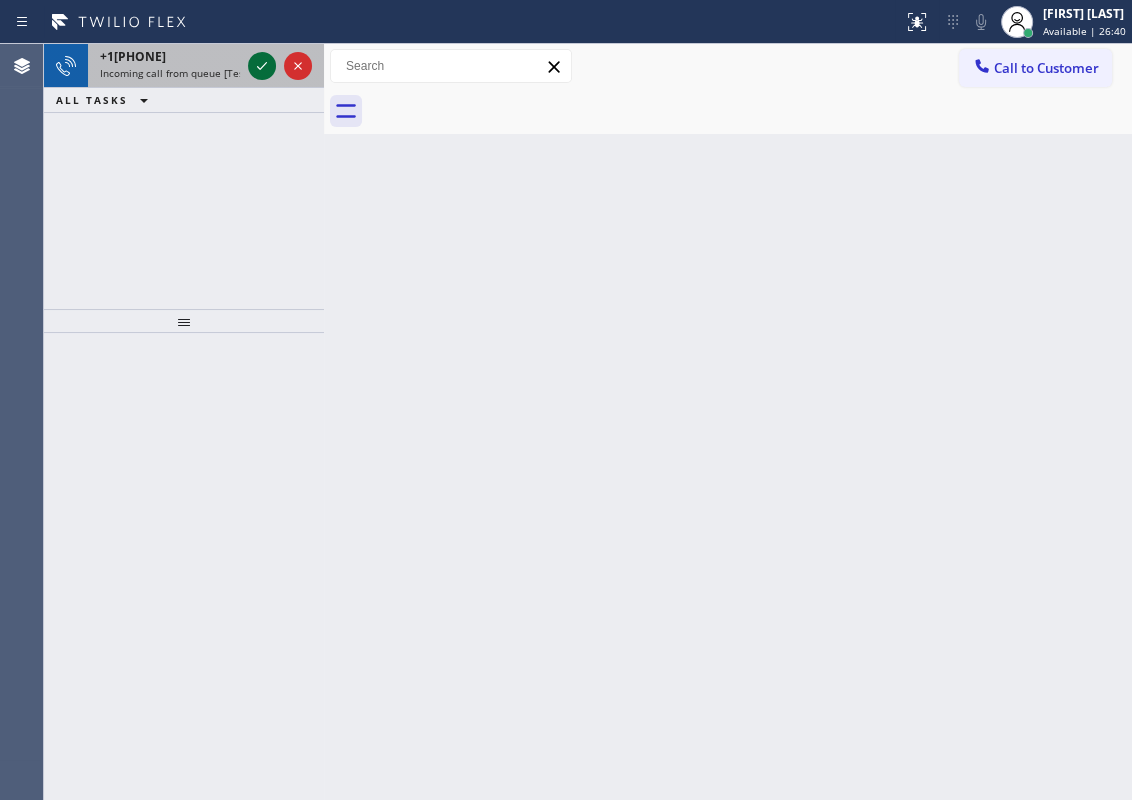 click 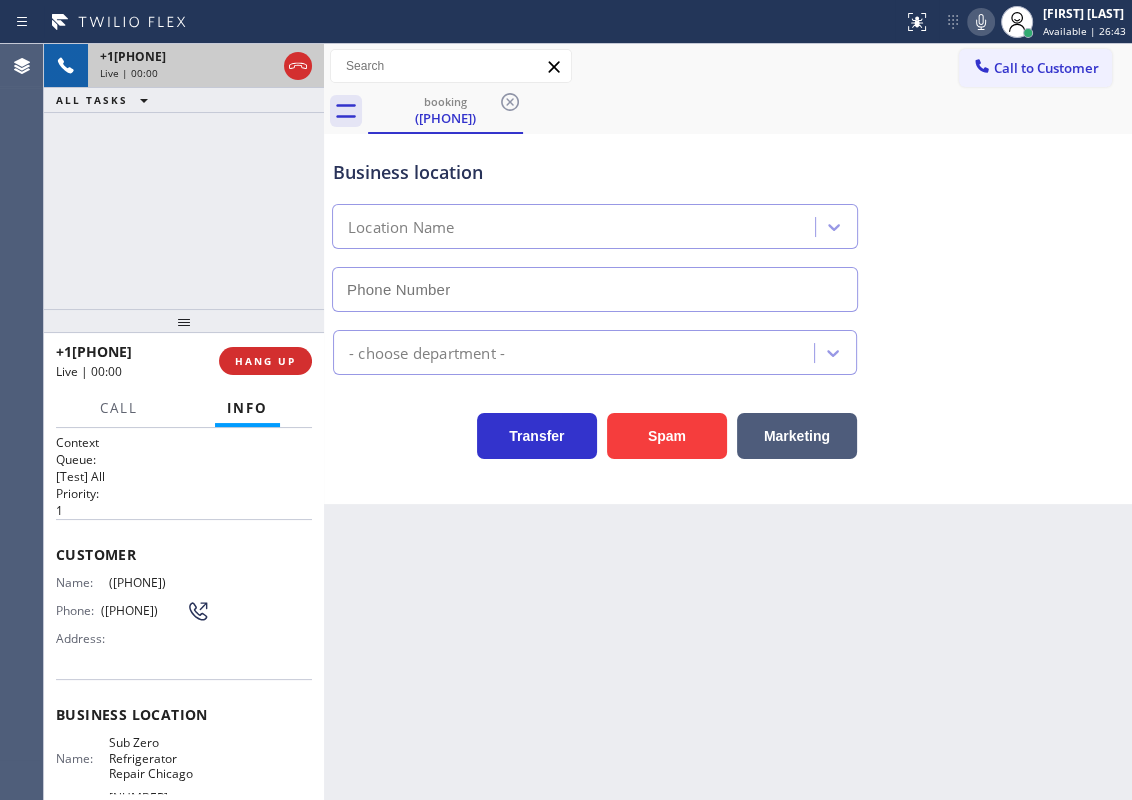 type on "[PHONE]" 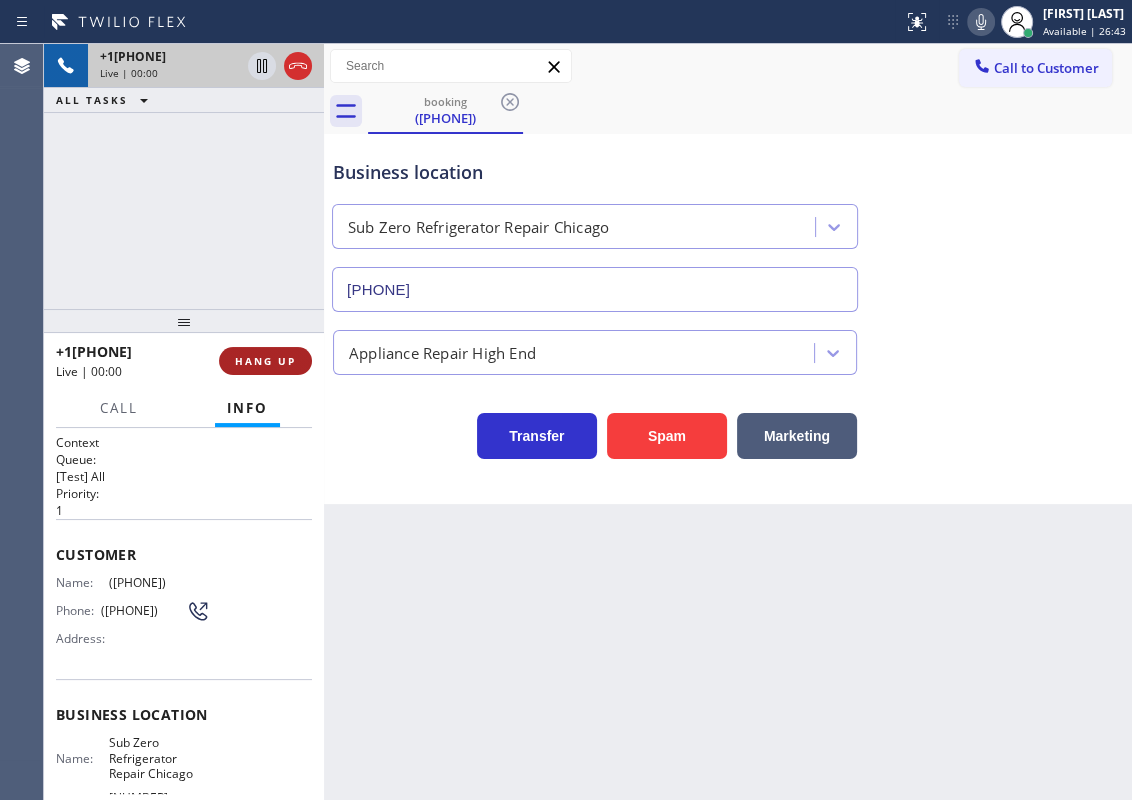 click on "HANG UP" at bounding box center (265, 361) 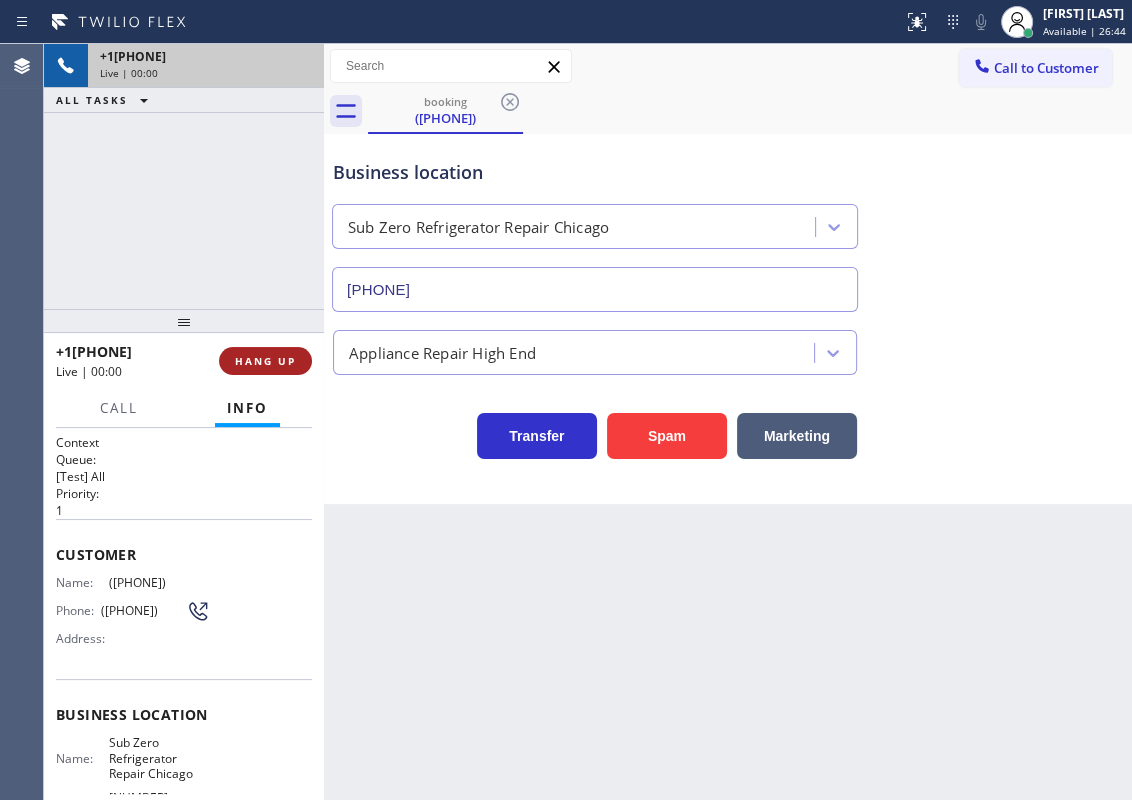 click on "HANG UP" at bounding box center (265, 361) 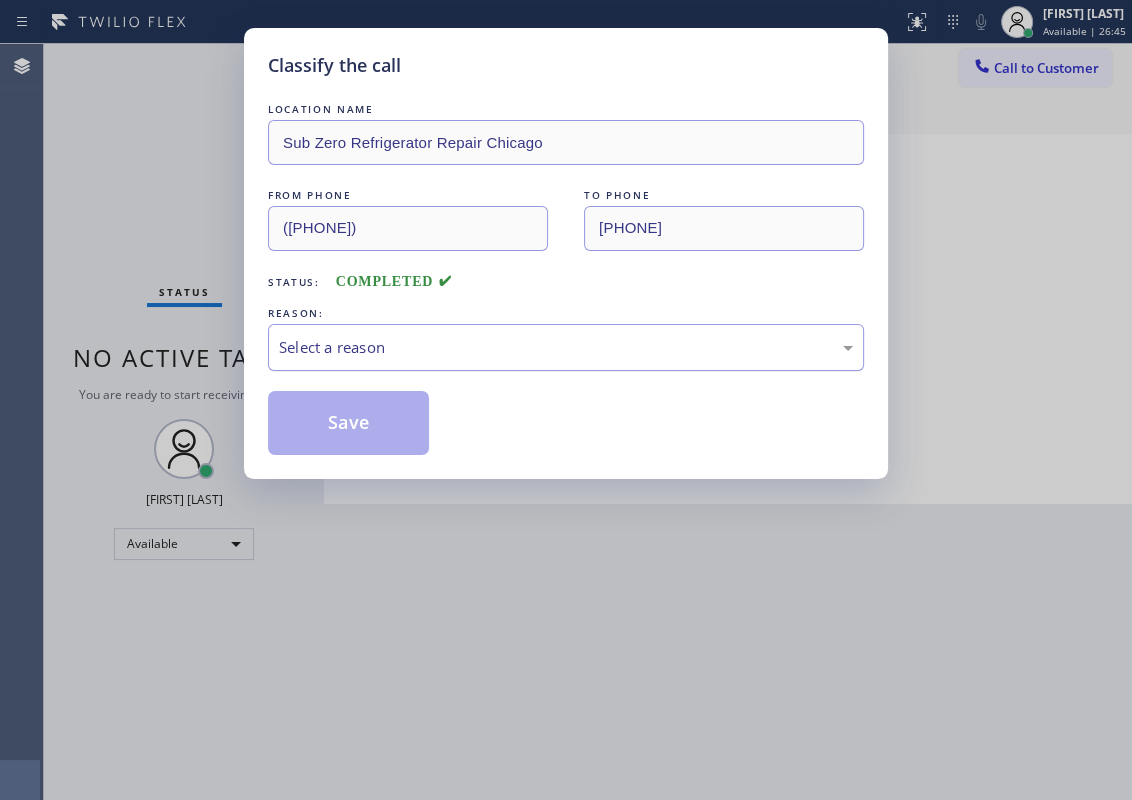drag, startPoint x: 437, startPoint y: 348, endPoint x: 437, endPoint y: 360, distance: 12 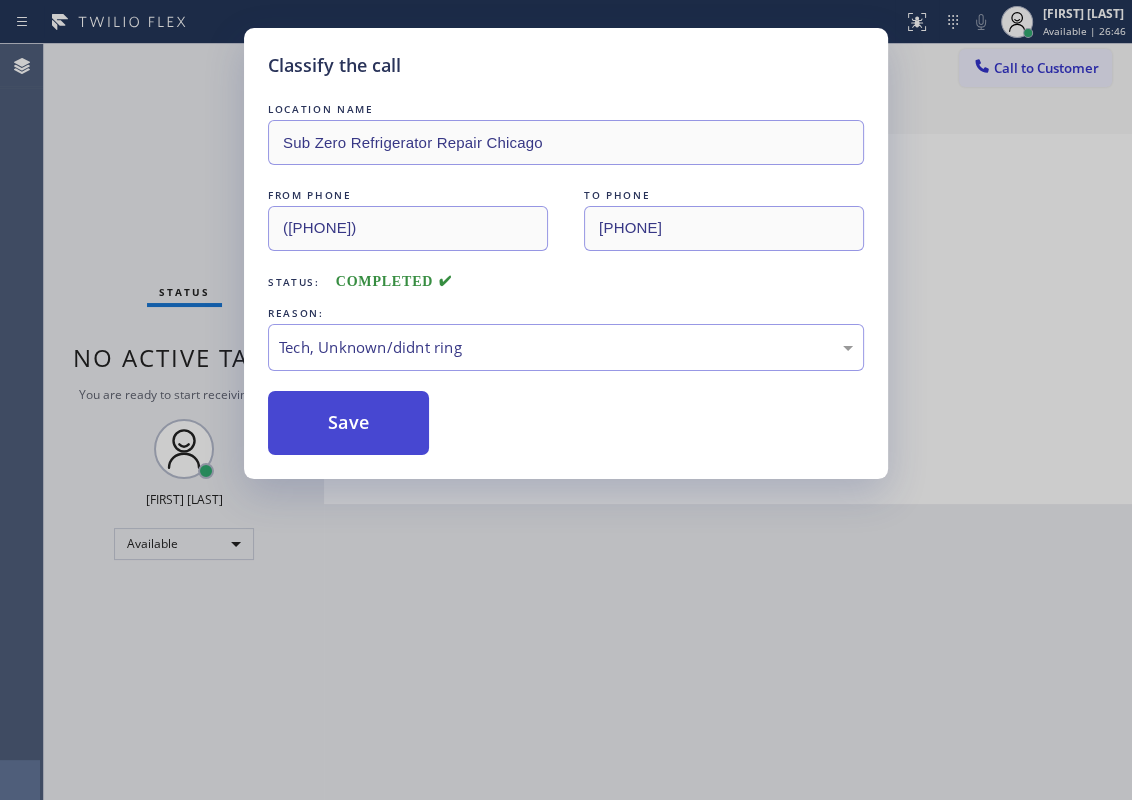 drag, startPoint x: 387, startPoint y: 416, endPoint x: 400, endPoint y: 408, distance: 15.264338 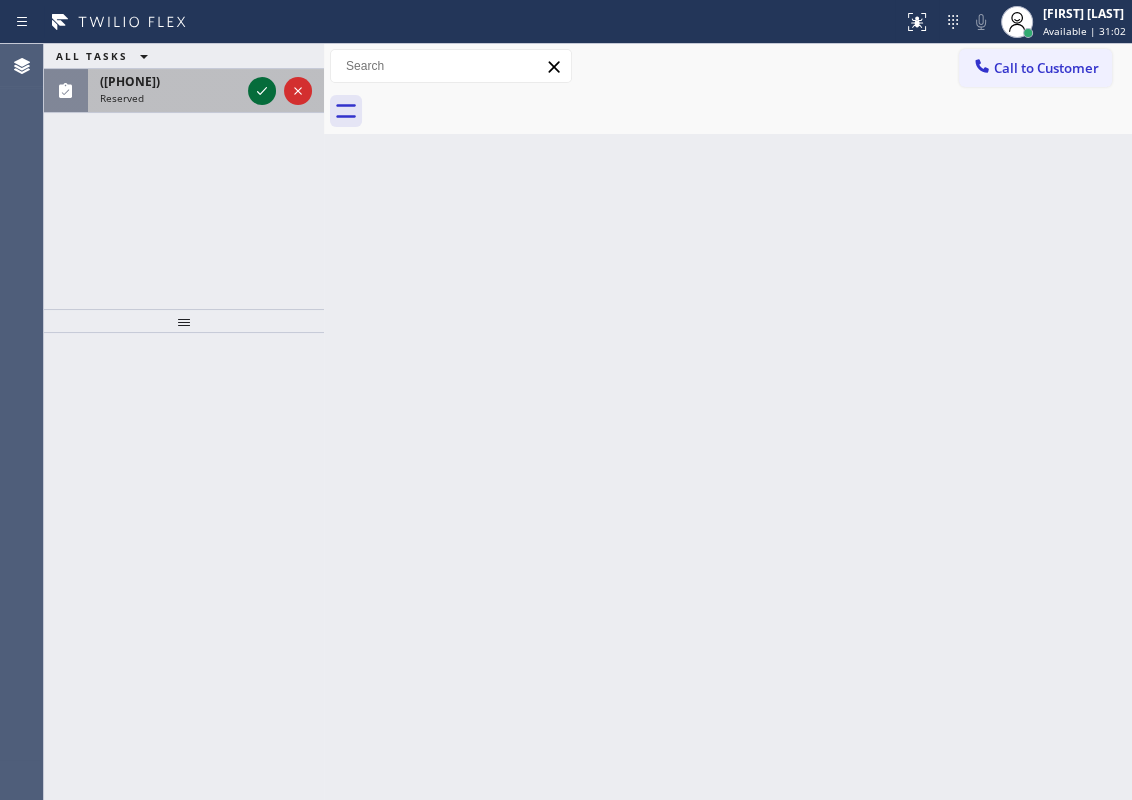 click 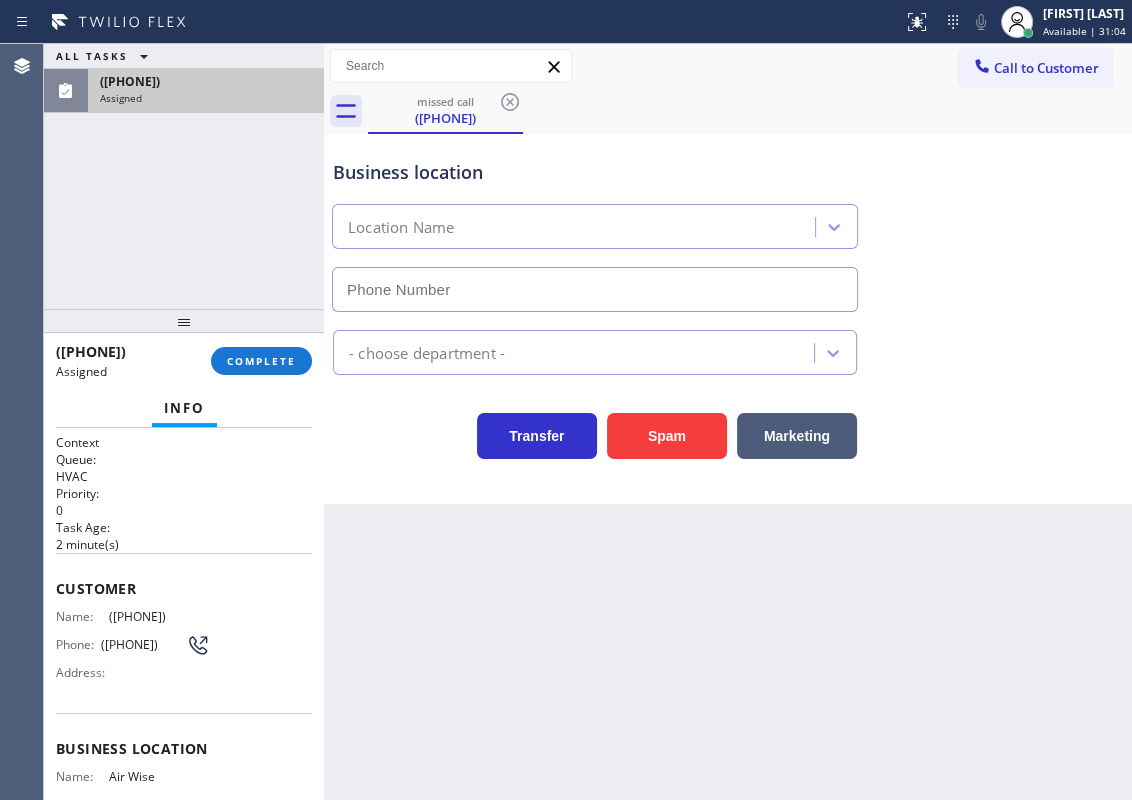 type on "([PHONE])" 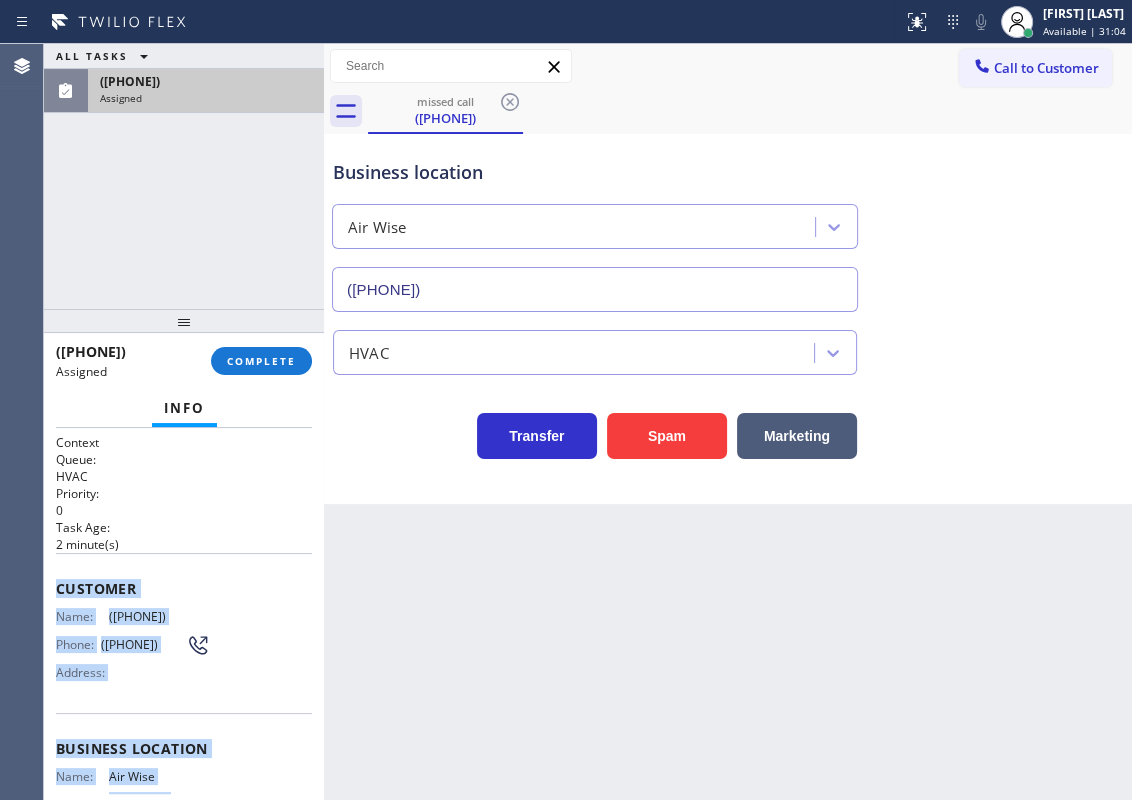 scroll, scrollTop: 224, scrollLeft: 0, axis: vertical 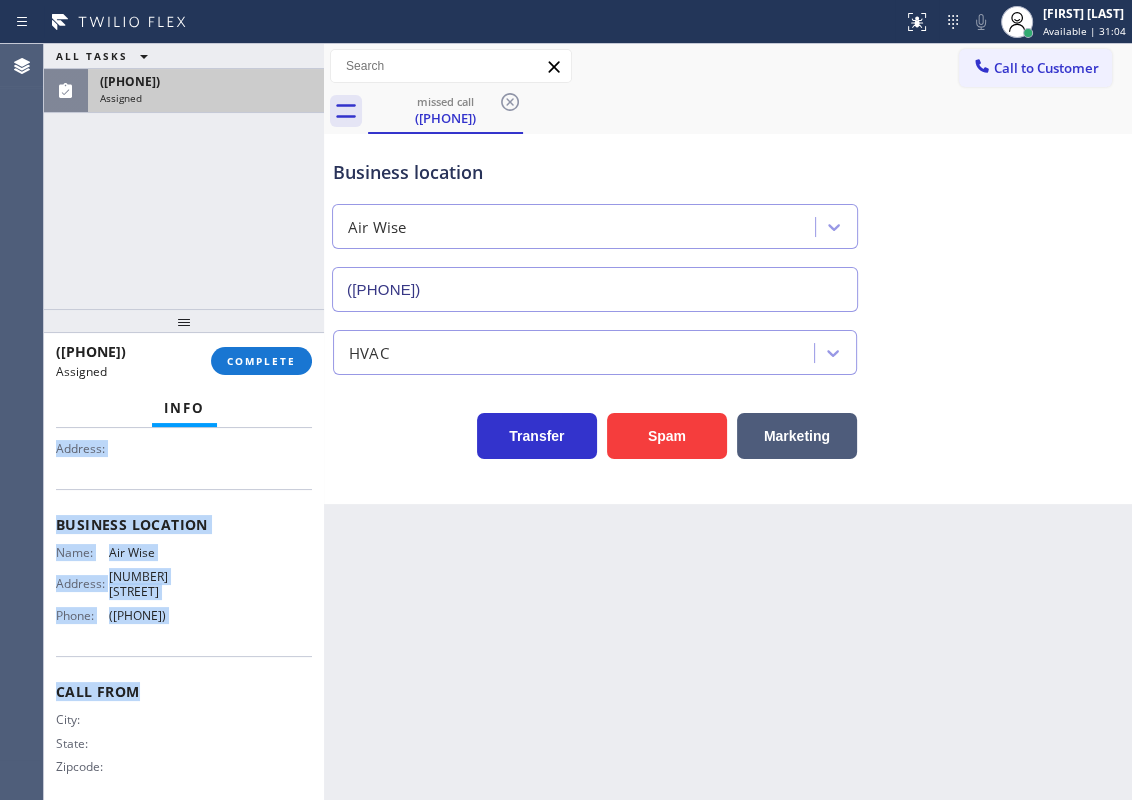 drag, startPoint x: 54, startPoint y: 575, endPoint x: 239, endPoint y: 645, distance: 197.8004 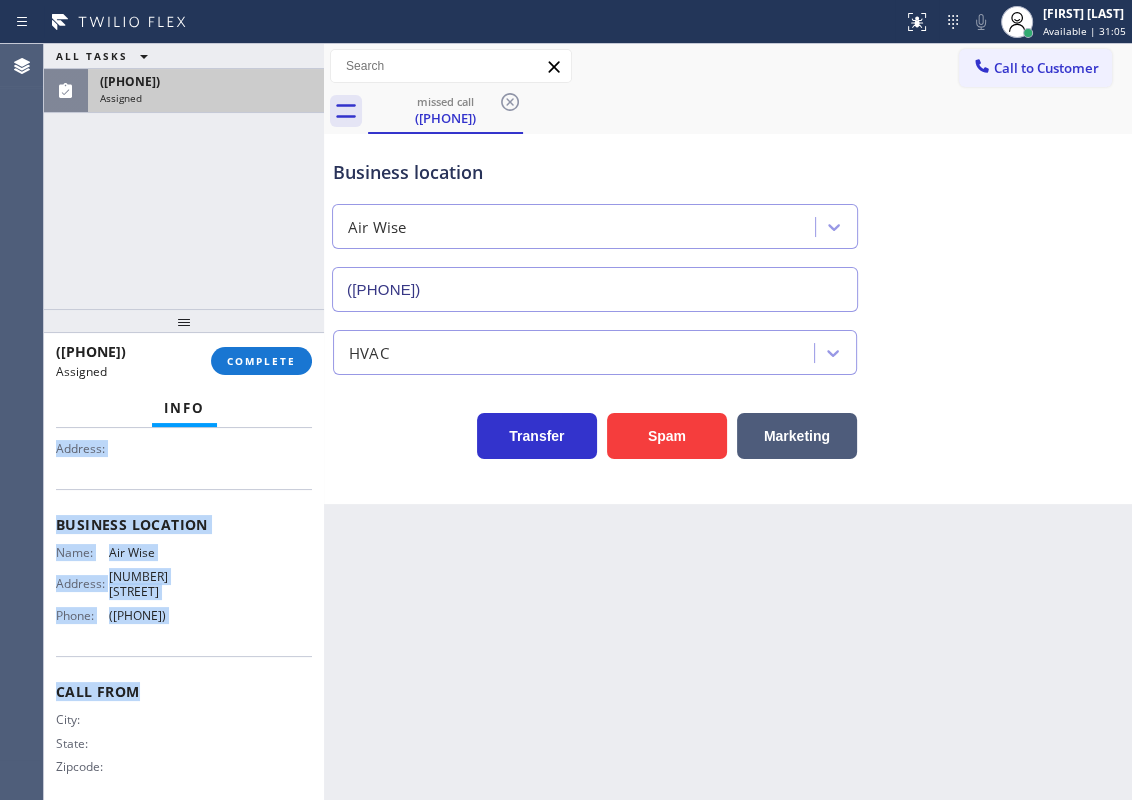 copy on "Customer Name: [PHONE] Phone: [PHONE] Address: Business location Name: Air Wise Address: [NUMBER] [STREET]  Phone: [PHONE] Call From" 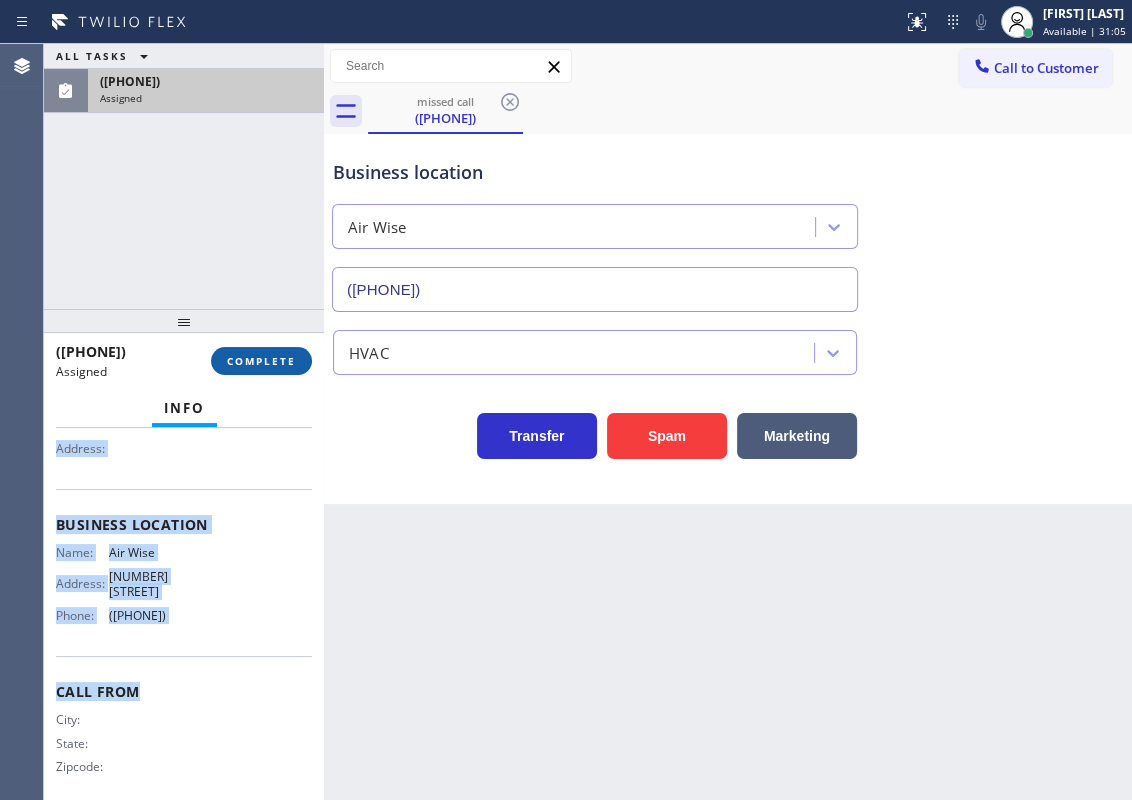 click on "COMPLETE" at bounding box center [261, 361] 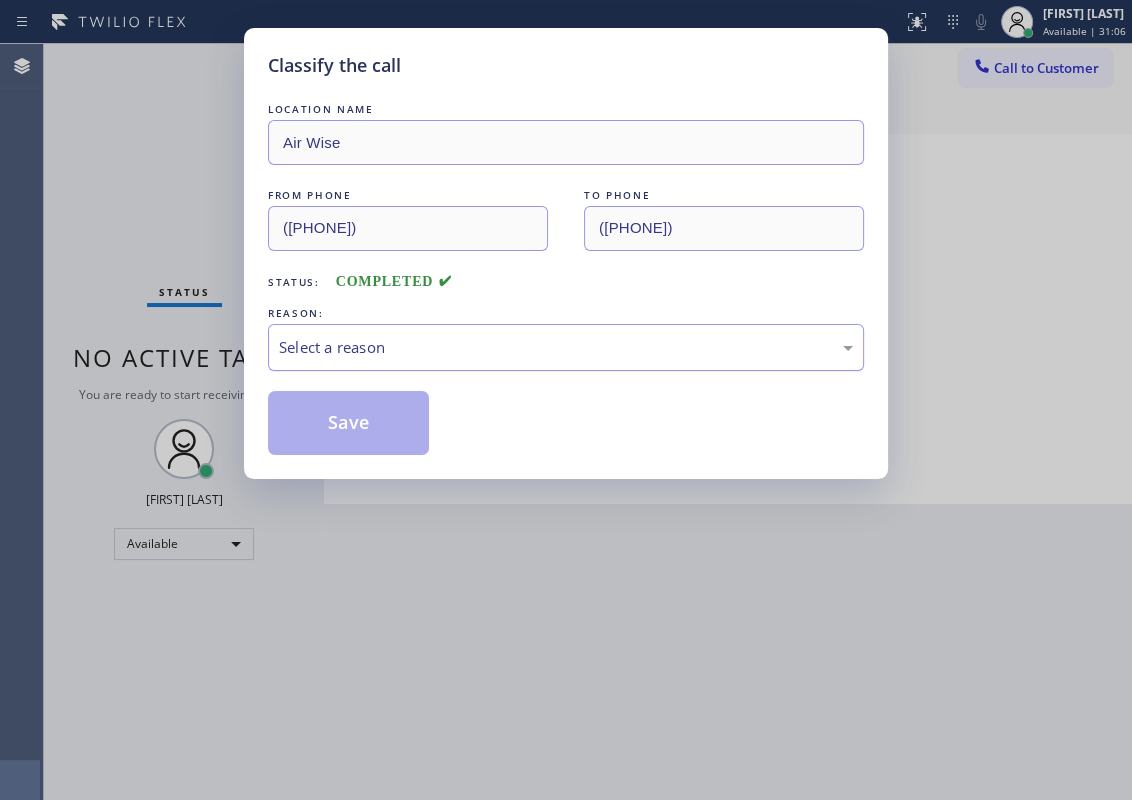 click on "Select a reason" at bounding box center (566, 347) 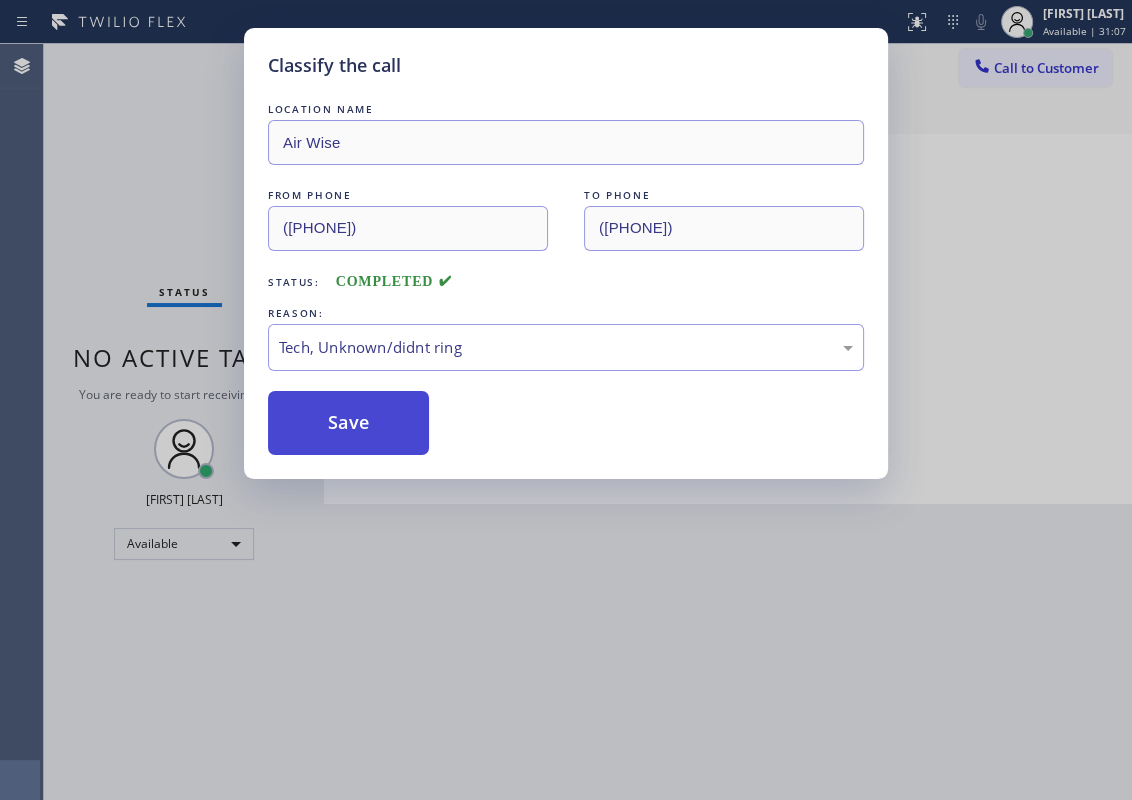 click on "Save" at bounding box center (348, 423) 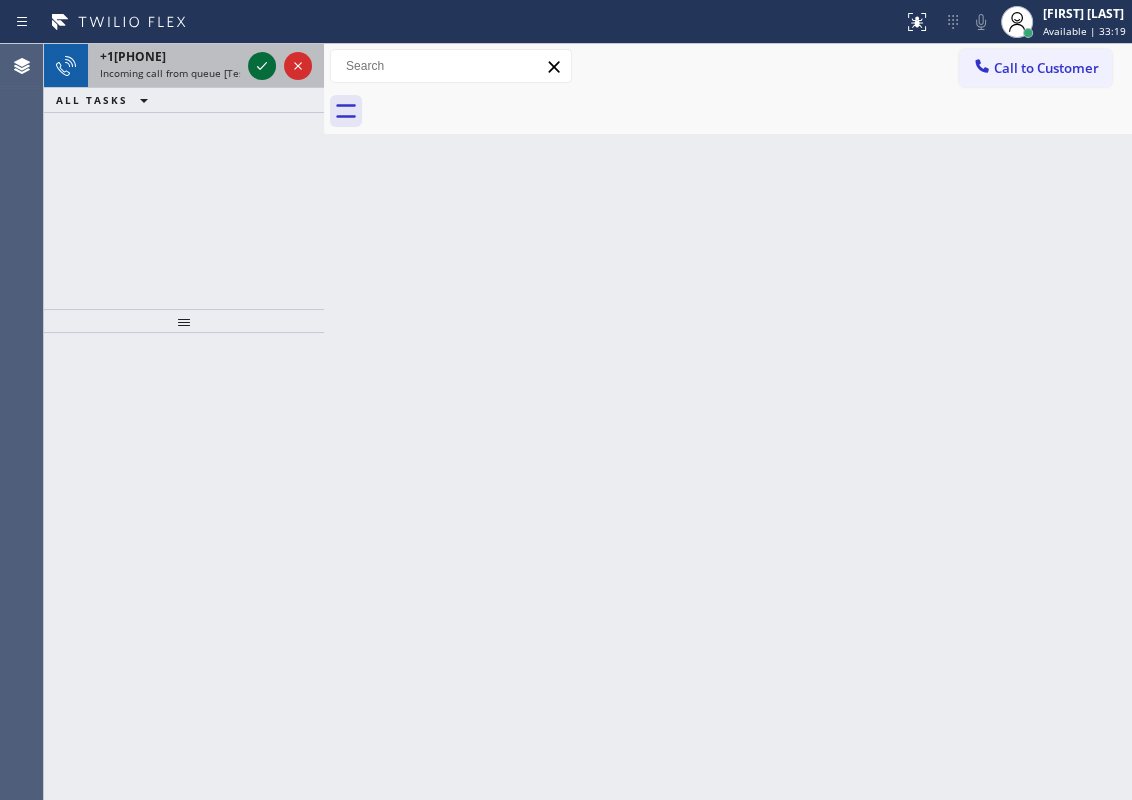 click 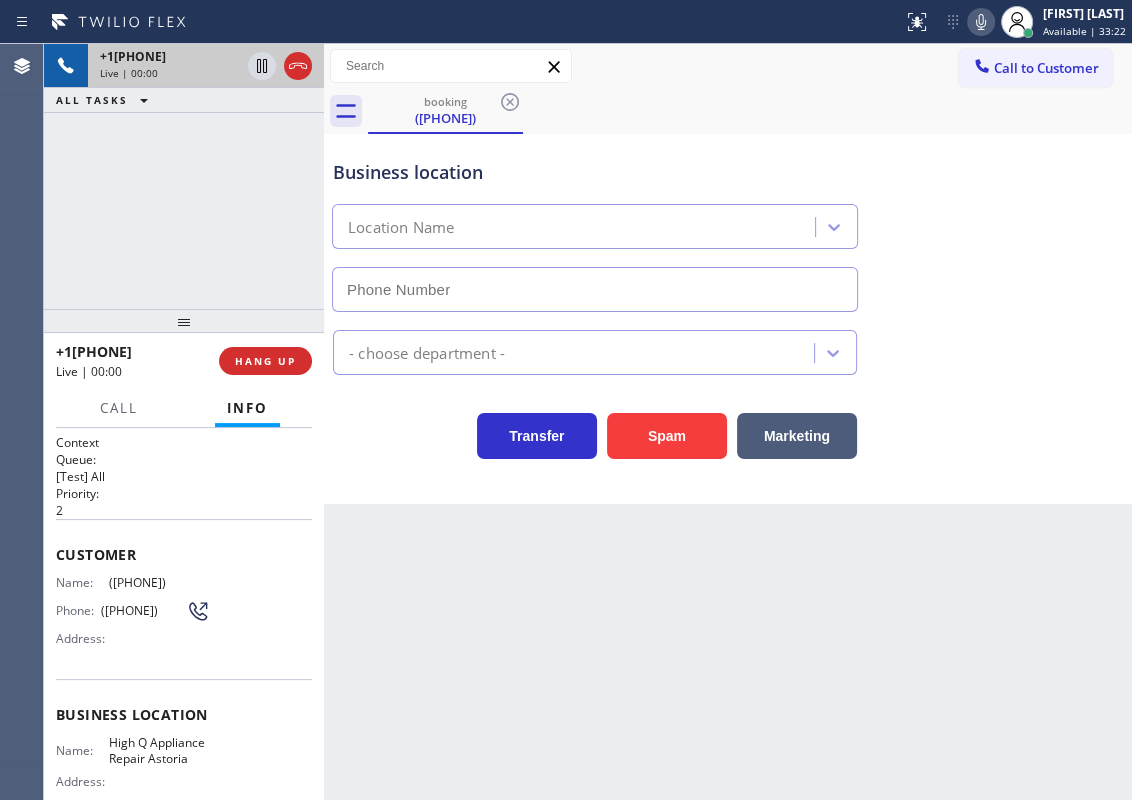 type on "[PHONE]" 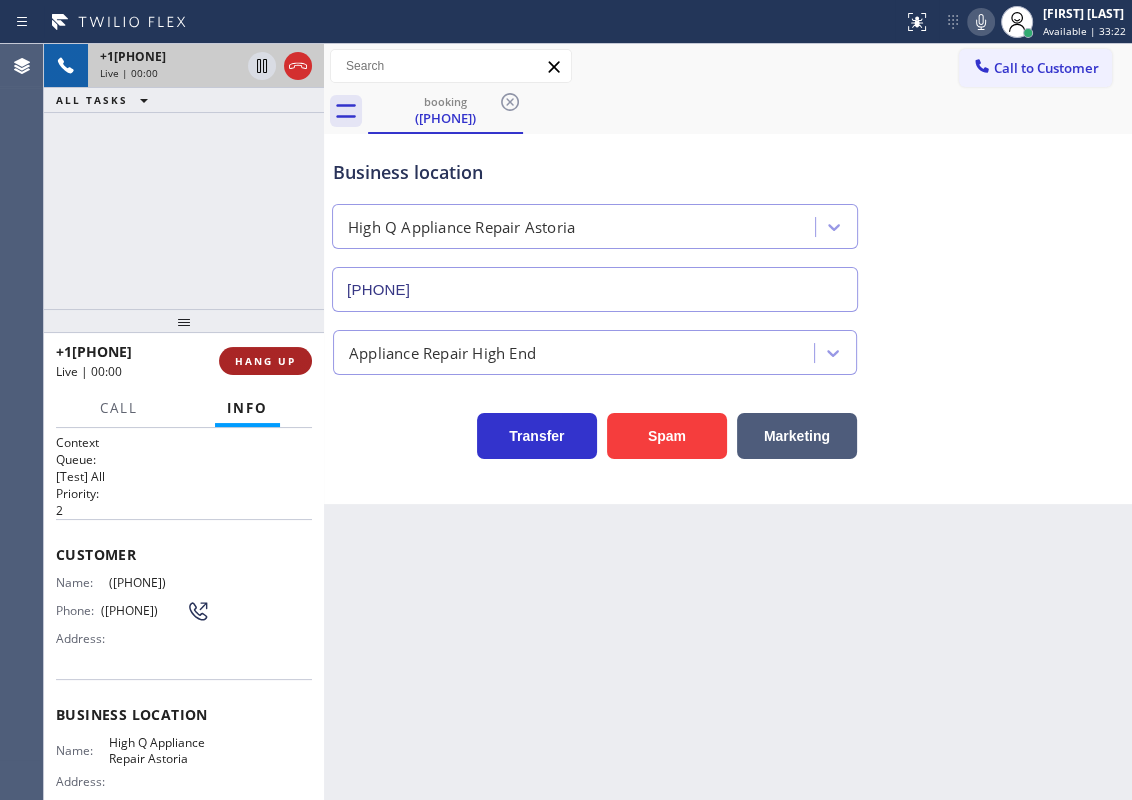 click on "HANG UP" at bounding box center [265, 361] 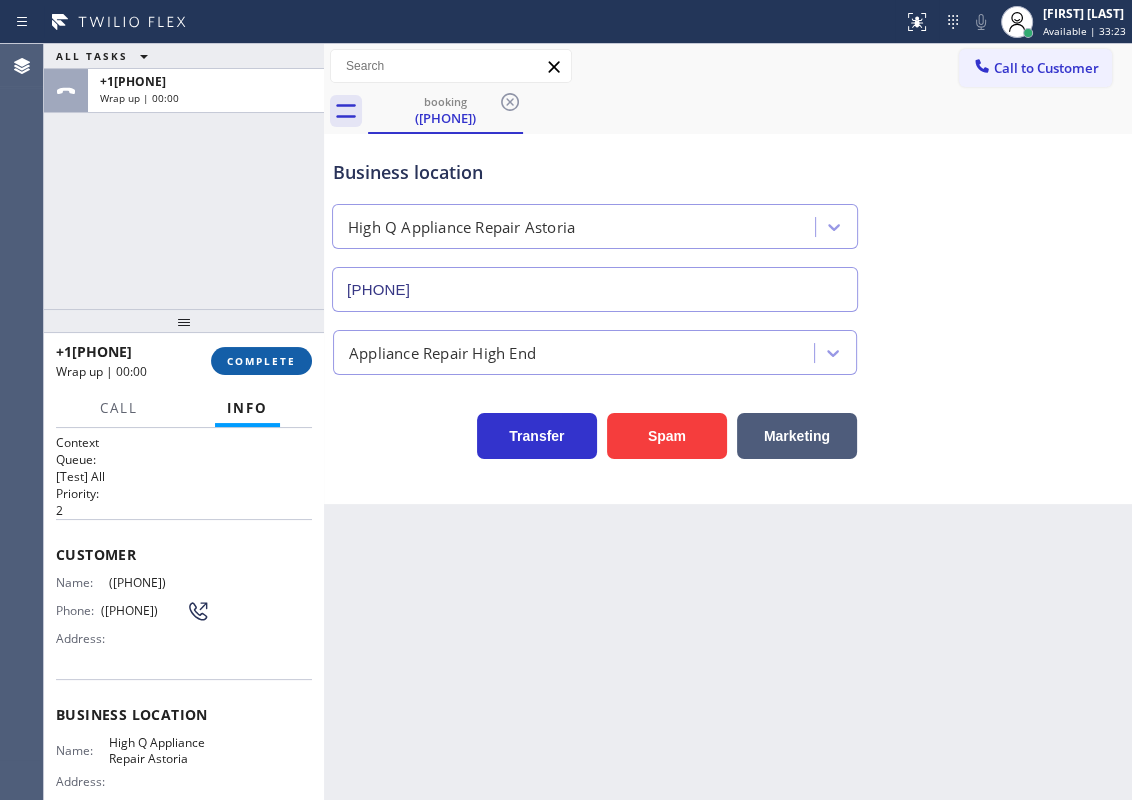 click on "COMPLETE" at bounding box center [261, 361] 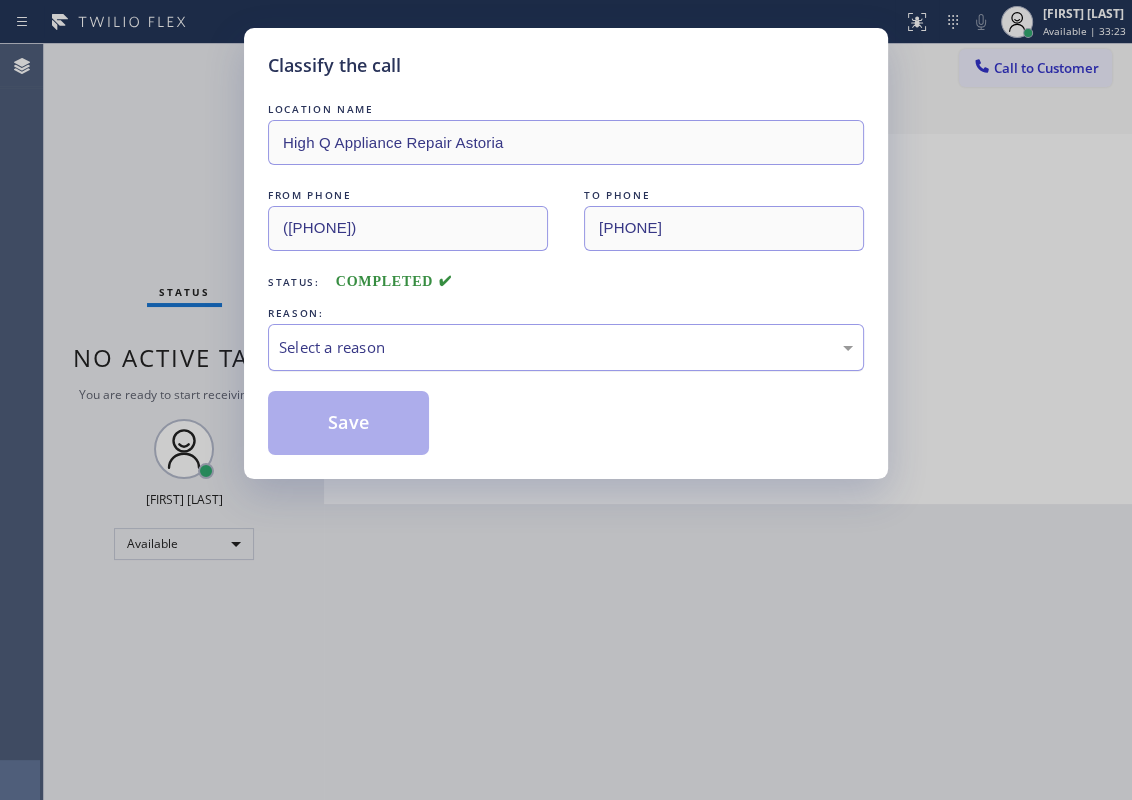 click on "Select a reason" at bounding box center [566, 347] 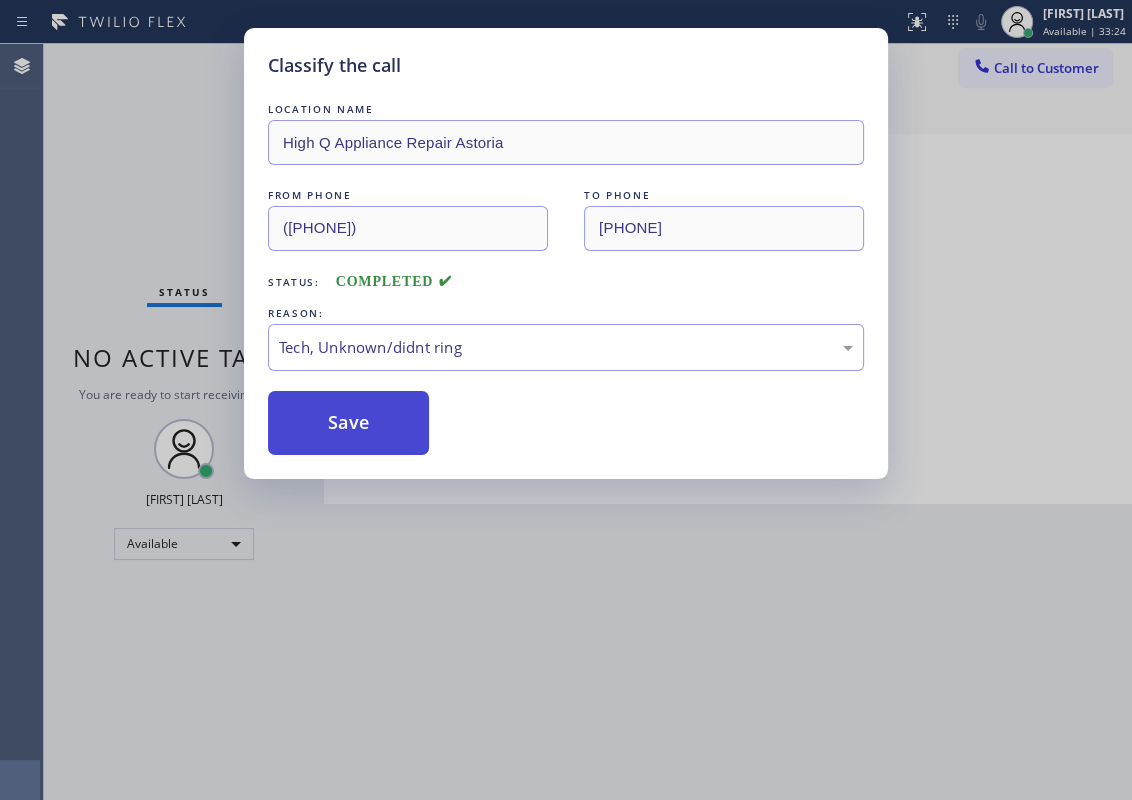 click on "Save" at bounding box center (348, 423) 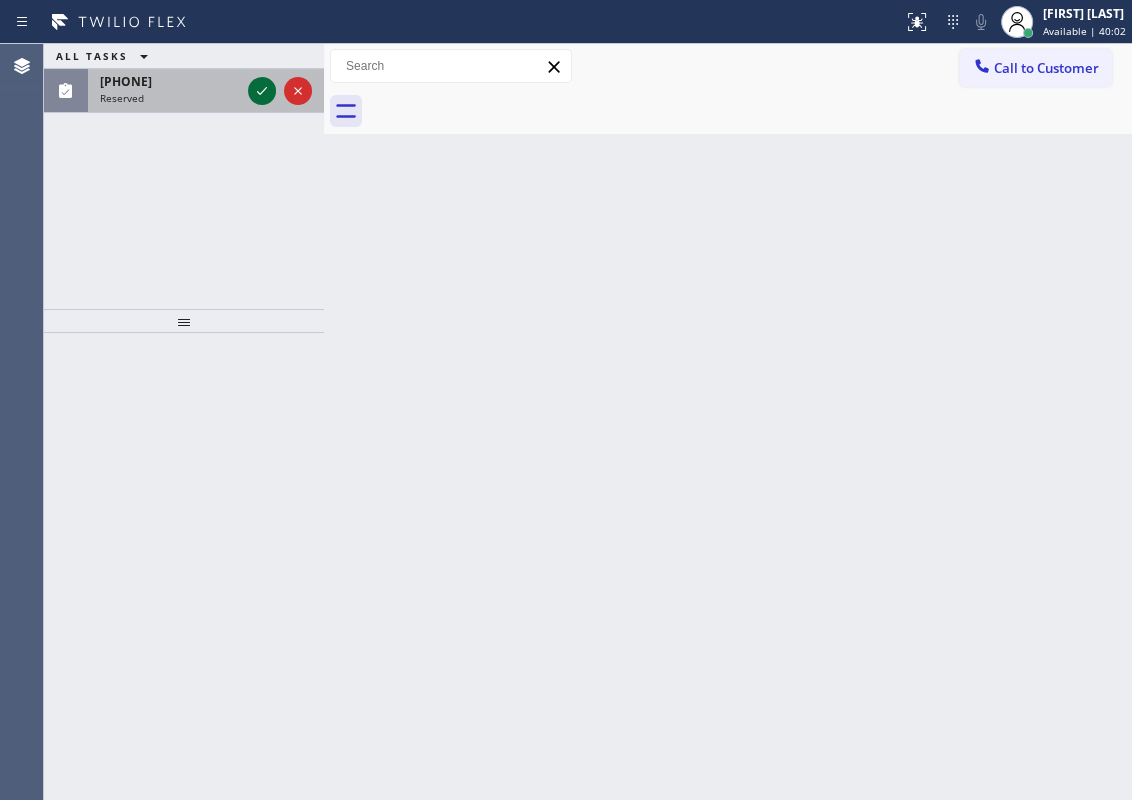 click 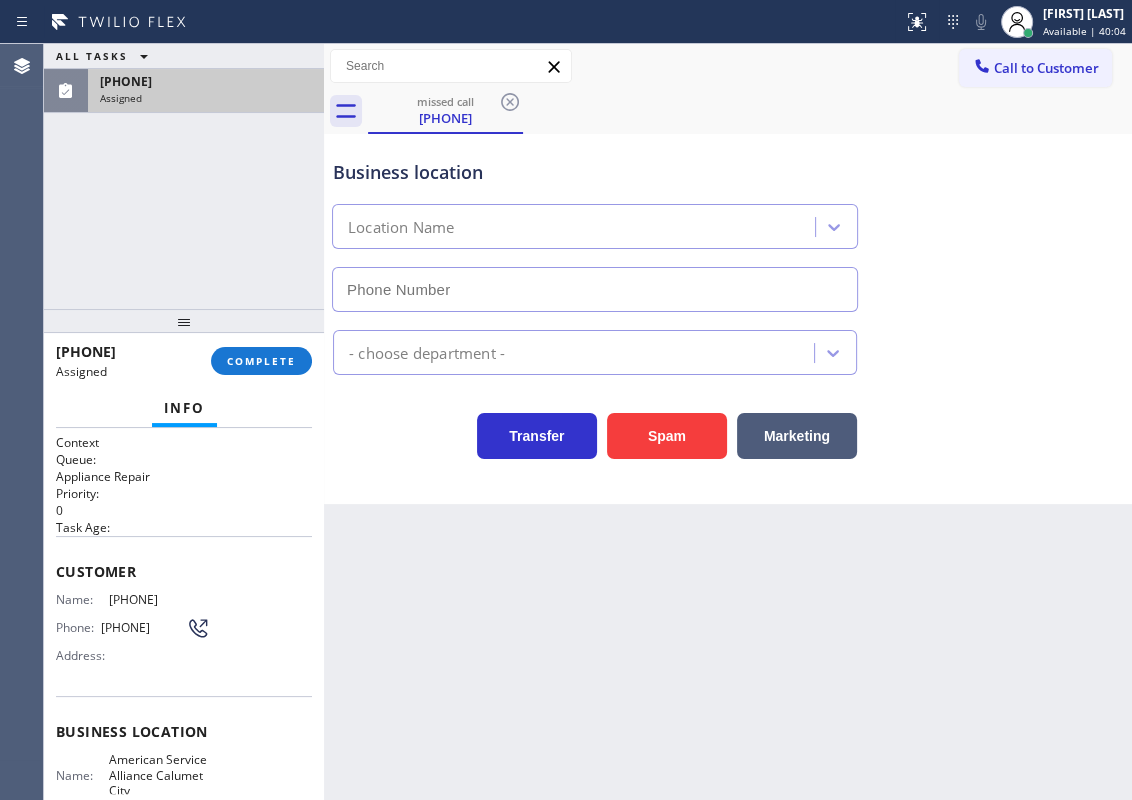 type on "([PHONE])" 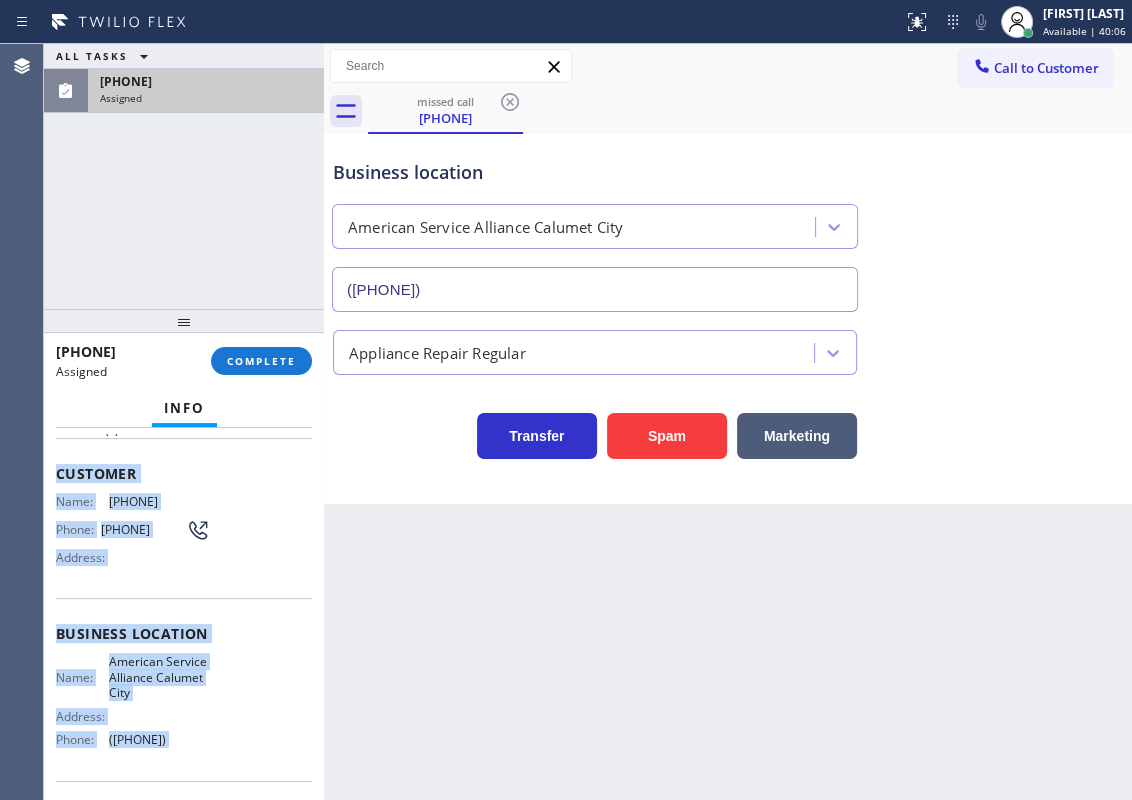 scroll, scrollTop: 255, scrollLeft: 0, axis: vertical 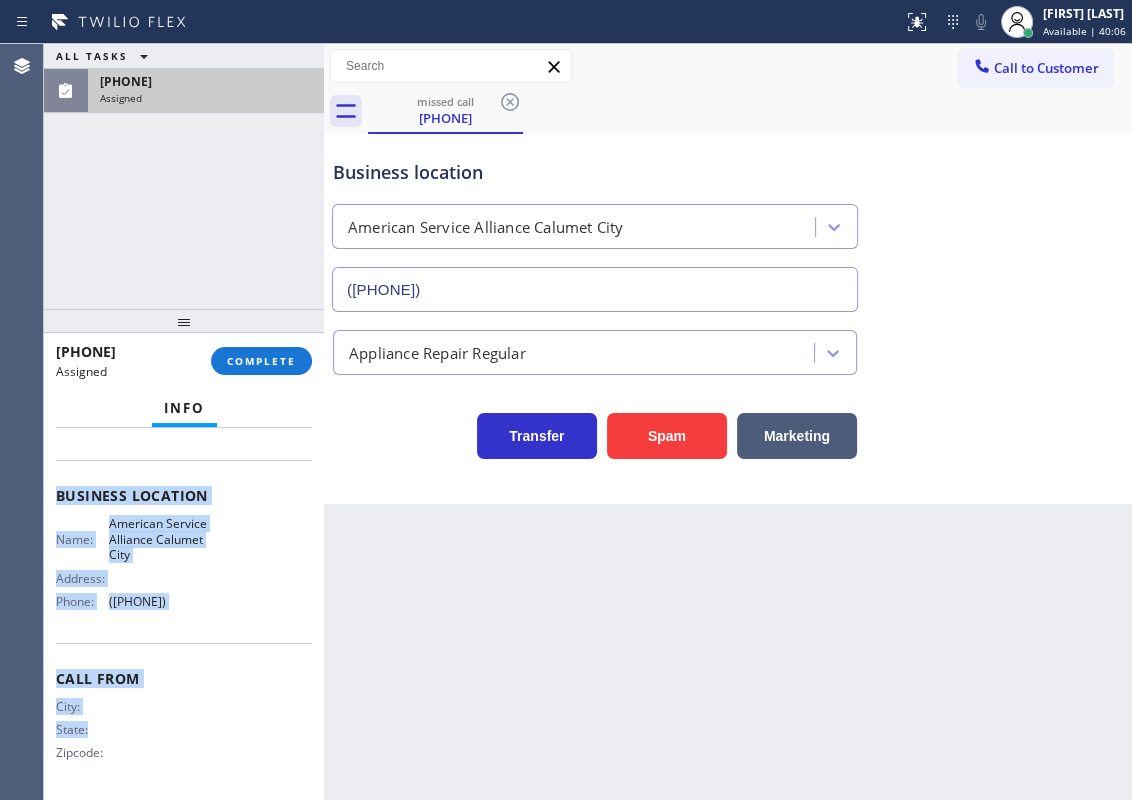 drag, startPoint x: 80, startPoint y: 590, endPoint x: 240, endPoint y: 605, distance: 160.70158 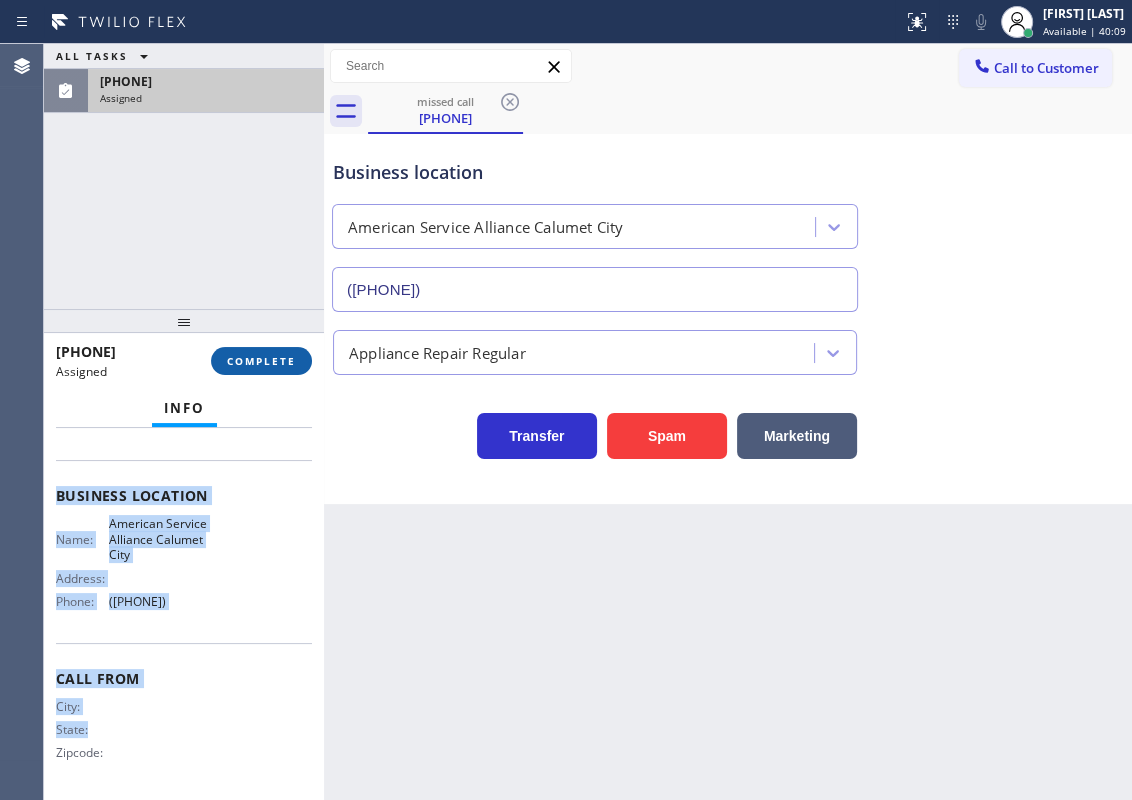 drag, startPoint x: 272, startPoint y: 355, endPoint x: 288, endPoint y: 355, distance: 16 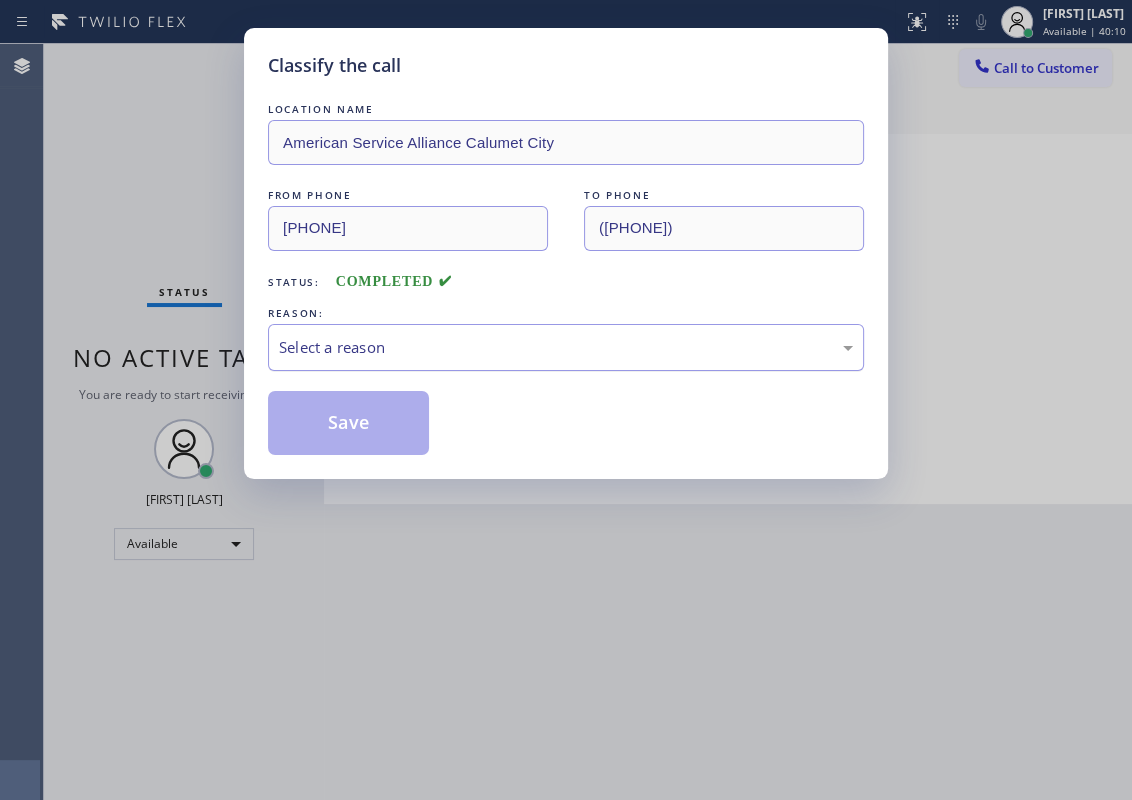 drag, startPoint x: 429, startPoint y: 339, endPoint x: 429, endPoint y: 356, distance: 17 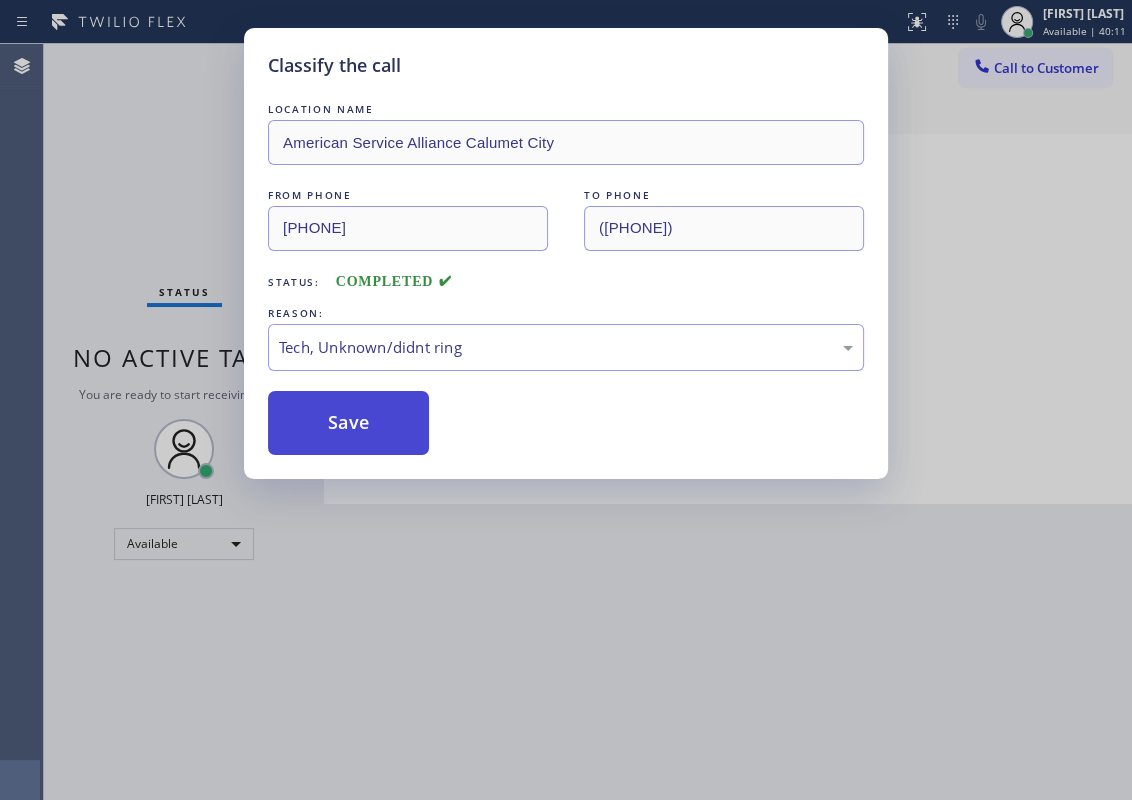 drag, startPoint x: 387, startPoint y: 432, endPoint x: 786, endPoint y: 200, distance: 461.54633 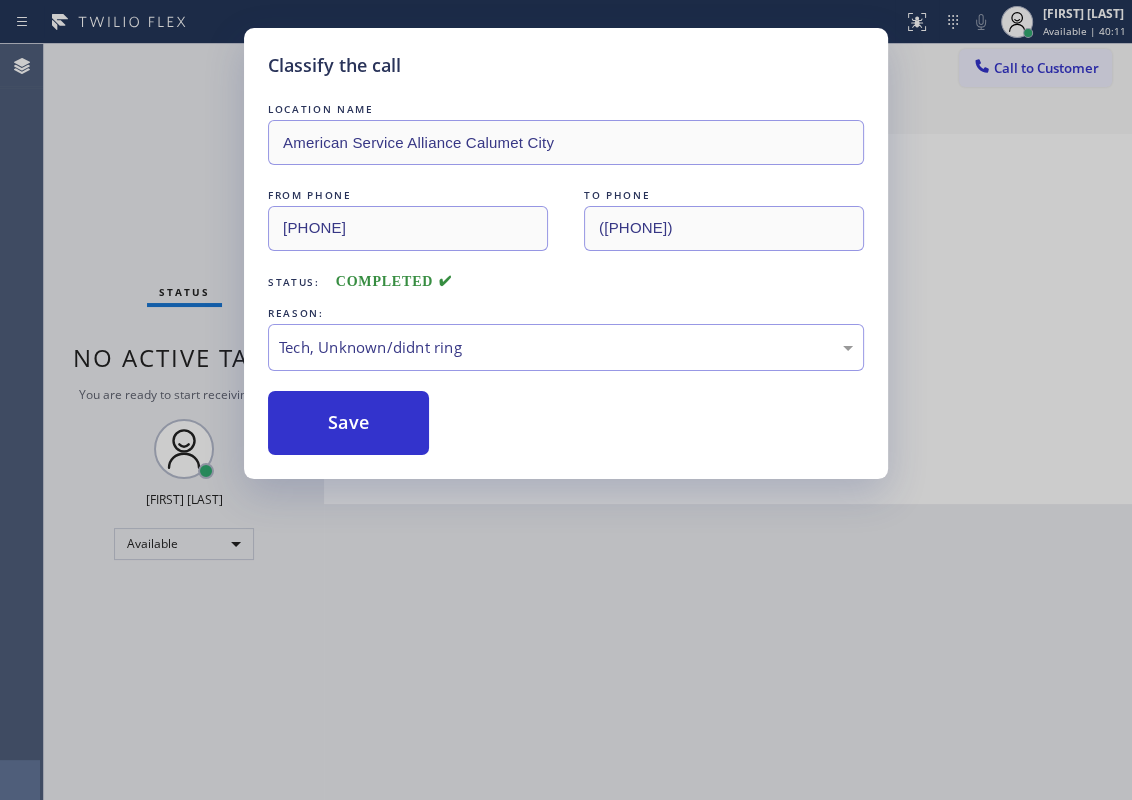 click on "Save" at bounding box center (348, 423) 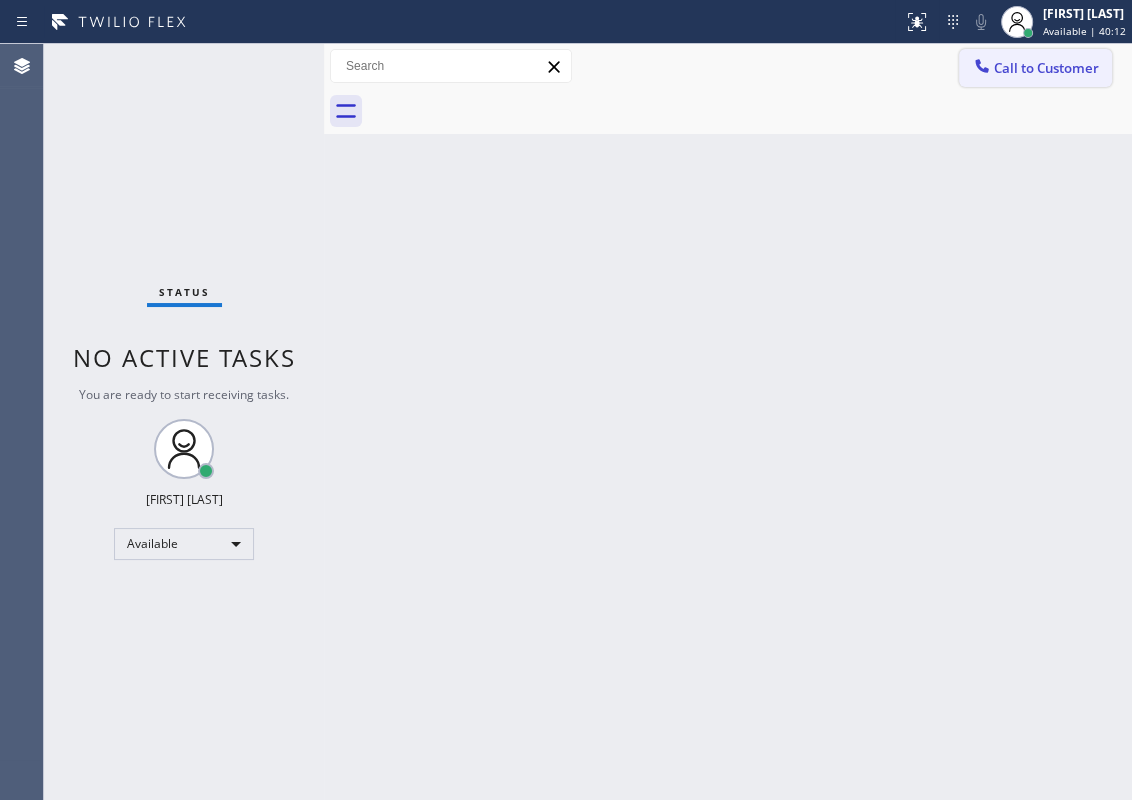 click on "Call to Customer" at bounding box center [1046, 68] 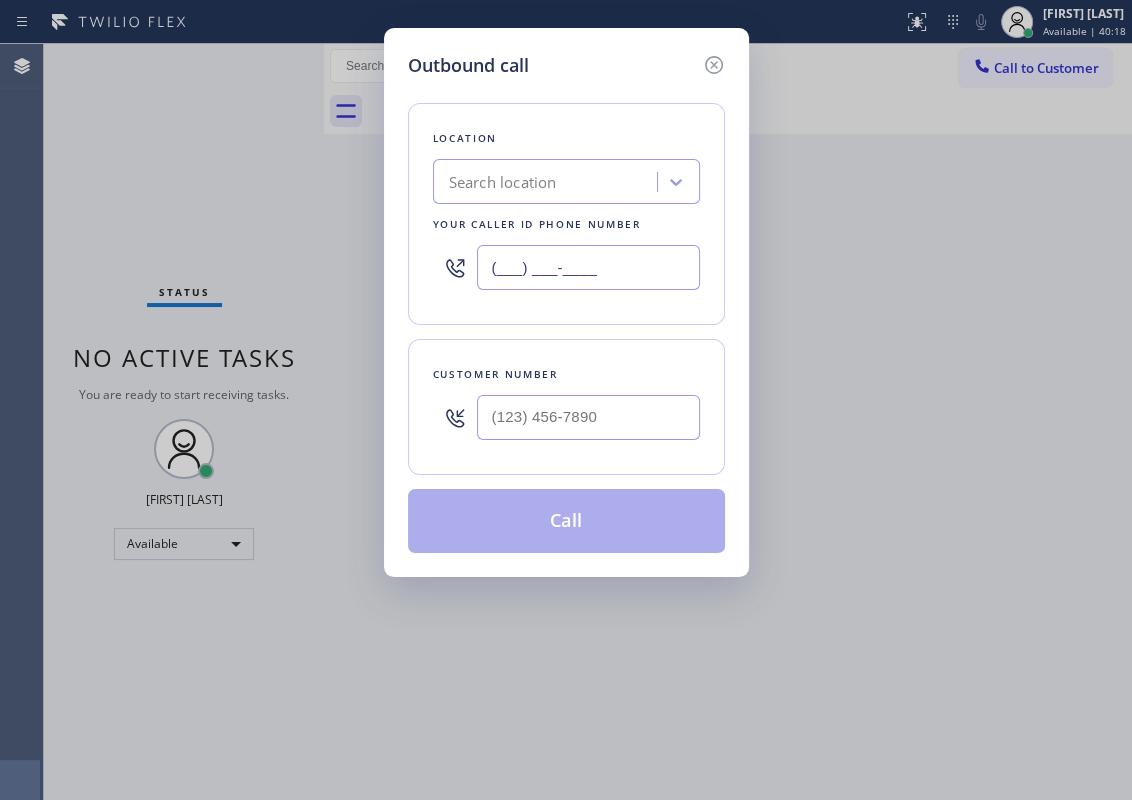 click on "(___) ___-____" at bounding box center (588, 267) 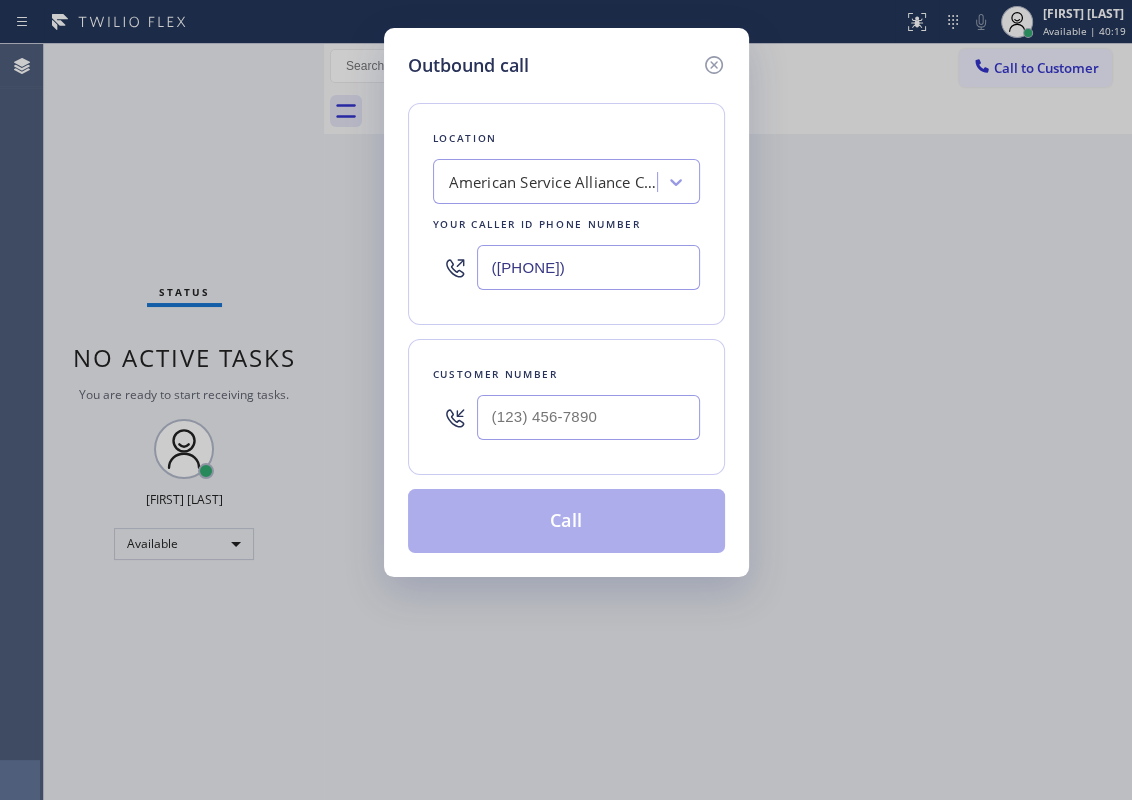 type on "([PHONE])" 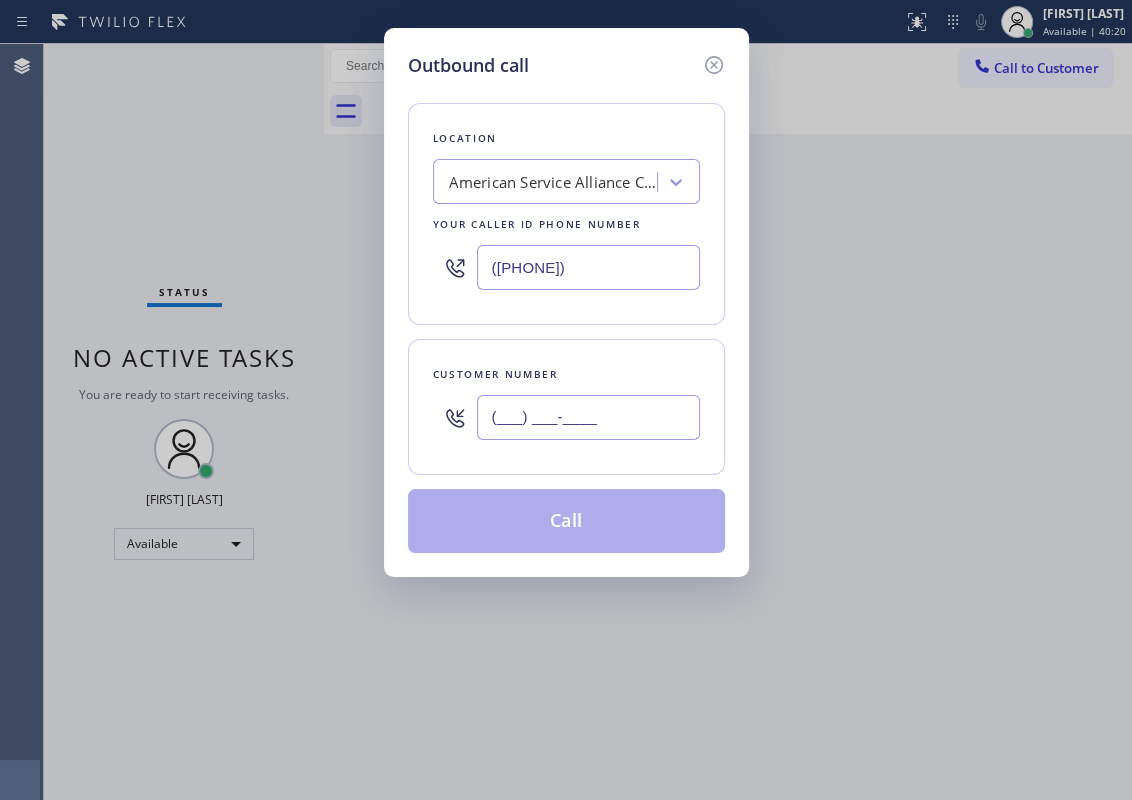 click on "(___) ___-____" at bounding box center [588, 417] 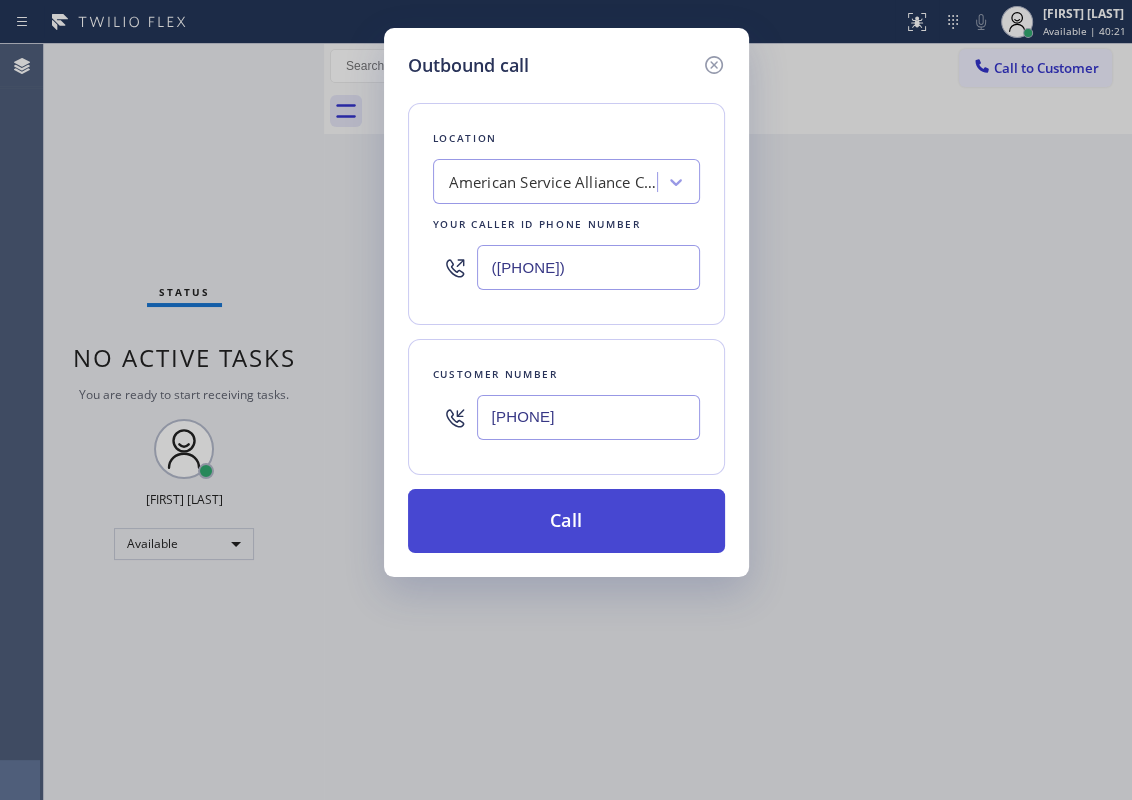 type on "[PHONE]" 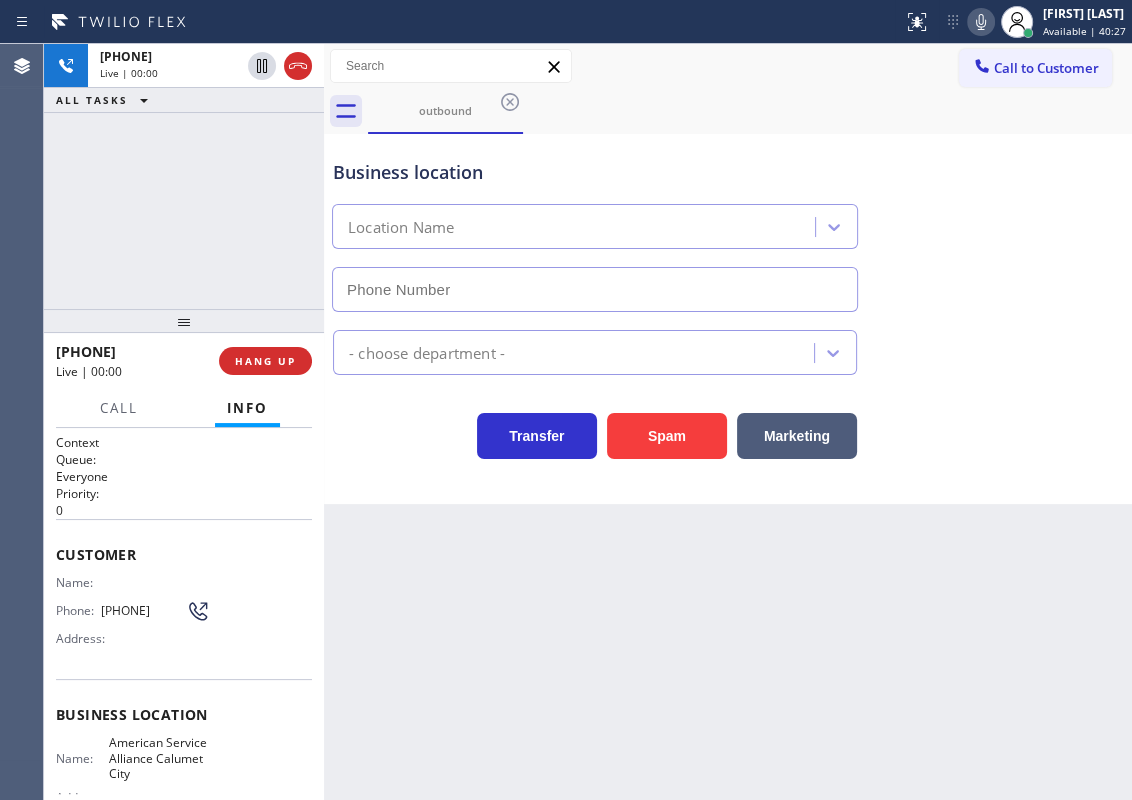 type on "([PHONE])" 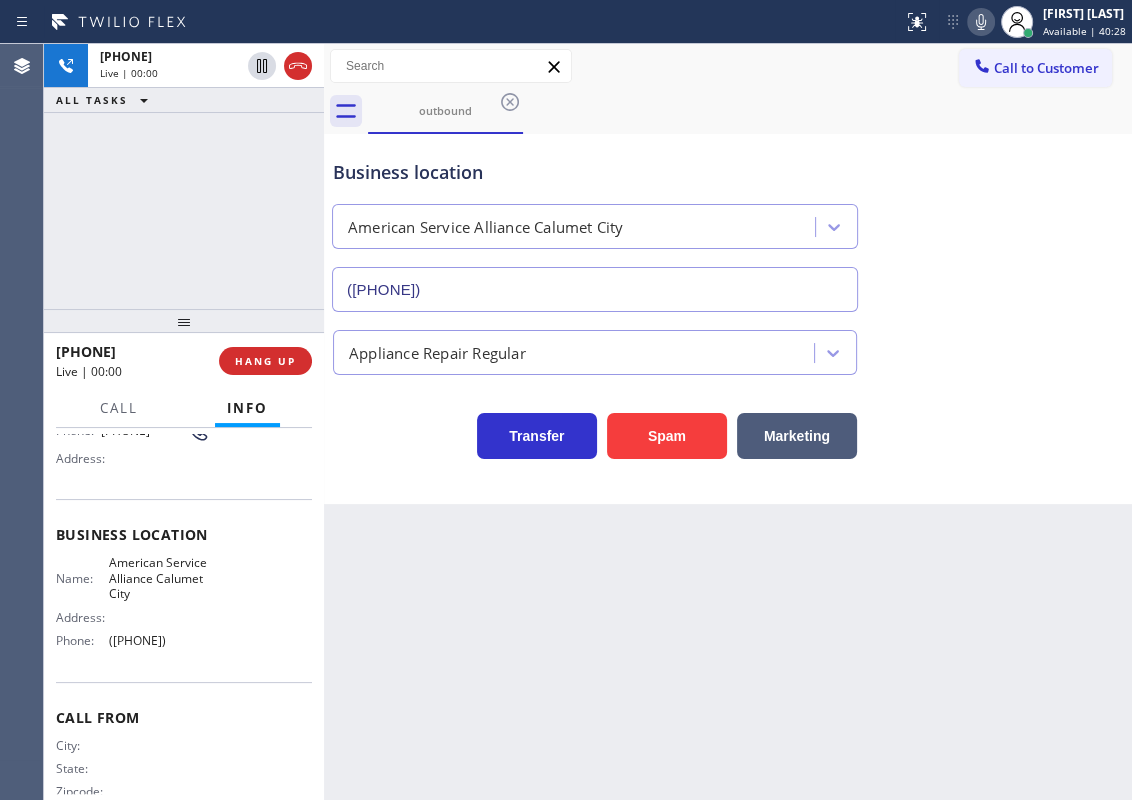 scroll, scrollTop: 181, scrollLeft: 0, axis: vertical 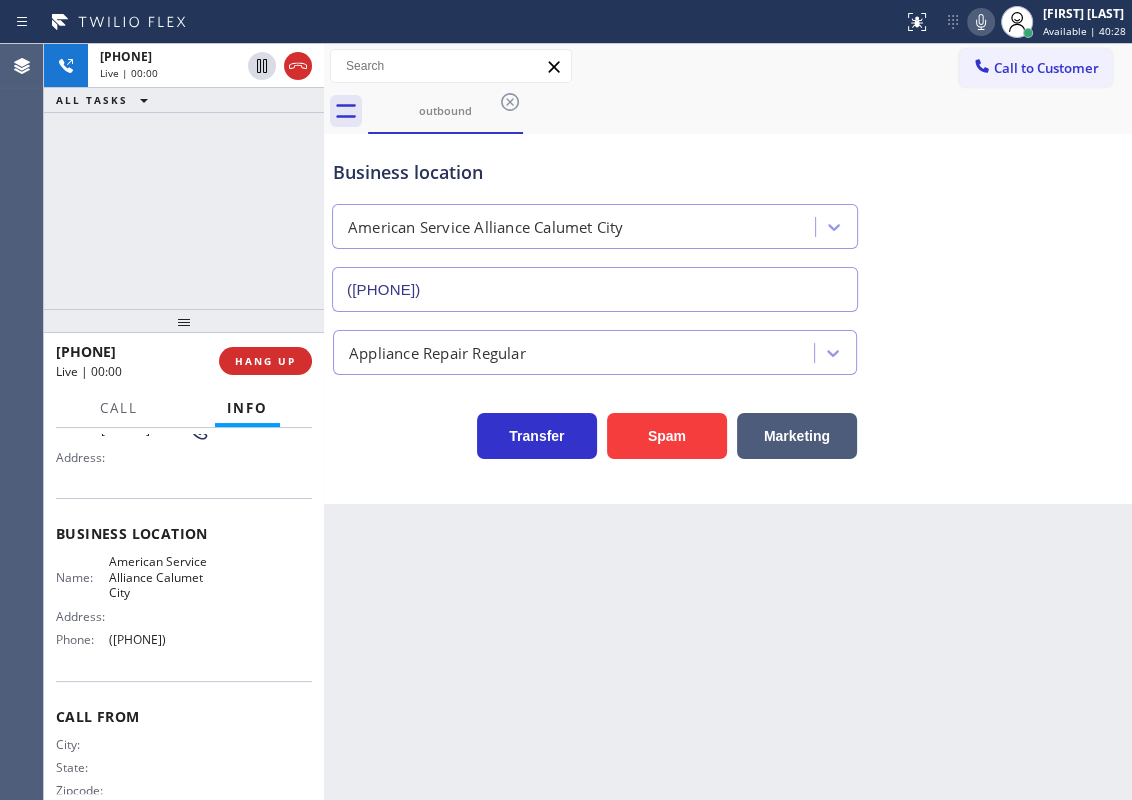 click on "American Service Alliance Calumet City" at bounding box center [159, 577] 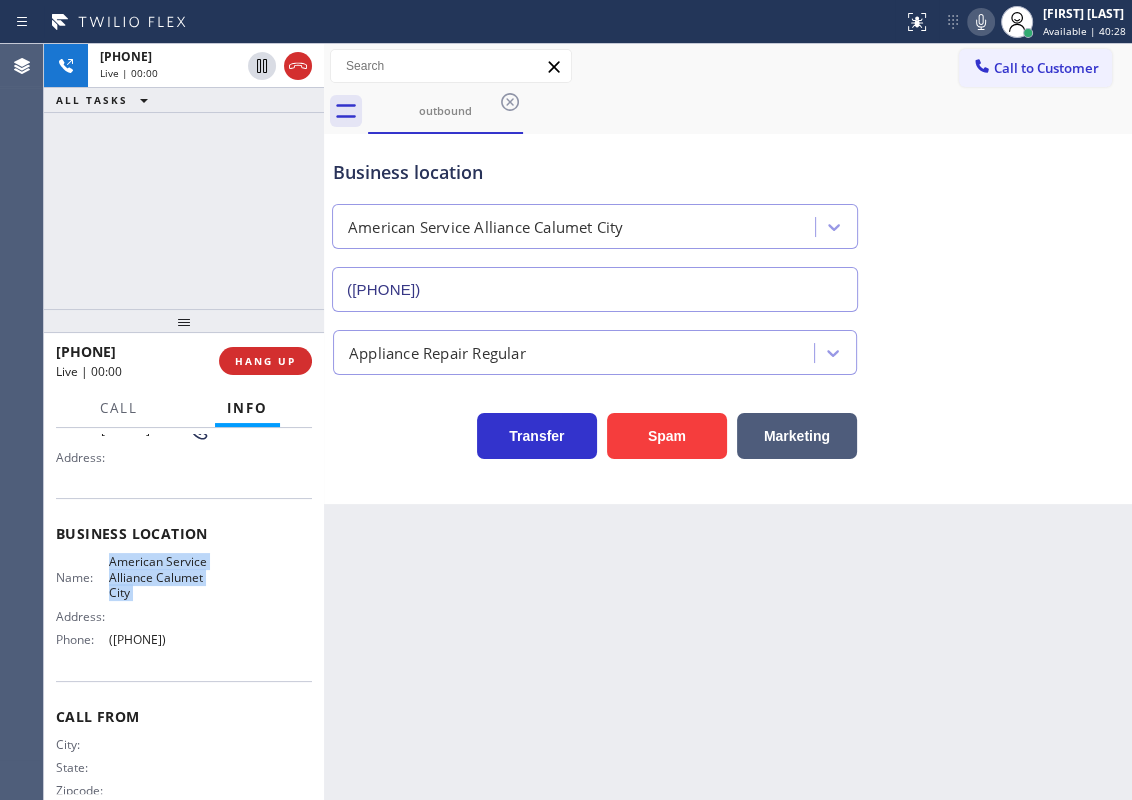 click on "American Service Alliance Calumet City" at bounding box center (159, 577) 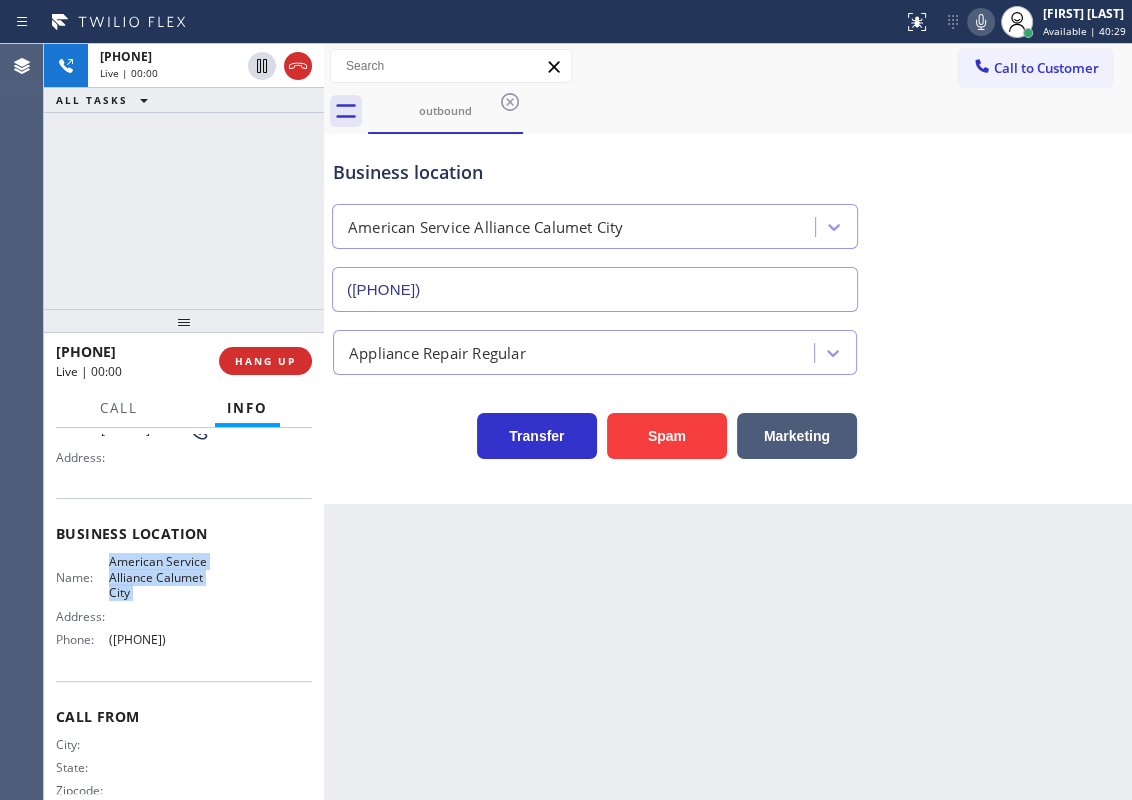 copy on "American Service Alliance Calumet City" 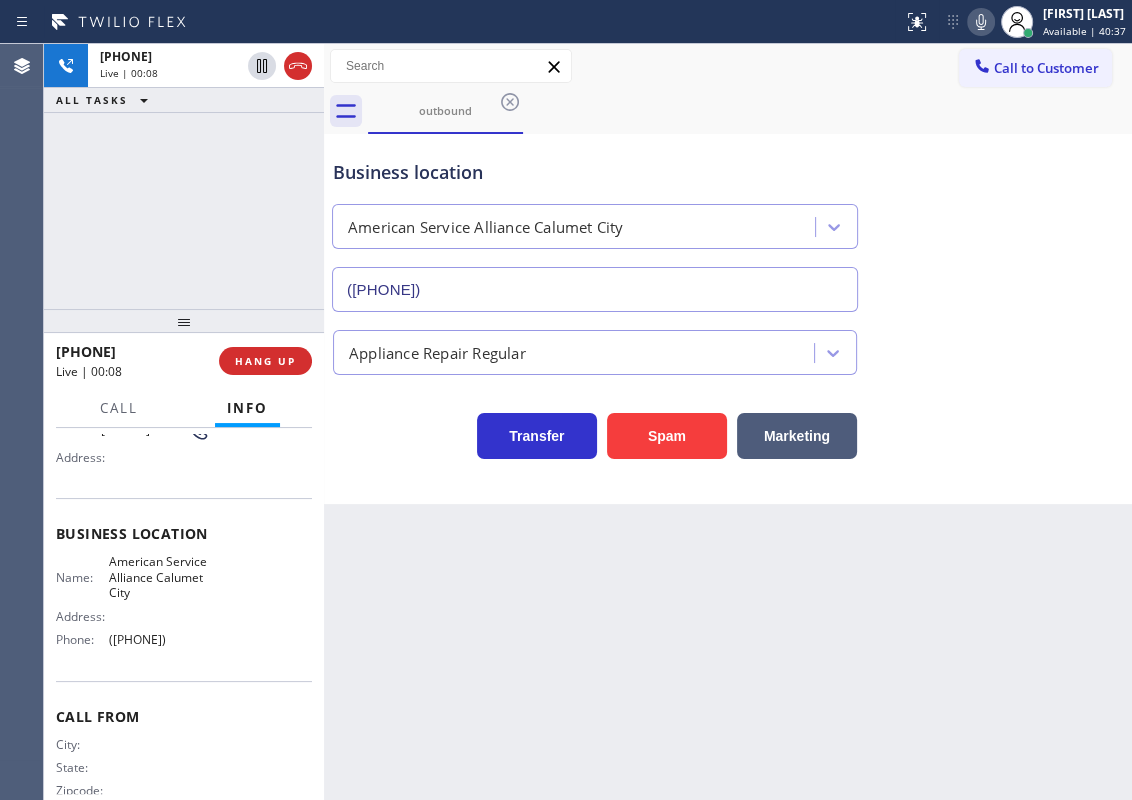 click on "([PHONE])" at bounding box center (595, 289) 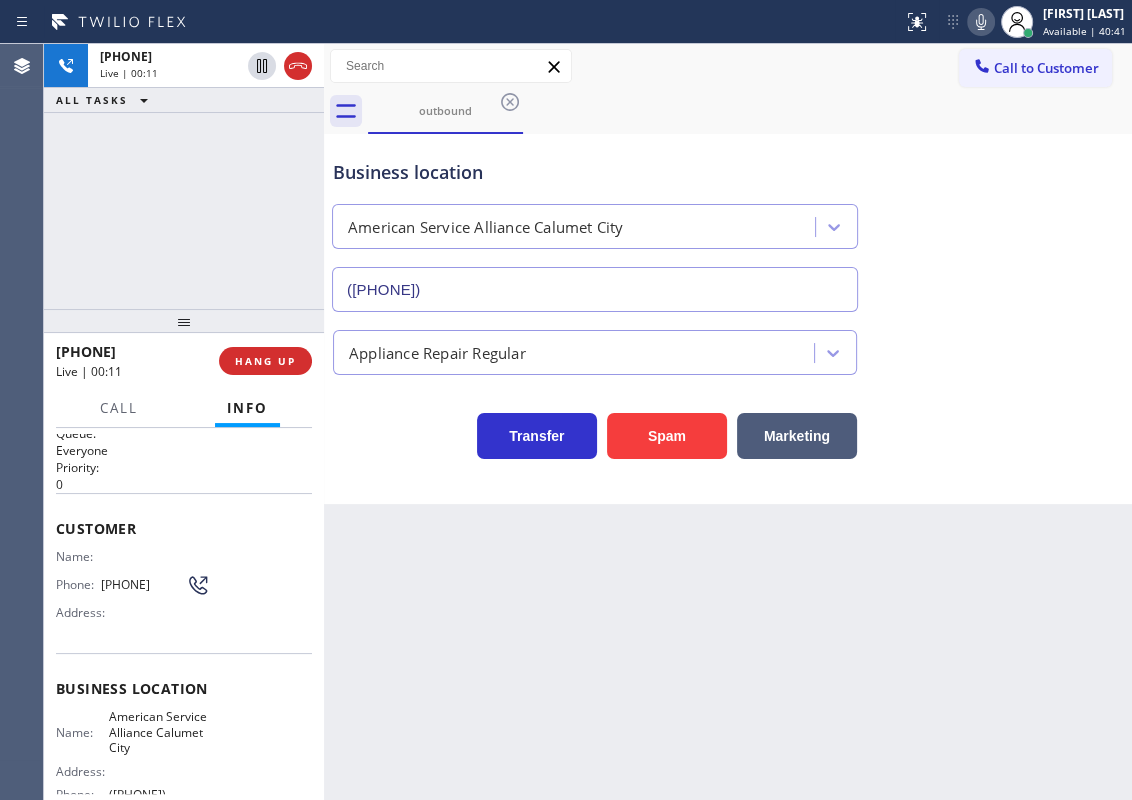 scroll, scrollTop: 0, scrollLeft: 0, axis: both 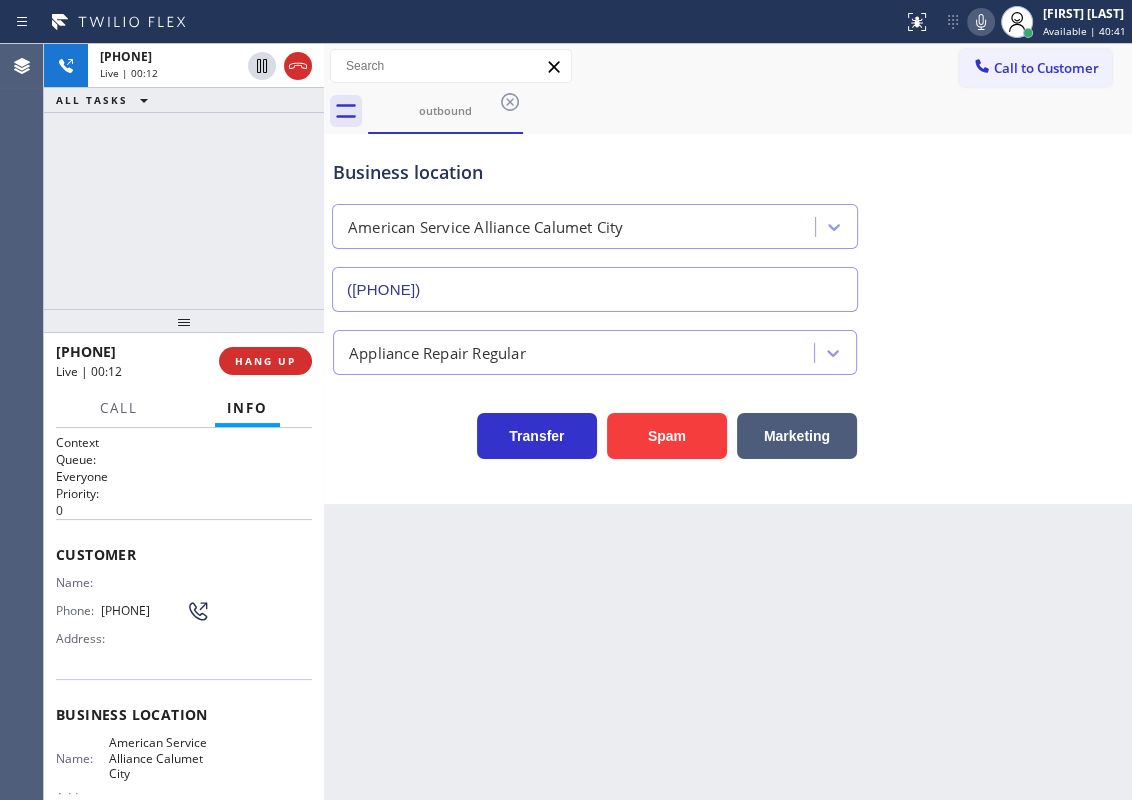 drag, startPoint x: 129, startPoint y: 577, endPoint x: 70, endPoint y: 555, distance: 62.968246 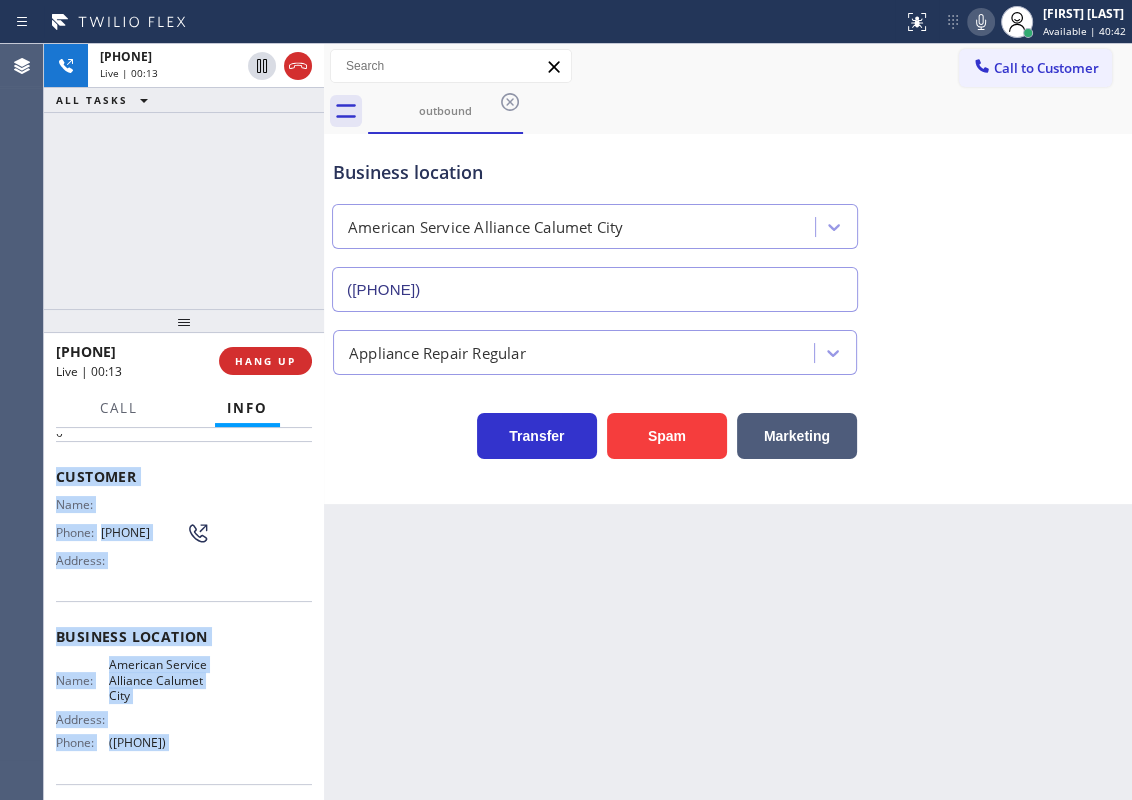 scroll, scrollTop: 222, scrollLeft: 0, axis: vertical 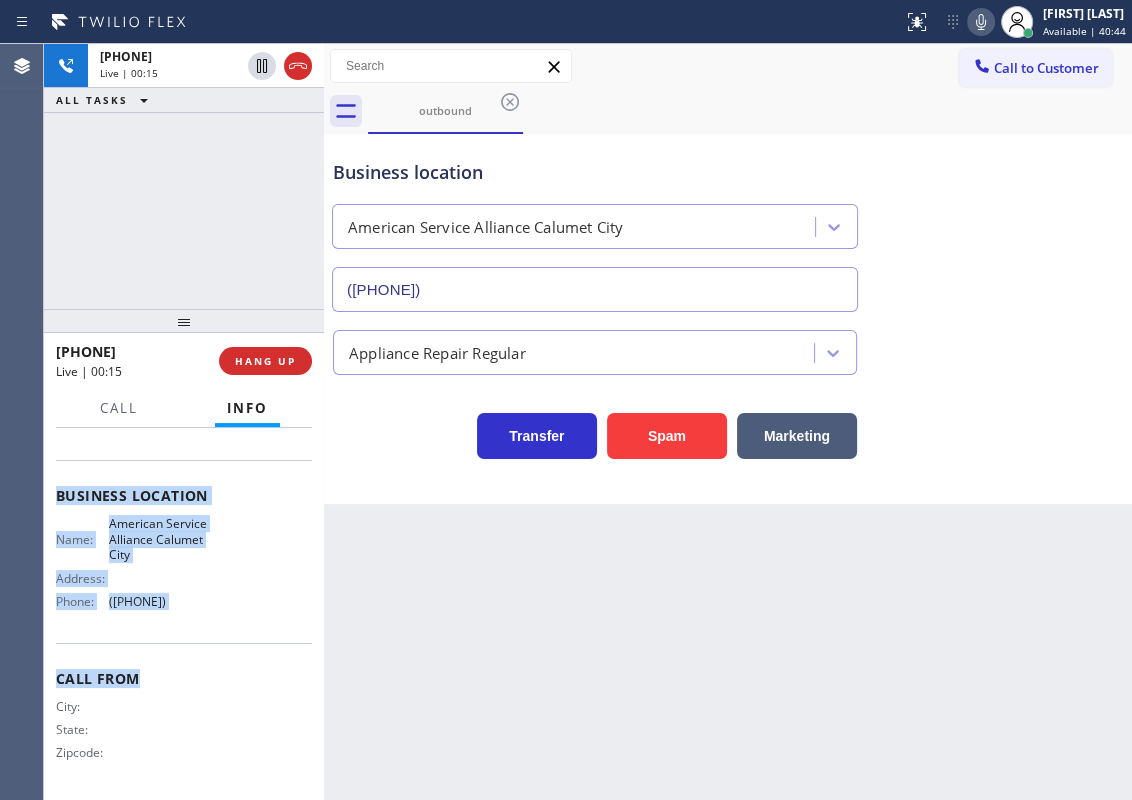 drag, startPoint x: 50, startPoint y: 547, endPoint x: 254, endPoint y: 636, distance: 222.56909 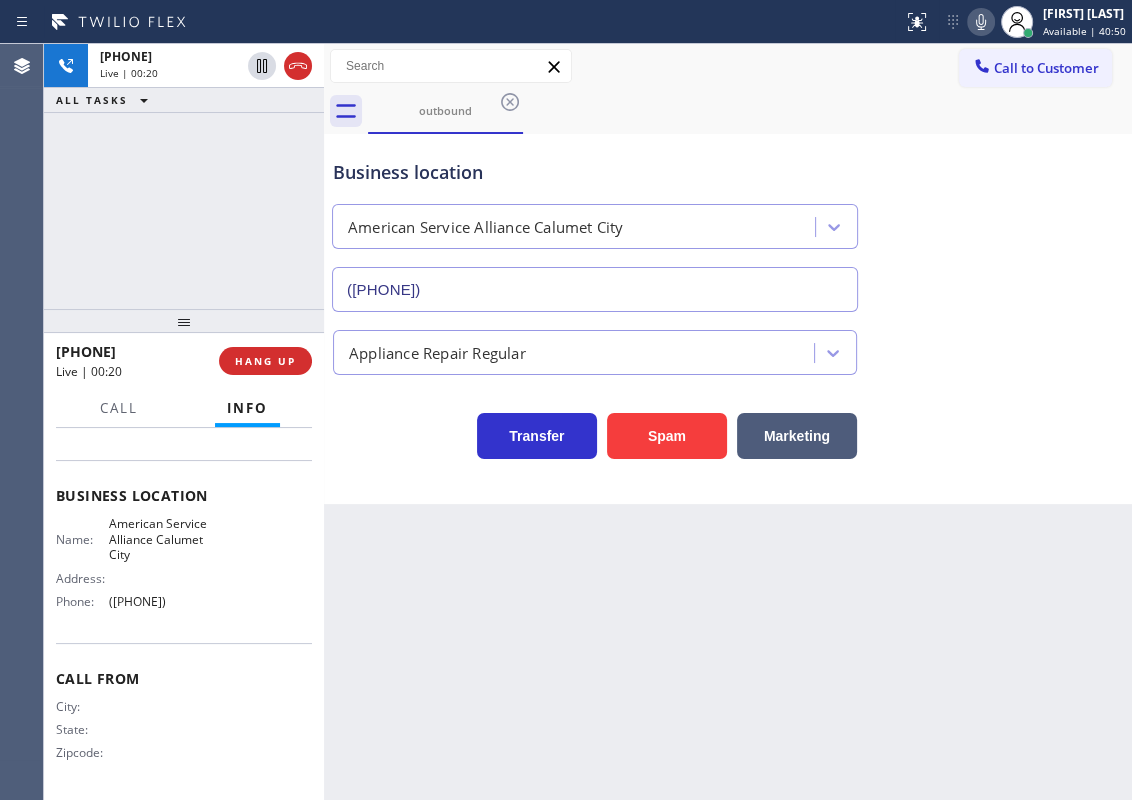 click on "Back to Dashboard Change Sender ID Customers Technicians Select a contact Outbound call Technician Search Technician Your caller id phone number Your caller id phone number Call Technician info Name   Phone none Address none Change Sender ID HVAC [PHONE] 5 Star Appliance [PHONE] Appliance Repair [PHONE] Plumbing [PHONE] Air Duct Cleaning [PHONE]  Electricians [PHONE] Cancel Change Check personal SMS Reset Change outbound Call to Customer Outbound call Location American Service Alliance Calumet City Your caller id phone number [PHONE] Customer number Call Outbound call Technician Search Technician Your caller id phone number Your caller id phone number Call Outbound call Business location American Service Alliance Calumet City [PHONE] Appliance Repair Regular Transfer Spam Marketing" at bounding box center (728, 422) 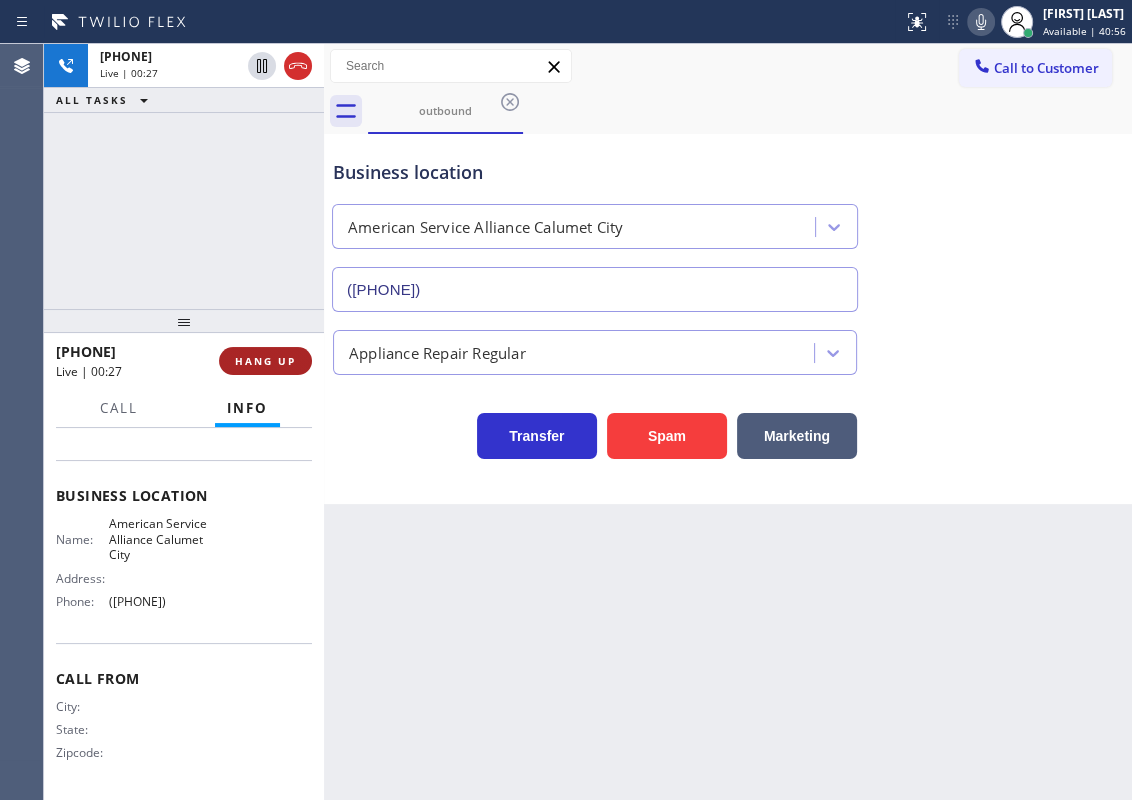 click on "HANG UP" at bounding box center (265, 361) 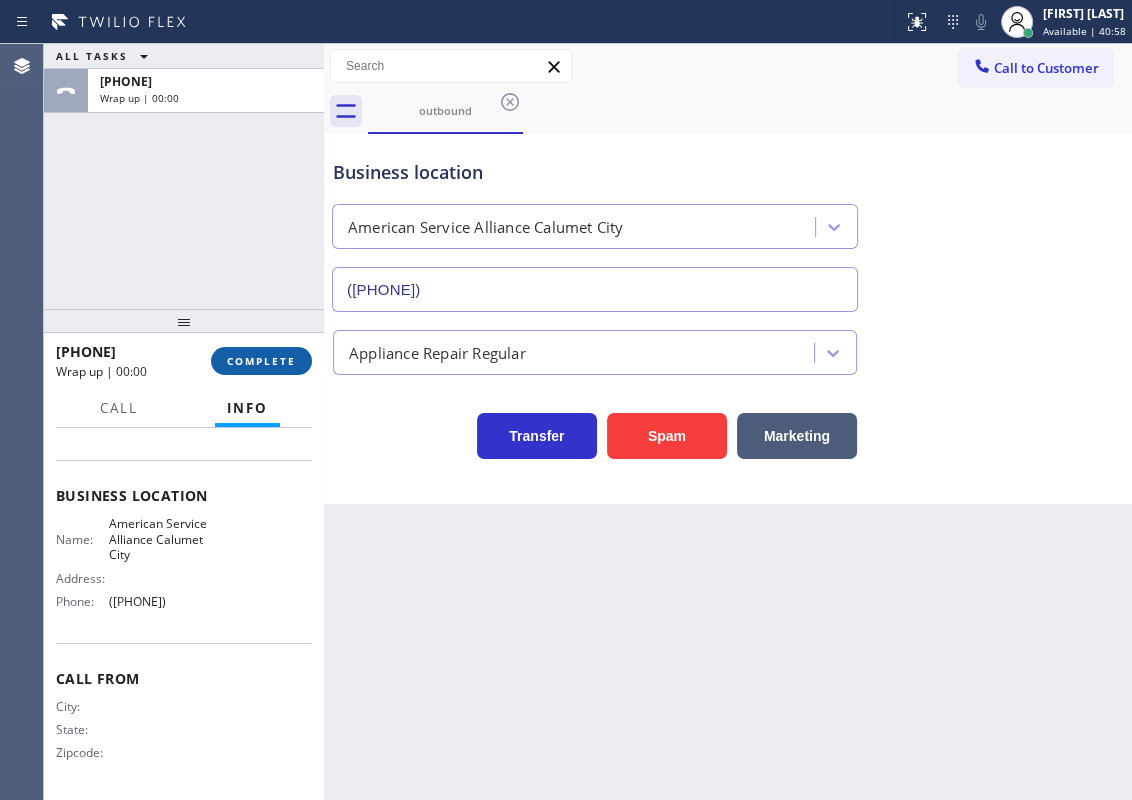 click on "COMPLETE" at bounding box center [261, 361] 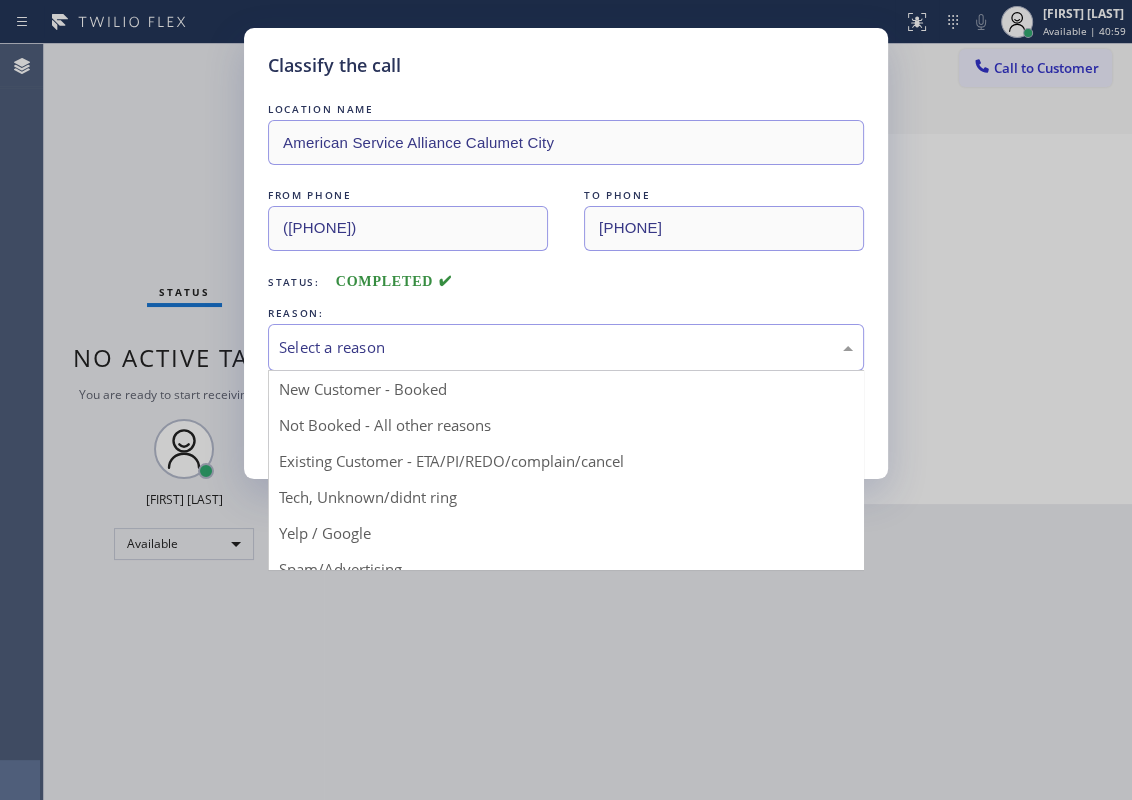 click on "Select a reason" at bounding box center (566, 347) 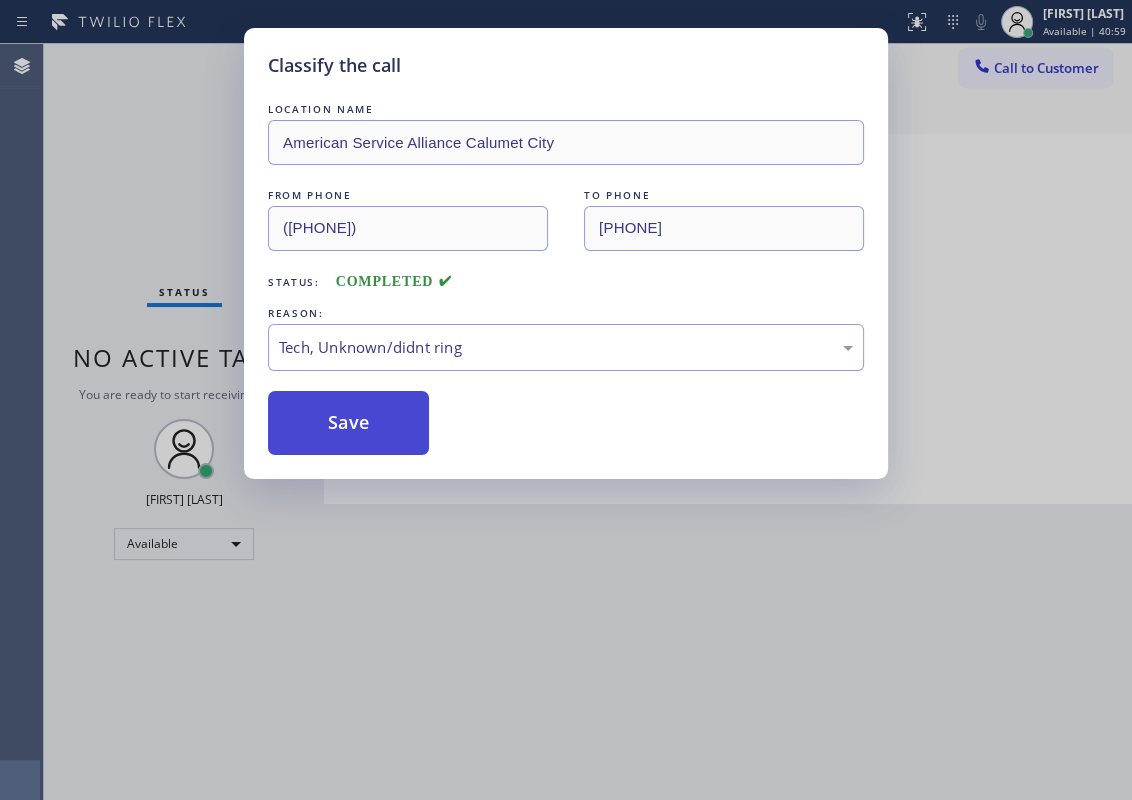 click on "Save" at bounding box center (348, 423) 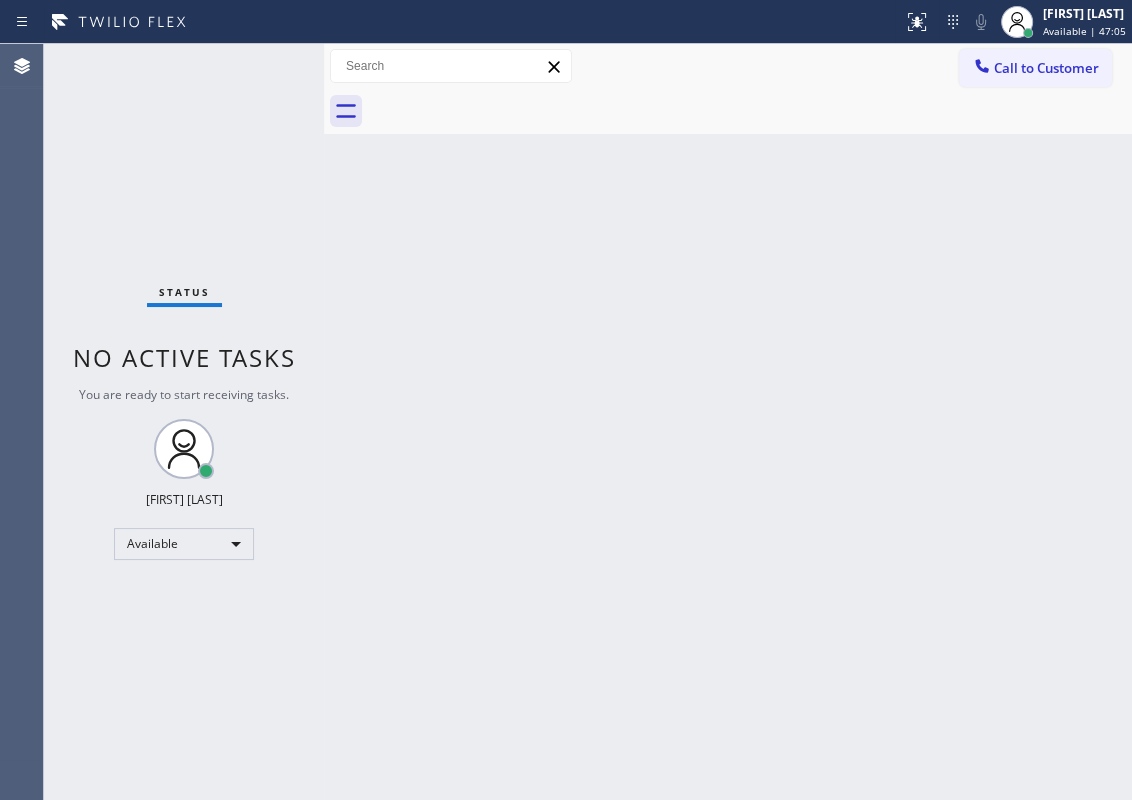 drag, startPoint x: 1051, startPoint y: 290, endPoint x: 1109, endPoint y: 312, distance: 62.03225 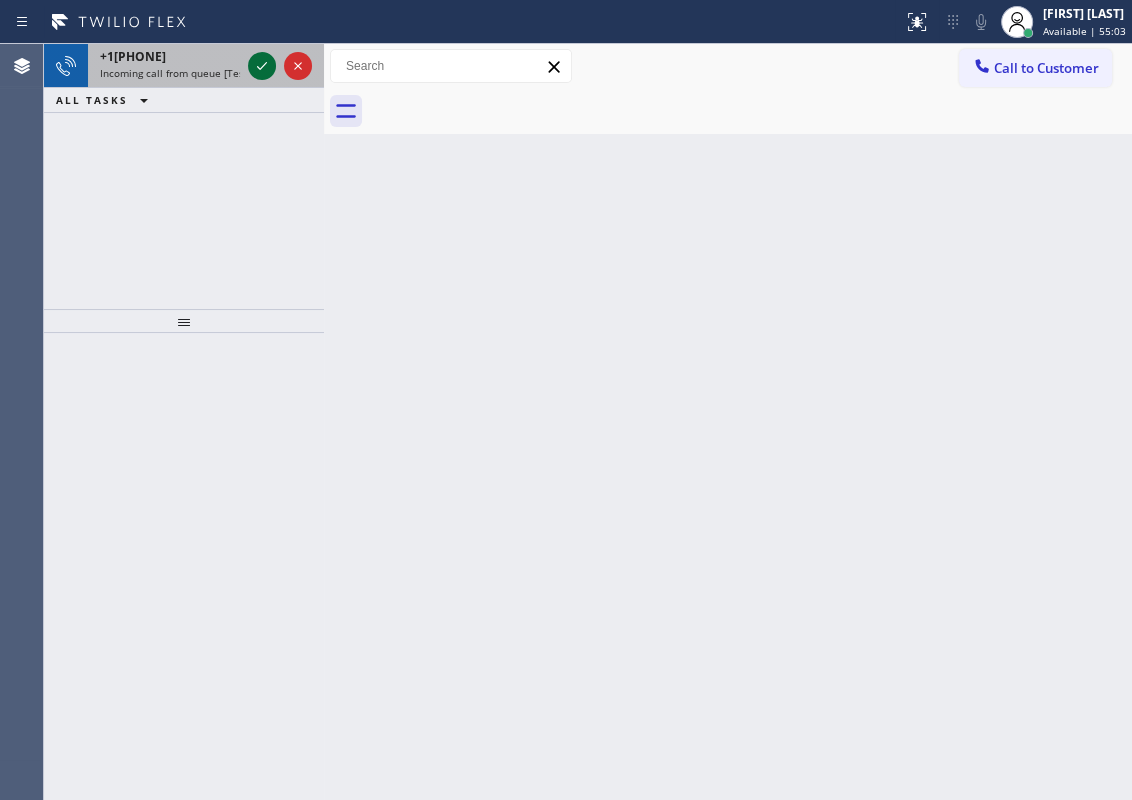 click 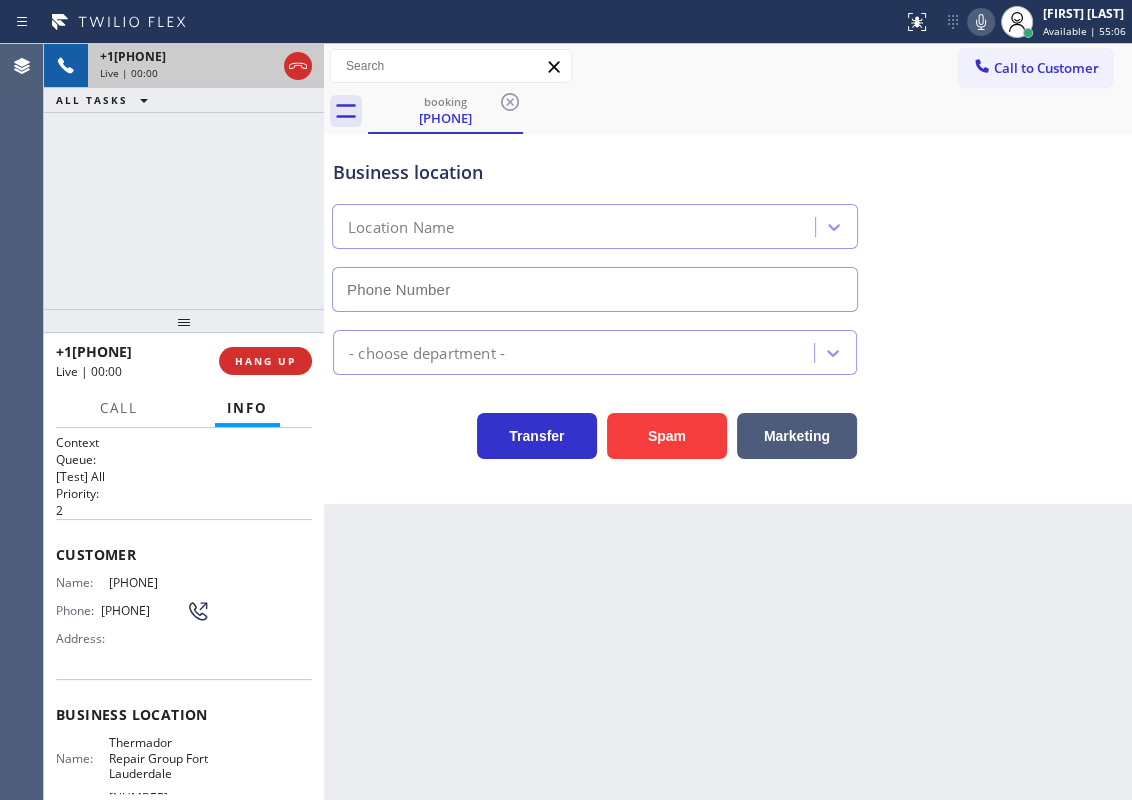 type on "[PHONE]" 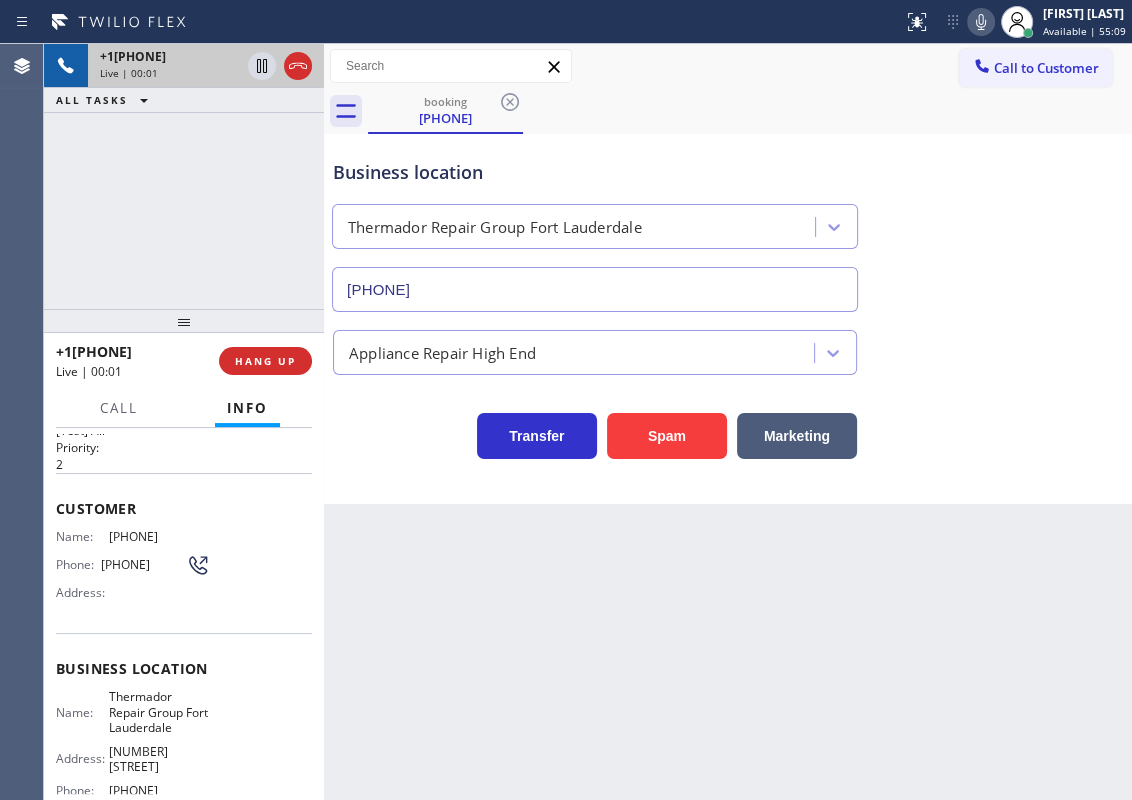 scroll, scrollTop: 90, scrollLeft: 0, axis: vertical 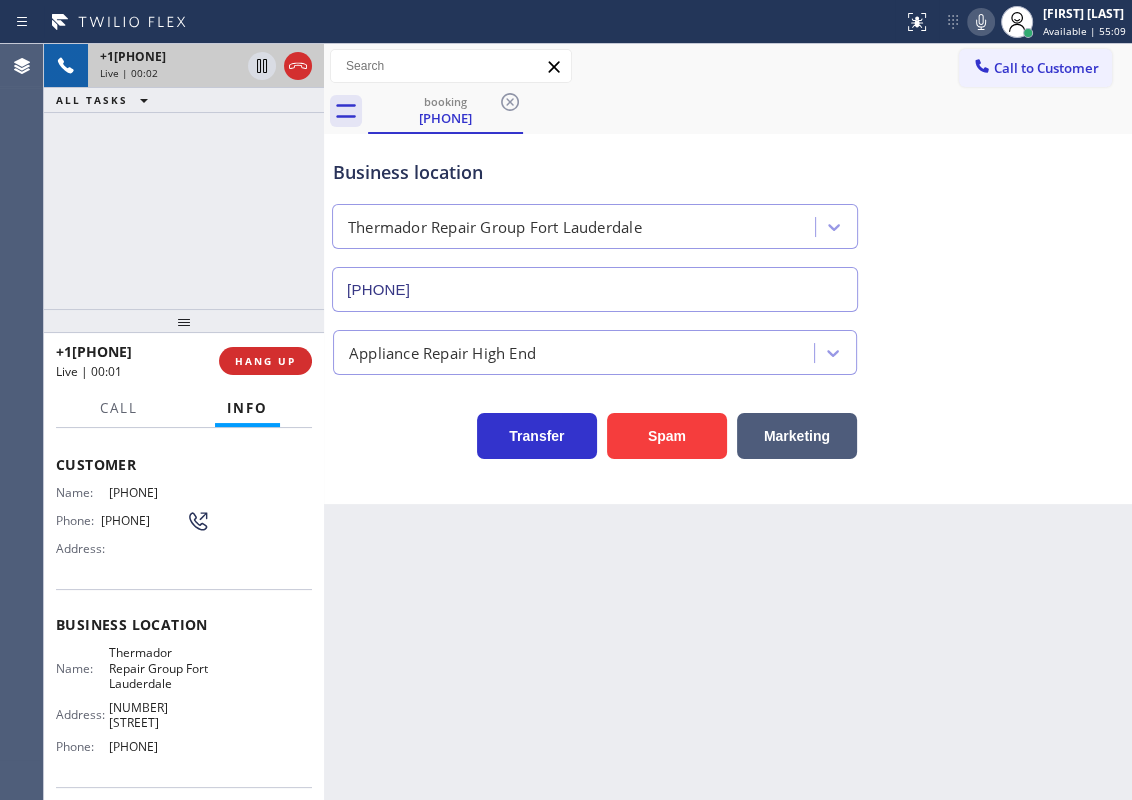click on "Thermador Repair Group Fort Lauderdale" at bounding box center [159, 668] 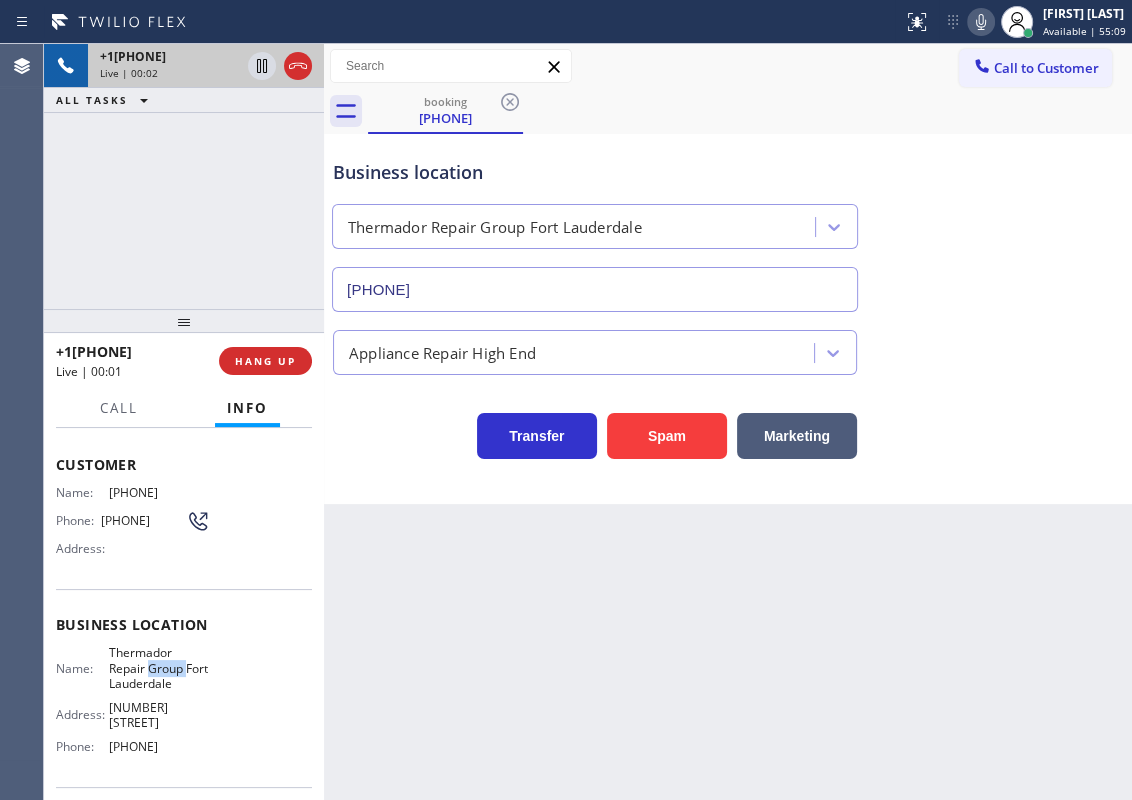 click on "Thermador Repair Group Fort Lauderdale" at bounding box center [159, 668] 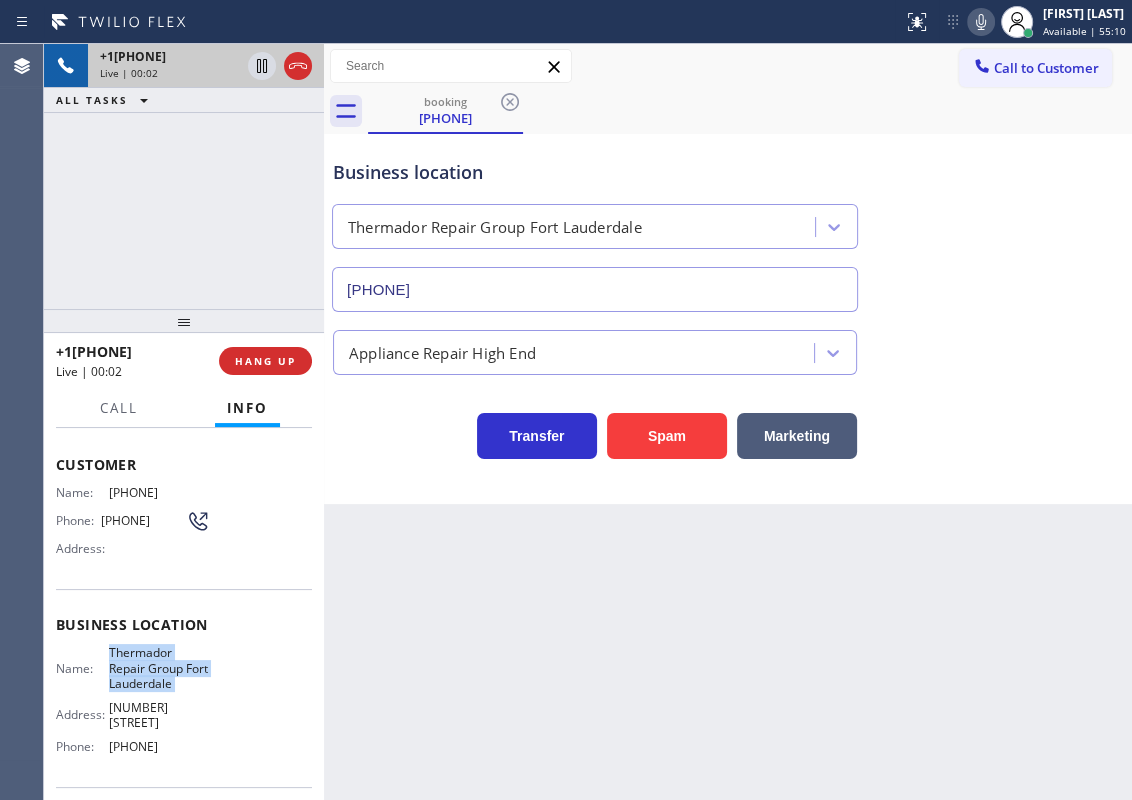 click on "Thermador Repair Group Fort Lauderdale" at bounding box center [159, 668] 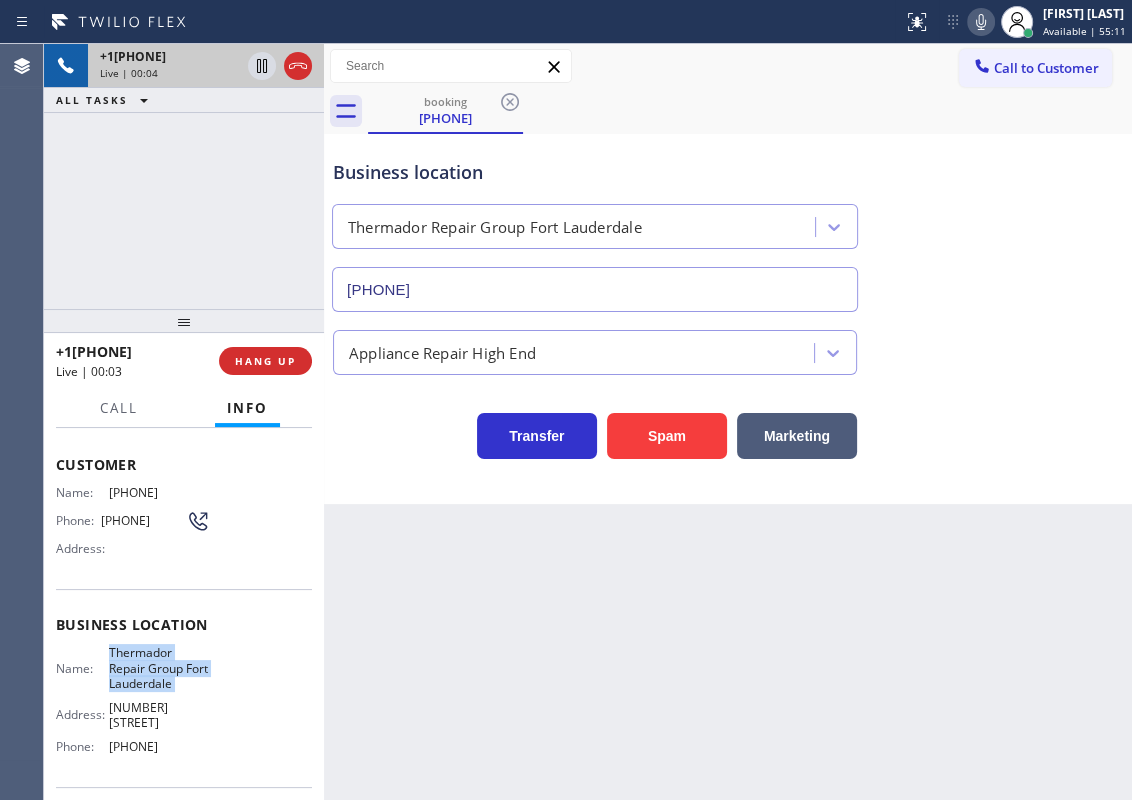click on "[PHONE]" at bounding box center (595, 289) 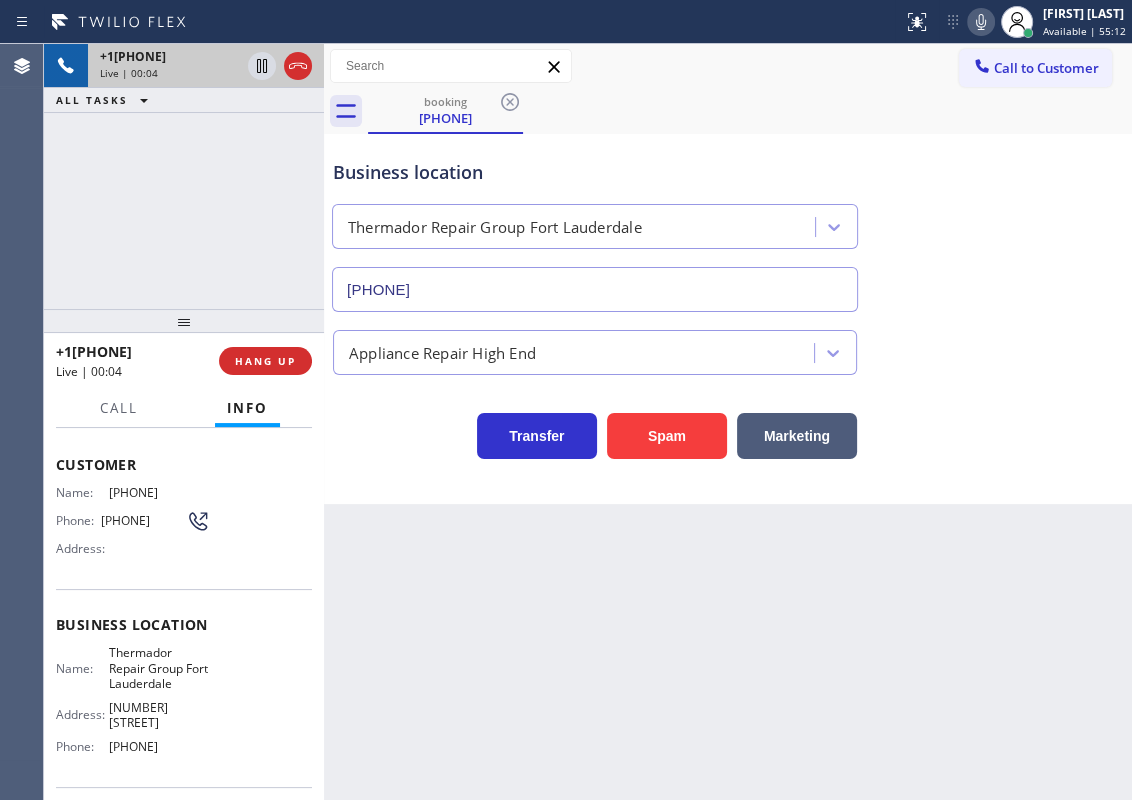 click on "[PHONE]" at bounding box center (595, 289) 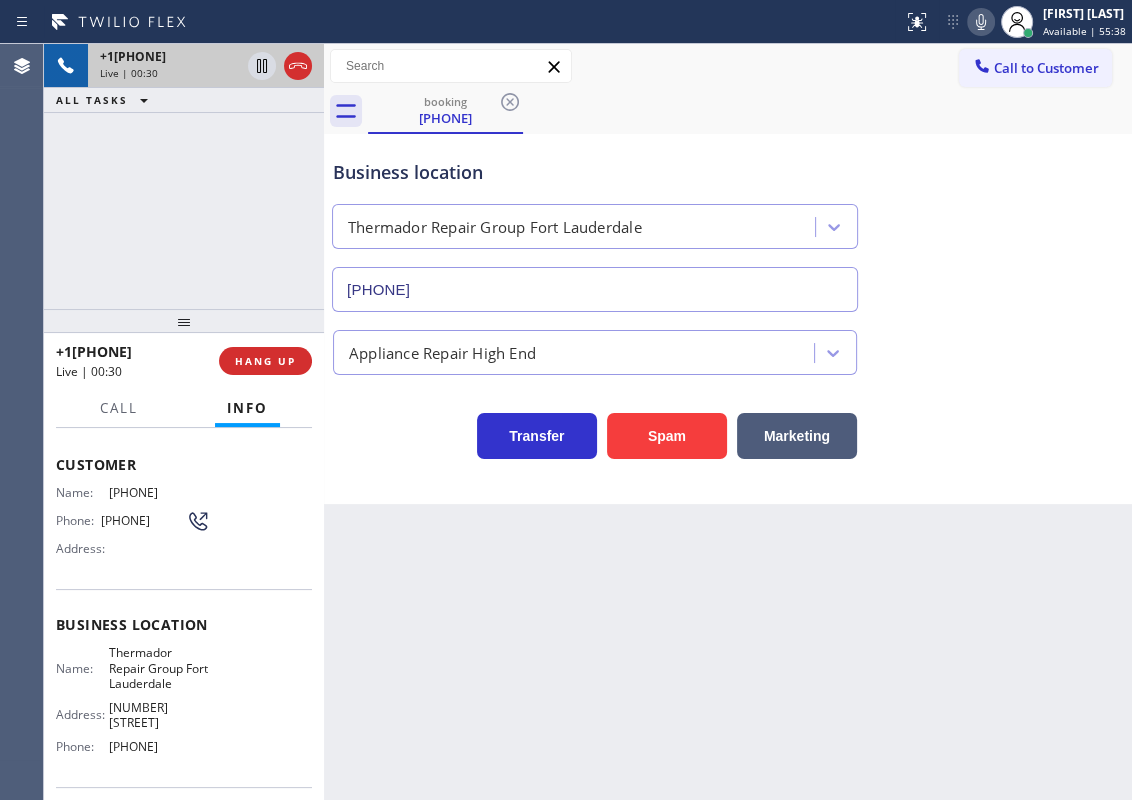 click on "[PHONE]" at bounding box center [595, 289] 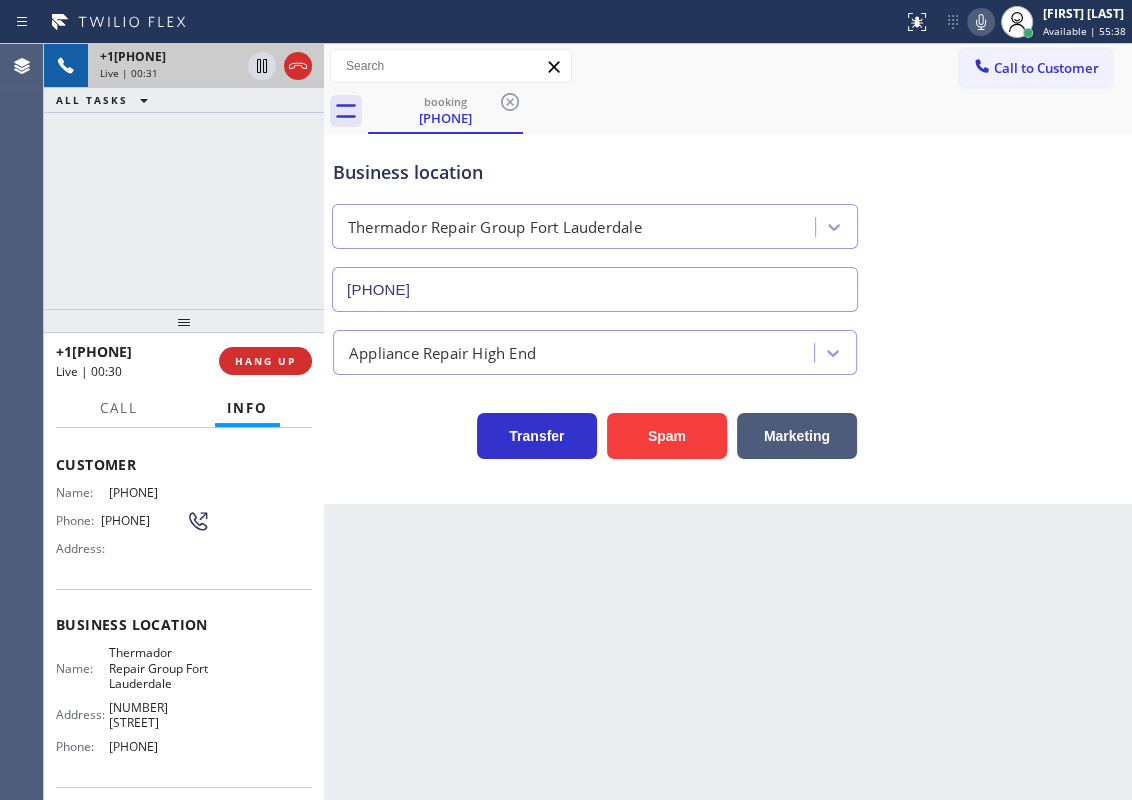 click on "Appliance Repair High End" at bounding box center (728, 348) 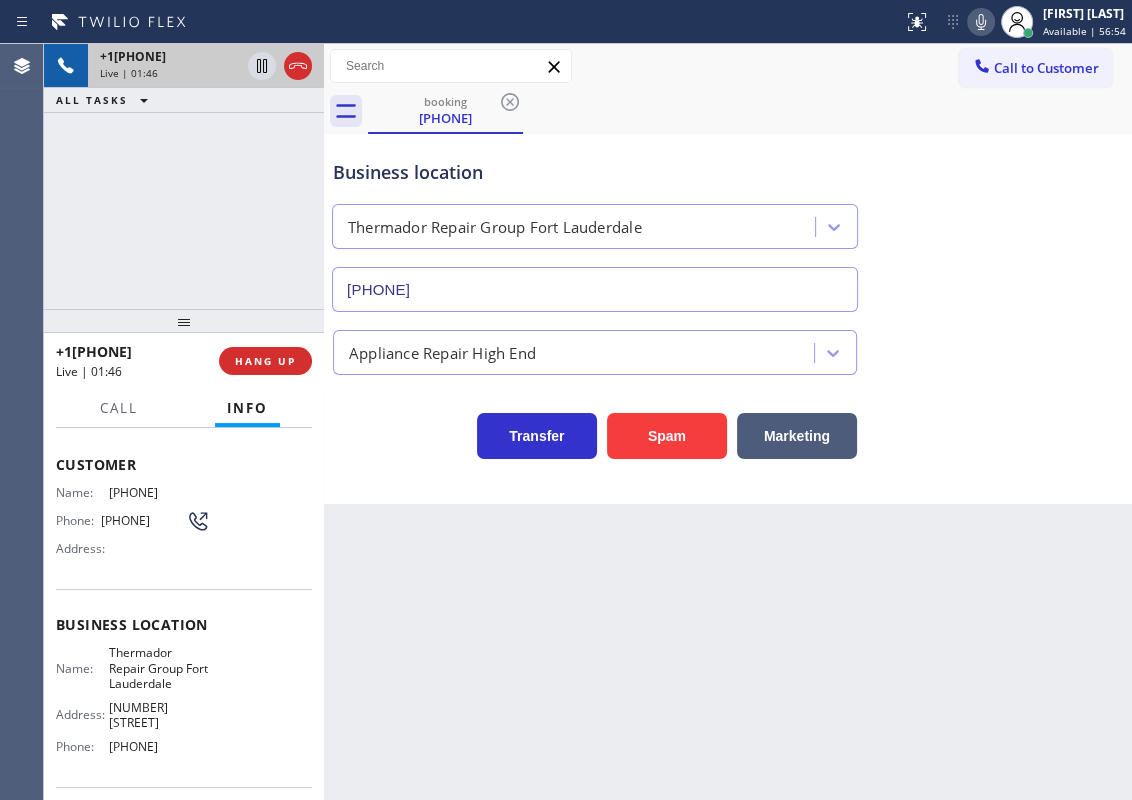 scroll, scrollTop: 0, scrollLeft: 0, axis: both 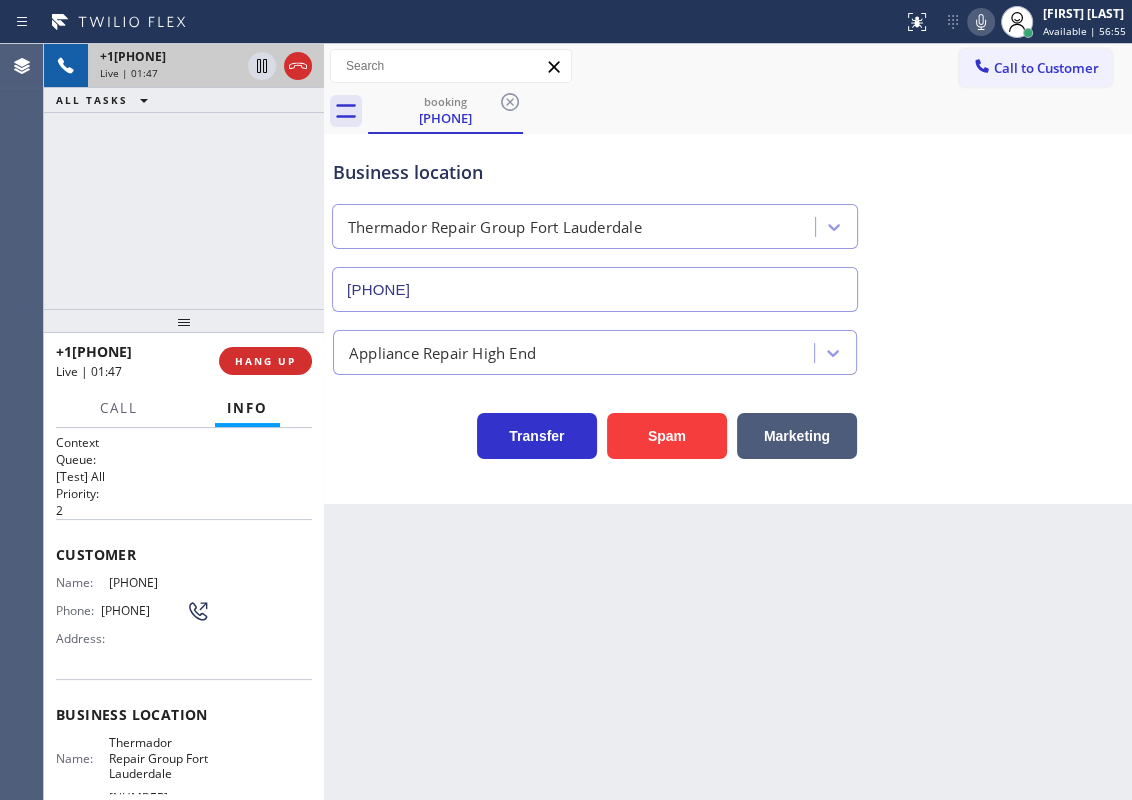 click on "[PHONE]" at bounding box center [159, 582] 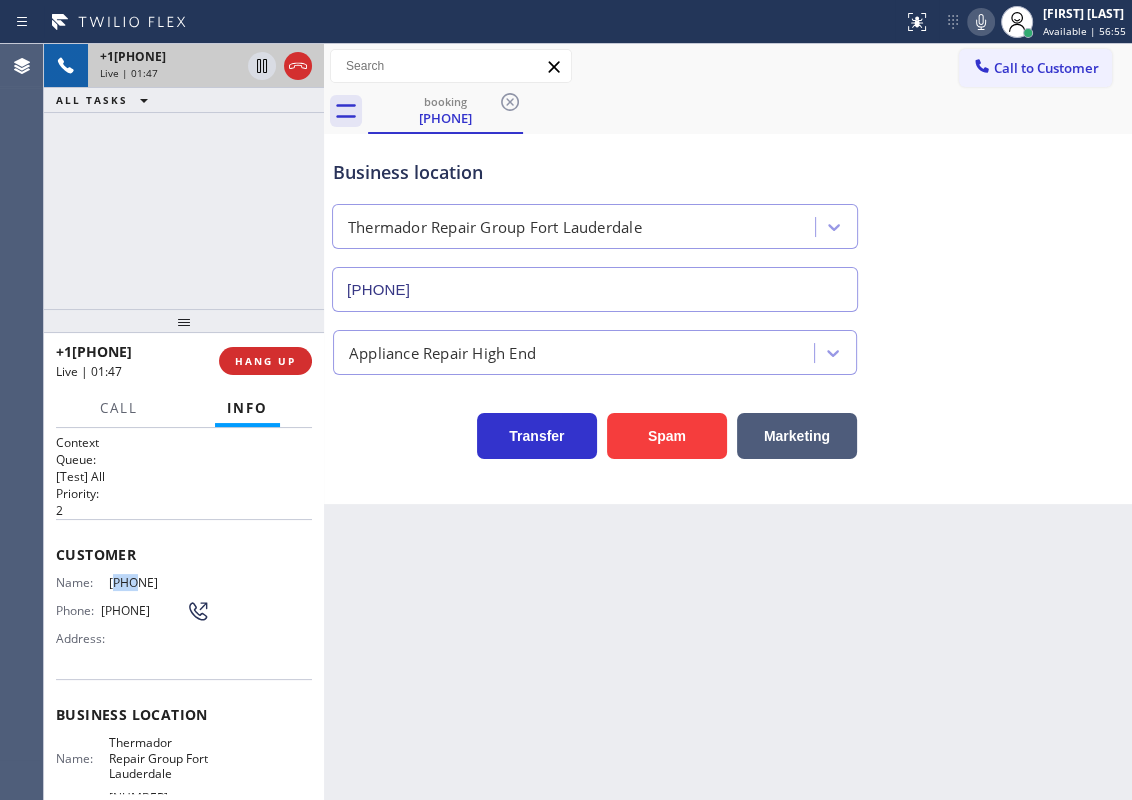 click on "[PHONE]" at bounding box center [159, 582] 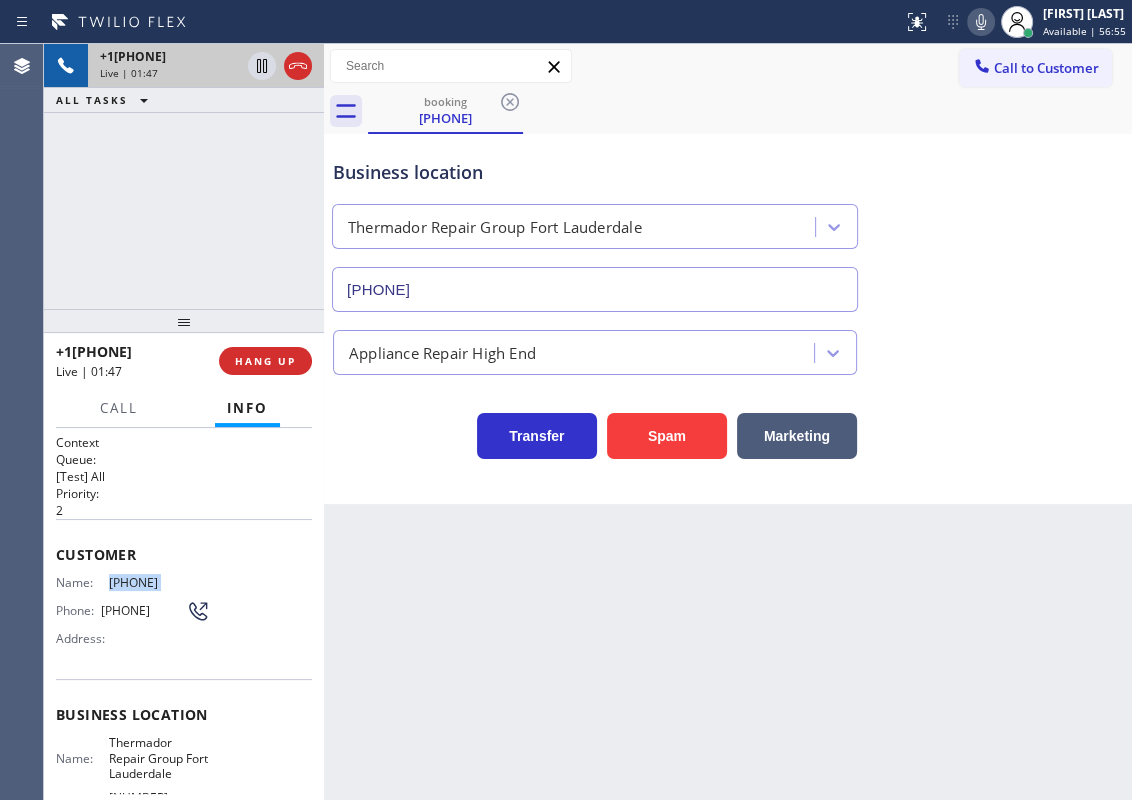 click on "[PHONE]" at bounding box center [159, 582] 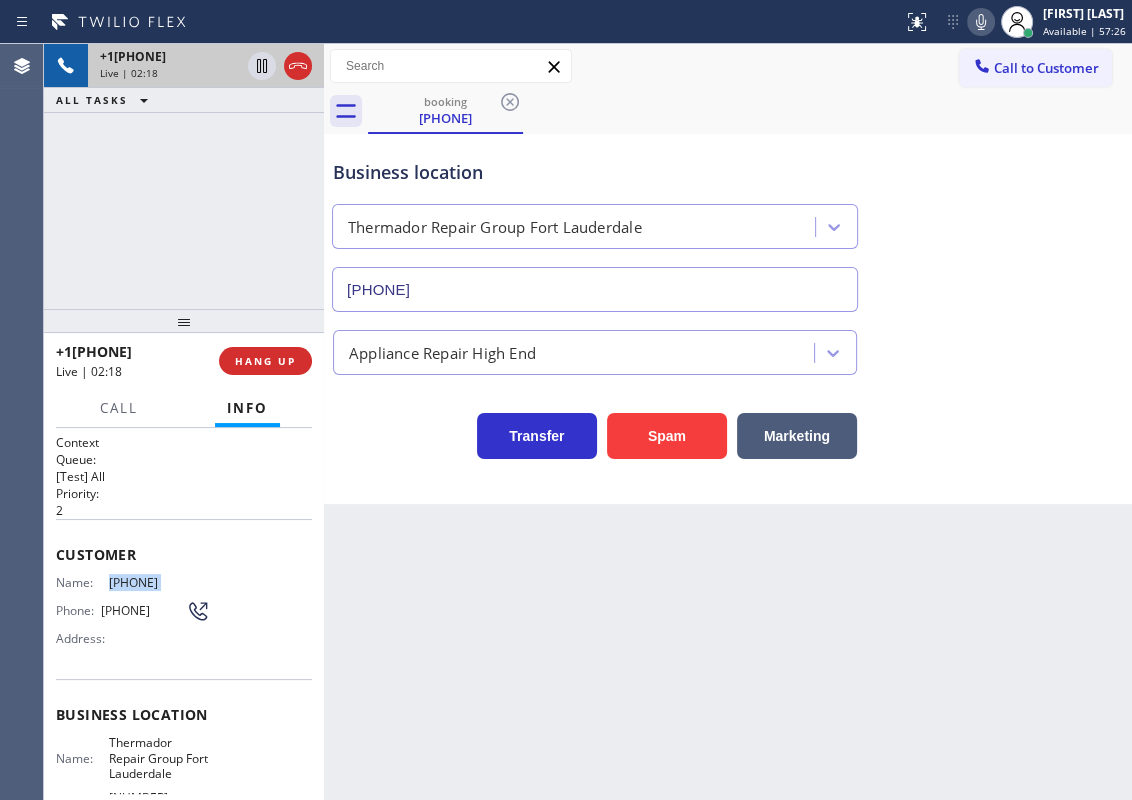 click 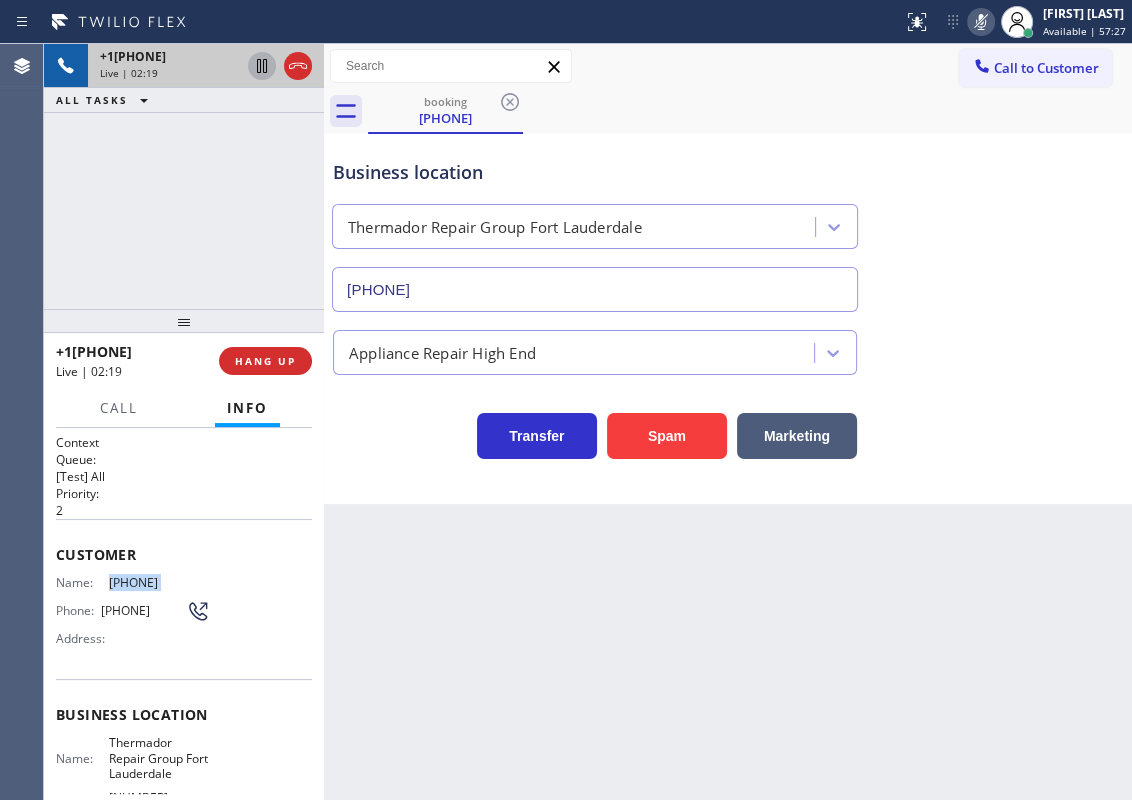 click 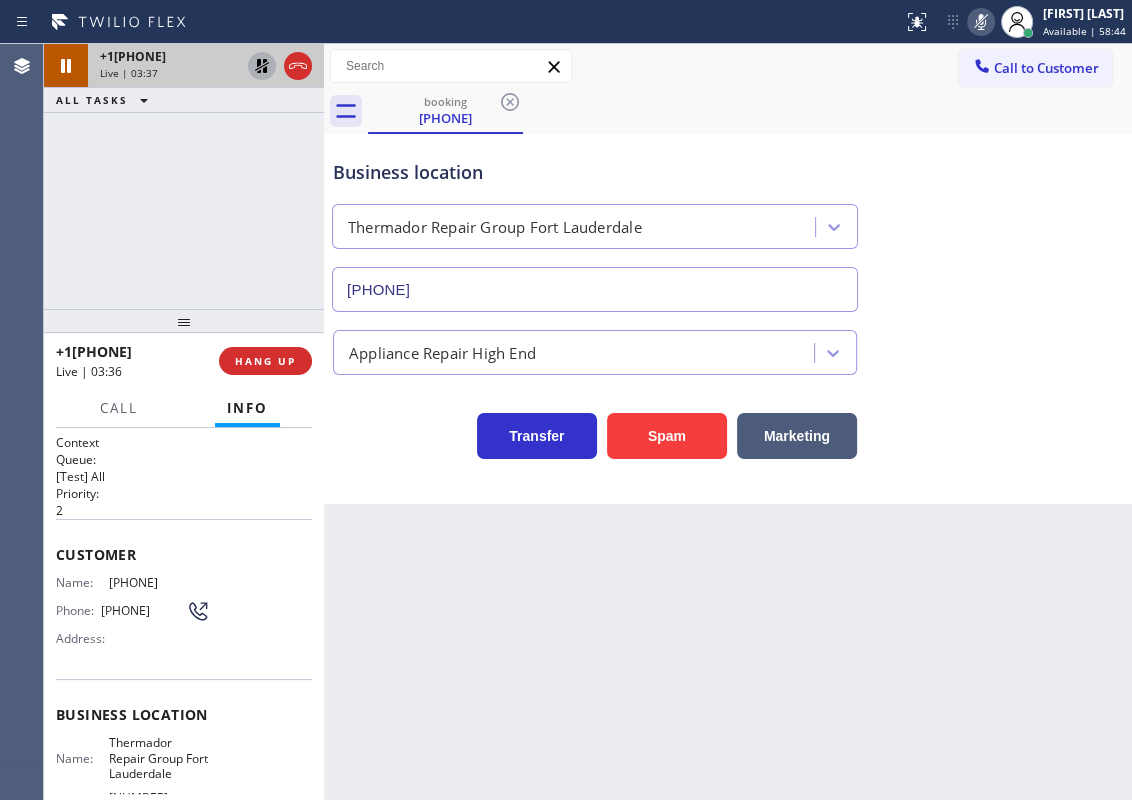 click on "Business location [BUSINESS_NAME] [CITY] ([PHONE]) Appliance Repair High End Transfer Spam Marketing" at bounding box center (728, 319) 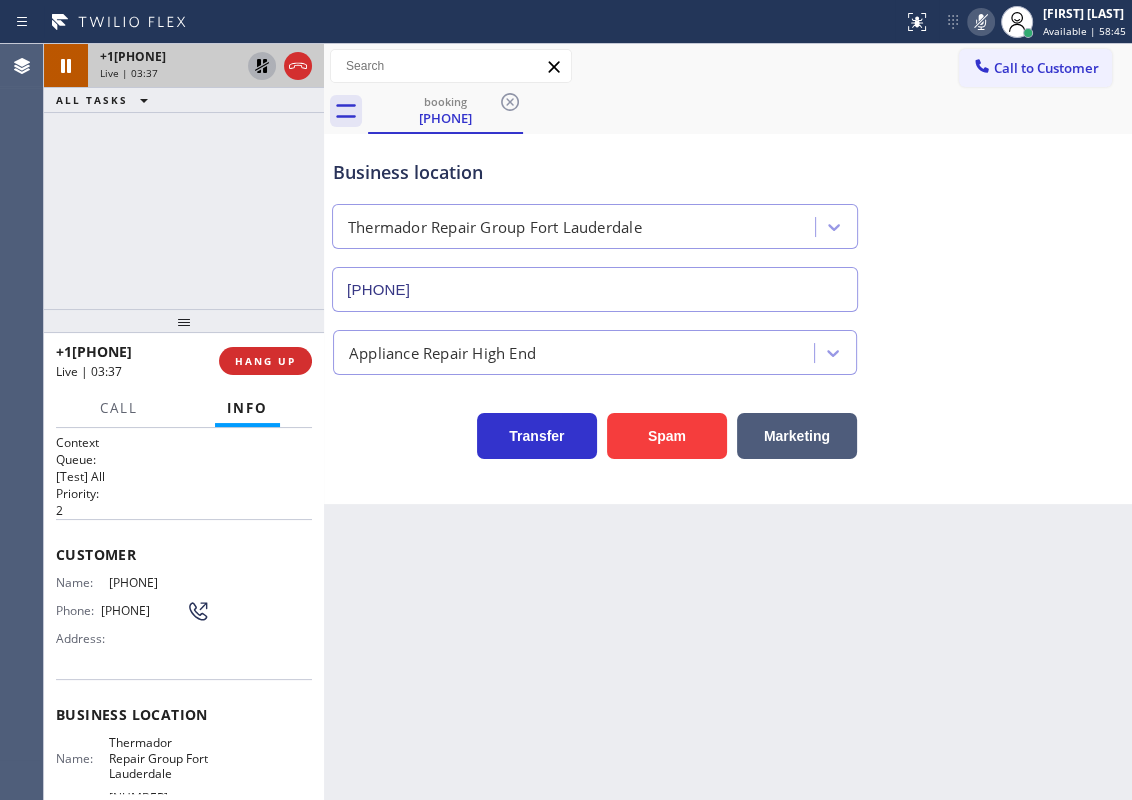 drag, startPoint x: 255, startPoint y: 58, endPoint x: 904, endPoint y: 55, distance: 649.00696 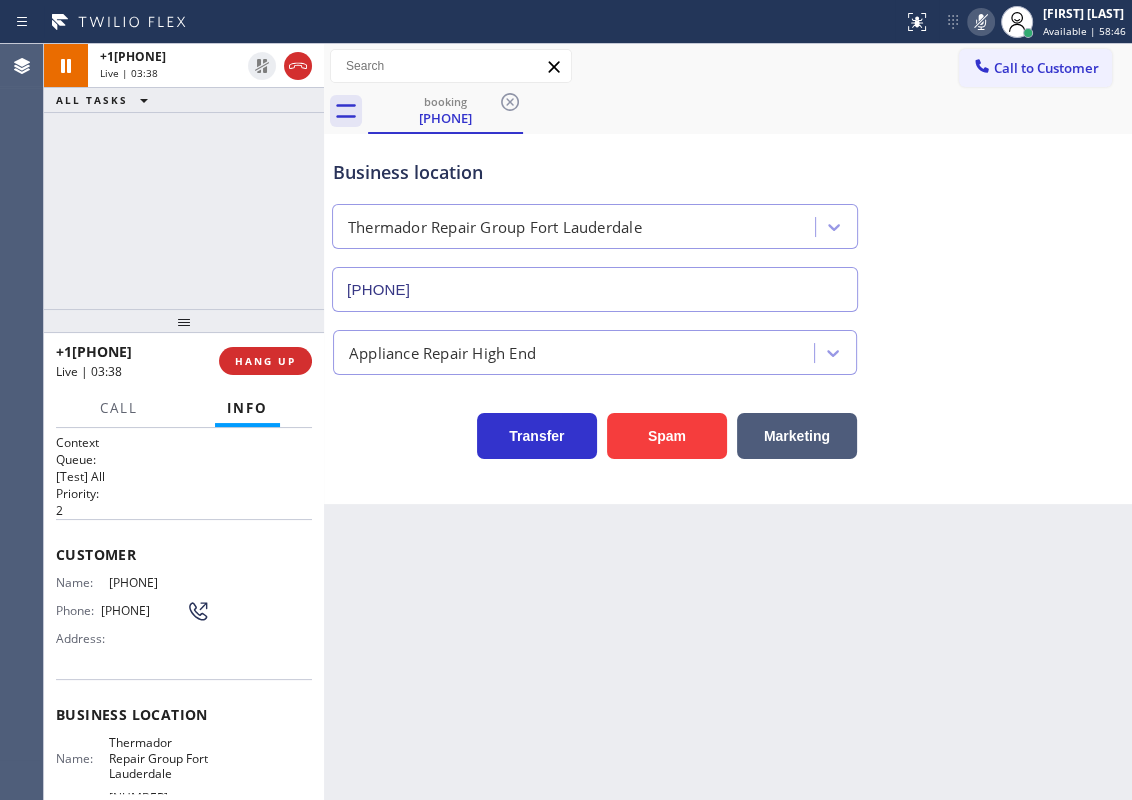 click 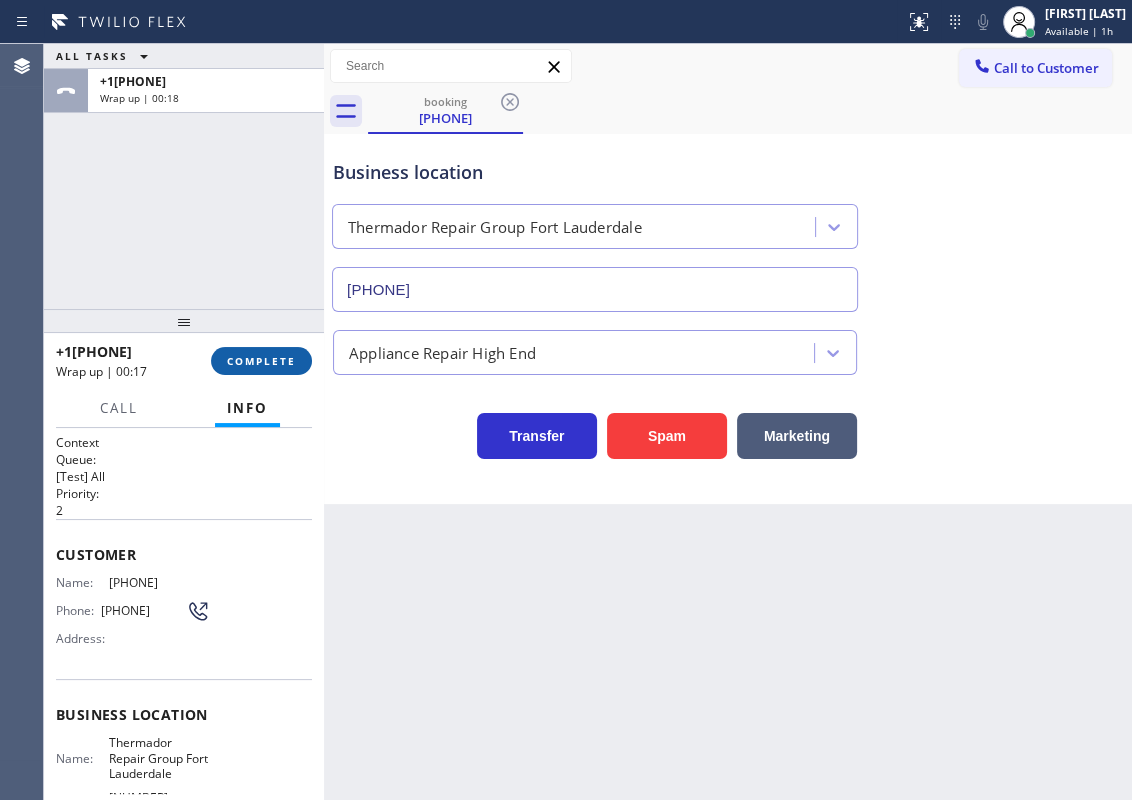 click on "COMPLETE" at bounding box center (261, 361) 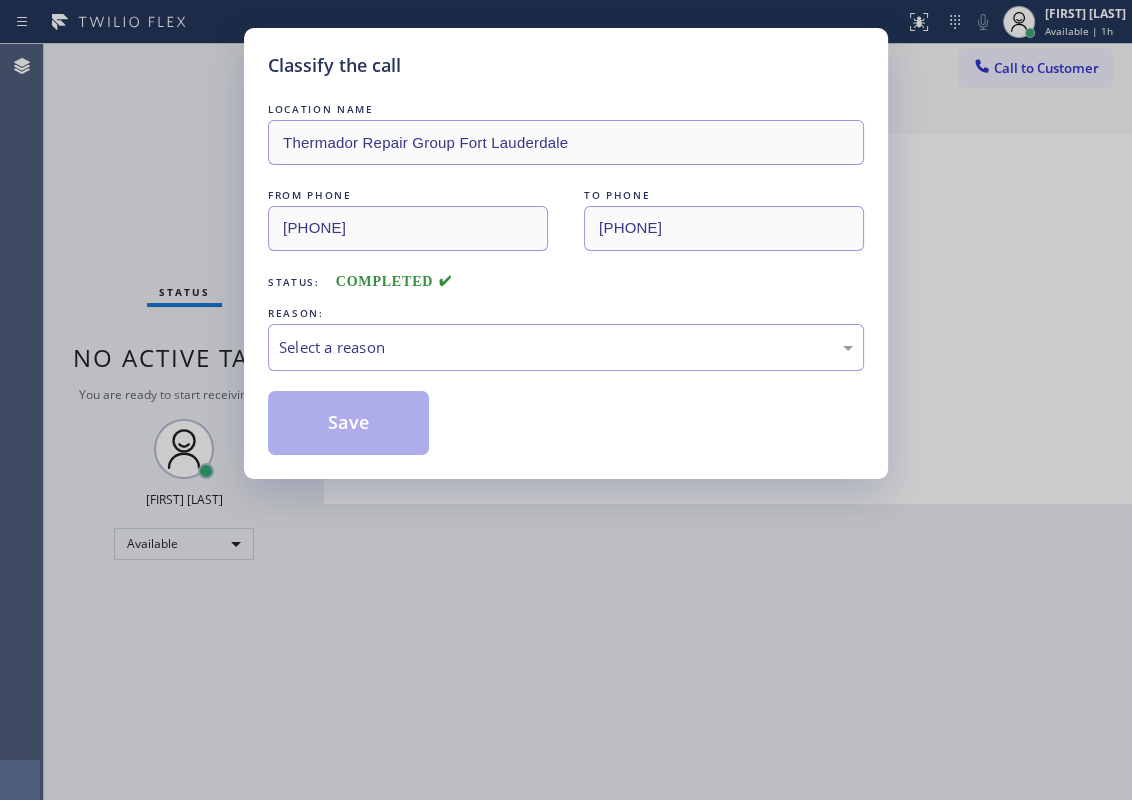 drag, startPoint x: 430, startPoint y: 330, endPoint x: 425, endPoint y: 360, distance: 30.413813 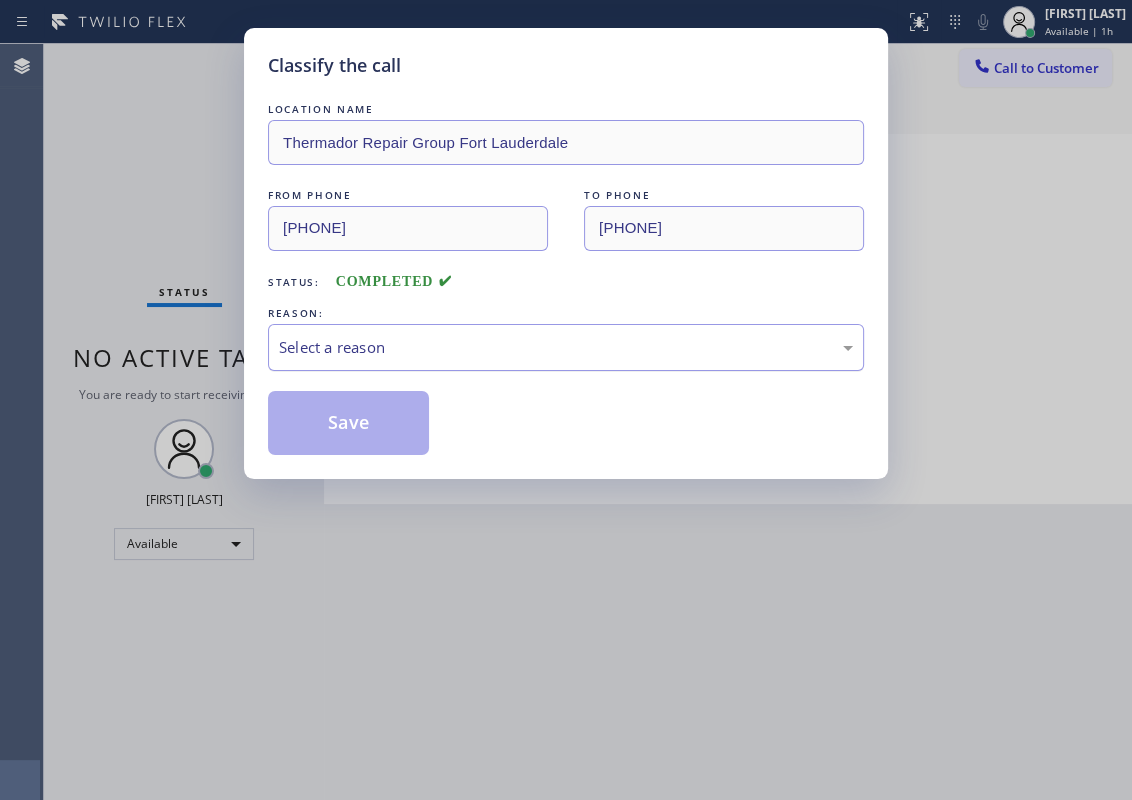 click on "Select a reason" at bounding box center (566, 347) 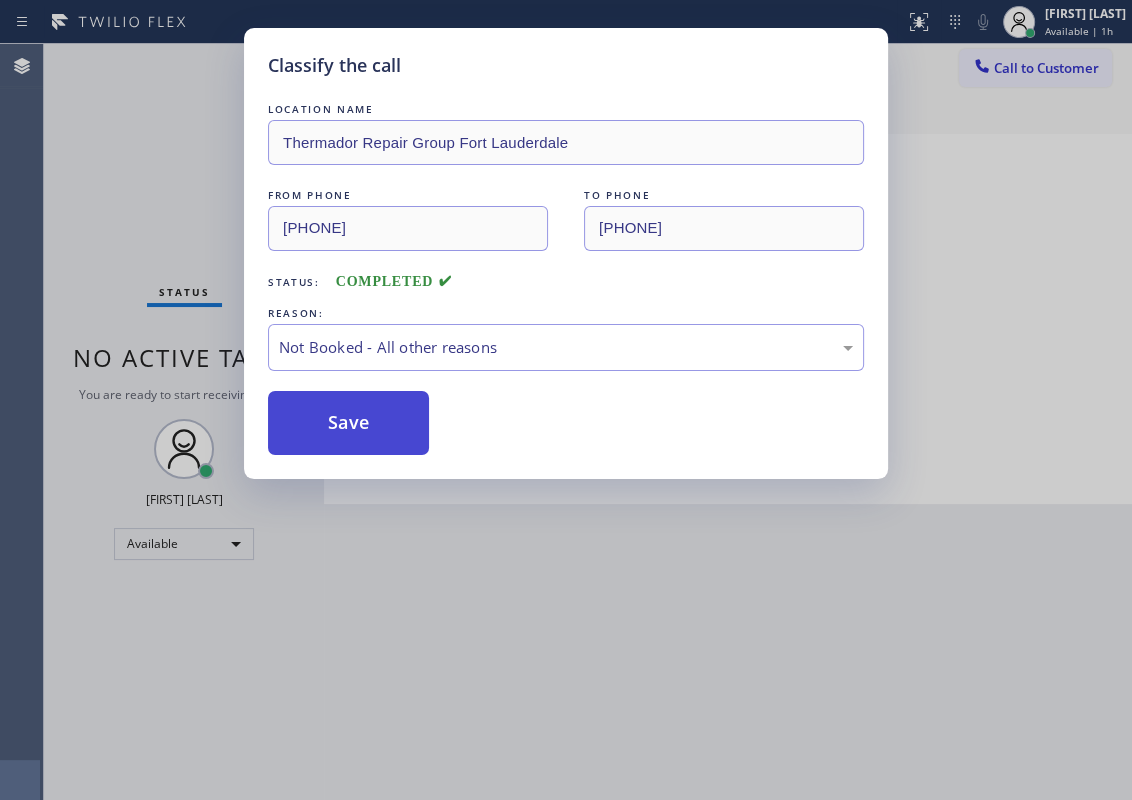 click on "Save" at bounding box center [348, 423] 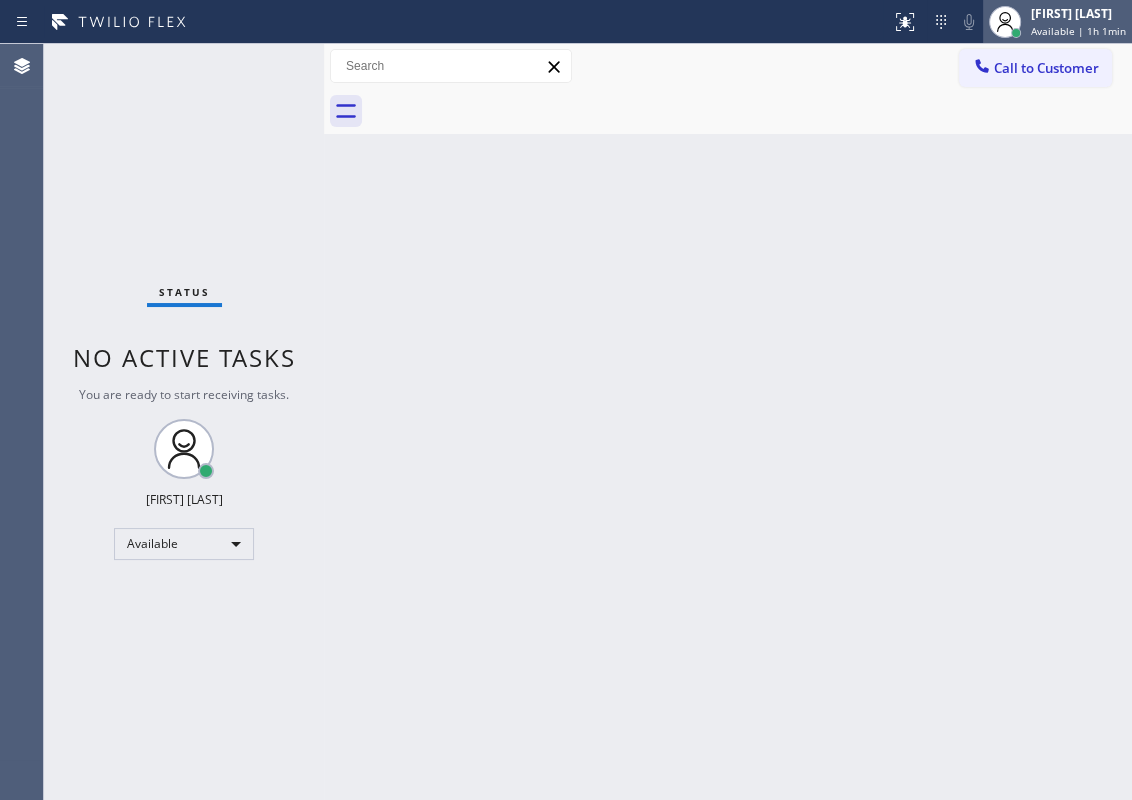 click on "Available | 1h 1min" at bounding box center [1078, 31] 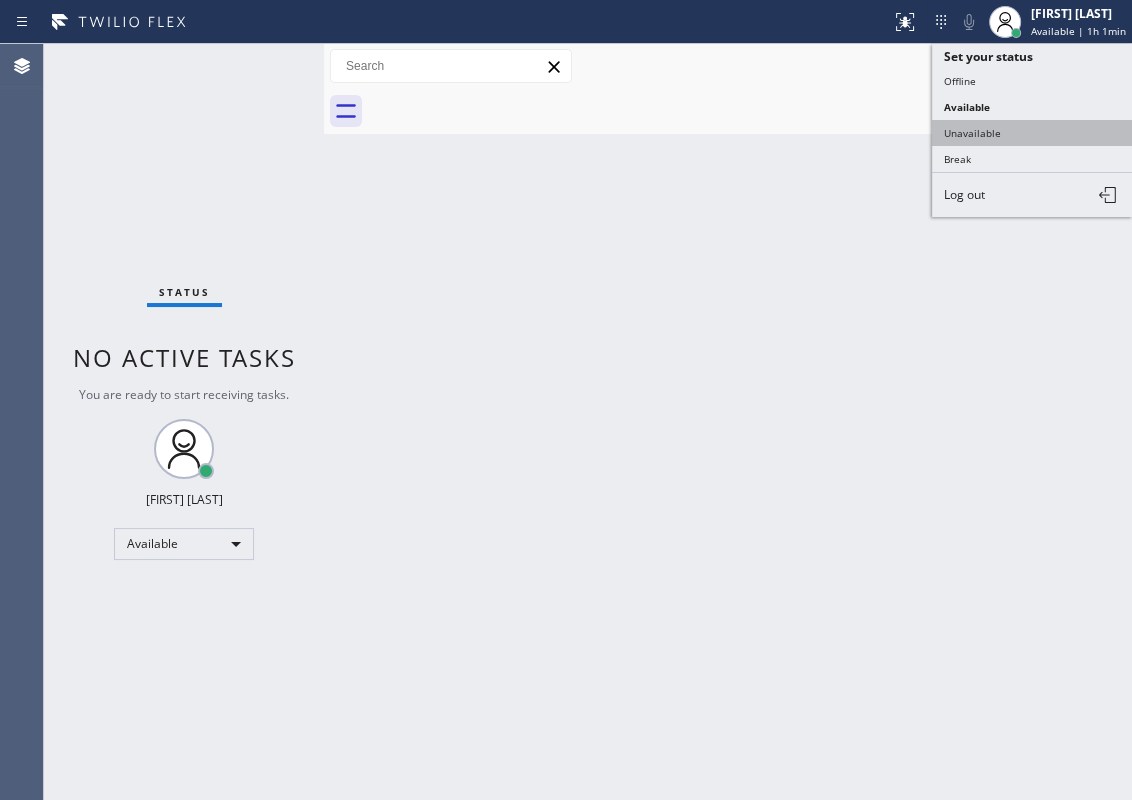 click on "Unavailable" at bounding box center [1032, 133] 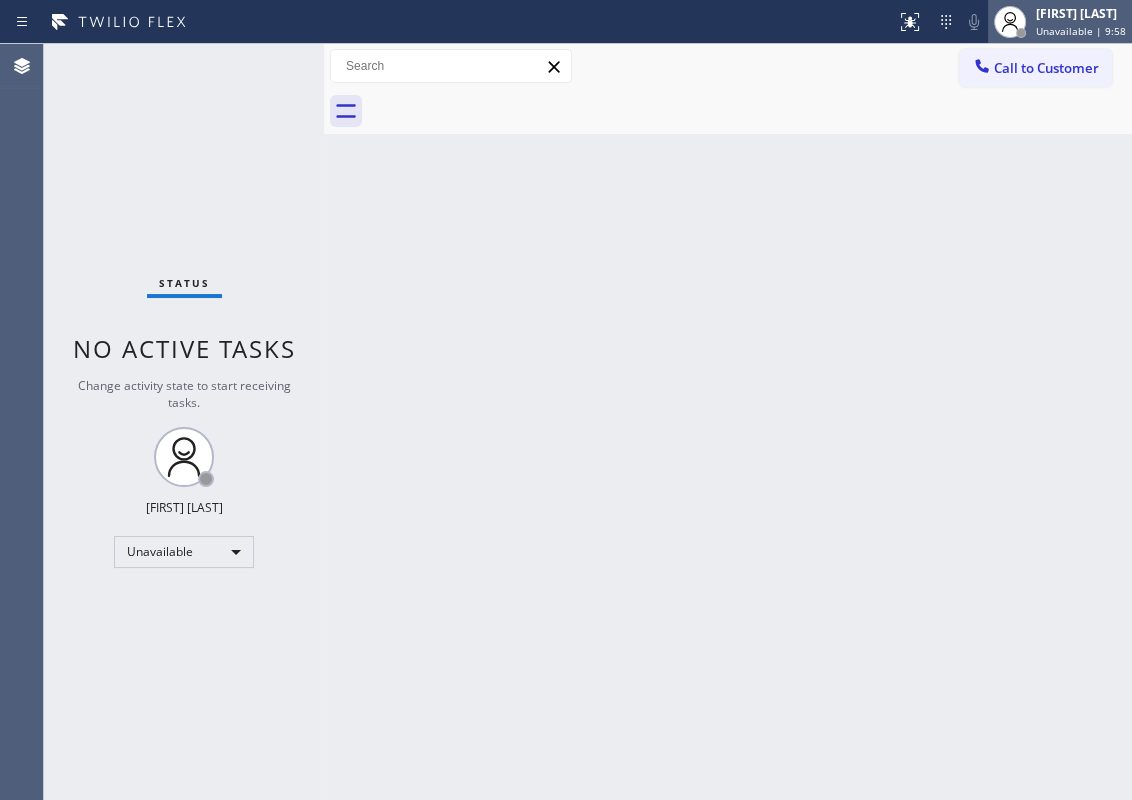 click on "Unavailable | 9:58" at bounding box center [1081, 31] 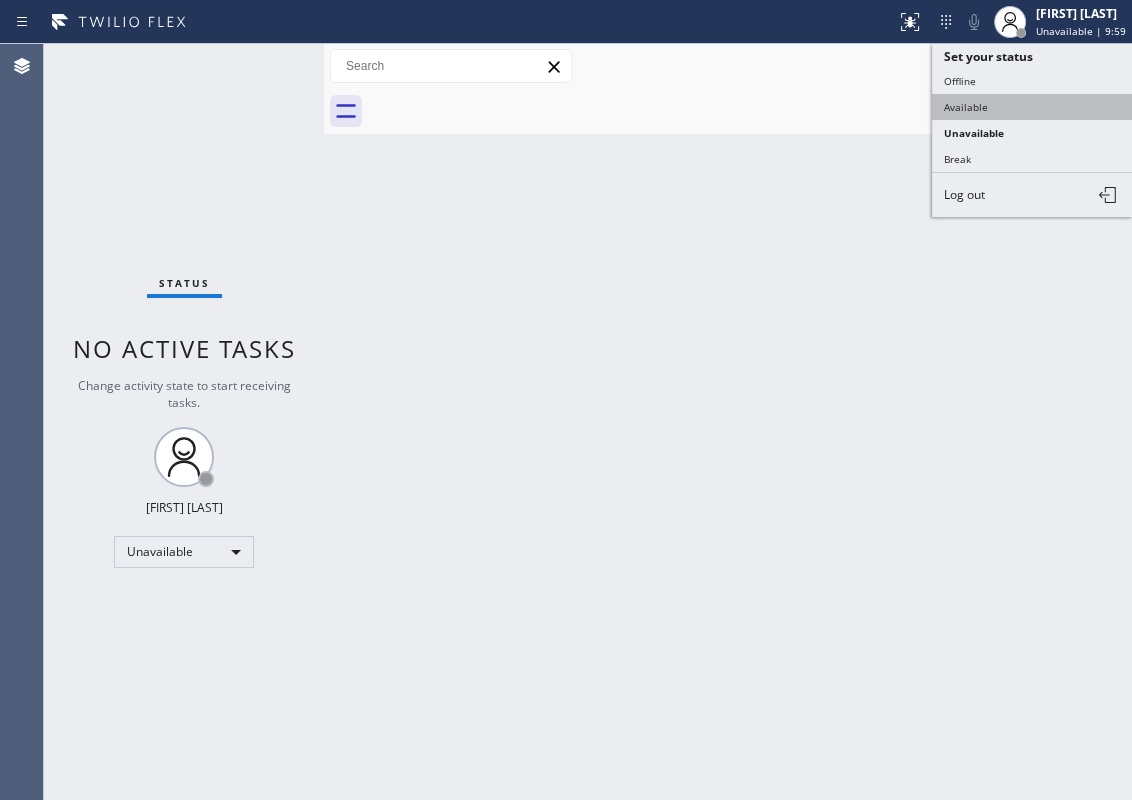 click on "Available" at bounding box center [1032, 107] 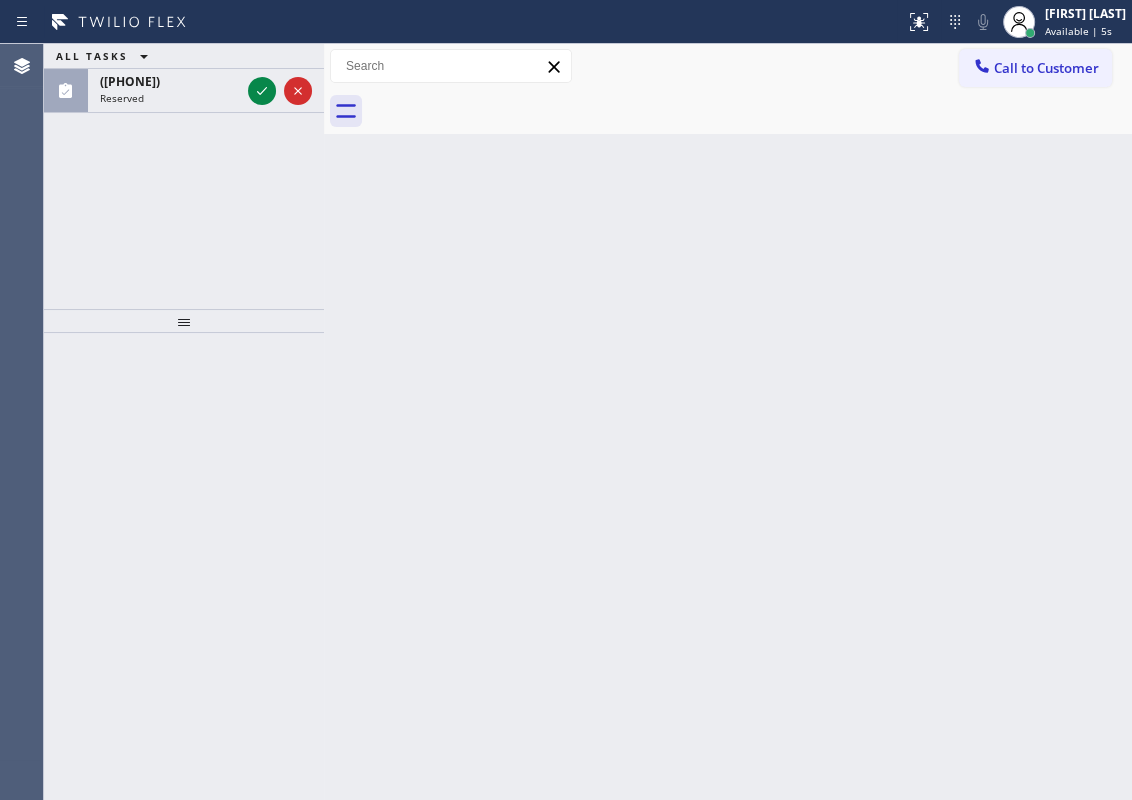click on "Back to Dashboard Change Sender ID Customers Technicians Select a contact Outbound call Technician Search Technician Your caller id phone number Your caller id phone number Call Technician info Name   Phone none Address none Change Sender ID HVAC [PHONE] 5 Star Appliance [PHONE] Appliance Repair [PHONE] Plumbing [PHONE] Air Duct Cleaning [PHONE]  Electricians [PHONE] Cancel Change Check personal SMS Reset Change booking [PHONE] Call to Customer Outbound call Location American Service Alliance Calumet City Your caller id phone number [PHONE] Customer number Call Outbound call Technician Search Technician Your caller id phone number Your caller id phone number Call booking [PHONE]" at bounding box center [728, 422] 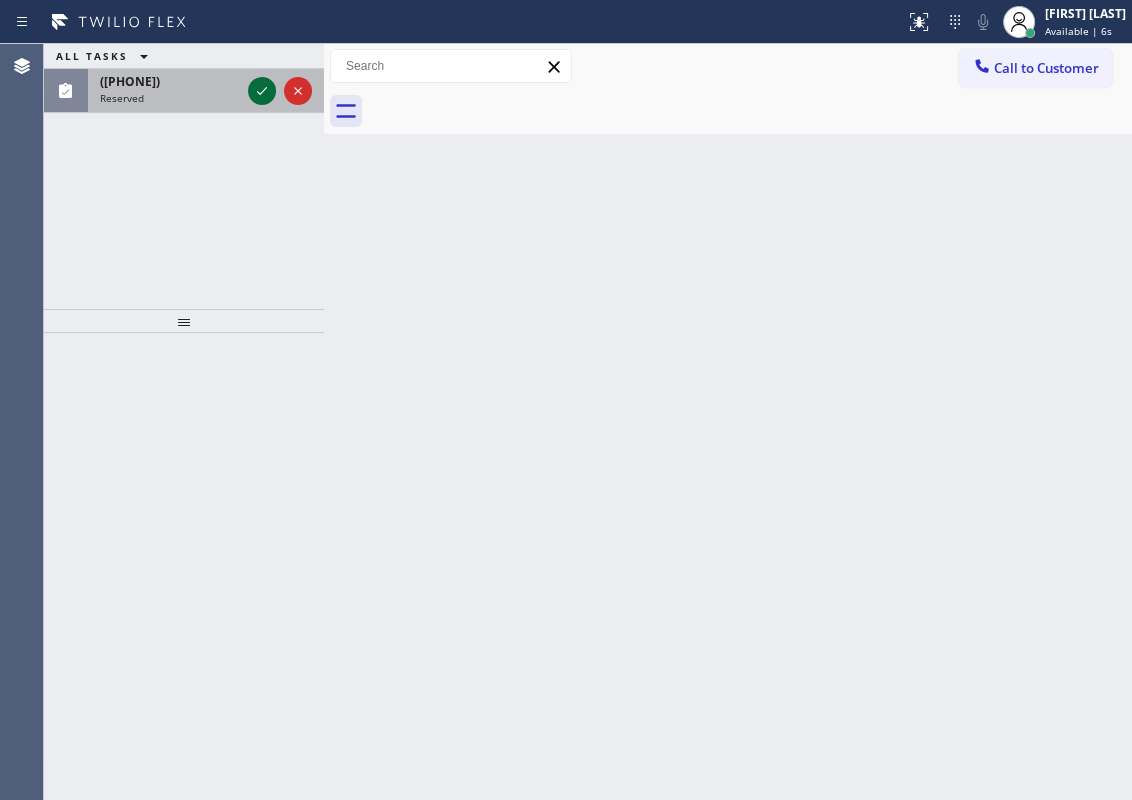 click 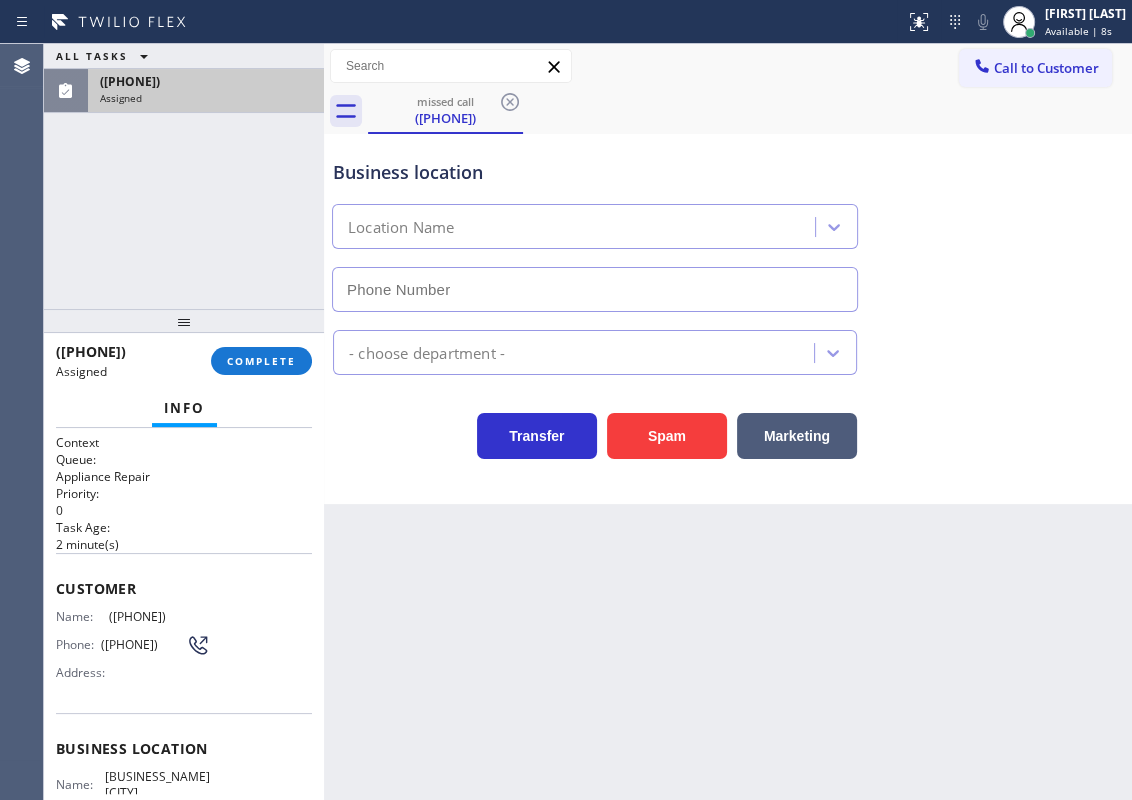type on "([PHONE])" 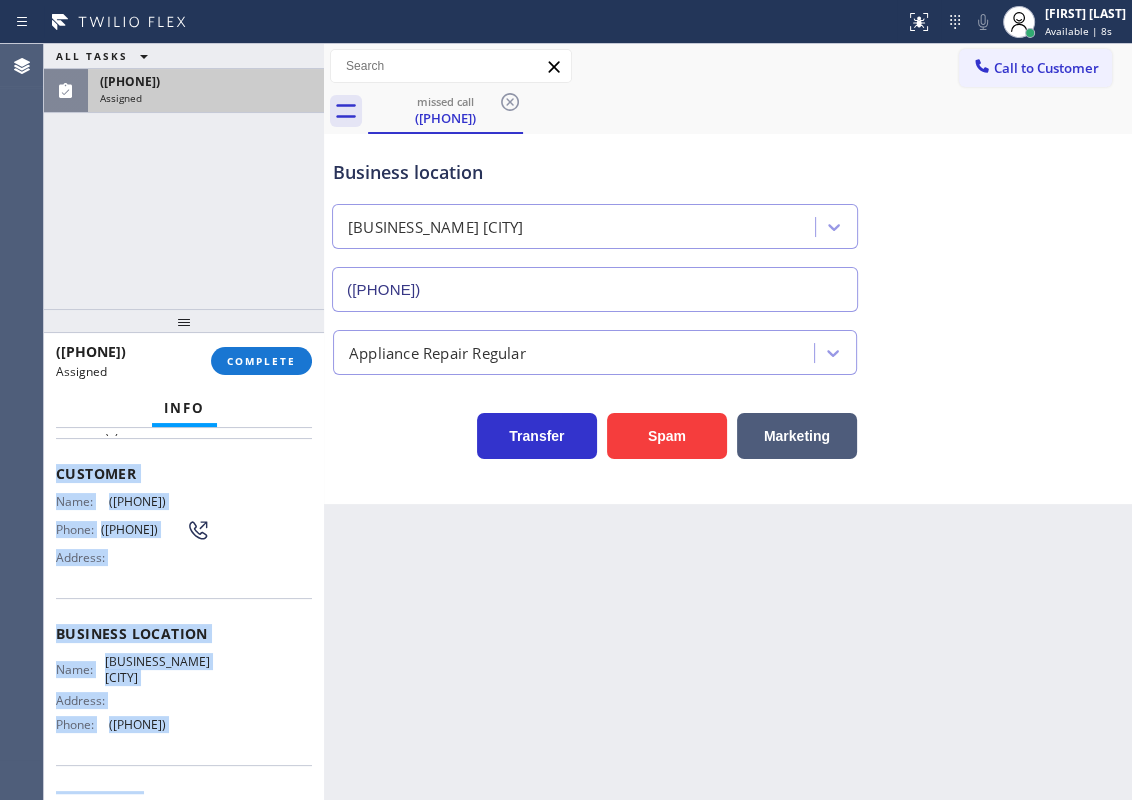 scroll, scrollTop: 240, scrollLeft: 0, axis: vertical 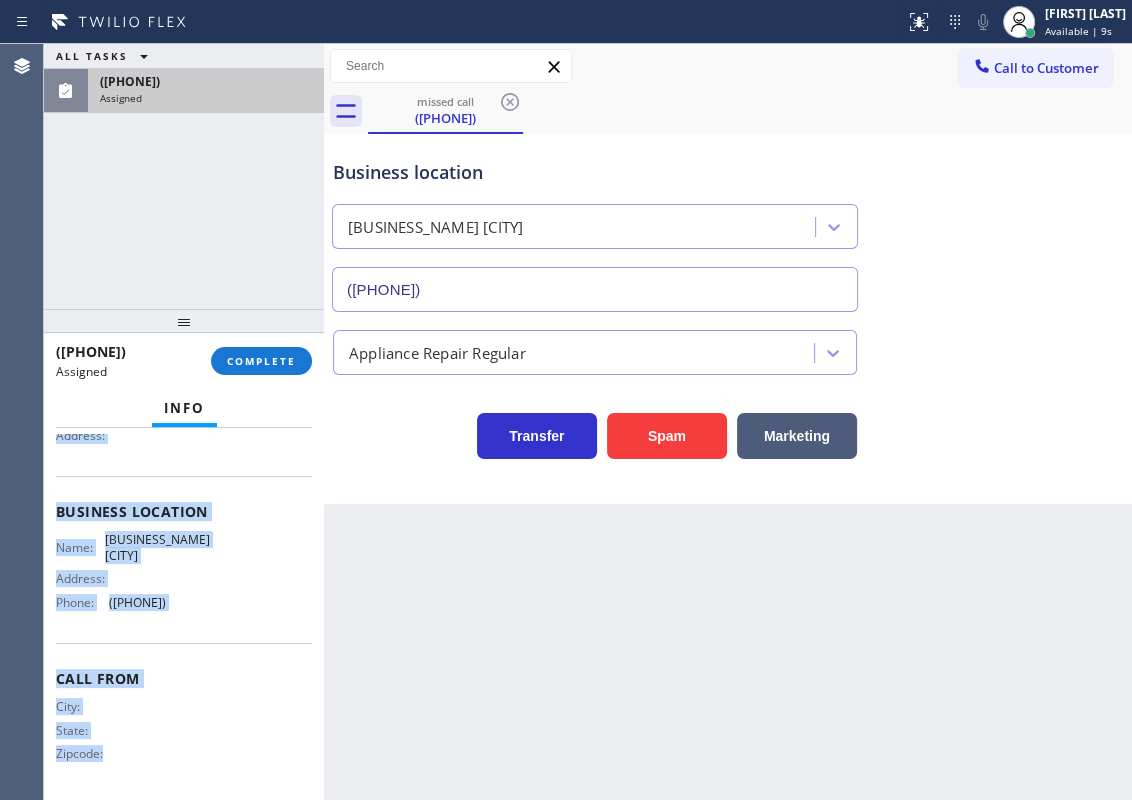 drag, startPoint x: 54, startPoint y: 577, endPoint x: 238, endPoint y: 637, distance: 193.53552 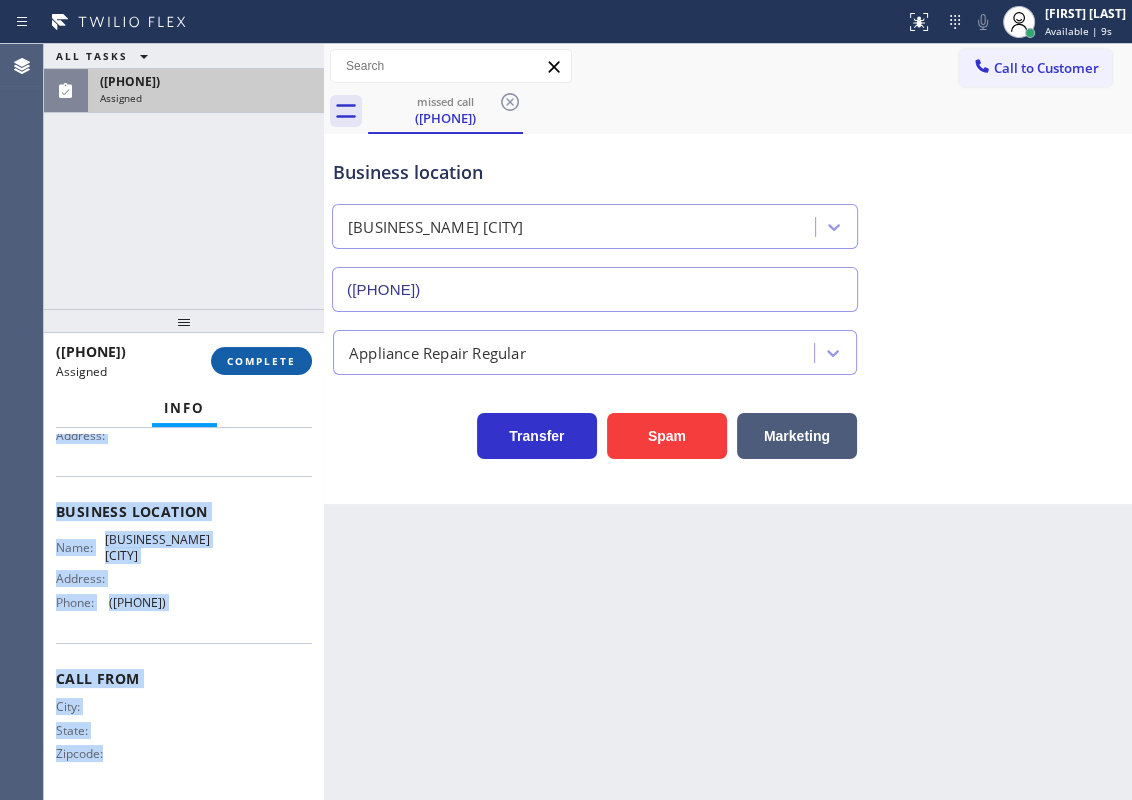 click on "COMPLETE" at bounding box center [261, 361] 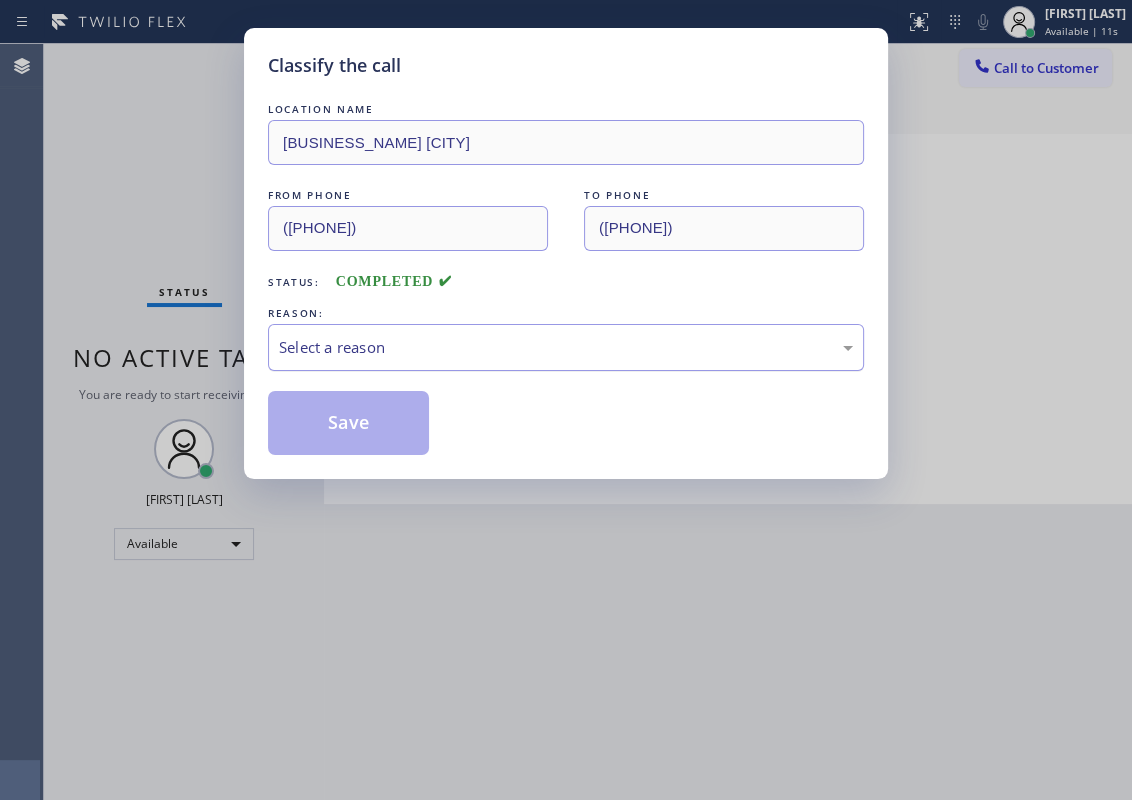 click on "Select a reason" at bounding box center [566, 347] 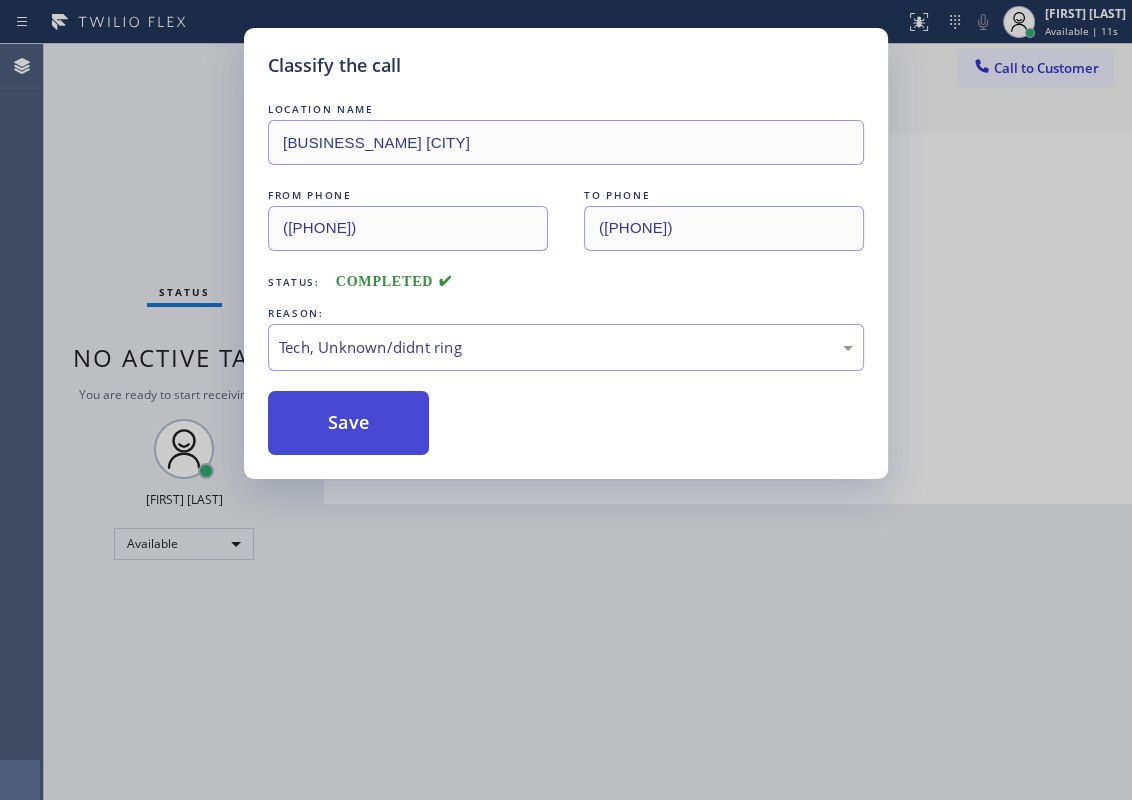click on "Save" at bounding box center (348, 423) 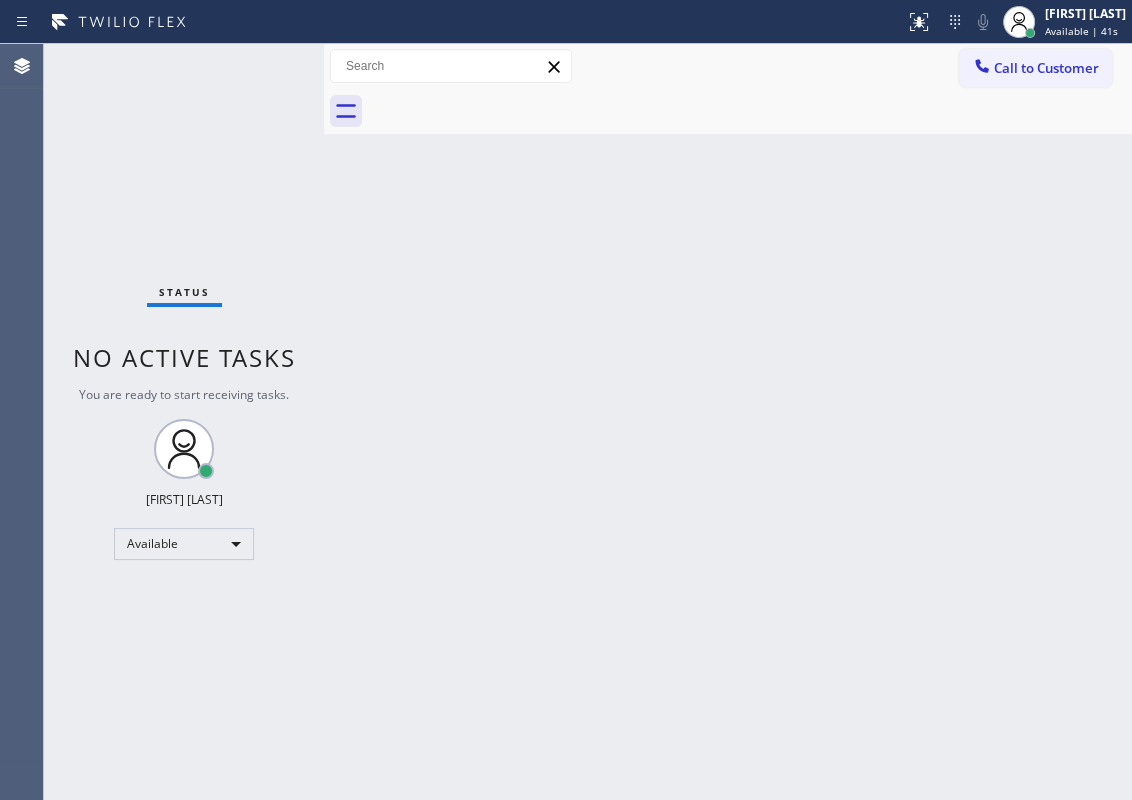 click on "Back to Dashboard Change Sender ID Customers Technicians Select a contact Outbound call Technician Search Technician Your caller id phone number Your caller id phone number Call Technician info Name   Phone none Address none Change Sender ID HVAC [PHONE] 5 Star Appliance [PHONE] Appliance Repair [PHONE] Plumbing [PHONE] Air Duct Cleaning [PHONE]  Electricians [PHONE] Cancel Change Check personal SMS Reset Change booking [PHONE] Call to Customer Outbound call Location American Service Alliance Calumet City Your caller id phone number [PHONE] Customer number Call Outbound call Technician Search Technician Your caller id phone number Your caller id phone number Call booking [PHONE]" at bounding box center (728, 422) 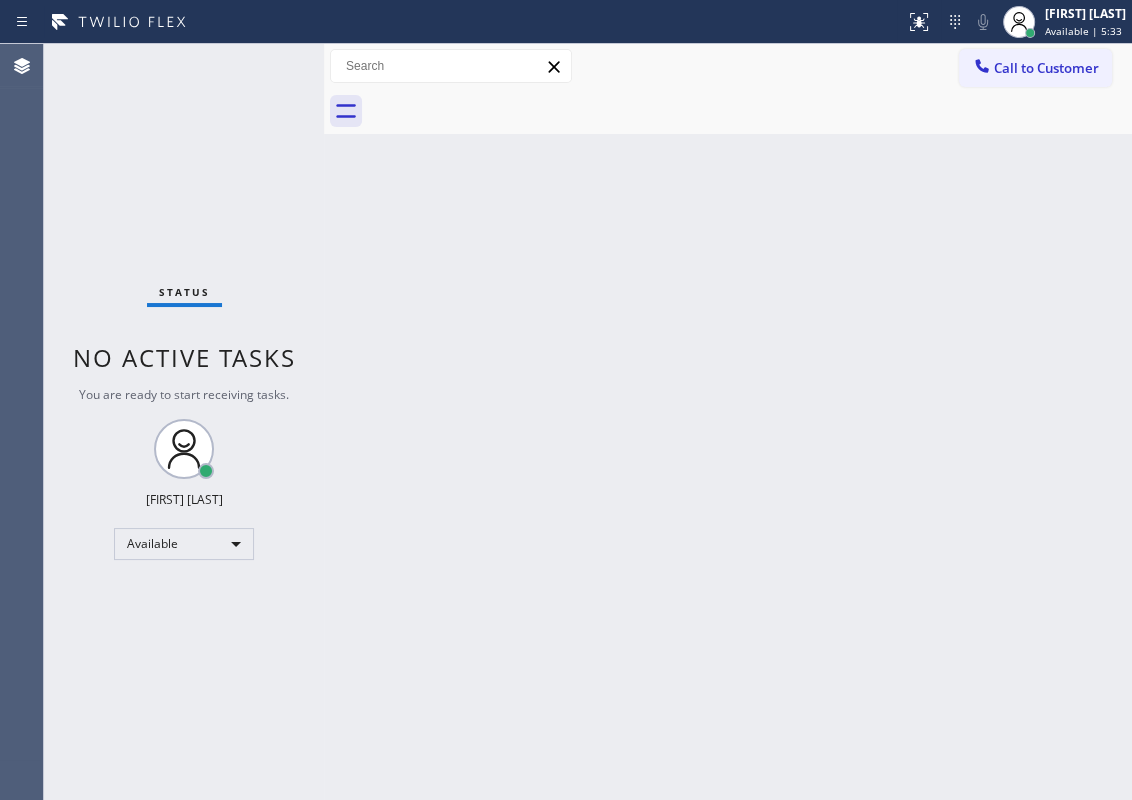 drag, startPoint x: 1004, startPoint y: 419, endPoint x: 975, endPoint y: 406, distance: 31.780497 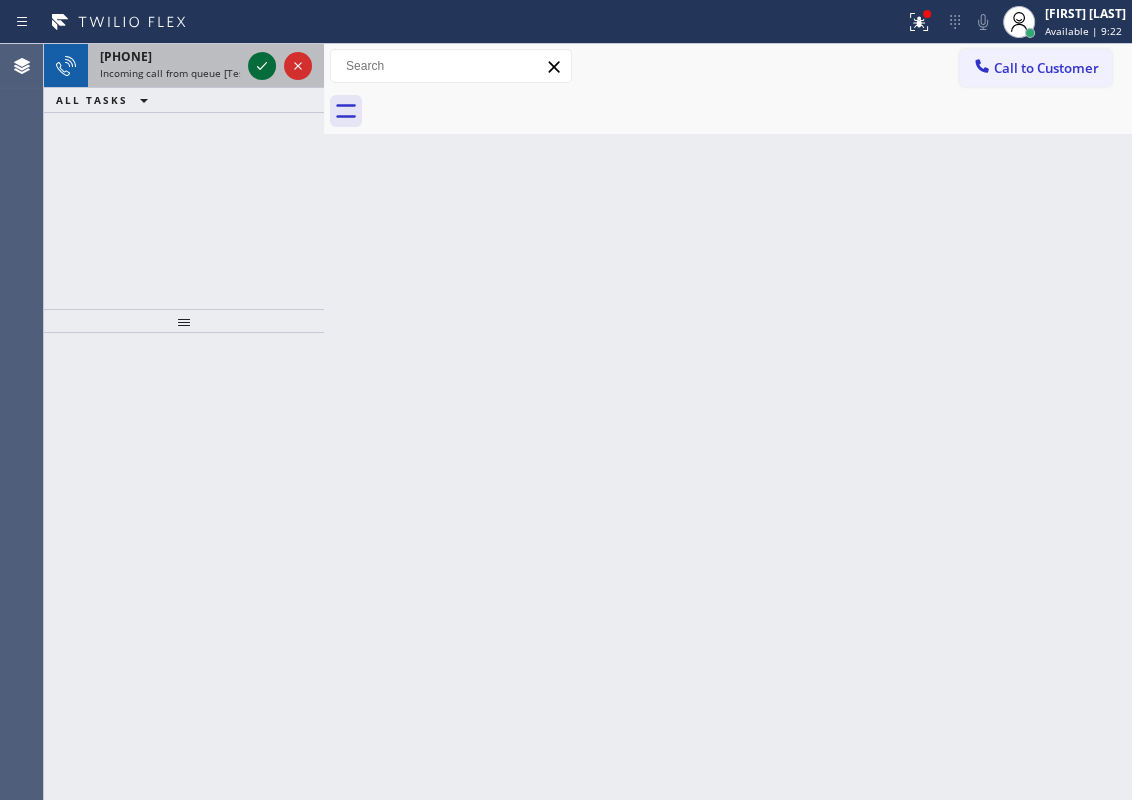 click 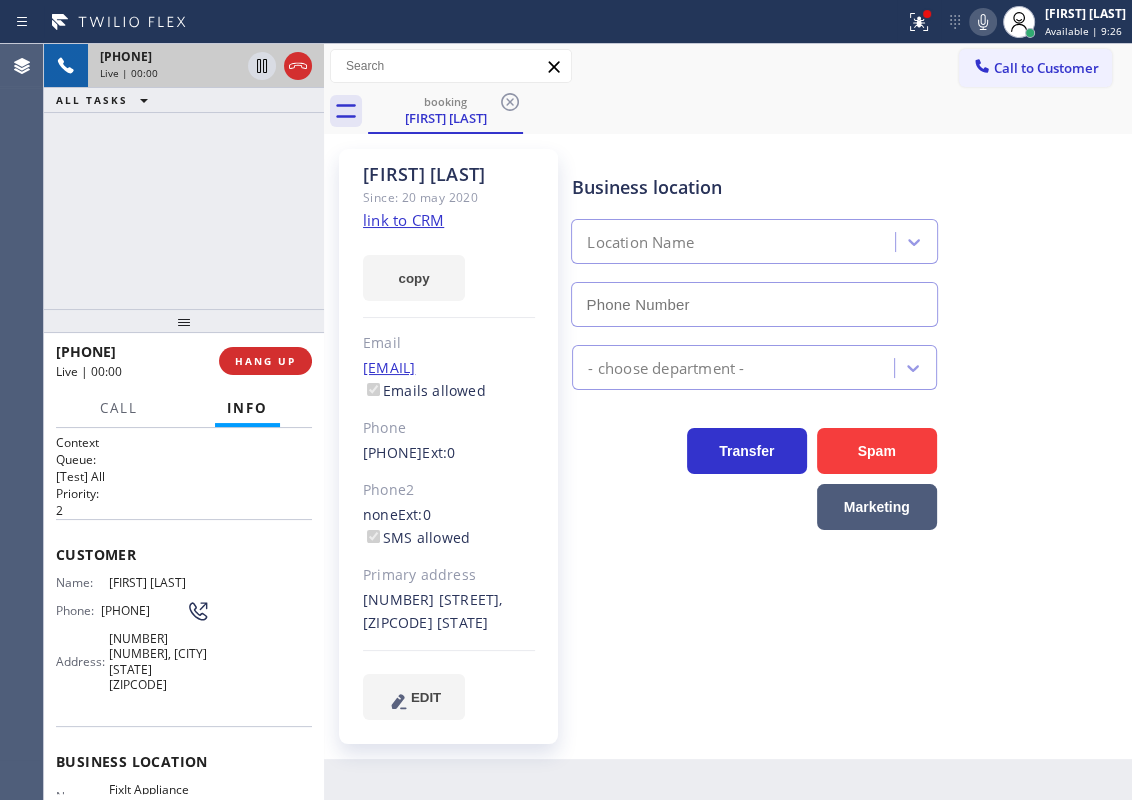 type on "([PHONE])" 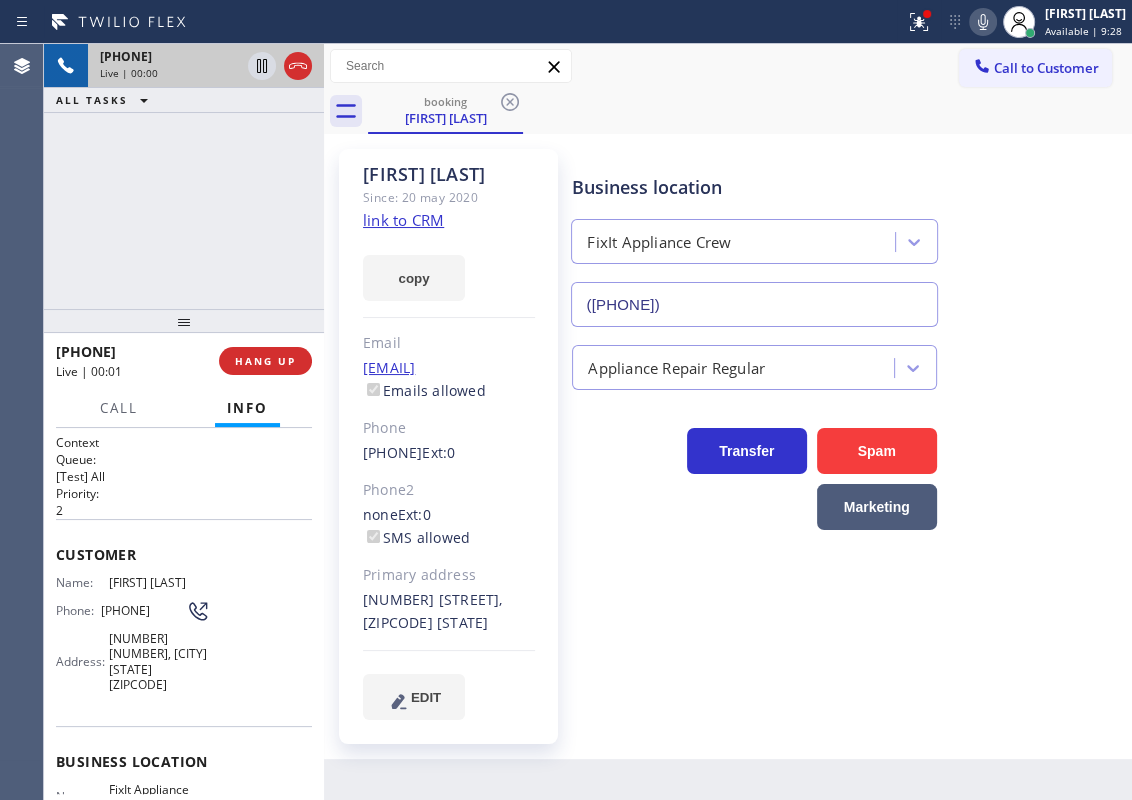 click on "link to CRM" 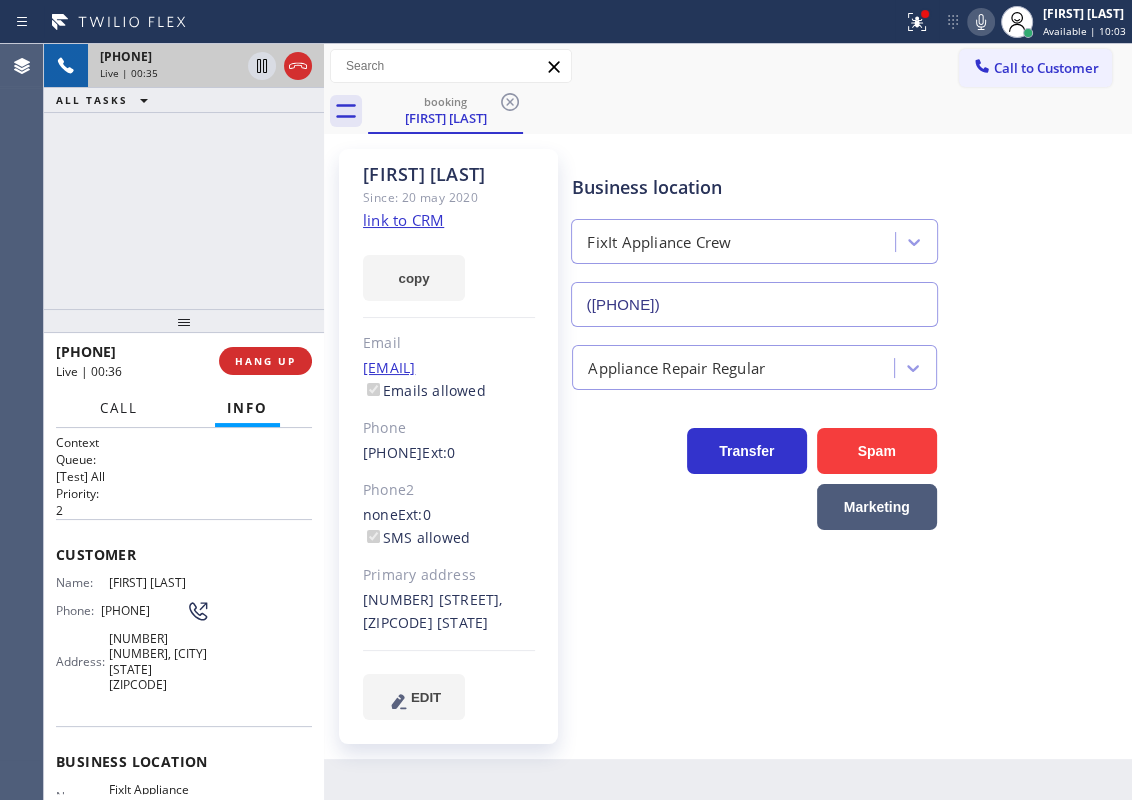 click on "Call" at bounding box center [119, 408] 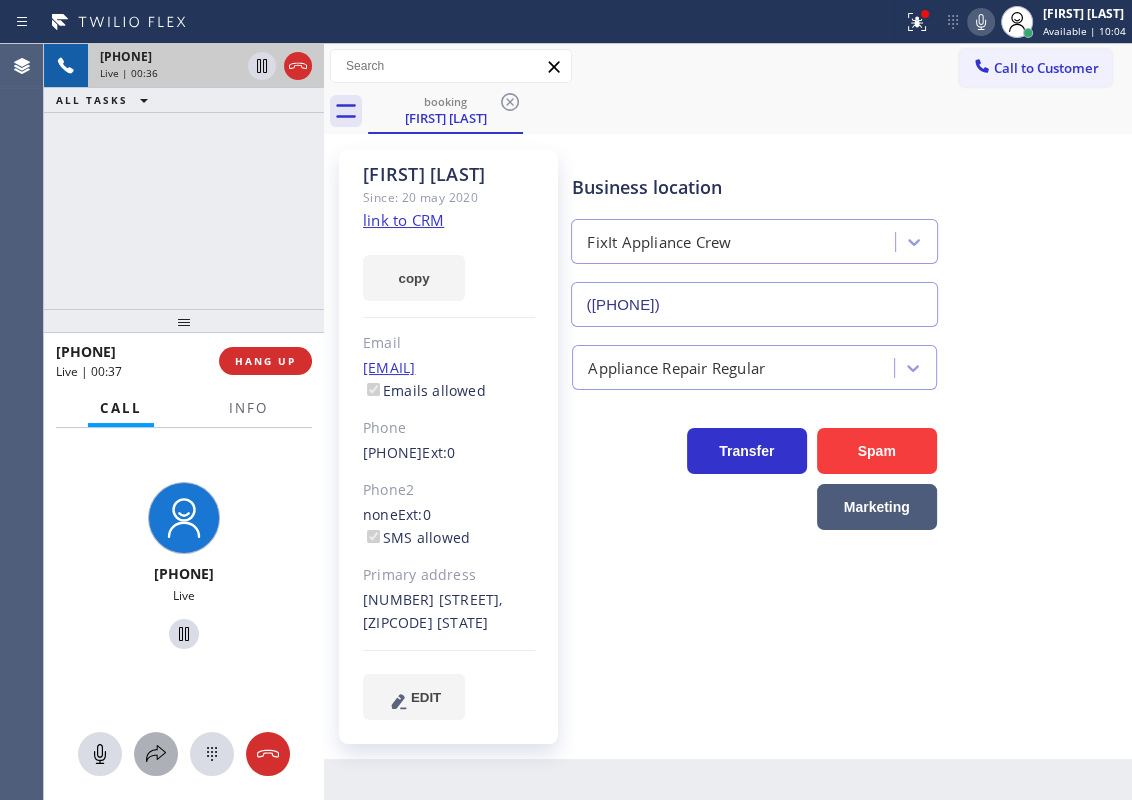 click at bounding box center (156, 754) 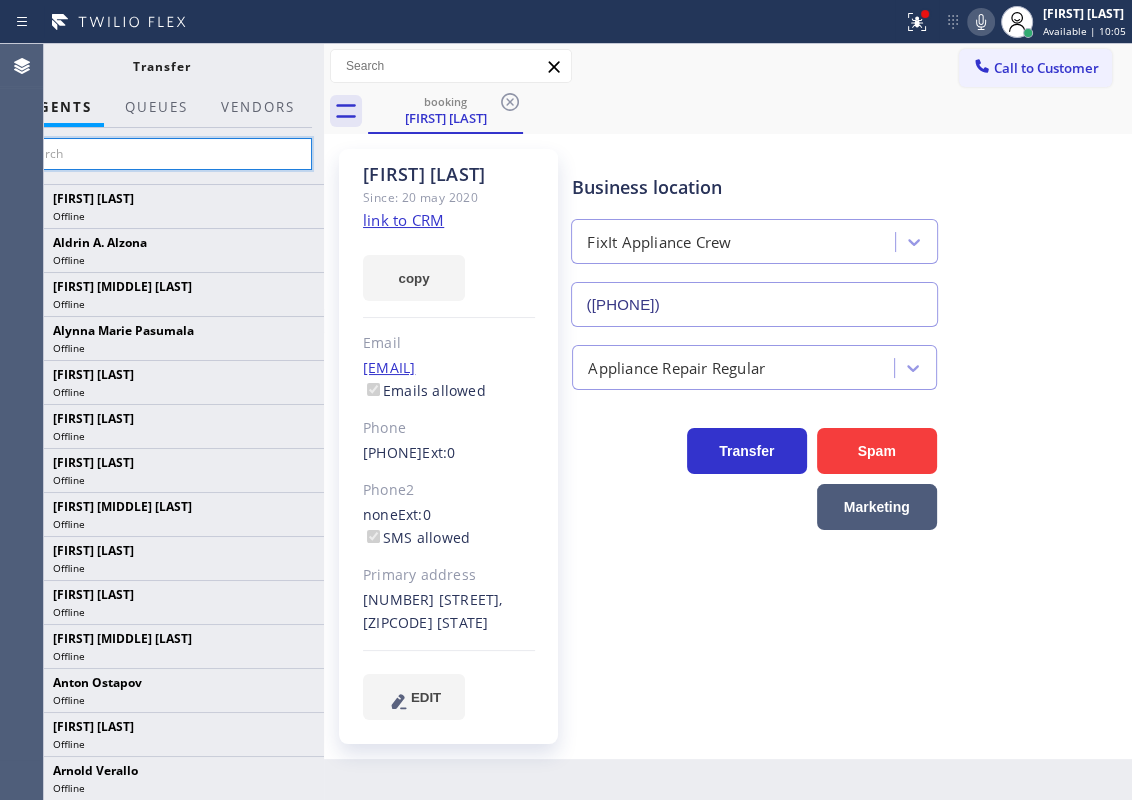 click at bounding box center (161, 154) 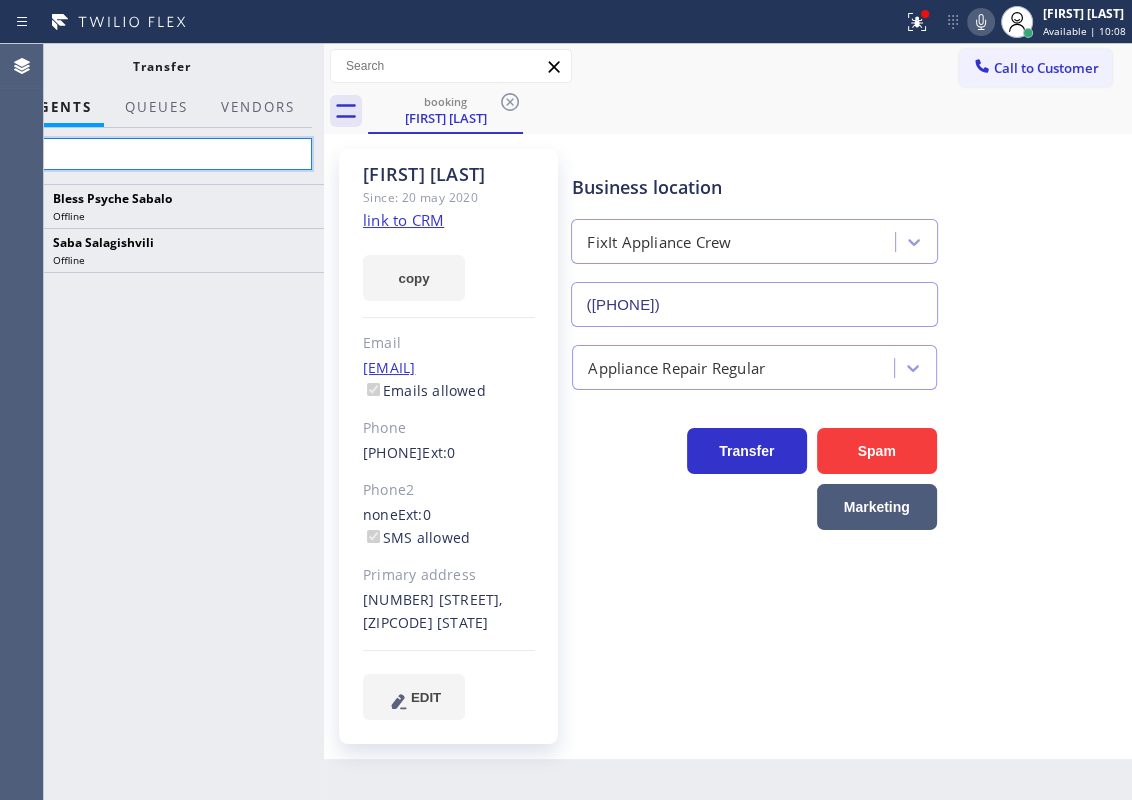 type on "s" 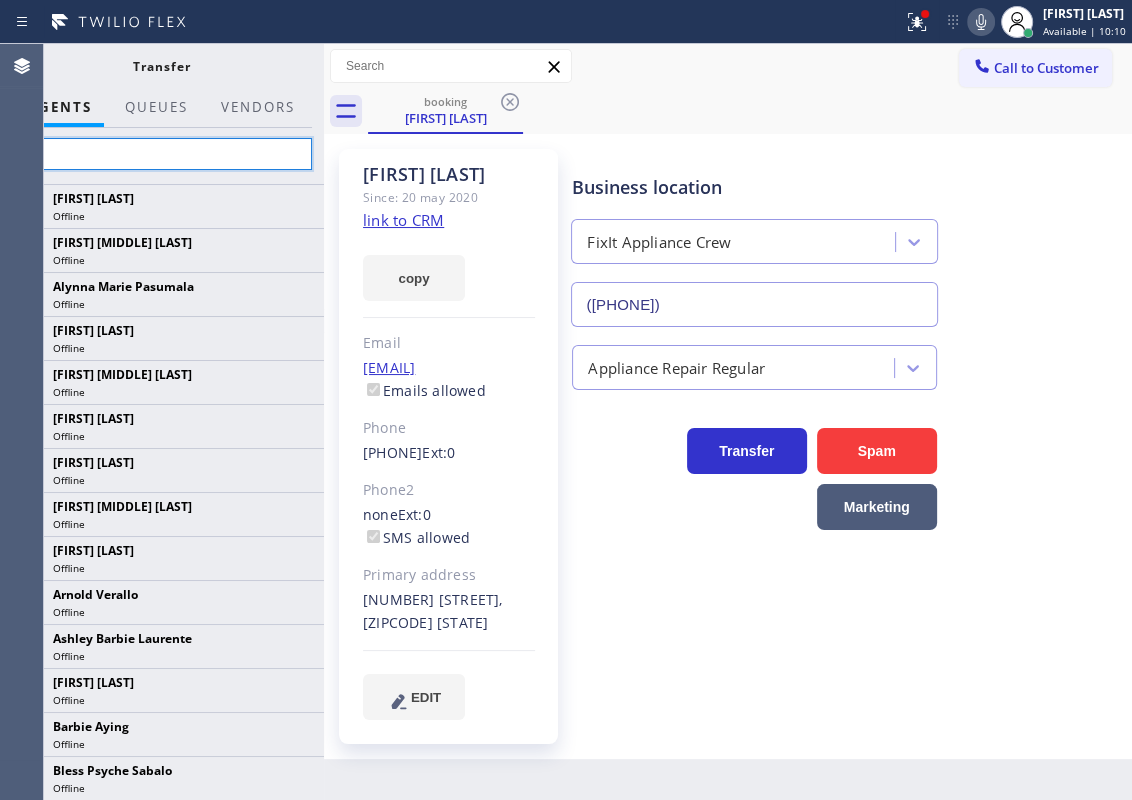 type on "e" 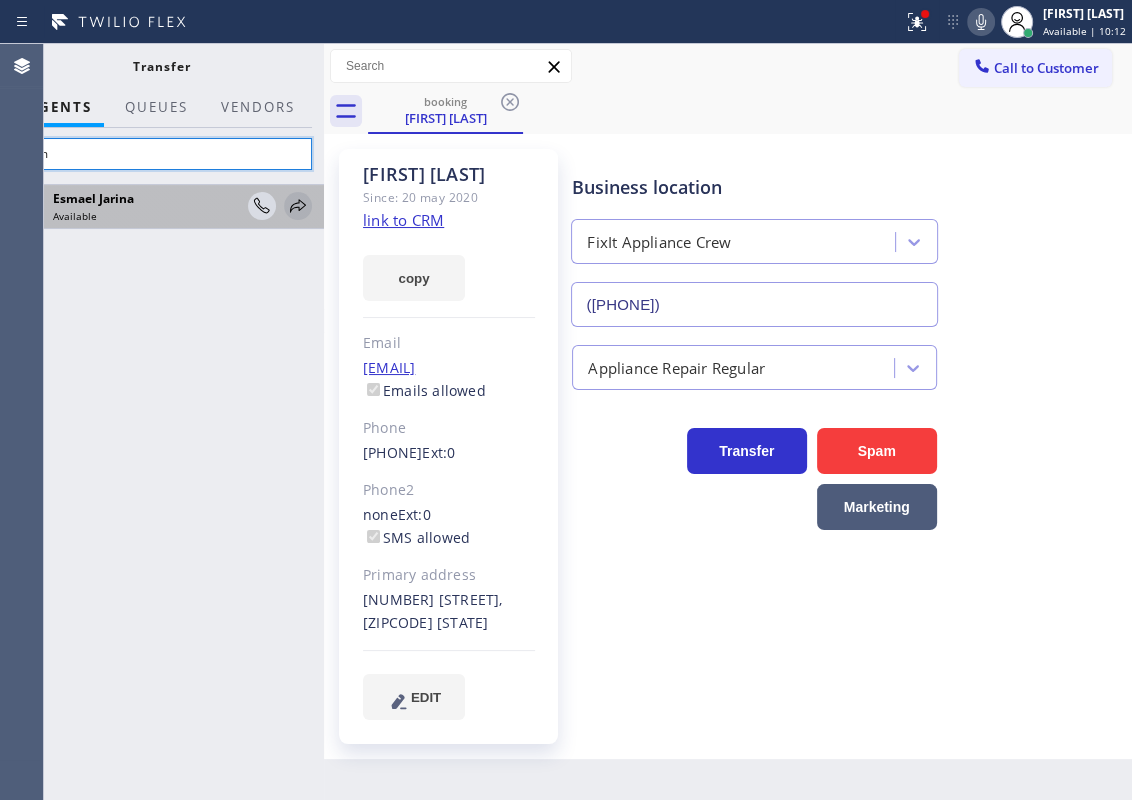 type on "esm" 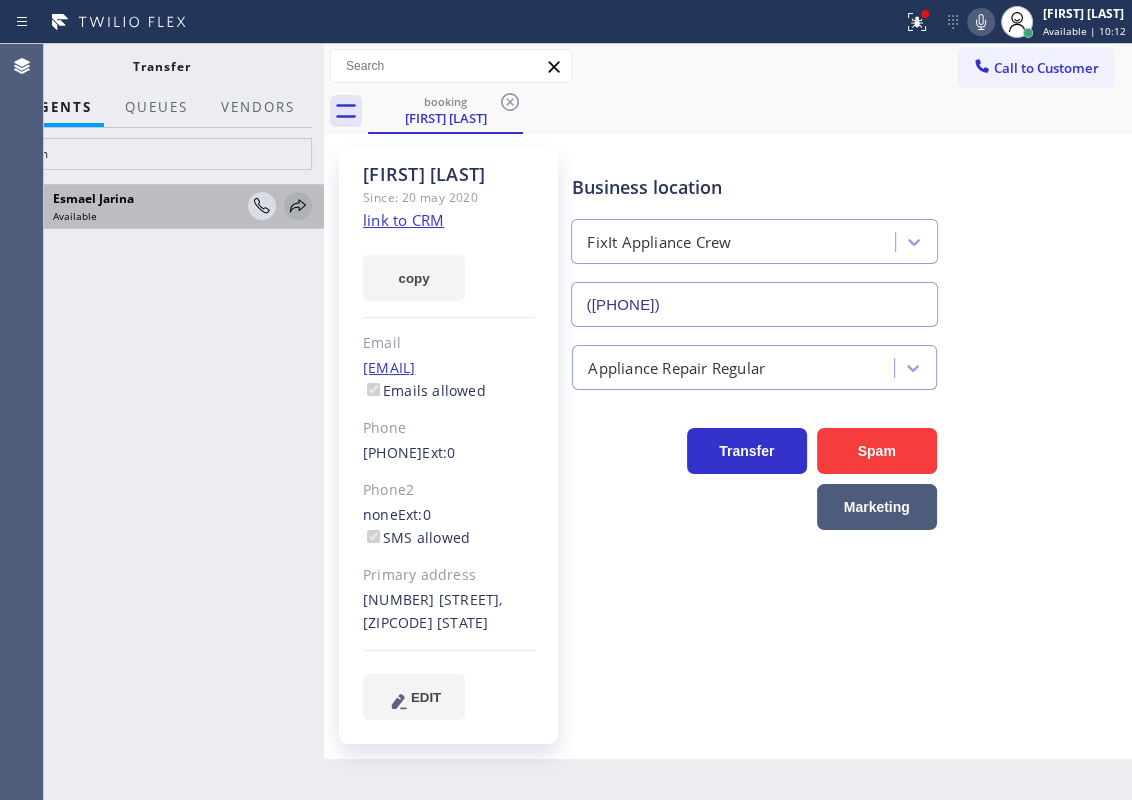click 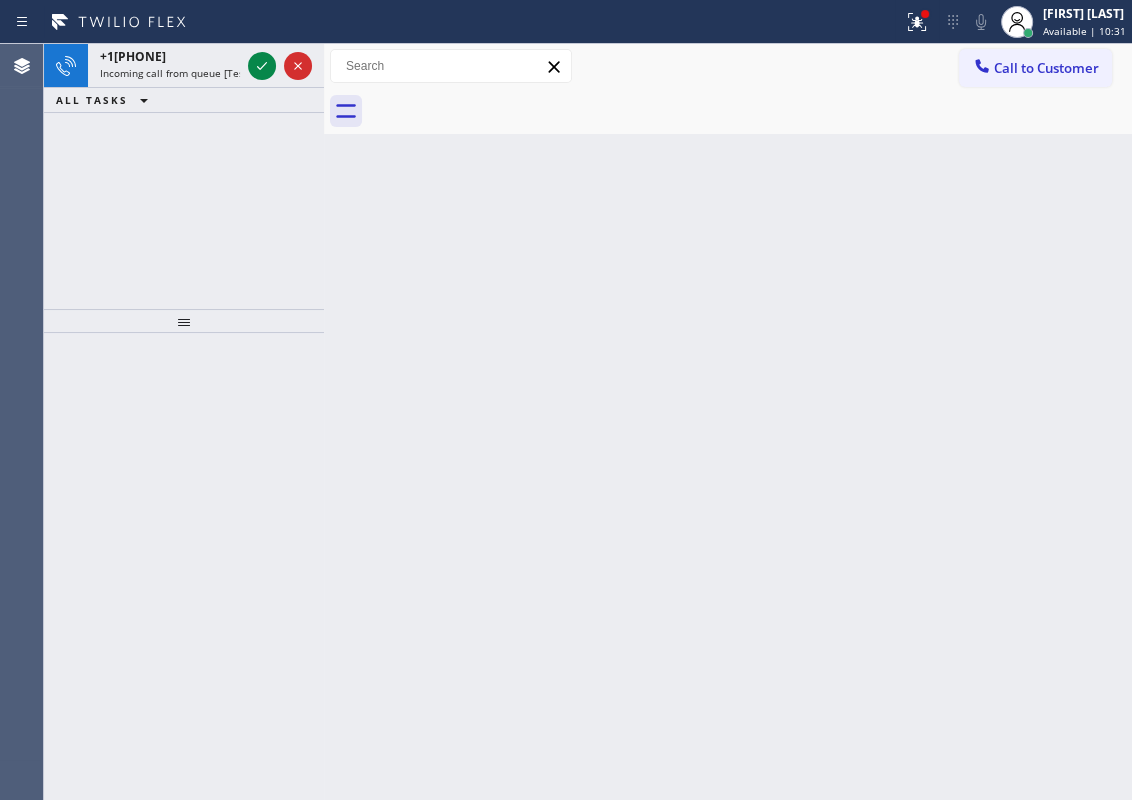 click on "Back to Dashboard Change Sender ID Customers Technicians Select a contact Outbound call Technician Search Technician Your caller id phone number Your caller id phone number Call Technician info Name   Phone none Address none Change Sender ID HVAC [PHONE] 5 Star Appliance [PHONE] Appliance Repair [PHONE] Plumbing [PHONE] Air Duct Cleaning [PHONE]  Electricians [PHONE] Cancel Change Check personal SMS Reset Change booking [PHONE] Call to Customer Outbound call Location American Service Alliance Calumet City Your caller id phone number [PHONE] Customer number Call Outbound call Technician Search Technician Your caller id phone number Your caller id phone number Call booking [PHONE]" at bounding box center (728, 422) 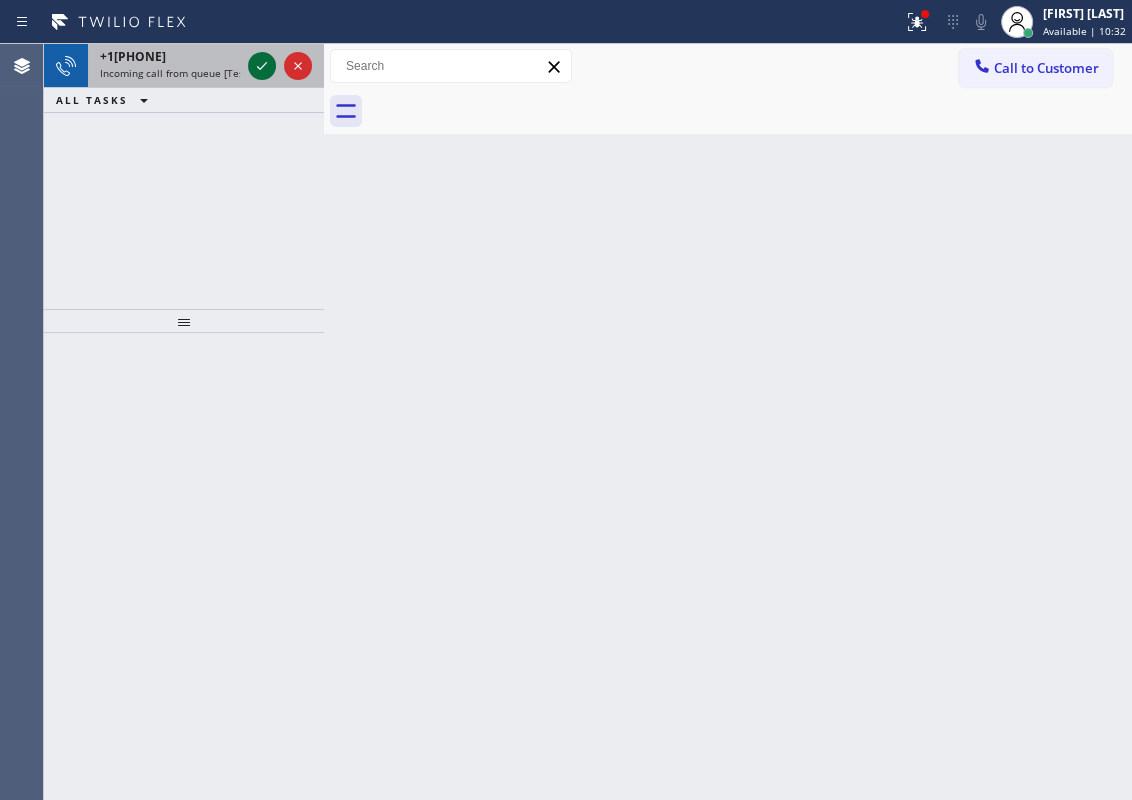 click 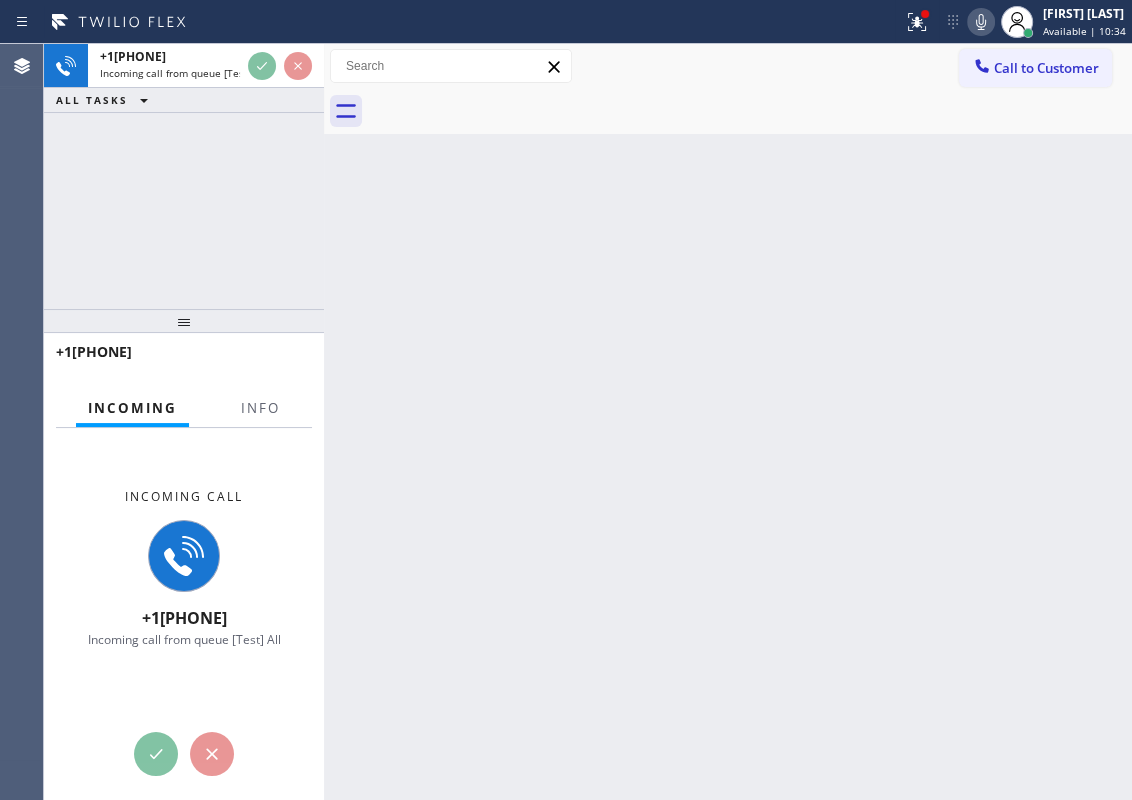 click at bounding box center (260, 425) 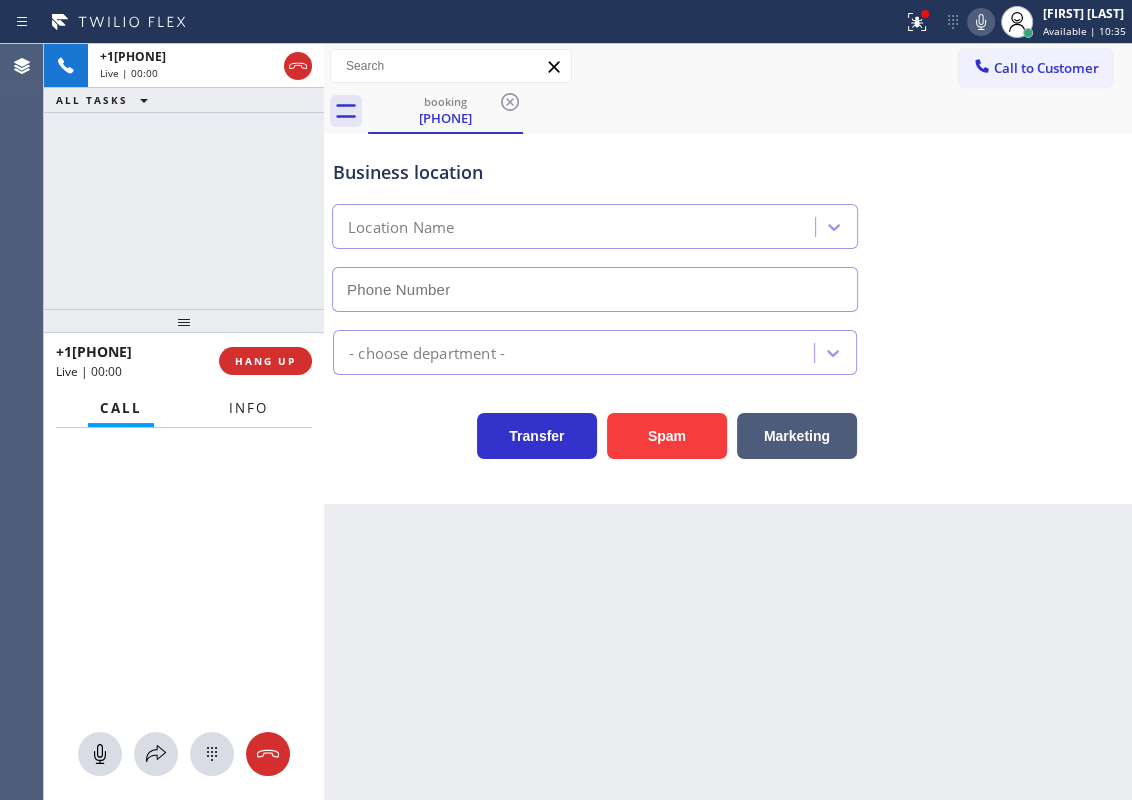 type on "[PHONE]" 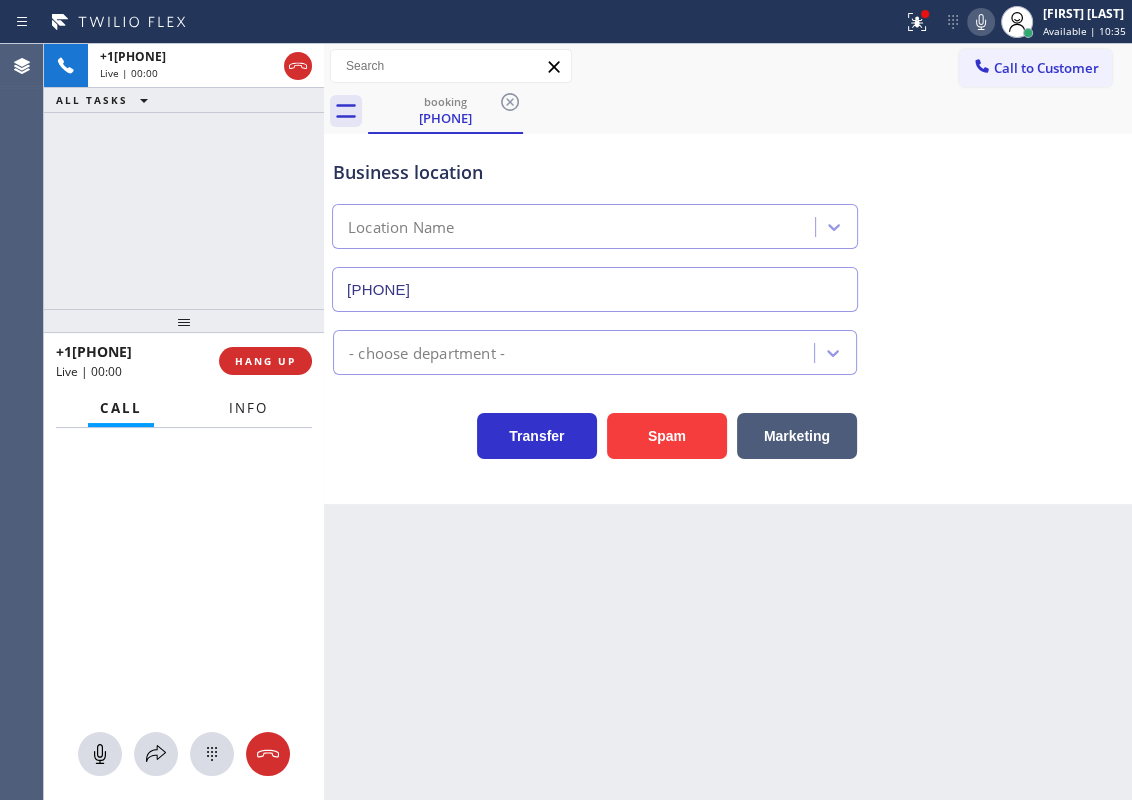 click on "Info" at bounding box center (248, 408) 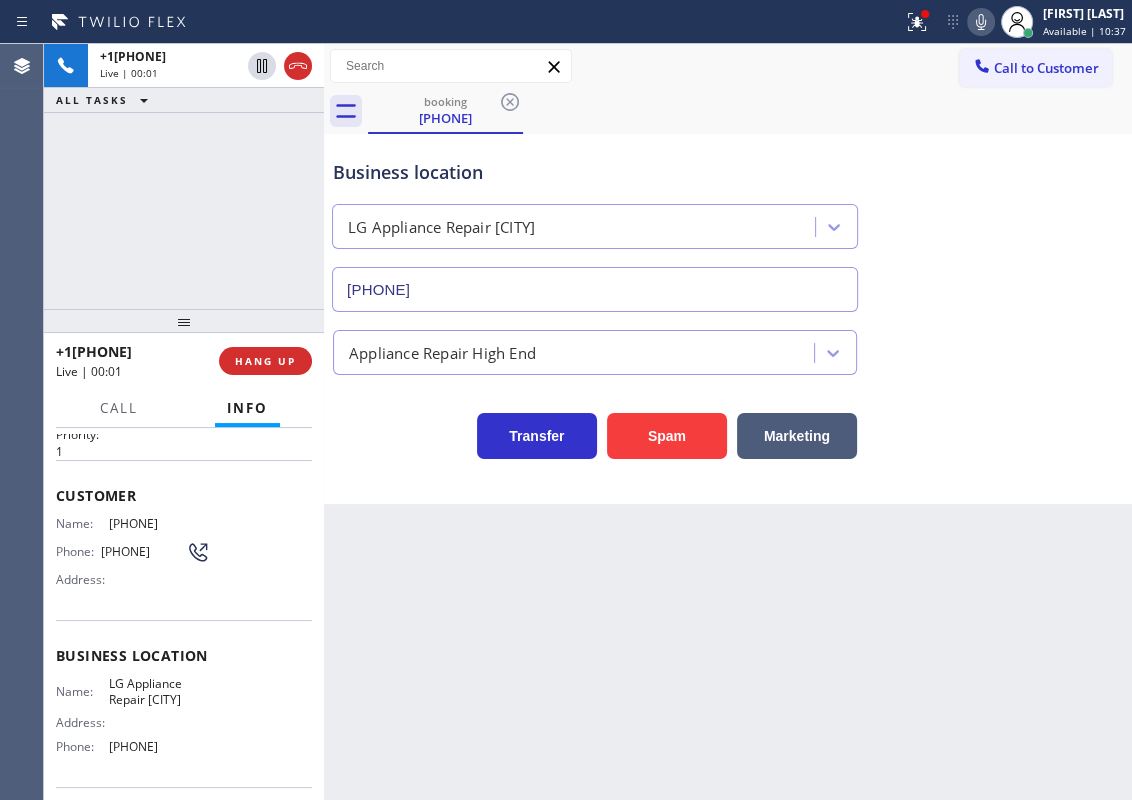 scroll, scrollTop: 90, scrollLeft: 0, axis: vertical 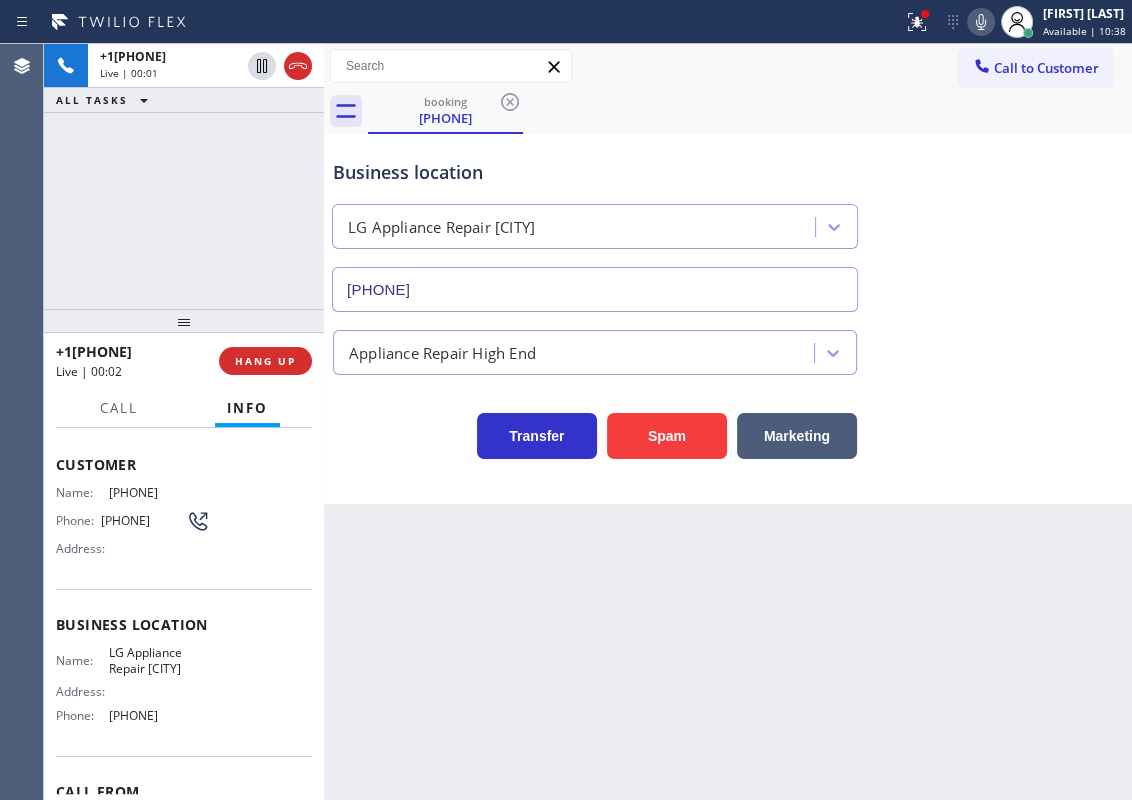 click on "LG Appliance Repair [CITY]" at bounding box center [159, 660] 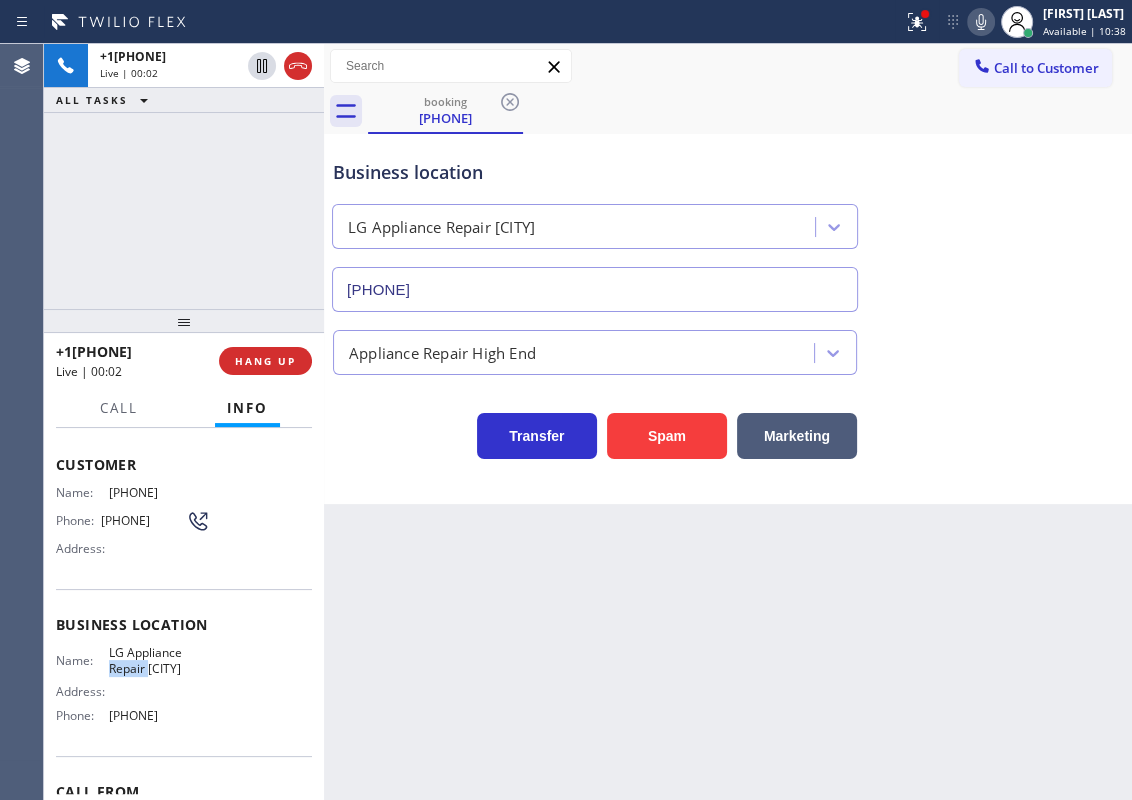 click on "LG Appliance Repair [CITY]" at bounding box center (159, 660) 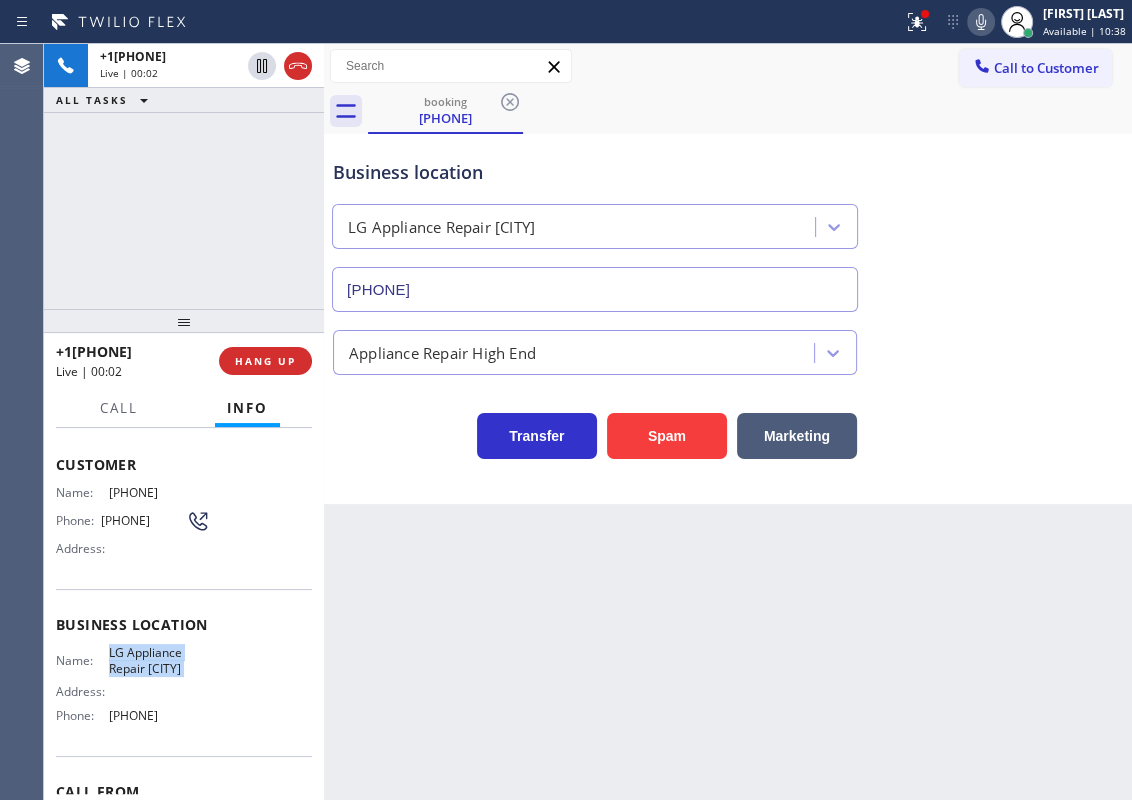 click on "LG Appliance Repair [CITY]" at bounding box center (159, 660) 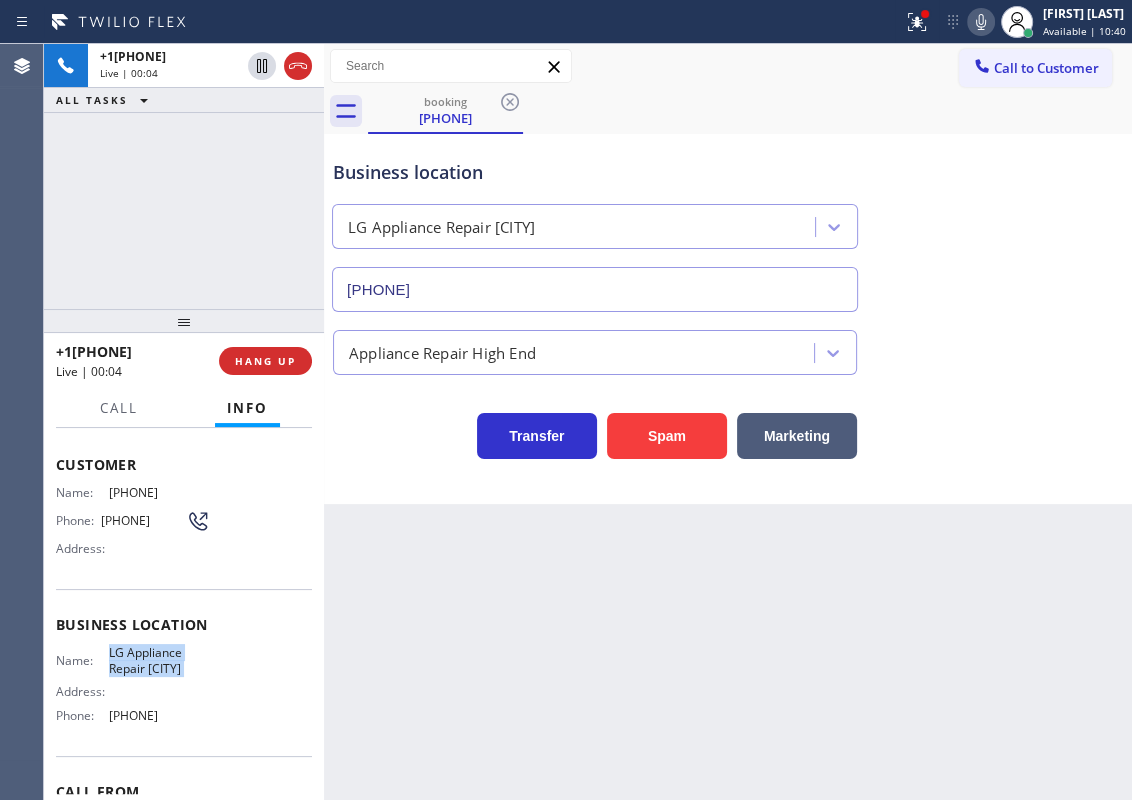 click on "[PHONE]" at bounding box center (595, 289) 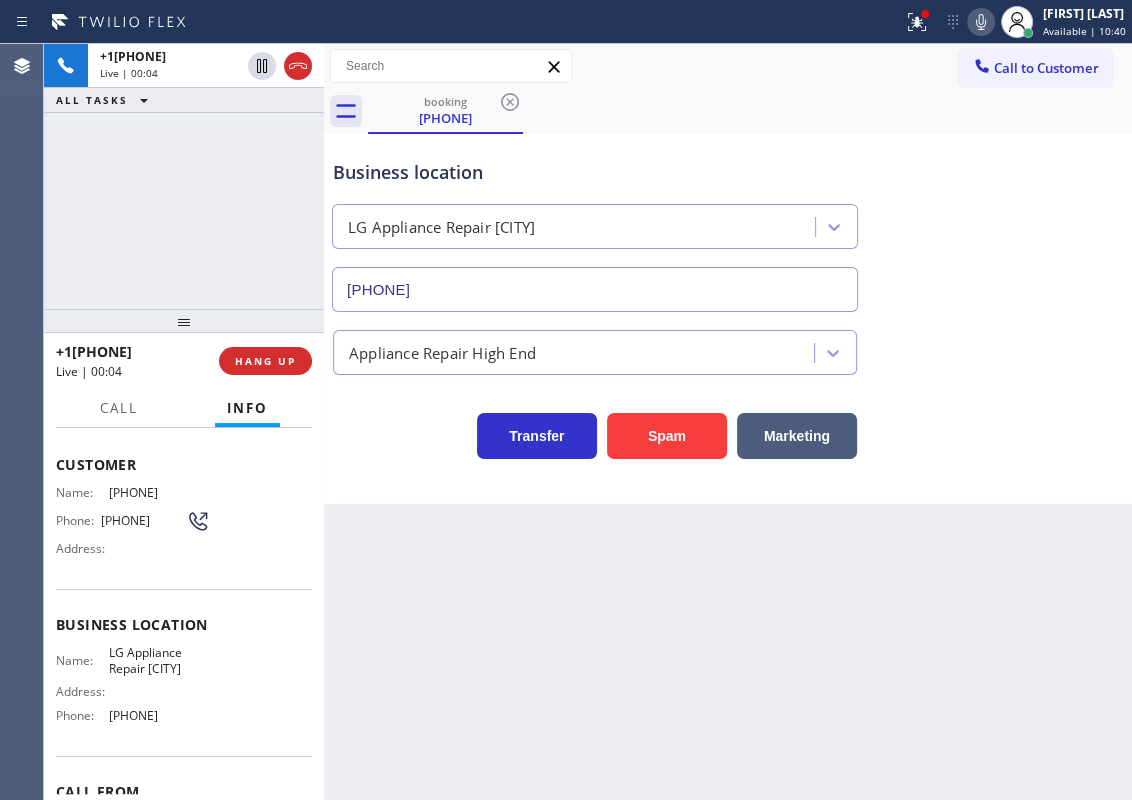 click on "[PHONE]" at bounding box center (595, 289) 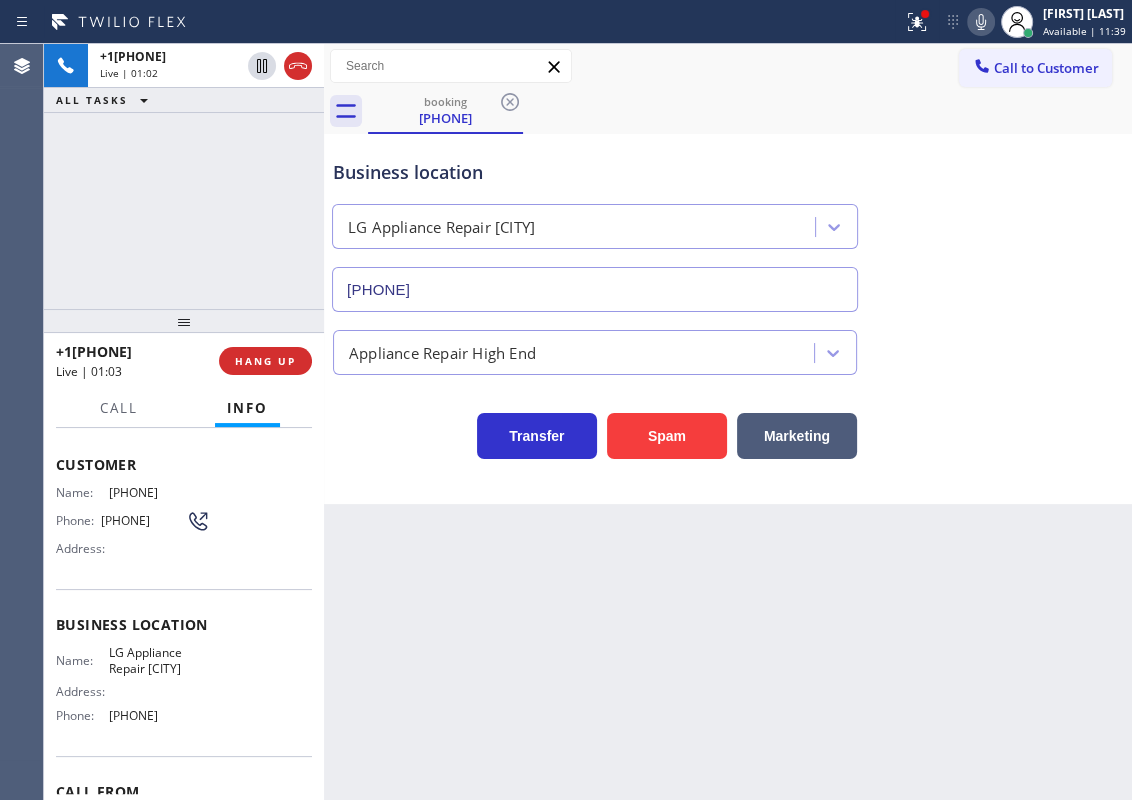 click on "[PHONE]" at bounding box center [159, 492] 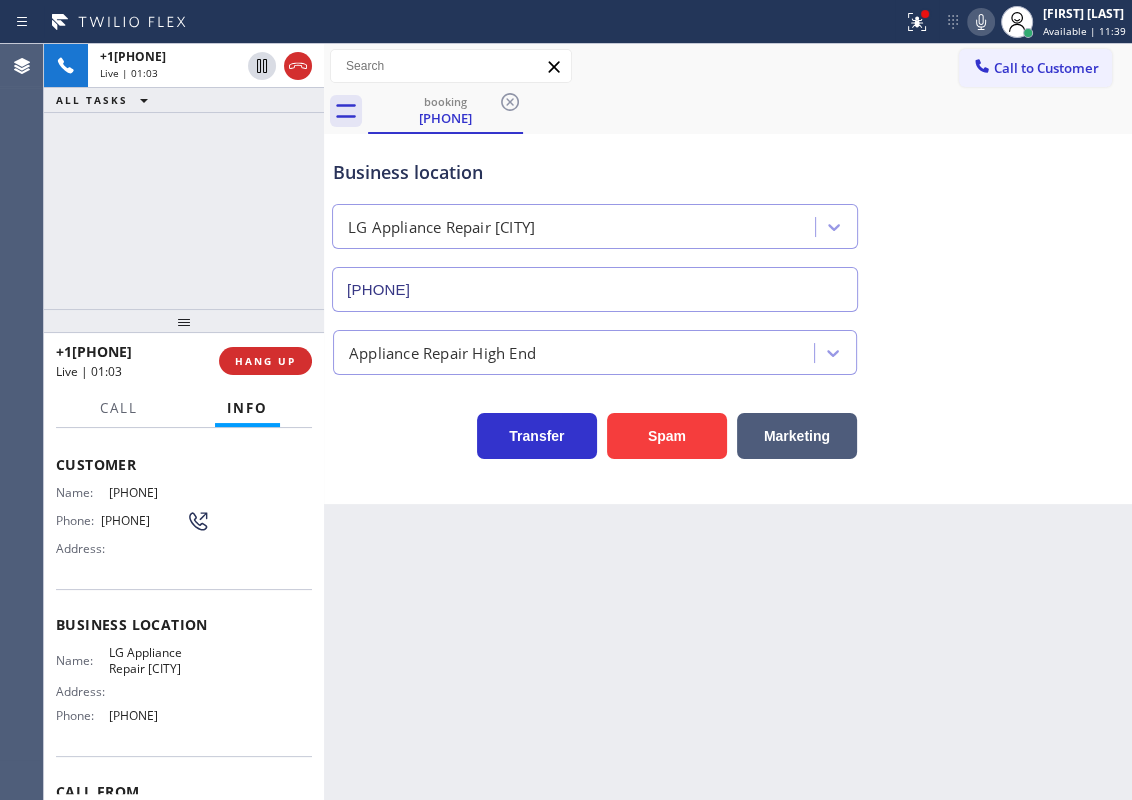 click on "[PHONE]" at bounding box center (159, 492) 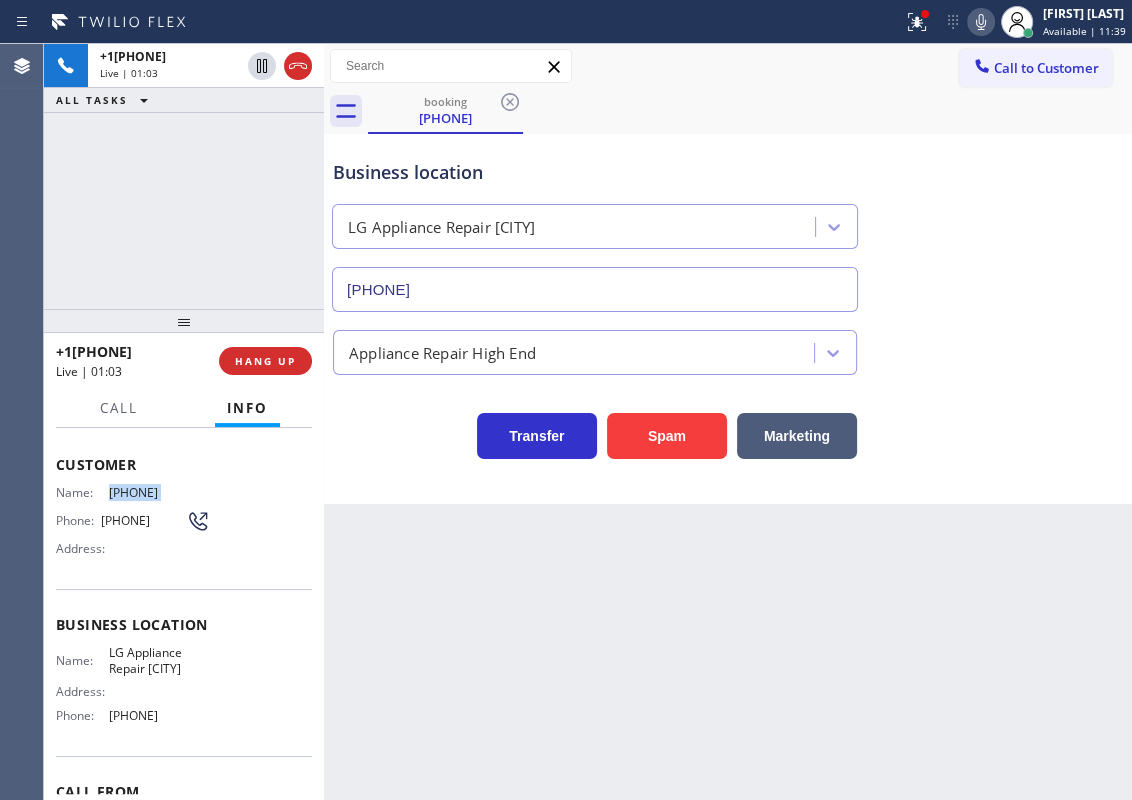click on "[PHONE]" at bounding box center [159, 492] 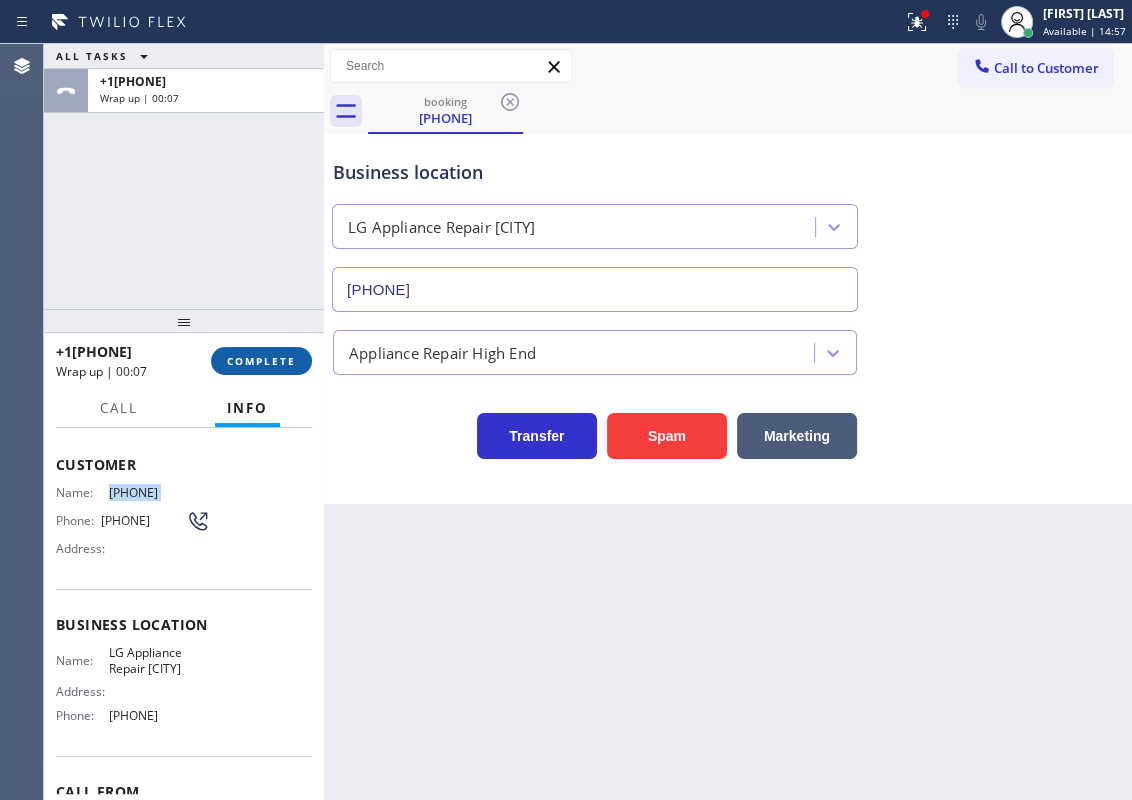 click on "COMPLETE" at bounding box center (261, 361) 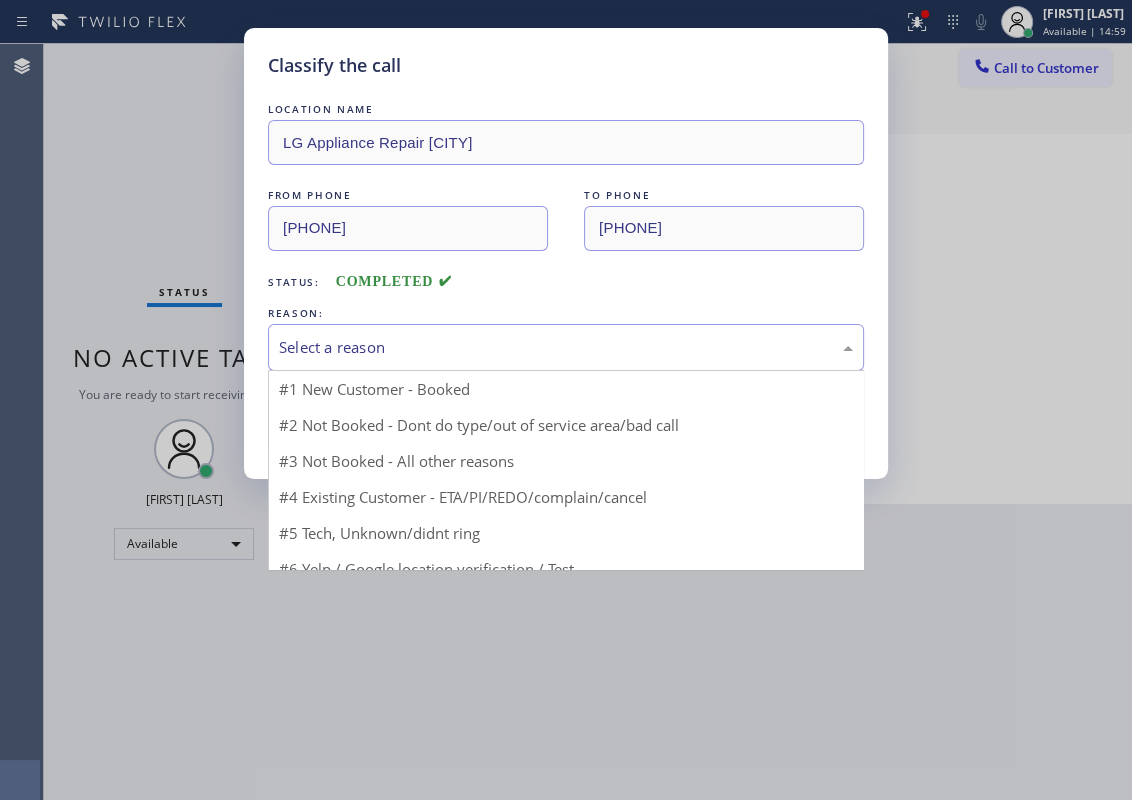 click on "Select a reason" at bounding box center (566, 347) 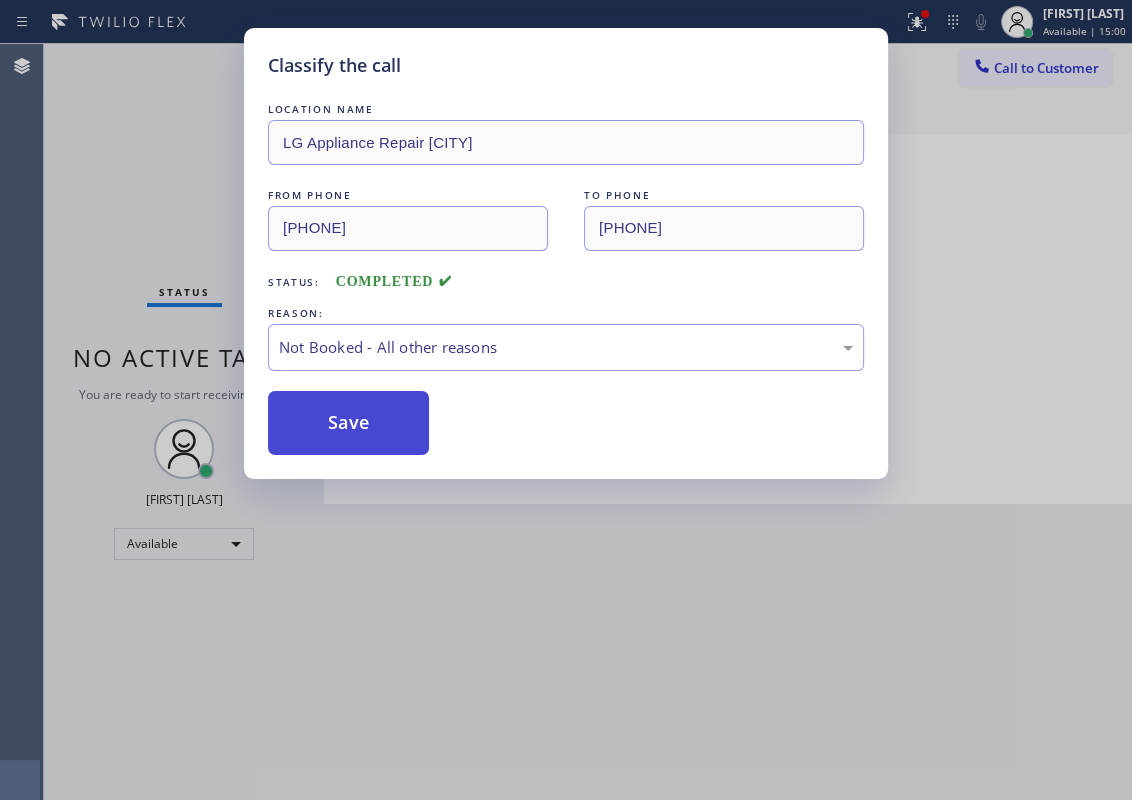 click on "Save" at bounding box center [348, 423] 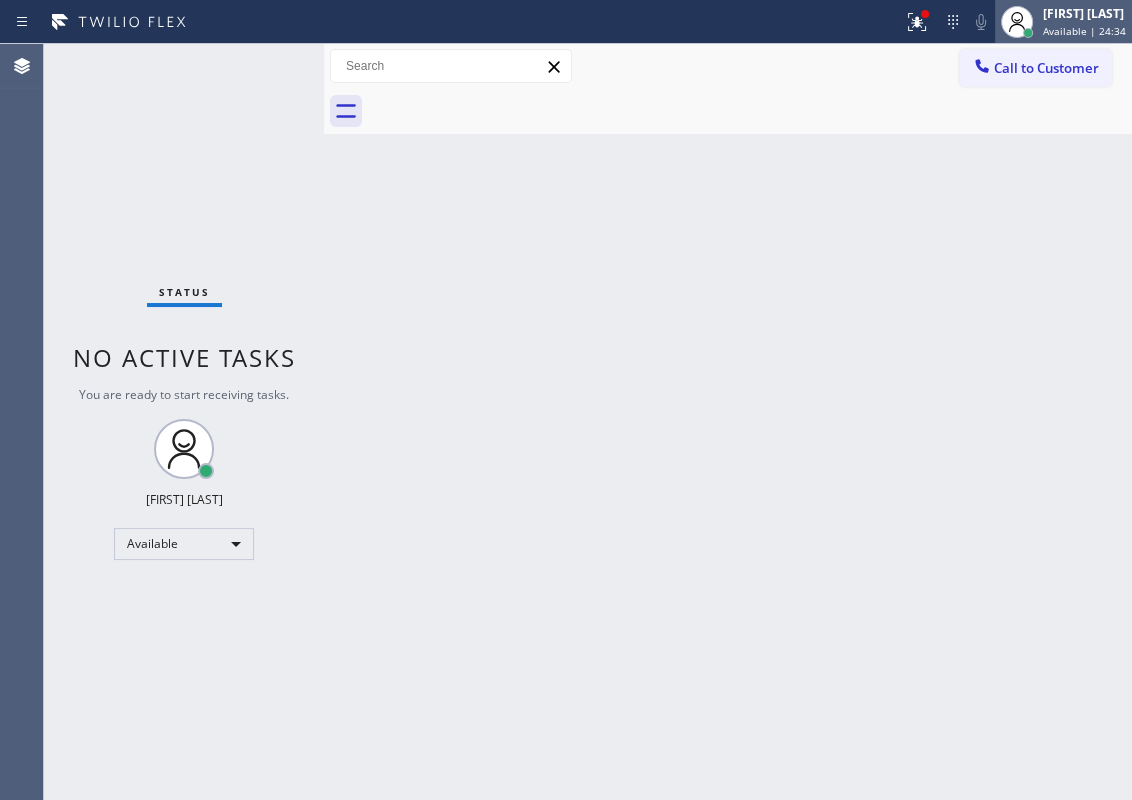 click on "Available | 24:34" at bounding box center [1084, 31] 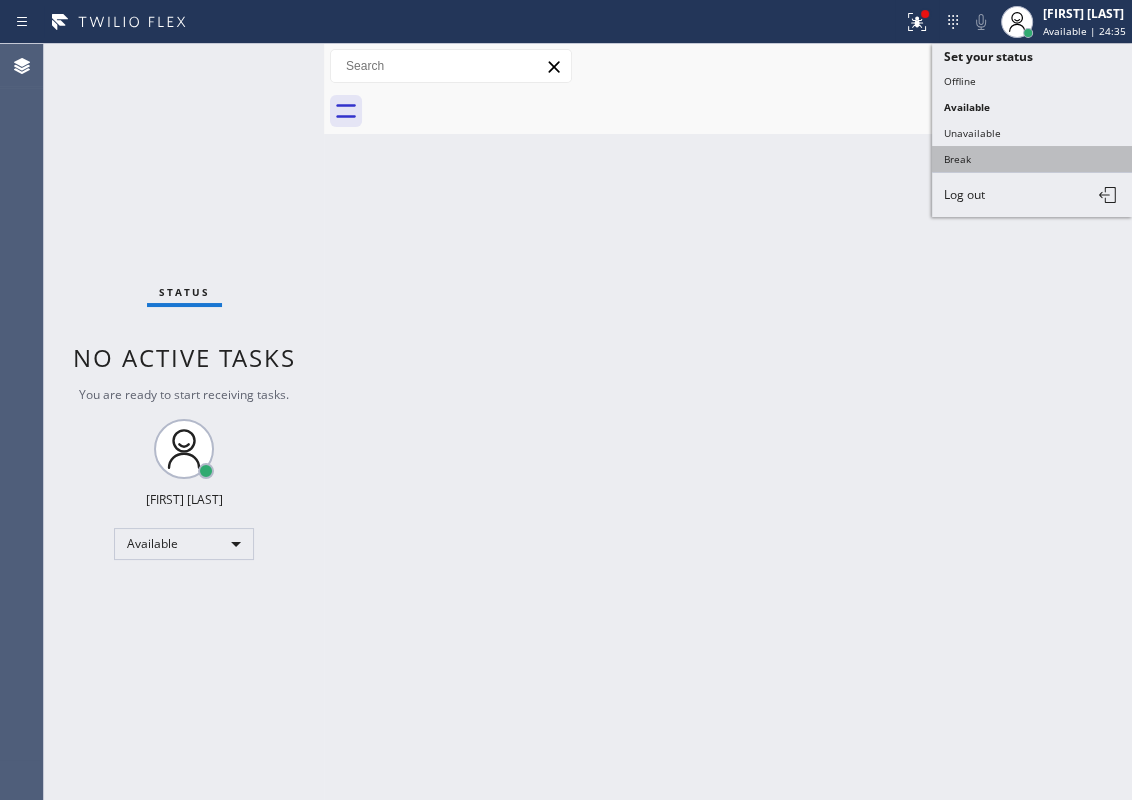 click on "Break" at bounding box center (1032, 159) 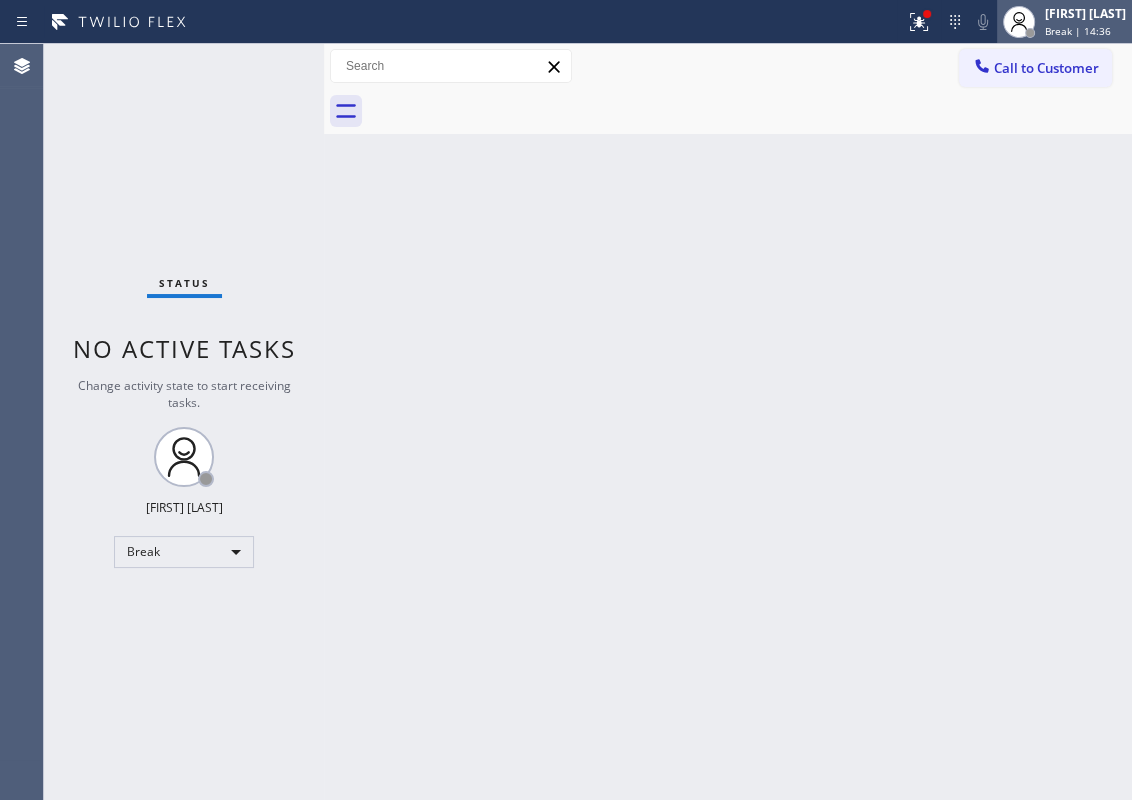 drag, startPoint x: 1115, startPoint y: 20, endPoint x: 1089, endPoint y: 34, distance: 29.529646 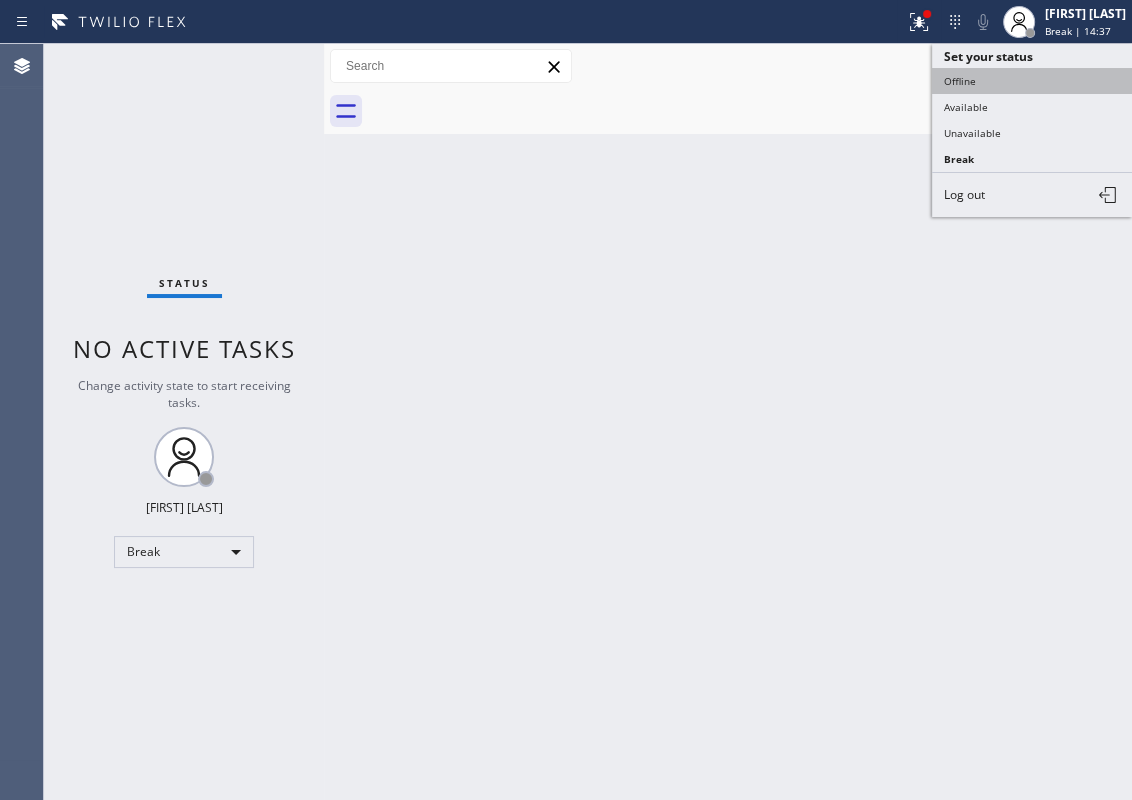 click on "Offline" at bounding box center (1032, 81) 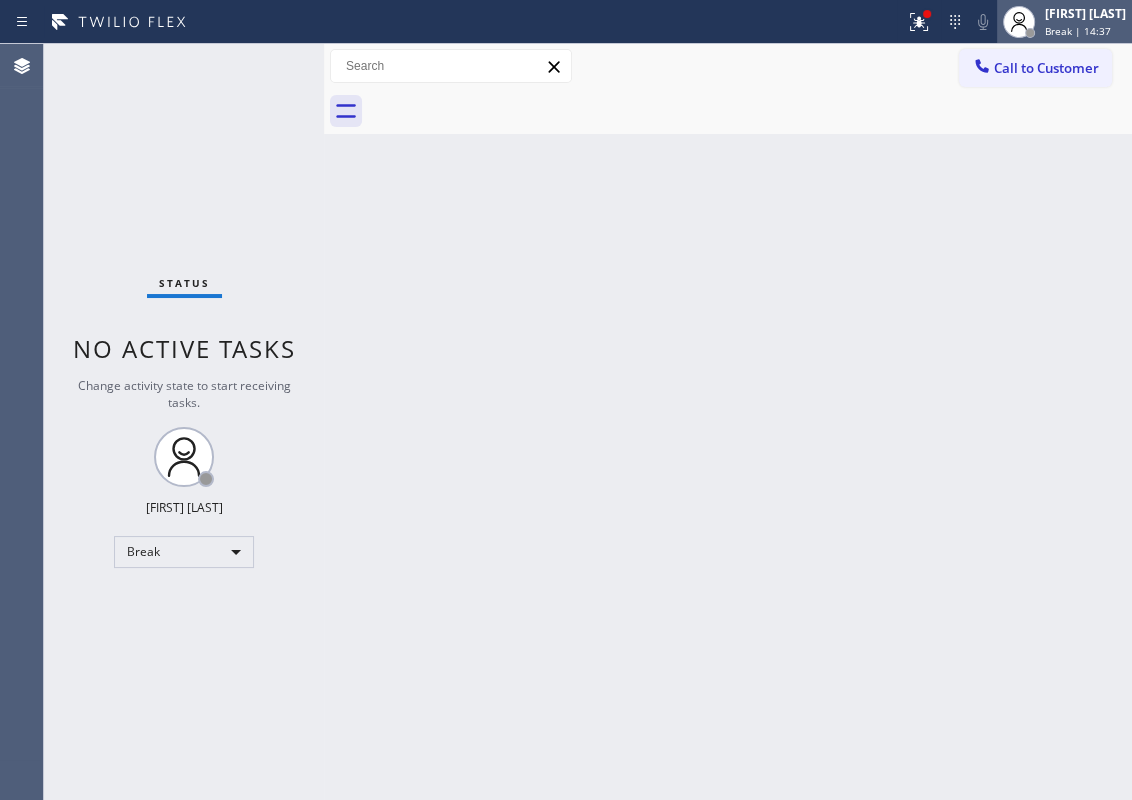click on "Break | 14:37" at bounding box center (1078, 31) 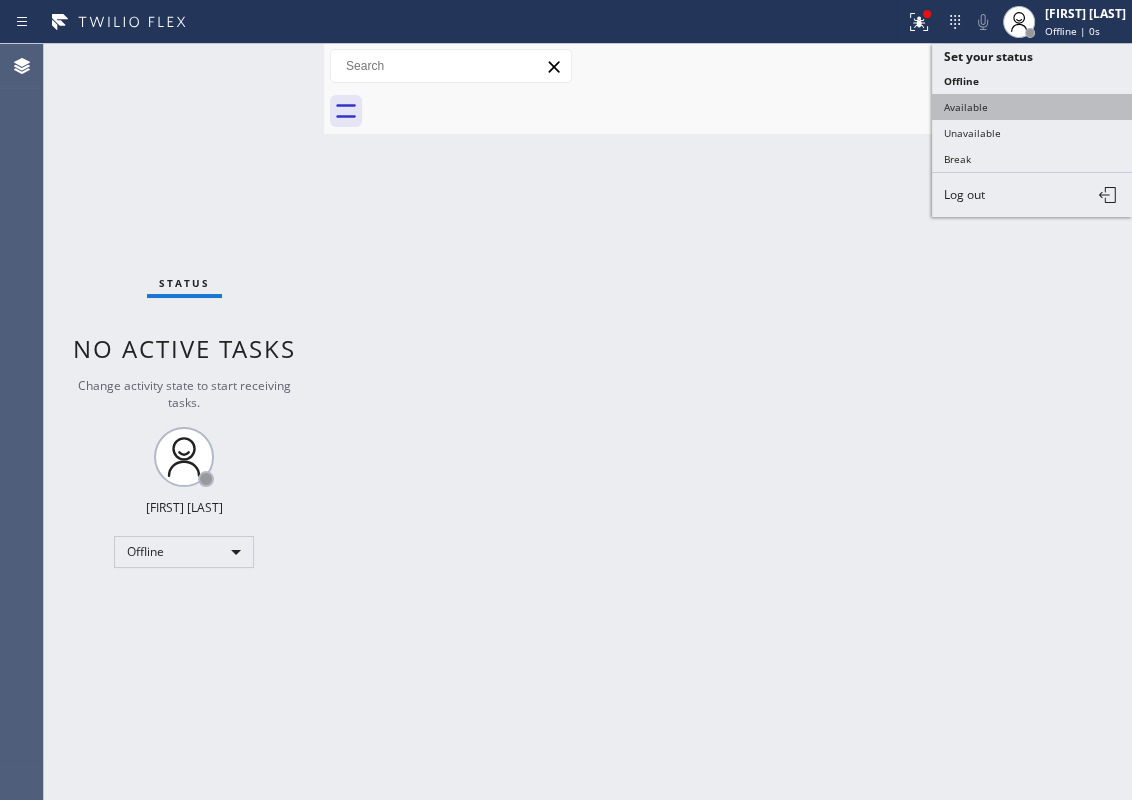 click on "Available" at bounding box center [1032, 107] 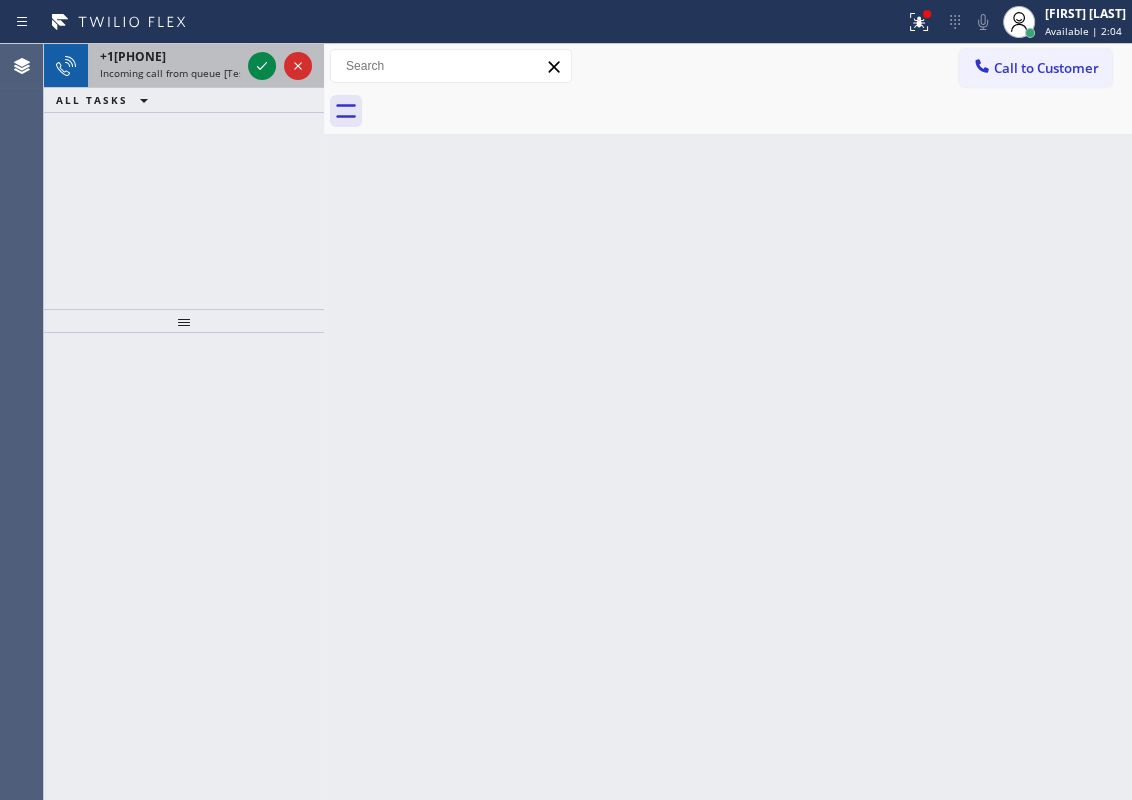 click at bounding box center [280, 66] 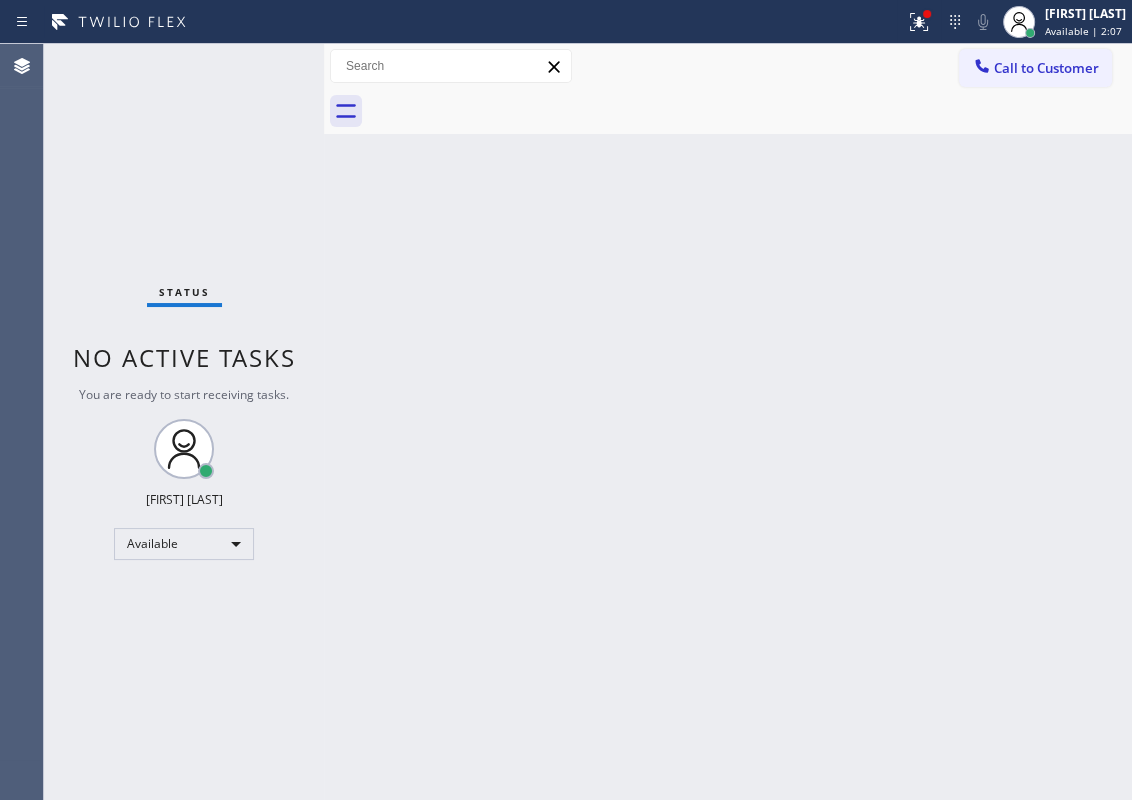 click on "Status   No active tasks     You are ready to start receiving tasks.   [FIRST] [LAST] Available" at bounding box center [184, 422] 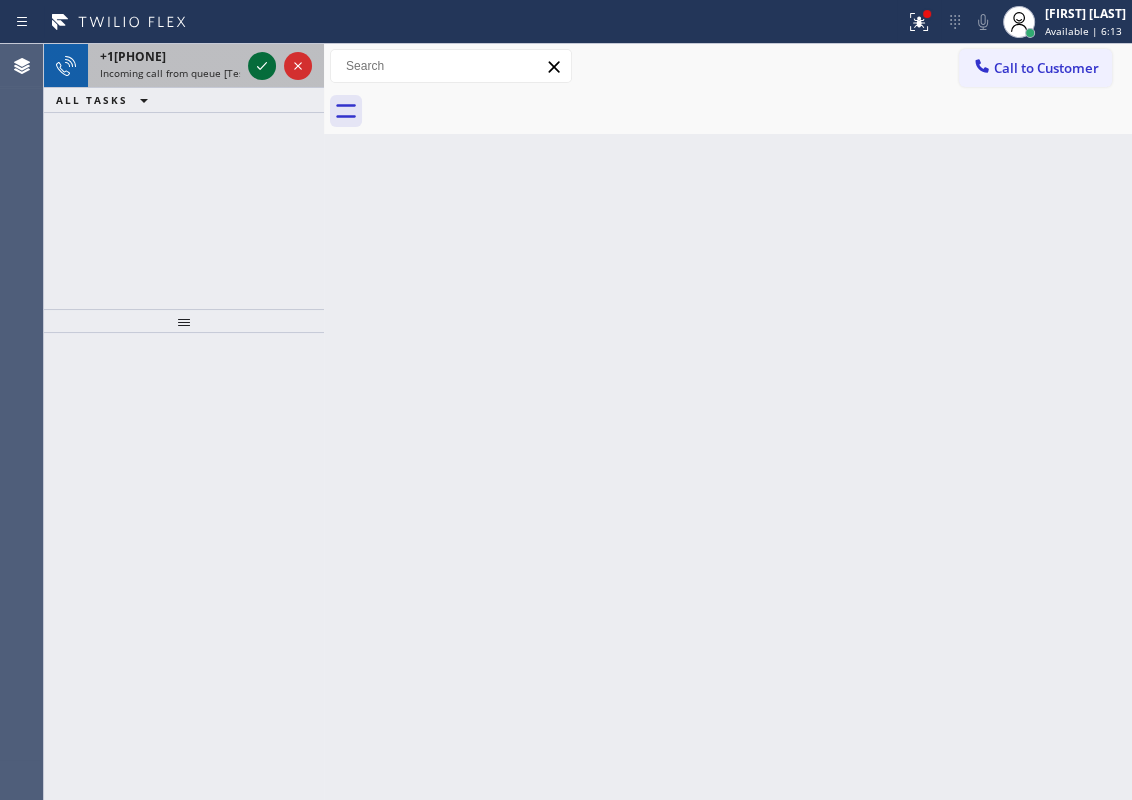 click 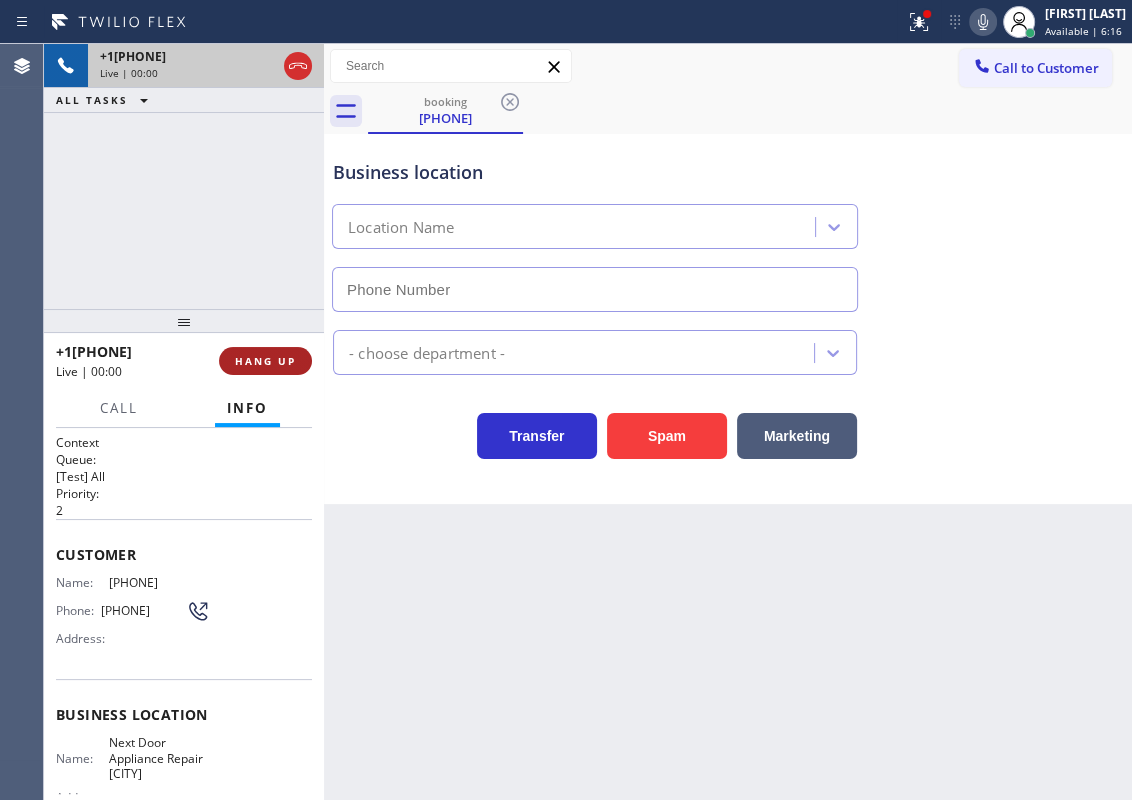 type on "([PHONE])" 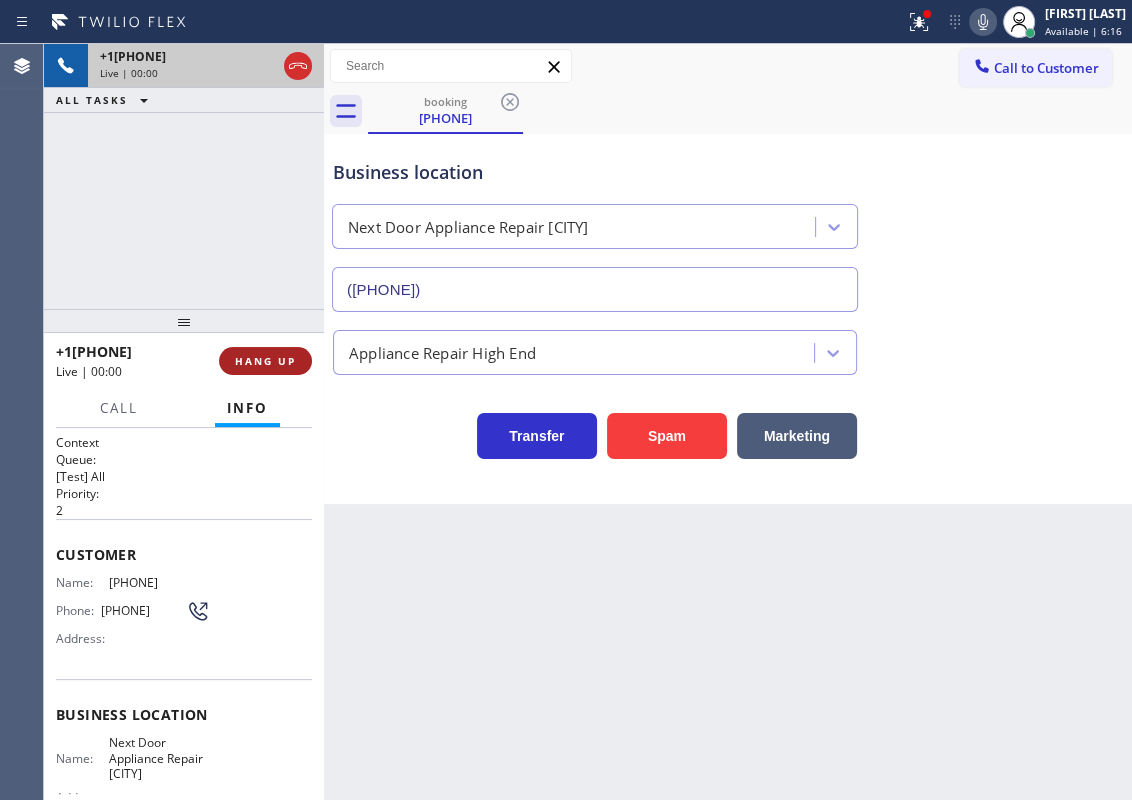 click on "HANG UP" at bounding box center [265, 361] 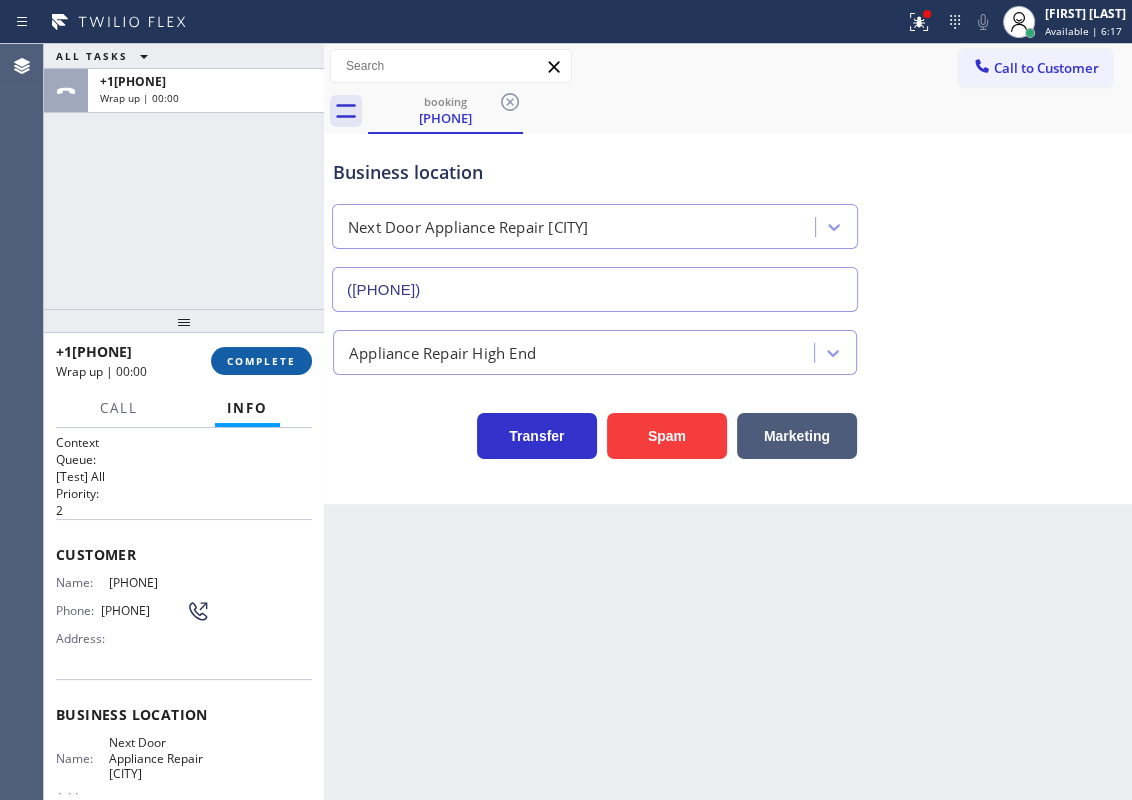click on "COMPLETE" at bounding box center (261, 361) 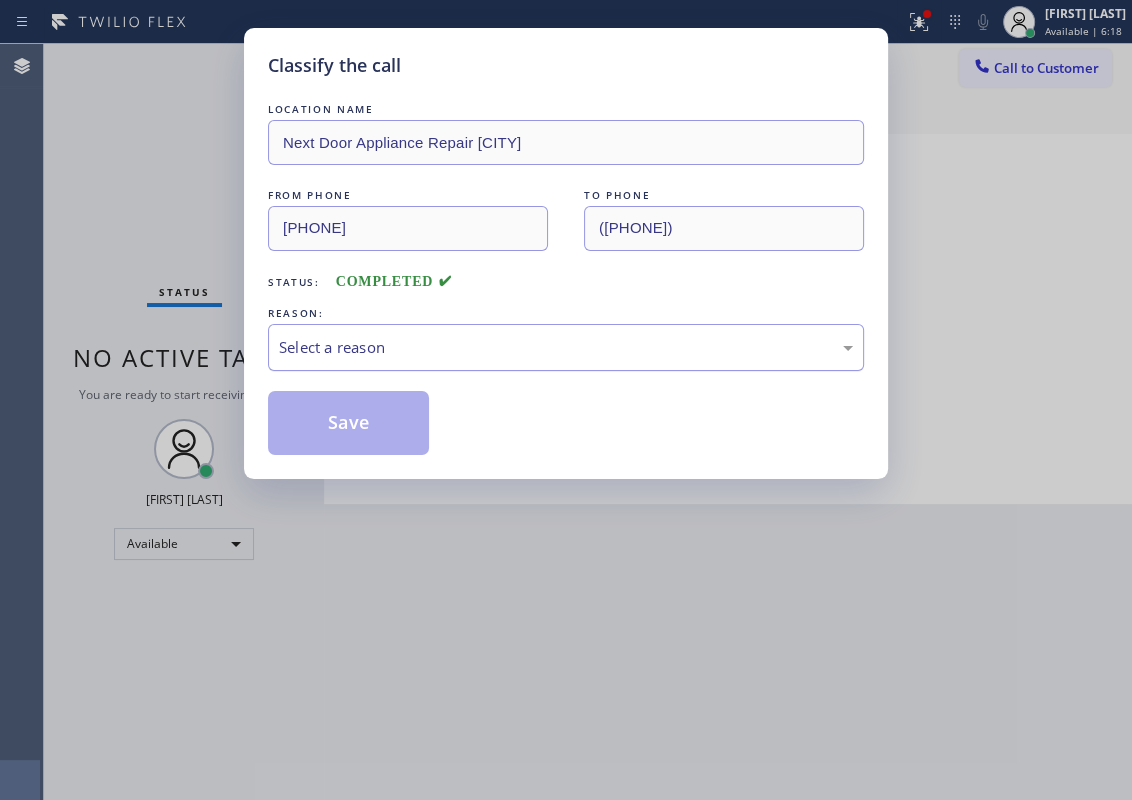 click on "Select a reason" at bounding box center [566, 347] 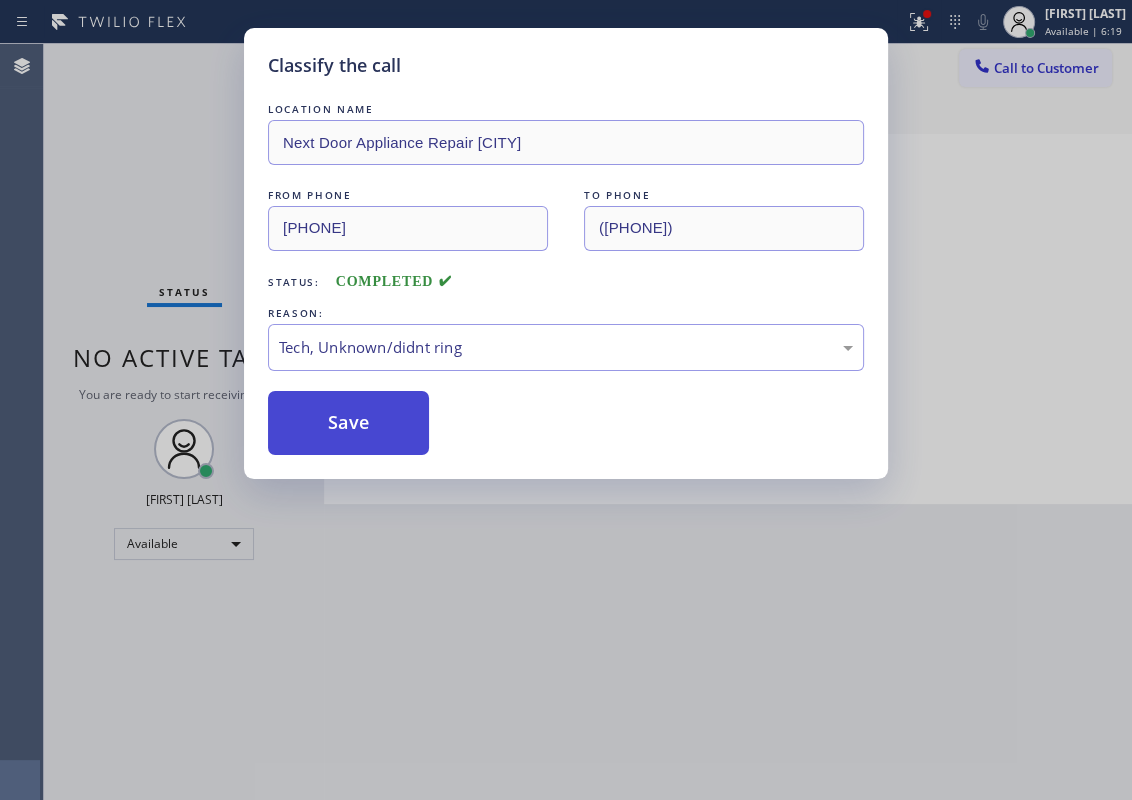 click on "Save" at bounding box center (348, 423) 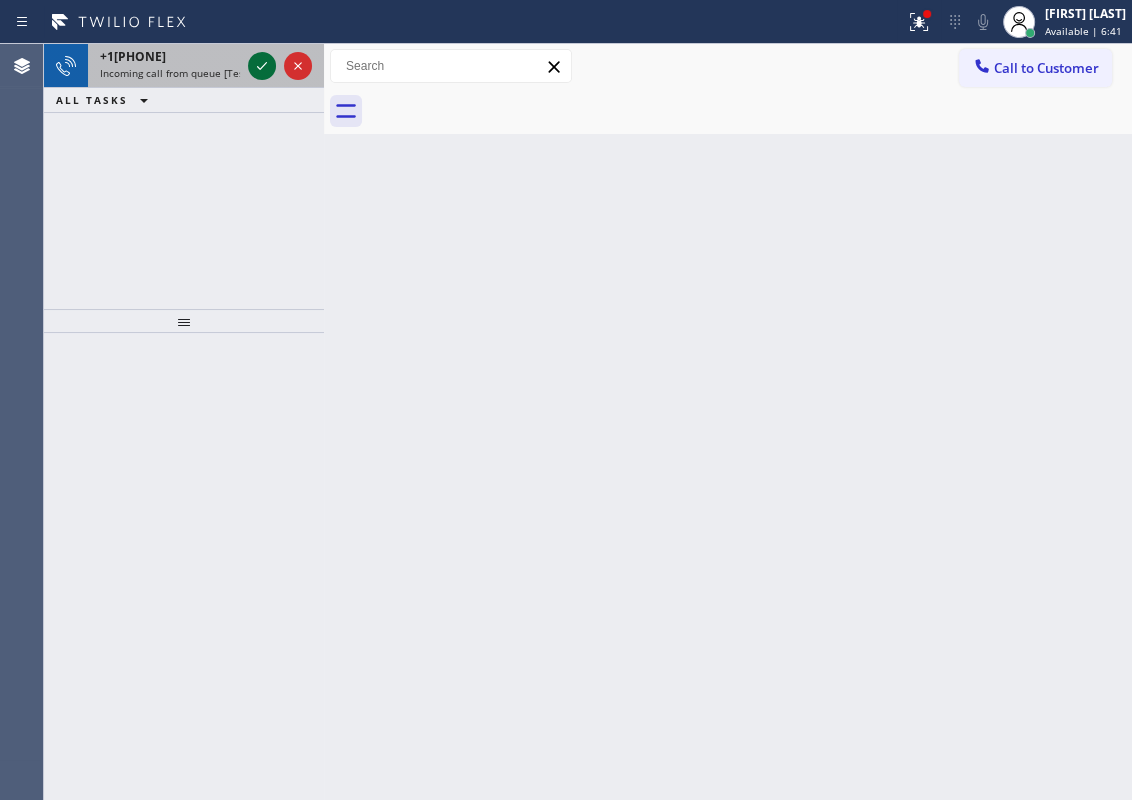 click 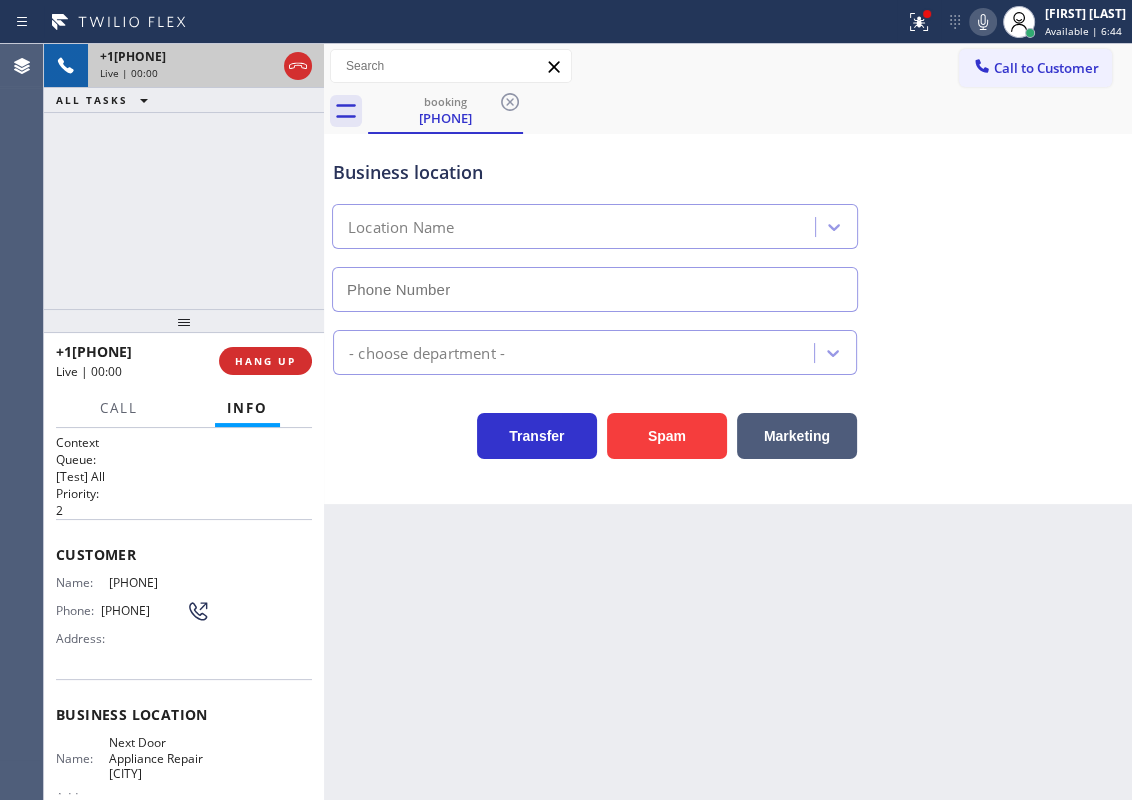 type on "([PHONE])" 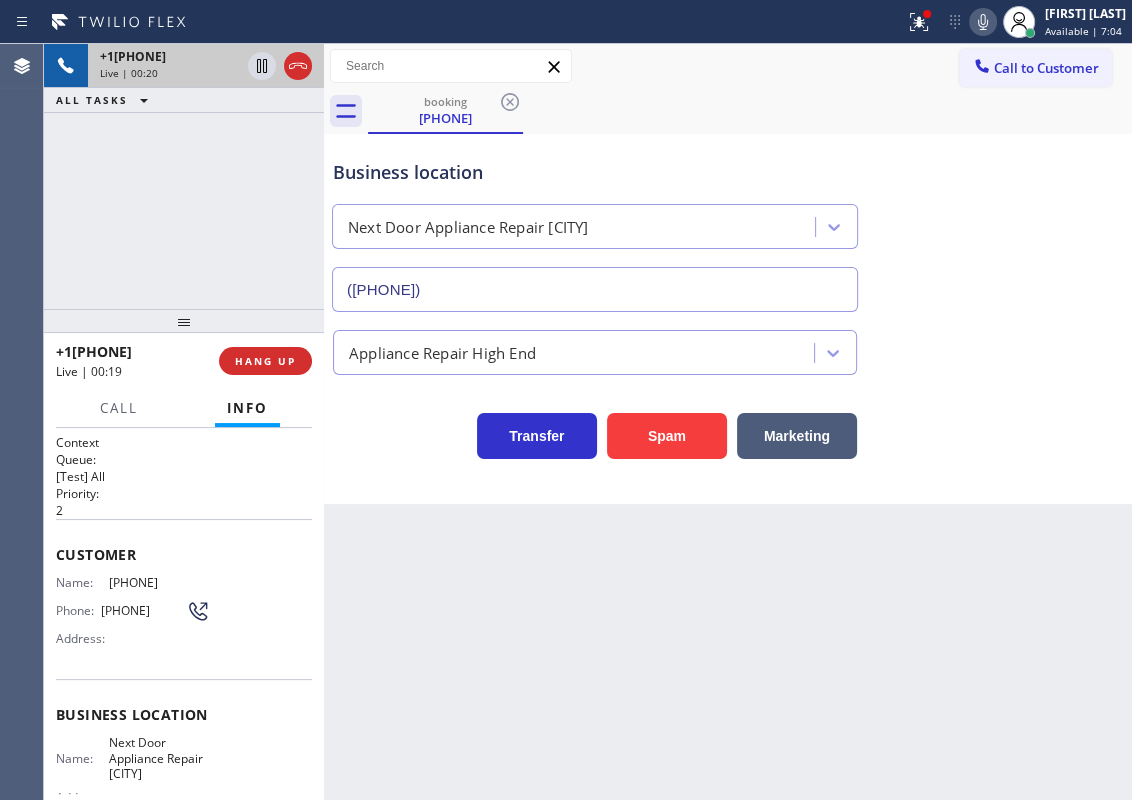 click on "Next Door Appliance Repair [CITY]" at bounding box center (159, 758) 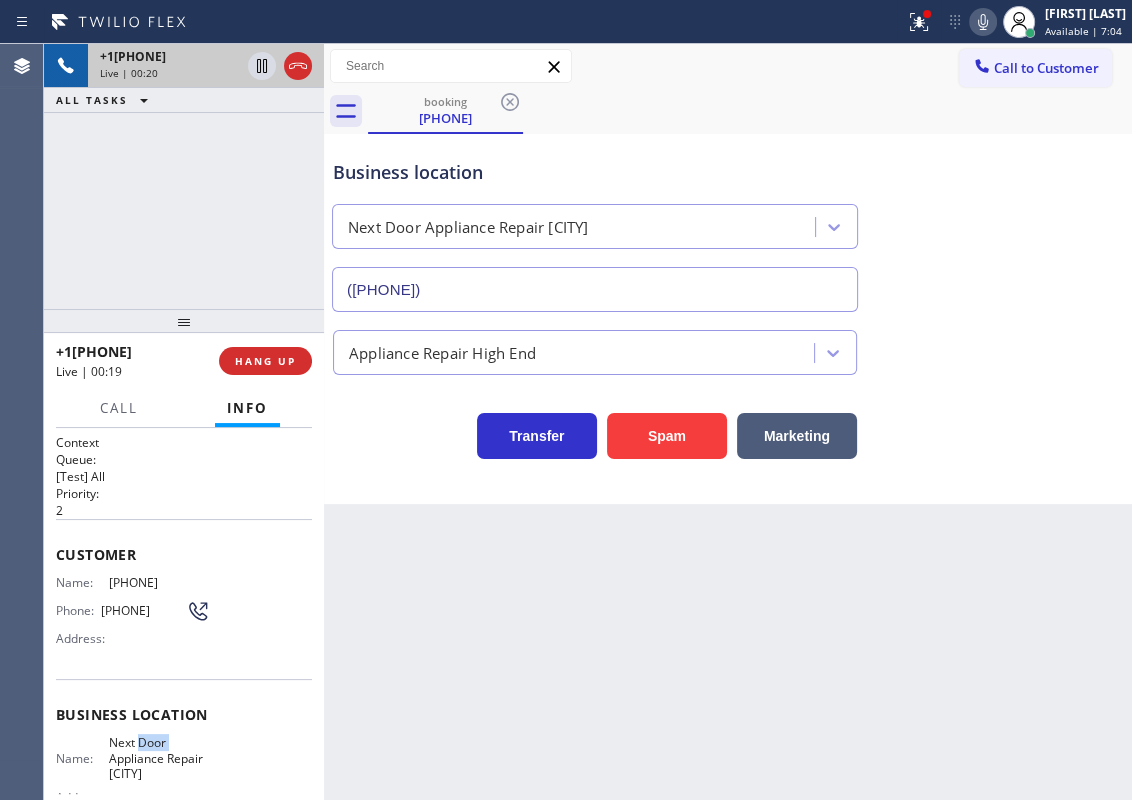click on "Next Door Appliance Repair [CITY]" at bounding box center (159, 758) 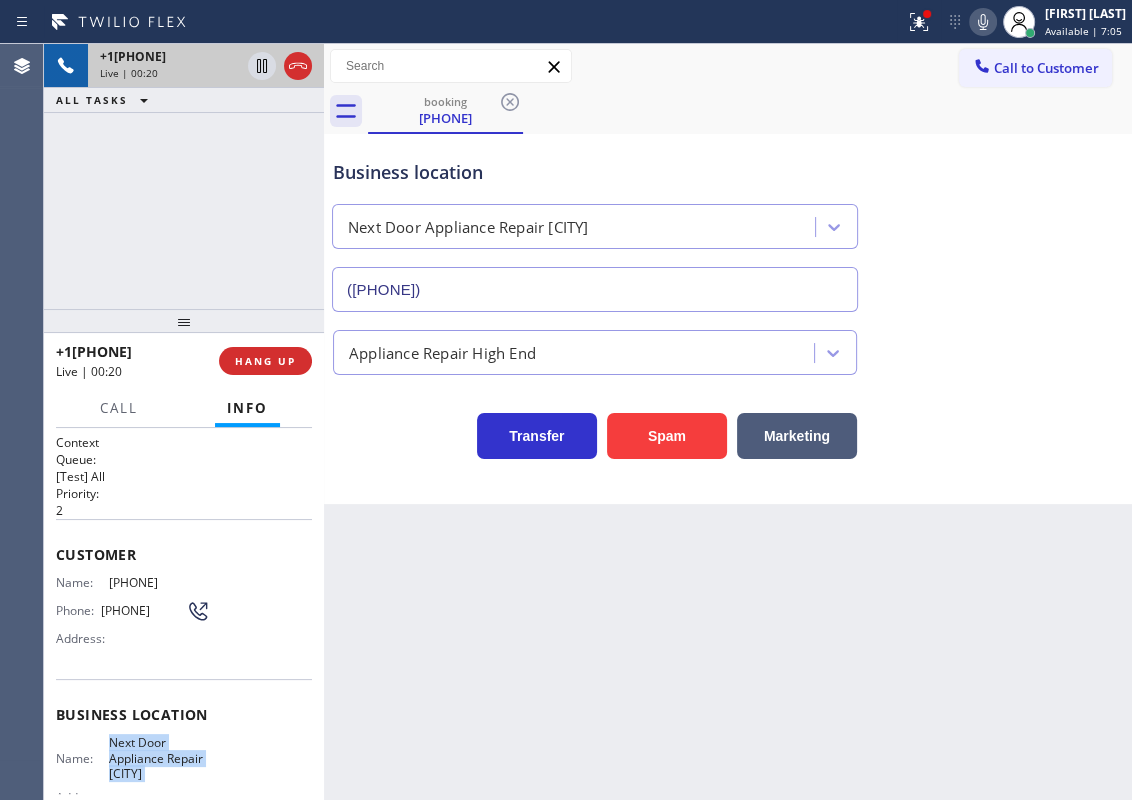 click on "Next Door Appliance Repair [CITY]" at bounding box center (159, 758) 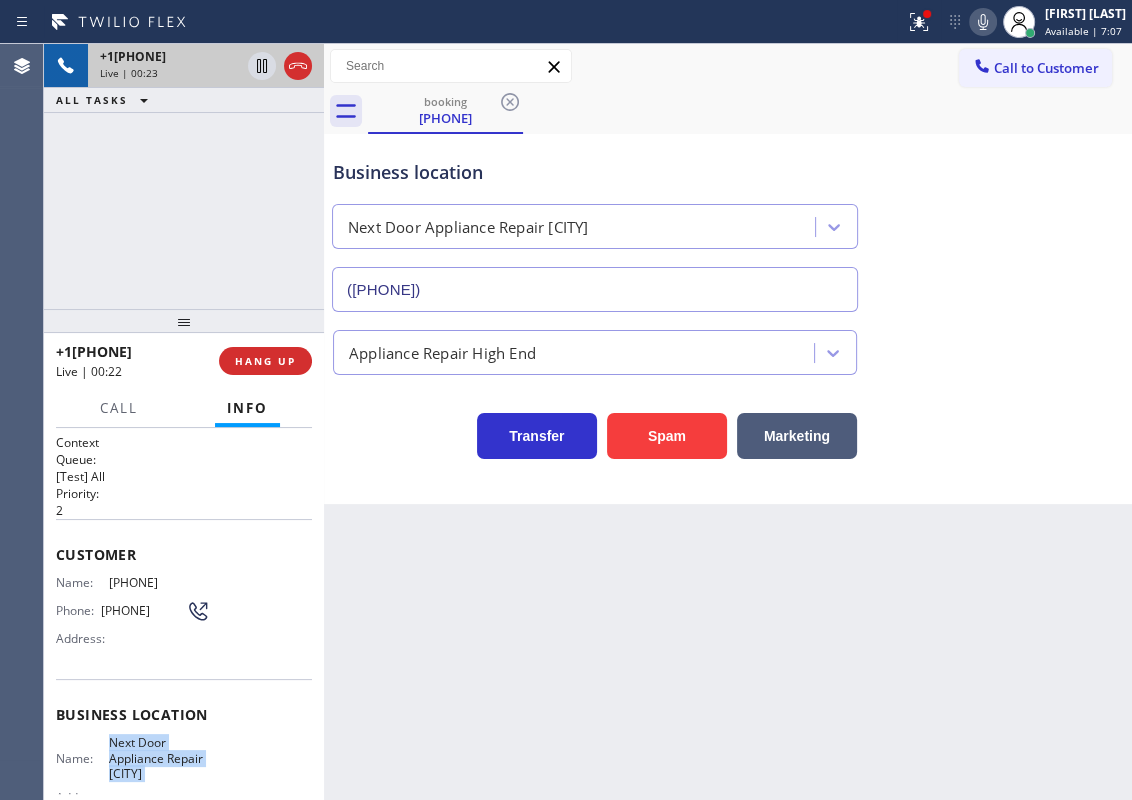 click on "([PHONE])" at bounding box center [595, 289] 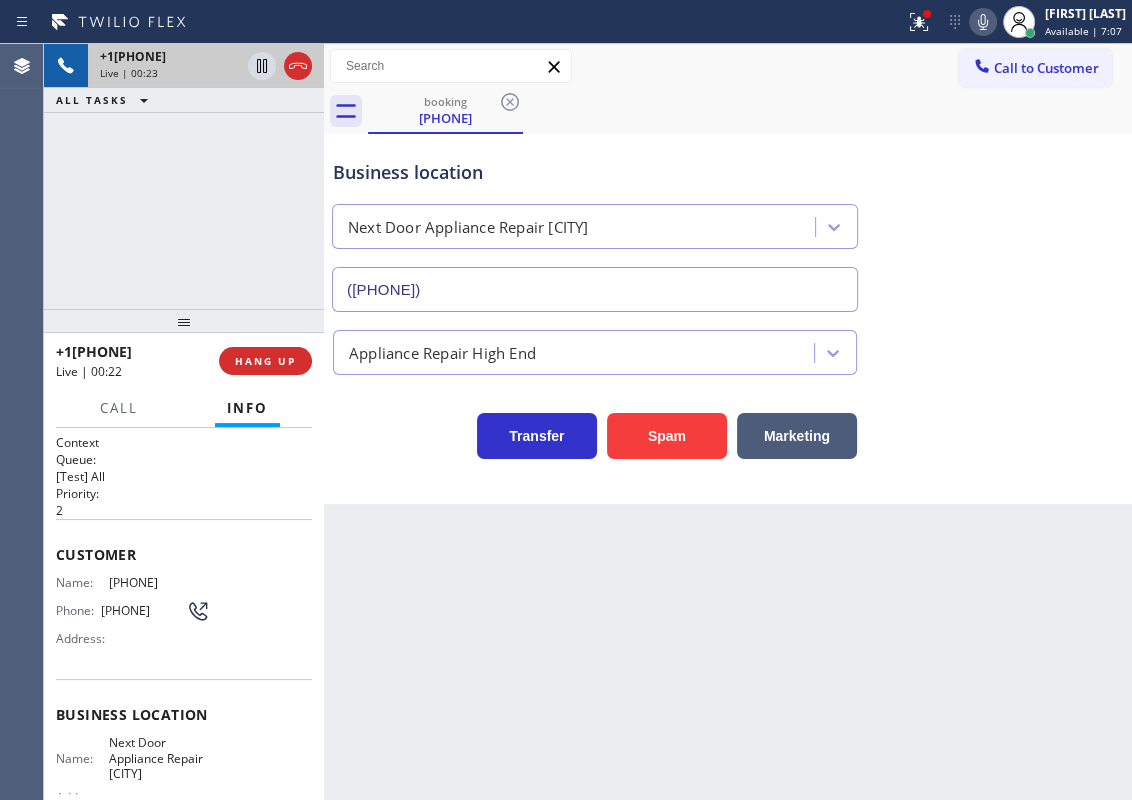 click on "([PHONE])" at bounding box center (595, 289) 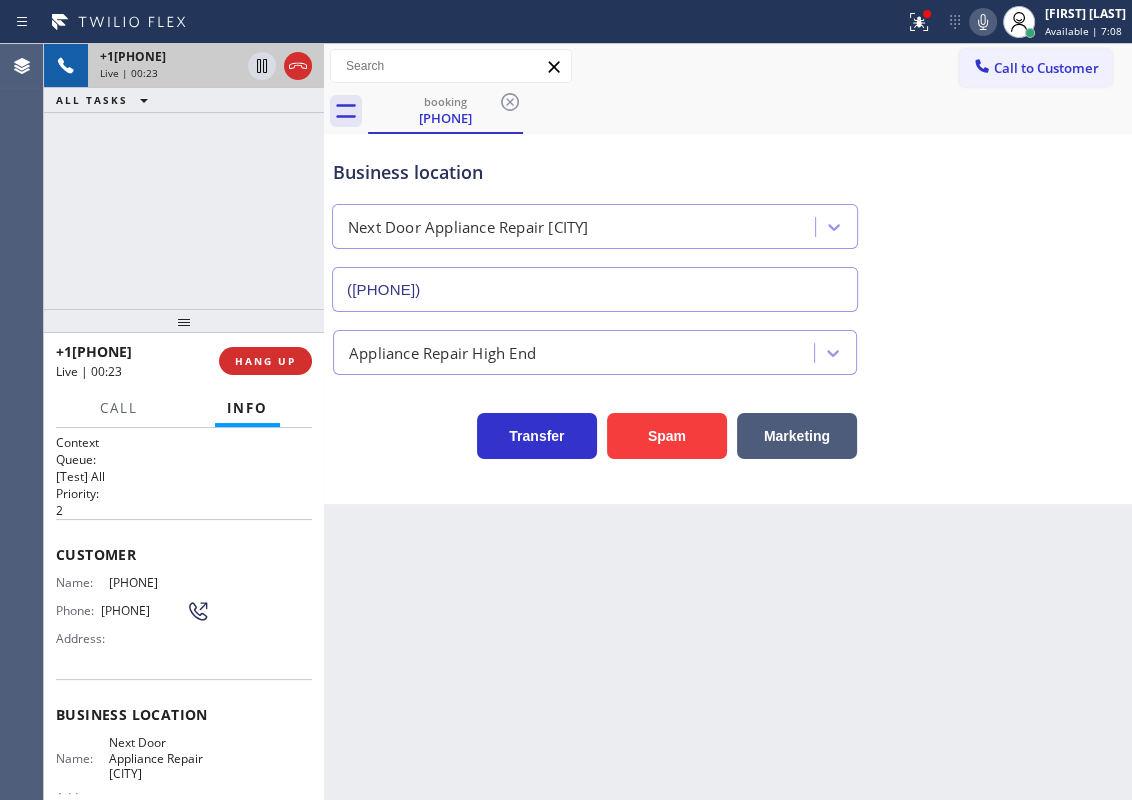 click on "([PHONE])" at bounding box center (595, 289) 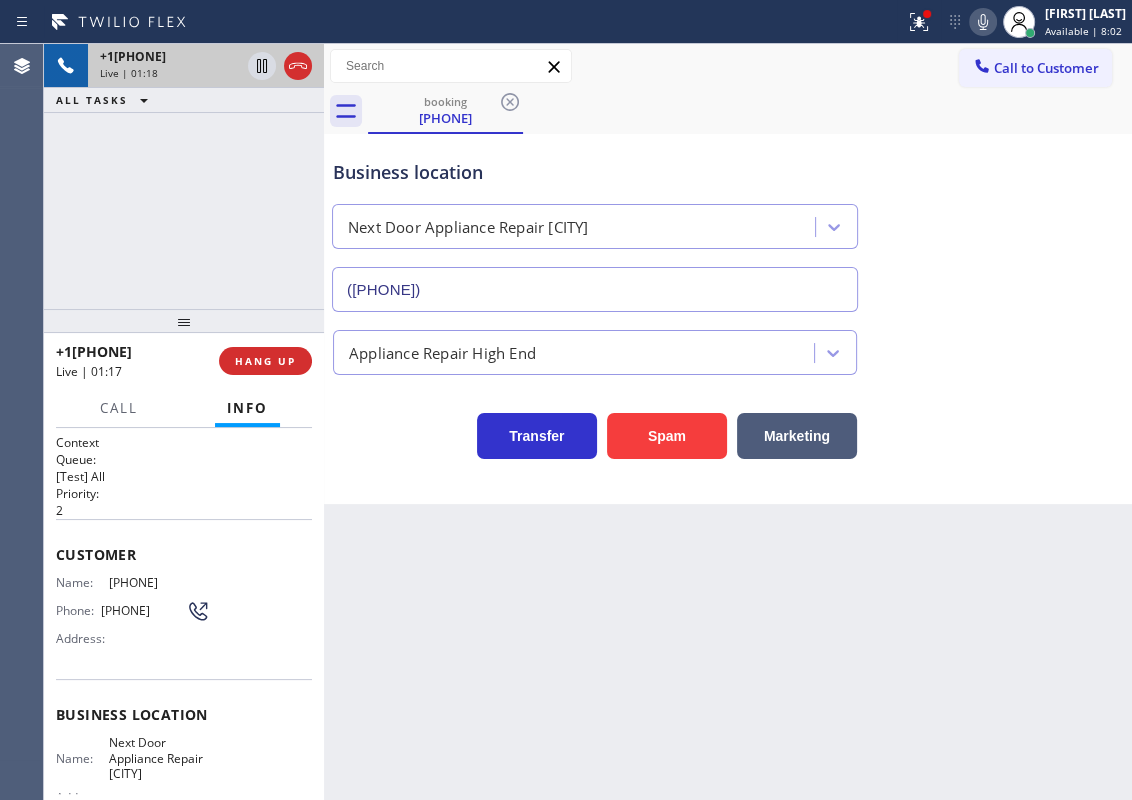 click on "Name: ([PHONE]) Phone: ([PHONE]) Address:" at bounding box center (133, 614) 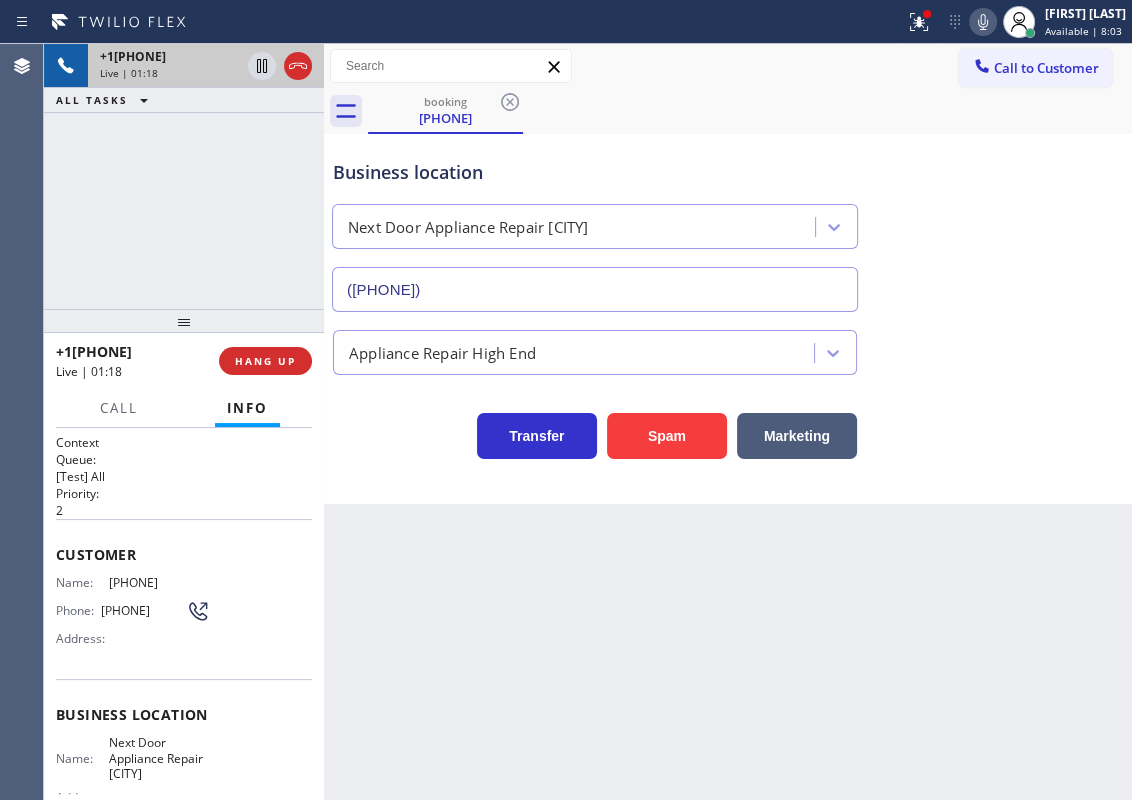 click on "[PHONE]" at bounding box center [159, 582] 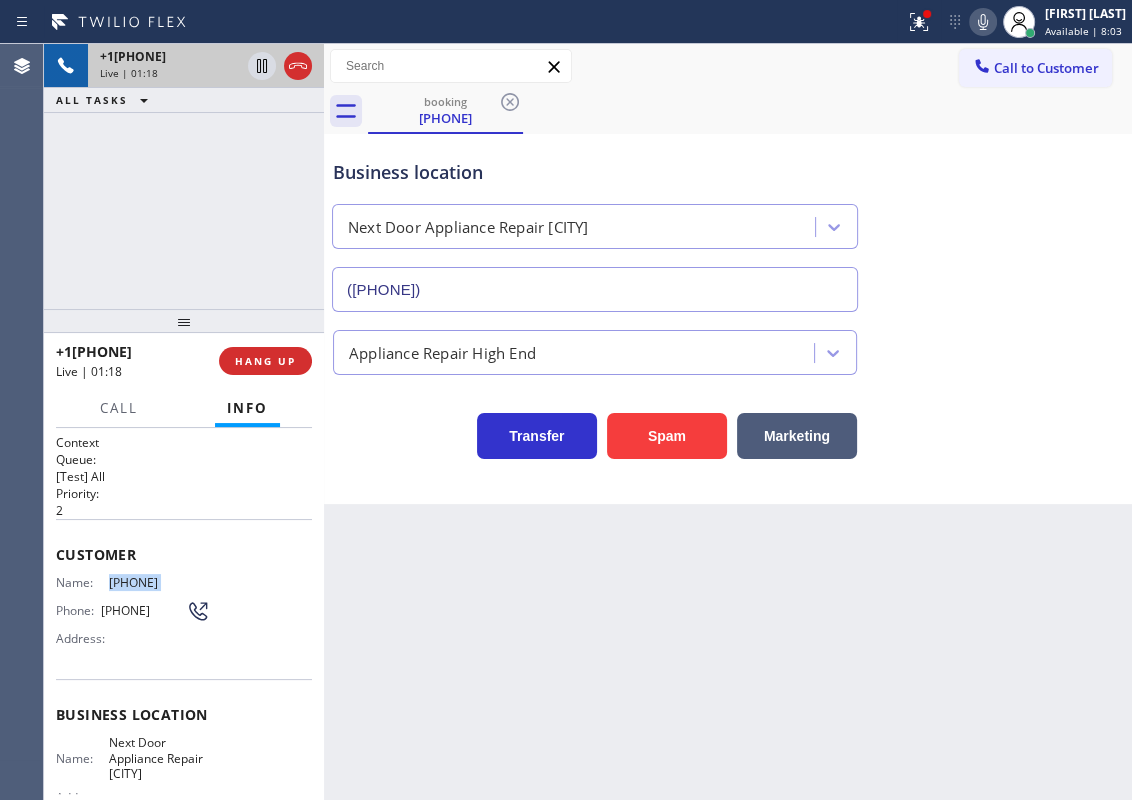 click on "[PHONE]" at bounding box center [159, 582] 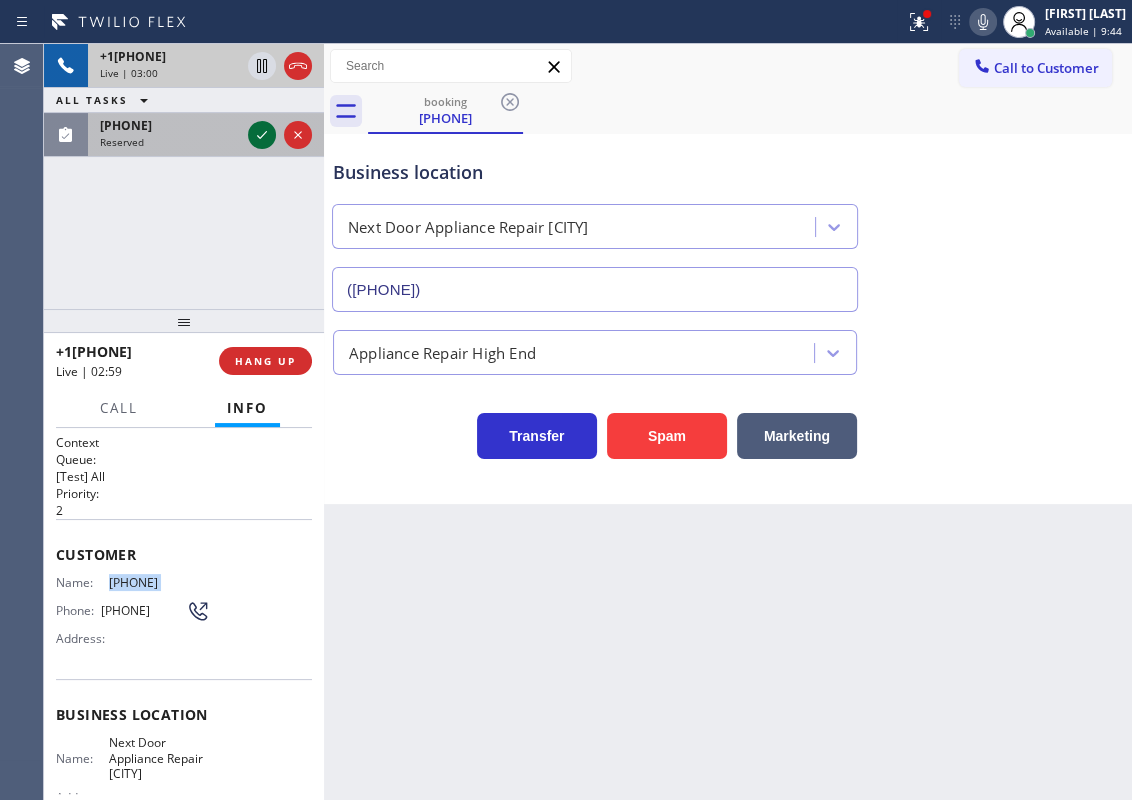 click 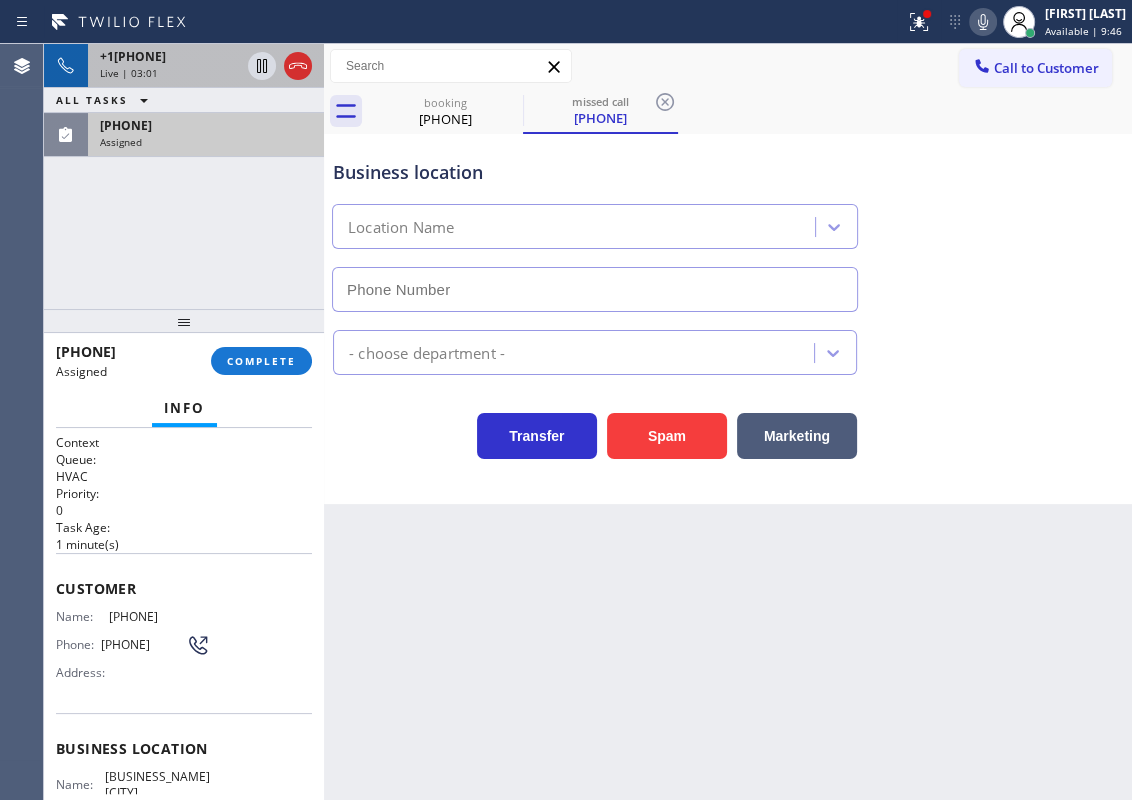 type on "[PHONE]" 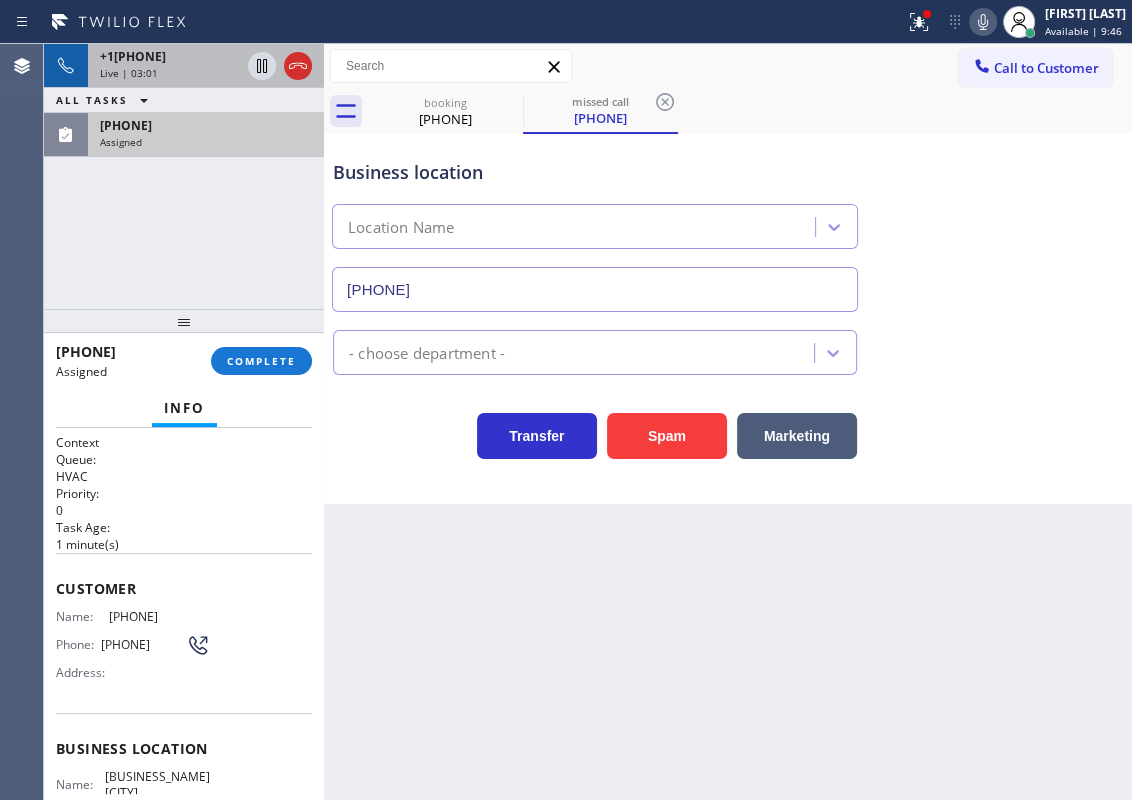 click on "Phone:" at bounding box center (78, 644) 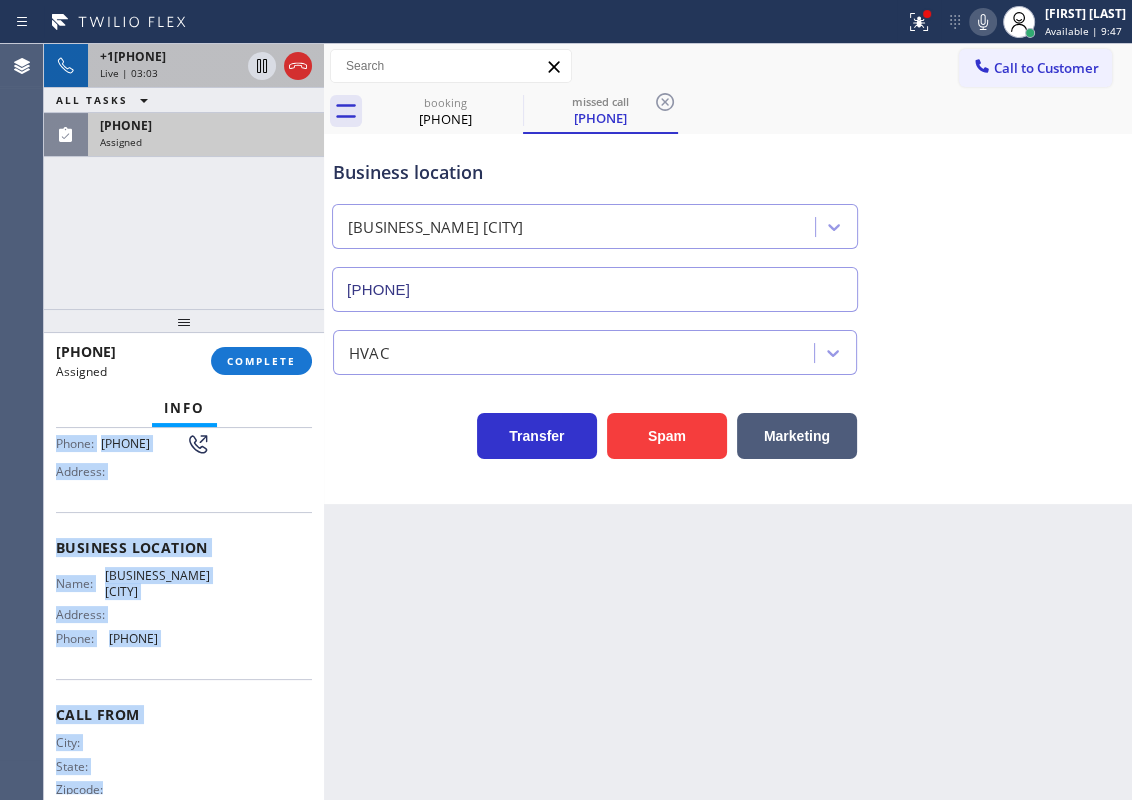 scroll, scrollTop: 240, scrollLeft: 0, axis: vertical 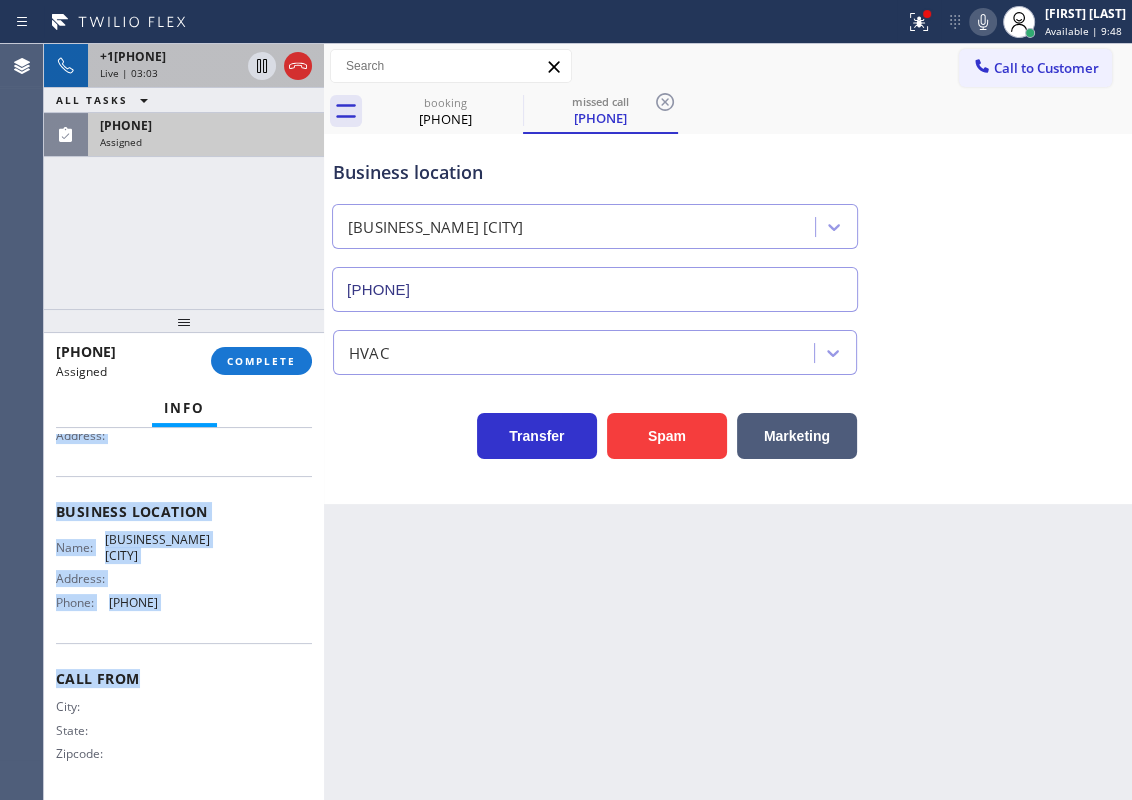 drag, startPoint x: 52, startPoint y: 578, endPoint x: 222, endPoint y: 650, distance: 184.61853 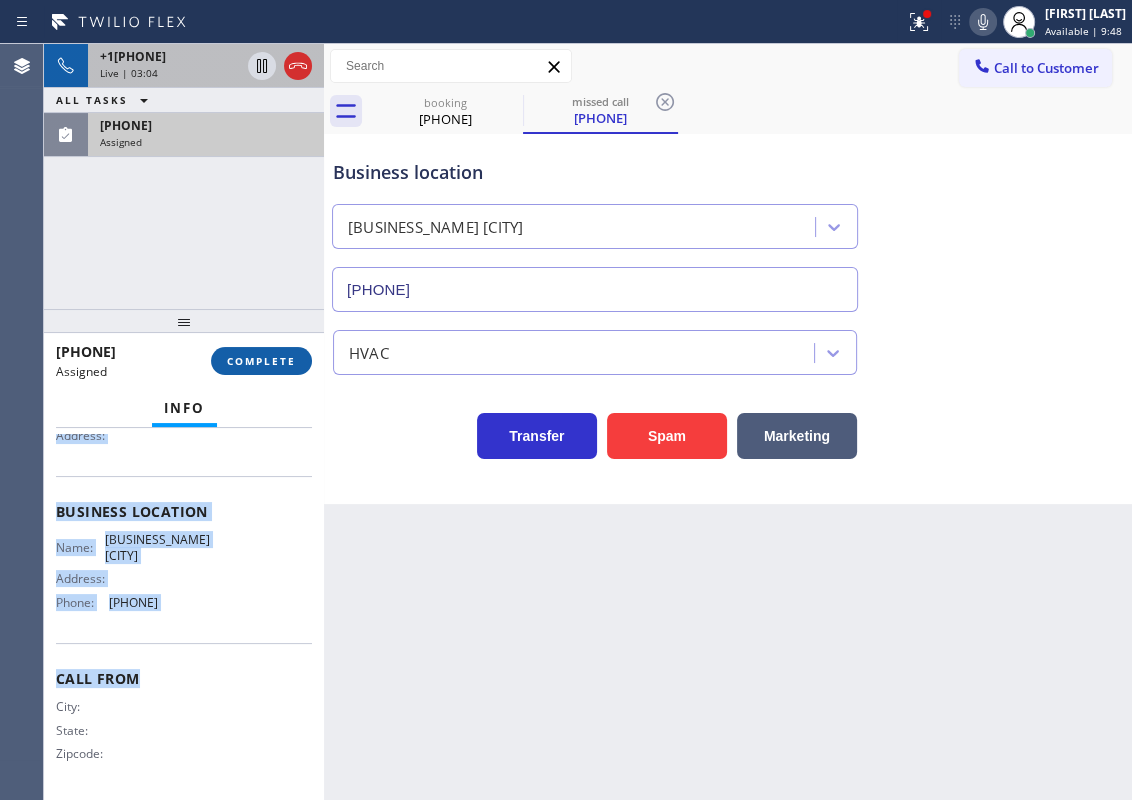 click on "COMPLETE" at bounding box center [261, 361] 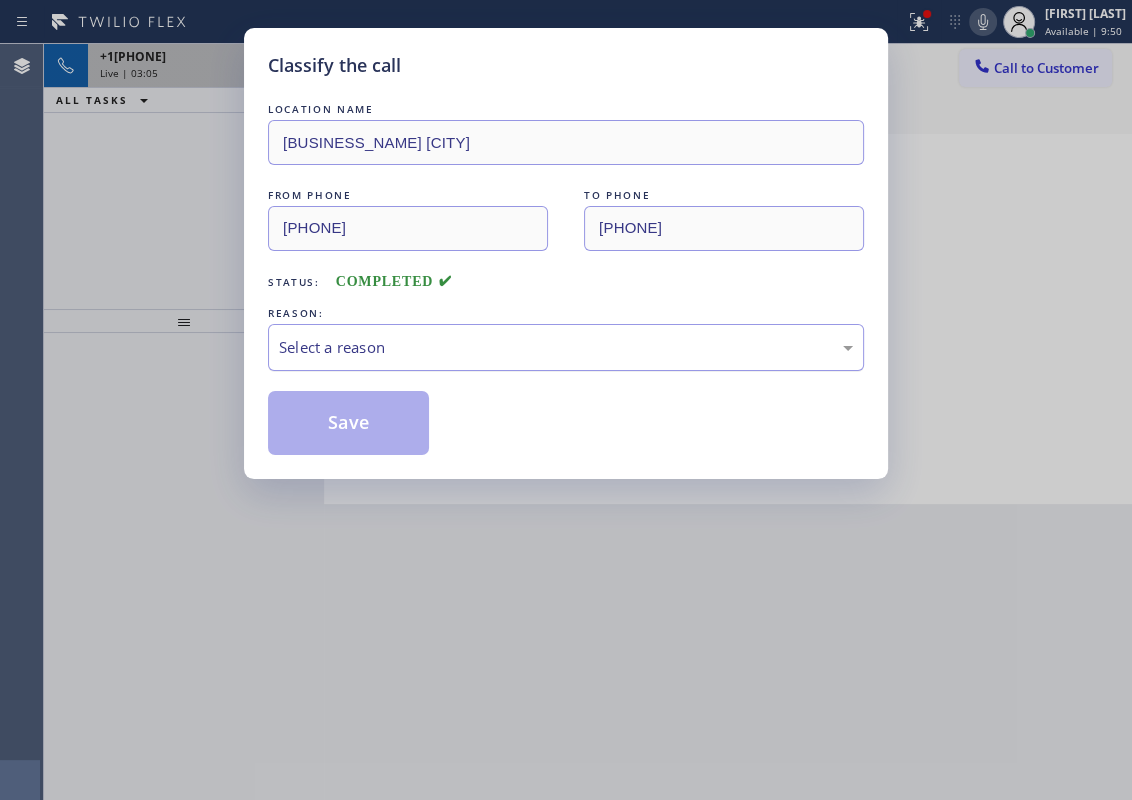 click on "Select a reason" at bounding box center [566, 347] 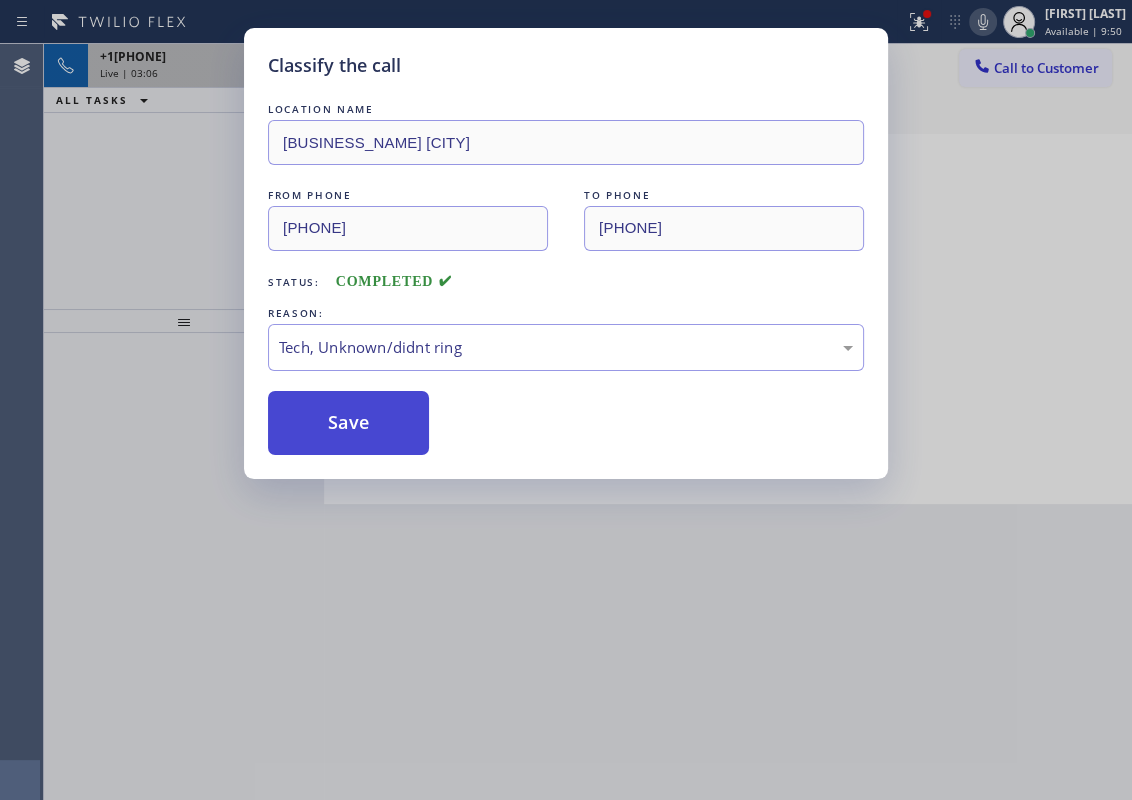 click on "Save" at bounding box center (348, 423) 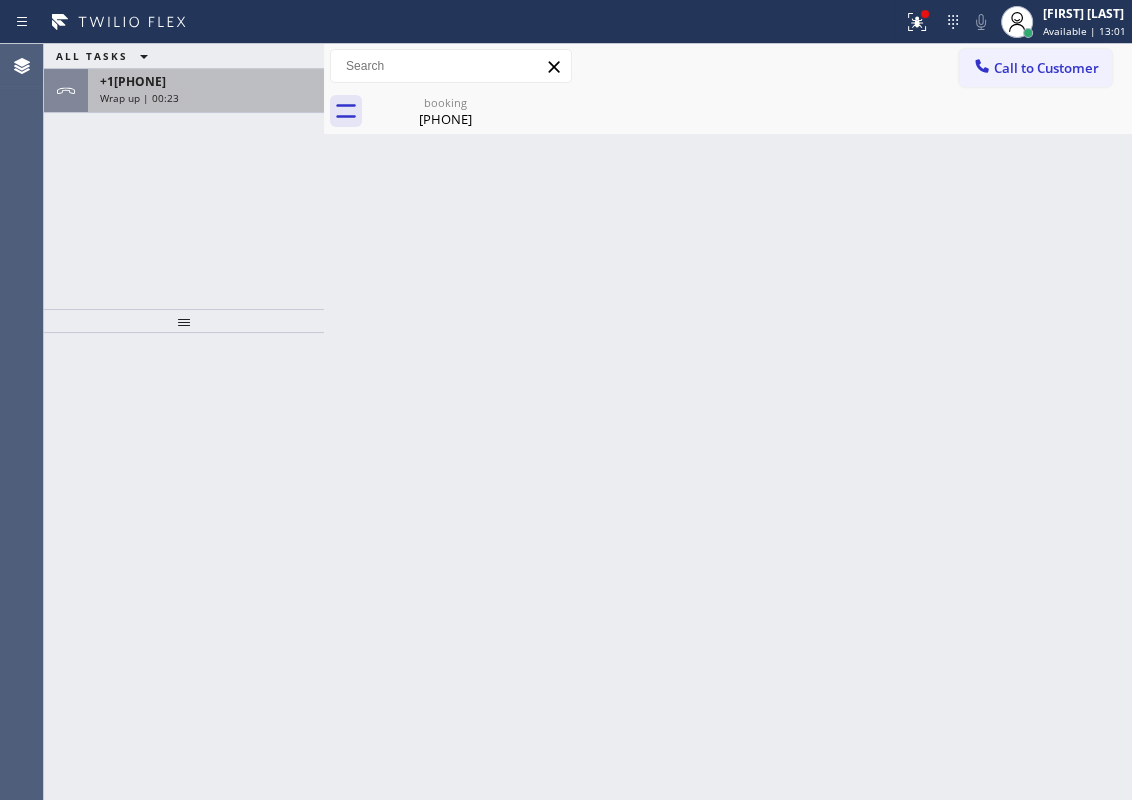 drag, startPoint x: 194, startPoint y: 85, endPoint x: 237, endPoint y: 112, distance: 50.77401 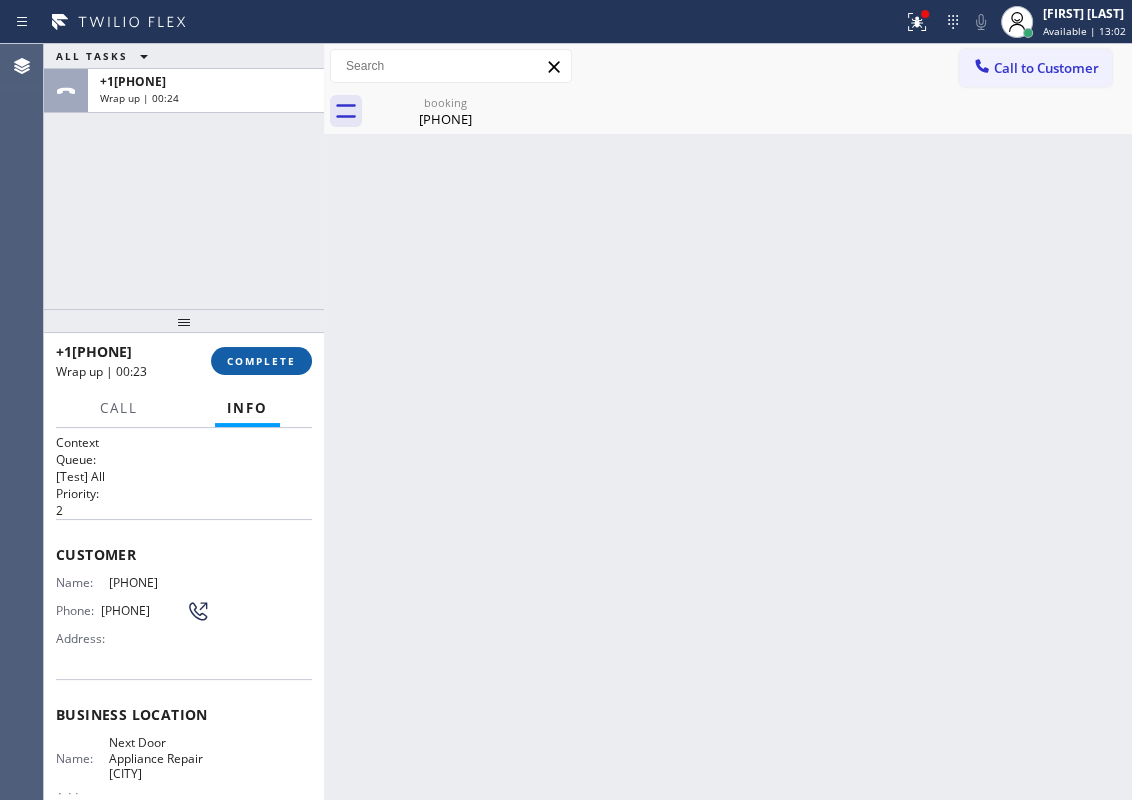 click on "COMPLETE" at bounding box center [261, 361] 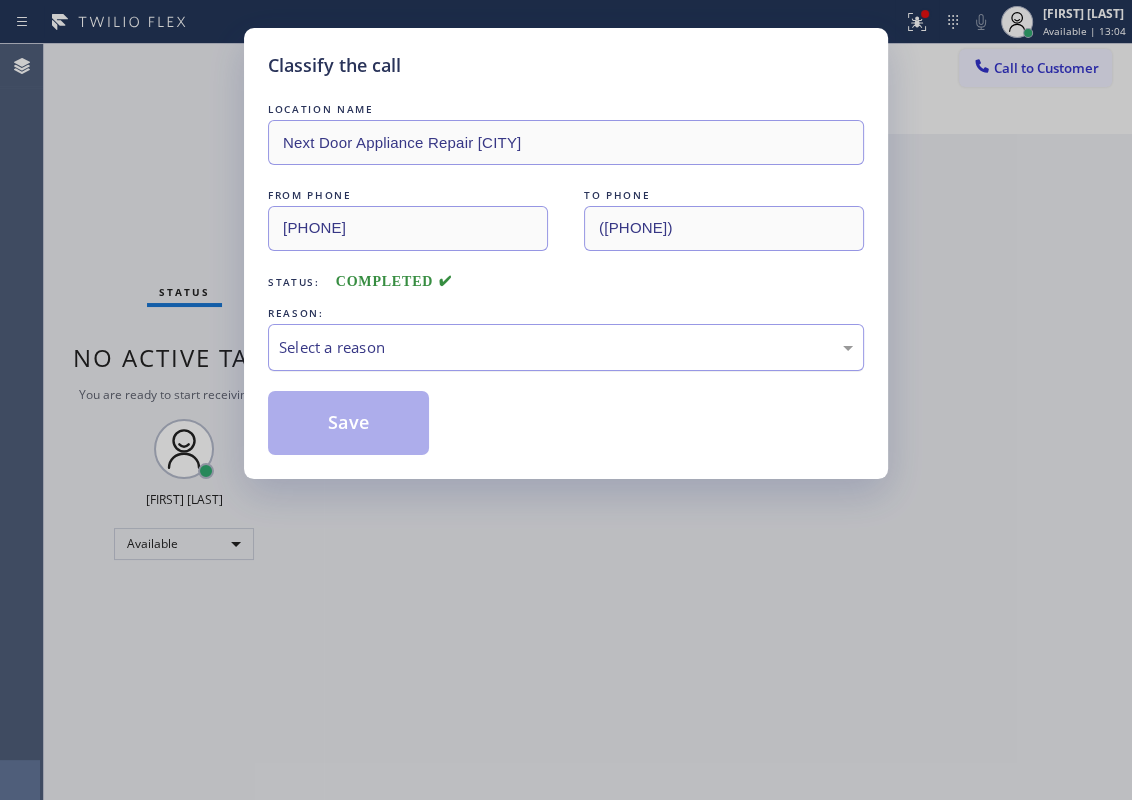 drag, startPoint x: 390, startPoint y: 344, endPoint x: 385, endPoint y: 362, distance: 18.681541 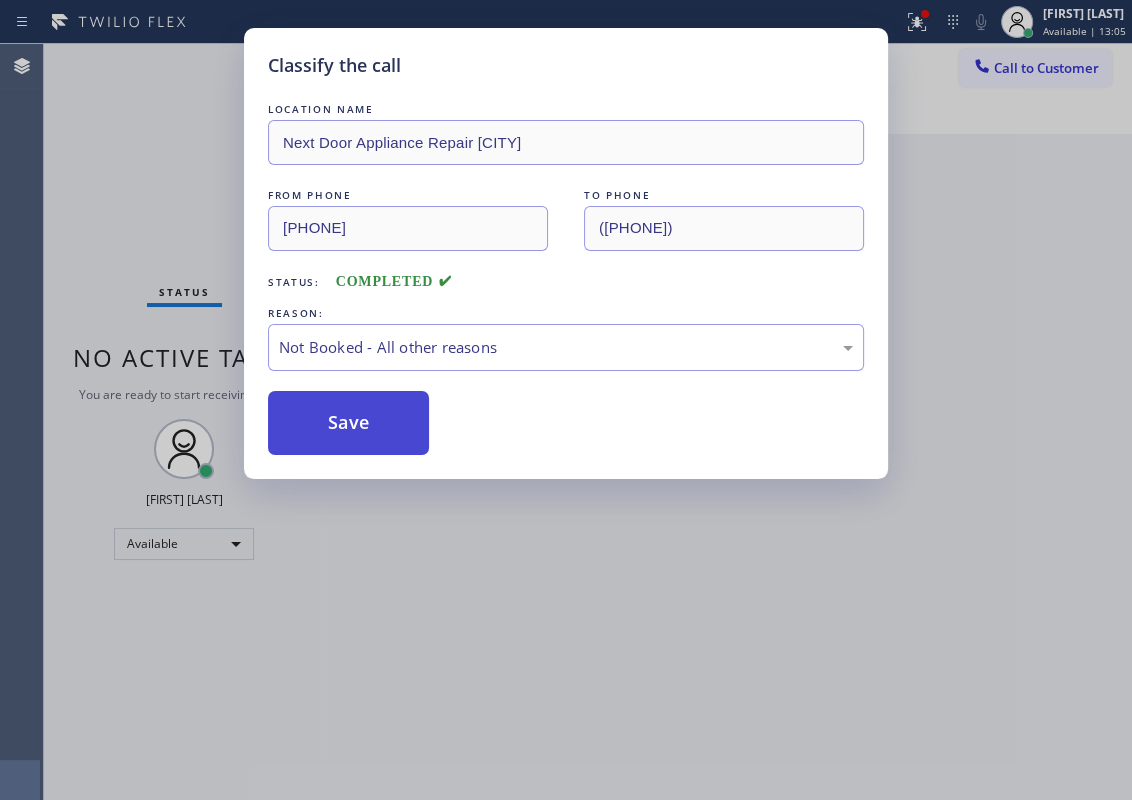 click on "Save" at bounding box center (348, 423) 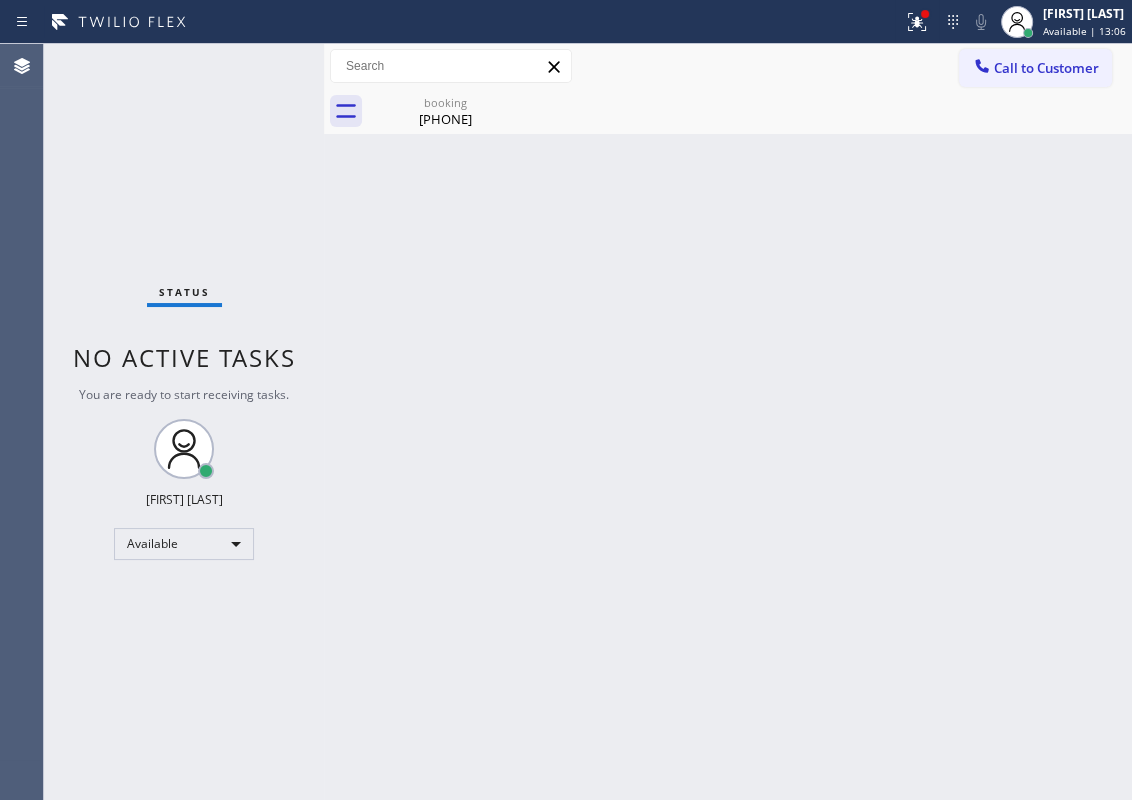 drag, startPoint x: 421, startPoint y: 116, endPoint x: 478, endPoint y: 112, distance: 57.14018 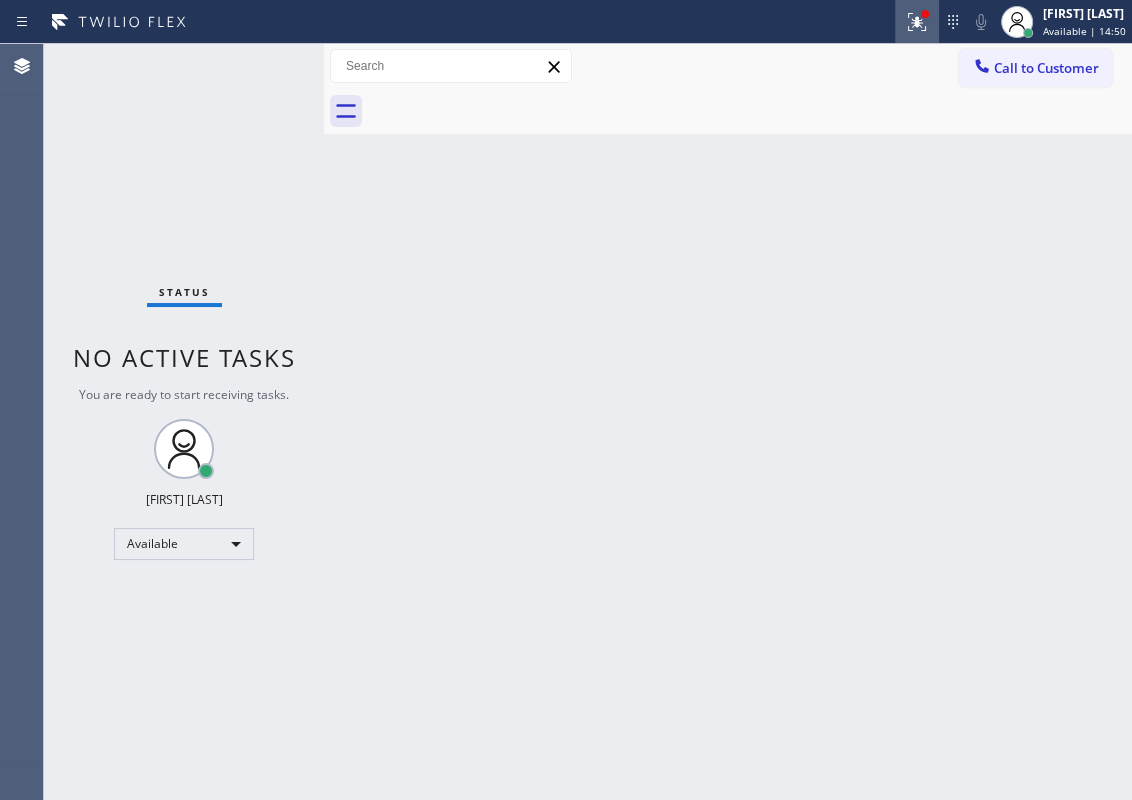 click 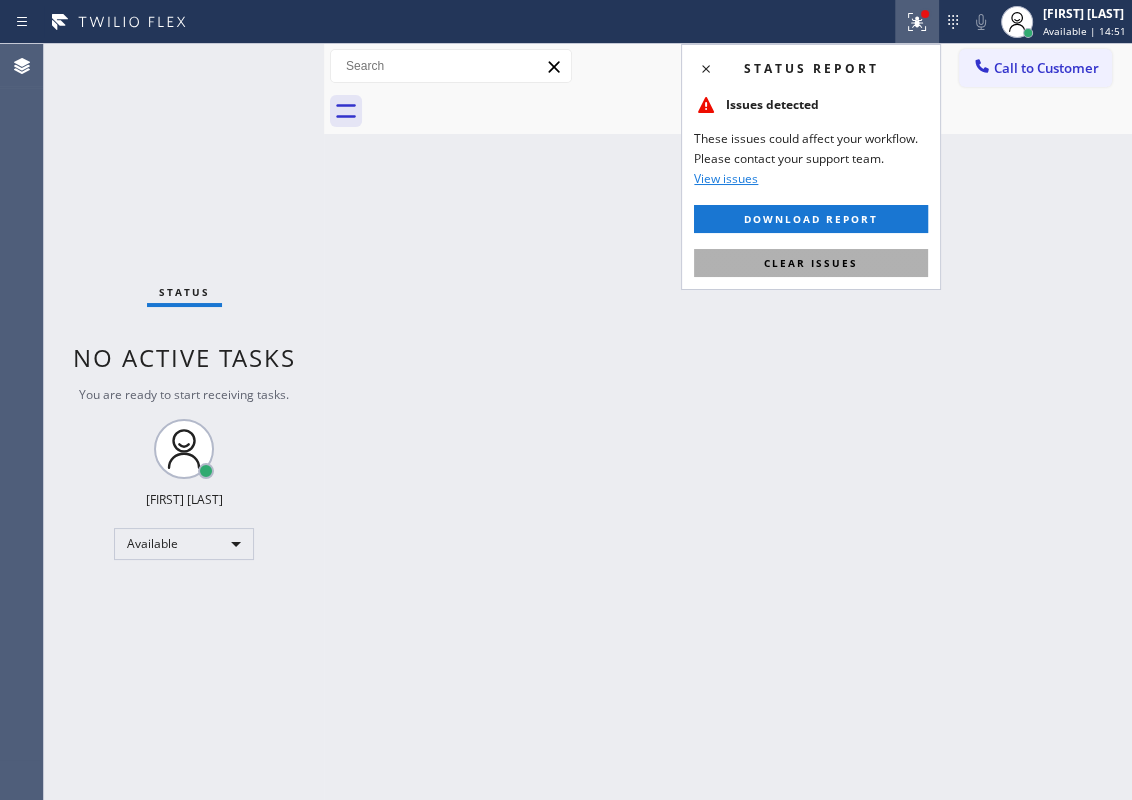 click on "Clear issues" at bounding box center [811, 263] 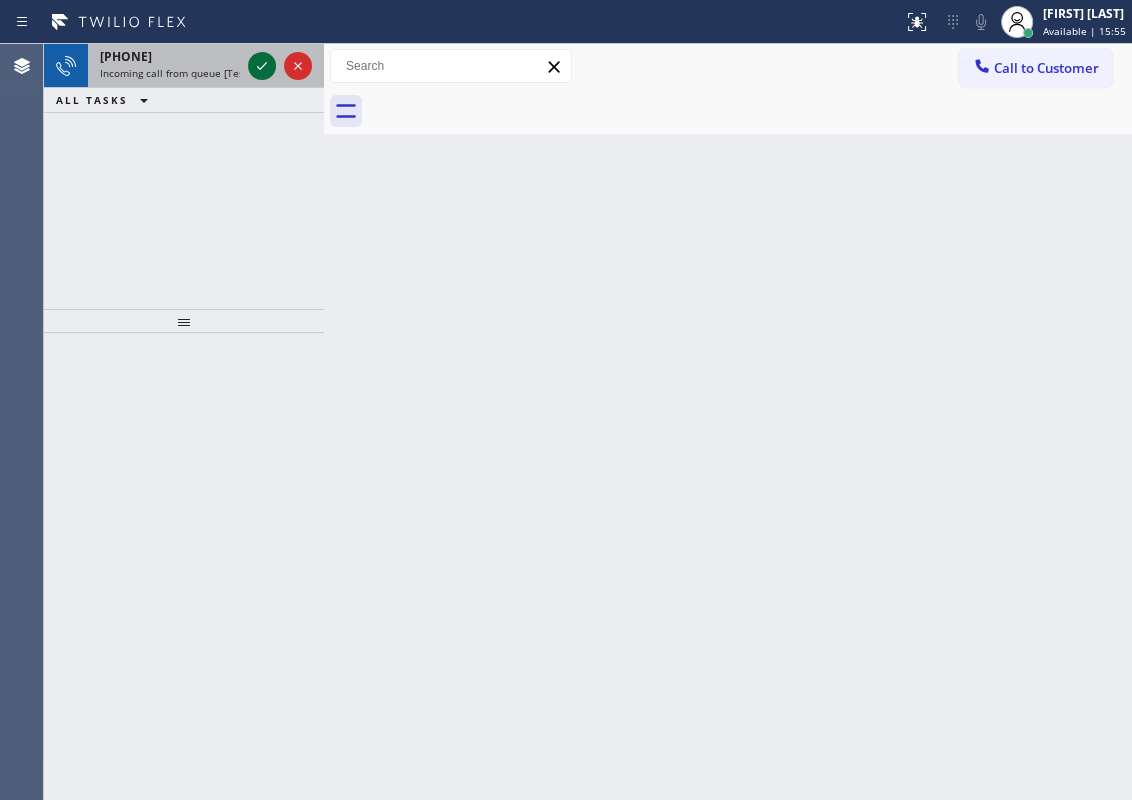 click 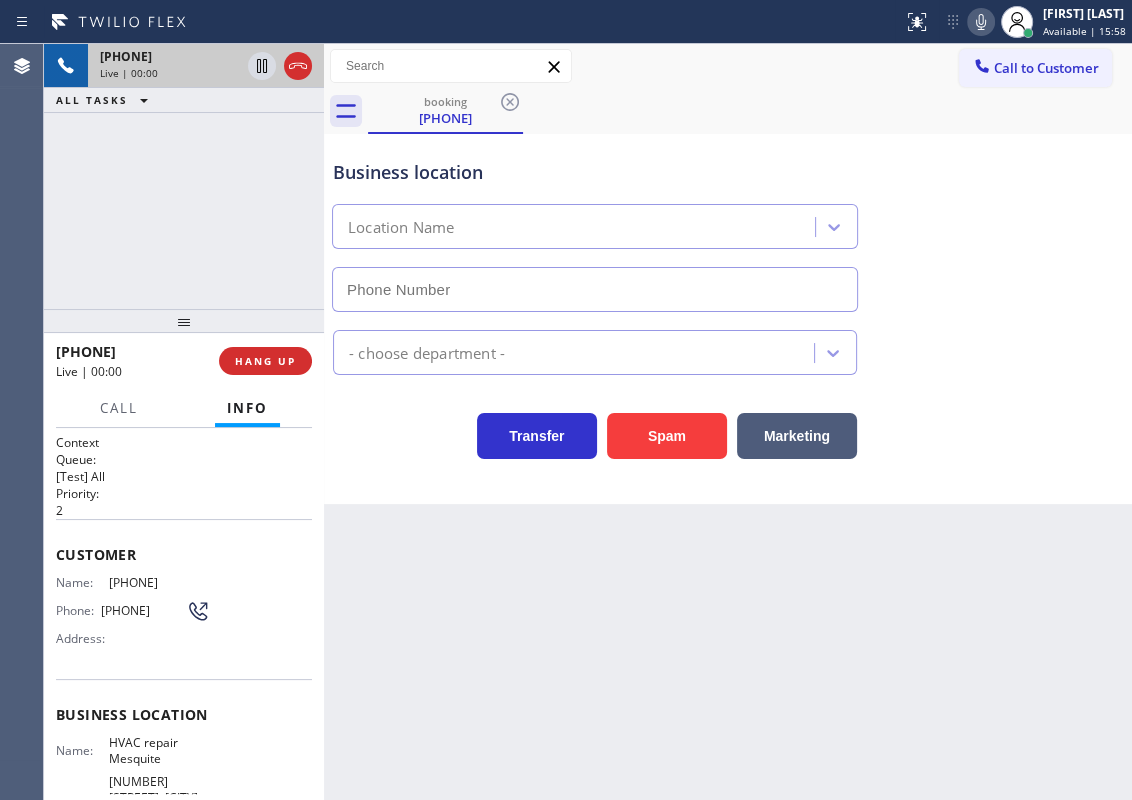 type on "[PHONE]" 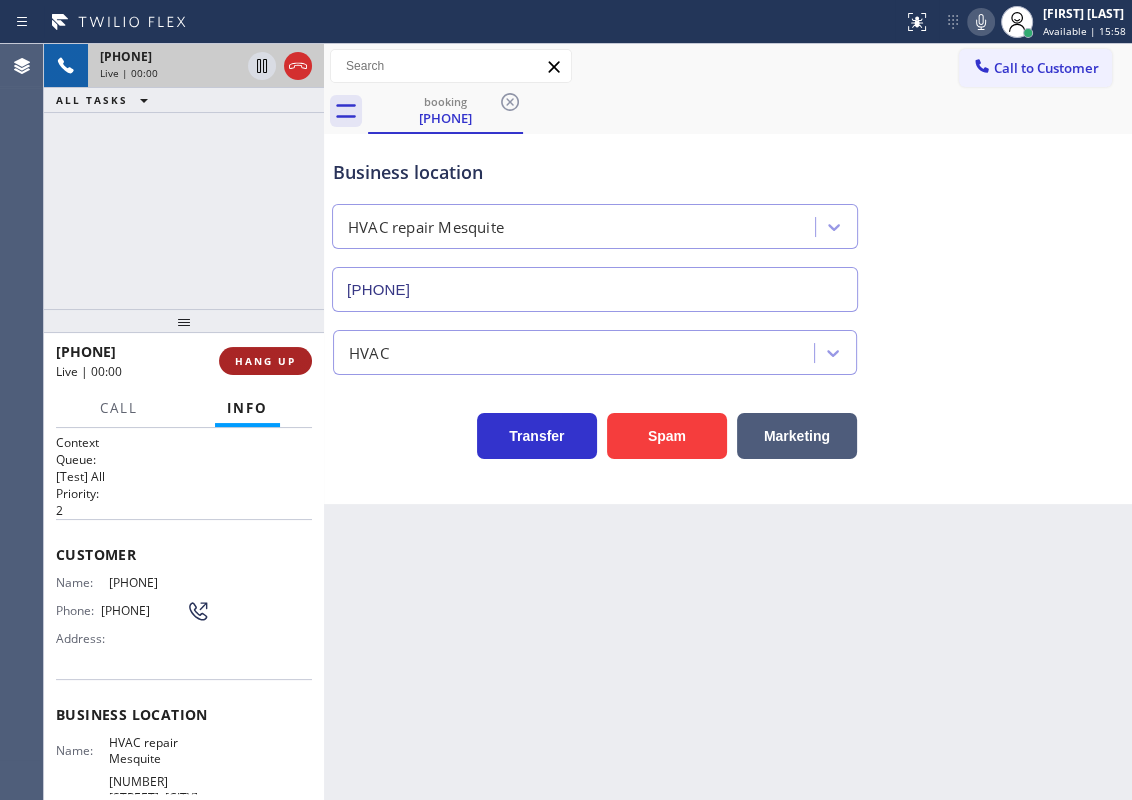 click on "HANG UP" at bounding box center (265, 361) 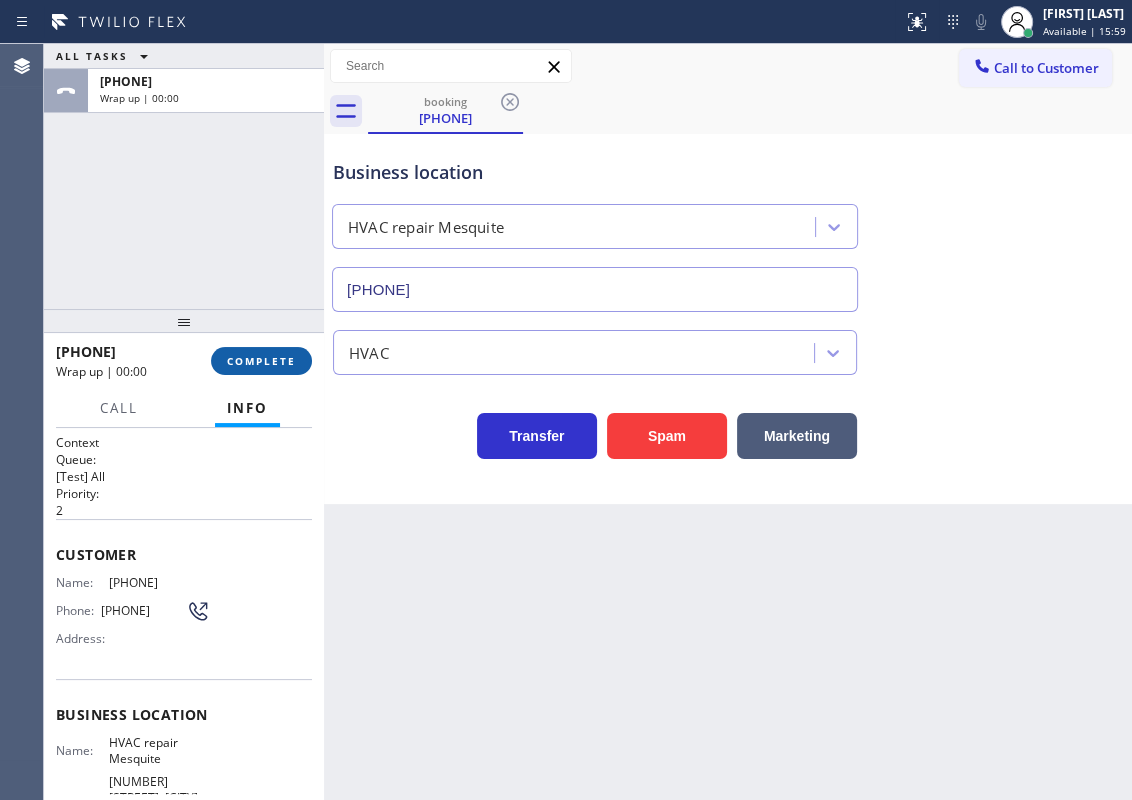 click on "COMPLETE" at bounding box center (261, 361) 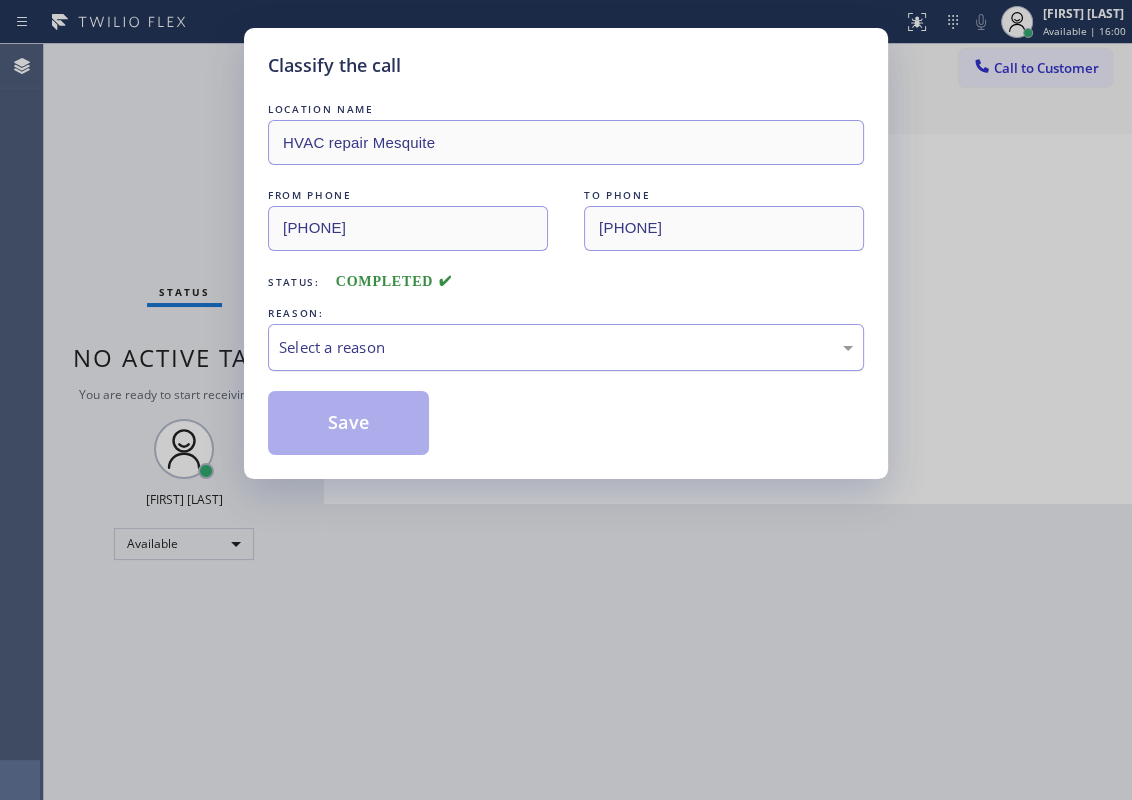 click on "Select a reason" at bounding box center [566, 347] 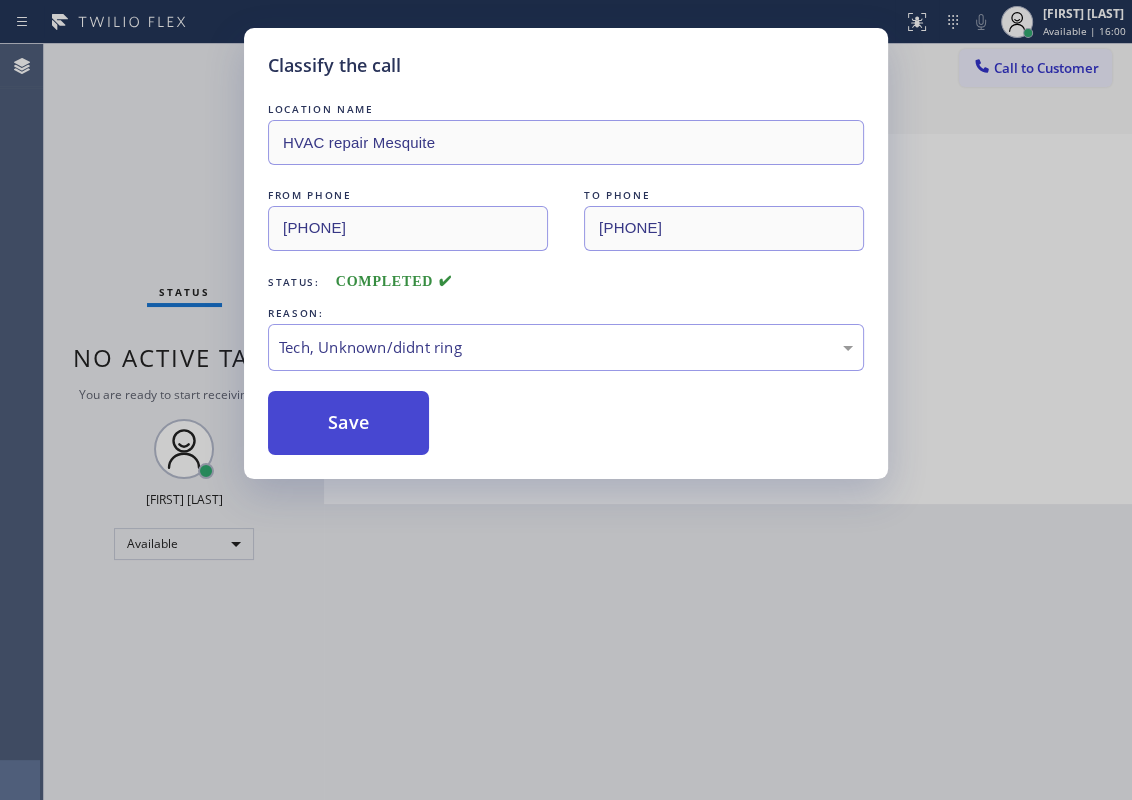 click on "Save" at bounding box center [348, 423] 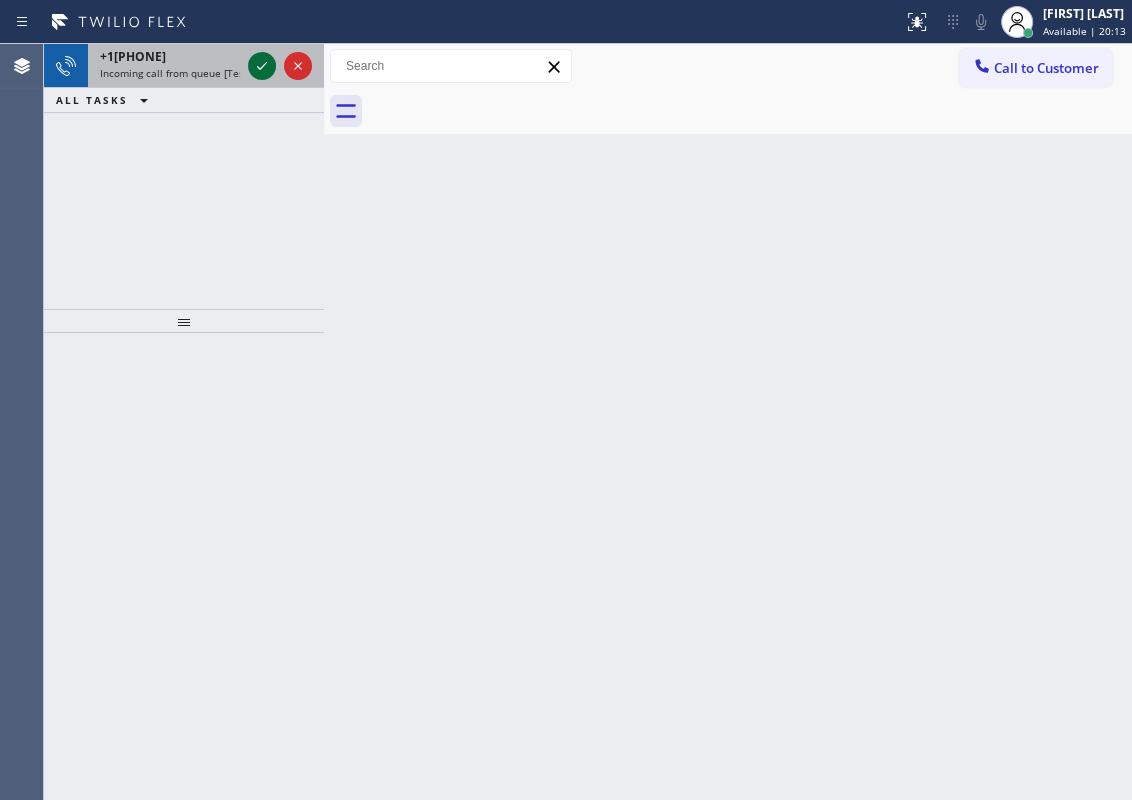 click 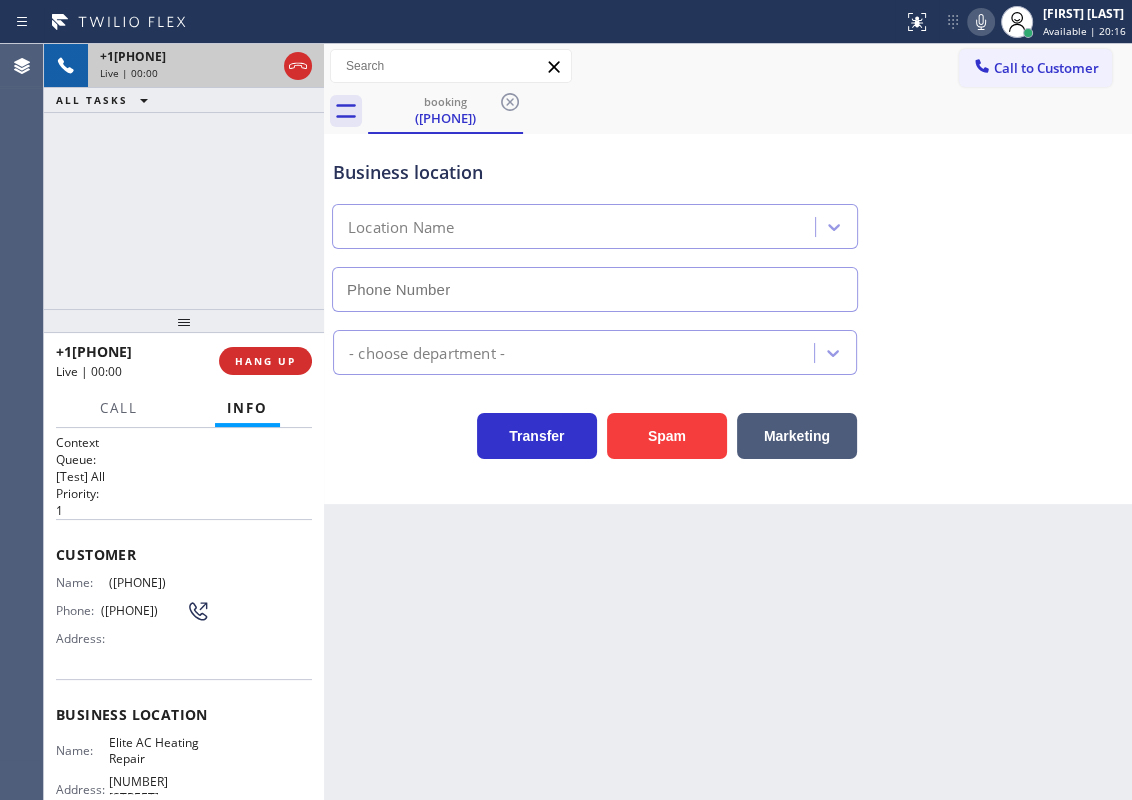 type on "([PHONE])" 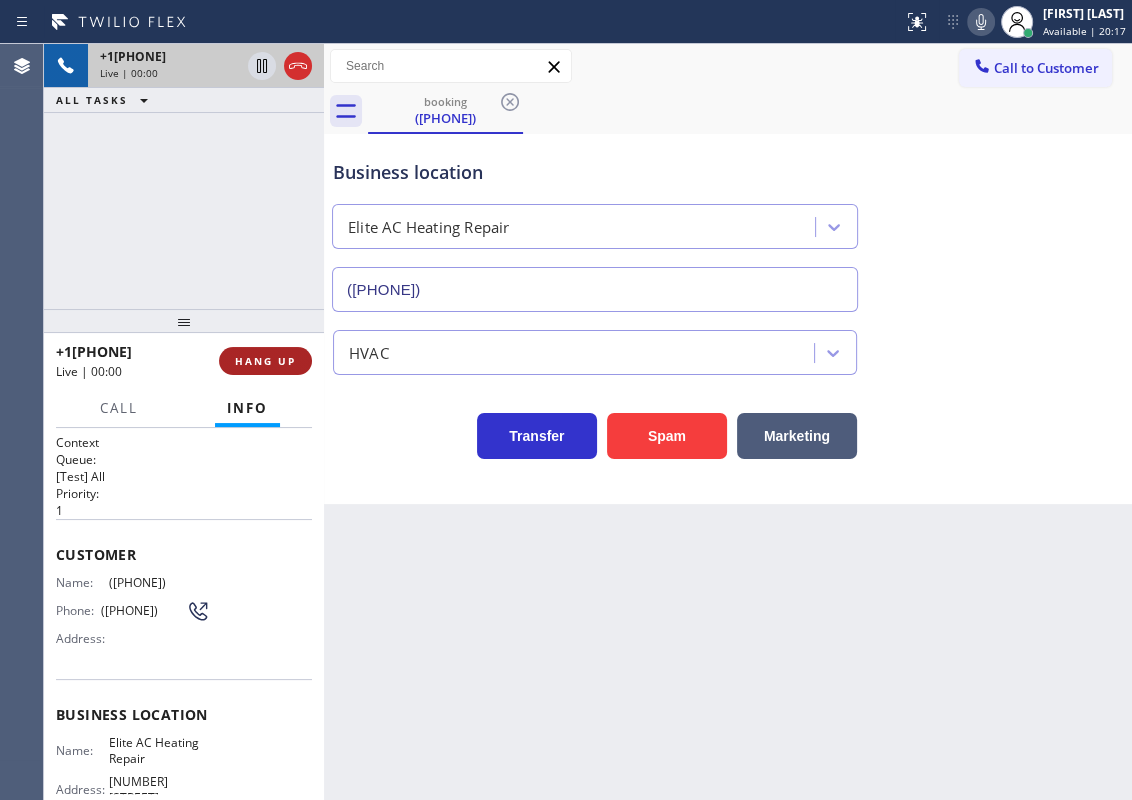 click on "HANG UP" at bounding box center [265, 361] 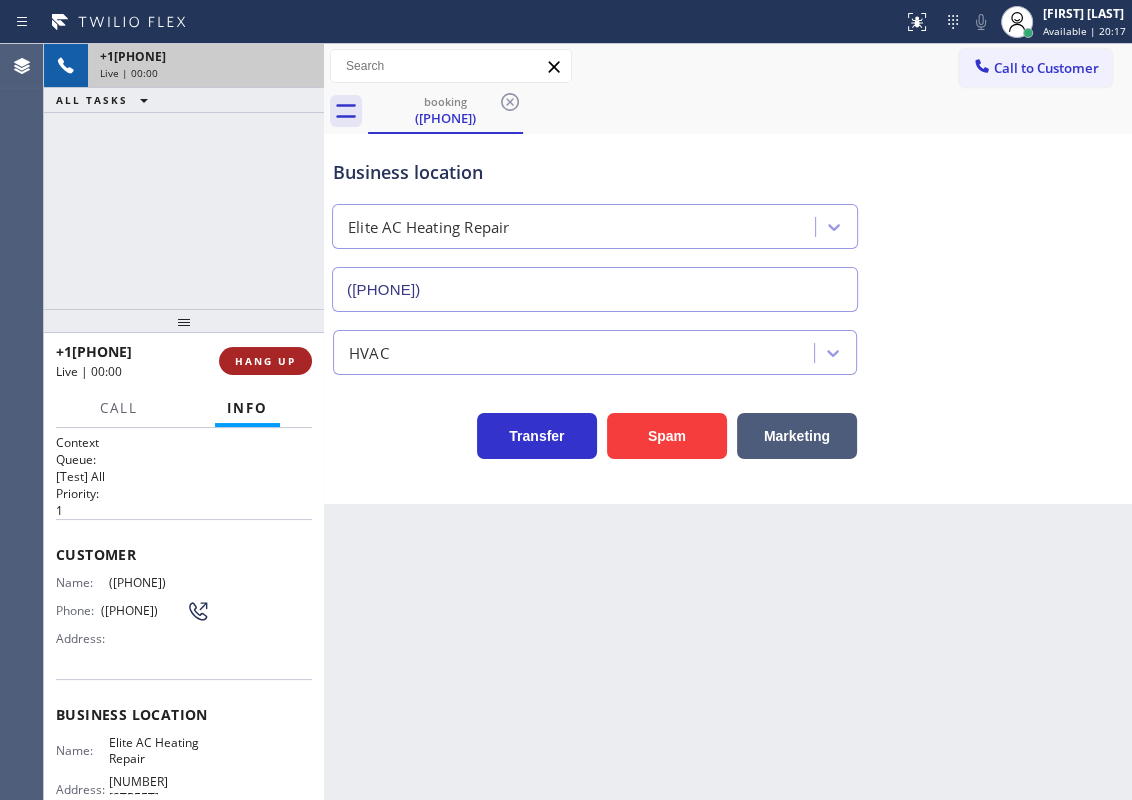 click on "HANG UP" at bounding box center [265, 361] 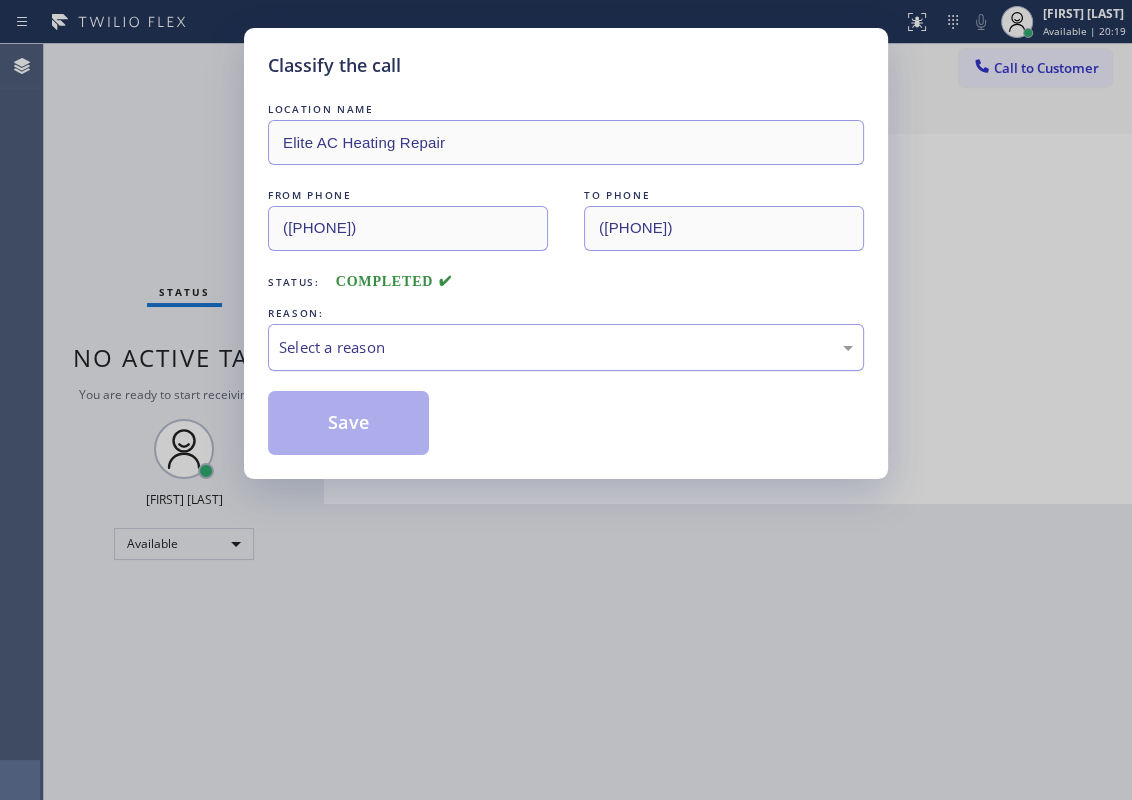click on "Select a reason" at bounding box center [566, 347] 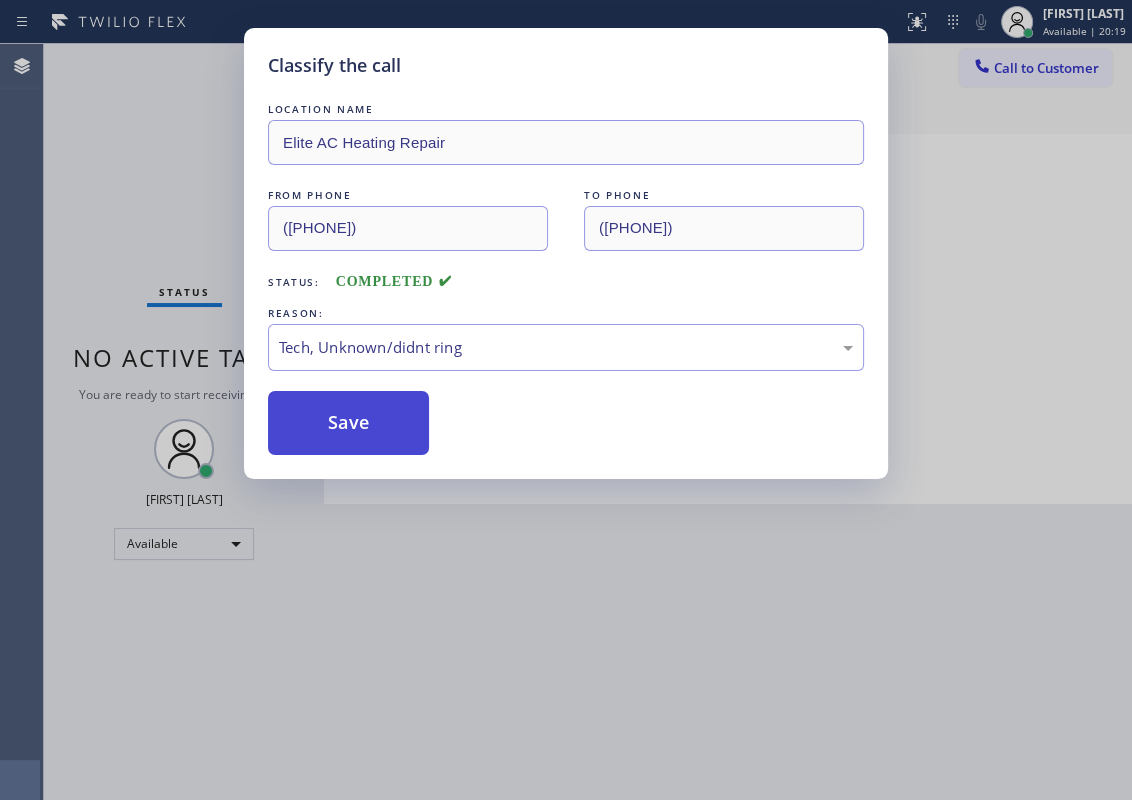 click on "Save" at bounding box center (348, 423) 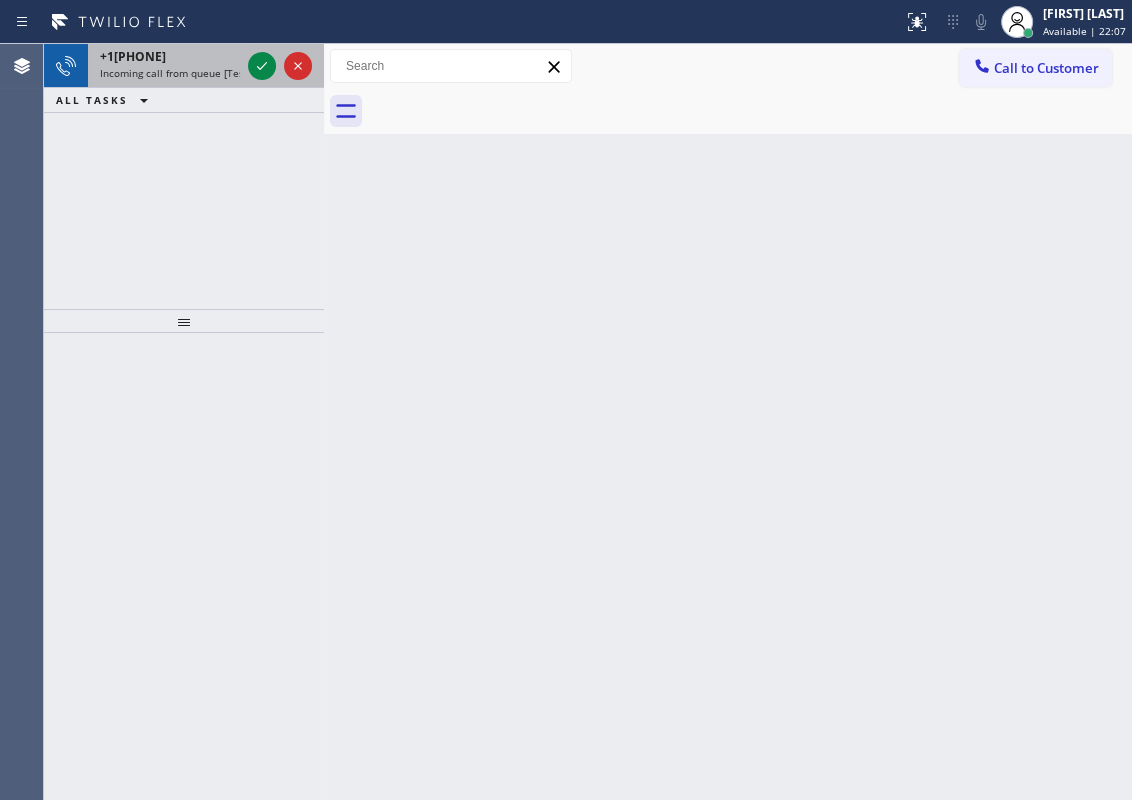 click on "+1[PHONE]" at bounding box center (133, 56) 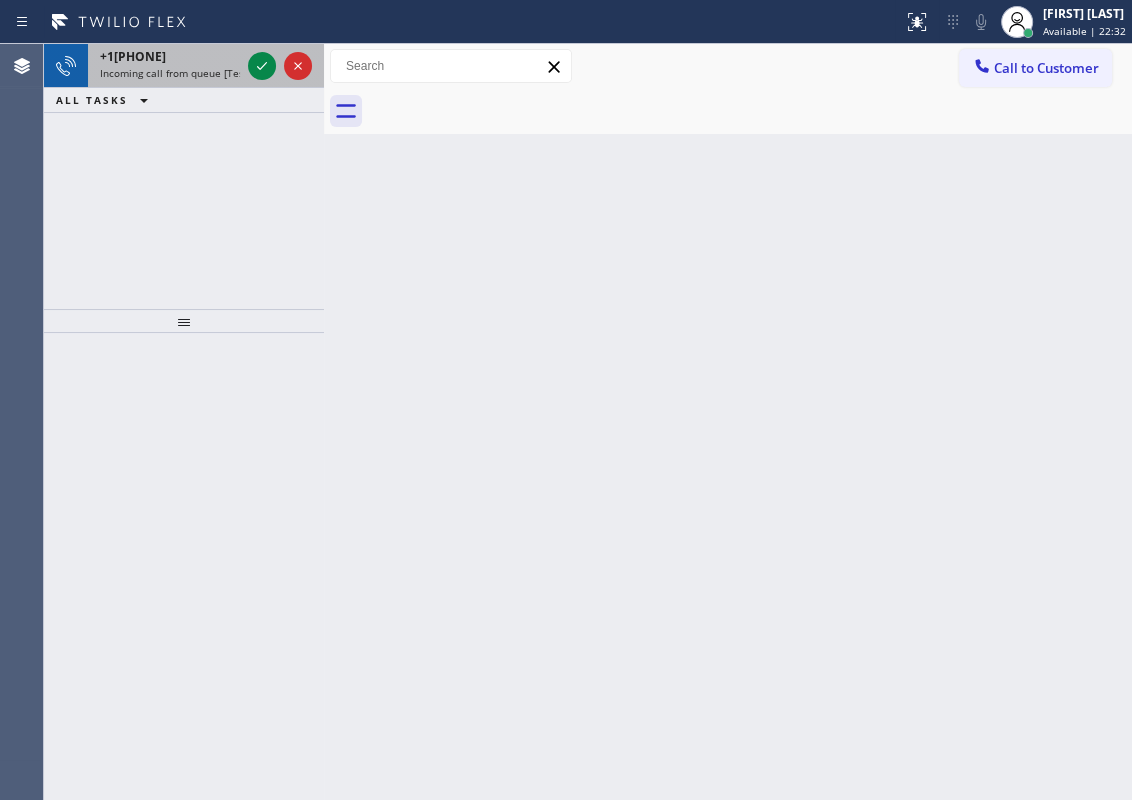 click on "Incoming call from queue [Test] All" at bounding box center (183, 73) 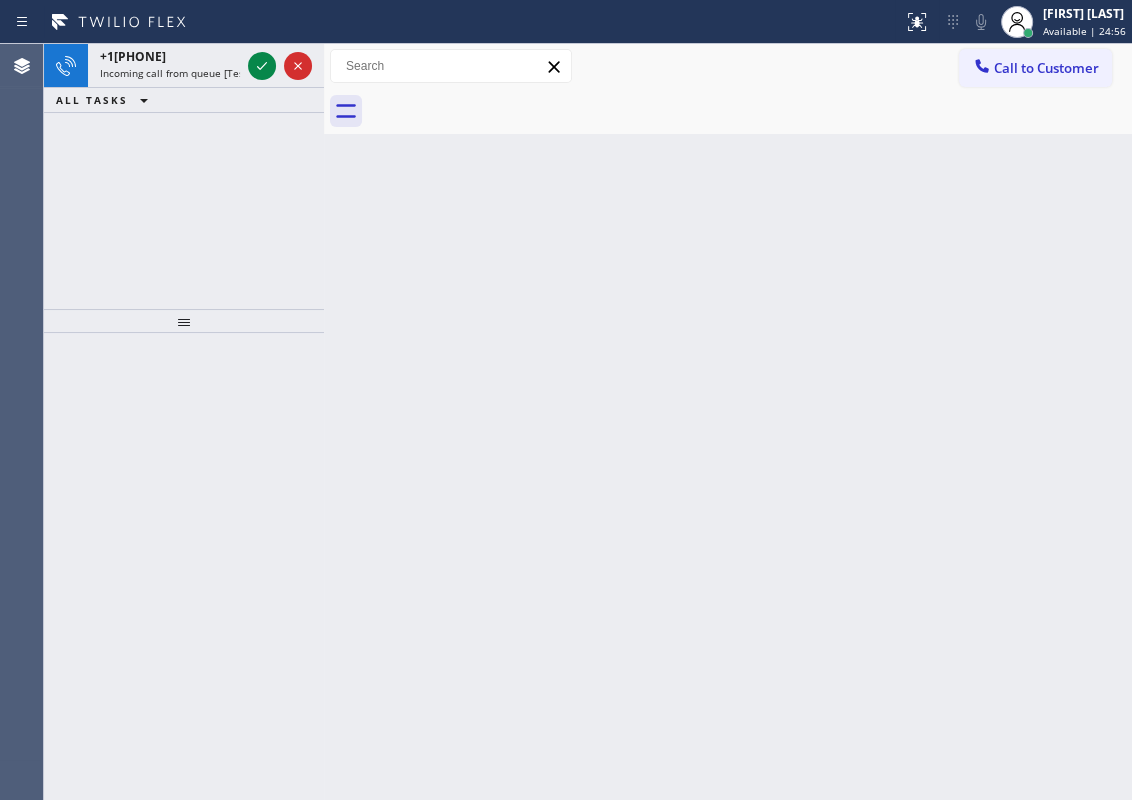 drag, startPoint x: 994, startPoint y: 340, endPoint x: 690, endPoint y: 280, distance: 309.86447 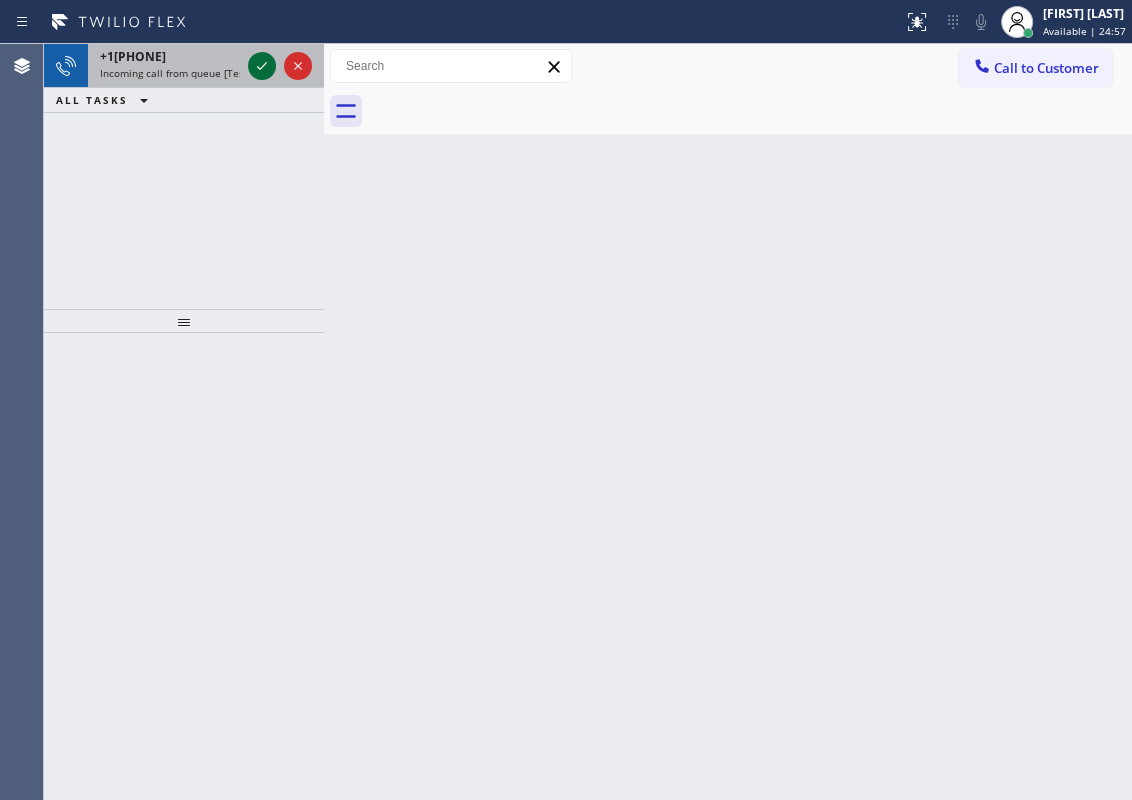 click 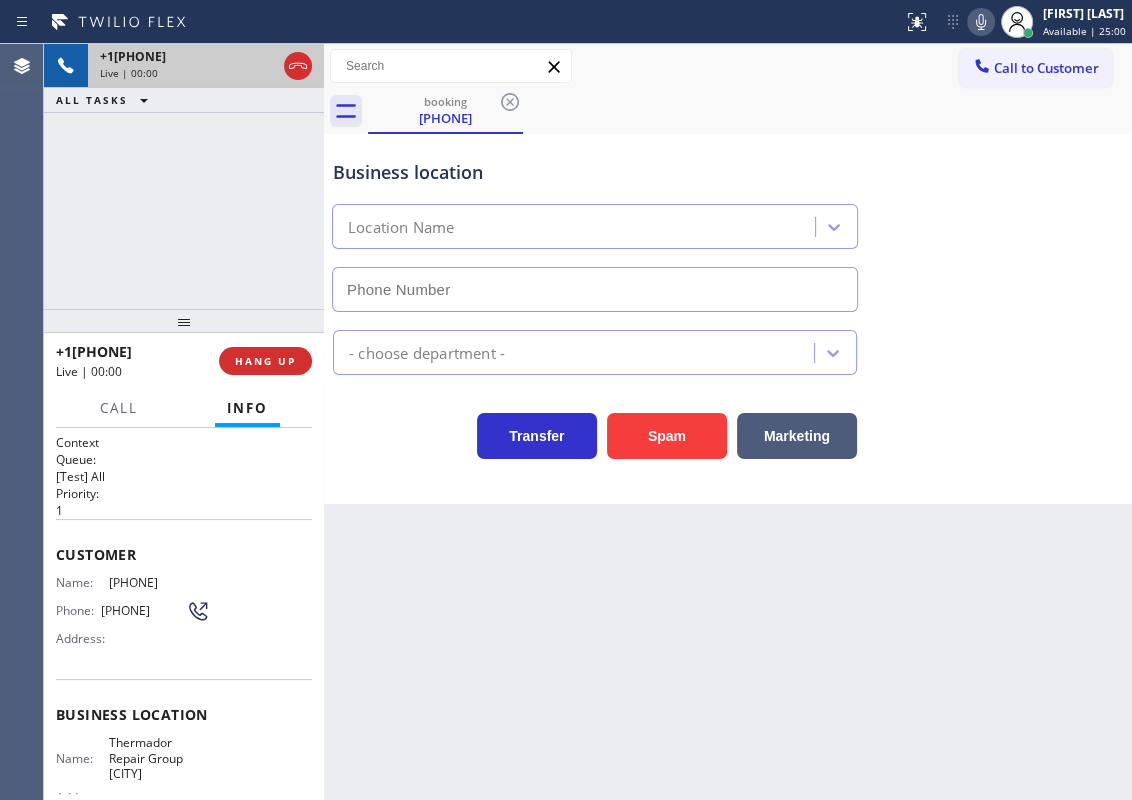 type on "[PHONE]" 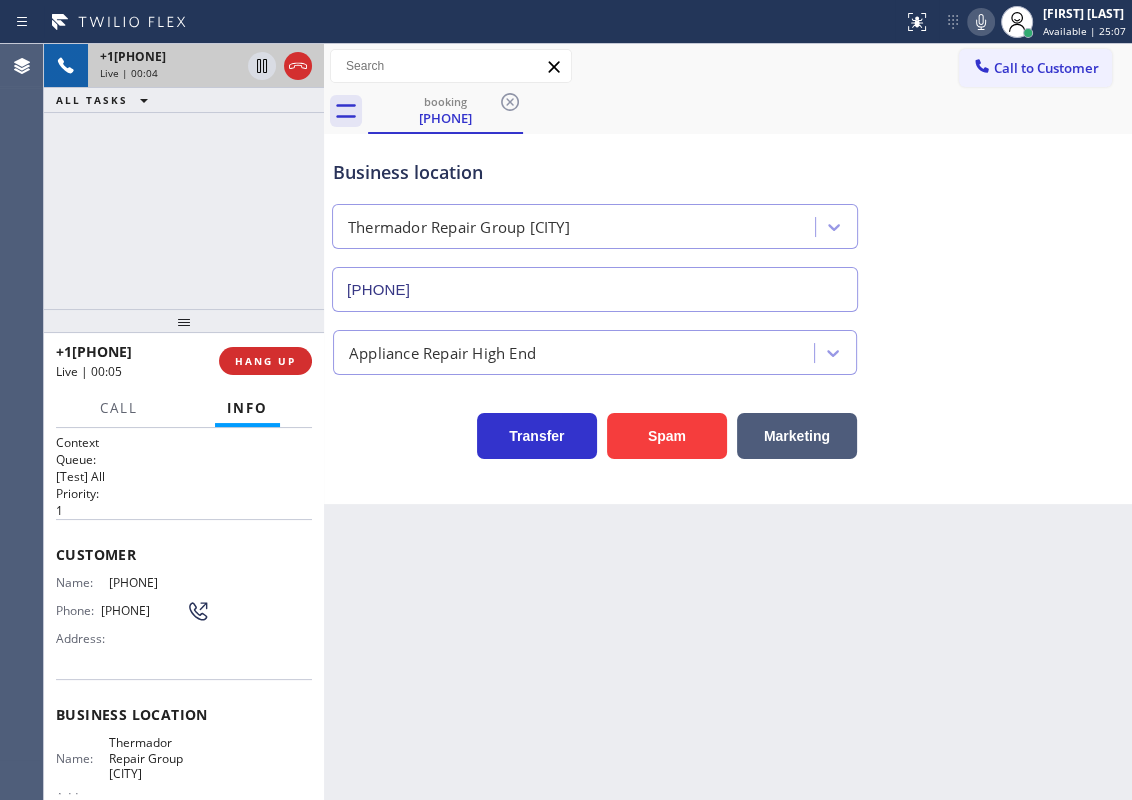 click on "Thermador Repair Group [CITY]" at bounding box center (159, 758) 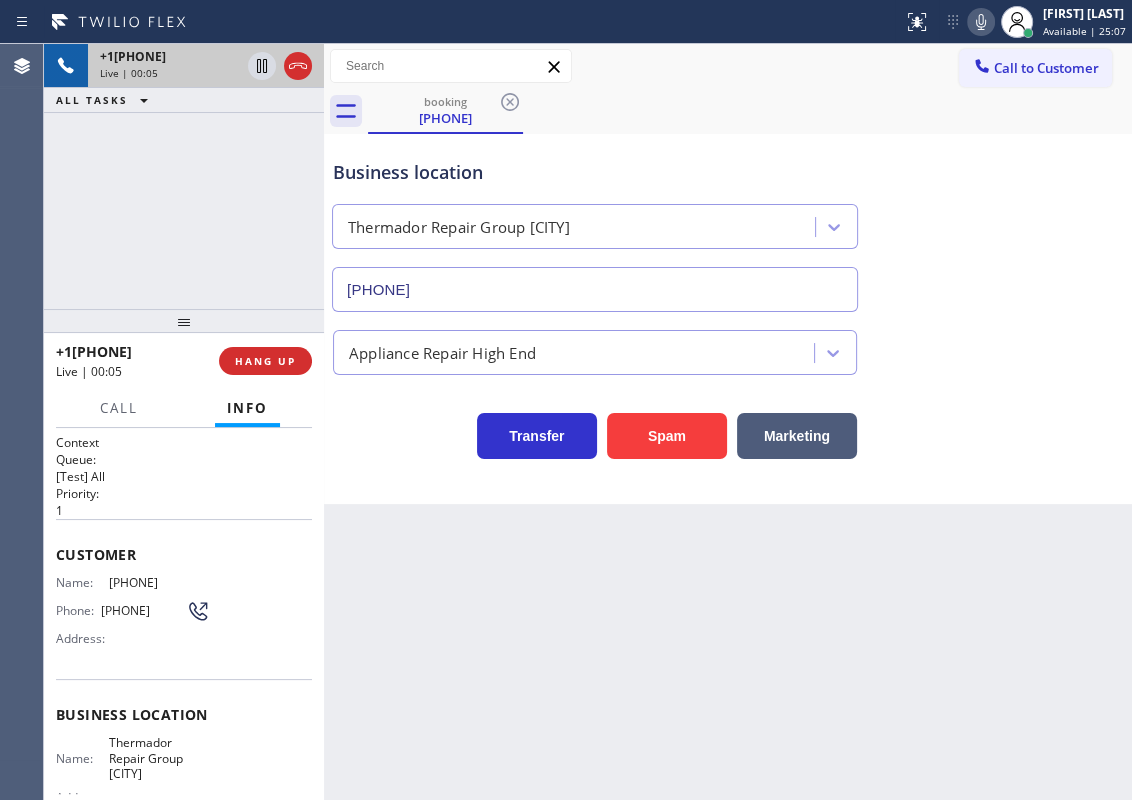 click on "Thermador Repair Group [CITY]" at bounding box center [159, 758] 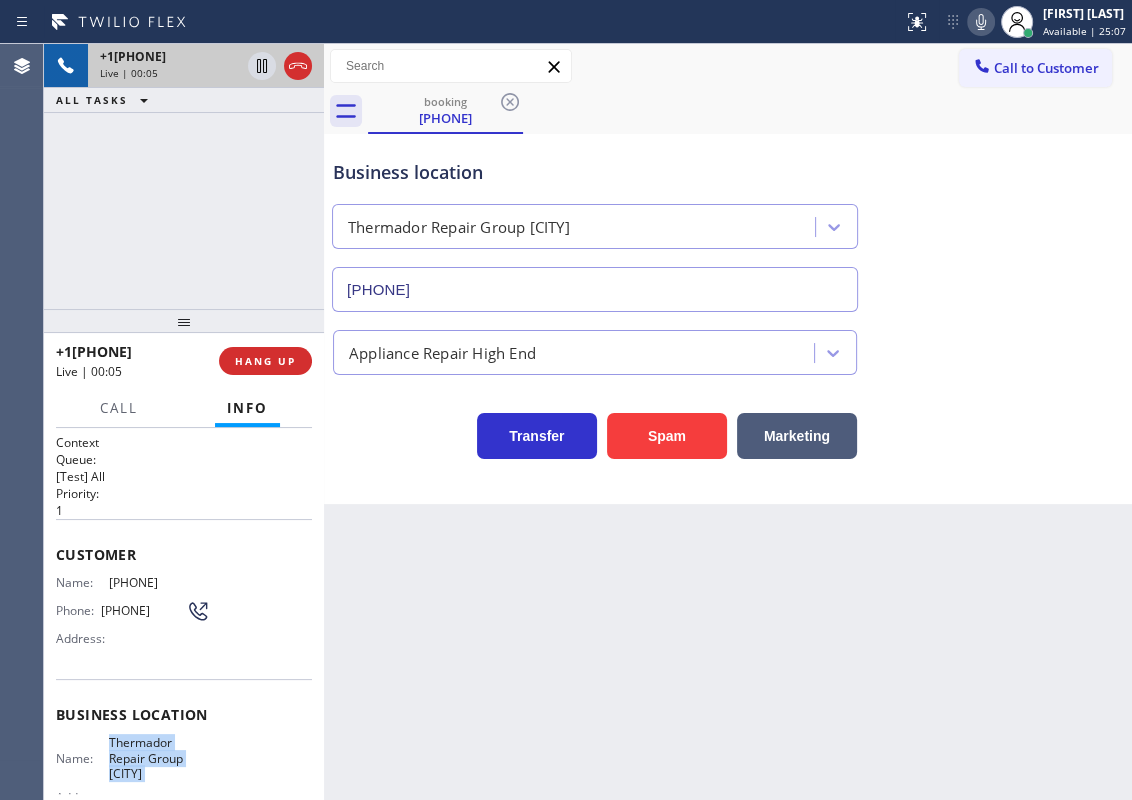 click on "Thermador Repair Group [CITY]" at bounding box center [159, 758] 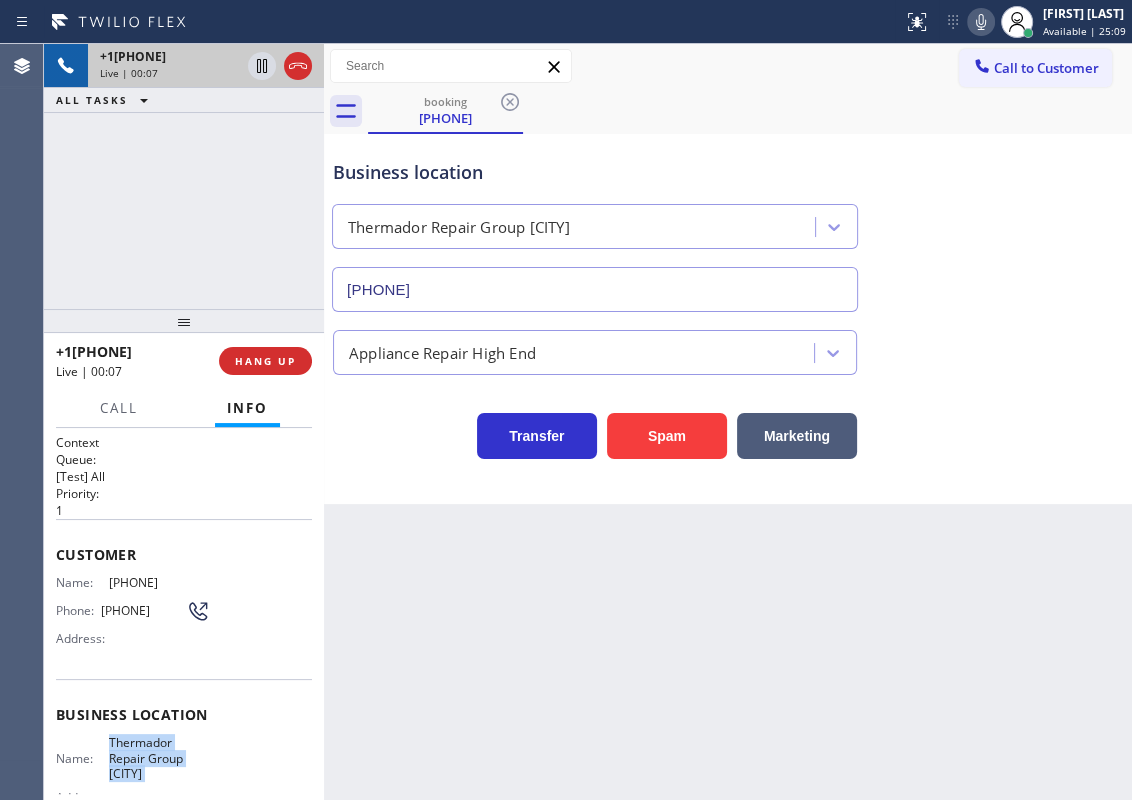 click on "[PHONE]" at bounding box center [595, 289] 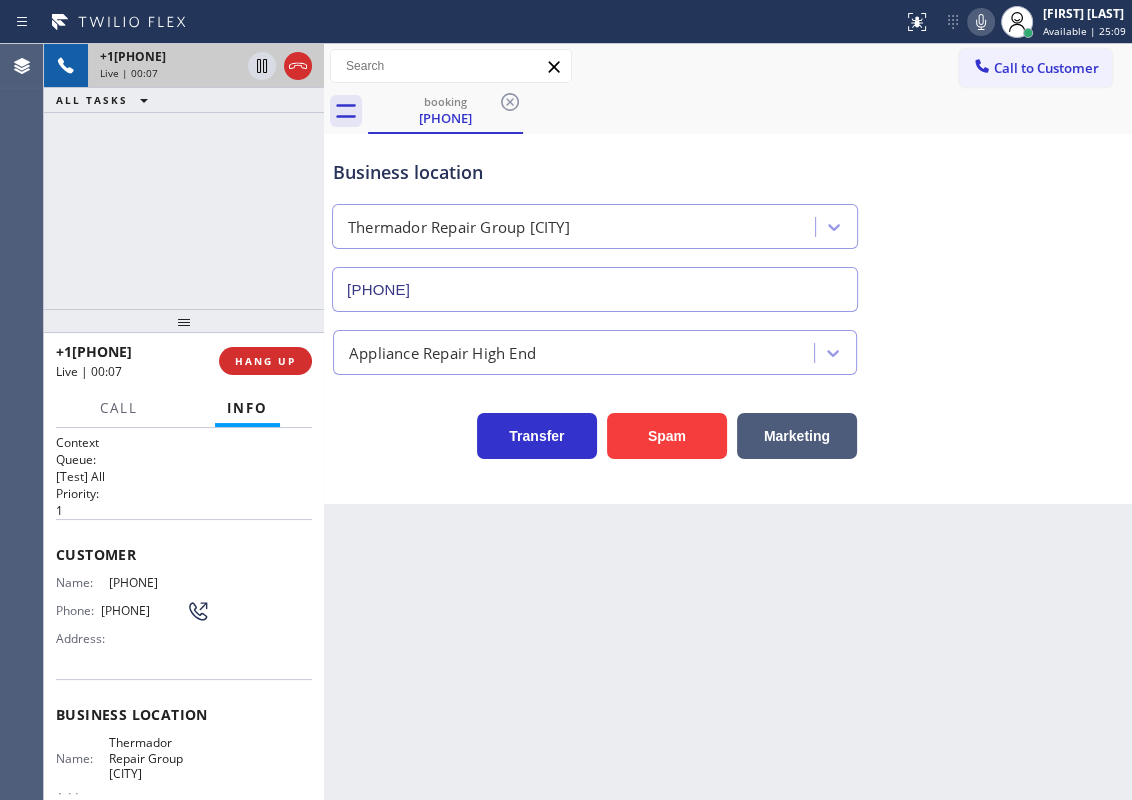 click on "[PHONE]" at bounding box center [595, 289] 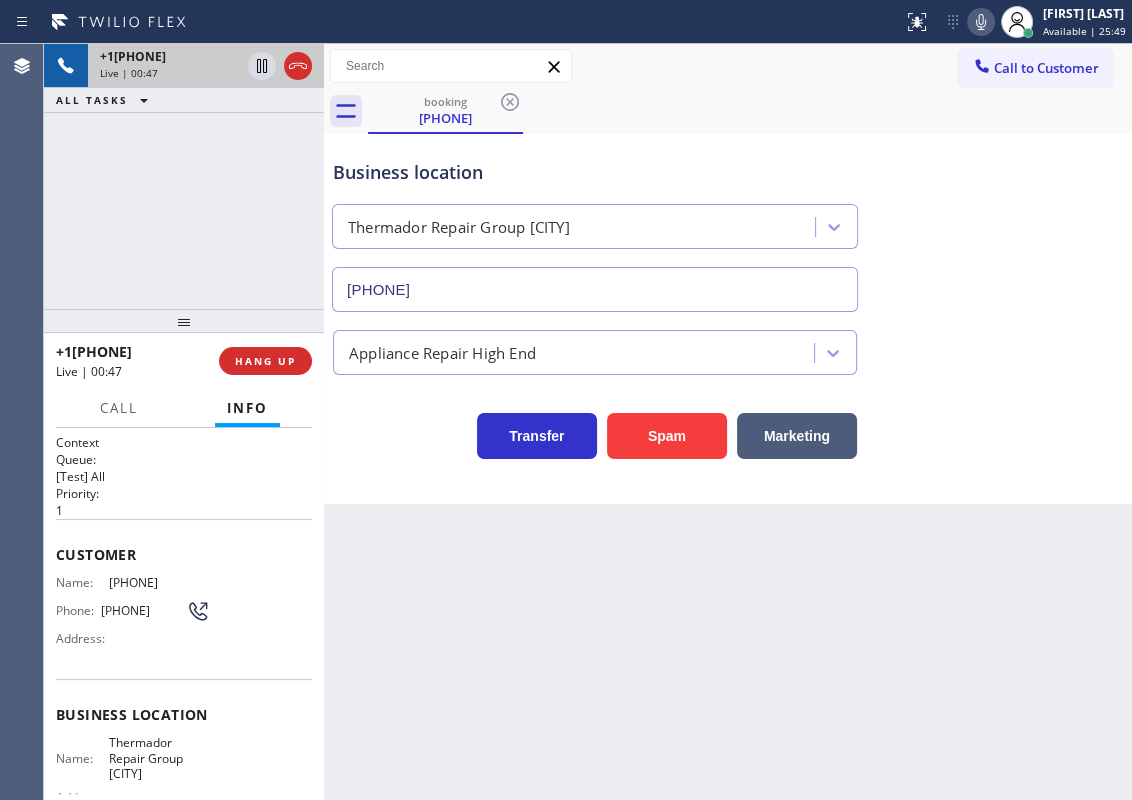 click on "[PHONE]" at bounding box center (159, 582) 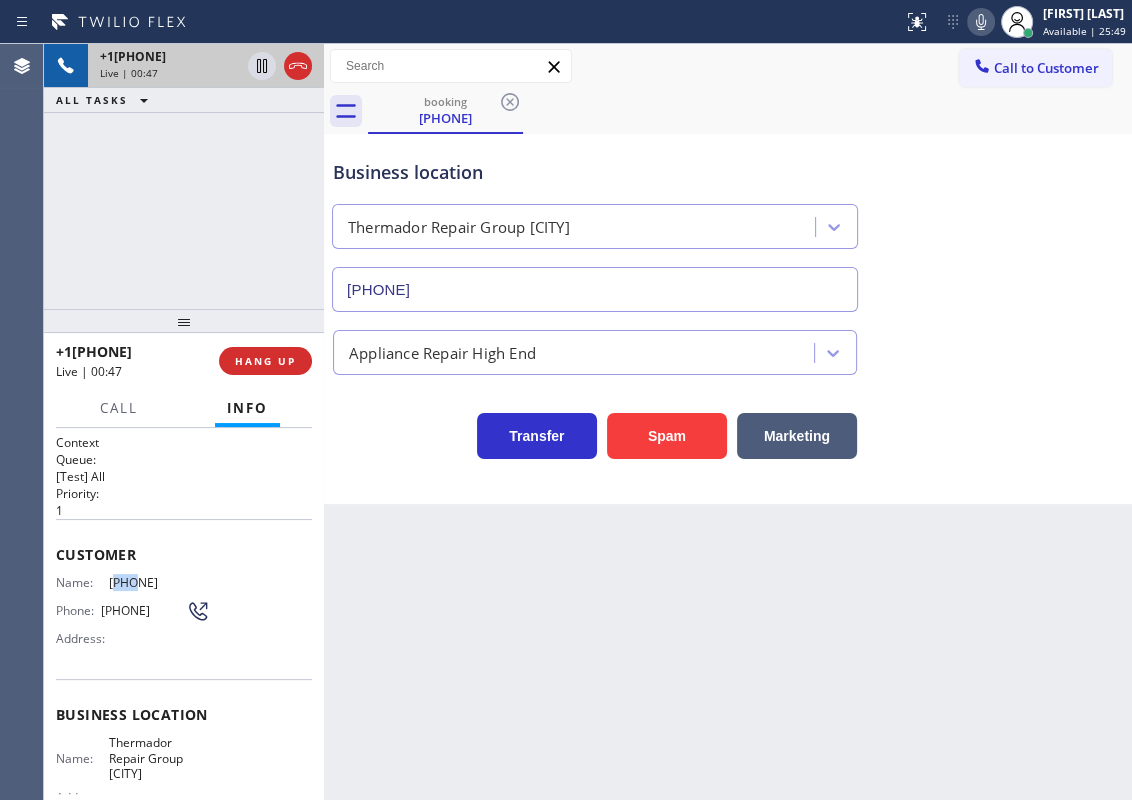 click on "[PHONE]" at bounding box center (159, 582) 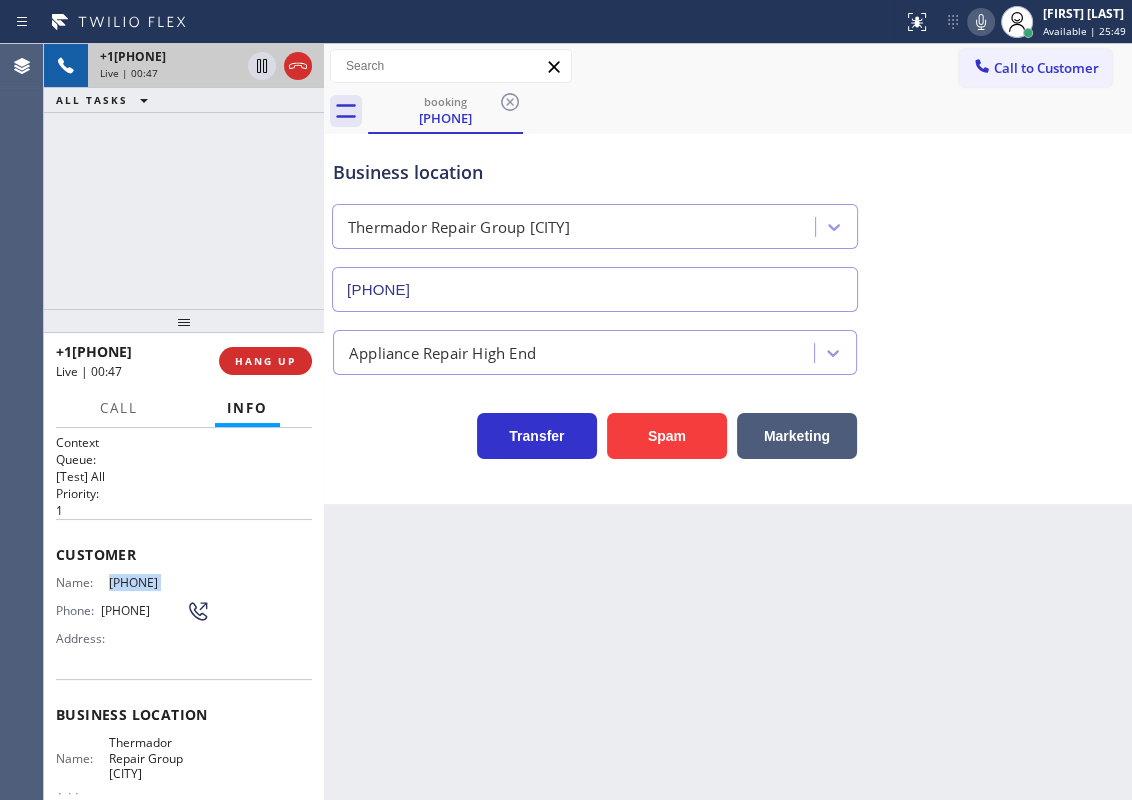 click on "[PHONE]" at bounding box center (159, 582) 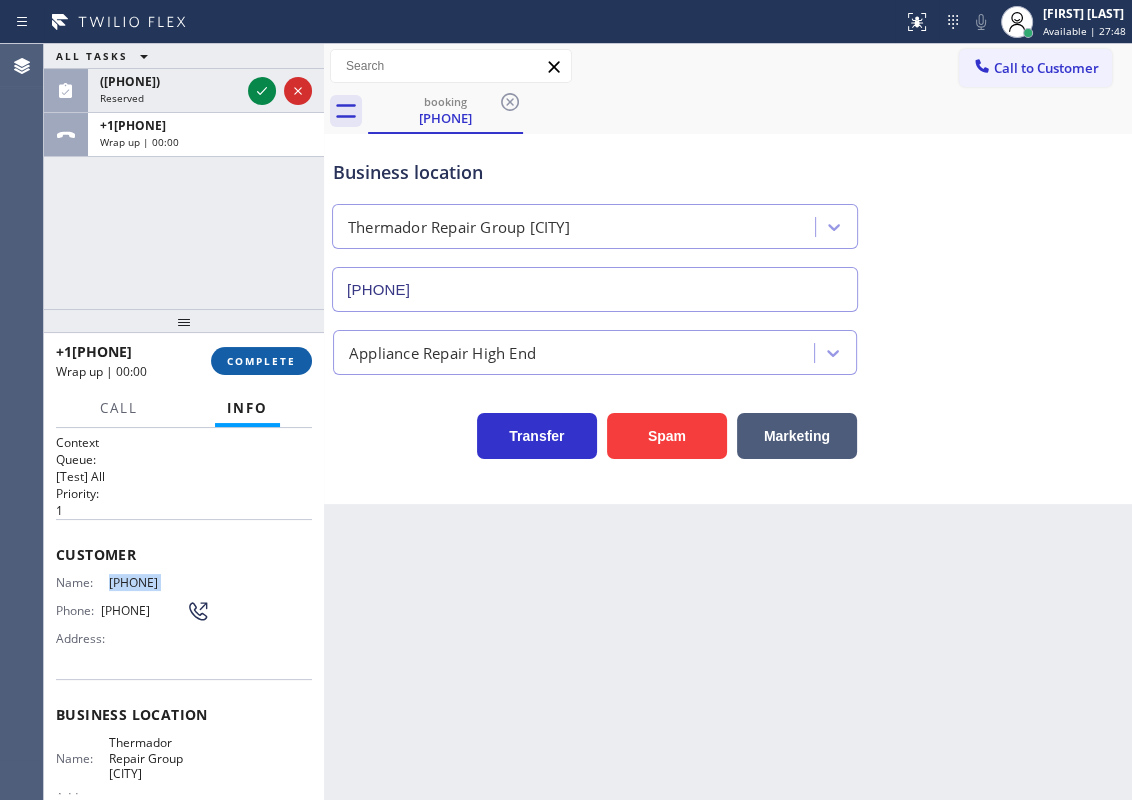 click on "COMPLETE" at bounding box center (261, 361) 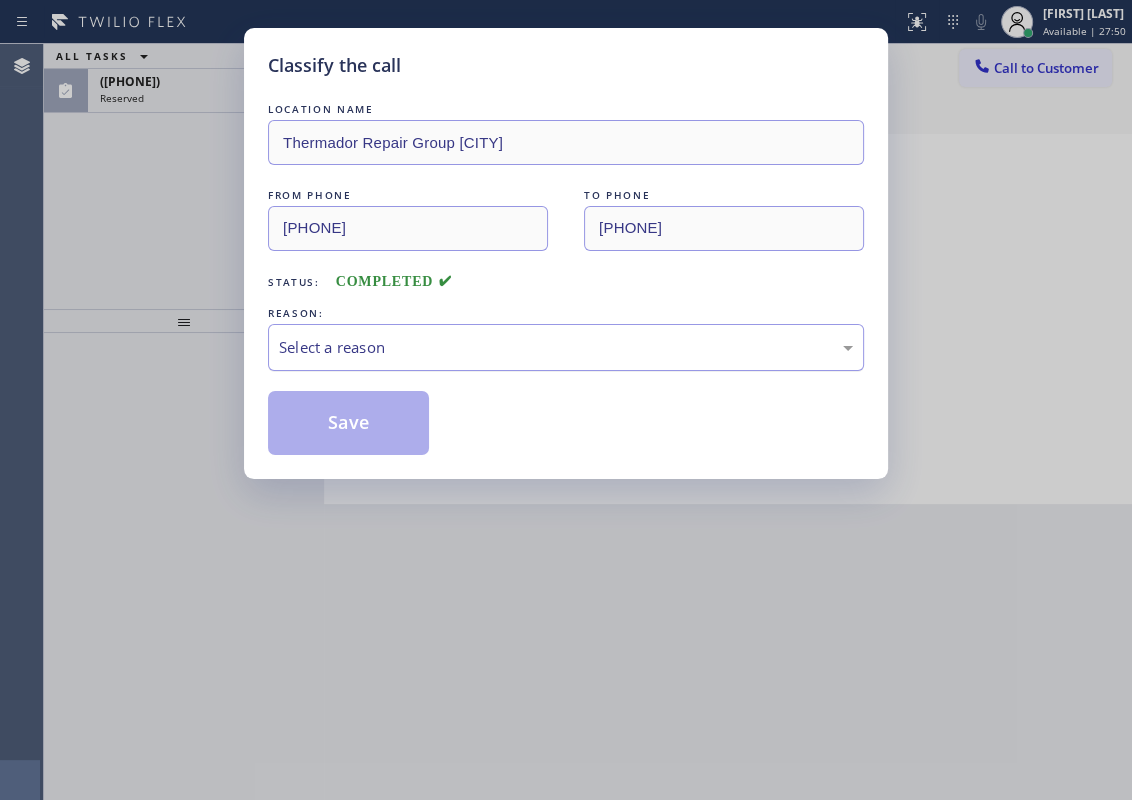 click on "Select a reason" at bounding box center (566, 347) 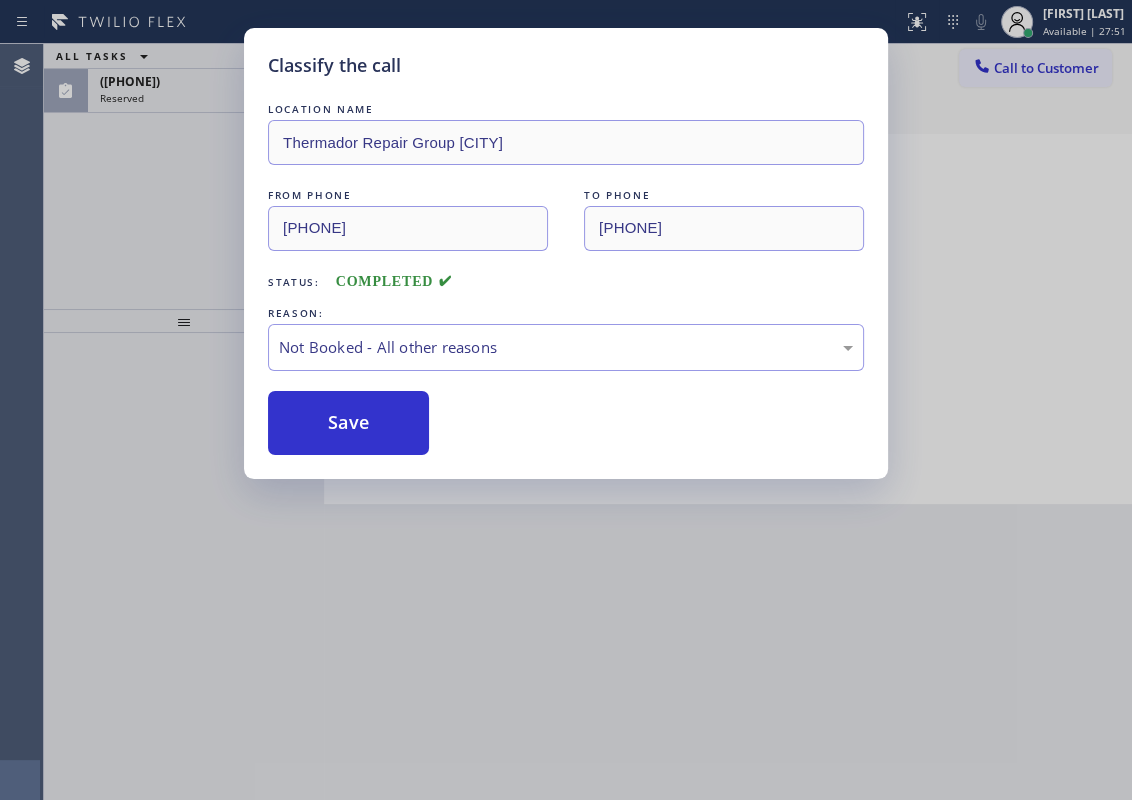 click on "Save" at bounding box center (348, 423) 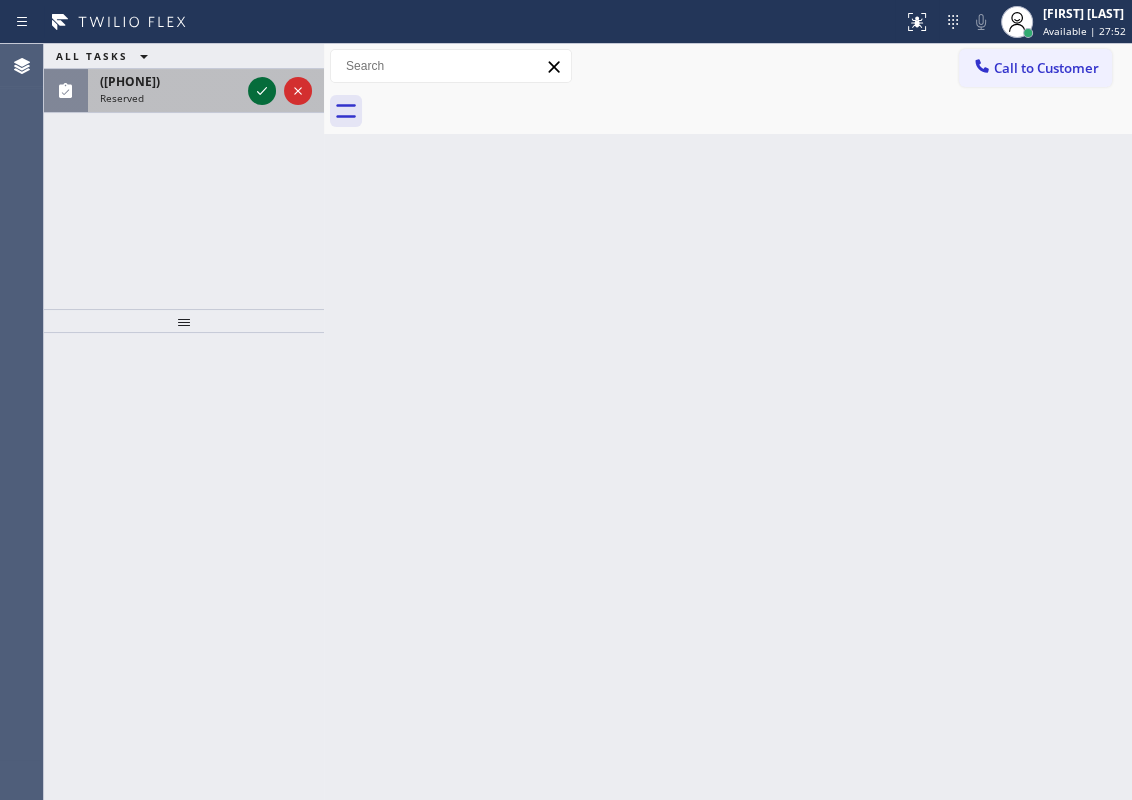 click 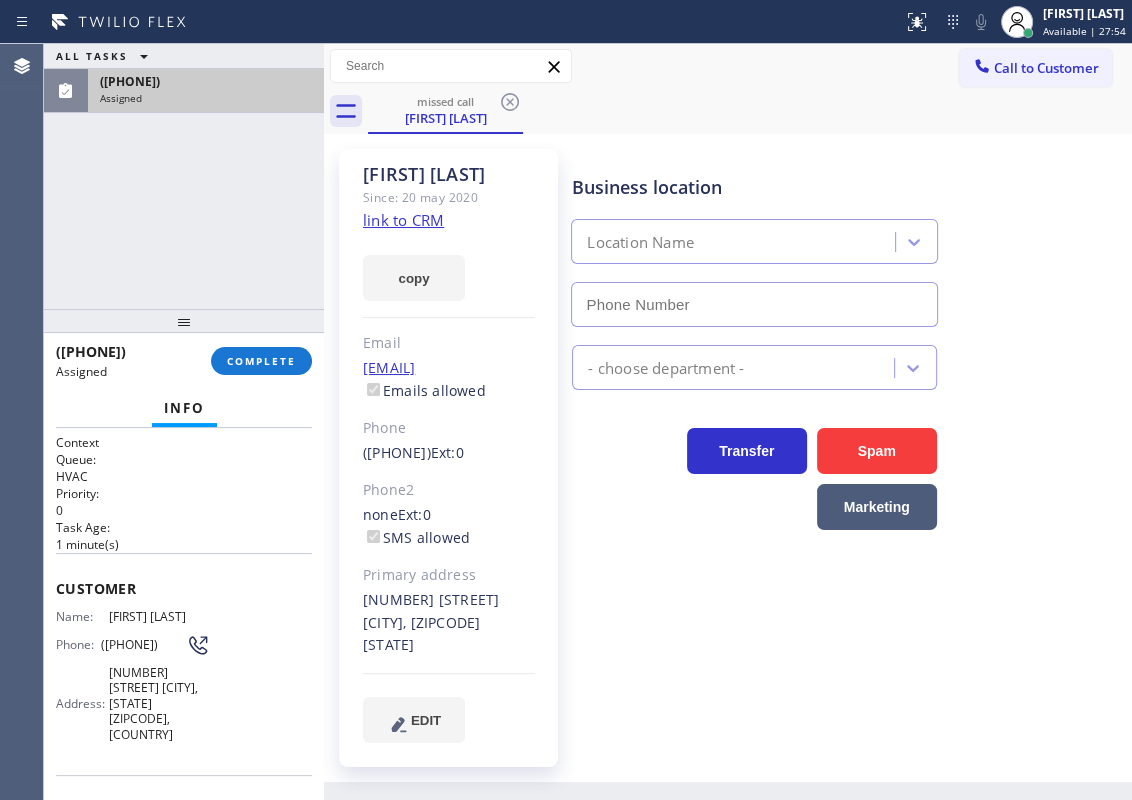 type on "([PHONE])" 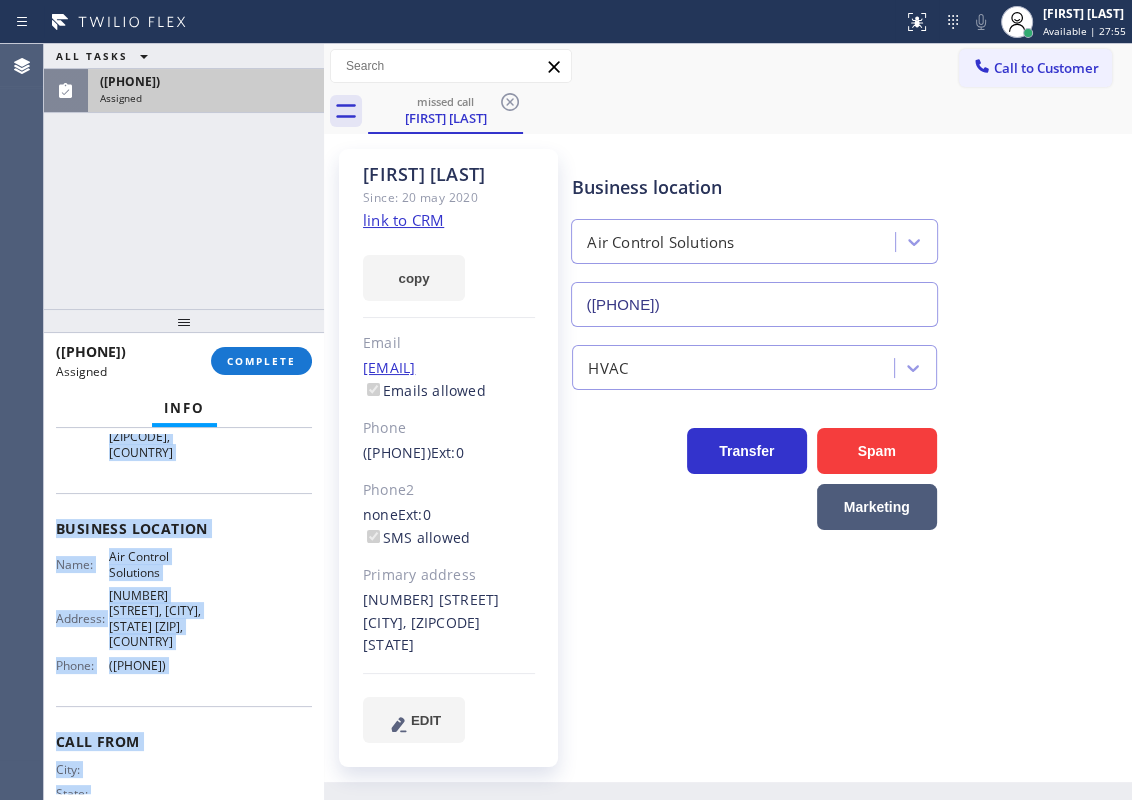 scroll, scrollTop: 348, scrollLeft: 0, axis: vertical 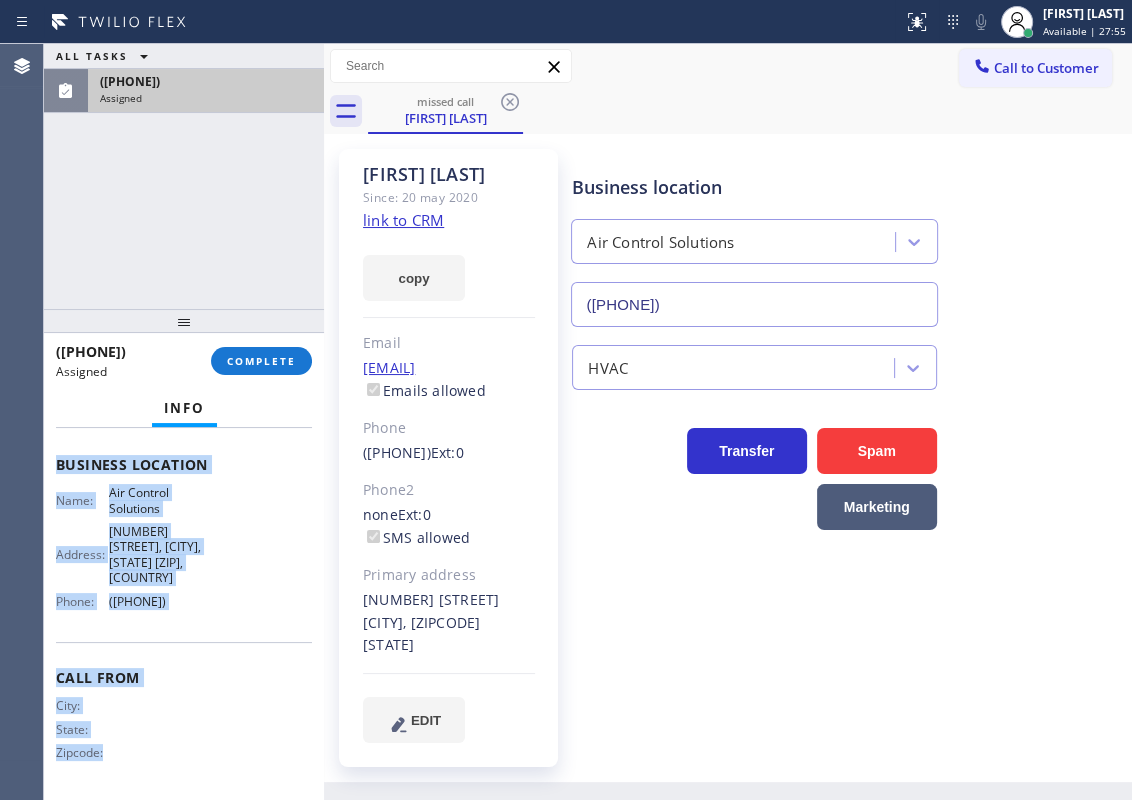 drag, startPoint x: 57, startPoint y: 584, endPoint x: 229, endPoint y: 623, distance: 176.3661 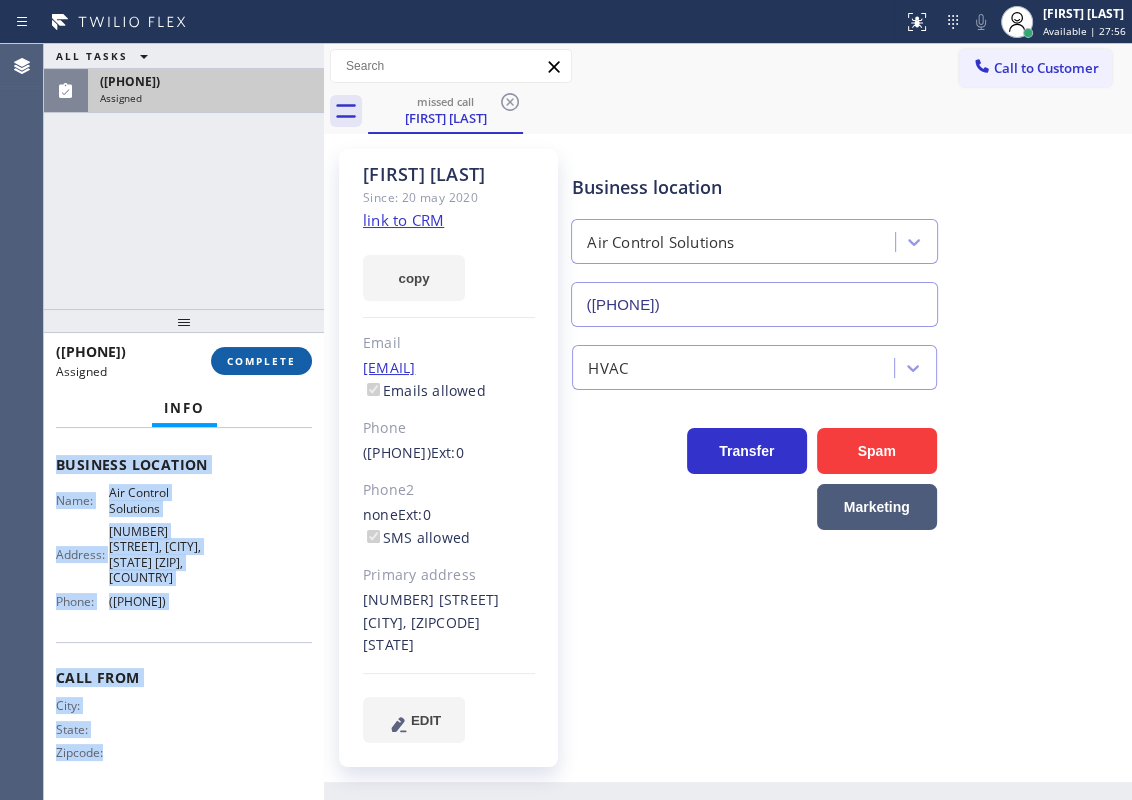click on "COMPLETE" at bounding box center [261, 361] 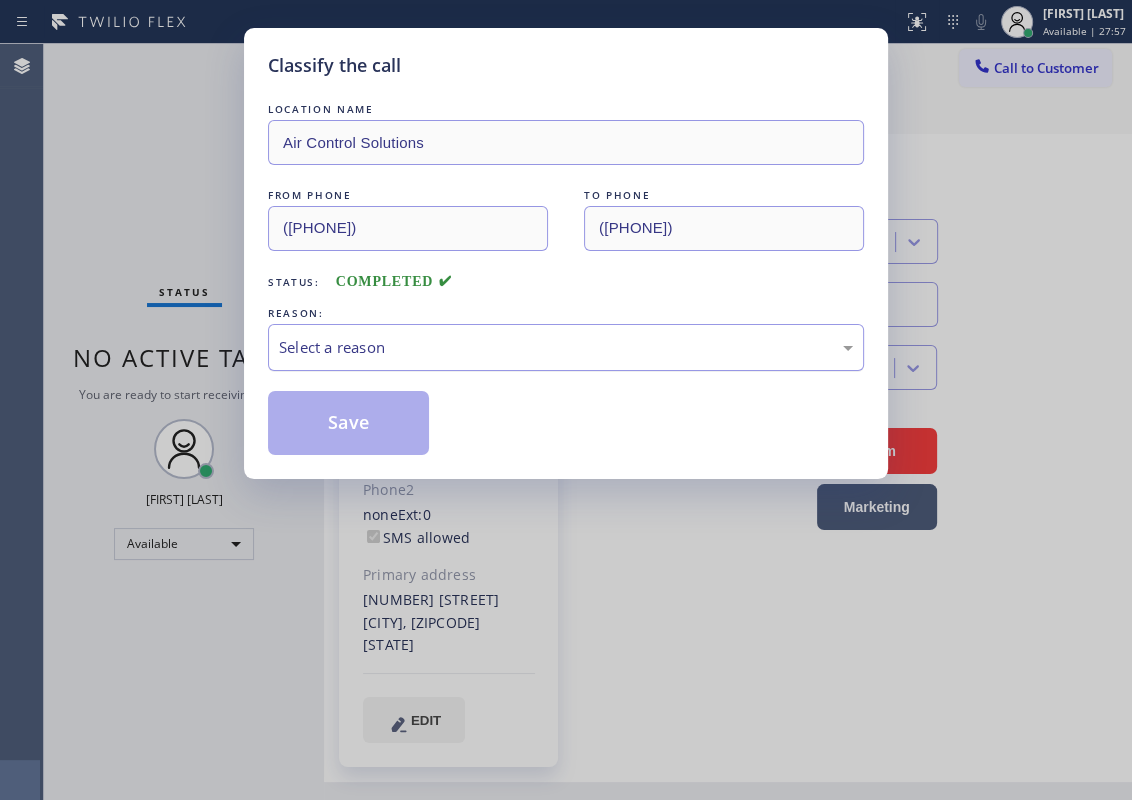 click on "Select a reason" at bounding box center (566, 347) 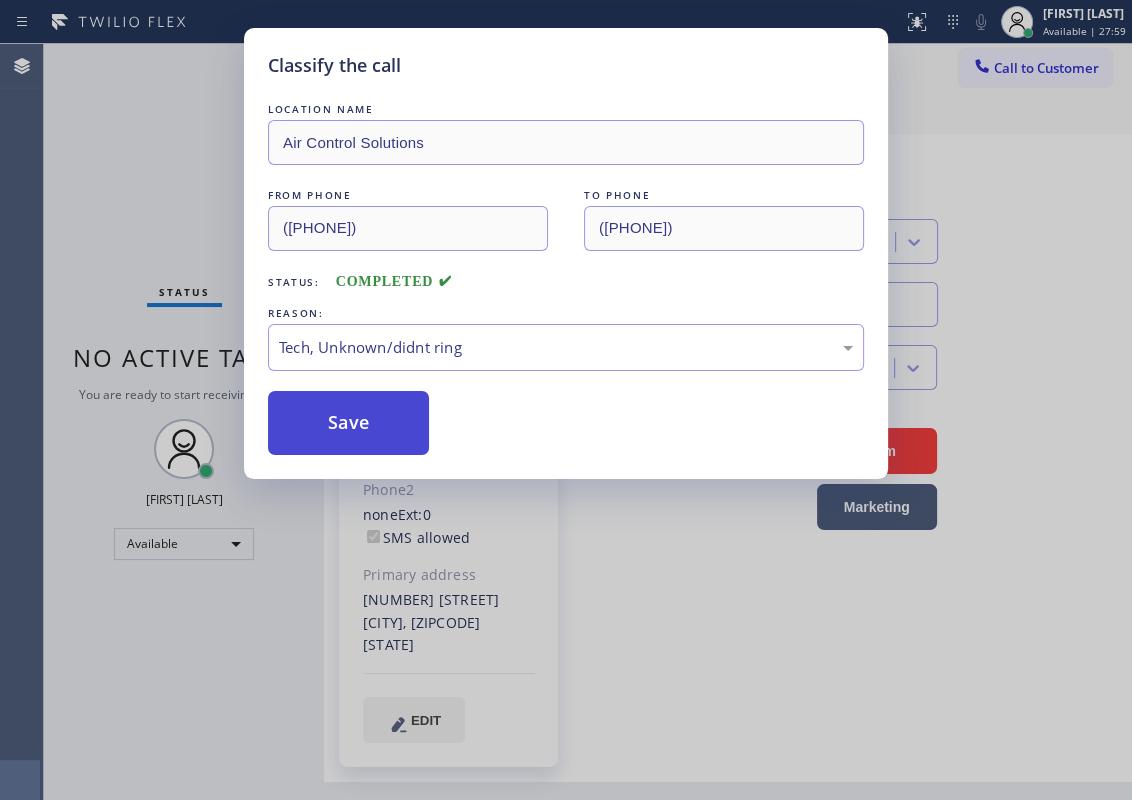 drag, startPoint x: 322, startPoint y: 495, endPoint x: 350, endPoint y: 402, distance: 97.123634 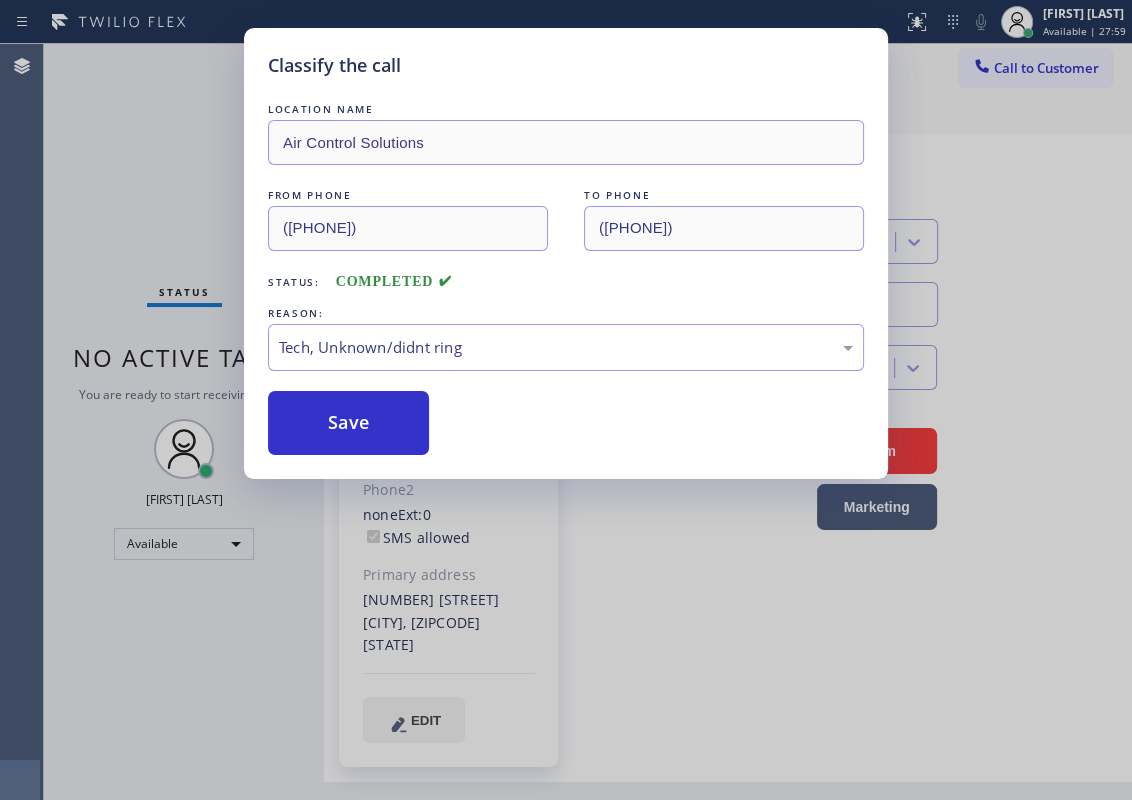 click on "LOCATION NAME Air Control Solutions FROM PHONE [PHONE] TO PHONE [PHONE] Status: COMPLETED REASON: Tech, Unknown/didnt ring Save" at bounding box center (566, 277) 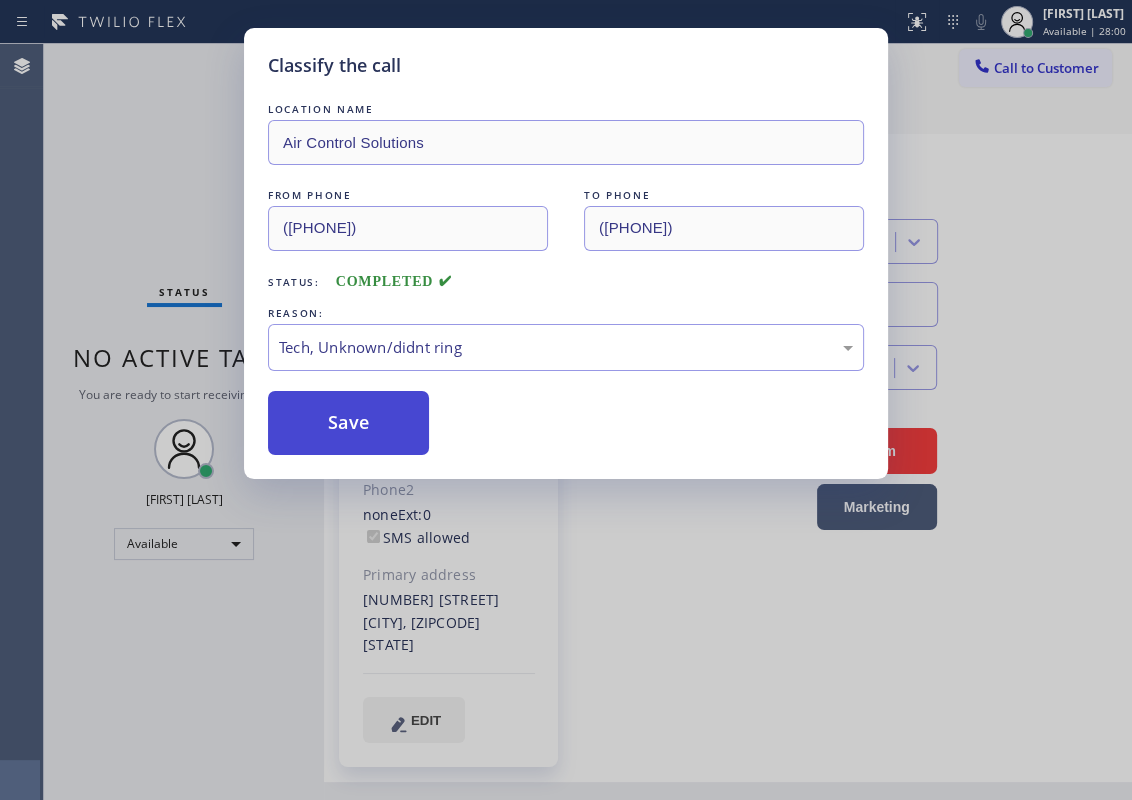 click on "Save" at bounding box center [348, 423] 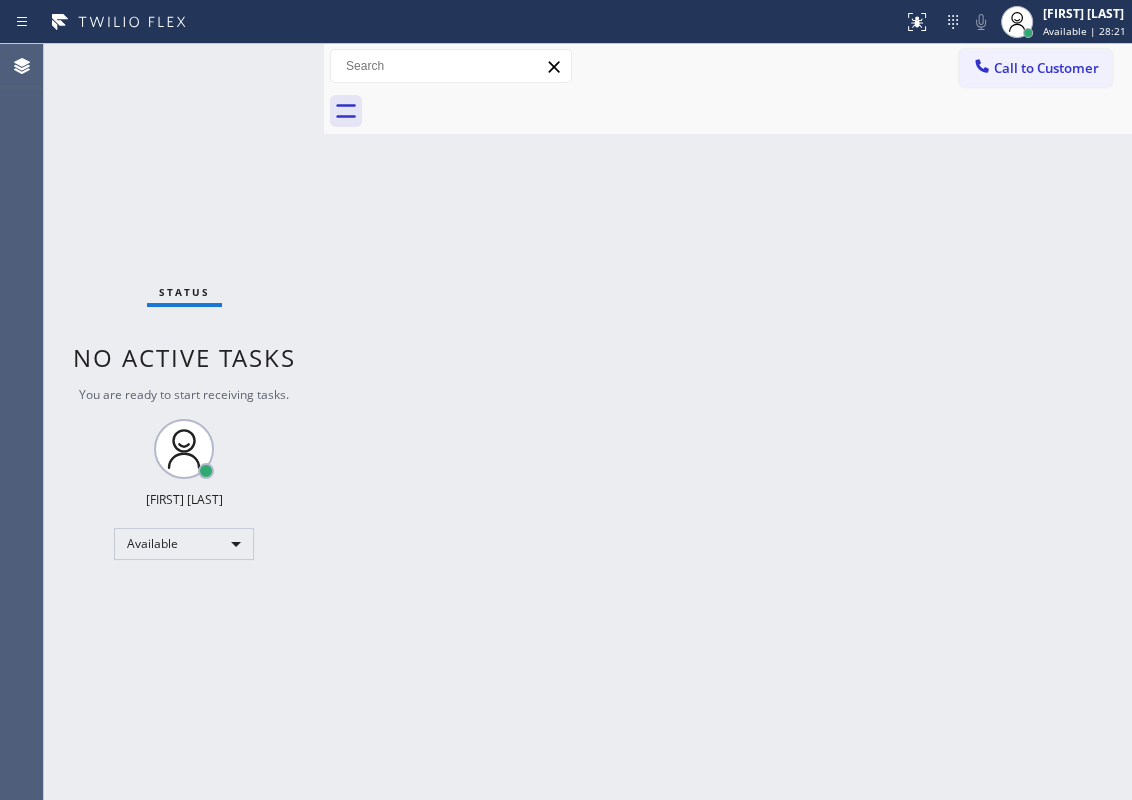 click on "Back to Dashboard Change Sender ID Customers Technicians Select a contact Outbound call Technician Search Technician Your caller id phone number Your caller id phone number Call Technician info Name   Phone none Address none Change Sender ID HVAC [PHONE] 5 Star Appliance [PHONE] Appliance Repair [PHONE] Plumbing [PHONE] Air Duct Cleaning [PHONE]  Electricians [PHONE] Cancel Change Check personal SMS Reset Change booking [PHONE] Call to Customer Outbound call Location American Service Alliance Calumet City Your caller id phone number [PHONE] Customer number Call Outbound call Technician Search Technician Your caller id phone number Your caller id phone number Call booking [PHONE]" at bounding box center [728, 422] 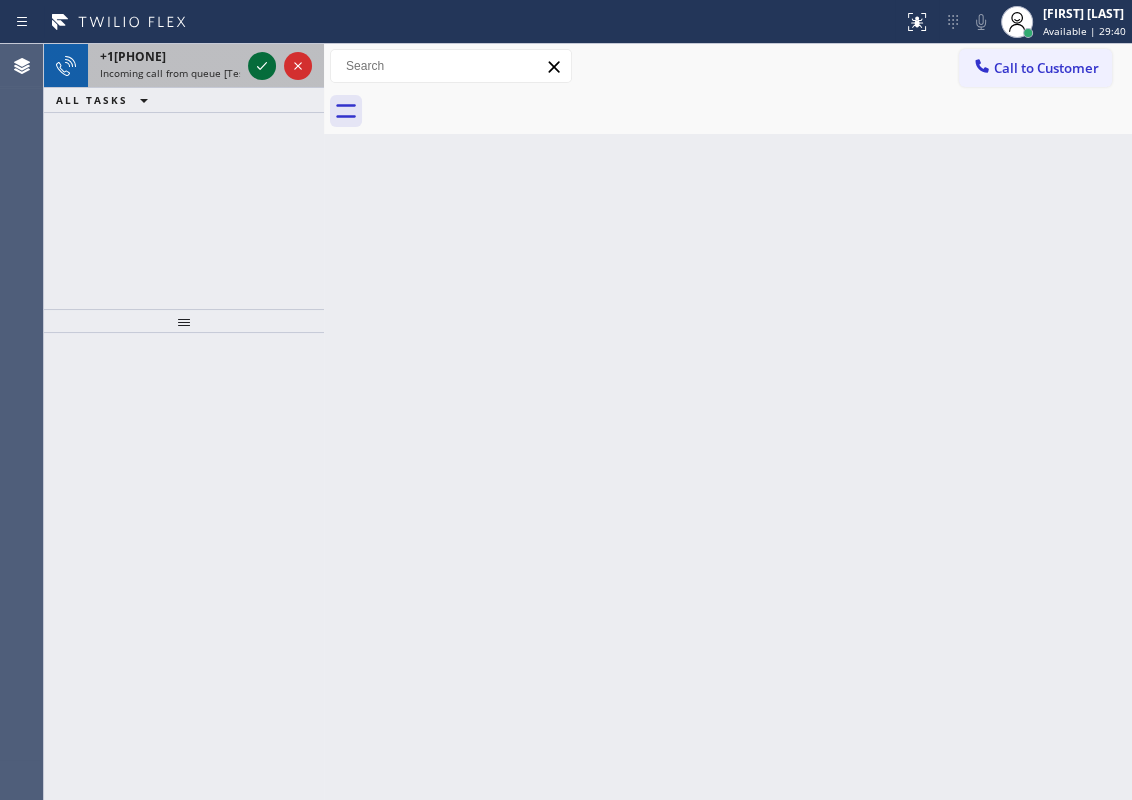 click 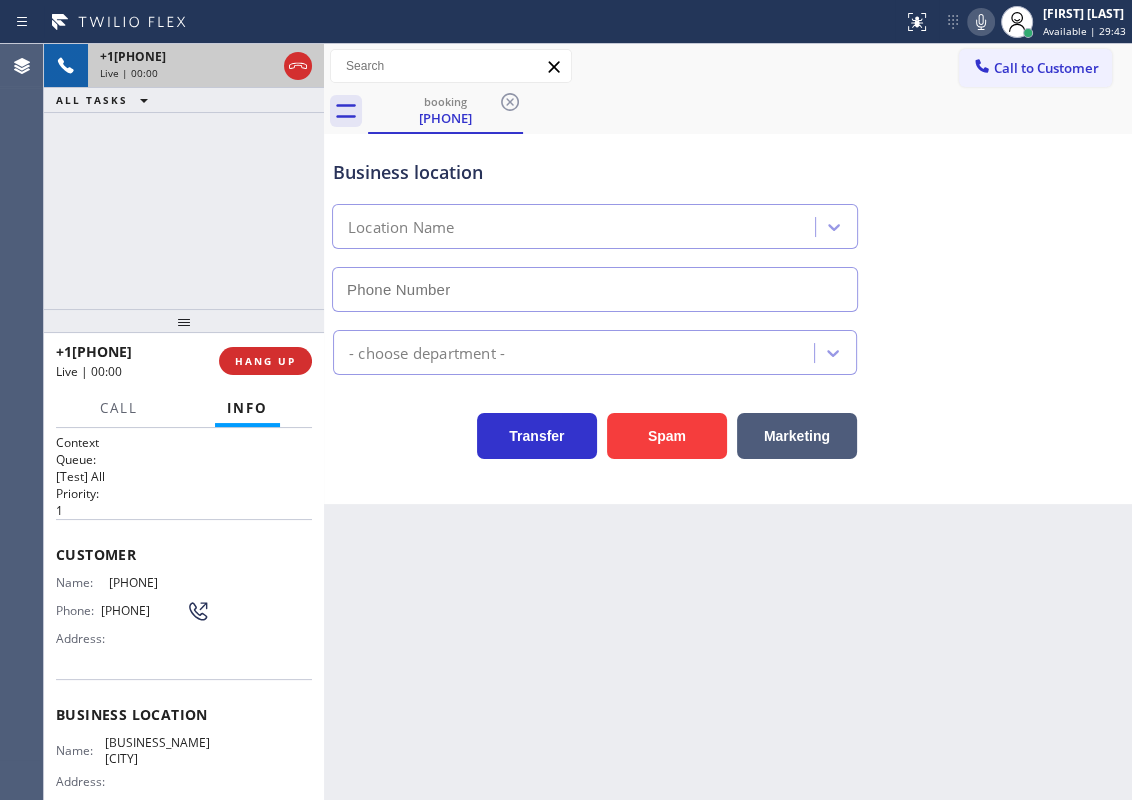 type on "([PHONE])" 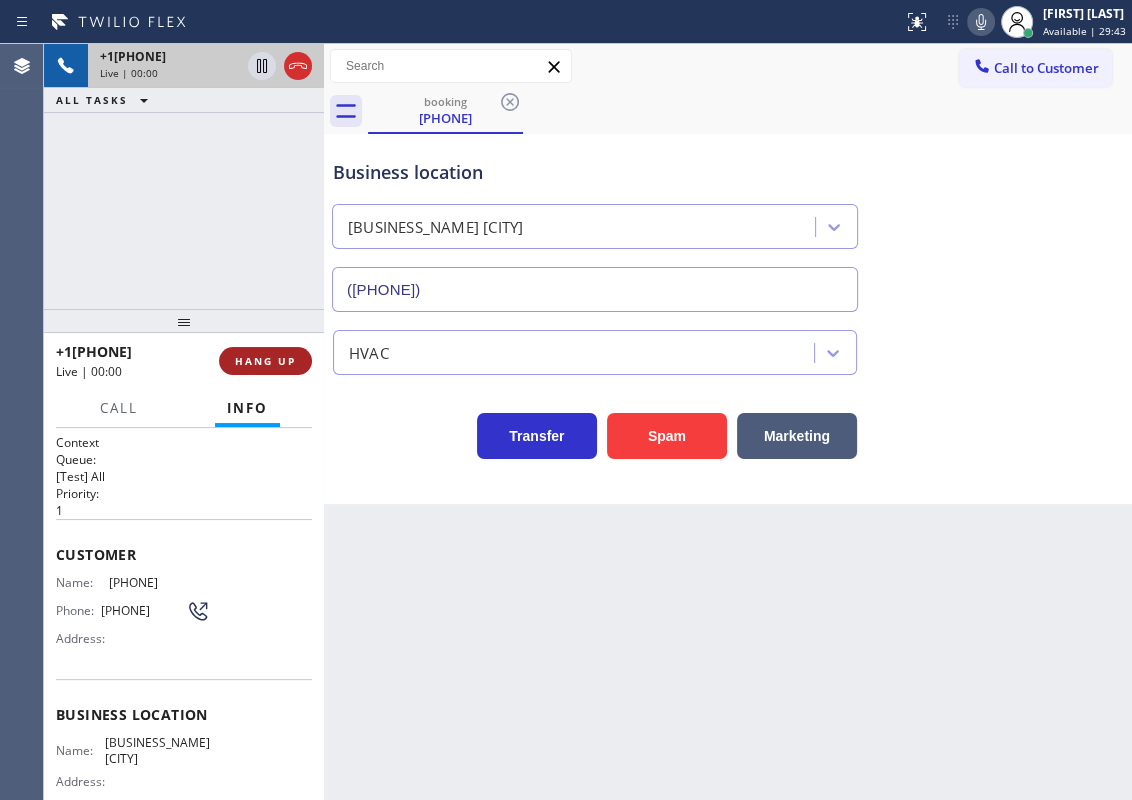 click on "HANG UP" at bounding box center [265, 361] 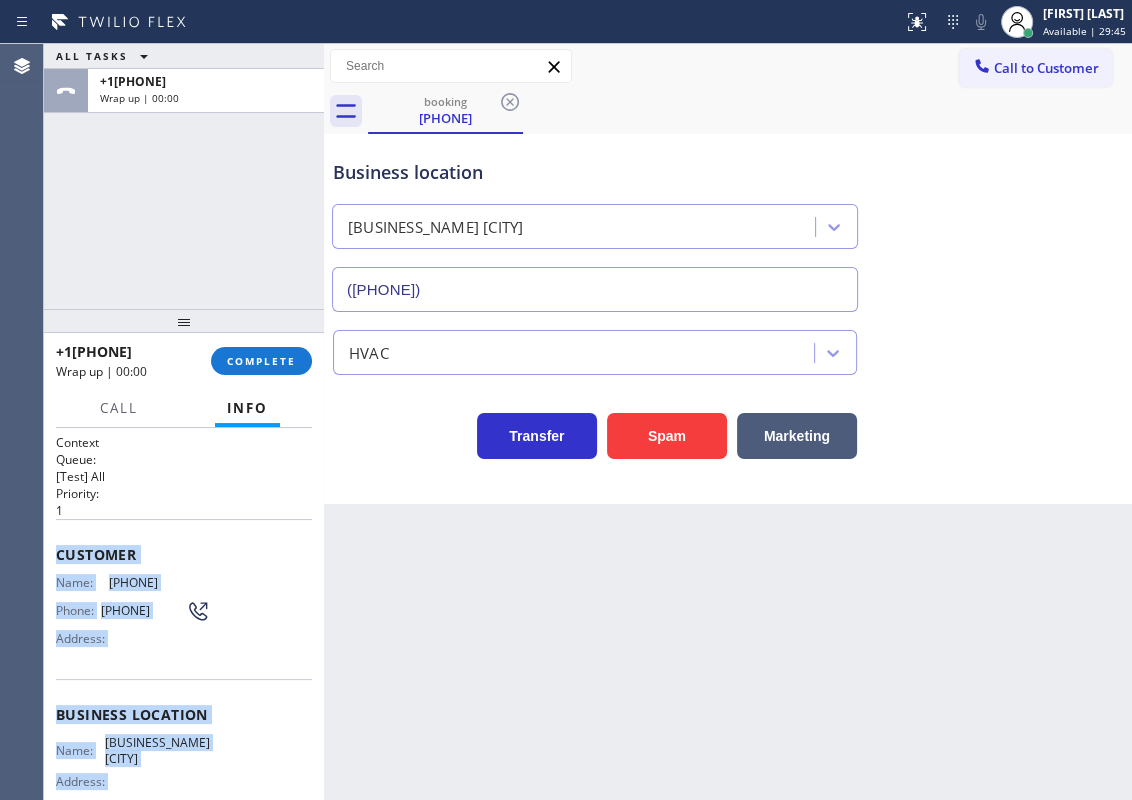 scroll, scrollTop: 207, scrollLeft: 0, axis: vertical 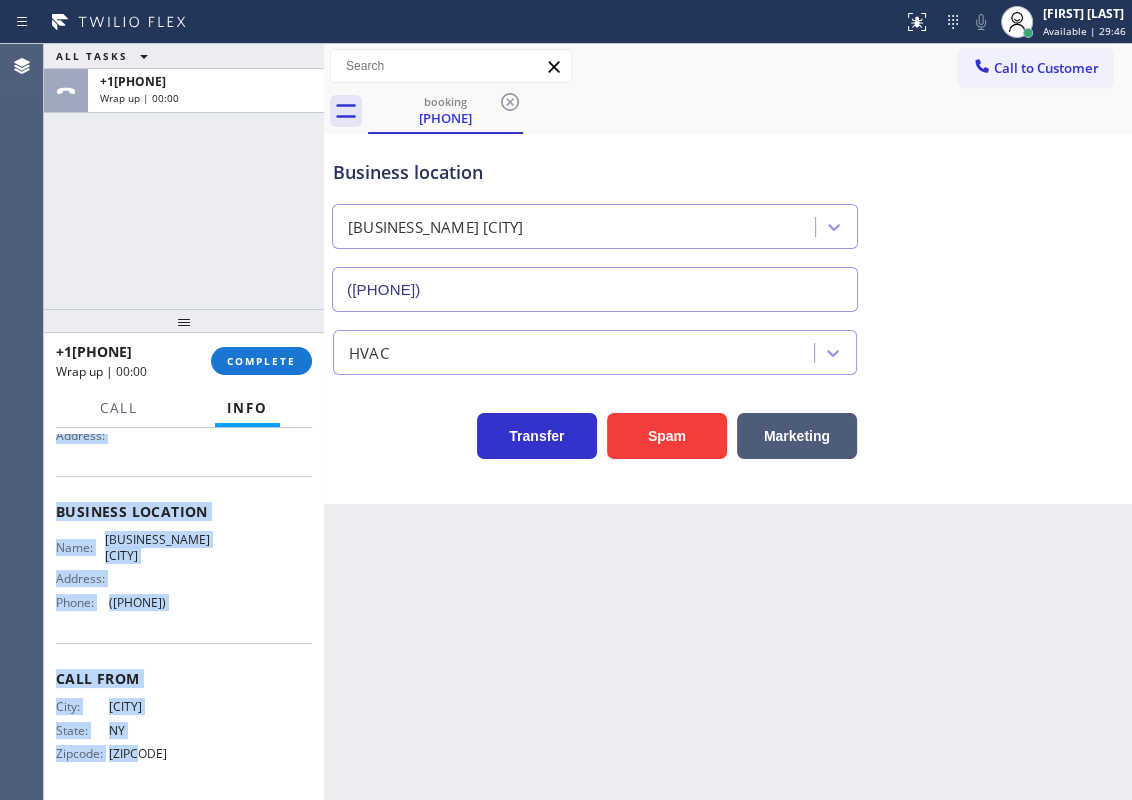 drag, startPoint x: 57, startPoint y: 542, endPoint x: 263, endPoint y: 608, distance: 216.31459 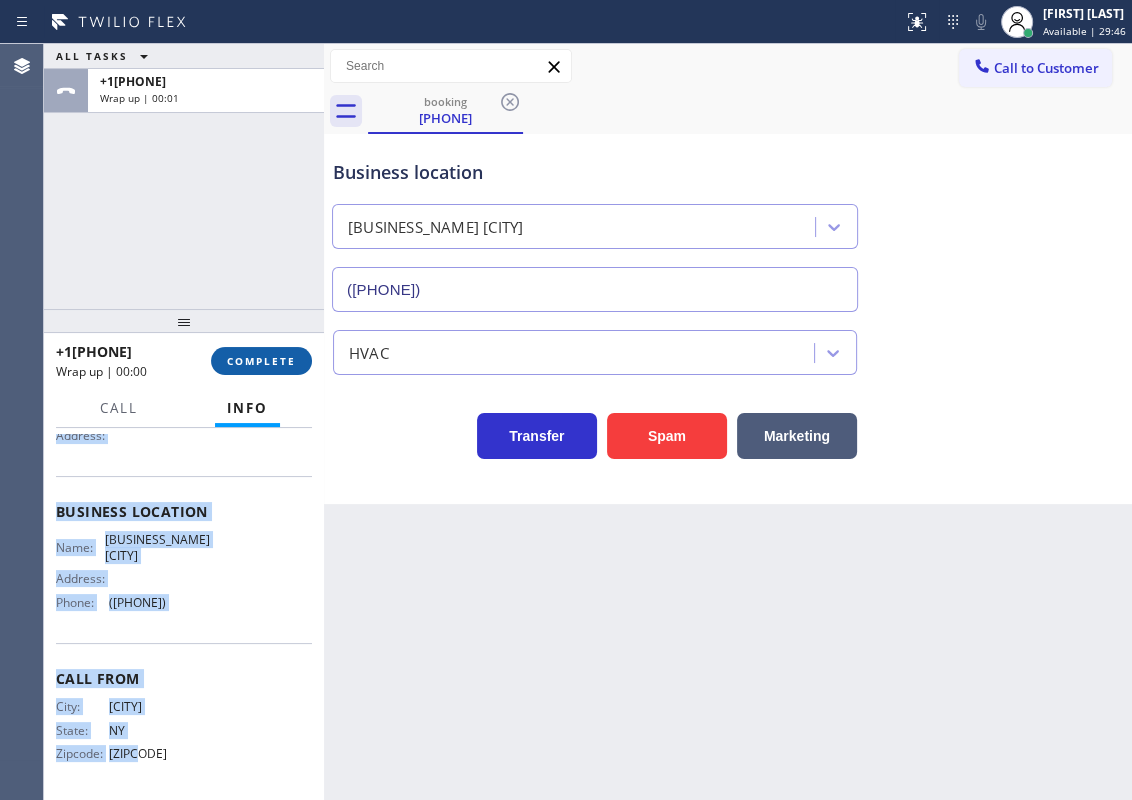 click on "COMPLETE" at bounding box center [261, 361] 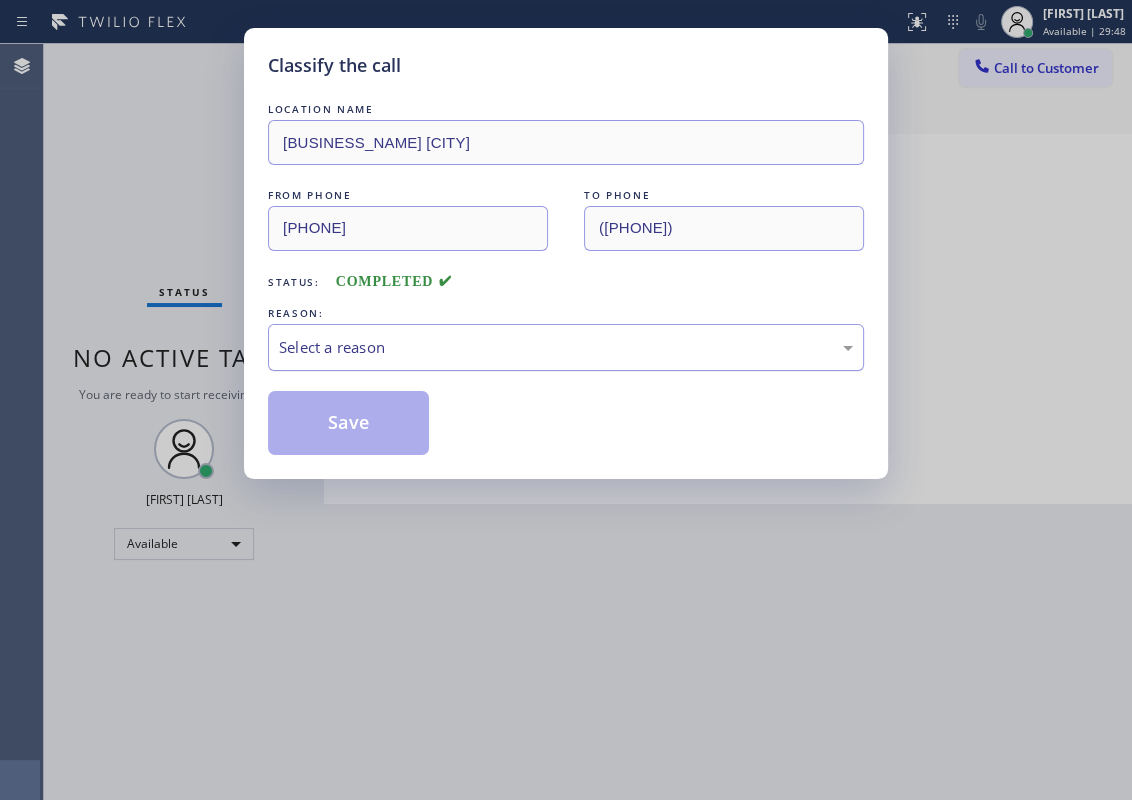 drag, startPoint x: 429, startPoint y: 342, endPoint x: 426, endPoint y: 361, distance: 19.235384 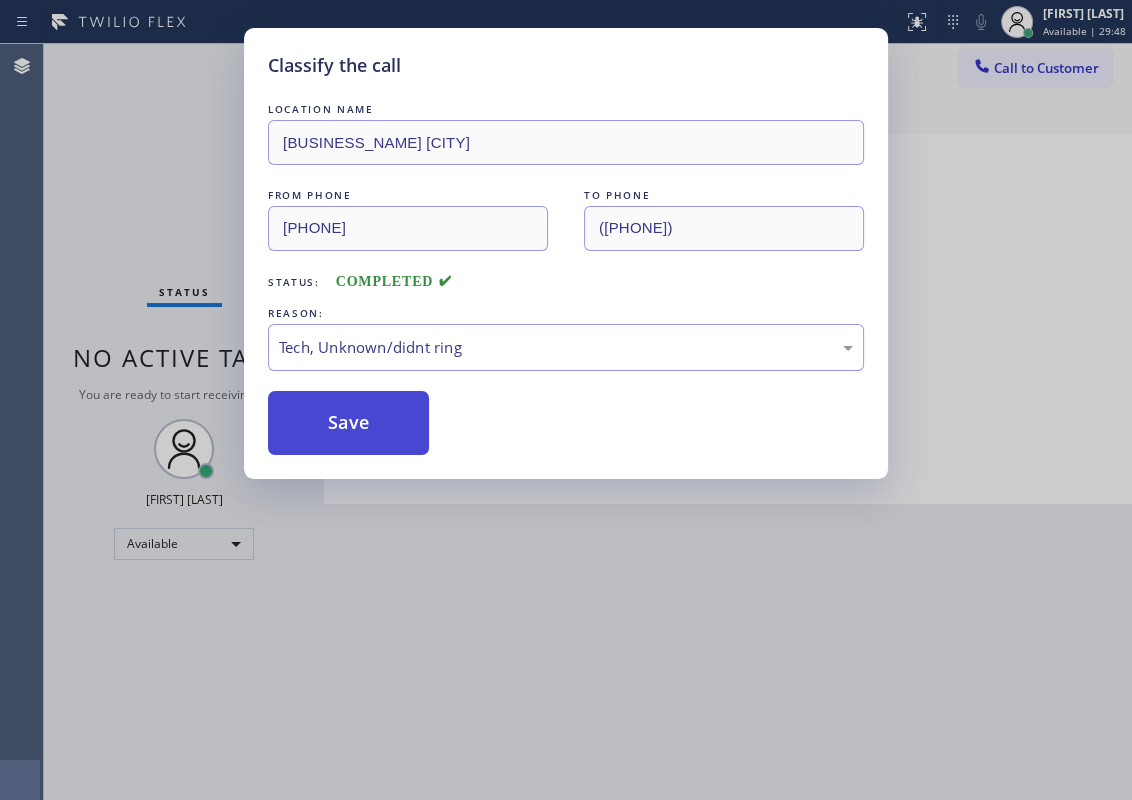 click on "Save" at bounding box center [348, 423] 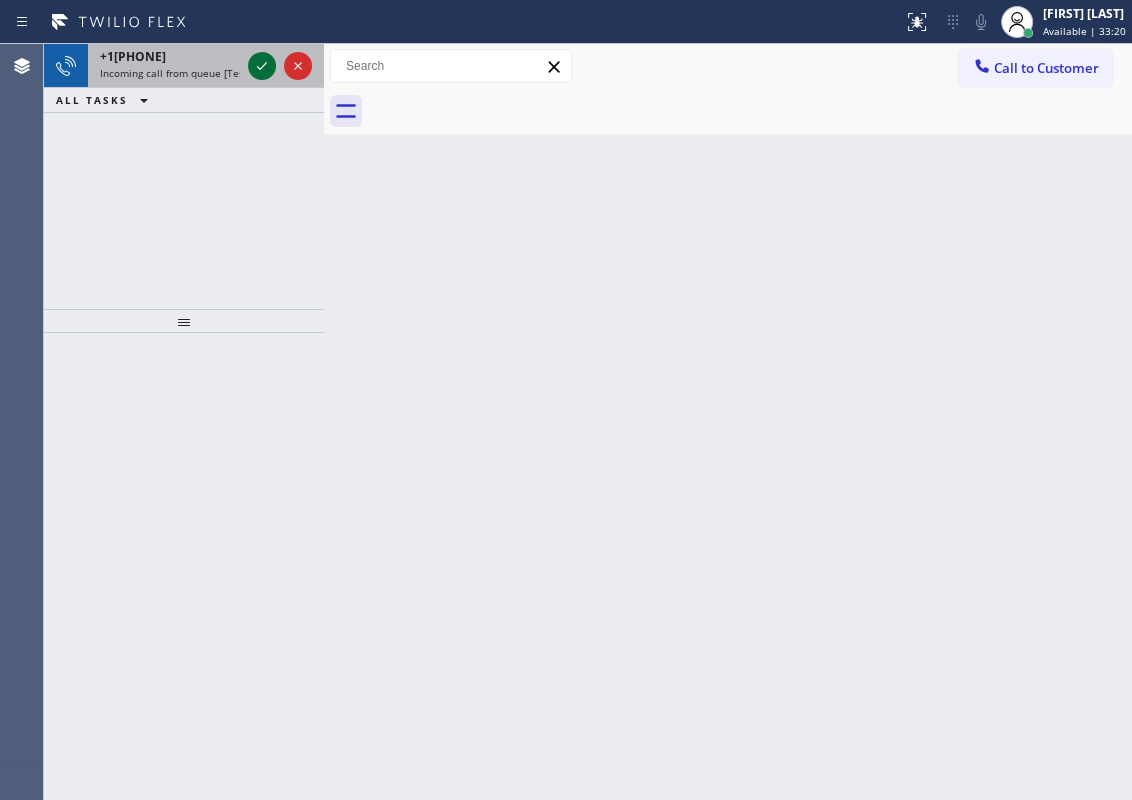click 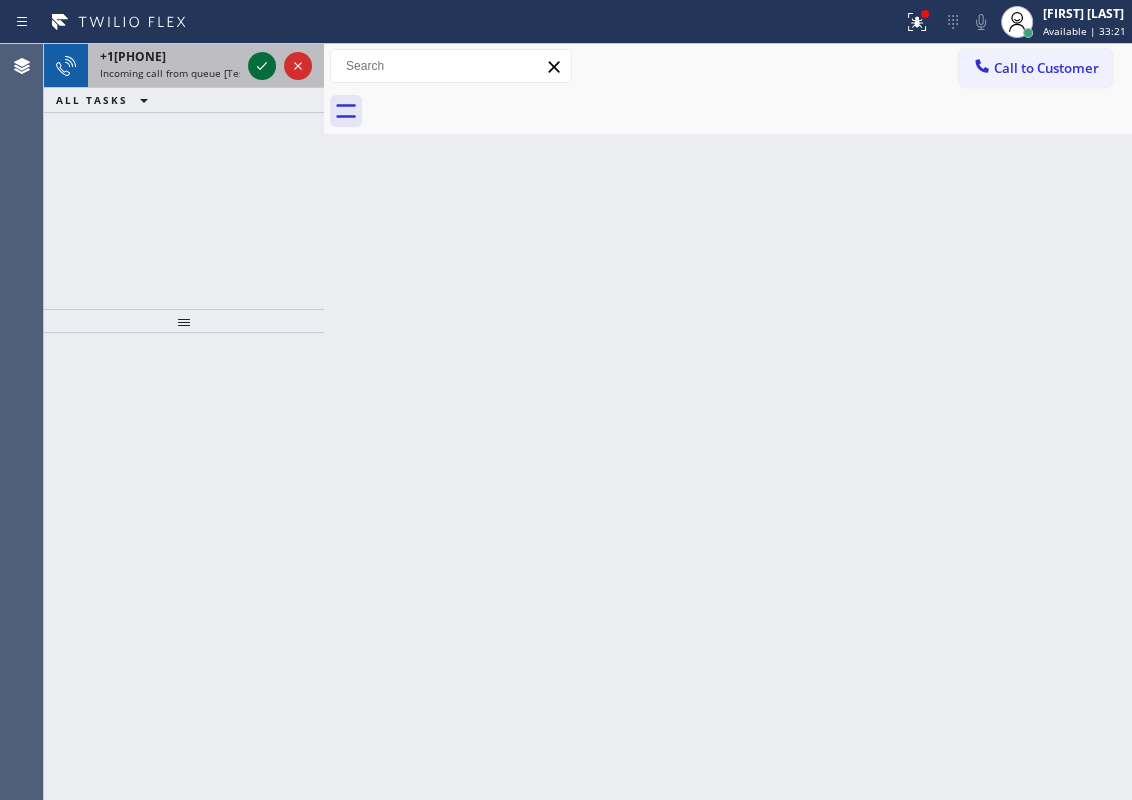 click 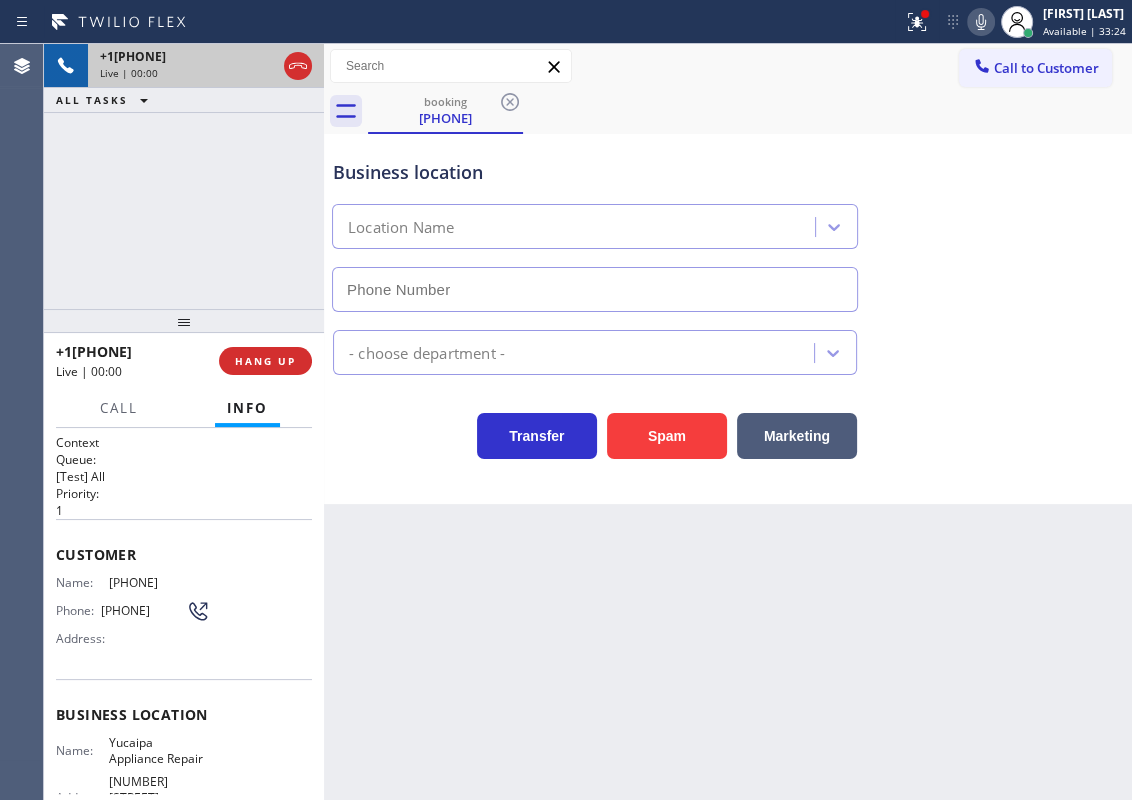 type on "[PHONE]" 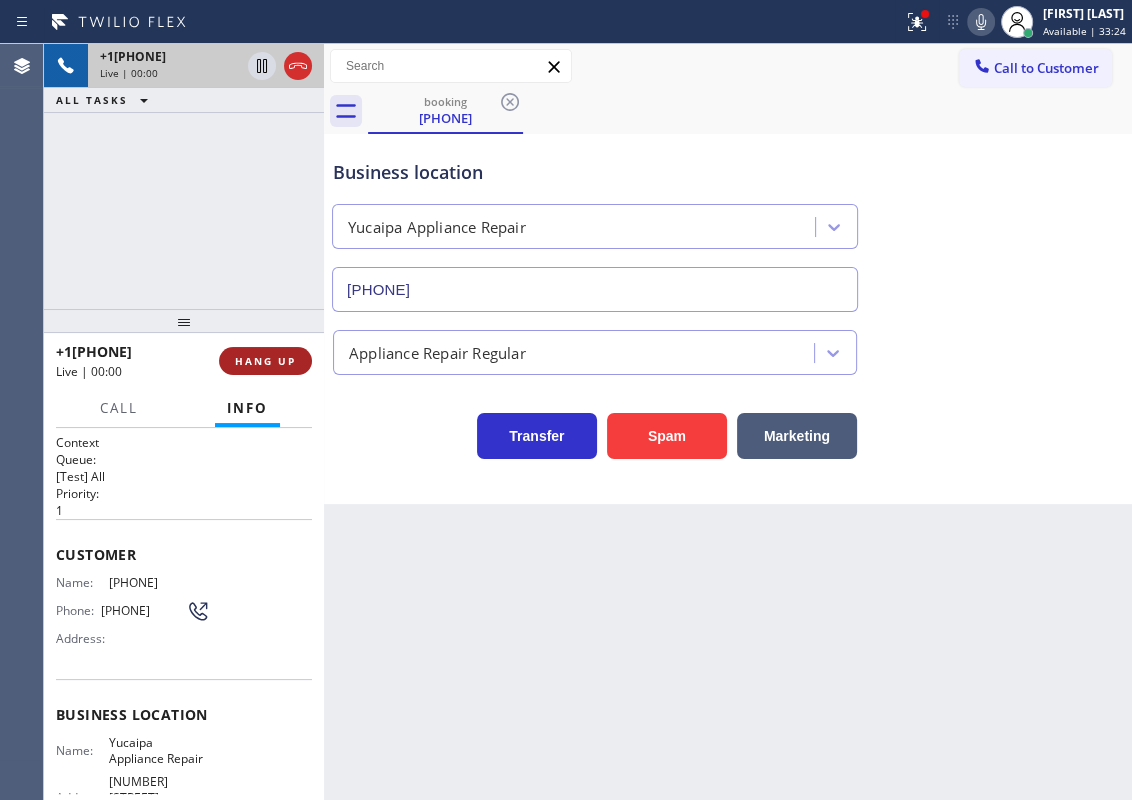 click on "HANG UP" at bounding box center [265, 361] 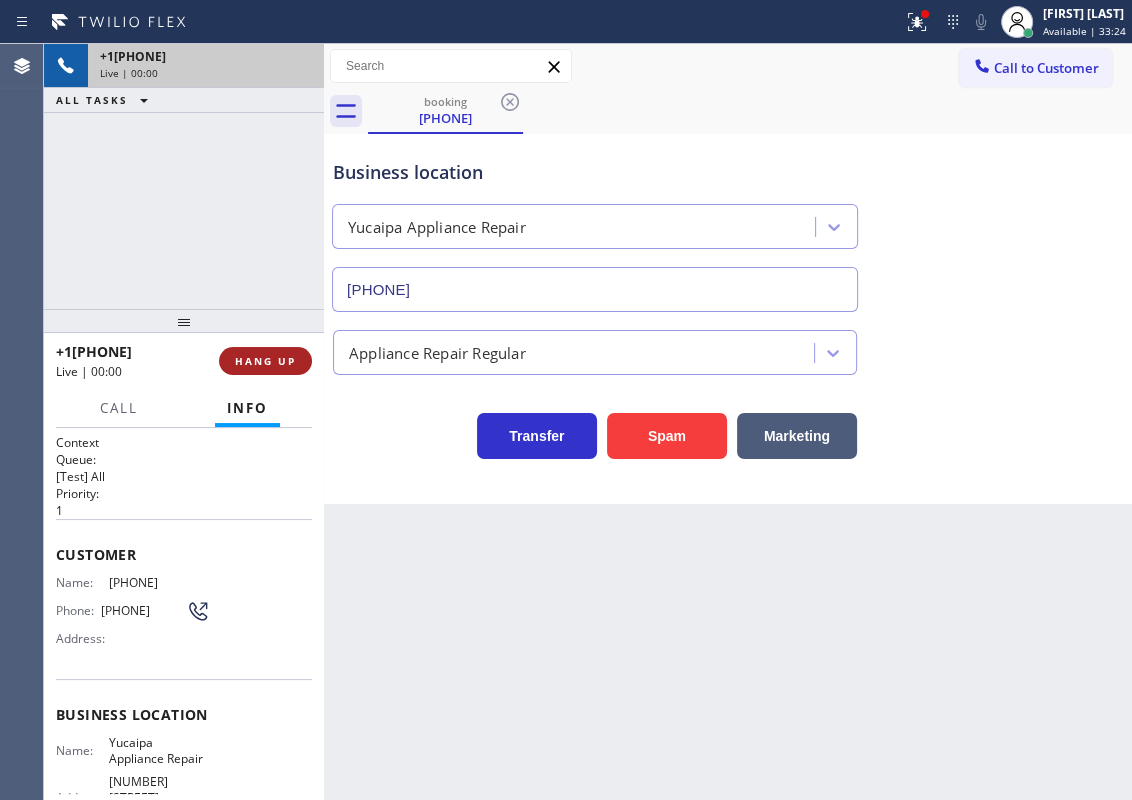 click on "HANG UP" at bounding box center (265, 361) 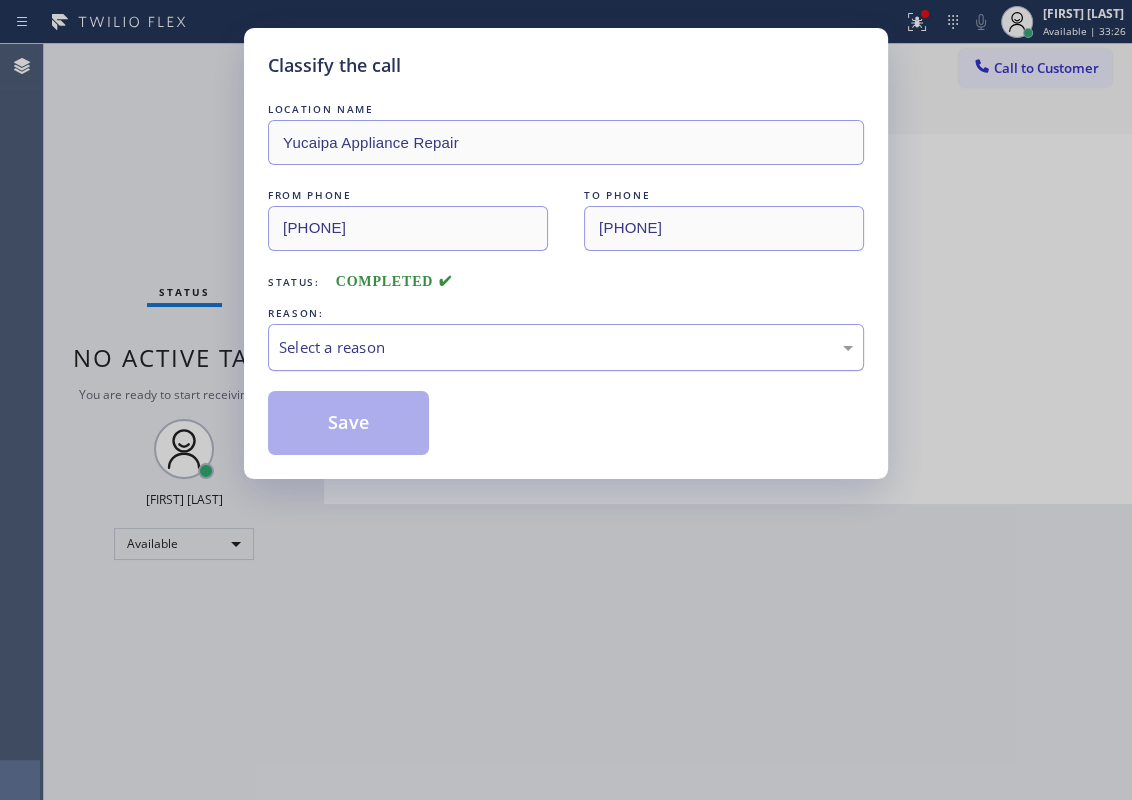 click on "Select a reason" at bounding box center [566, 347] 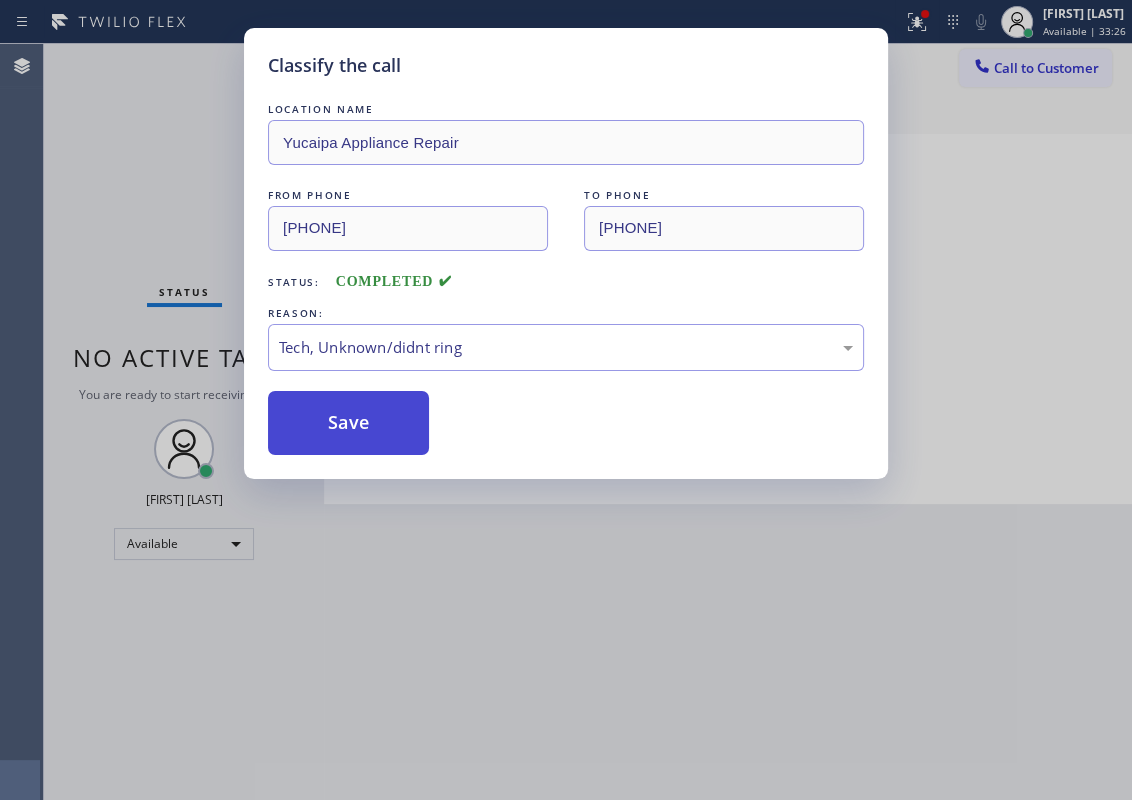 click on "Save" at bounding box center [348, 423] 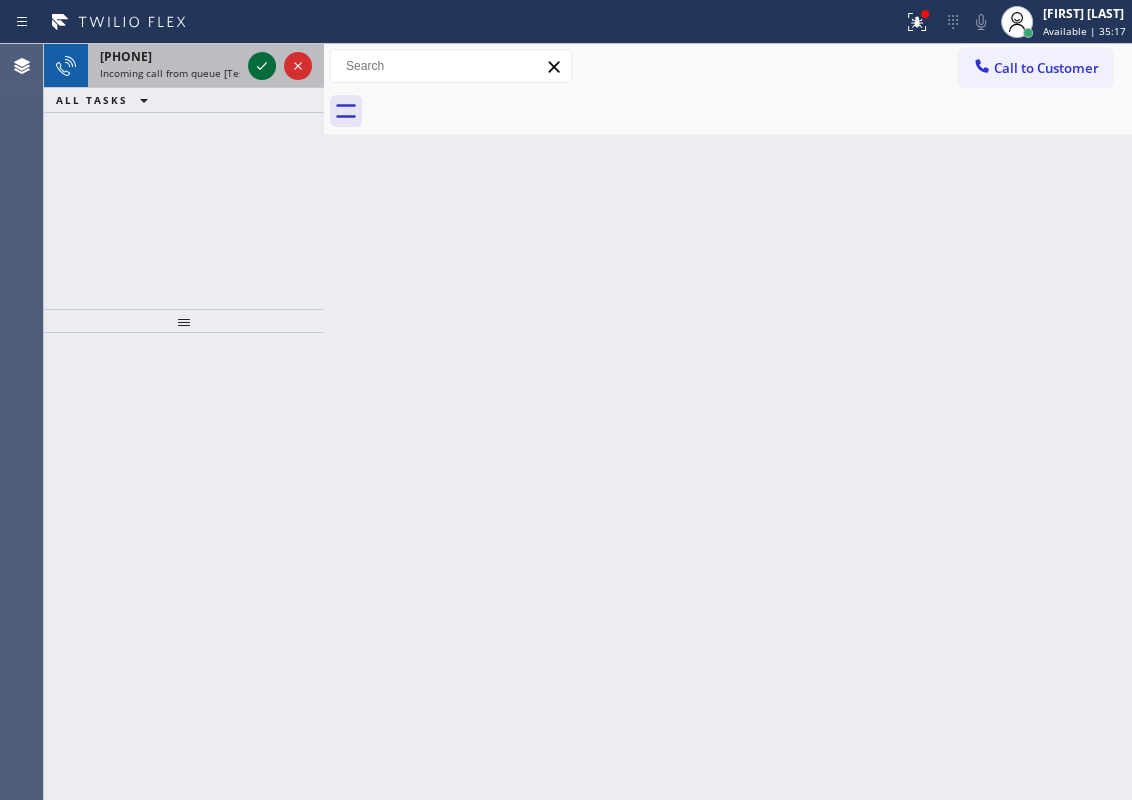 click 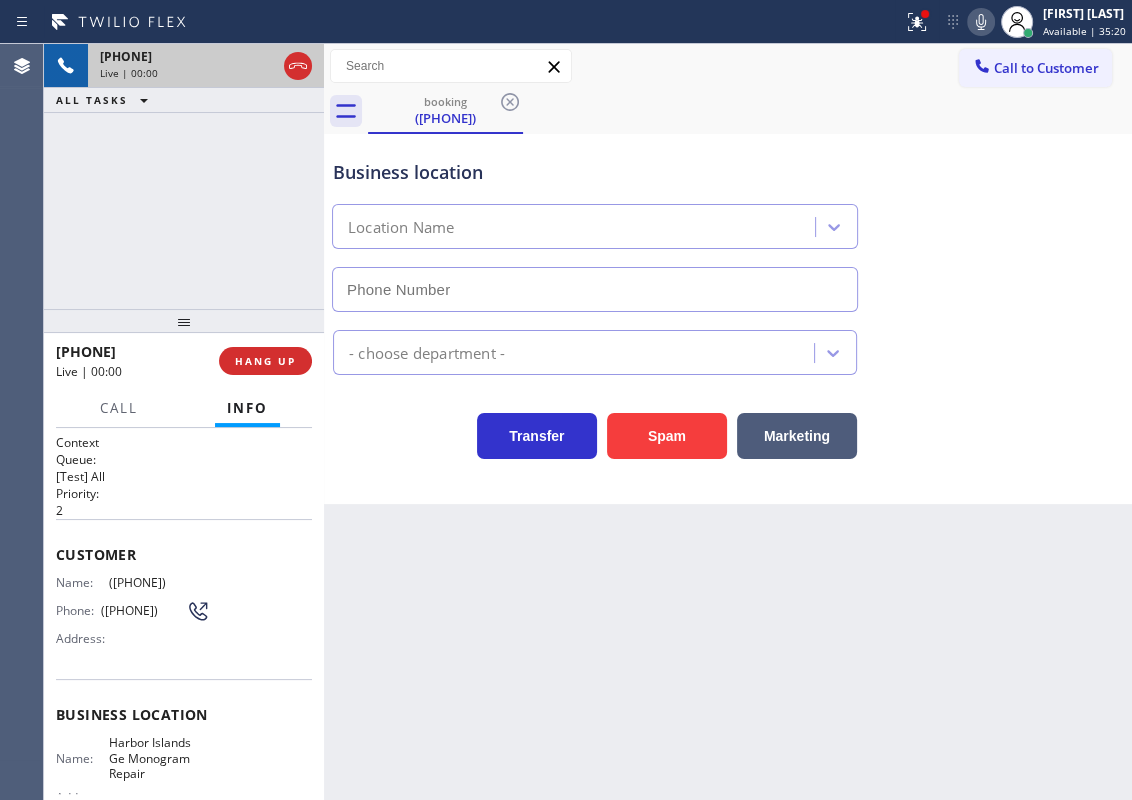 type on "([PHONE])" 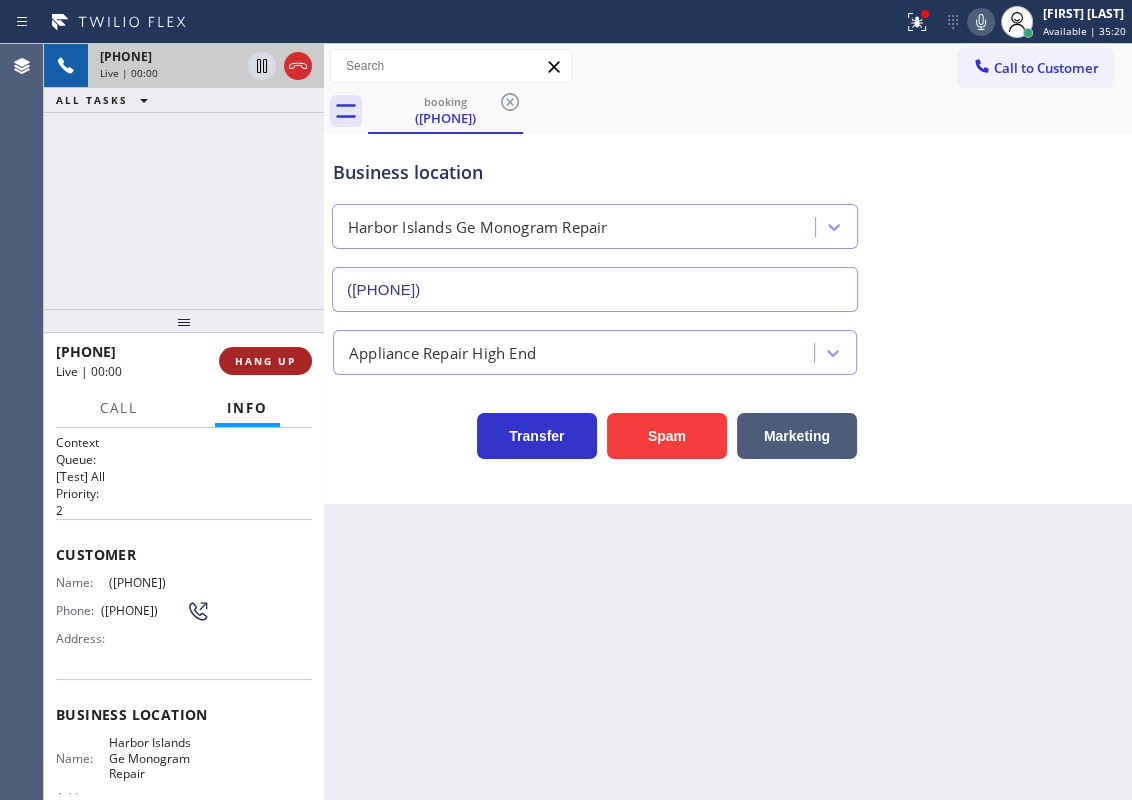 click on "HANG UP" at bounding box center (265, 361) 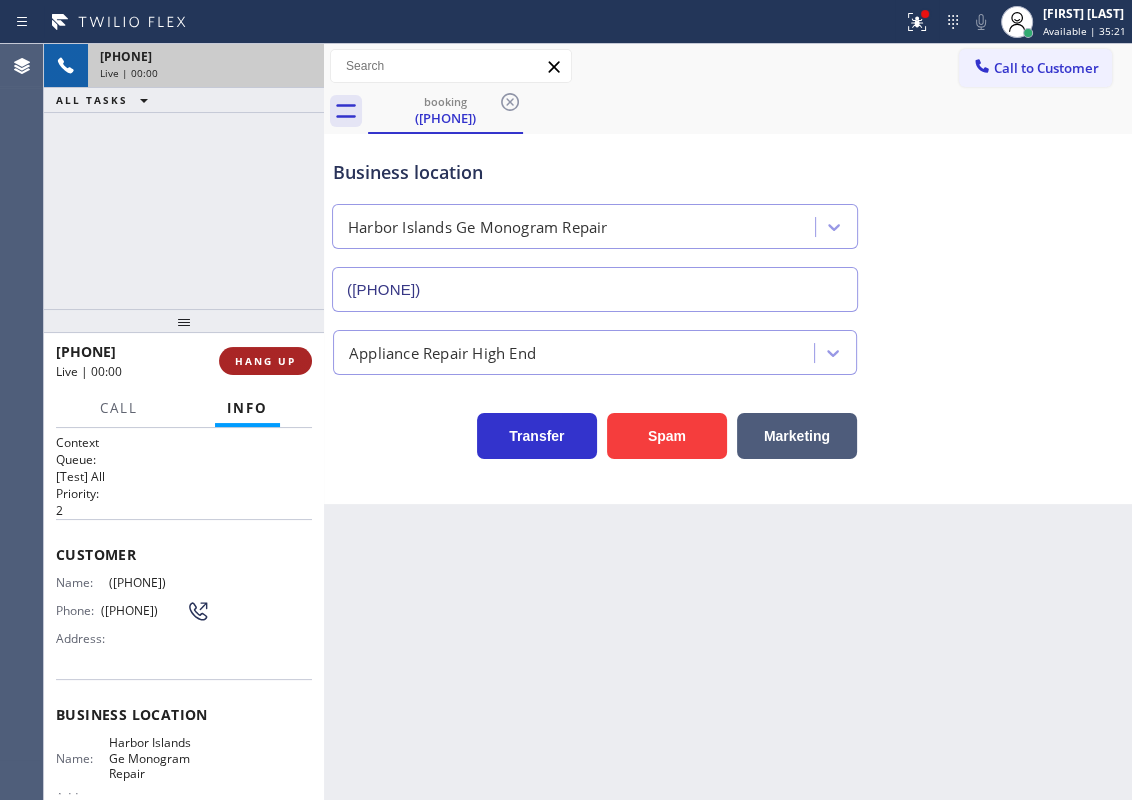 click on "HANG UP" at bounding box center [265, 361] 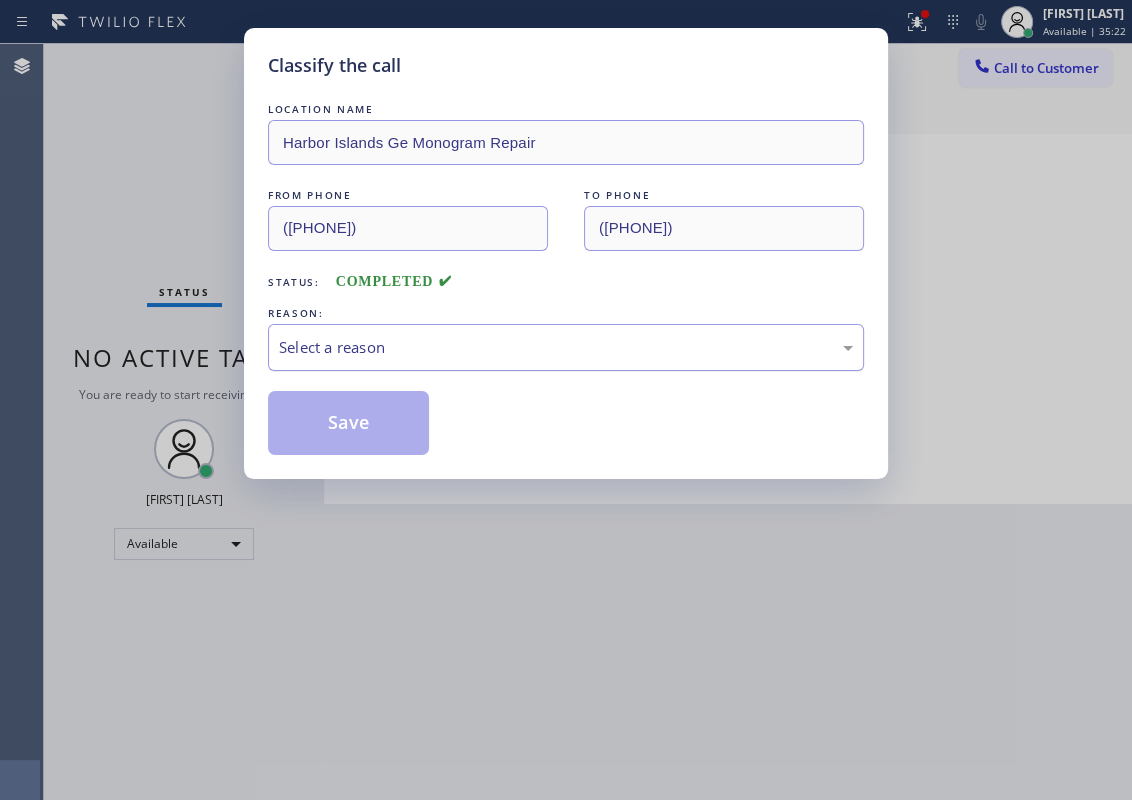 click on "Select a reason" at bounding box center (566, 347) 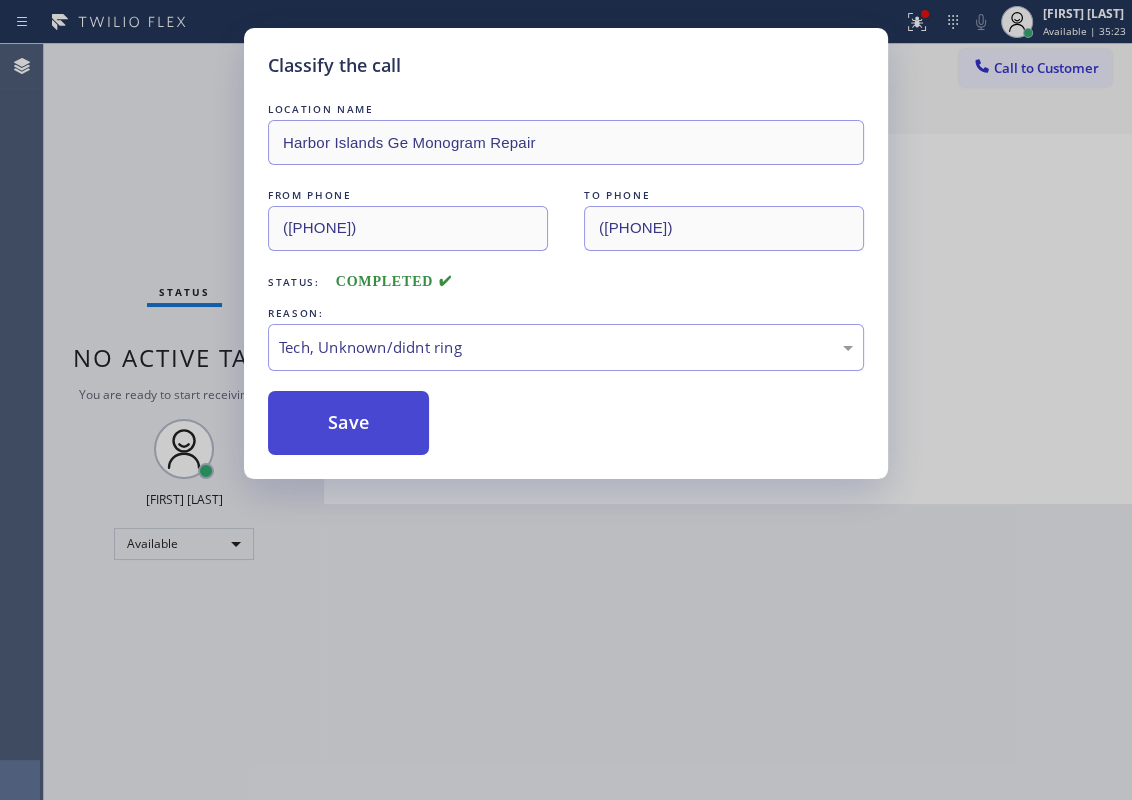 click on "Save" at bounding box center [348, 423] 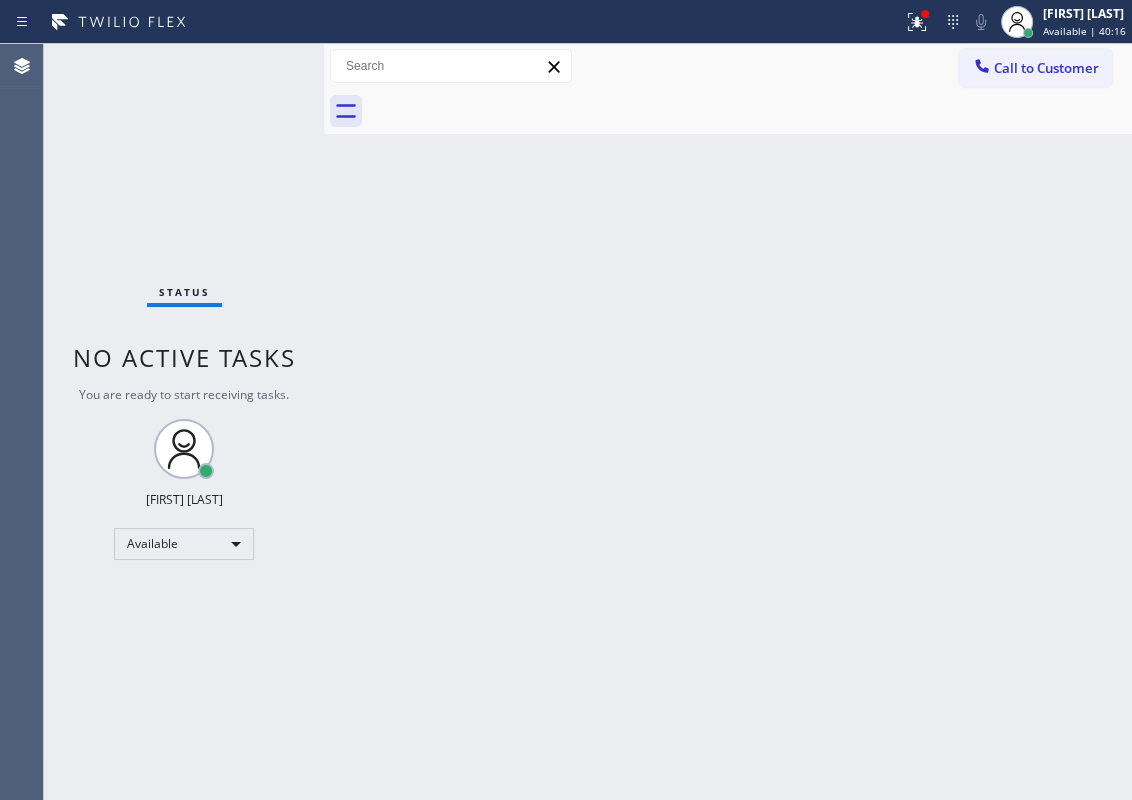 click on "Back to Dashboard Change Sender ID Customers Technicians Select a contact Outbound call Technician Search Technician Your caller id phone number Your caller id phone number Call Technician info Name   Phone none Address none Change Sender ID HVAC [PHONE] 5 Star Appliance [PHONE] Appliance Repair [PHONE] Plumbing [PHONE] Air Duct Cleaning [PHONE]  Electricians [PHONE] Cancel Change Check personal SMS Reset Change booking [PHONE] Call to Customer Outbound call Location American Service Alliance Calumet City Your caller id phone number [PHONE] Customer number Call Outbound call Technician Search Technician Your caller id phone number Your caller id phone number Call booking [PHONE]" at bounding box center [728, 422] 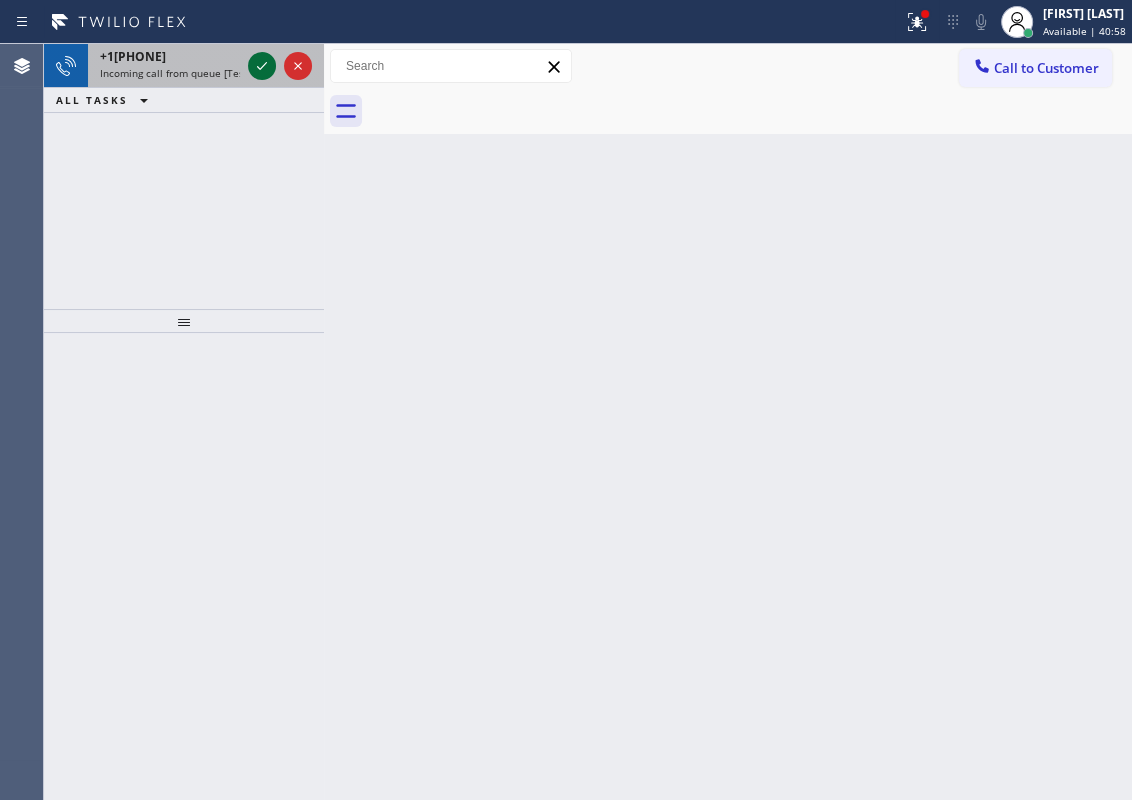 click 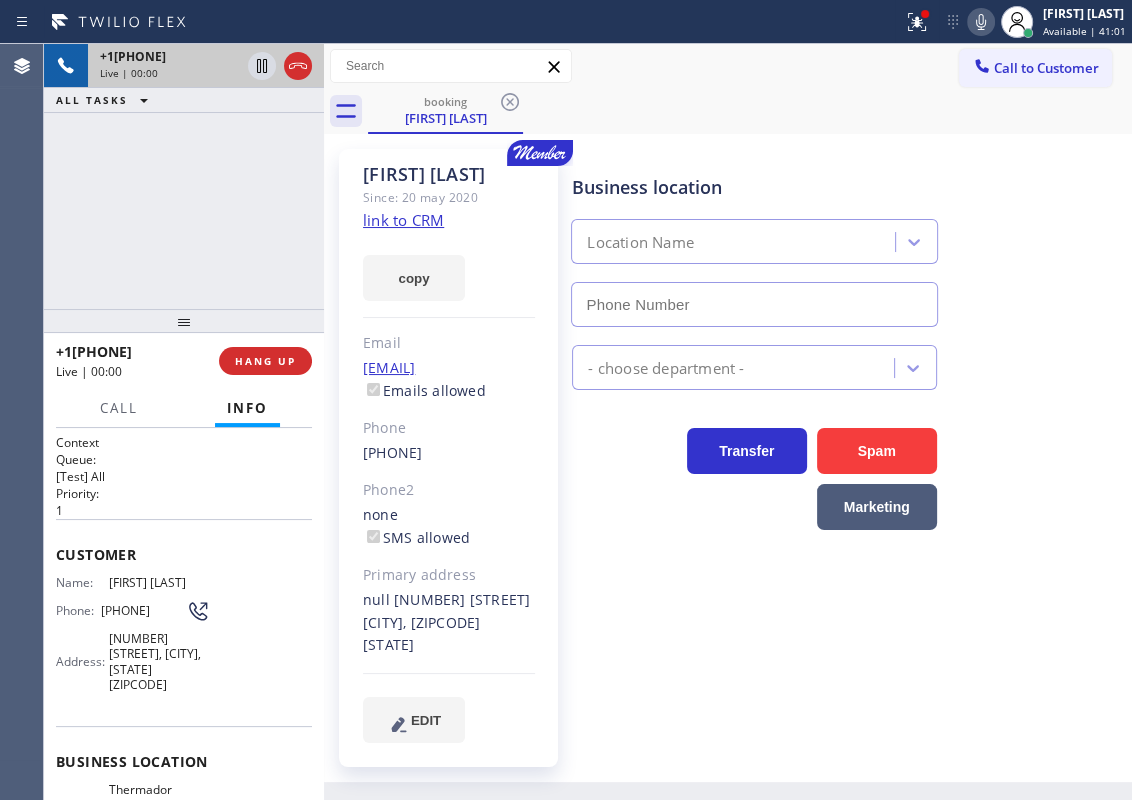 type on "([PHONE])" 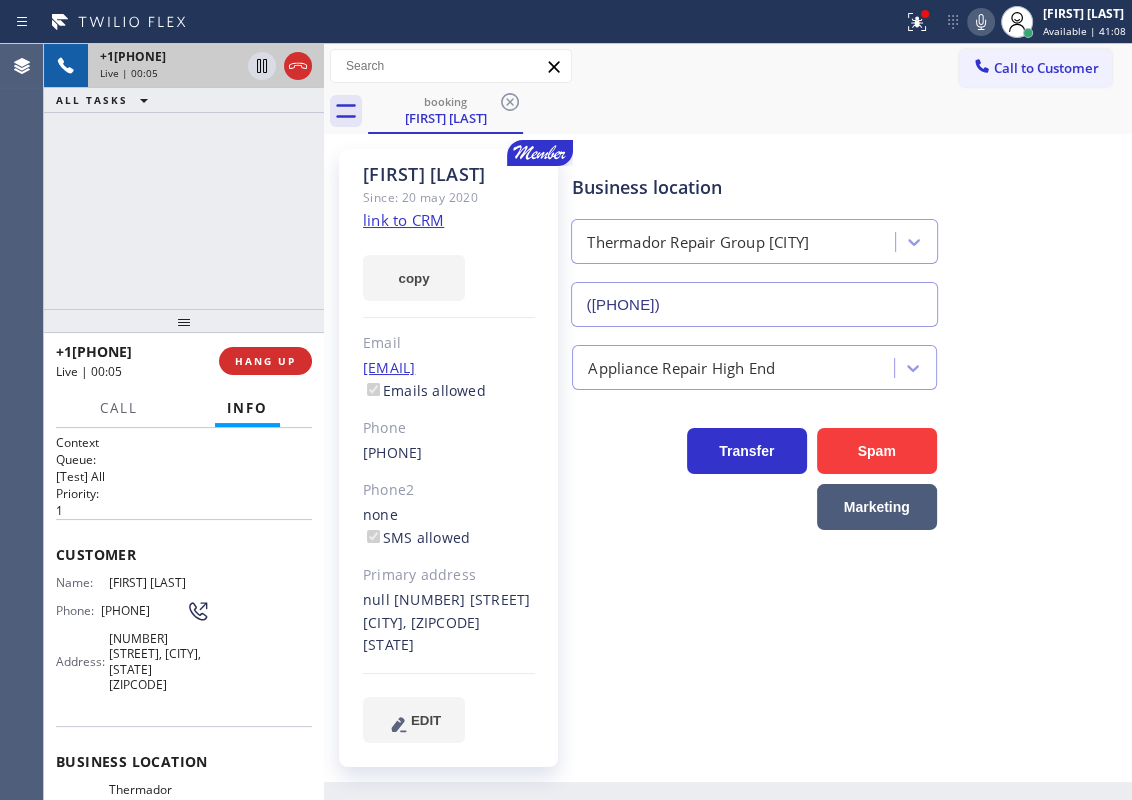 click on "link to CRM" at bounding box center (403, 220) 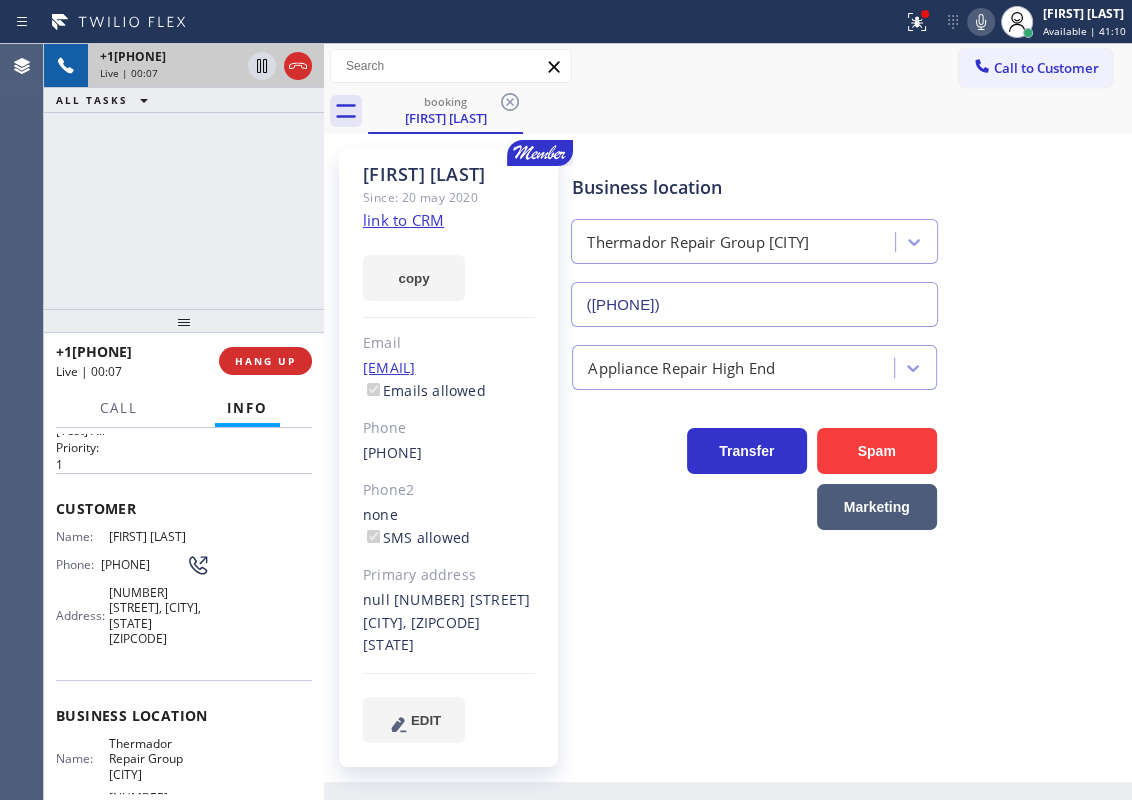 scroll, scrollTop: 90, scrollLeft: 0, axis: vertical 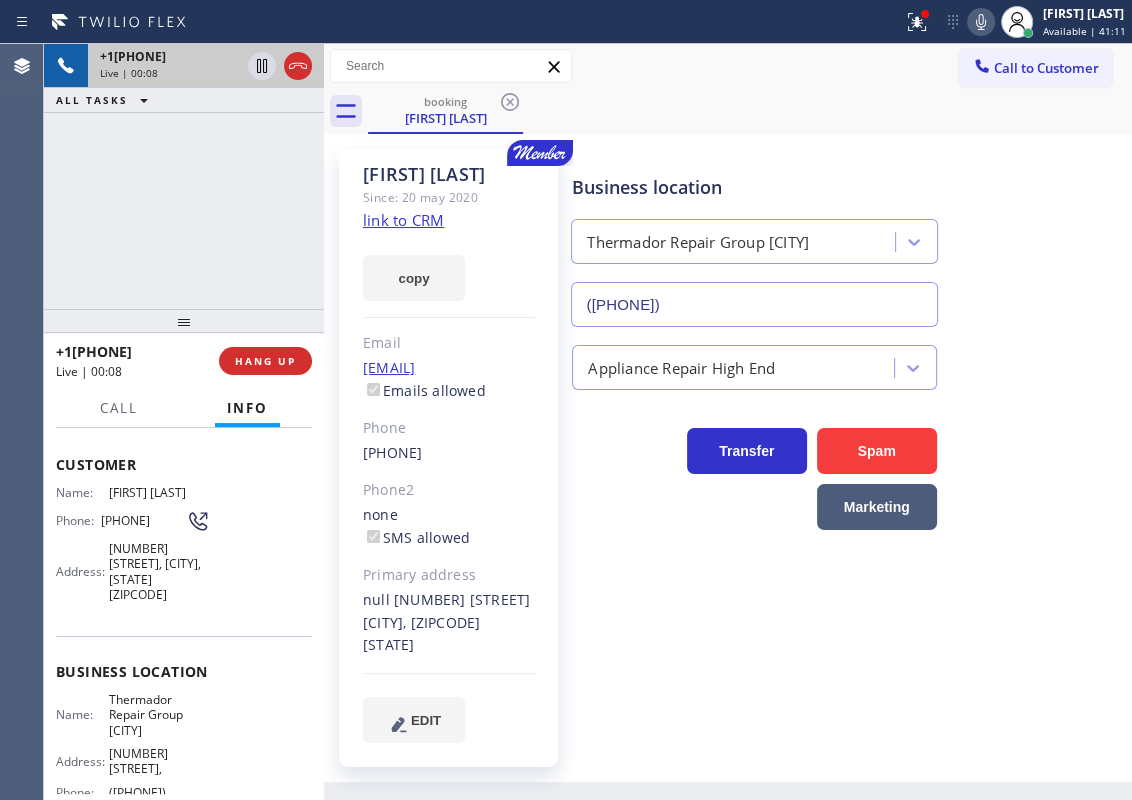 click on "Thermador Repair Group [CITY]" at bounding box center [159, 715] 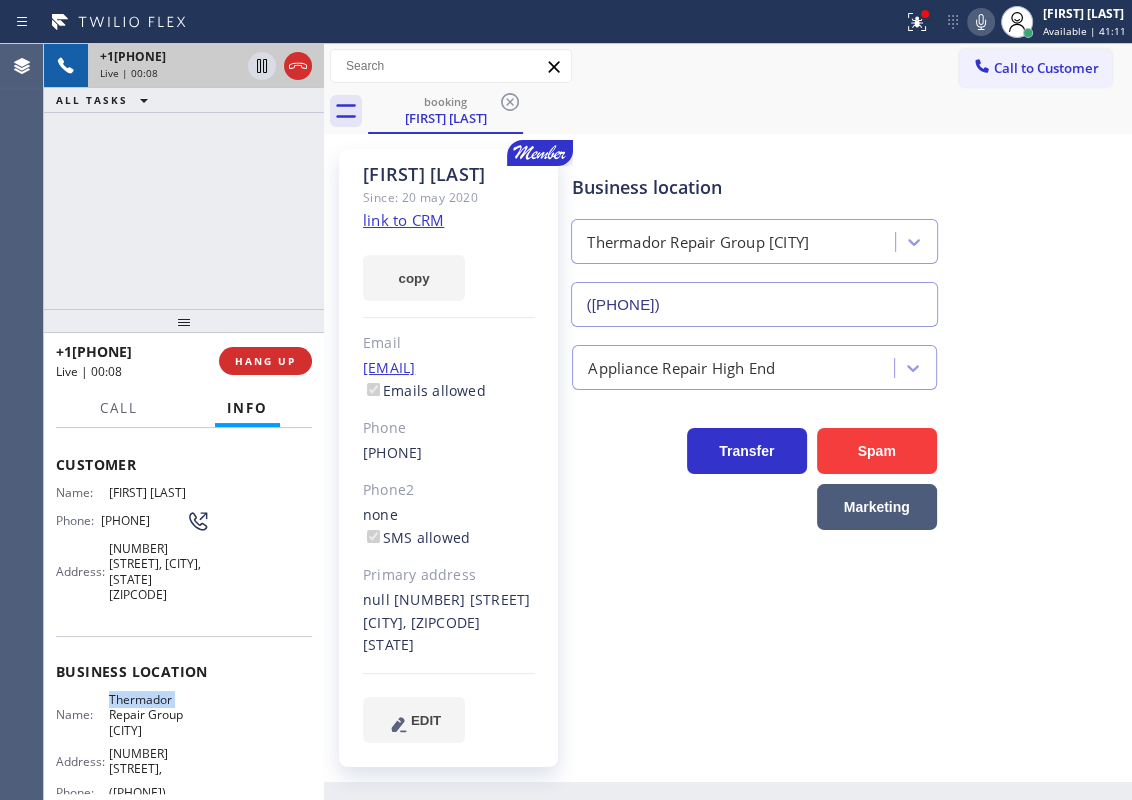 click on "Thermador Repair Group [CITY]" at bounding box center [159, 715] 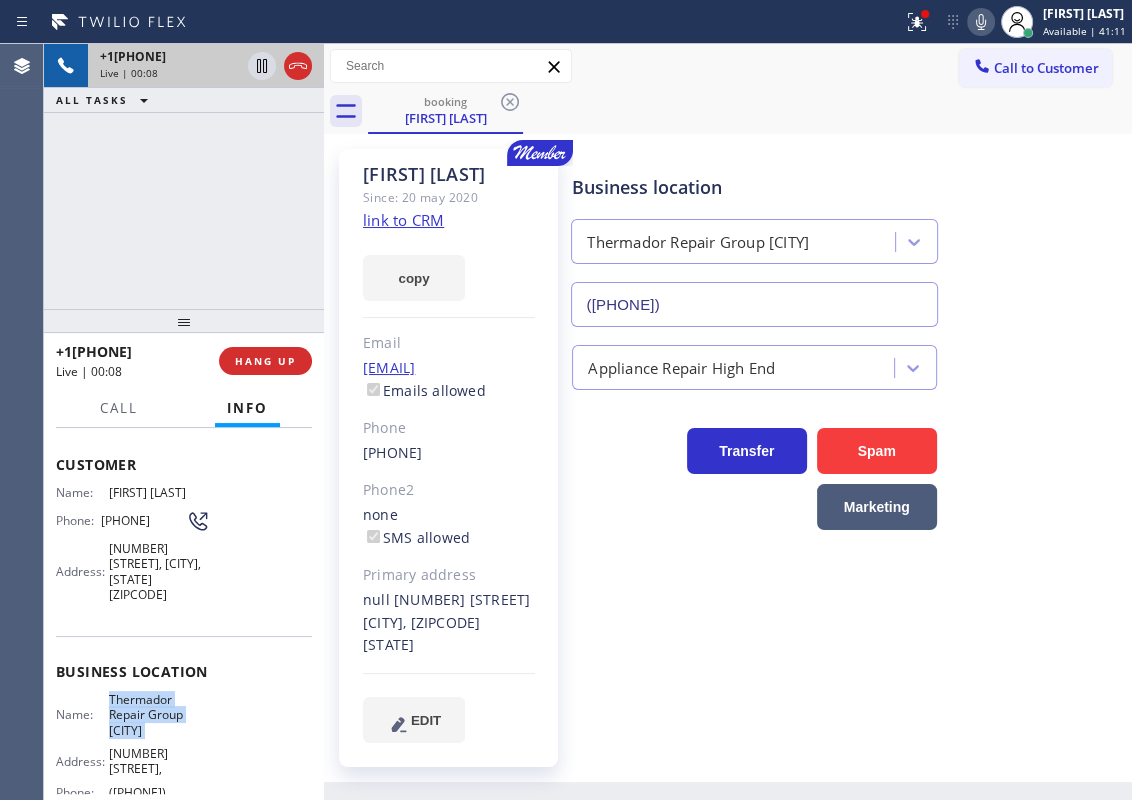 click on "Thermador Repair Group [CITY]" at bounding box center (159, 715) 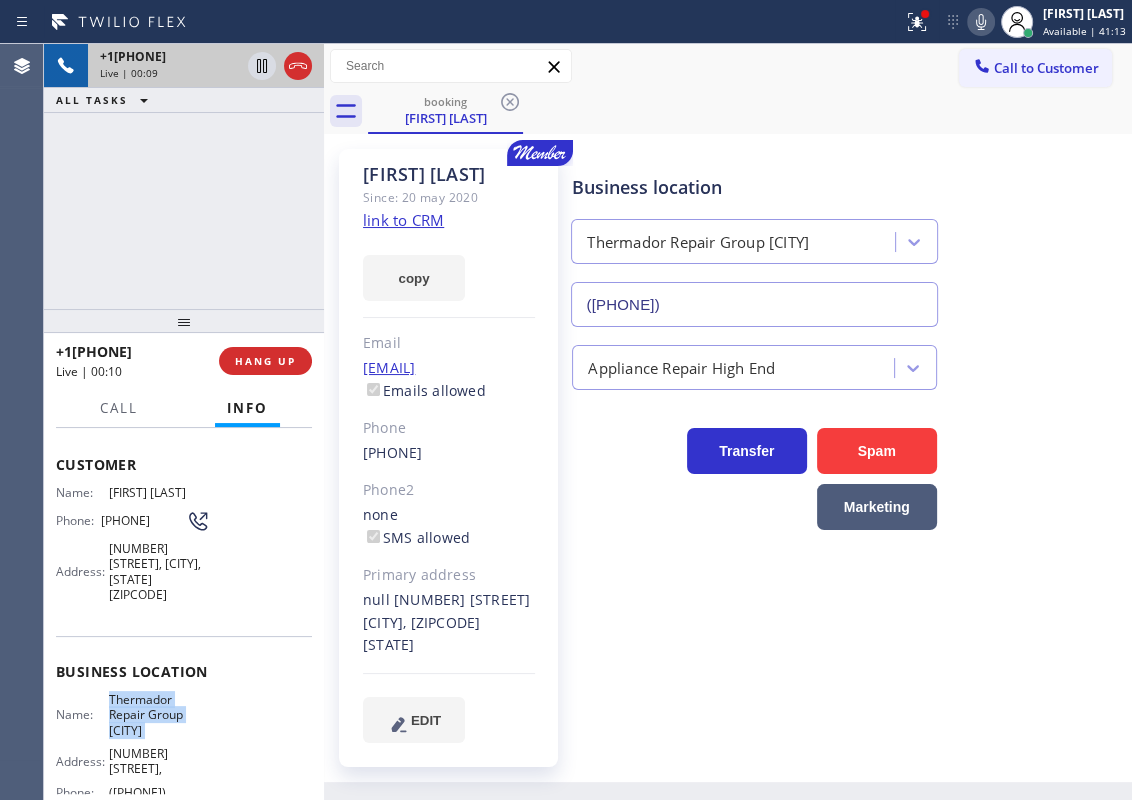 click on "([PHONE])" at bounding box center [754, 304] 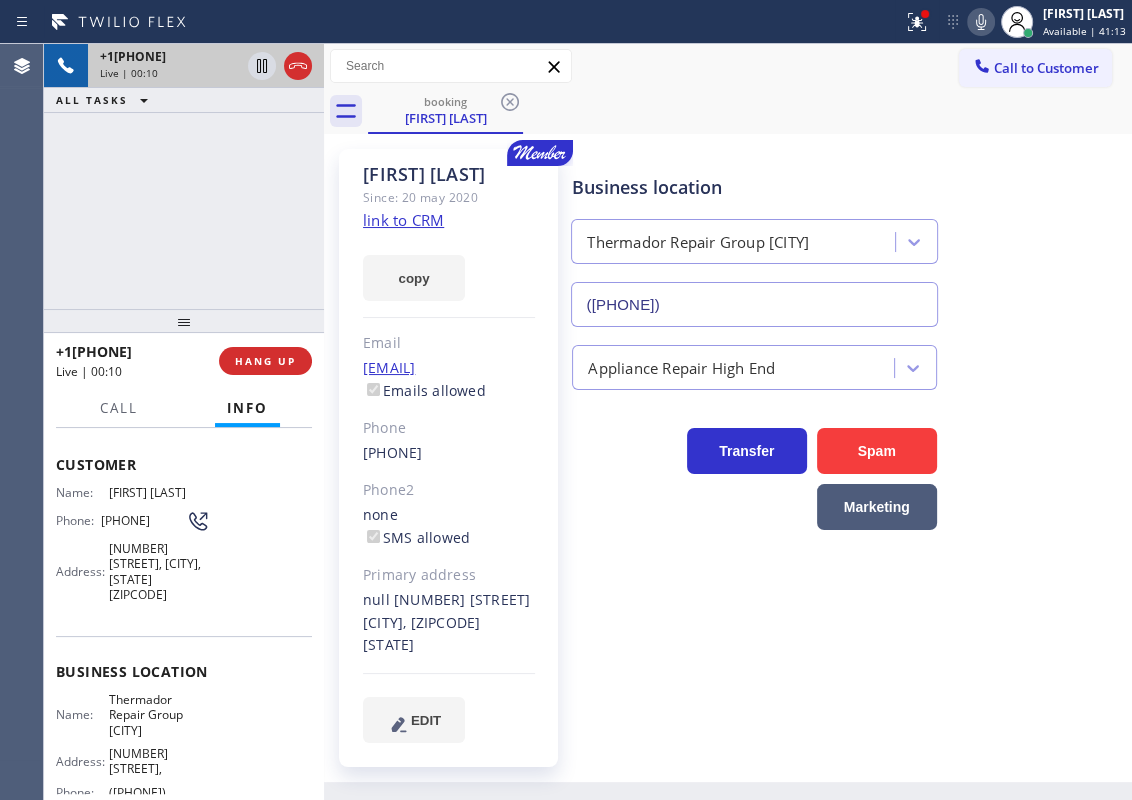 click on "([PHONE])" at bounding box center (754, 304) 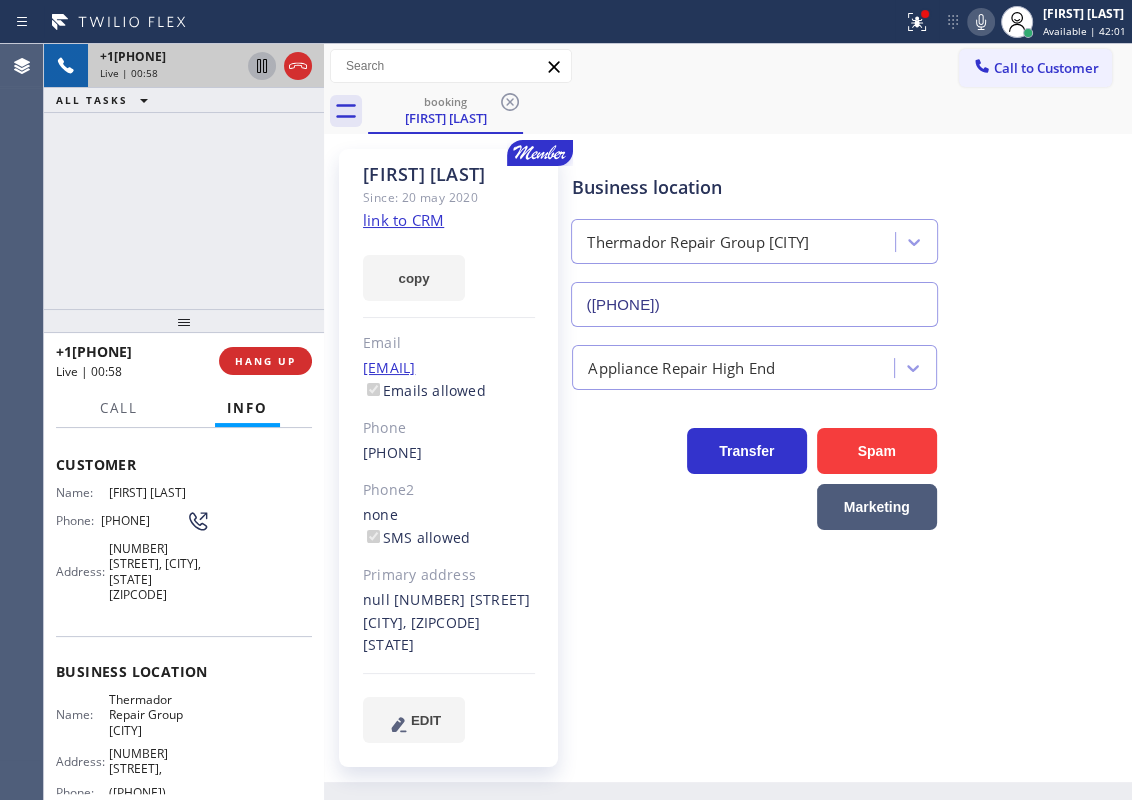 click 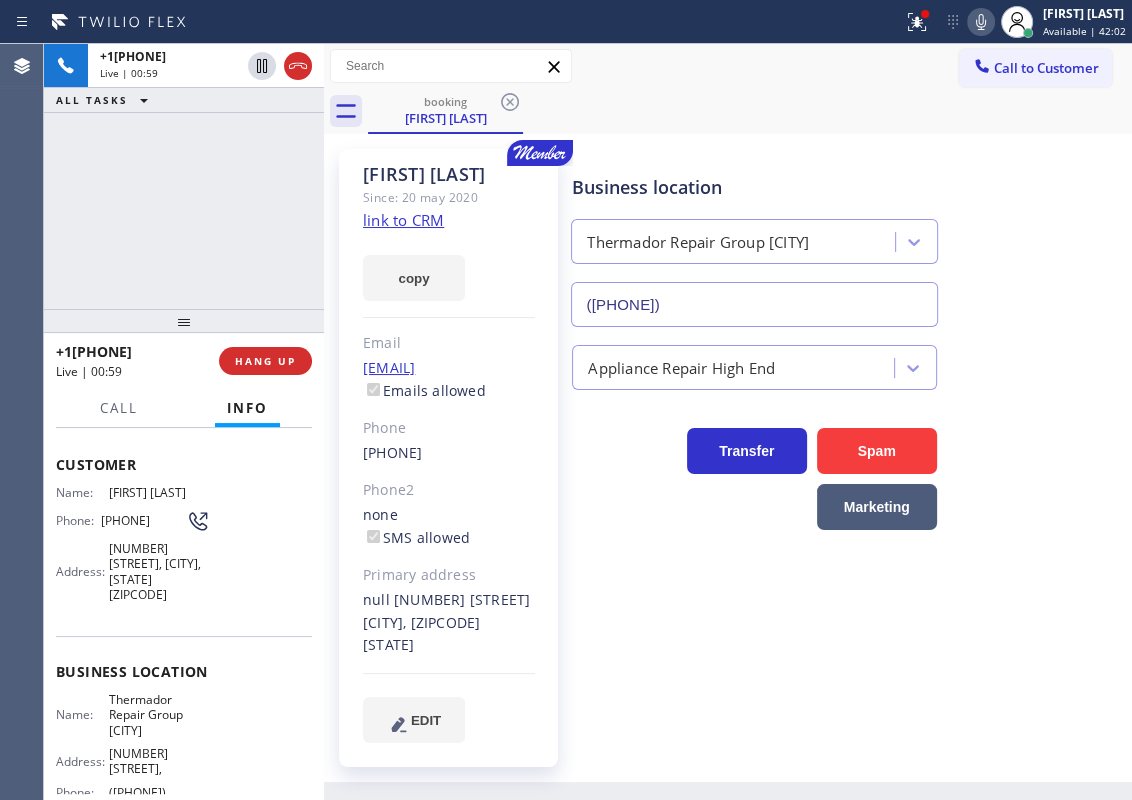 click 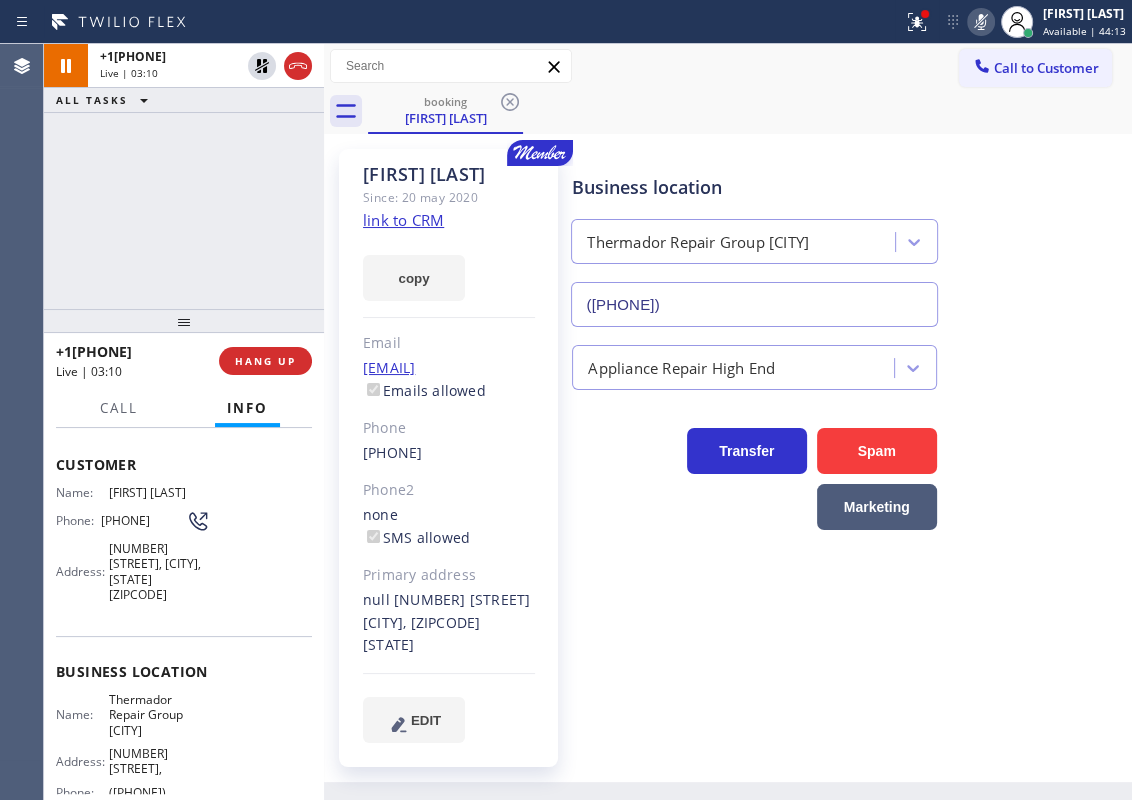 drag, startPoint x: 1039, startPoint y: 231, endPoint x: 957, endPoint y: 36, distance: 211.5396 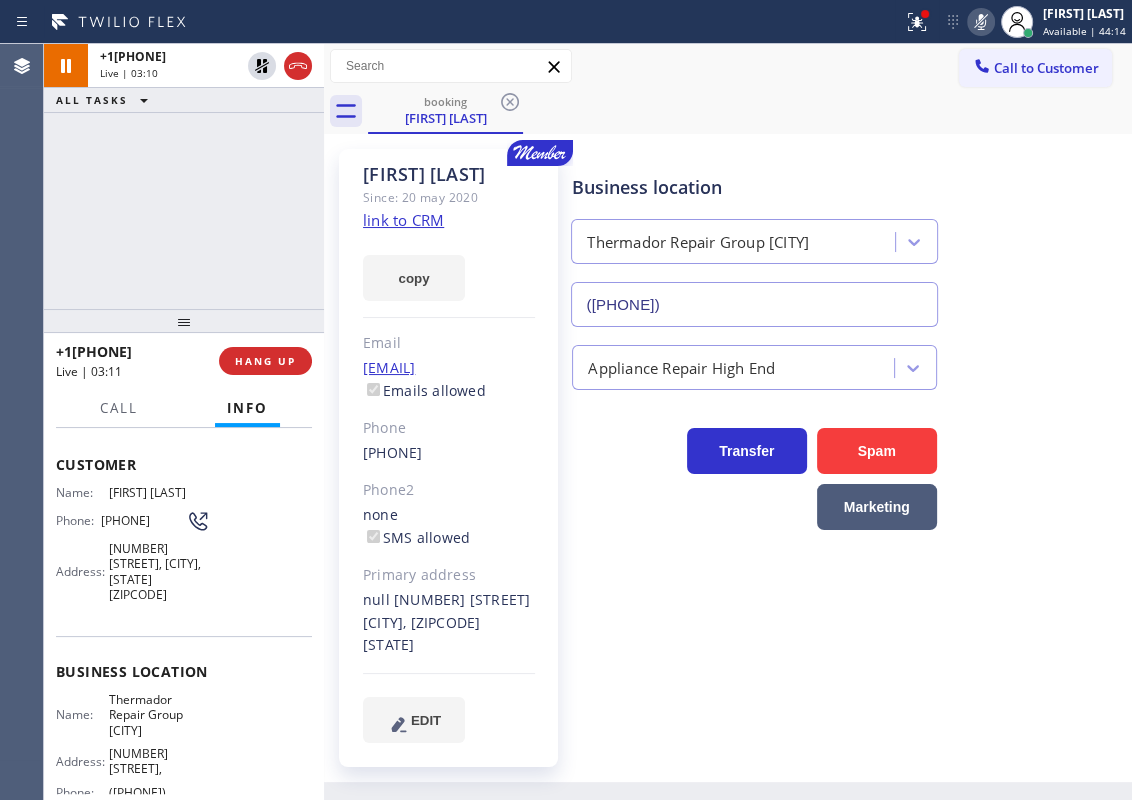 click 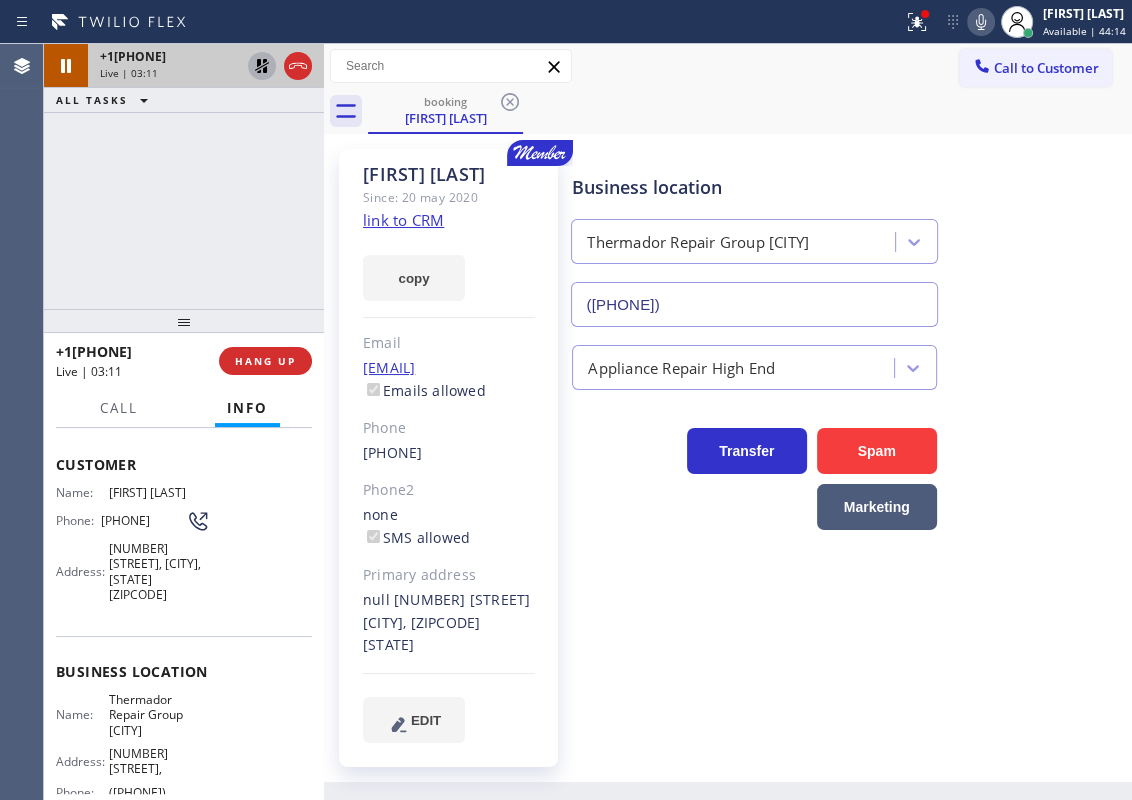 click 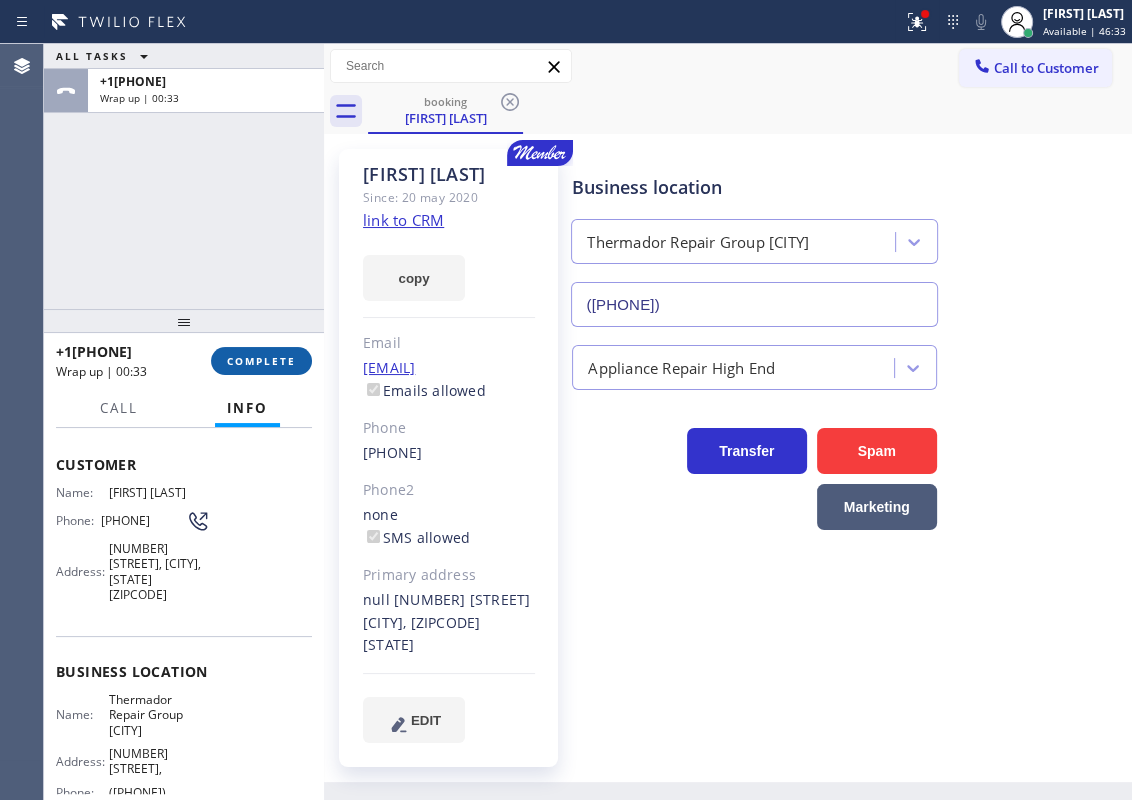 click on "COMPLETE" at bounding box center (261, 361) 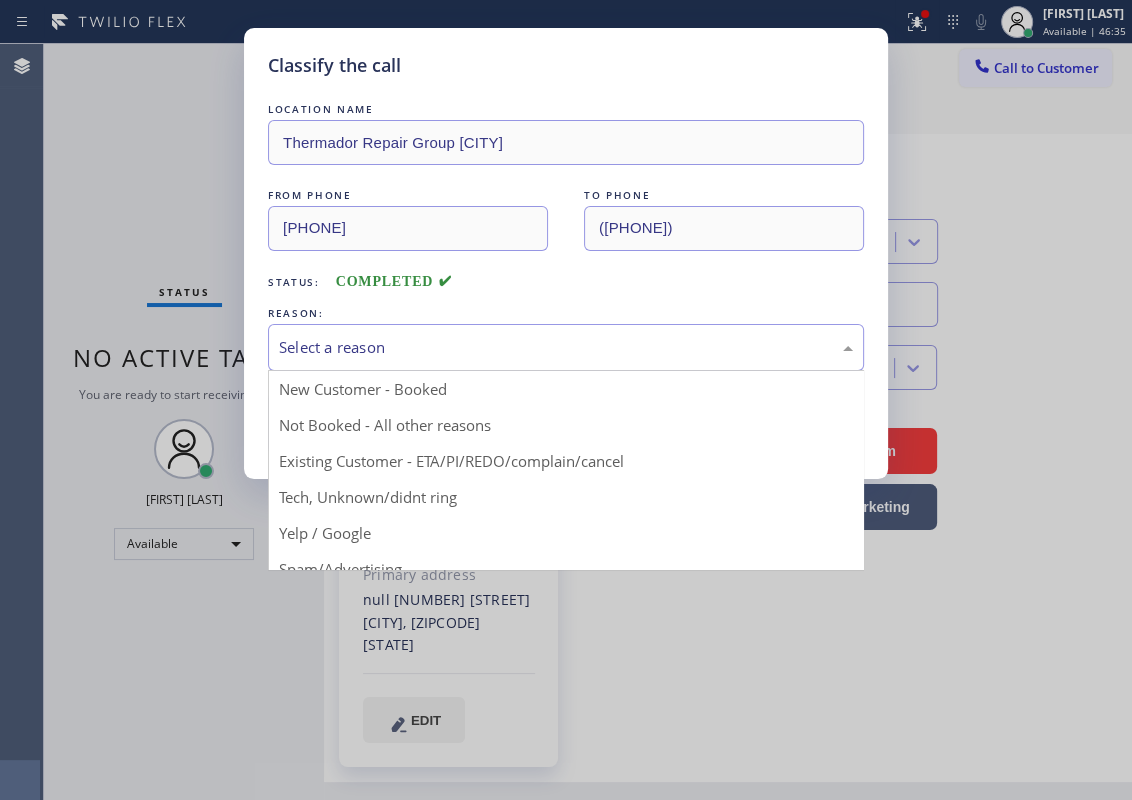 click on "Select a reason" at bounding box center [566, 347] 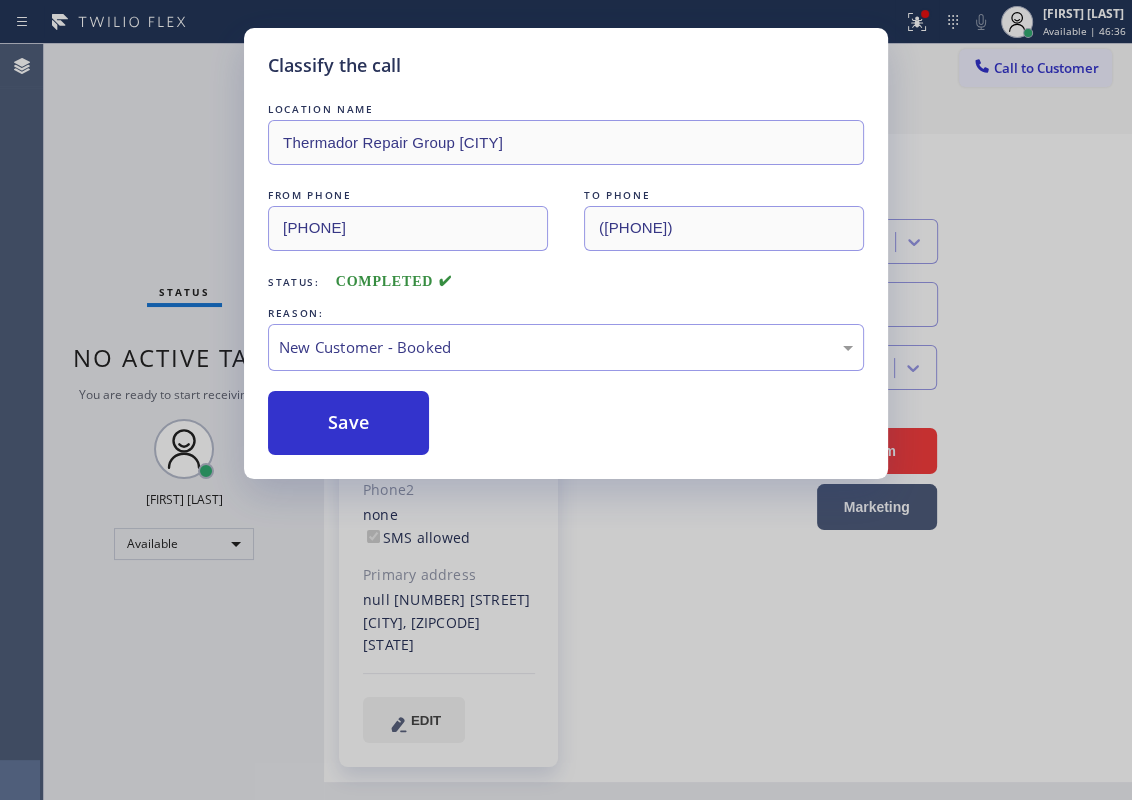 drag, startPoint x: 370, startPoint y: 415, endPoint x: 455, endPoint y: 81, distance: 344.6462 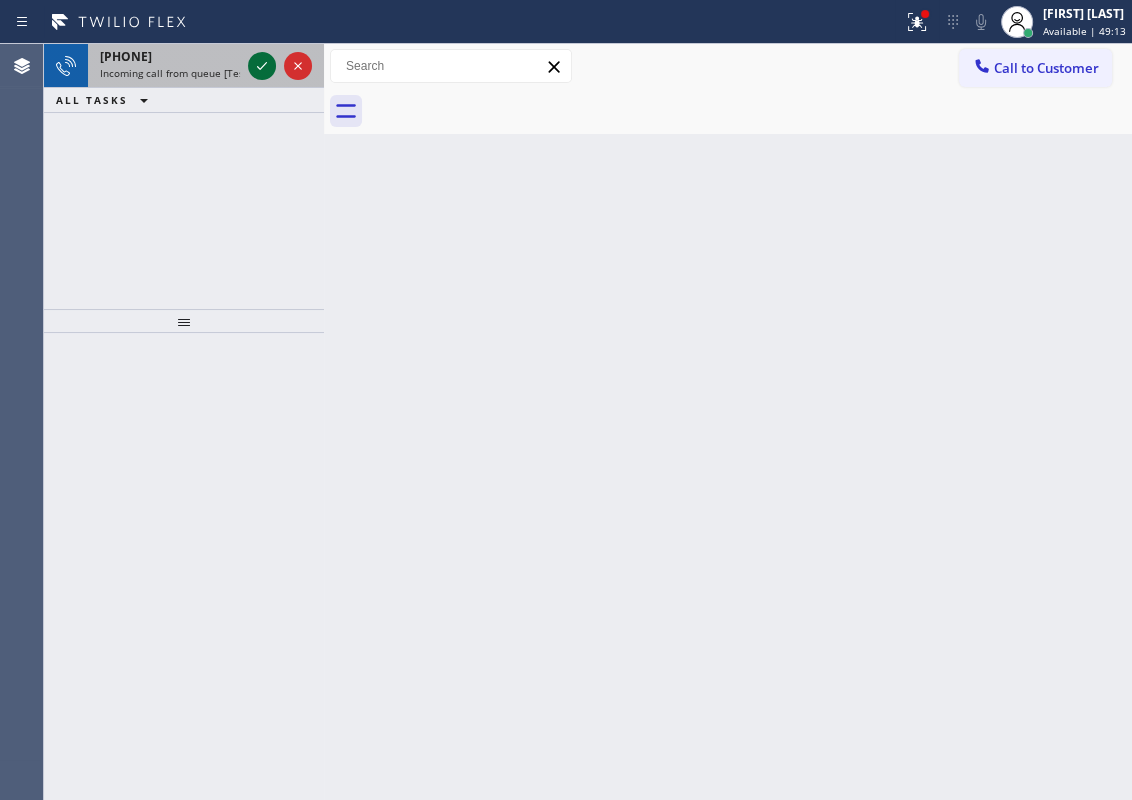 click 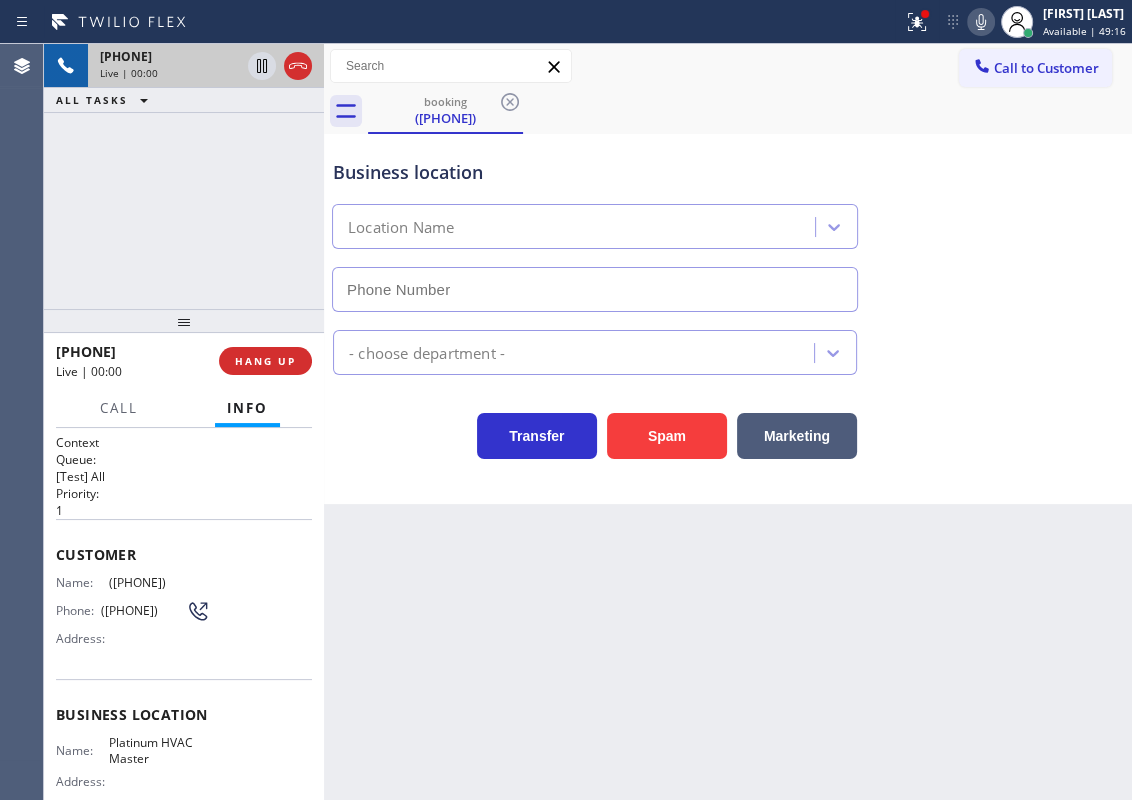 type on "([PHONE])" 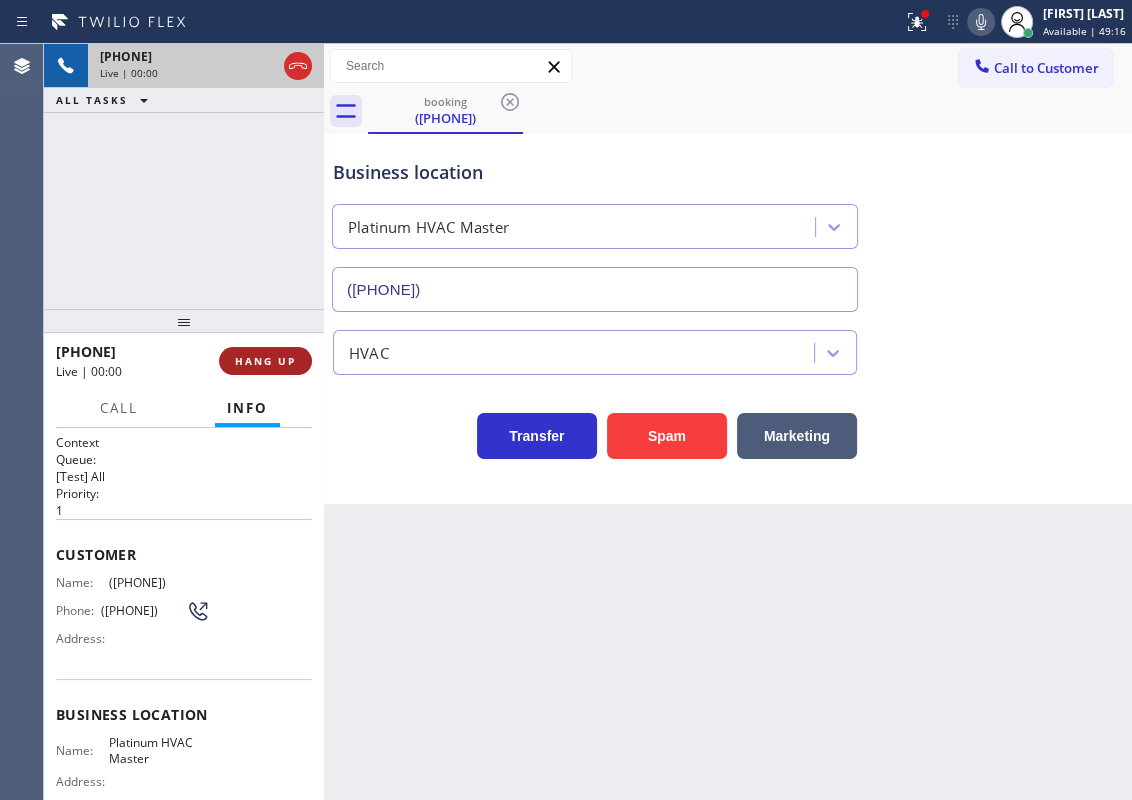 click on "HANG UP" at bounding box center (265, 361) 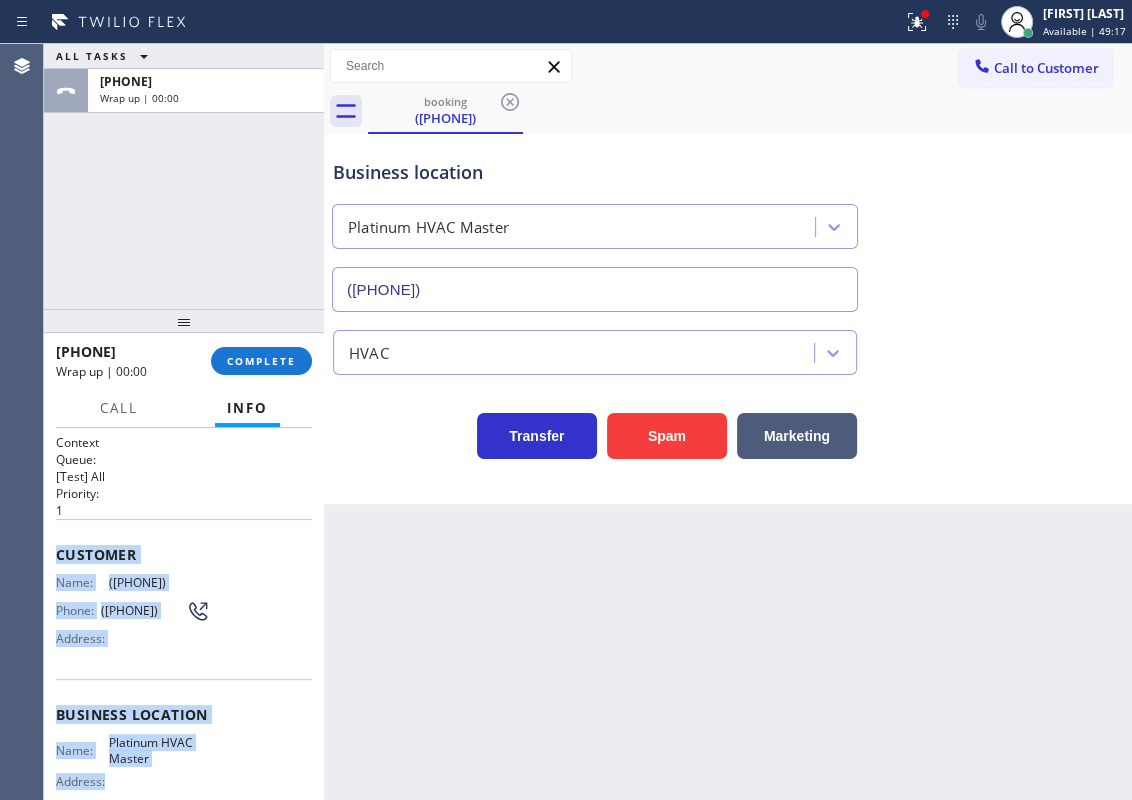 scroll, scrollTop: 207, scrollLeft: 0, axis: vertical 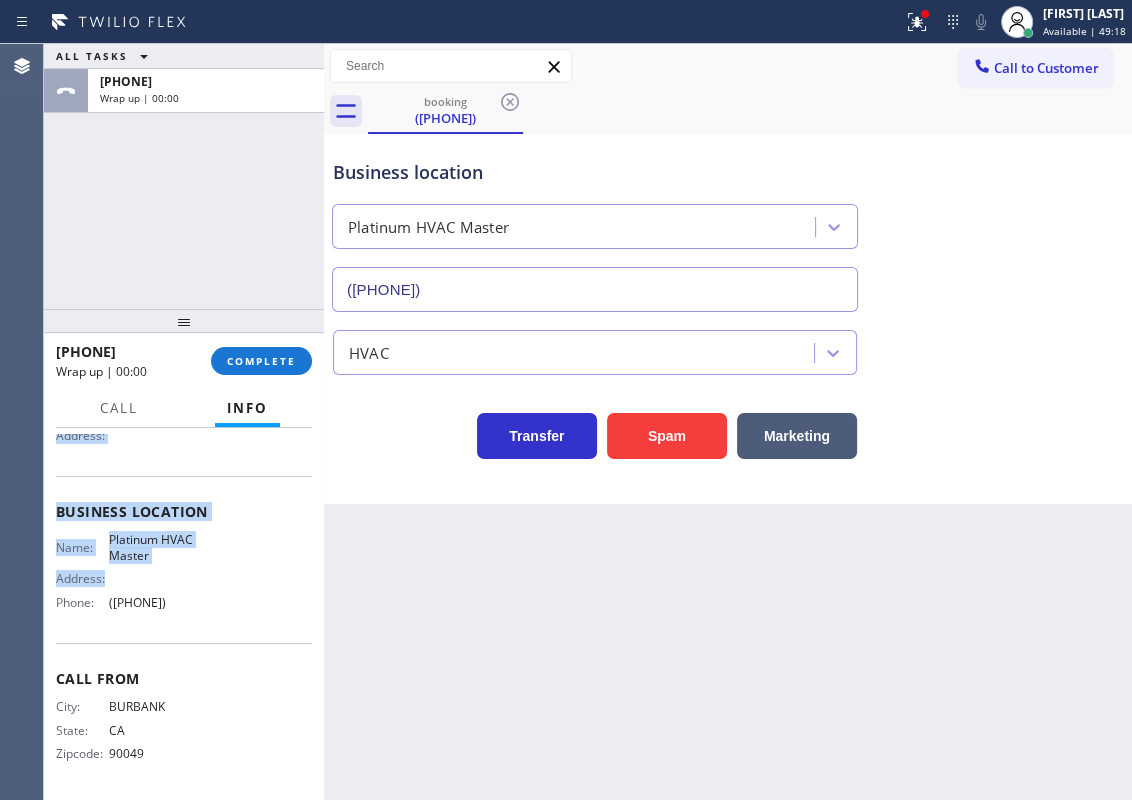 drag, startPoint x: 104, startPoint y: 625, endPoint x: 239, endPoint y: 604, distance: 136.62357 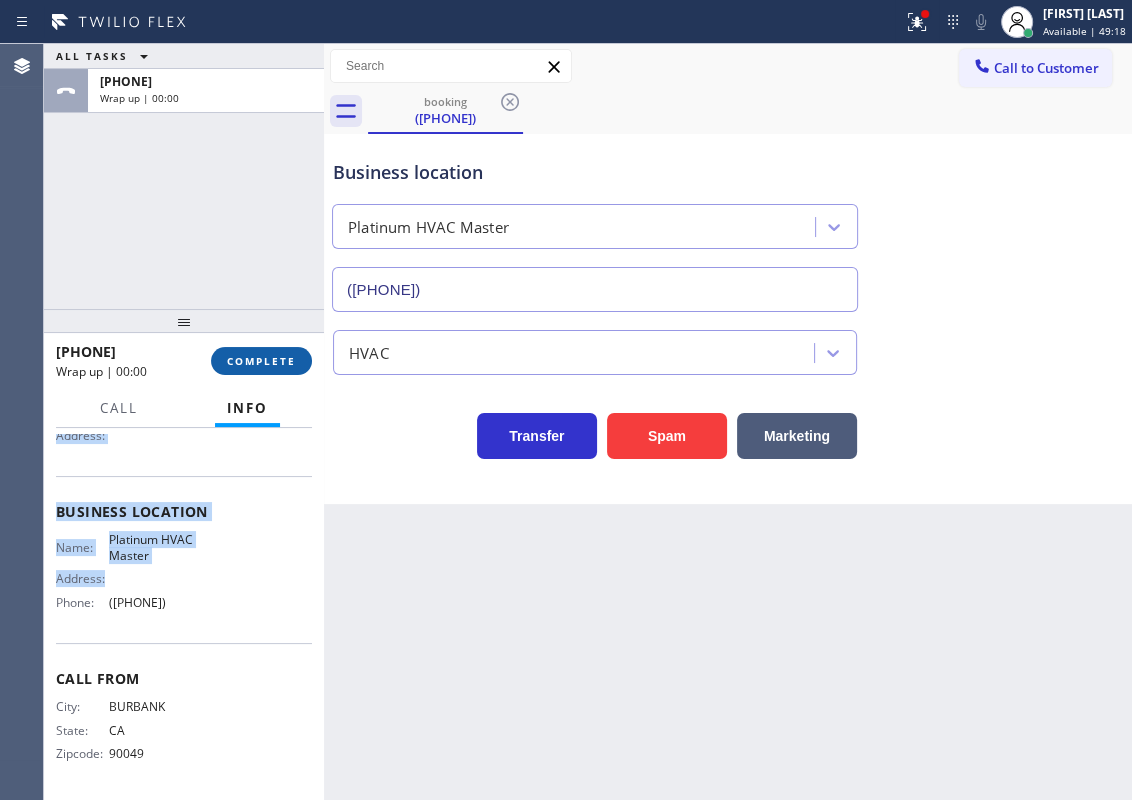 click on "COMPLETE" at bounding box center [261, 361] 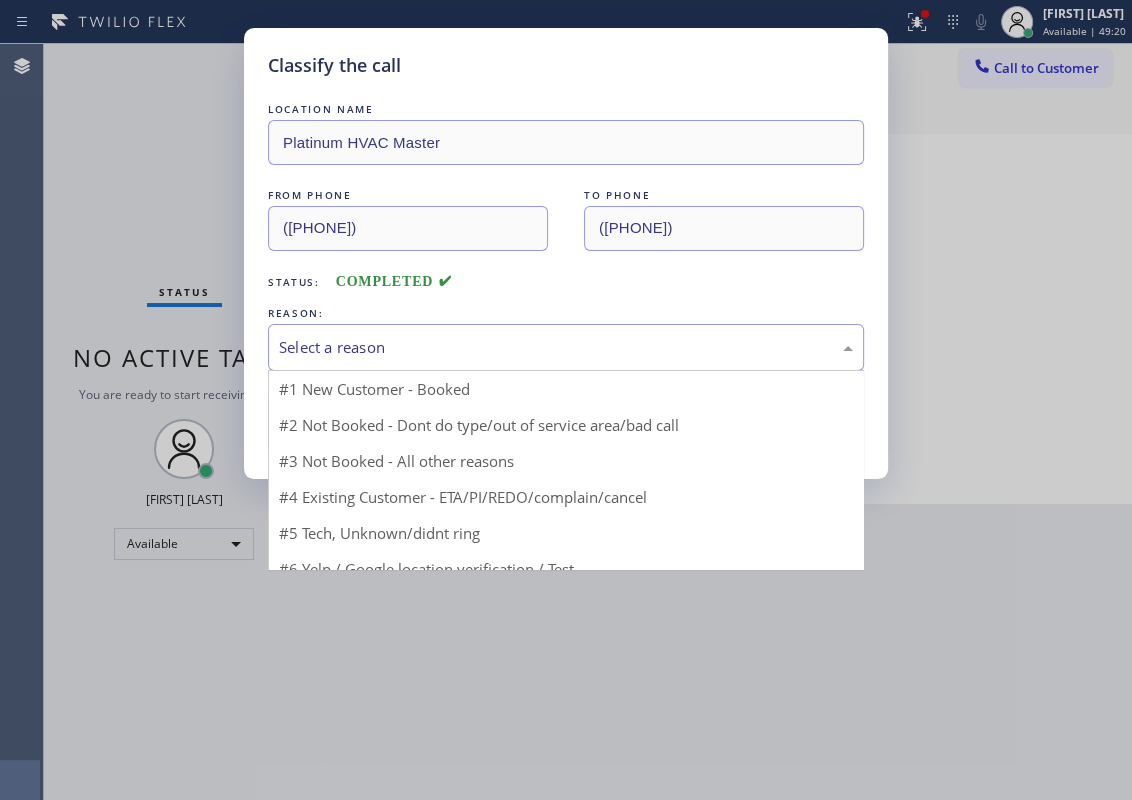 click on "Select a reason" at bounding box center [566, 347] 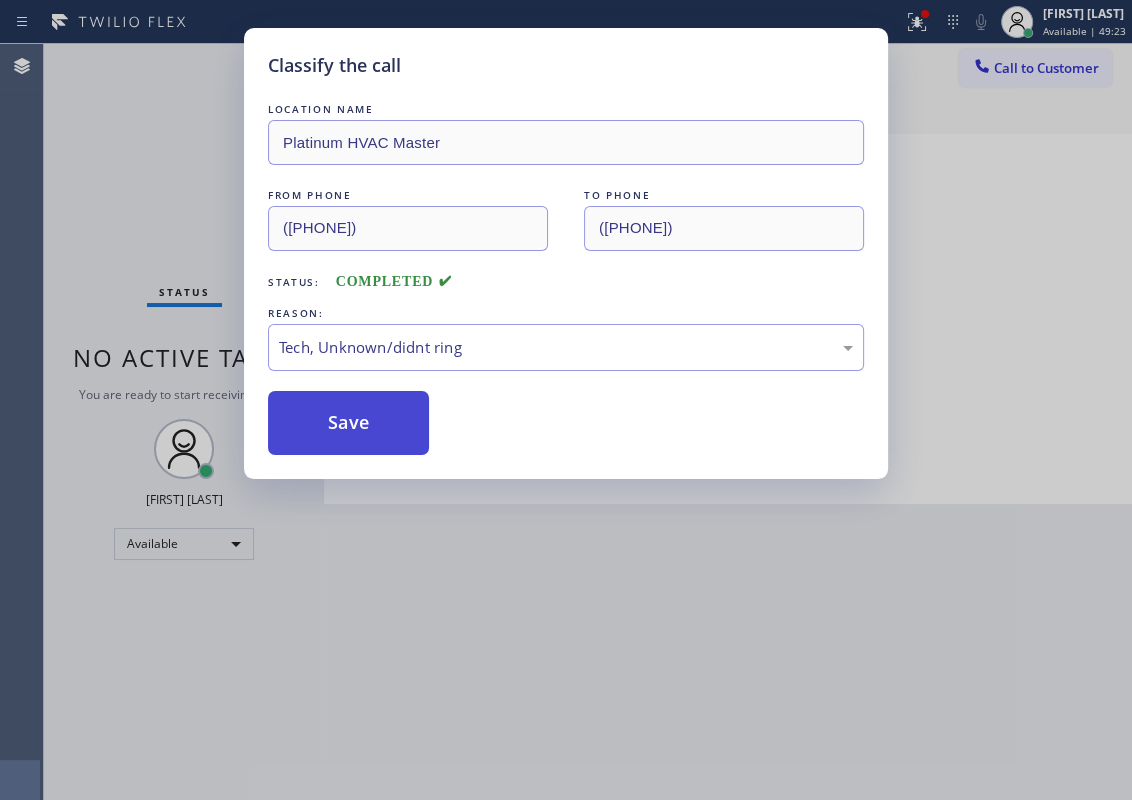click on "Save" at bounding box center [348, 423] 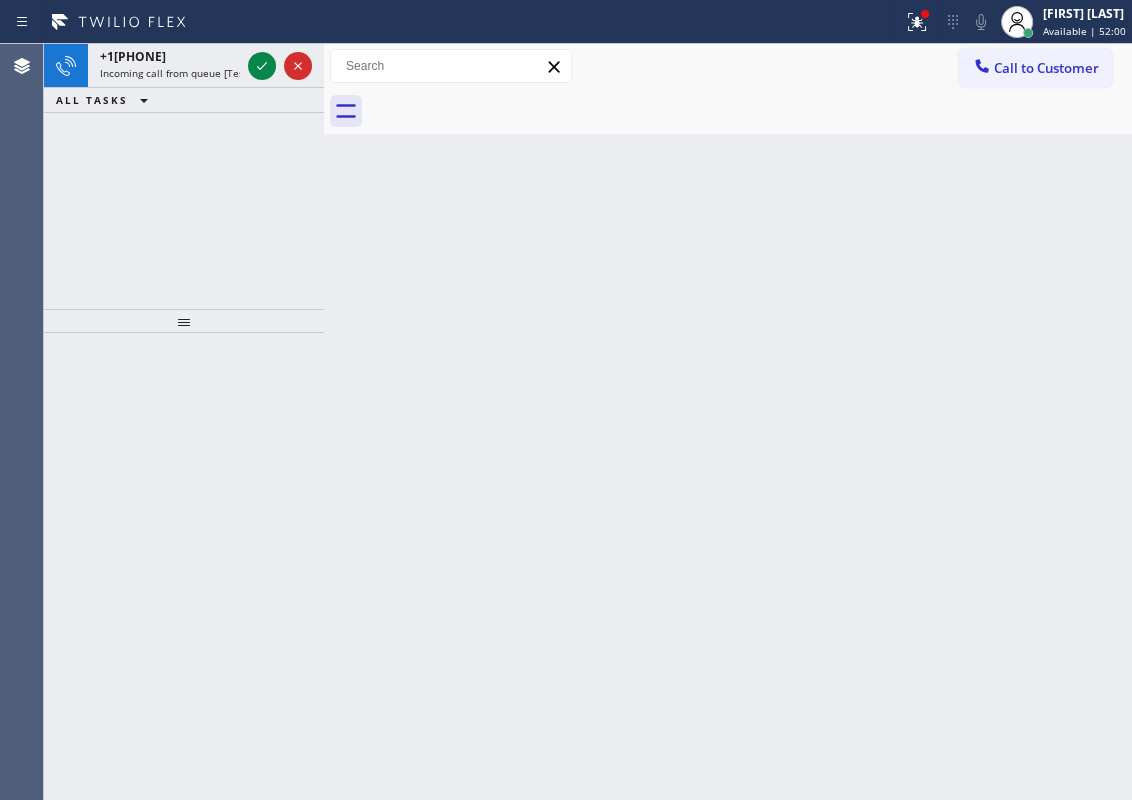 drag, startPoint x: 1017, startPoint y: 444, endPoint x: 858, endPoint y: 380, distance: 171.3972 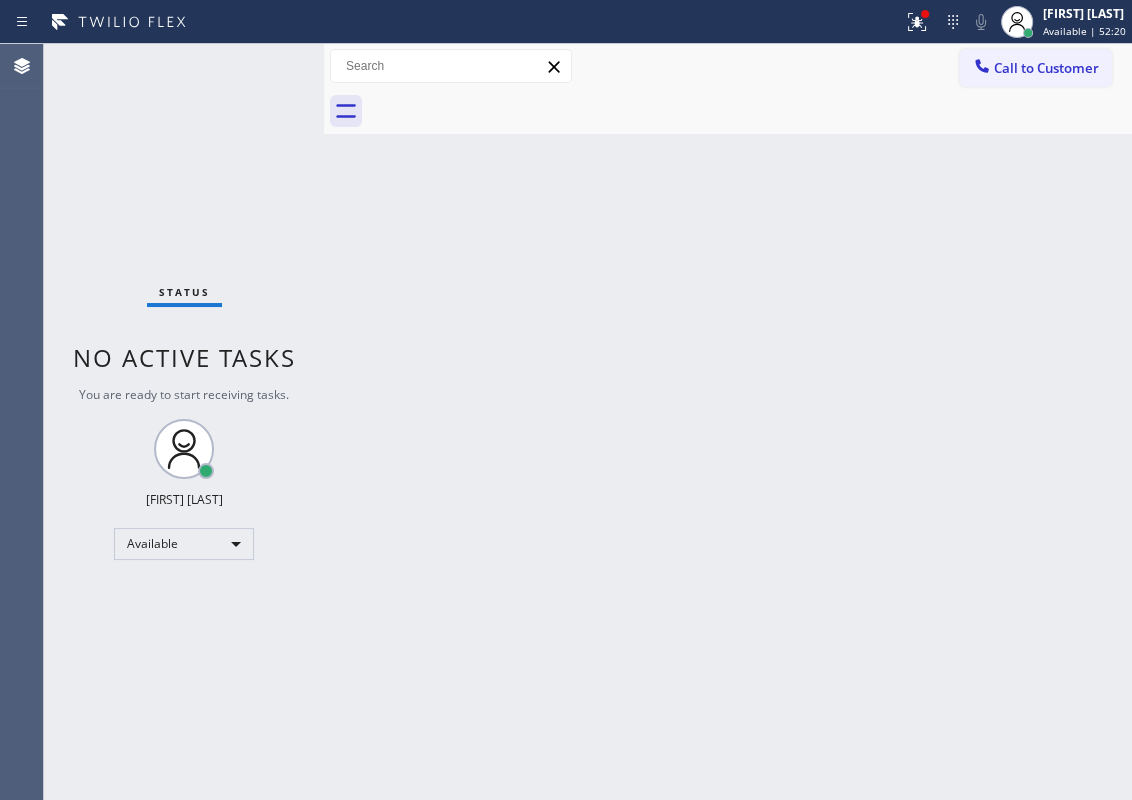 click on "Back to Dashboard Change Sender ID Customers Technicians Select a contact Outbound call Technician Search Technician Your caller id phone number Your caller id phone number Call Technician info Name   Phone none Address none Change Sender ID HVAC [PHONE] 5 Star Appliance [PHONE] Appliance Repair [PHONE] Plumbing [PHONE] Air Duct Cleaning [PHONE]  Electricians [PHONE] Cancel Change Check personal SMS Reset Change booking [PHONE] Call to Customer Outbound call Location American Service Alliance Calumet City Your caller id phone number [PHONE] Customer number Call Outbound call Technician Search Technician Your caller id phone number Your caller id phone number Call booking [PHONE]" at bounding box center [728, 422] 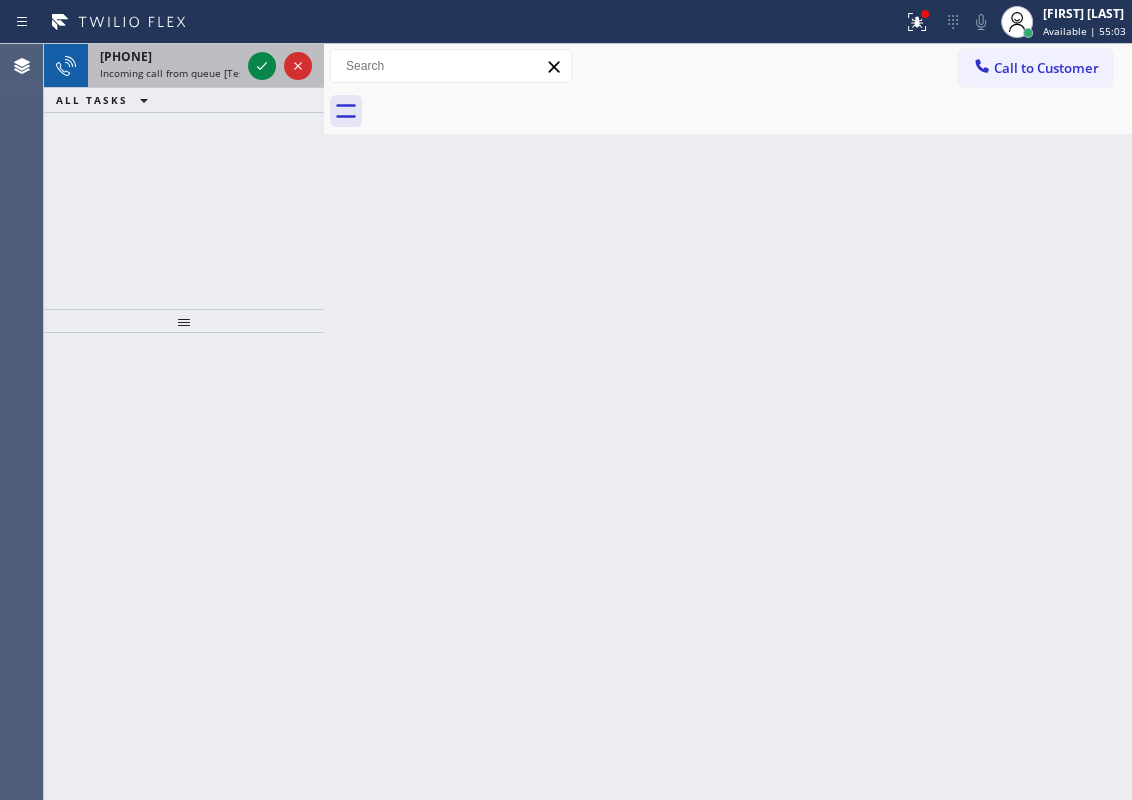 click at bounding box center [280, 66] 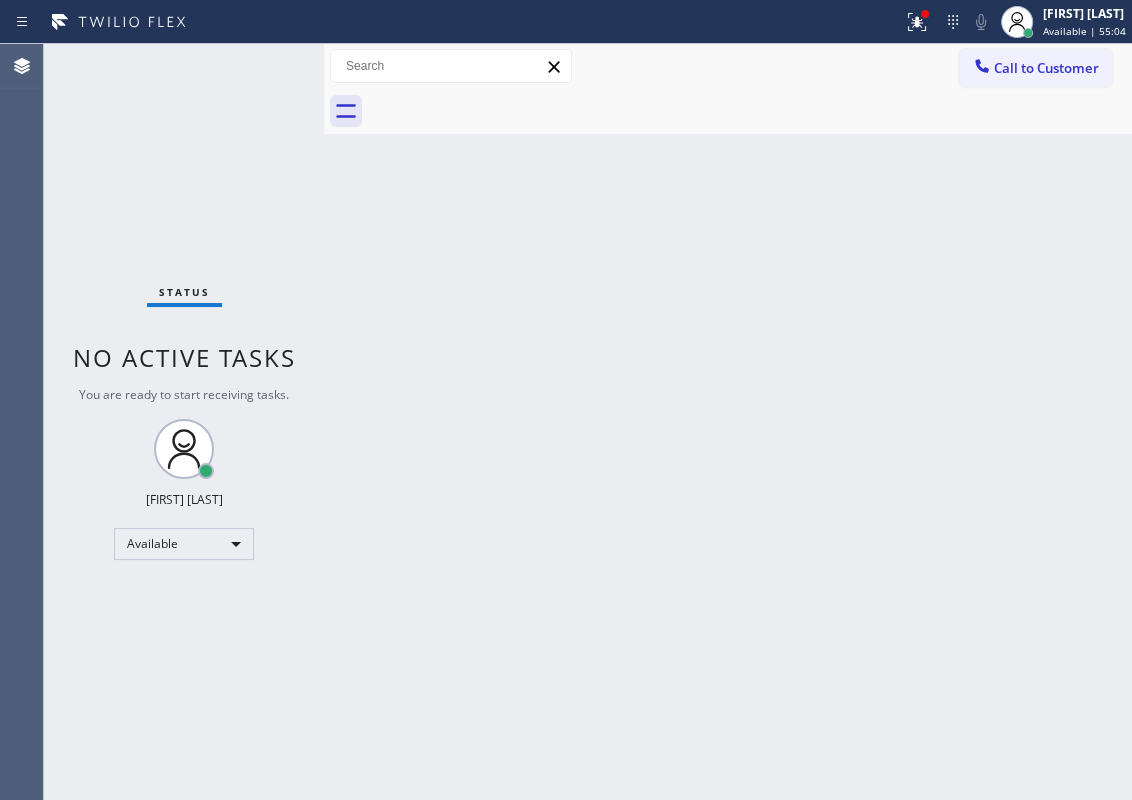 click on "Status   No active tasks     You are ready to start receiving tasks.   [FIRST] [LAST] Available" at bounding box center [184, 422] 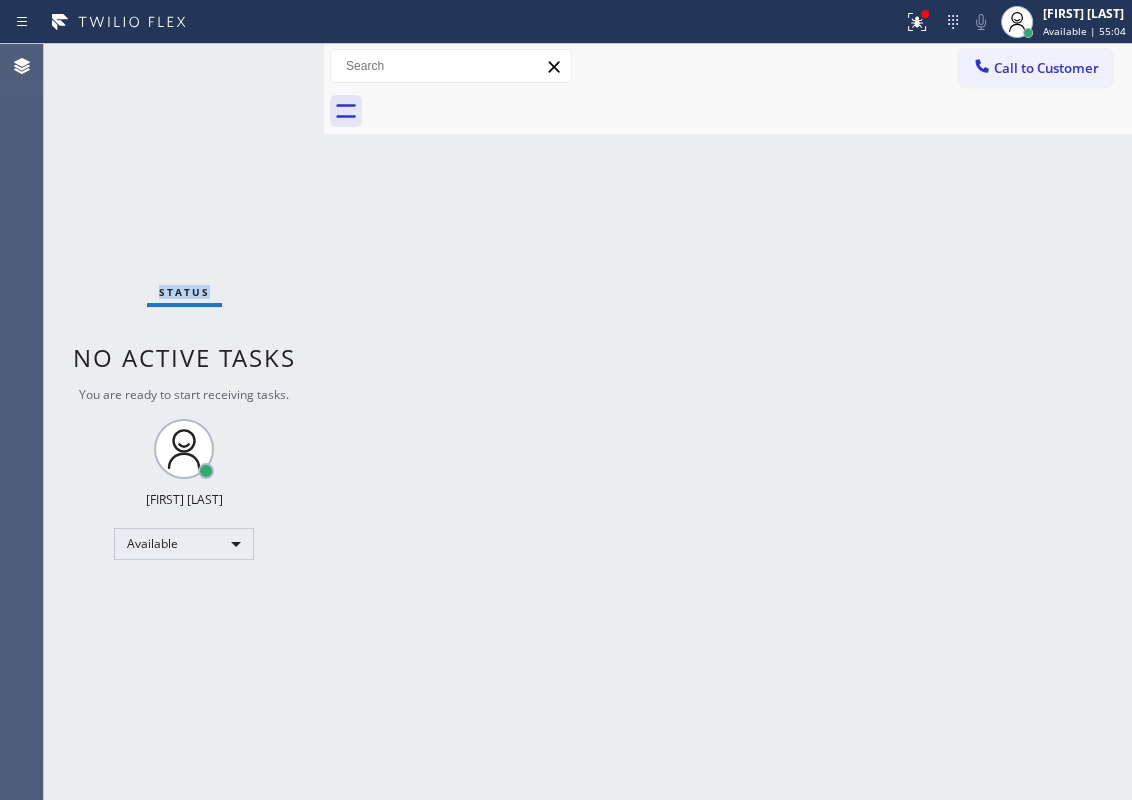 click on "Status   No active tasks     You are ready to start receiving tasks.   [FIRST] [LAST] Available" at bounding box center [184, 422] 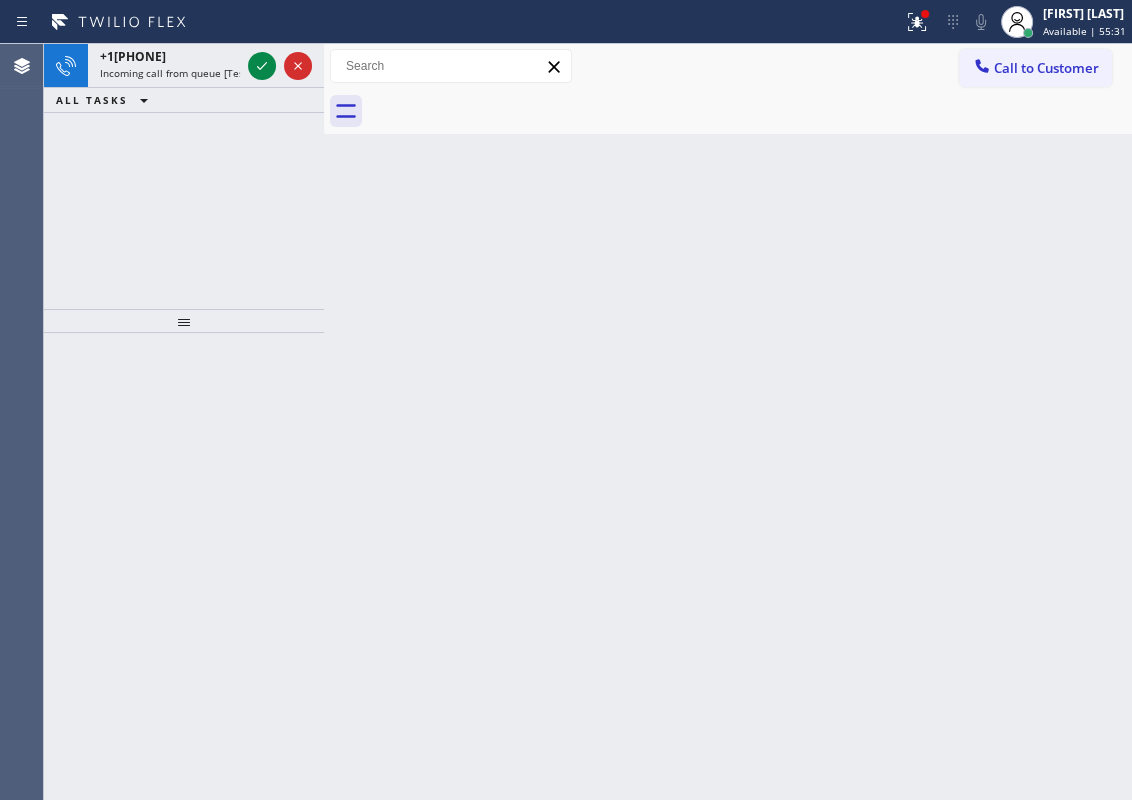 click on "Back to Dashboard Change Sender ID Customers Technicians Select a contact Outbound call Technician Search Technician Your caller id phone number Your caller id phone number Call Technician info Name   Phone none Address none Change Sender ID HVAC [PHONE] 5 Star Appliance [PHONE] Appliance Repair [PHONE] Plumbing [PHONE] Air Duct Cleaning [PHONE]  Electricians [PHONE] Cancel Change Check personal SMS Reset Change booking [PHONE] Call to Customer Outbound call Location American Service Alliance Calumet City Your caller id phone number [PHONE] Customer number Call Outbound call Technician Search Technician Your caller id phone number Your caller id phone number Call booking [PHONE]" at bounding box center [728, 422] 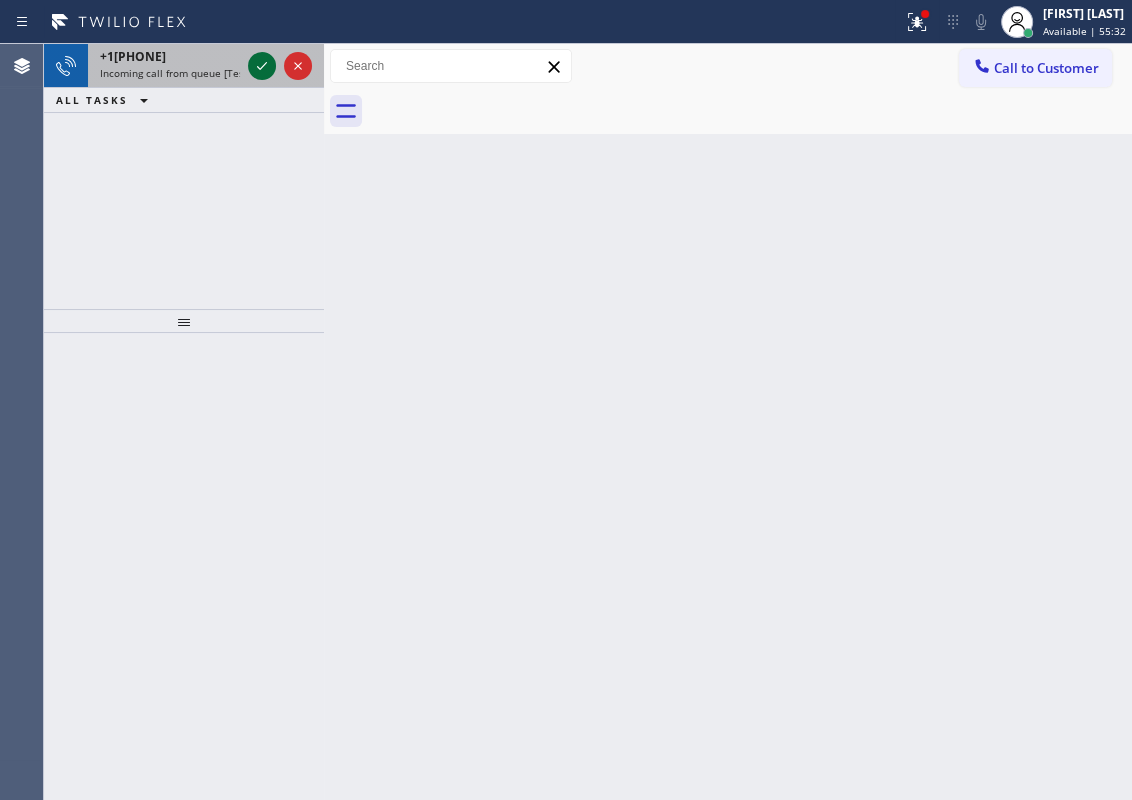 click 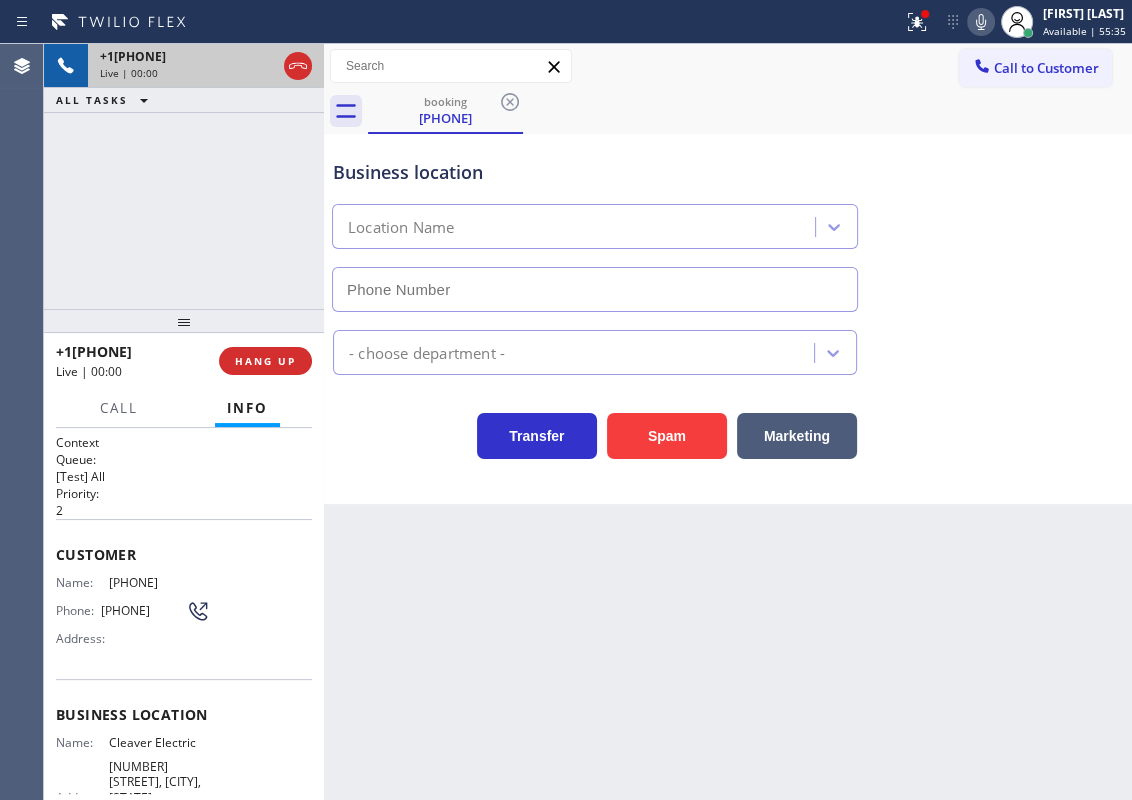 type on "([PHONE])" 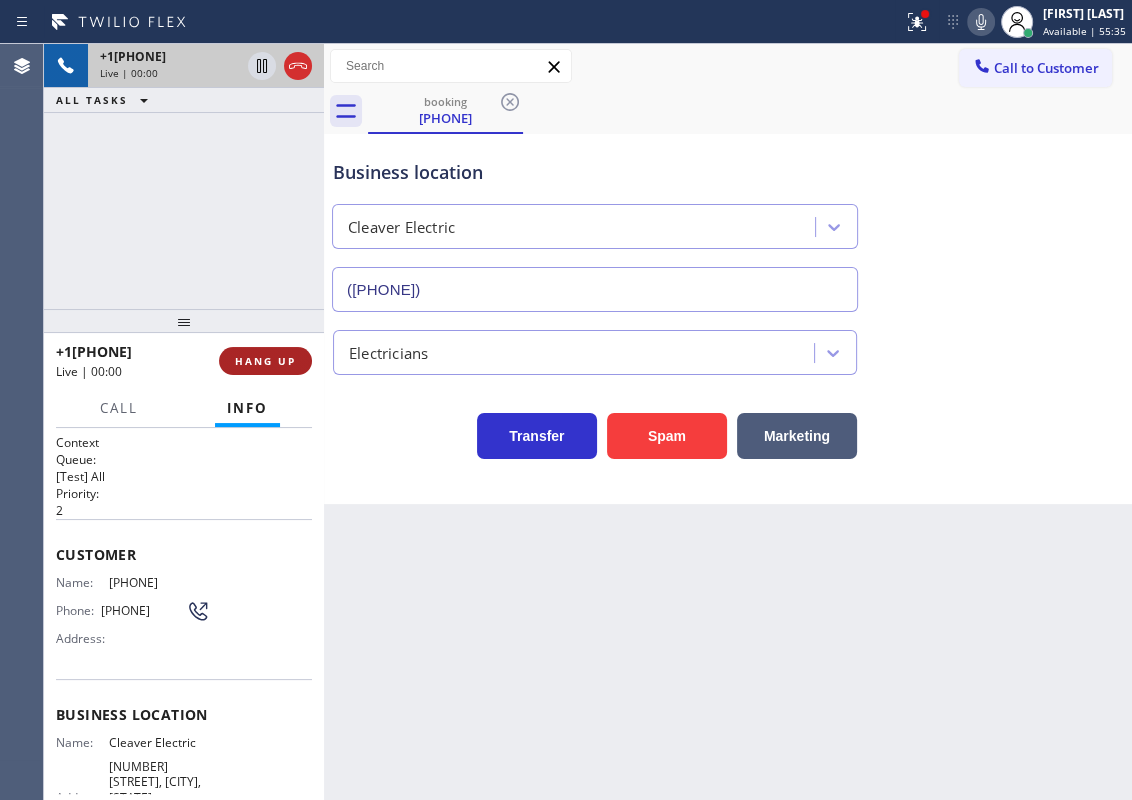 click on "HANG UP" at bounding box center (265, 361) 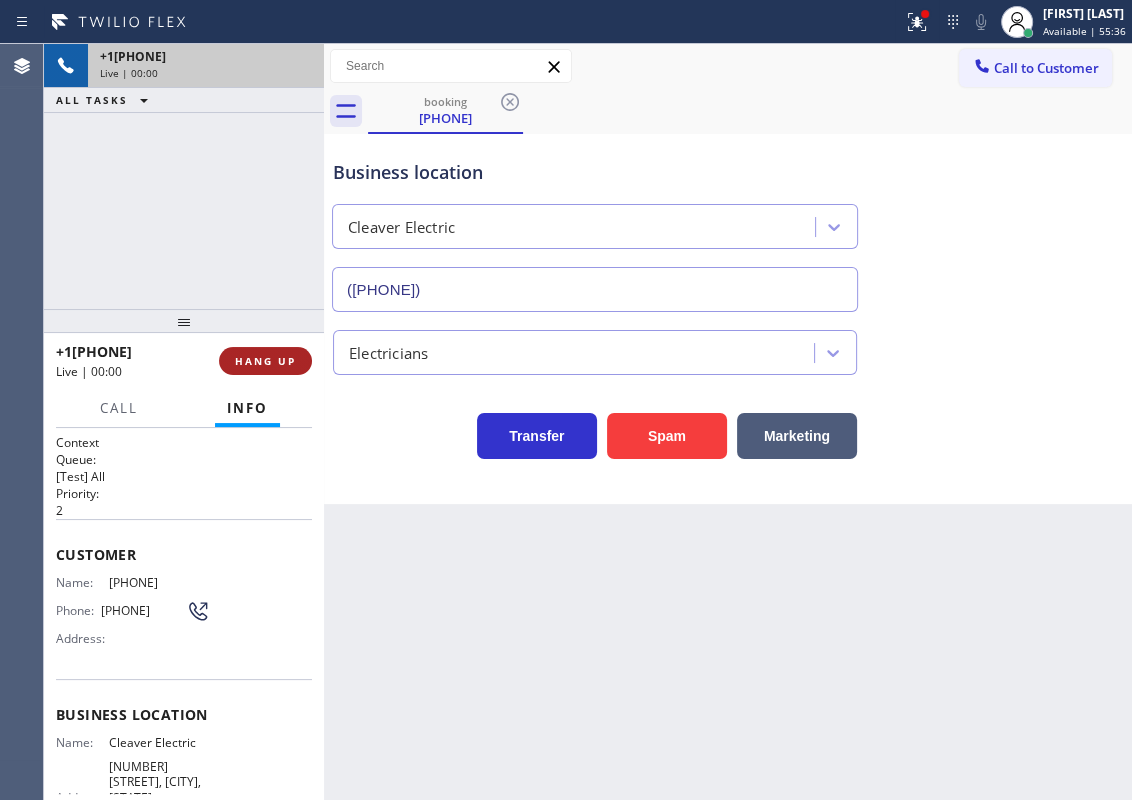 click on "HANG UP" at bounding box center [265, 361] 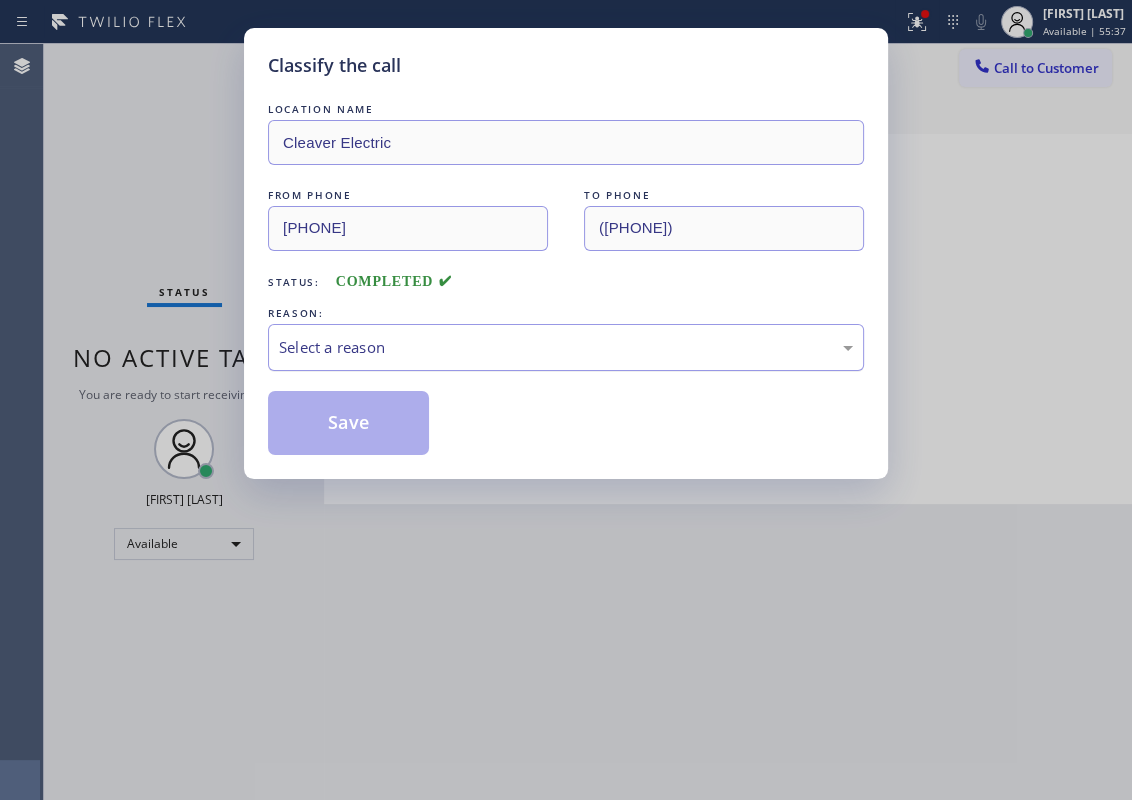 drag, startPoint x: 430, startPoint y: 340, endPoint x: 428, endPoint y: 352, distance: 12.165525 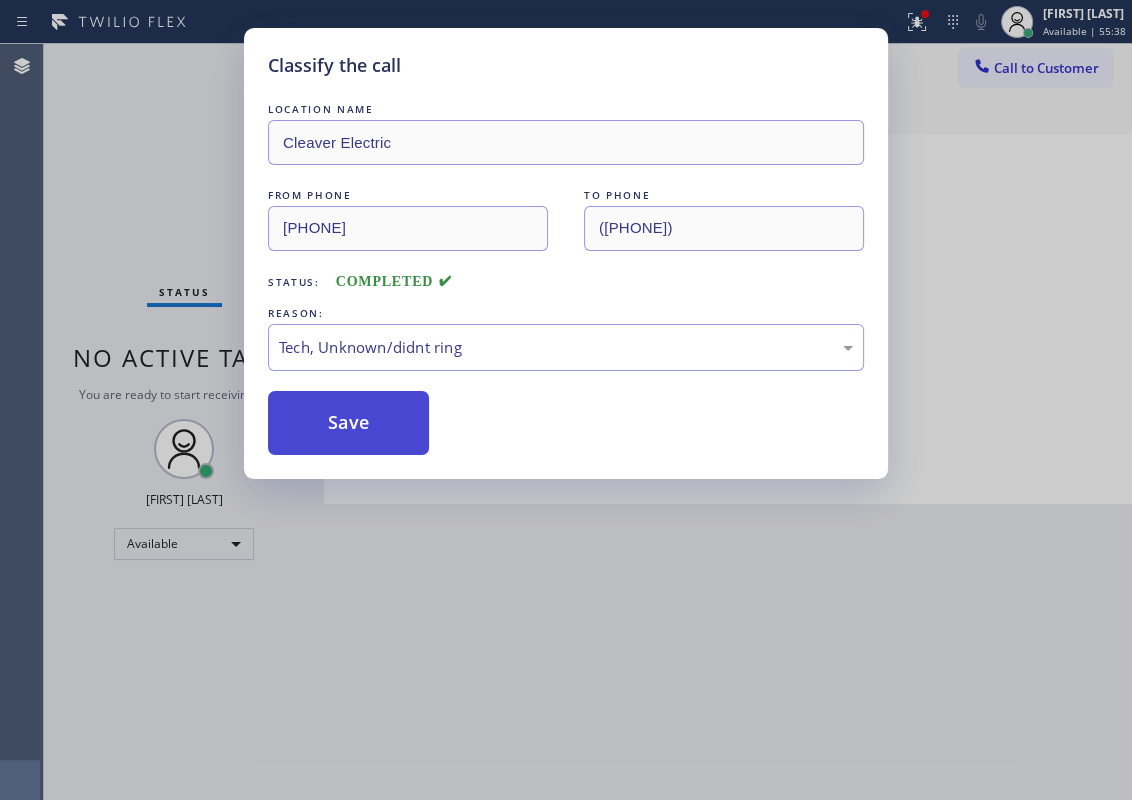 click on "Save" at bounding box center (348, 423) 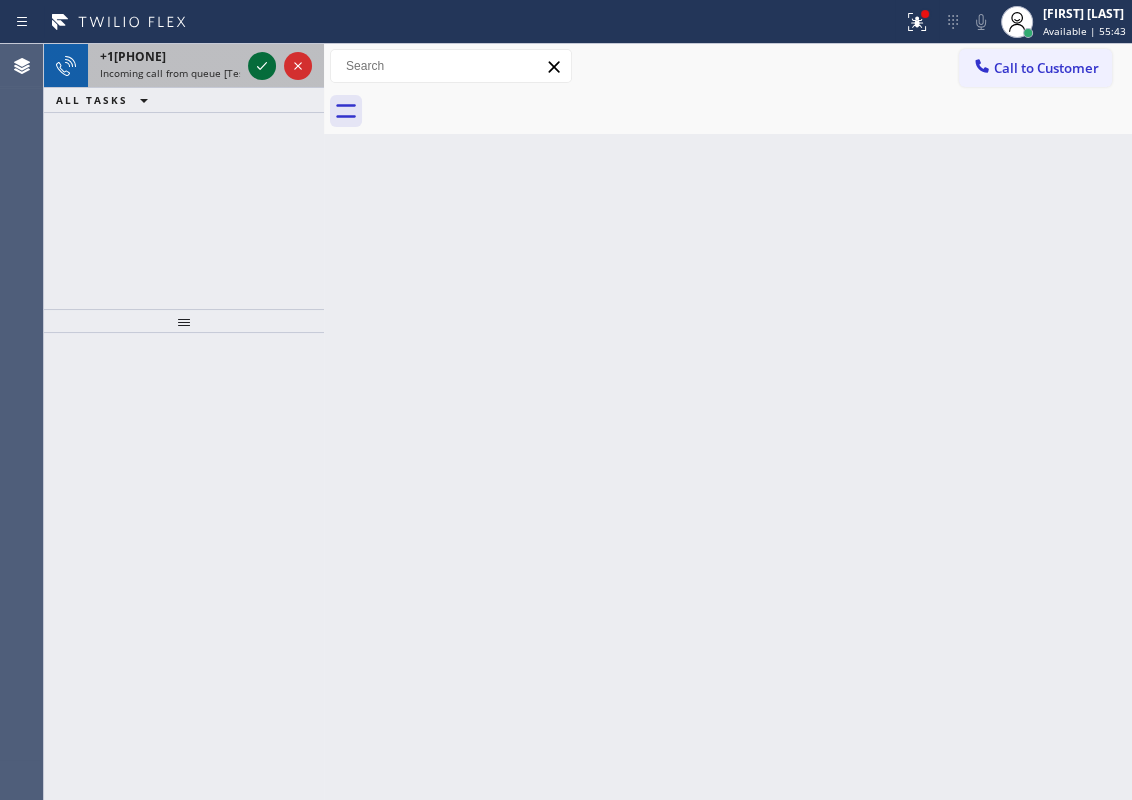 click 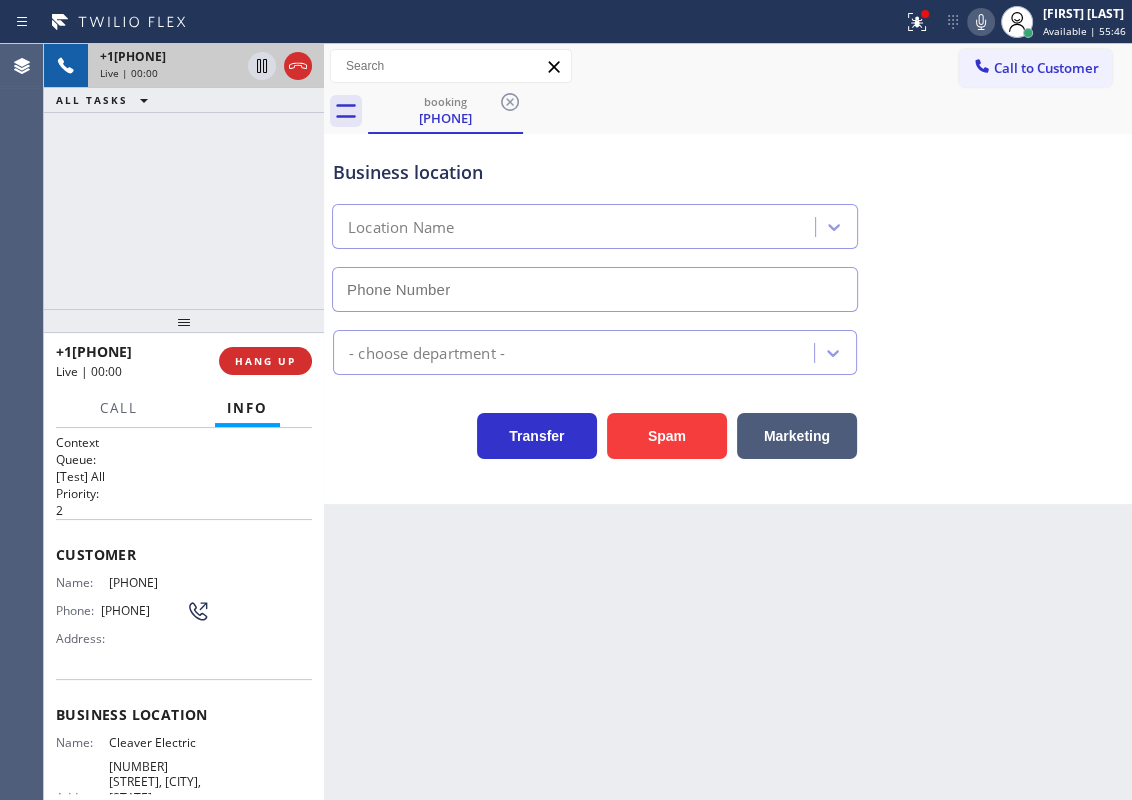 type on "([PHONE])" 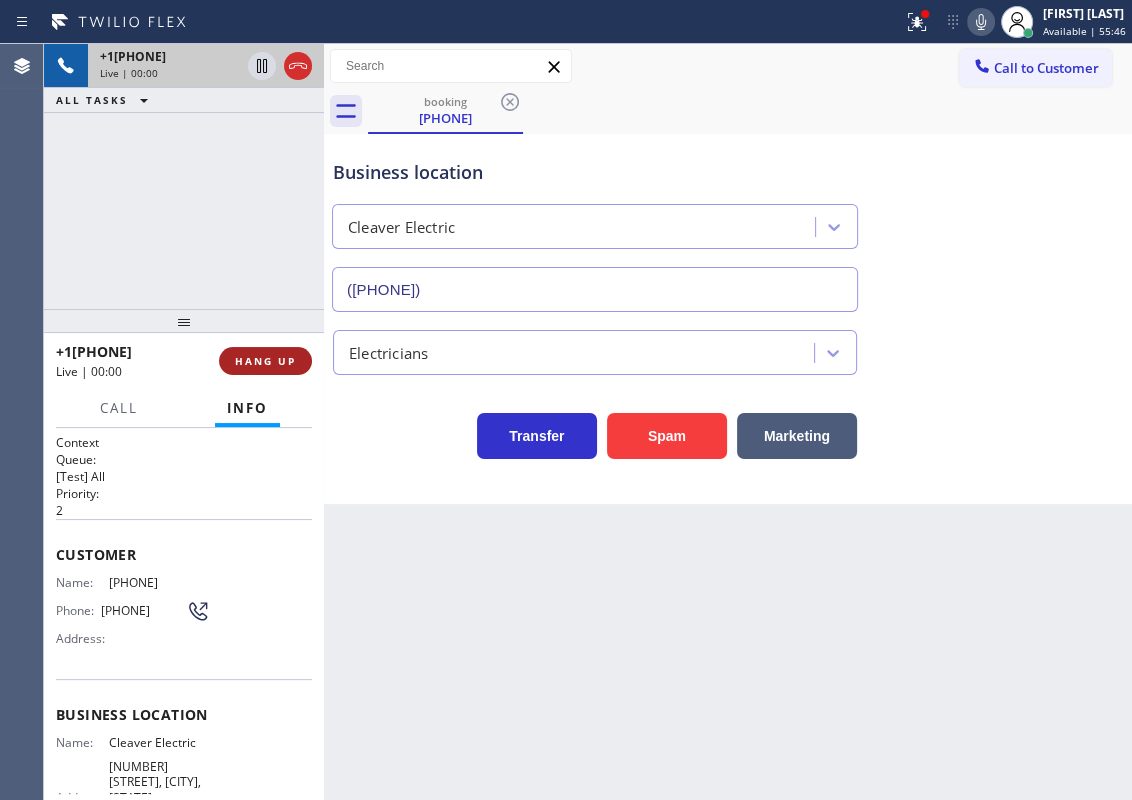 click on "HANG UP" at bounding box center [265, 361] 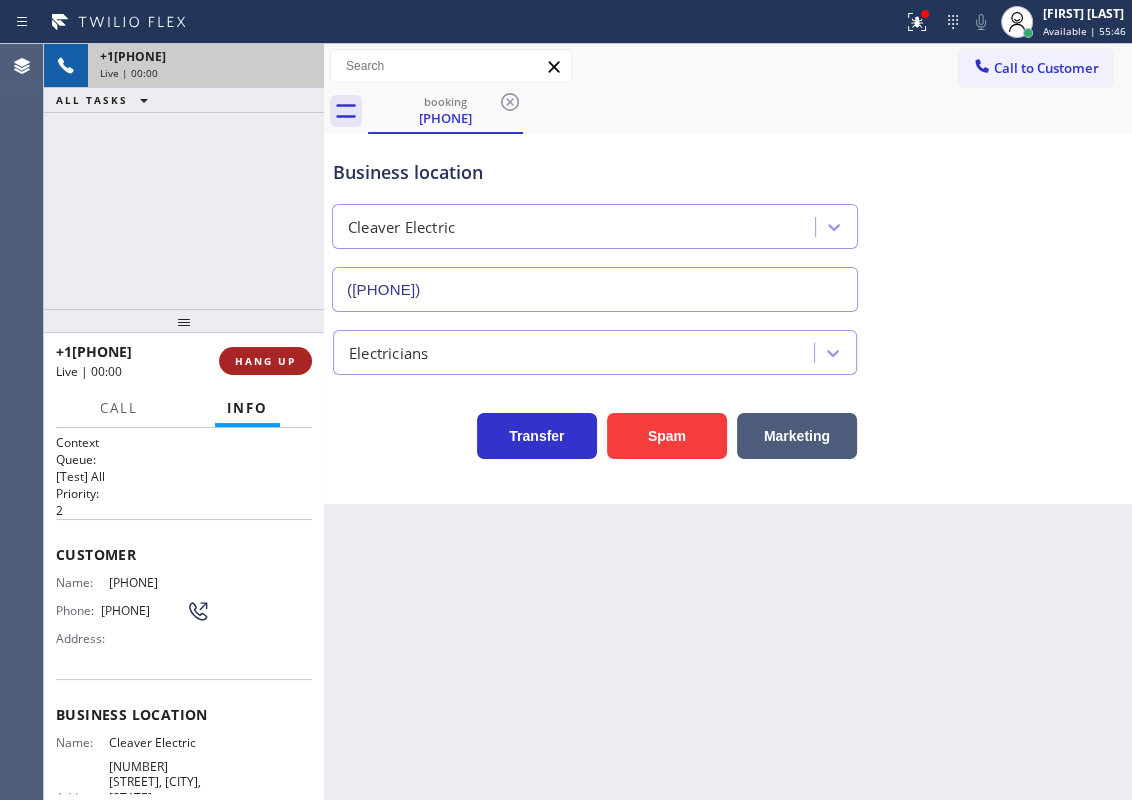 click on "HANG UP" at bounding box center [265, 361] 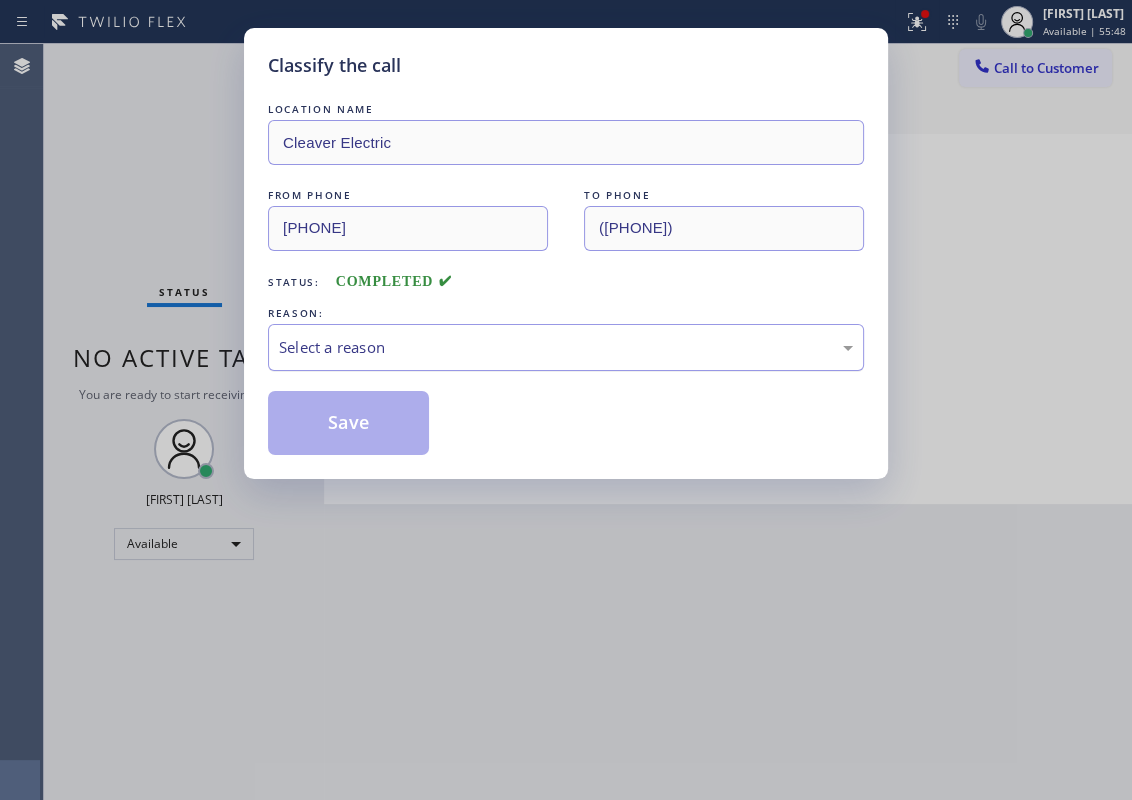 click on "Select a reason" at bounding box center (566, 347) 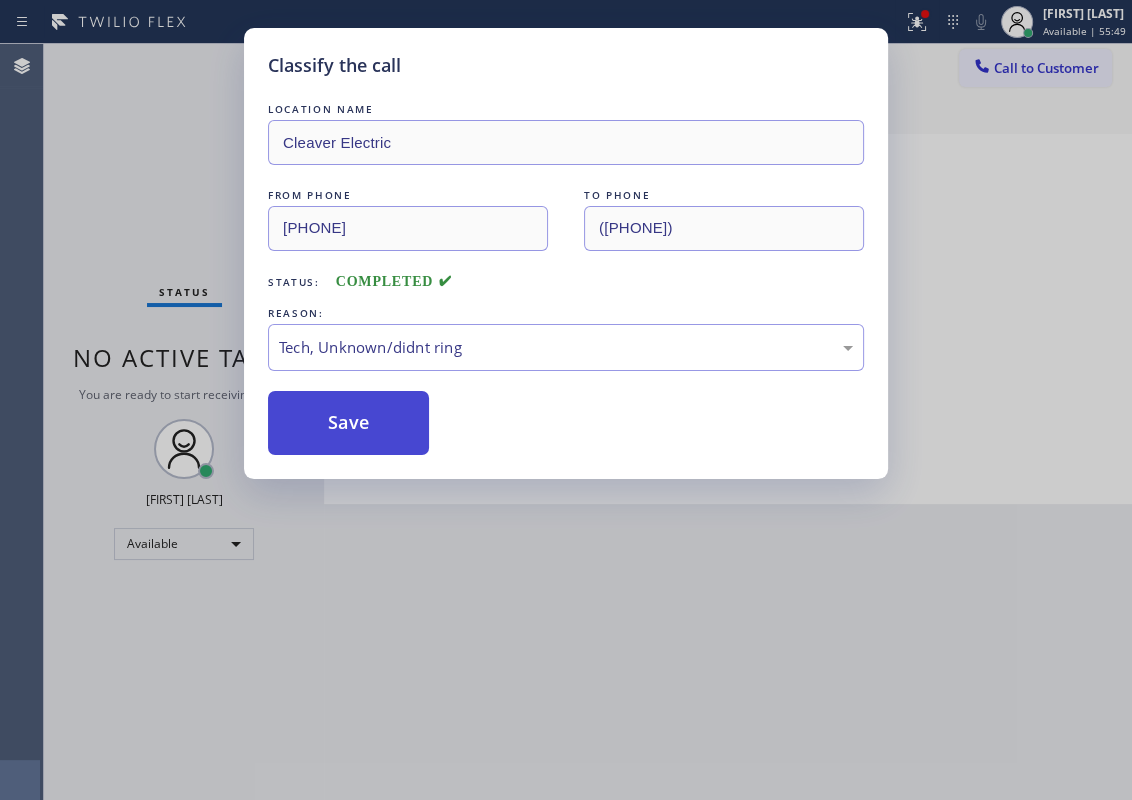 click on "Save" at bounding box center (348, 423) 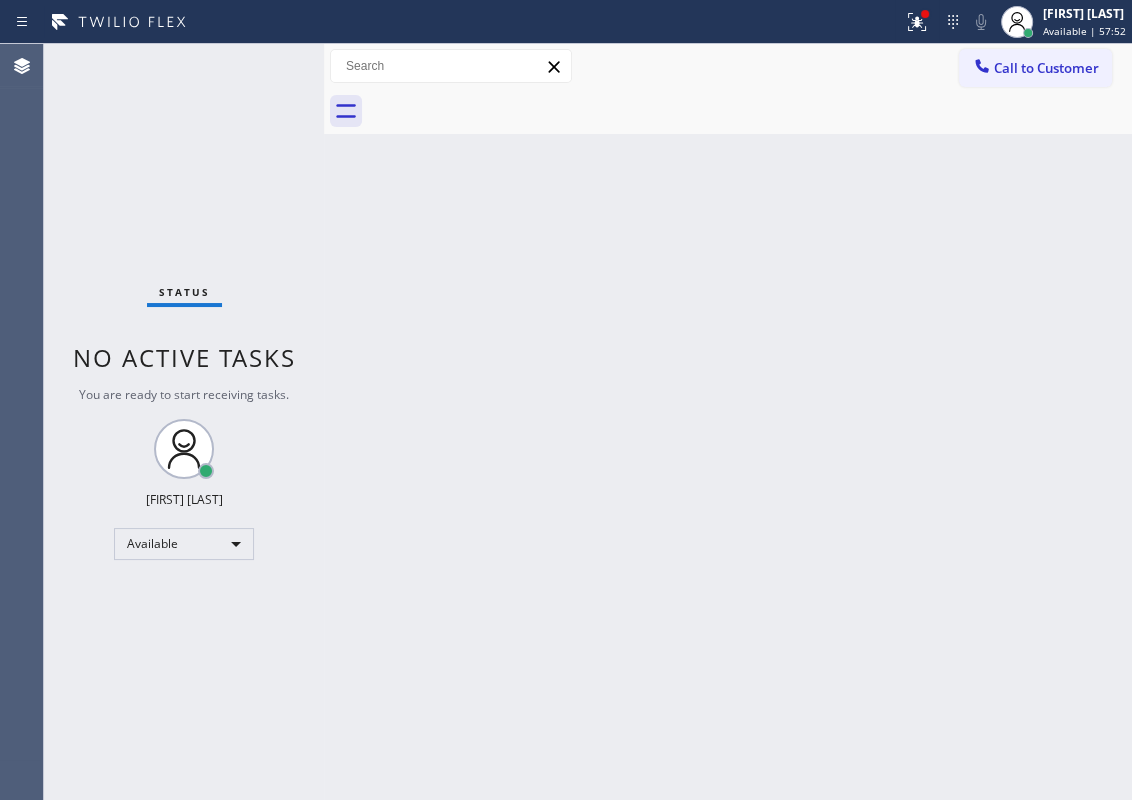 click on "Back to Dashboard Change Sender ID Customers Technicians Select a contact Outbound call Technician Search Technician Your caller id phone number Your caller id phone number Call Technician info Name   Phone none Address none Change Sender ID HVAC [PHONE] 5 Star Appliance [PHONE] Appliance Repair [PHONE] Plumbing [PHONE] Air Duct Cleaning [PHONE]  Electricians [PHONE] Cancel Change Check personal SMS Reset Change booking [PHONE] Call to Customer Outbound call Location American Service Alliance Calumet City Your caller id phone number [PHONE] Customer number Call Outbound call Technician Search Technician Your caller id phone number Your caller id phone number Call booking [PHONE]" at bounding box center [728, 422] 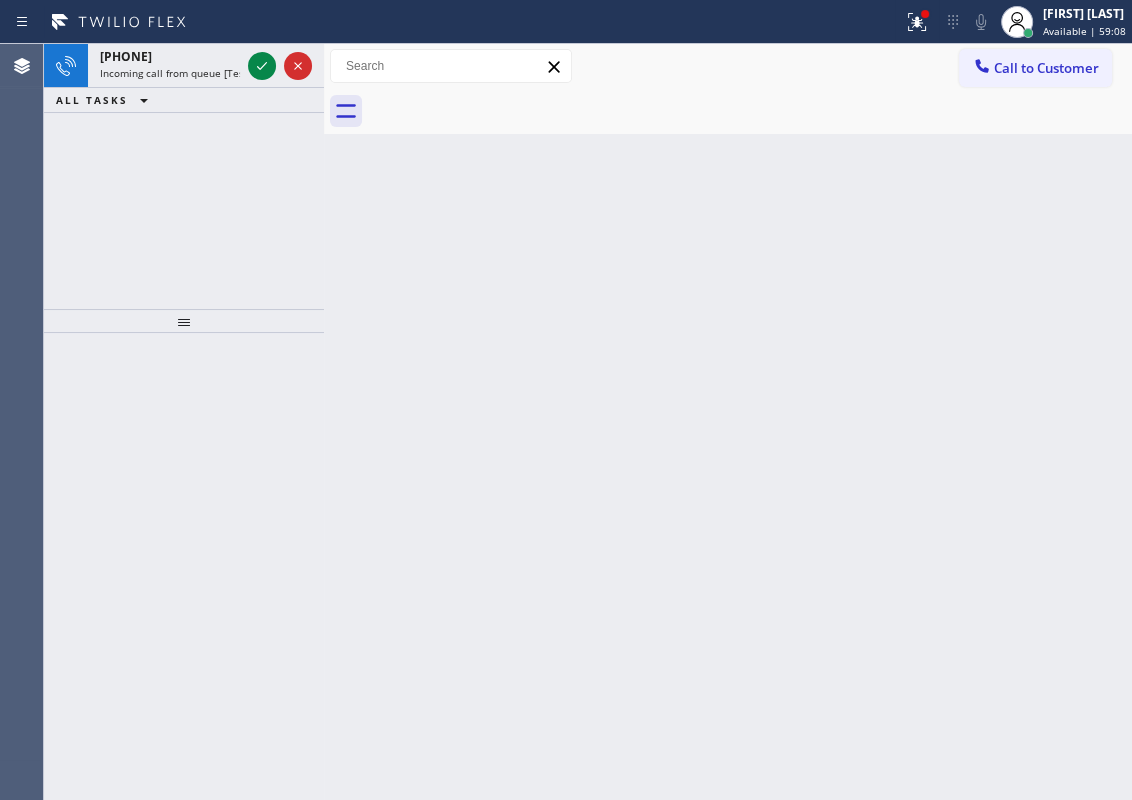 click on "Back to Dashboard Change Sender ID Customers Technicians Select a contact Outbound call Technician Search Technician Your caller id phone number Your caller id phone number Call Technician info Name   Phone none Address none Change Sender ID HVAC [PHONE] 5 Star Appliance [PHONE] Appliance Repair [PHONE] Plumbing [PHONE] Air Duct Cleaning [PHONE]  Electricians [PHONE] Cancel Change Check personal SMS Reset Change booking [PHONE] Call to Customer Outbound call Location American Service Alliance Calumet City Your caller id phone number [PHONE] Customer number Call Outbound call Technician Search Technician Your caller id phone number Your caller id phone number Call booking [PHONE]" at bounding box center [728, 422] 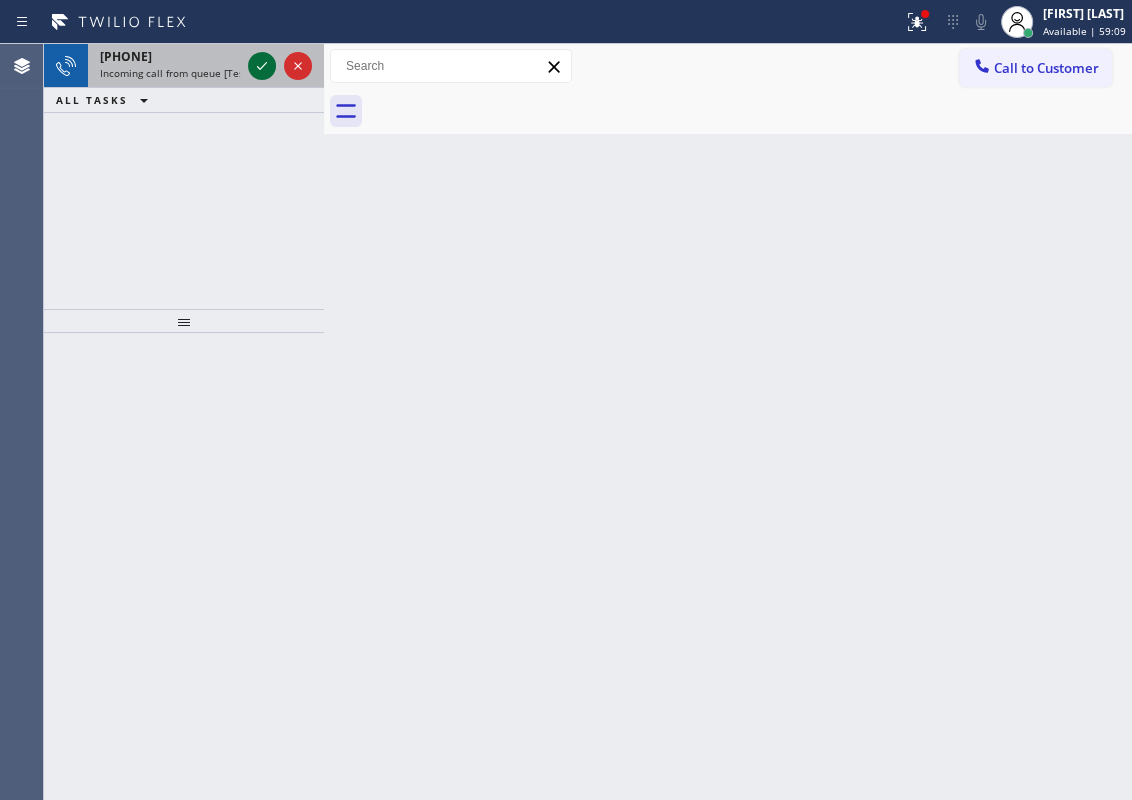 click 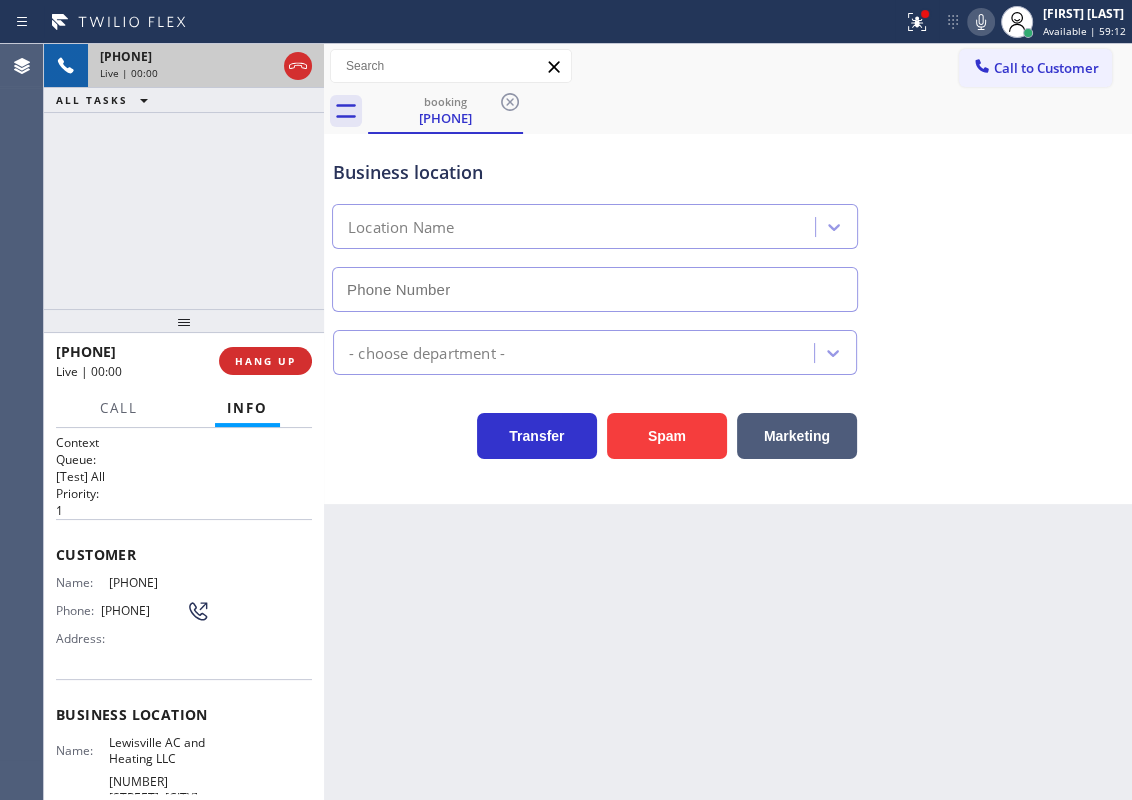 type on "[PHONE]" 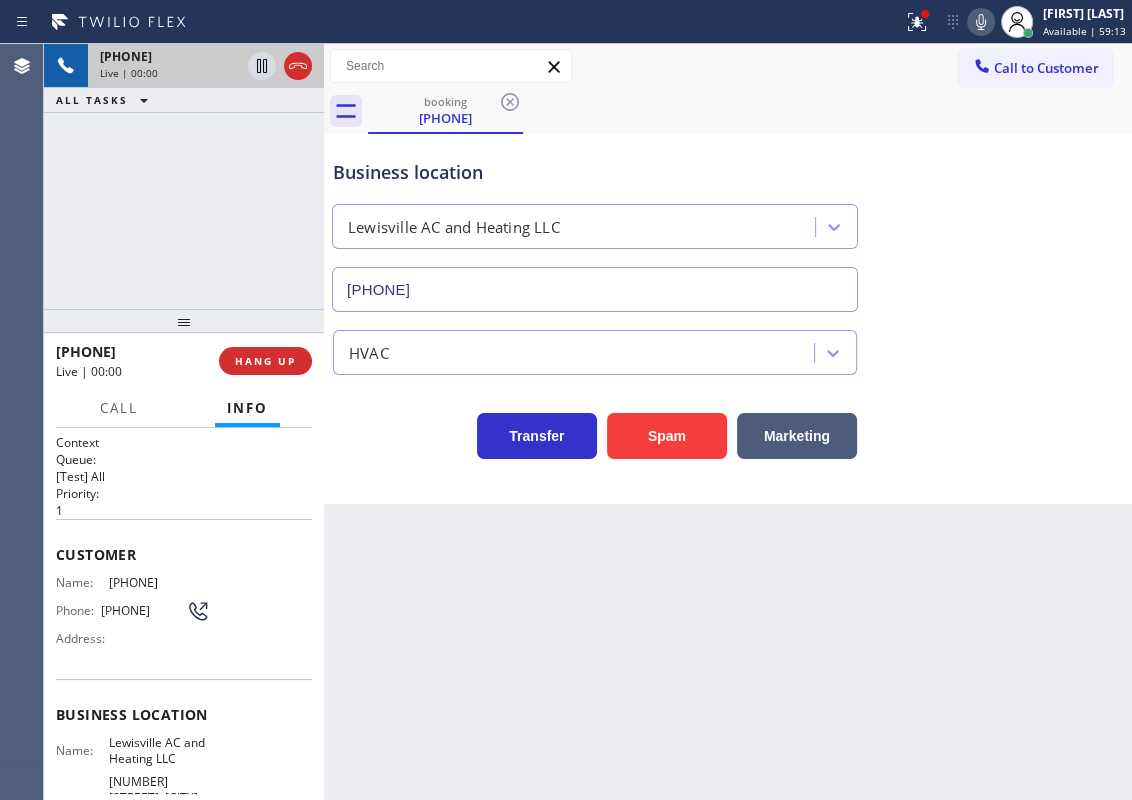 click on "[PHONE] Live | [TIME] HANG UP" at bounding box center (184, 361) 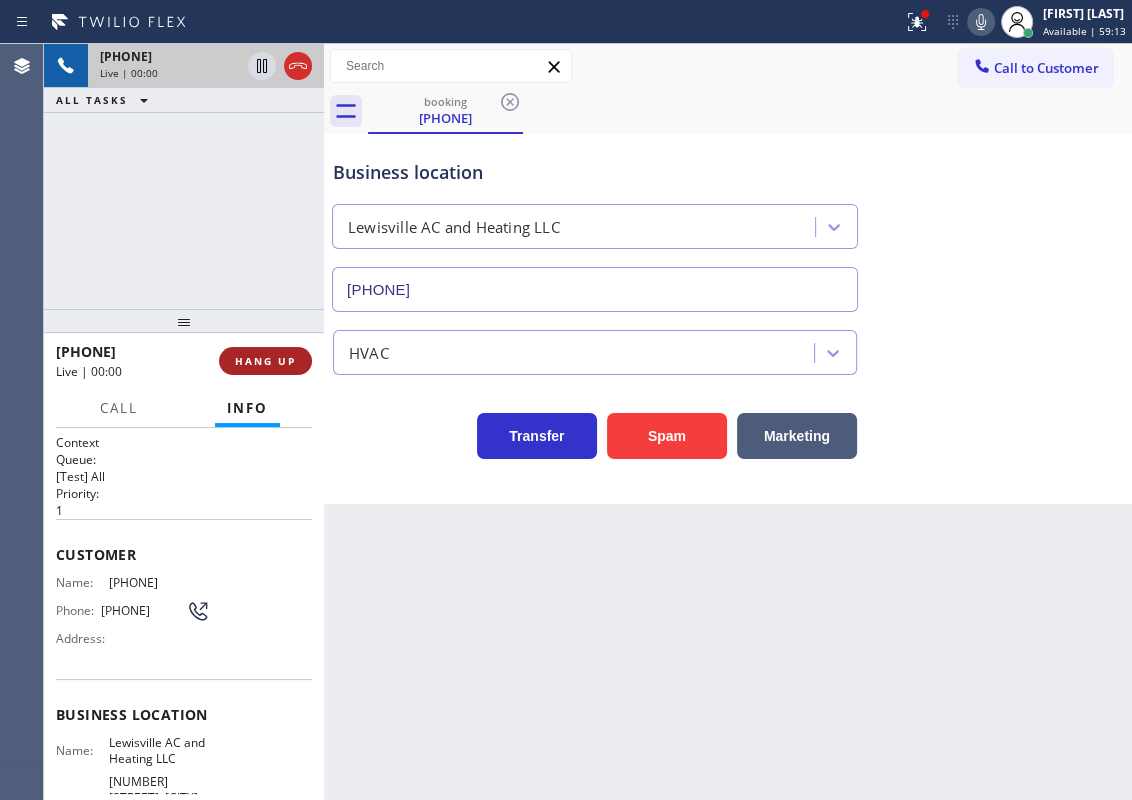 click on "HANG UP" at bounding box center [265, 361] 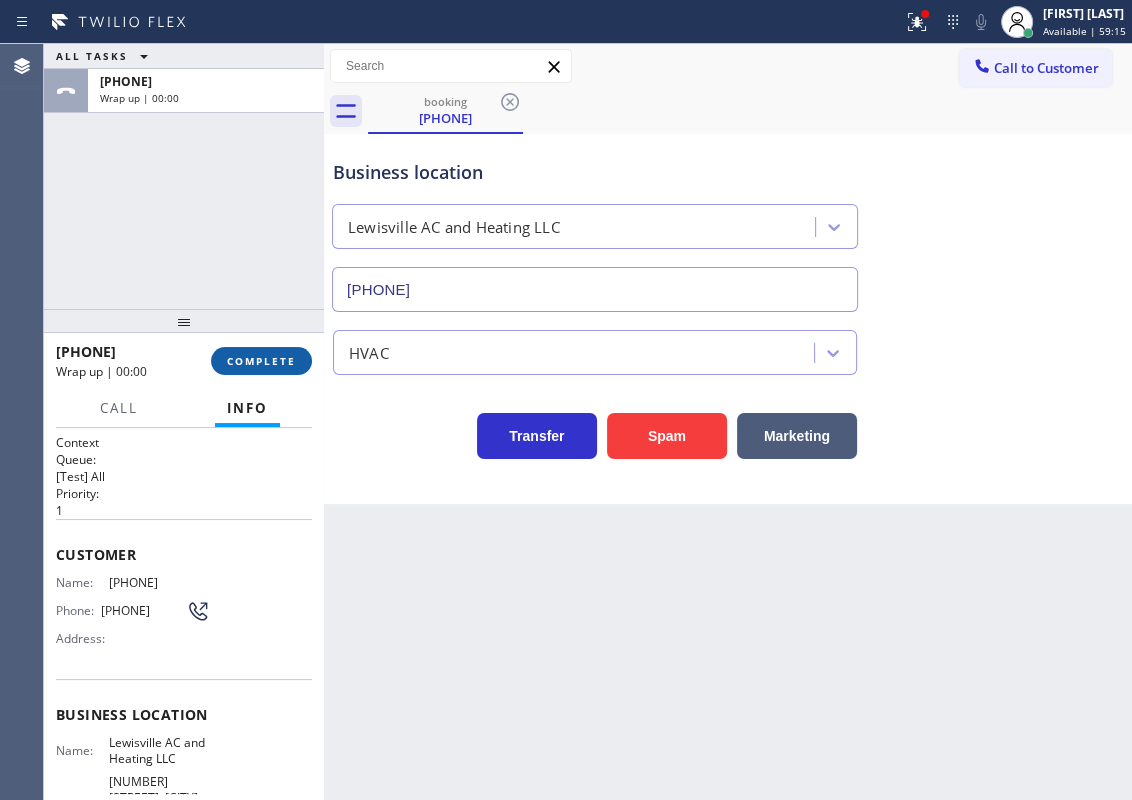 click on "COMPLETE" at bounding box center [261, 361] 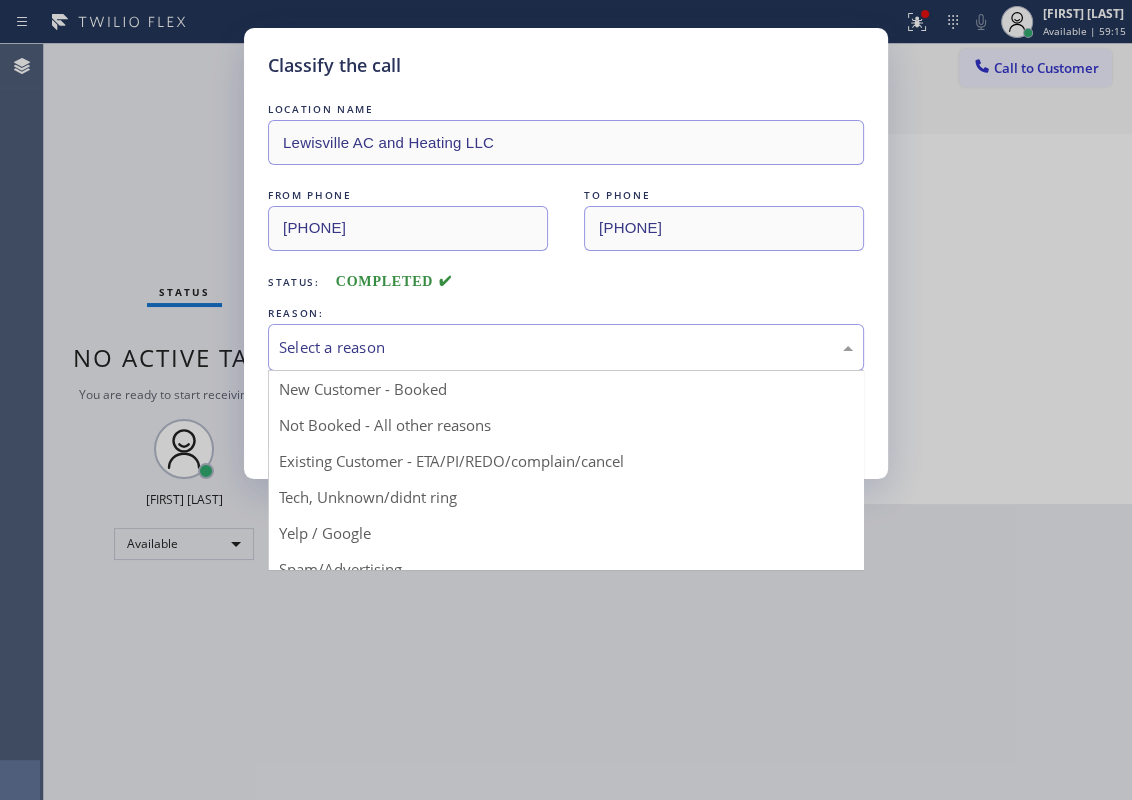click on "Select a reason" at bounding box center [566, 347] 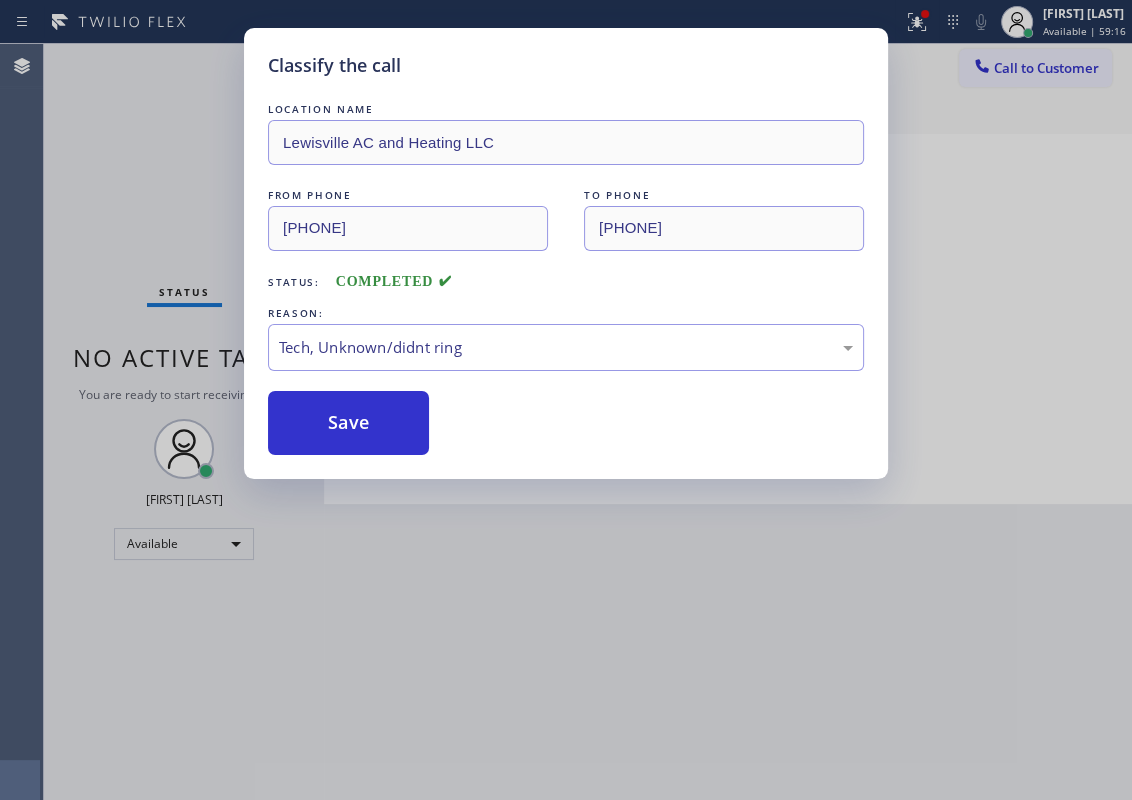 drag, startPoint x: 414, startPoint y: 492, endPoint x: 383, endPoint y: 457, distance: 46.75468 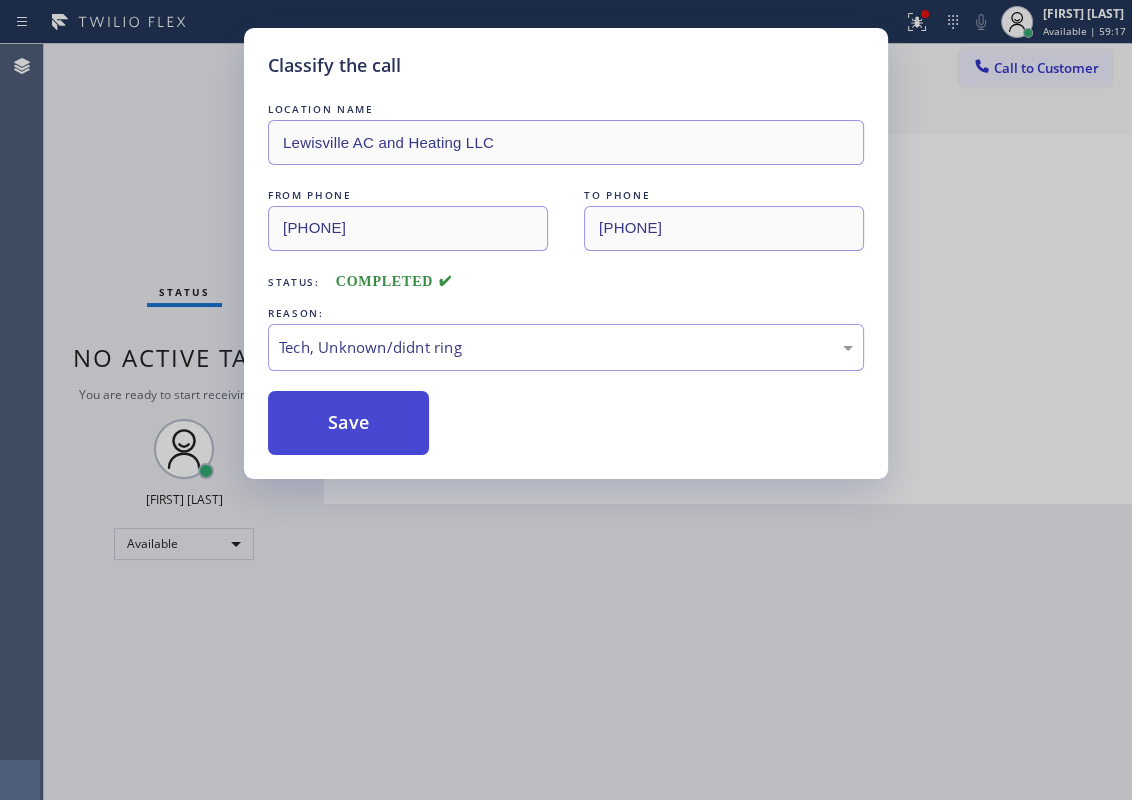 click on "Save" at bounding box center [348, 423] 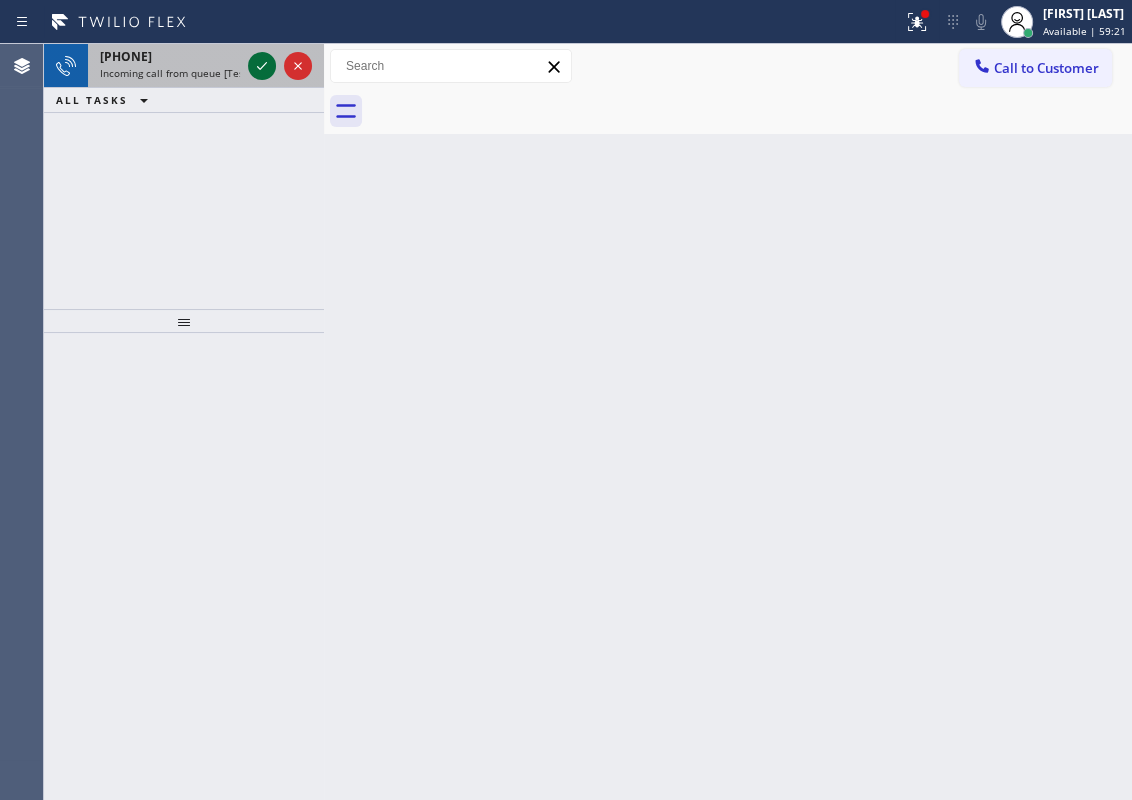 click 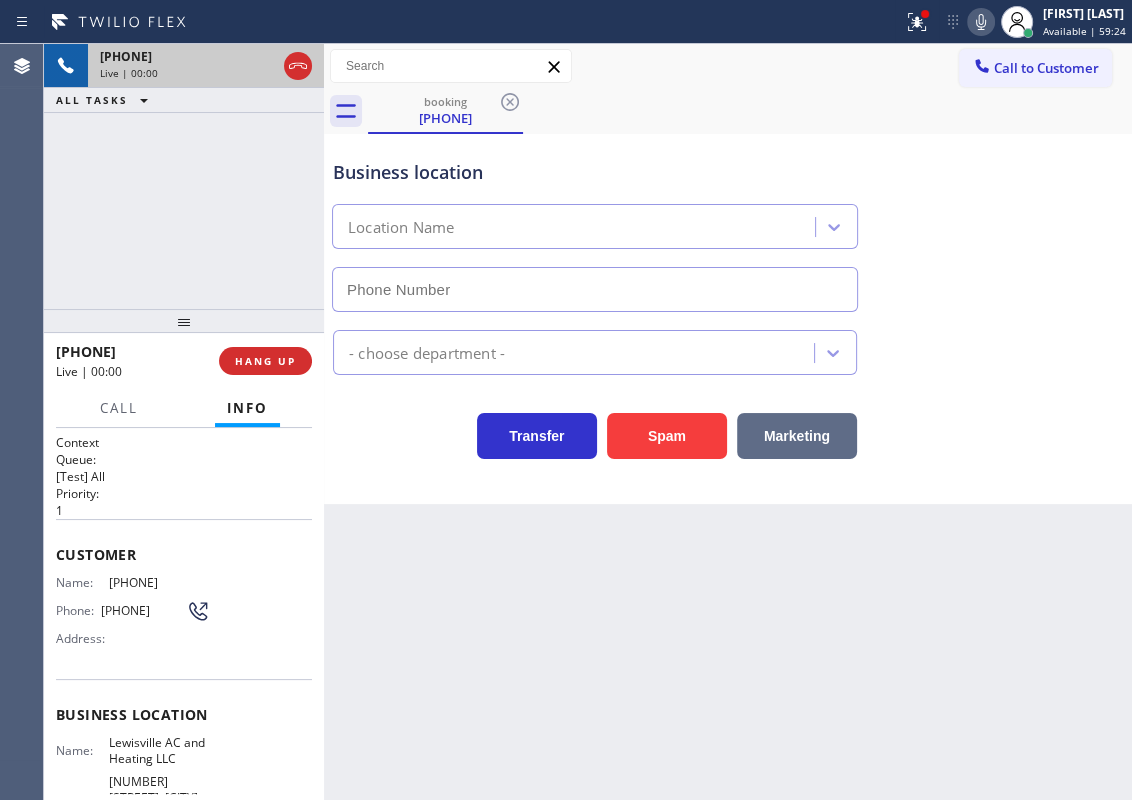 type on "[PHONE]" 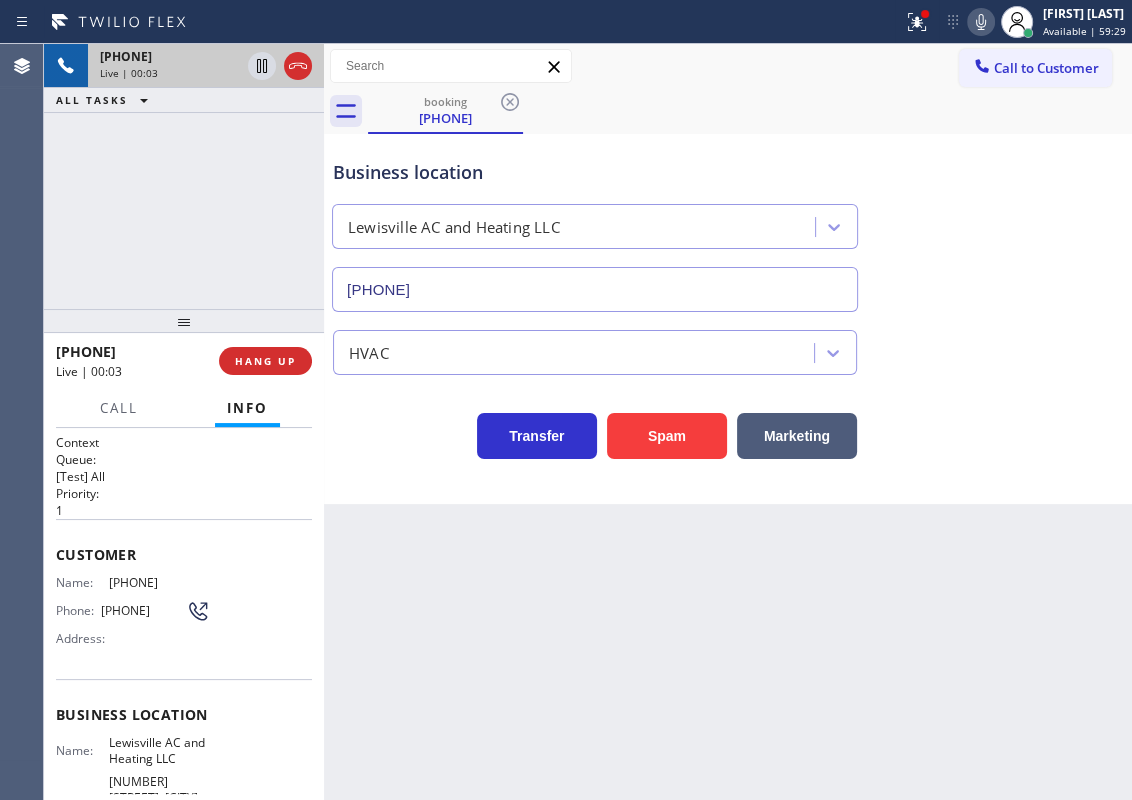 click on "Lewisville AC and Heating LLC" at bounding box center (159, 750) 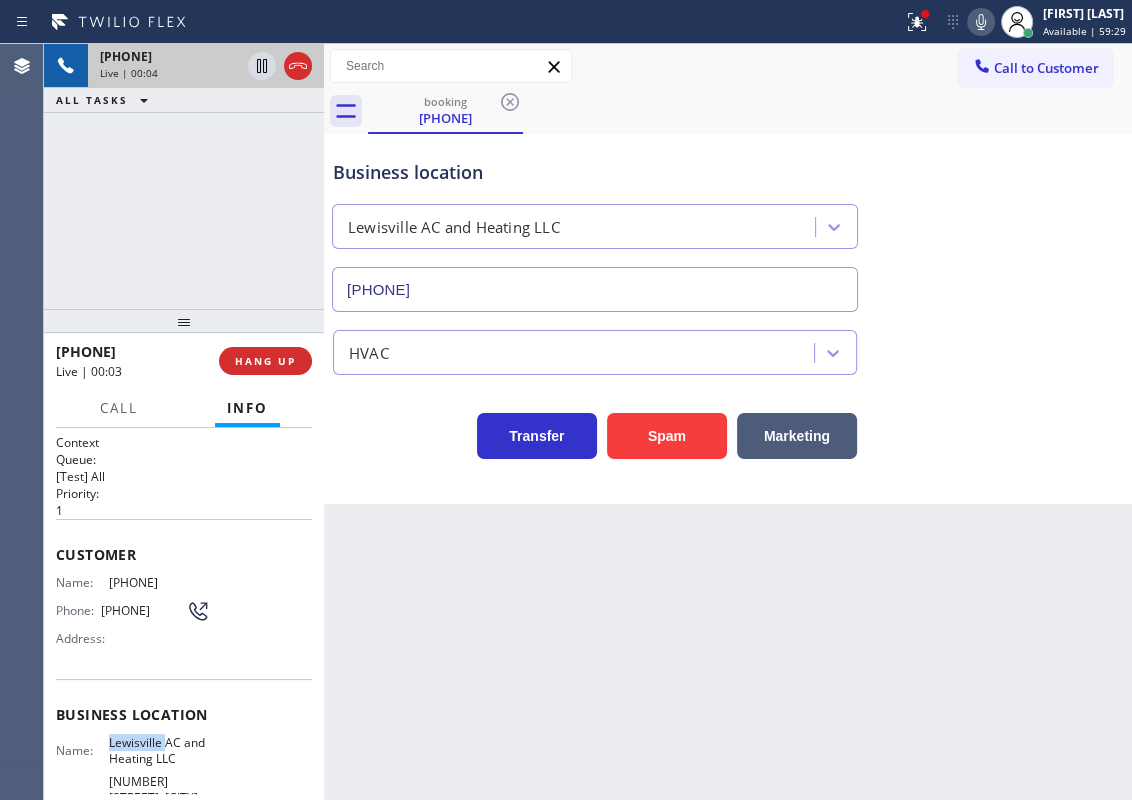 click on "Lewisville AC and Heating LLC" at bounding box center (159, 750) 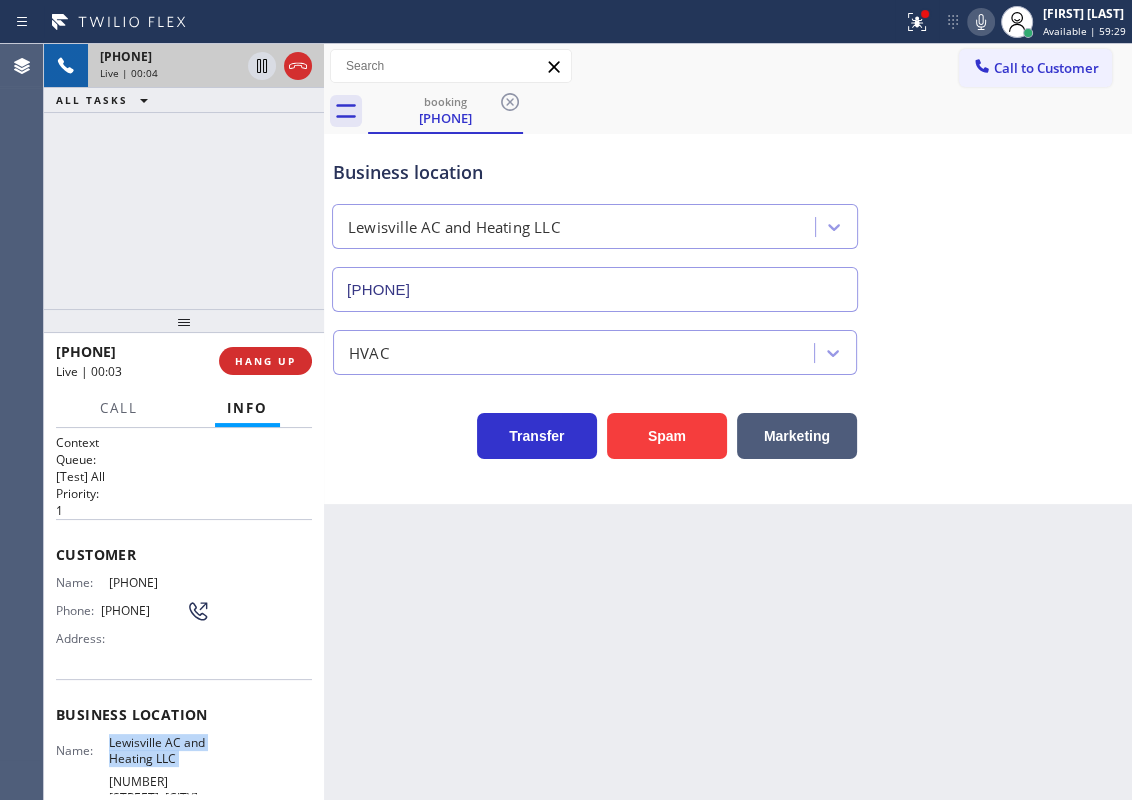 click on "Lewisville AC and Heating LLC" at bounding box center [159, 750] 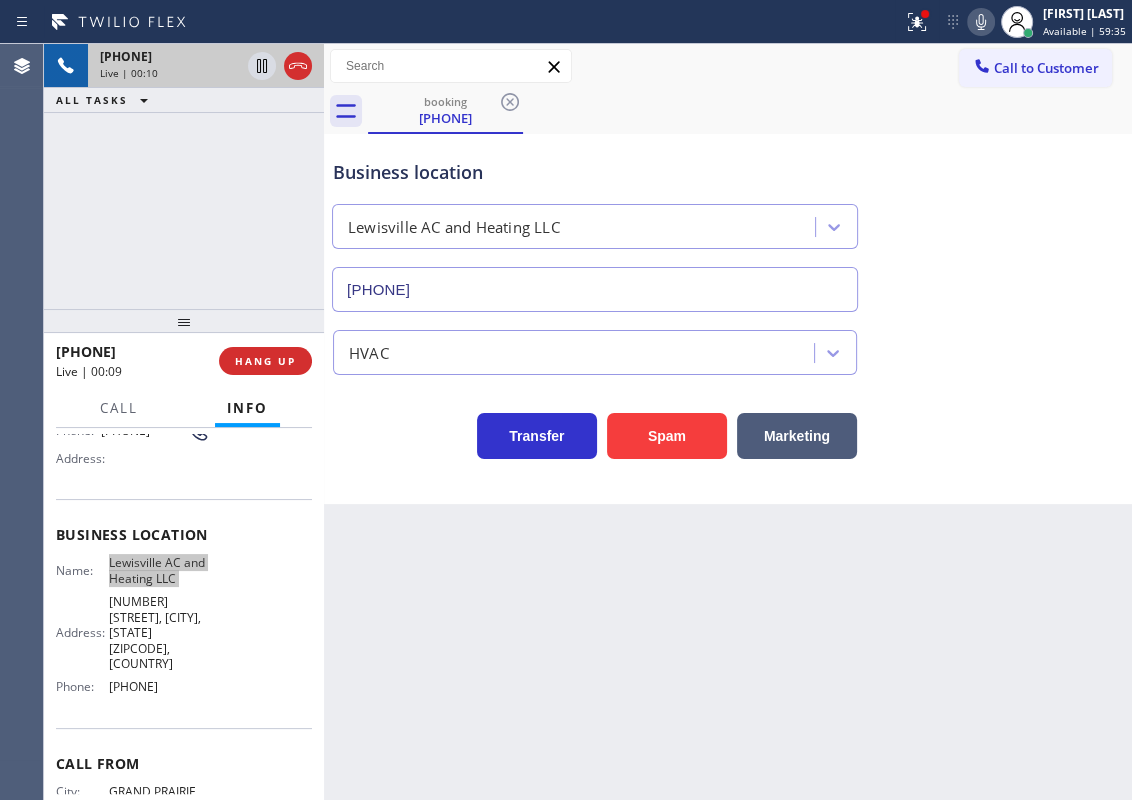 scroll, scrollTop: 181, scrollLeft: 0, axis: vertical 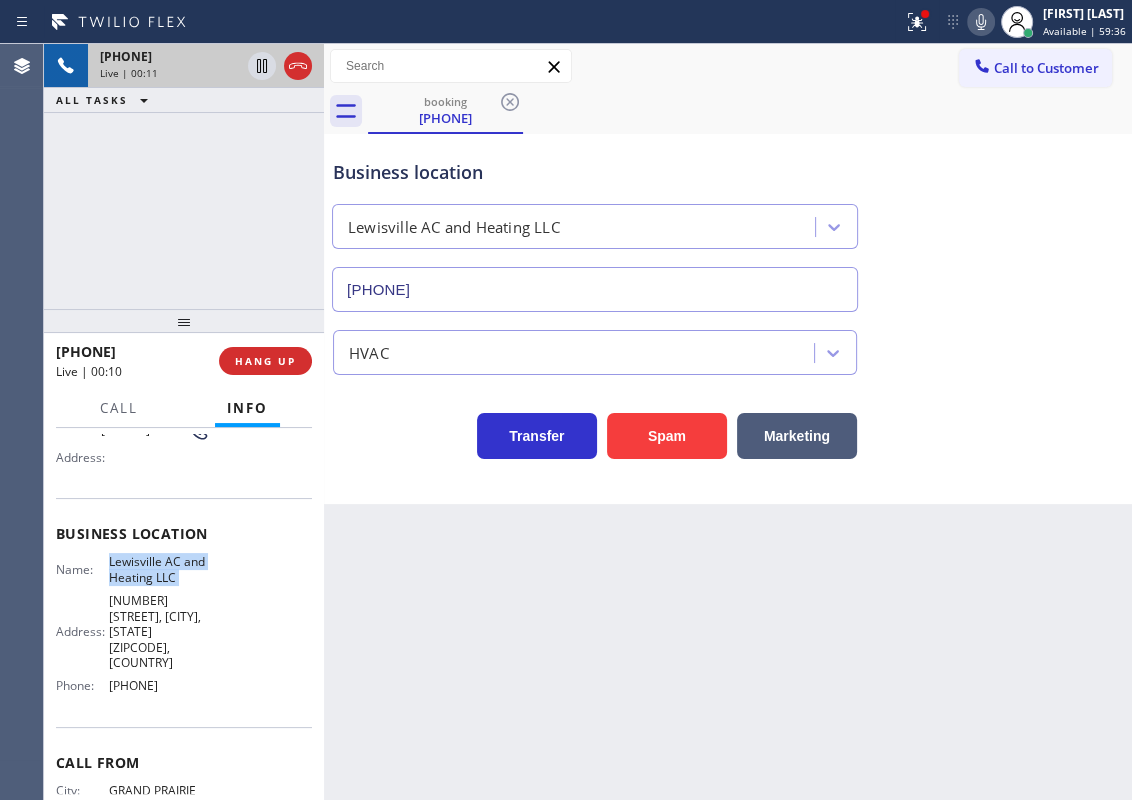 click on "[PHONE]" at bounding box center (159, 685) 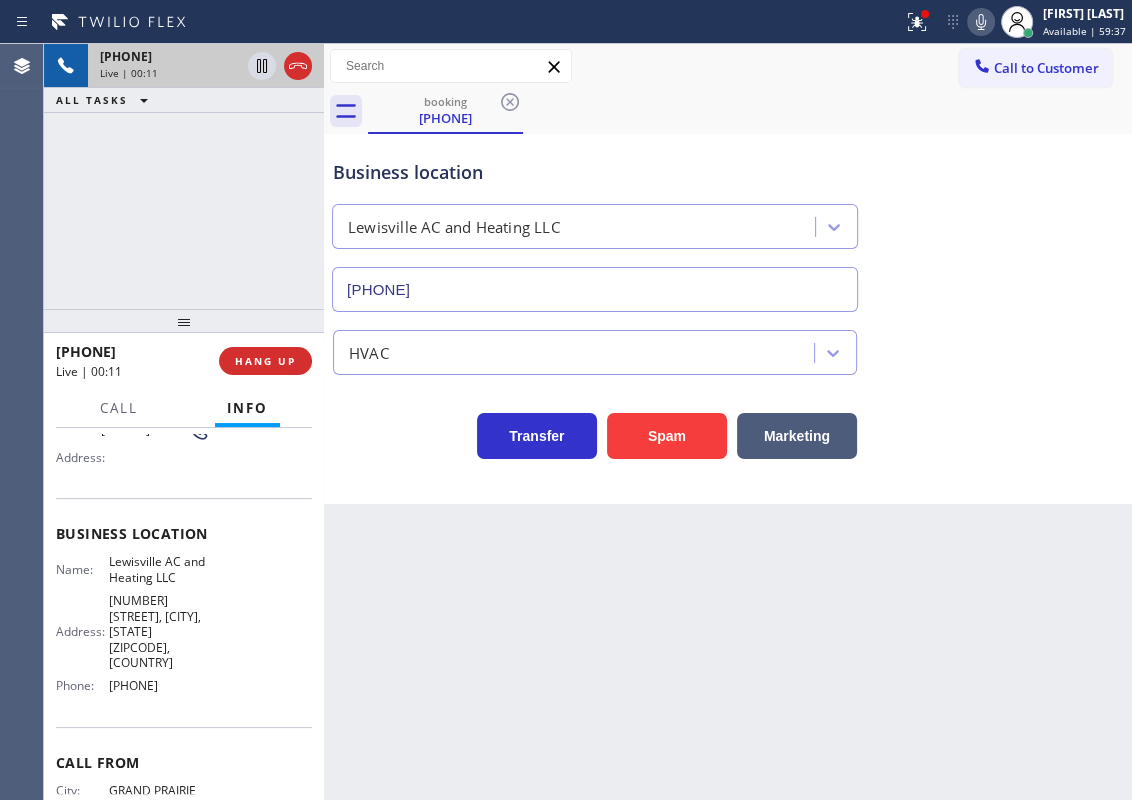 click on "[PHONE]" at bounding box center [159, 685] 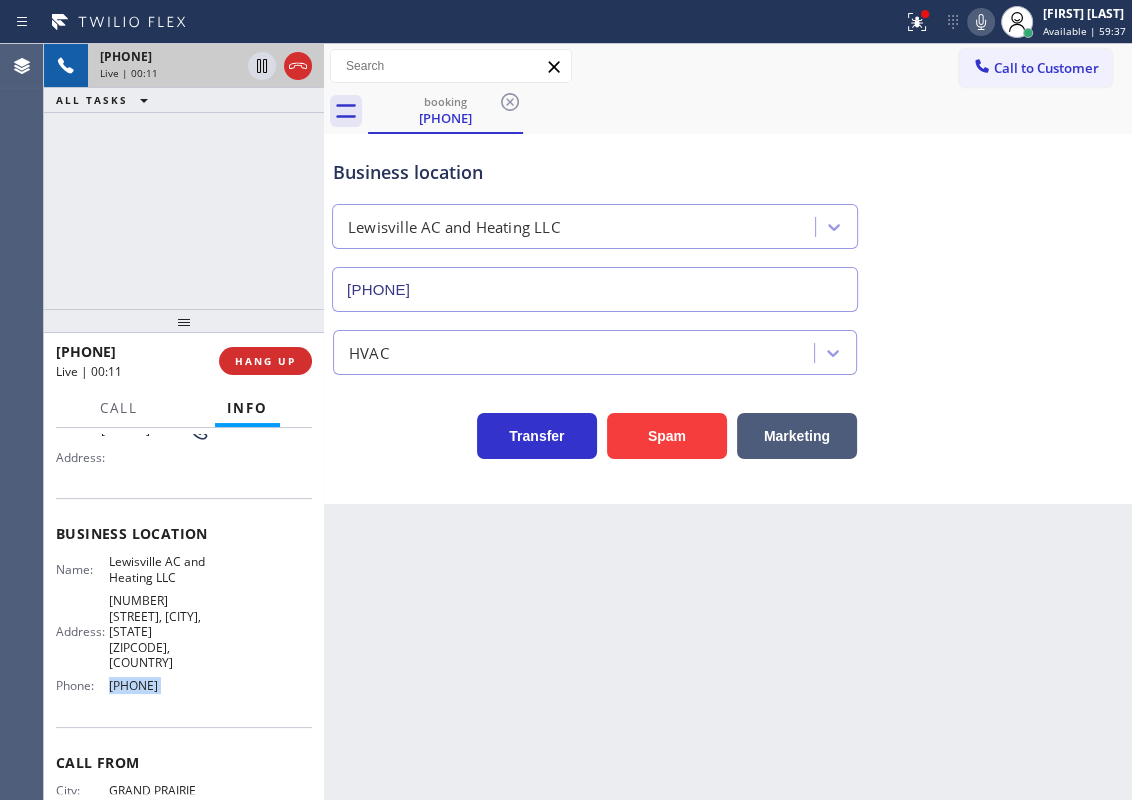 click on "[PHONE]" at bounding box center (159, 685) 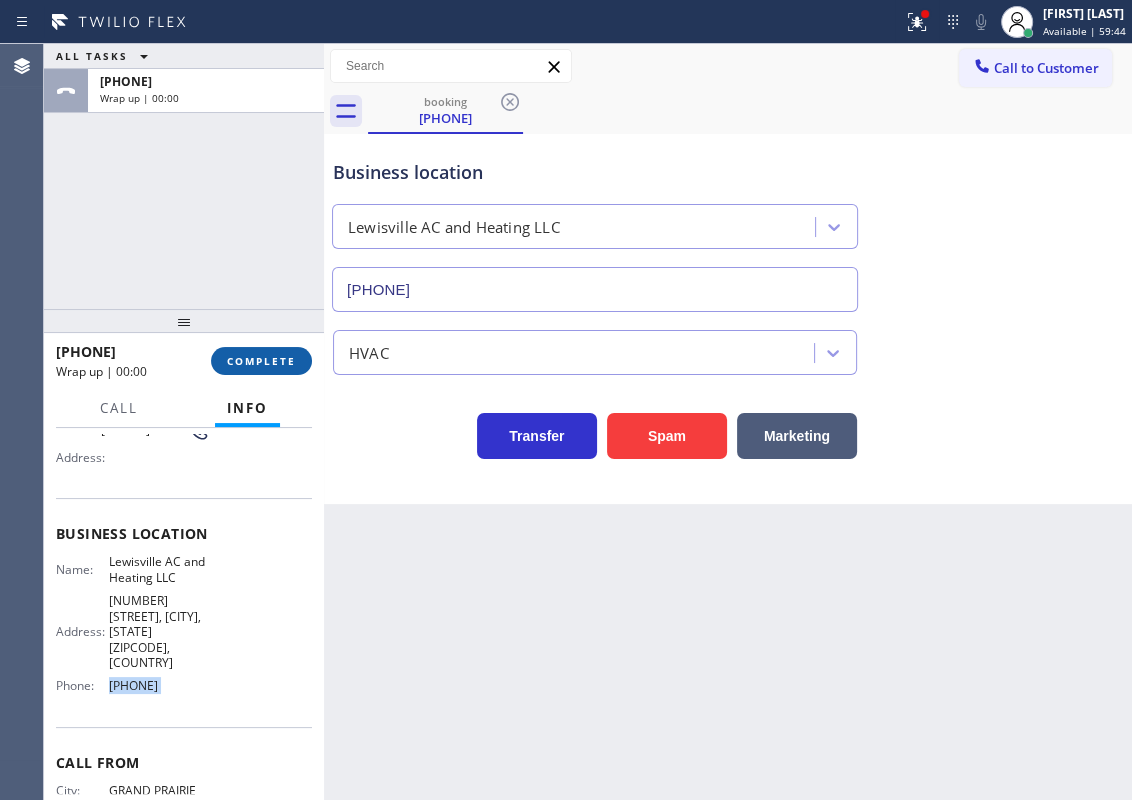 click on "COMPLETE" at bounding box center [261, 361] 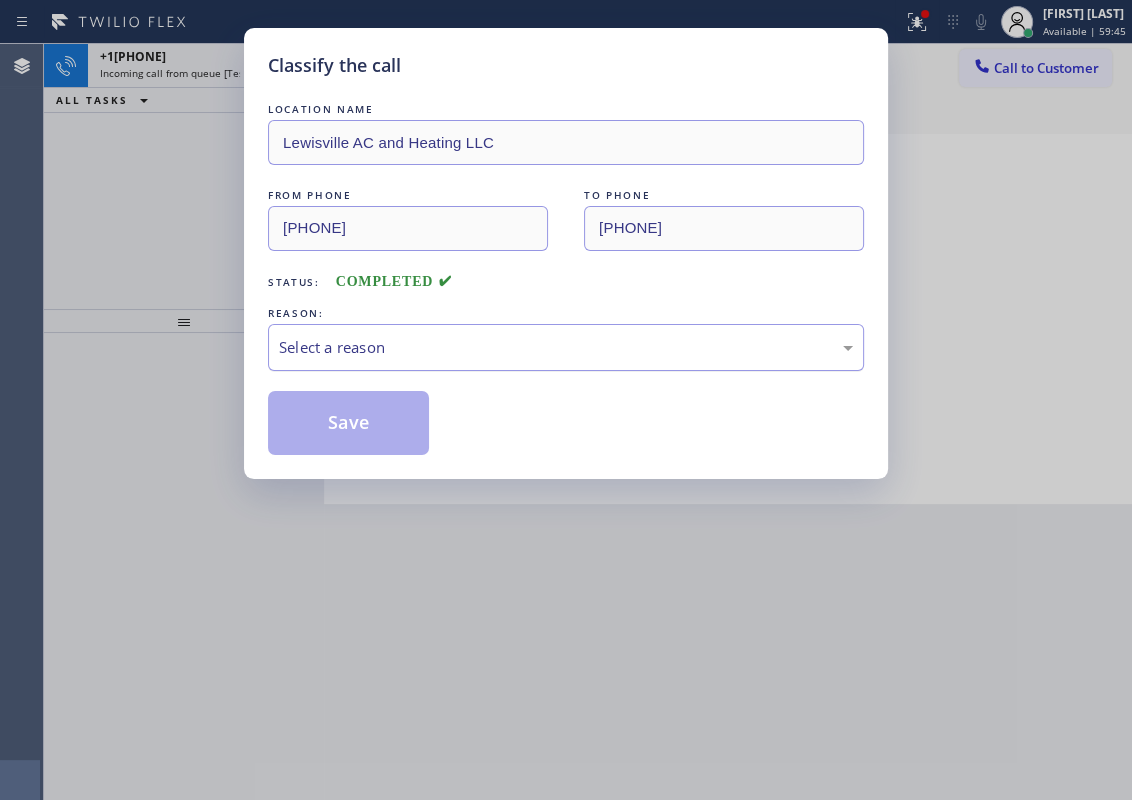 click on "Select a reason" at bounding box center [566, 347] 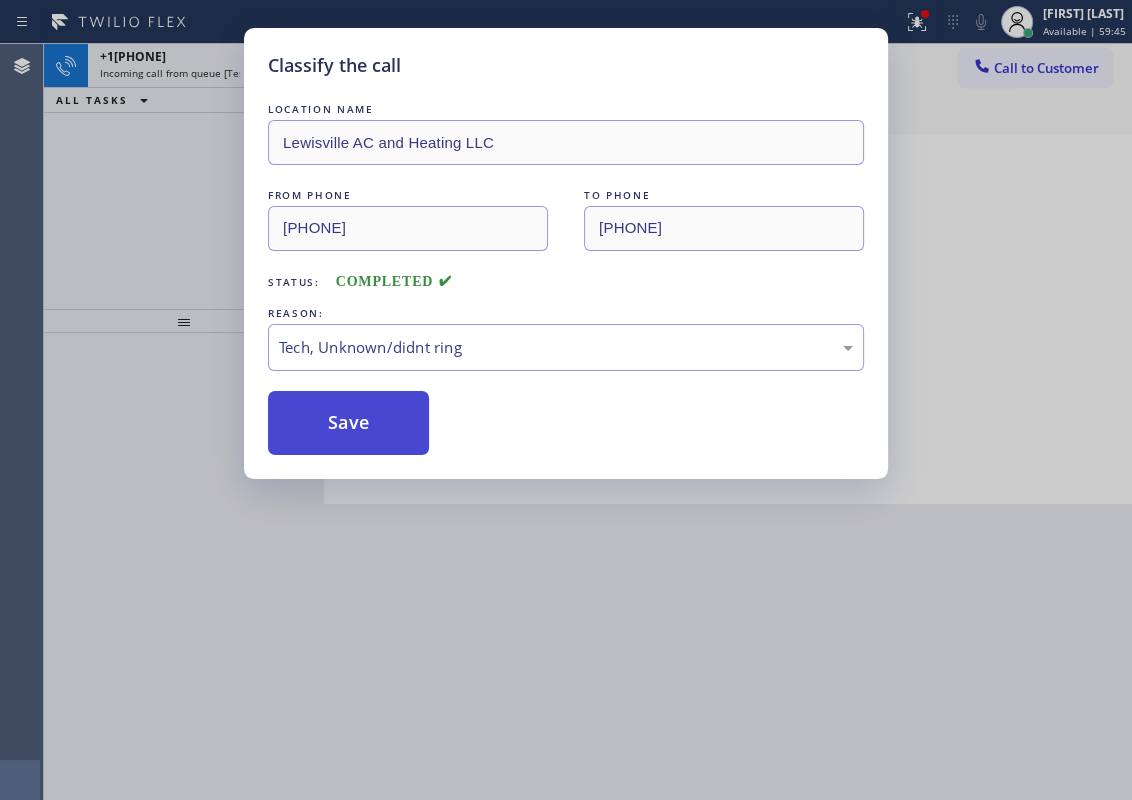 click on "Save" at bounding box center (348, 423) 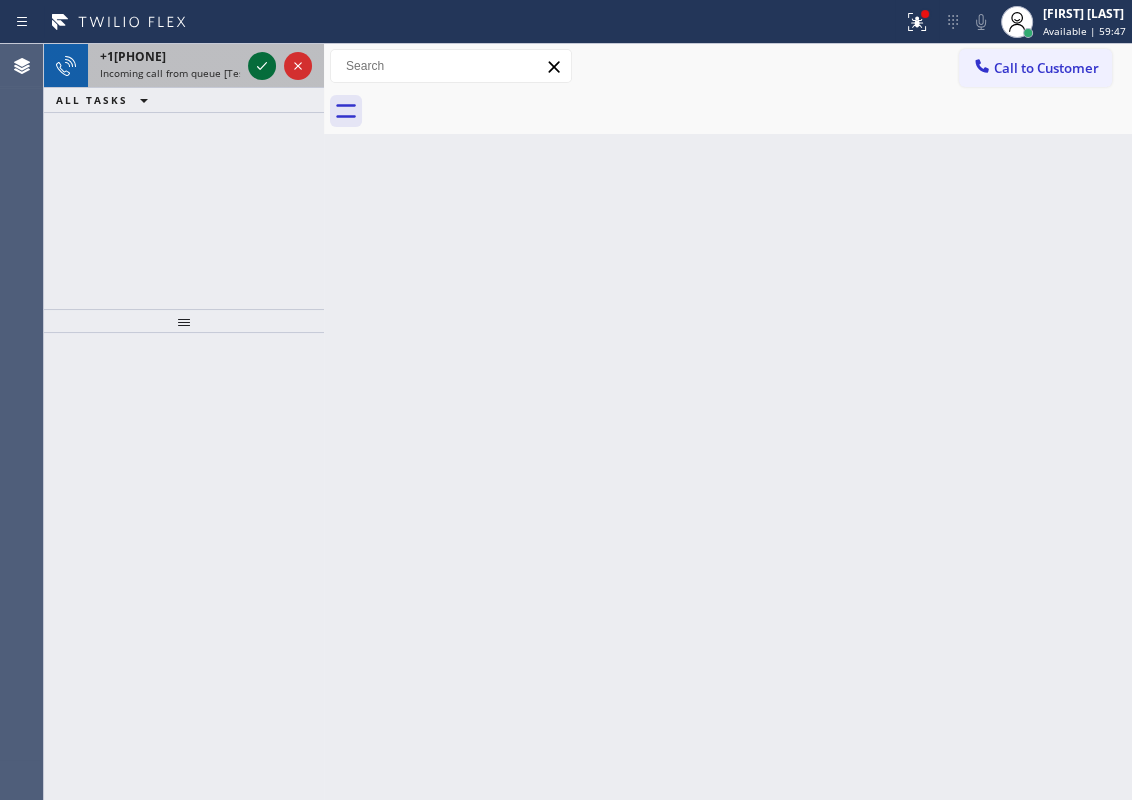 click at bounding box center [262, 66] 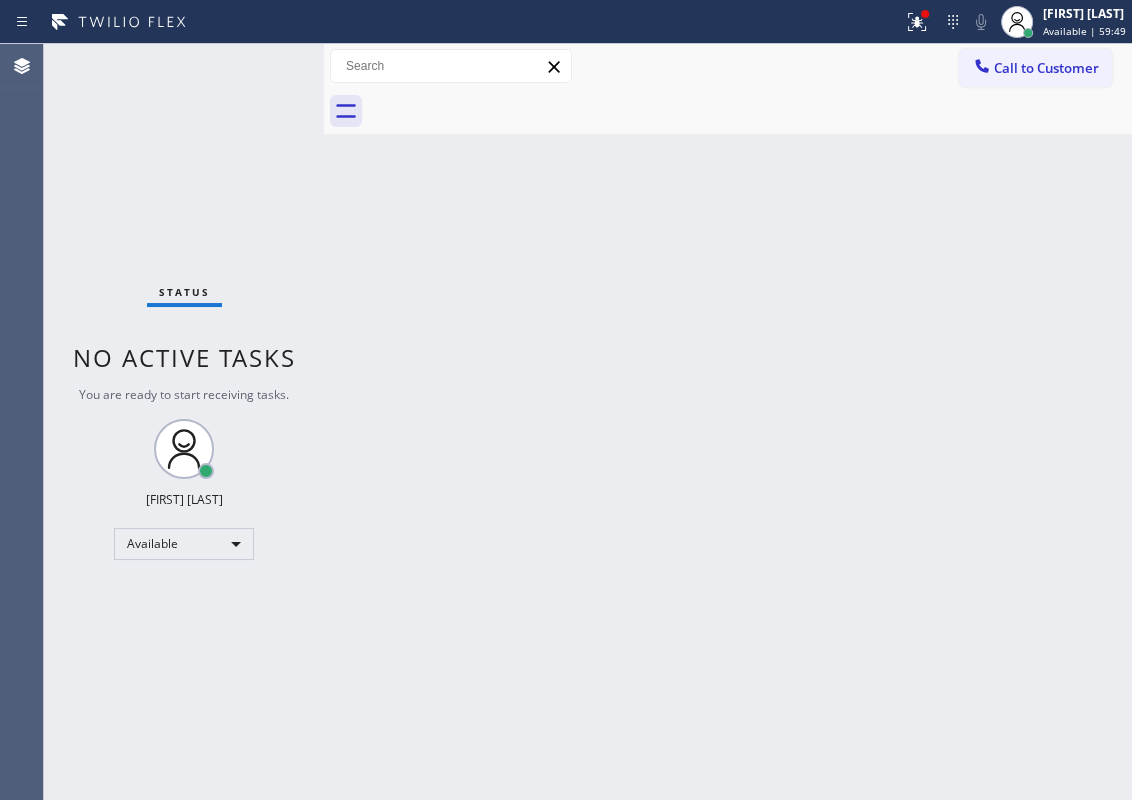 drag, startPoint x: 985, startPoint y: 496, endPoint x: 995, endPoint y: 489, distance: 12.206555 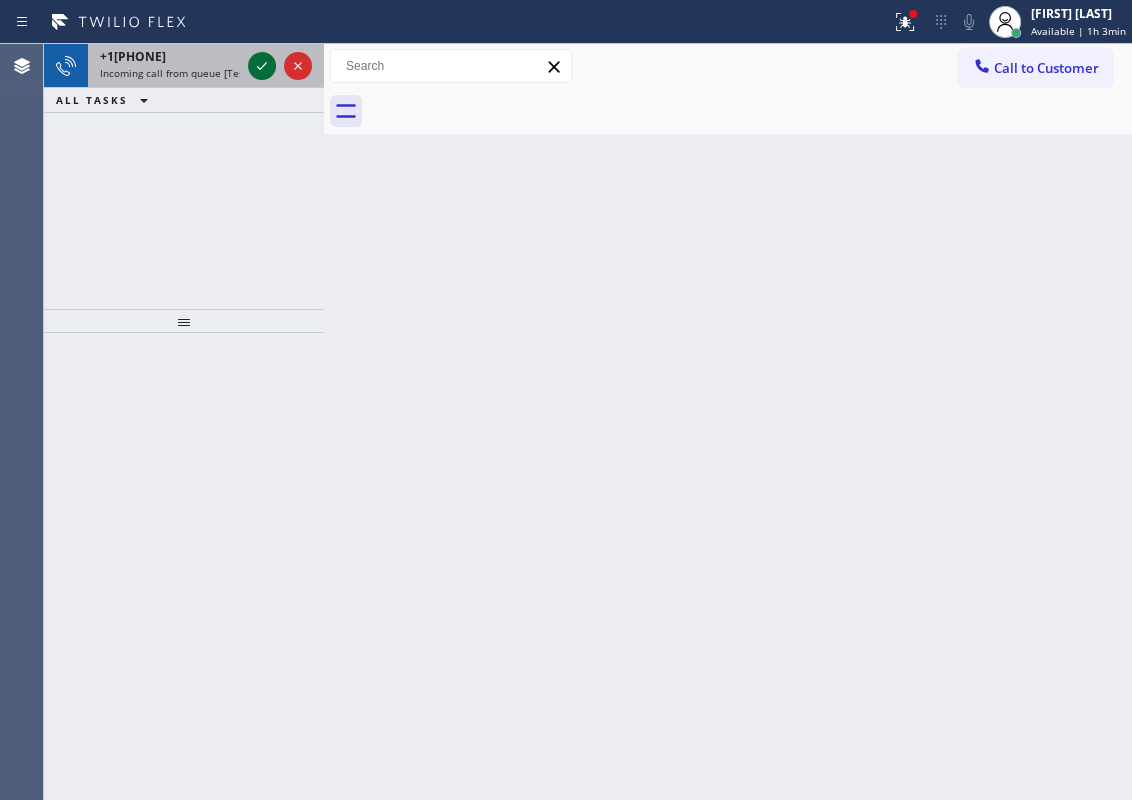 click 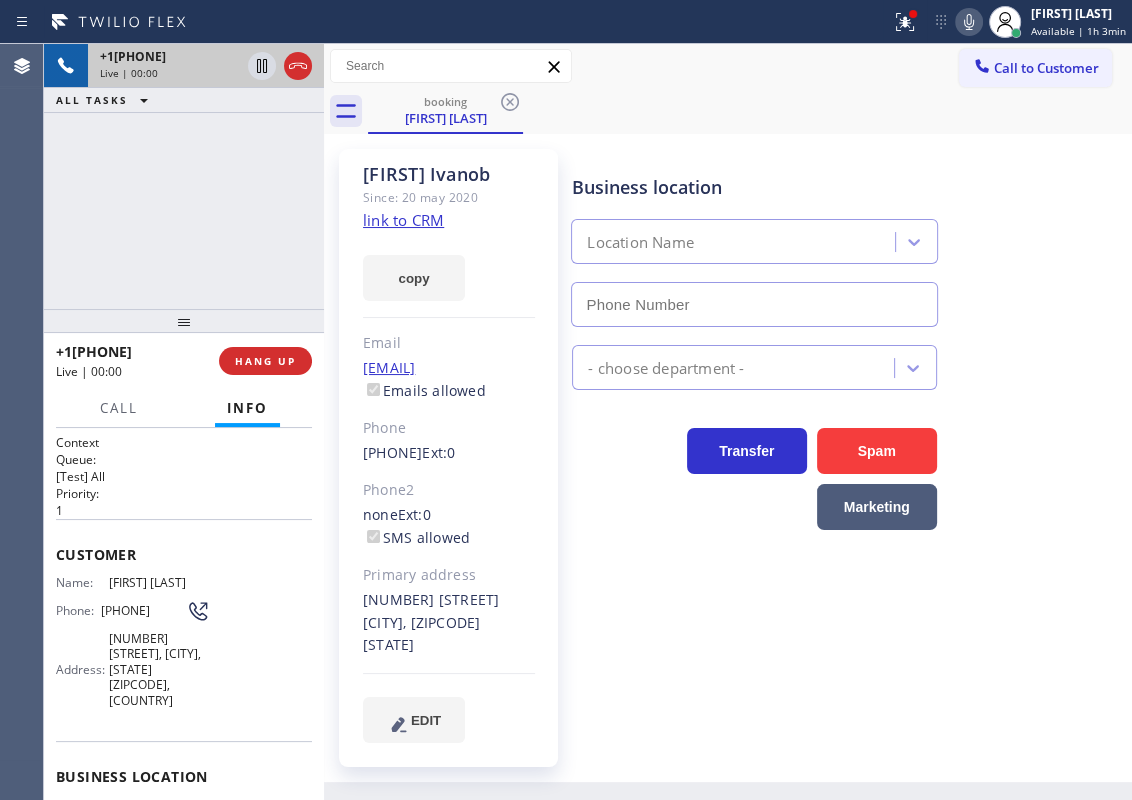 type on "([PHONE])" 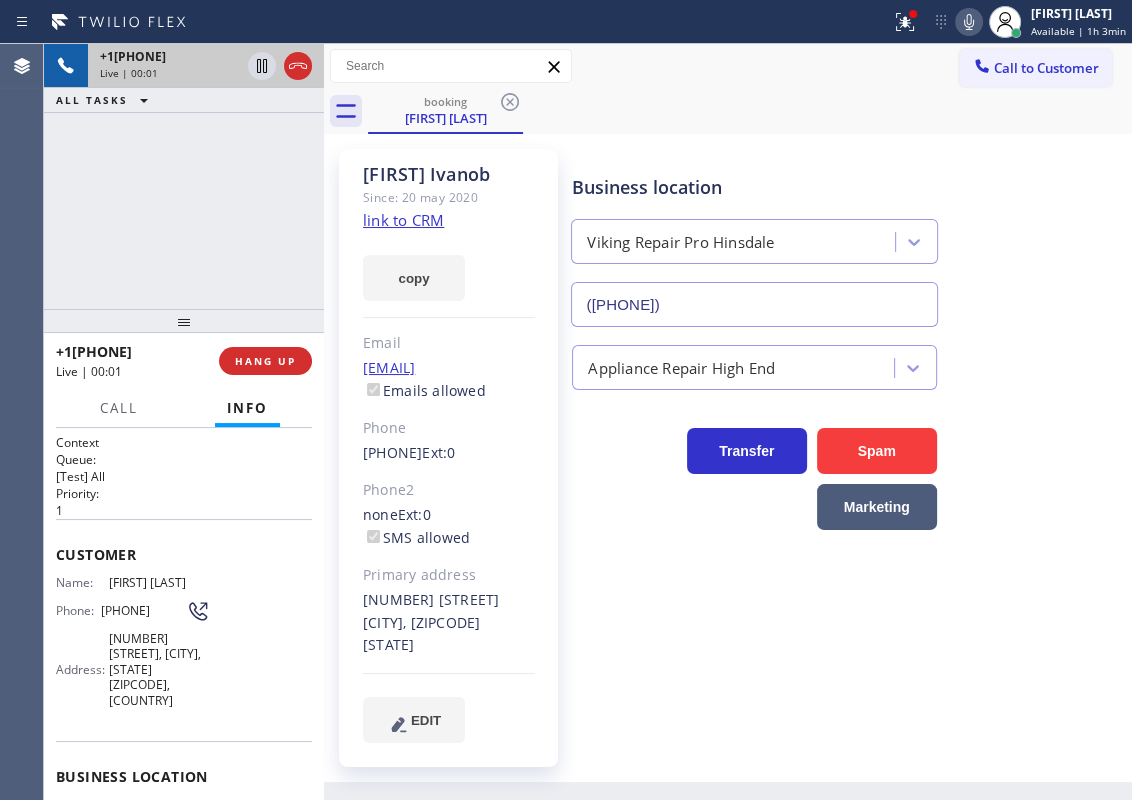 scroll, scrollTop: 90, scrollLeft: 0, axis: vertical 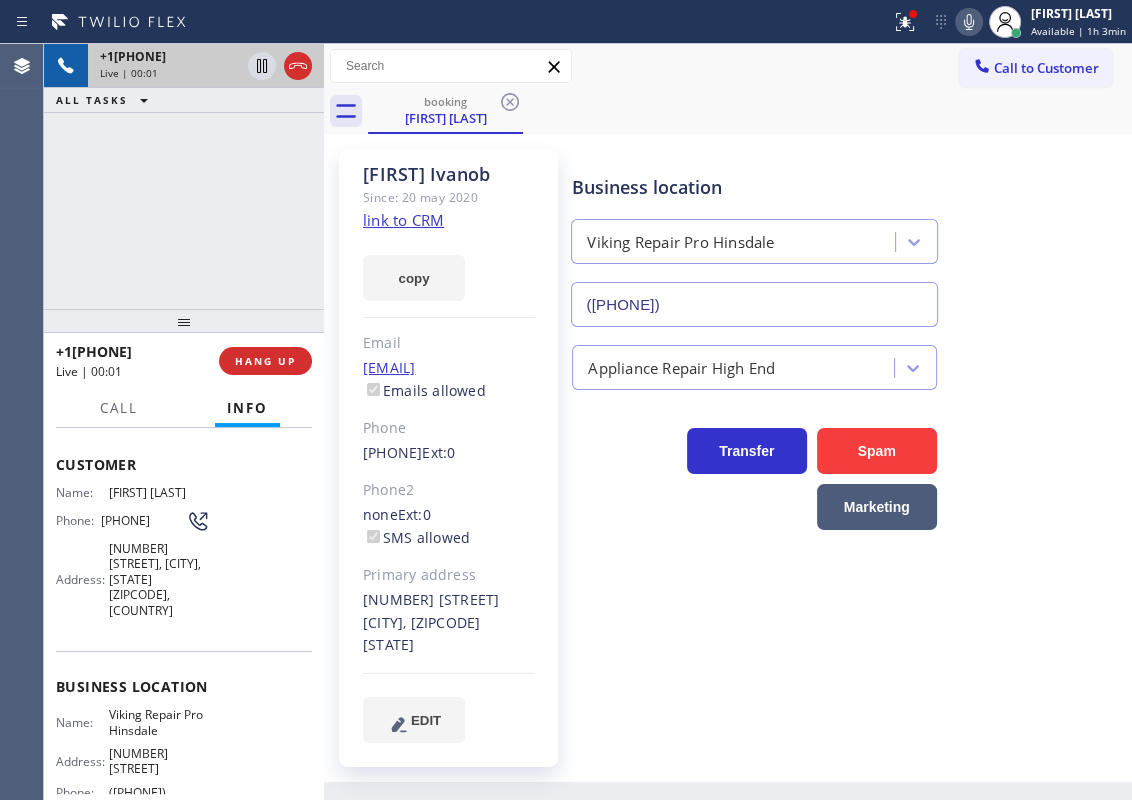 click on "Viking Repair Pro Hinsdale" at bounding box center [159, 722] 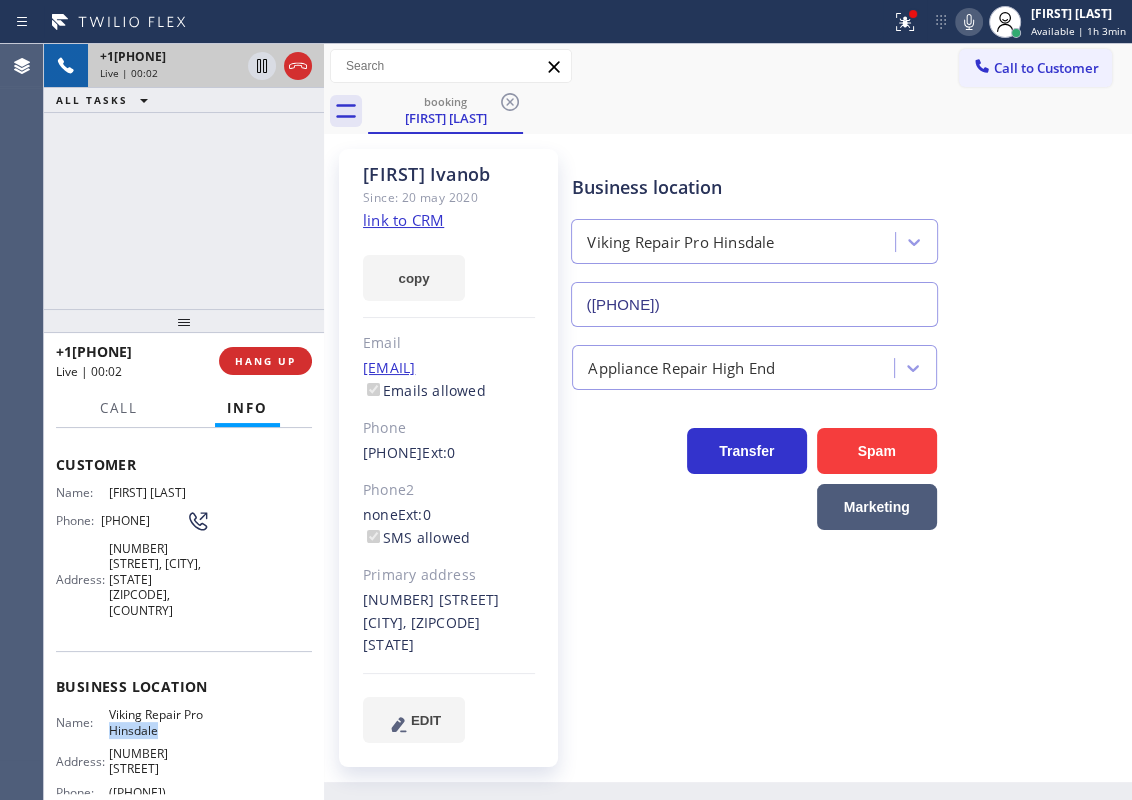 click on "Viking Repair Pro Hinsdale" at bounding box center (159, 722) 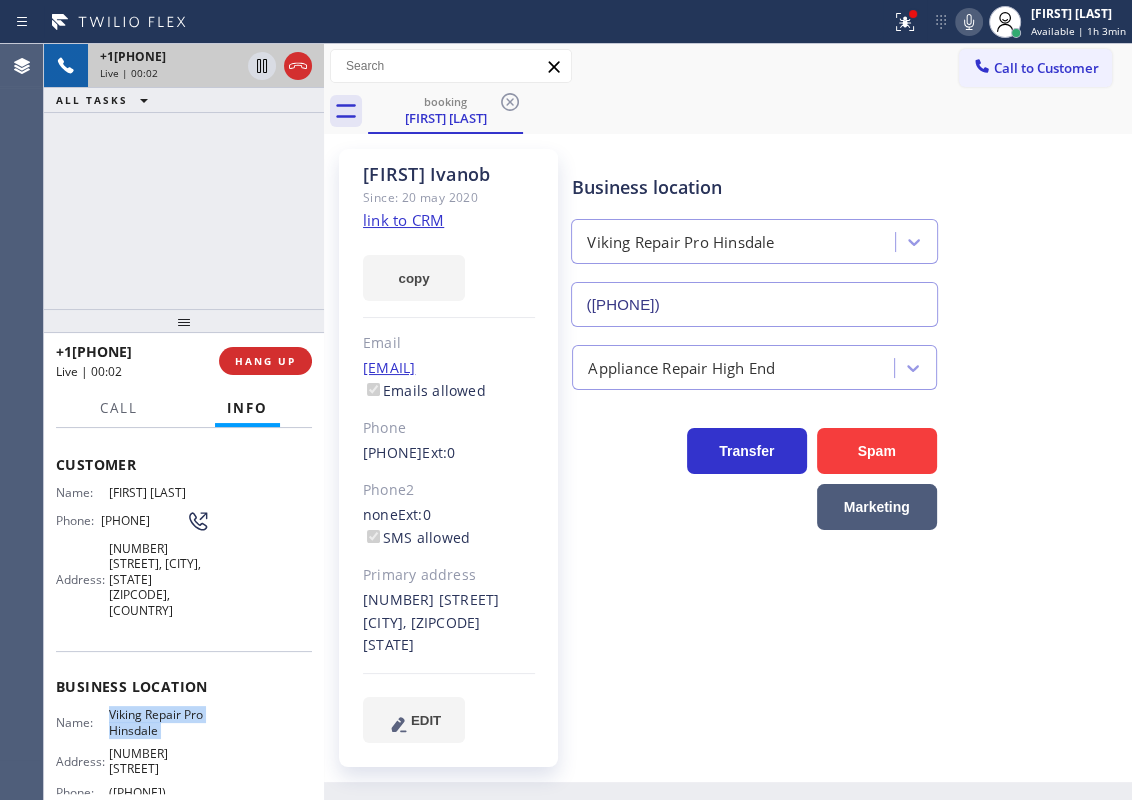 click on "Viking Repair Pro Hinsdale" at bounding box center [159, 722] 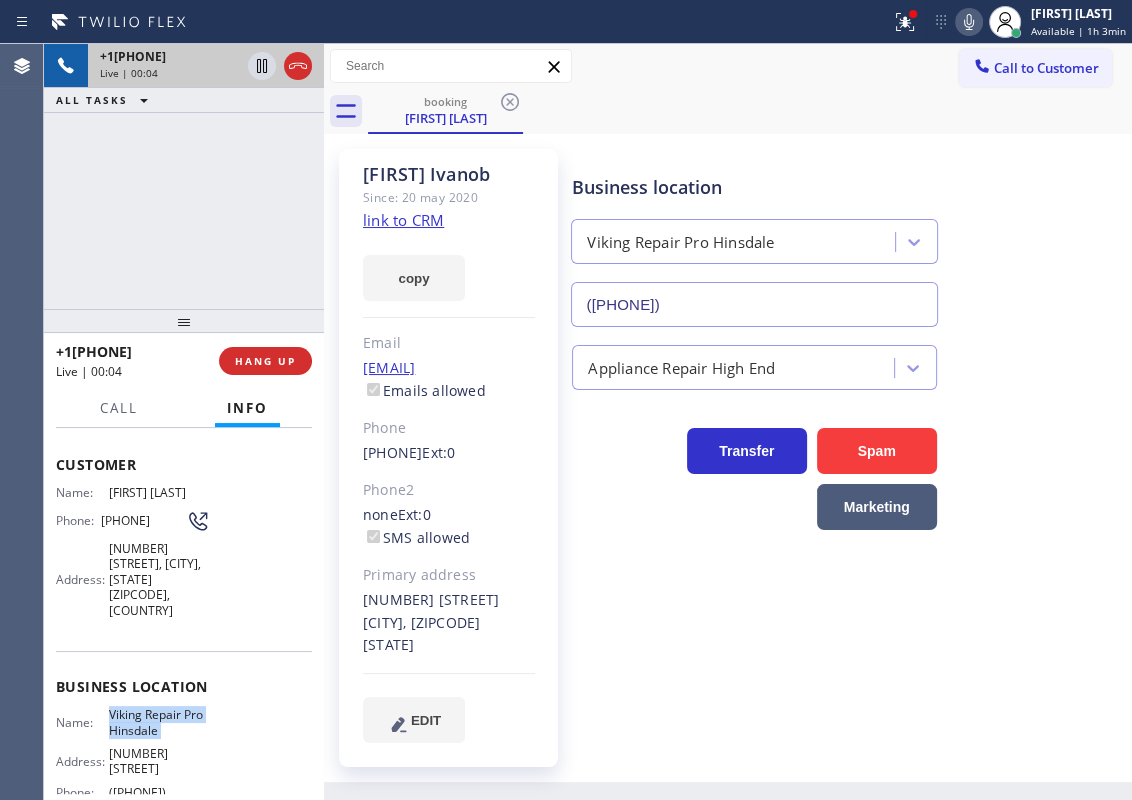 click on "([PHONE])" at bounding box center (754, 304) 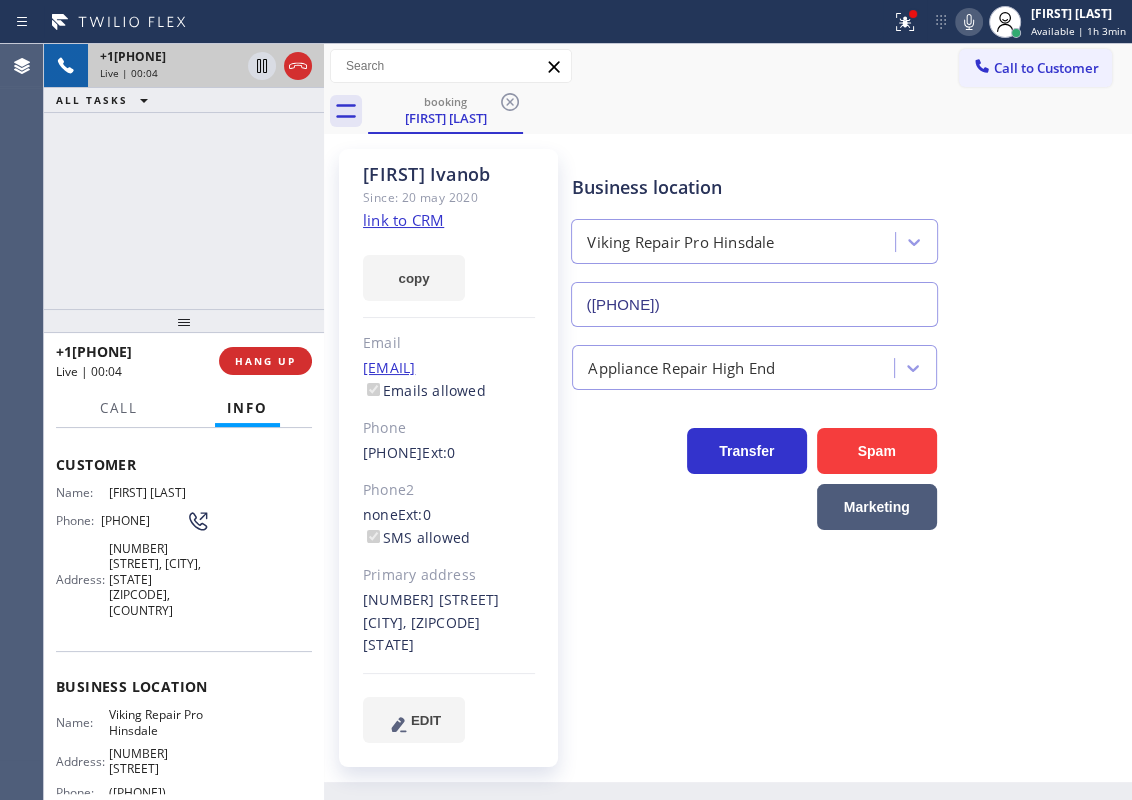 click on "([PHONE])" at bounding box center [754, 304] 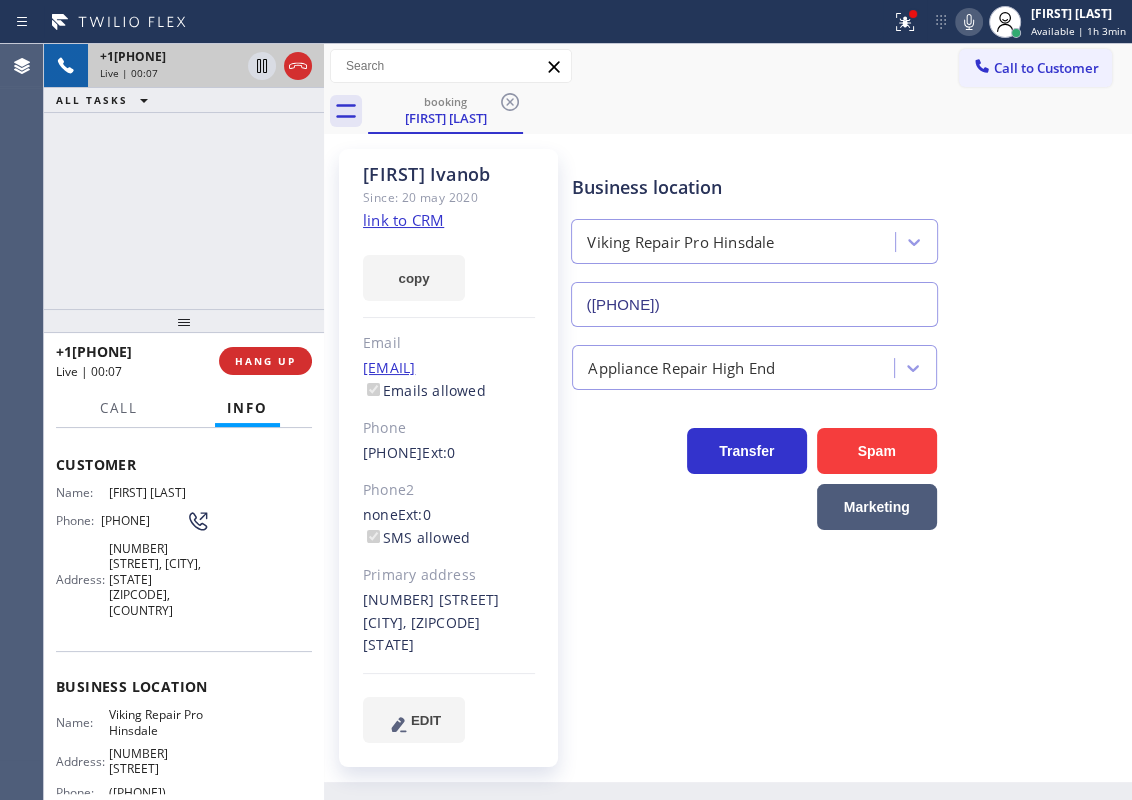 click on "link to CRM" 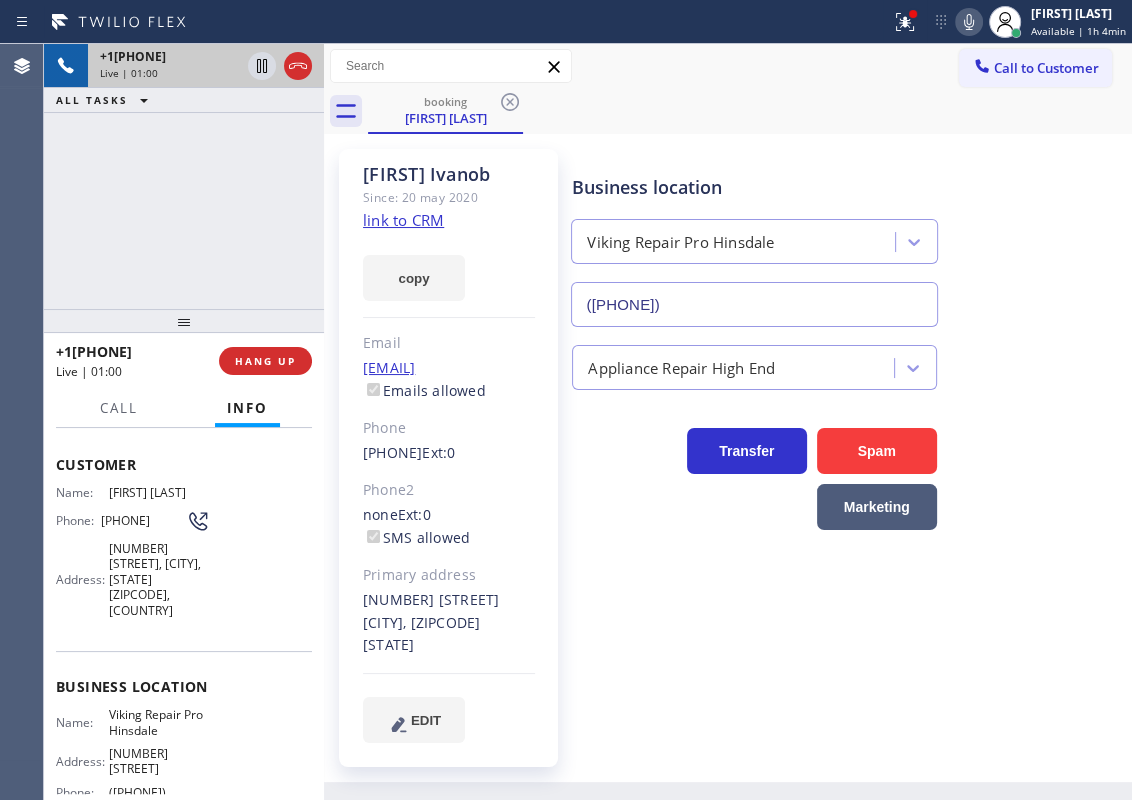 click 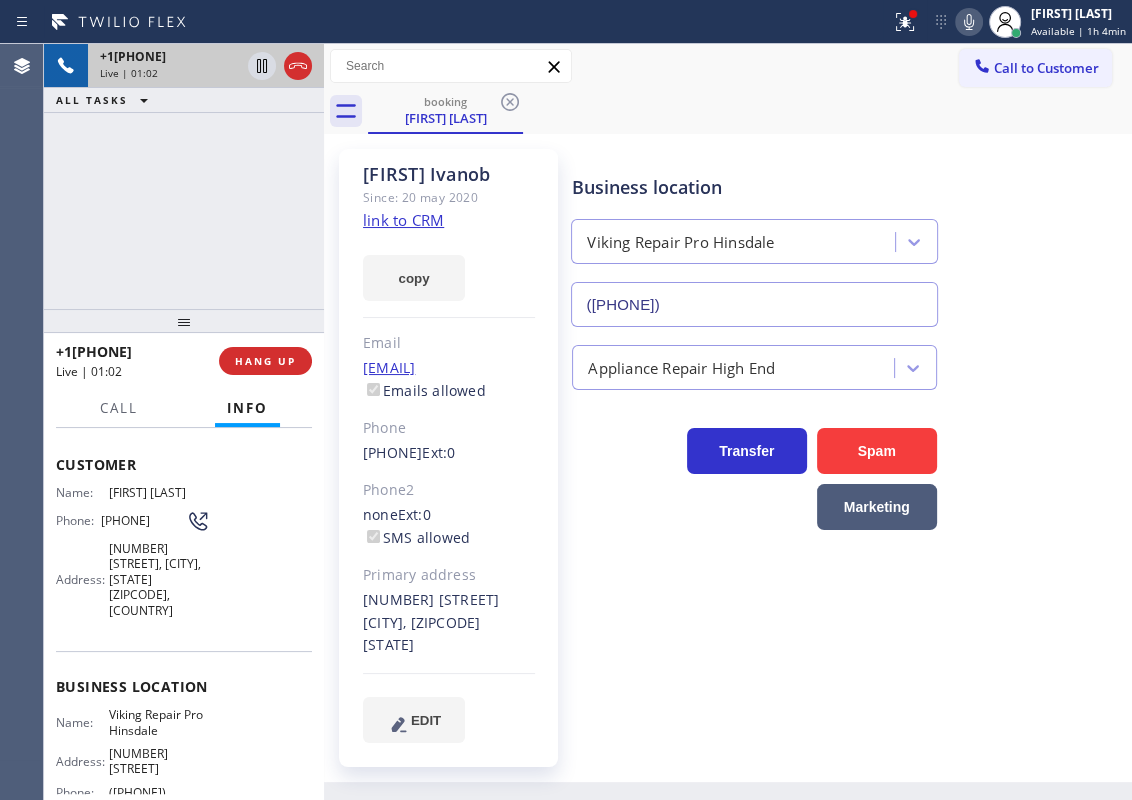 click 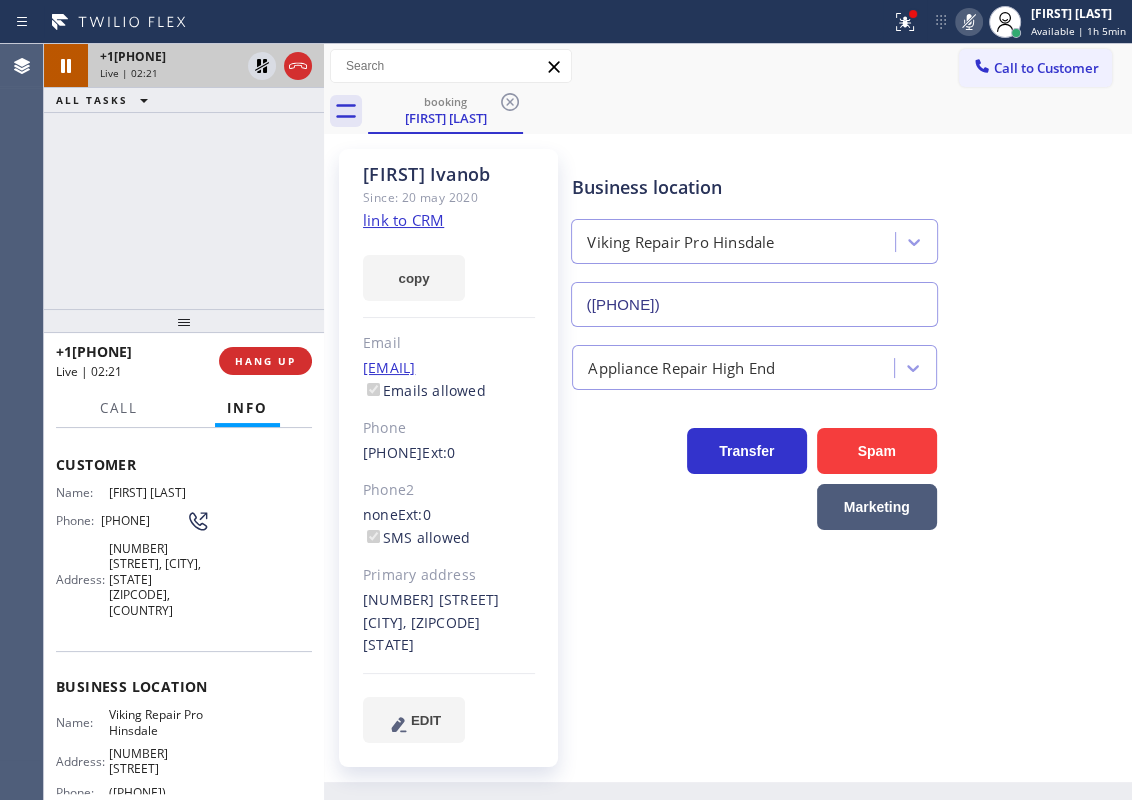 click on "Business location Viking Repair Pro Hinsdale [PHONE]" at bounding box center [847, 236] 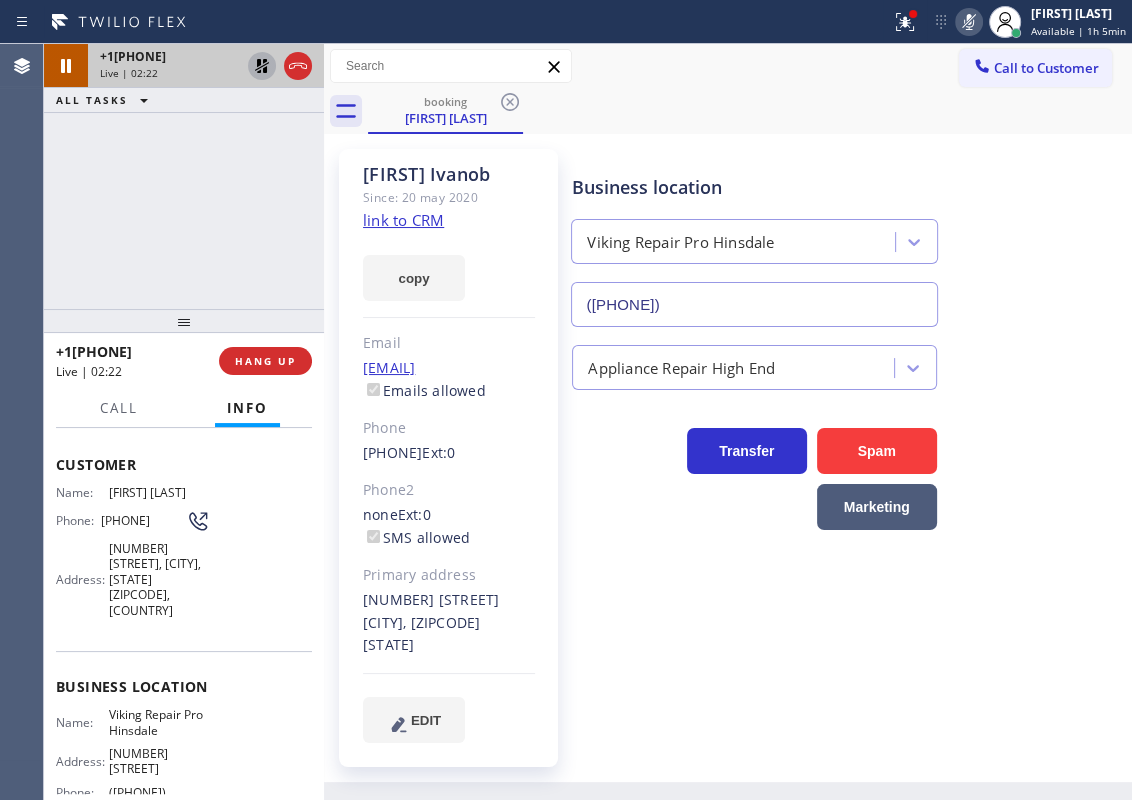 click 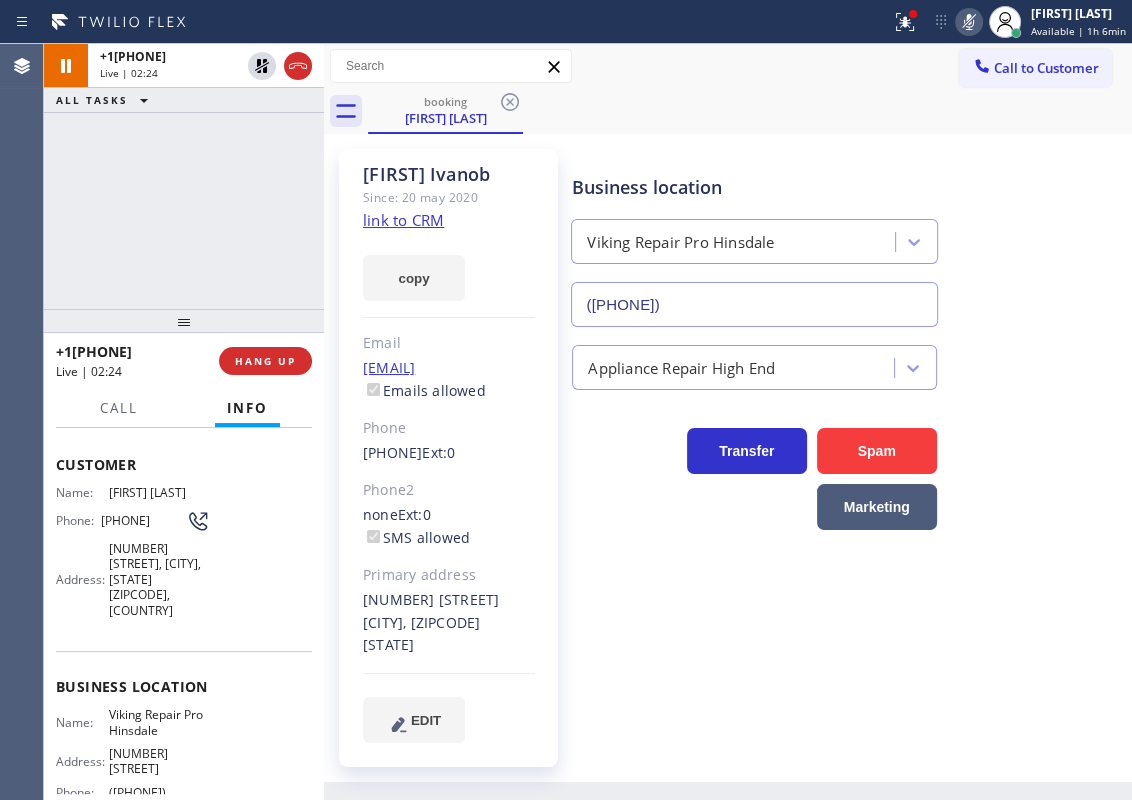 click 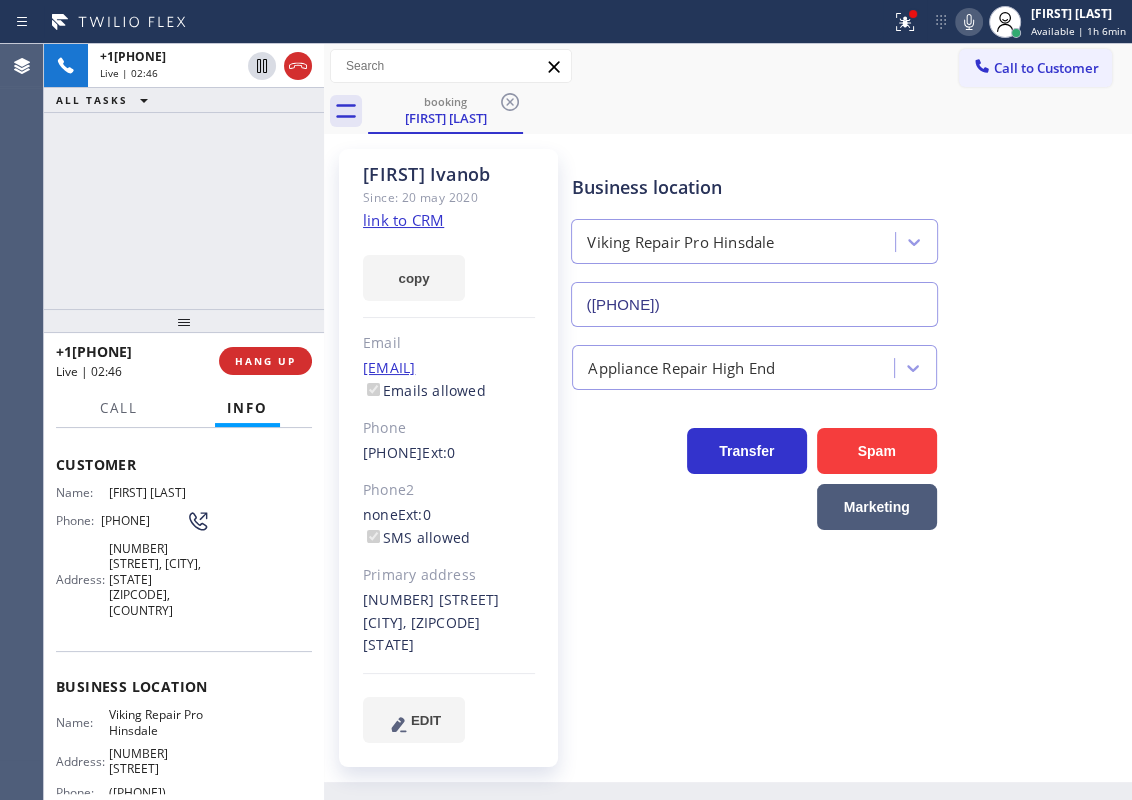 click 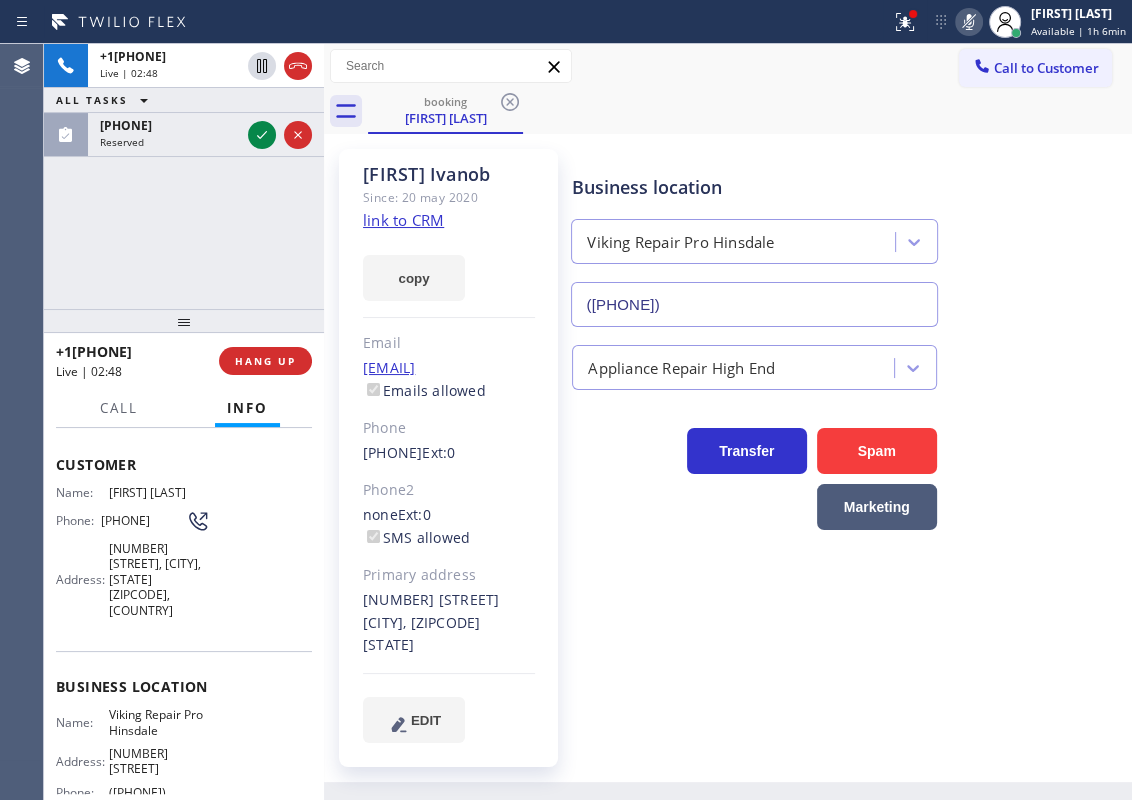 click 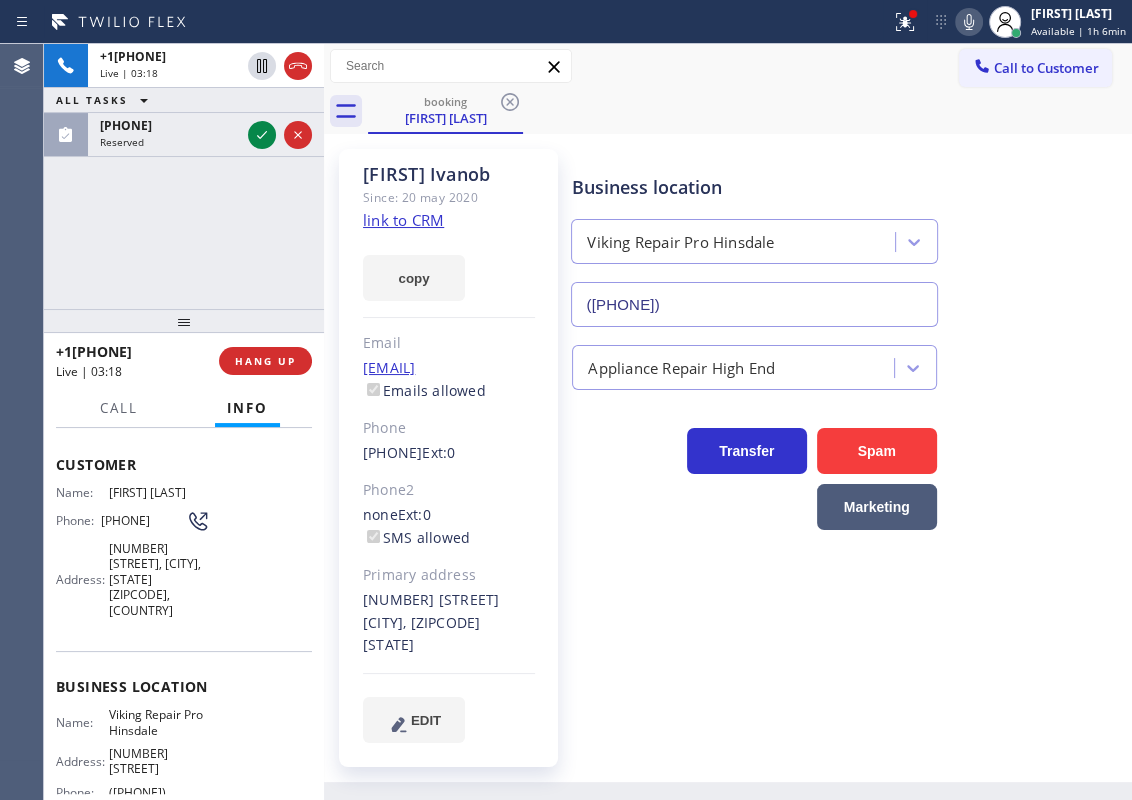 drag, startPoint x: 1023, startPoint y: 251, endPoint x: 752, endPoint y: 205, distance: 274.87634 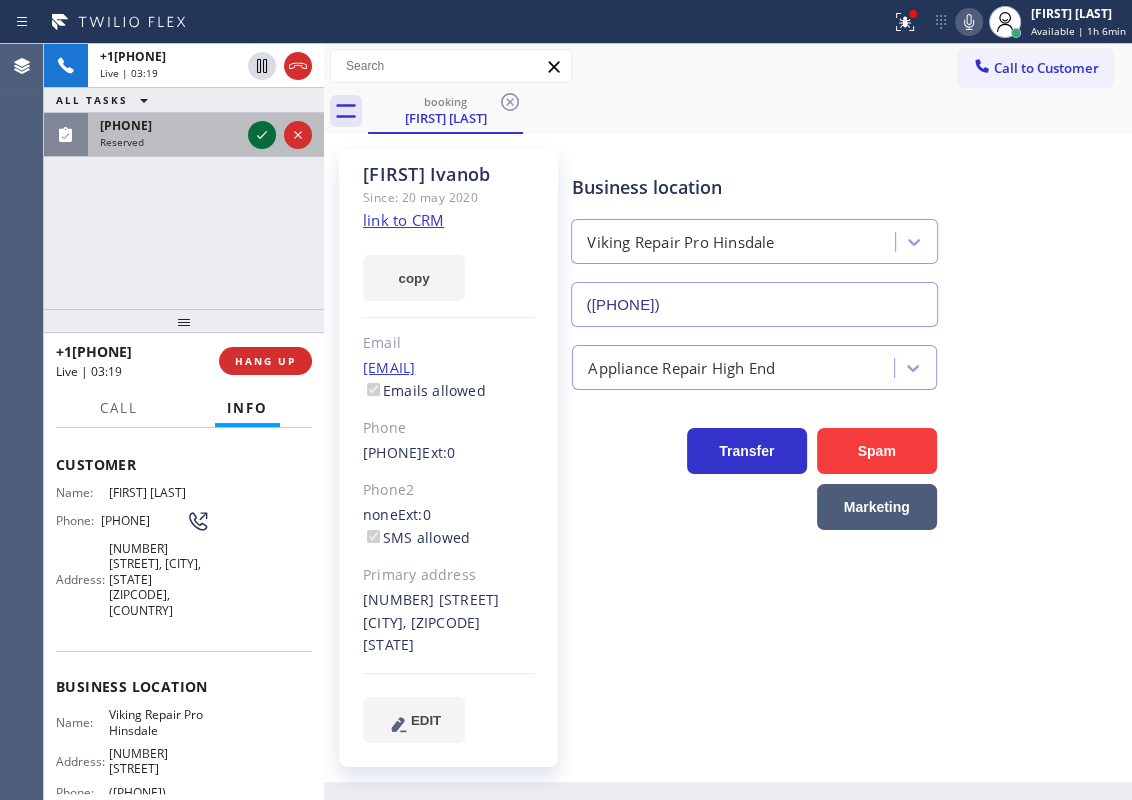 click 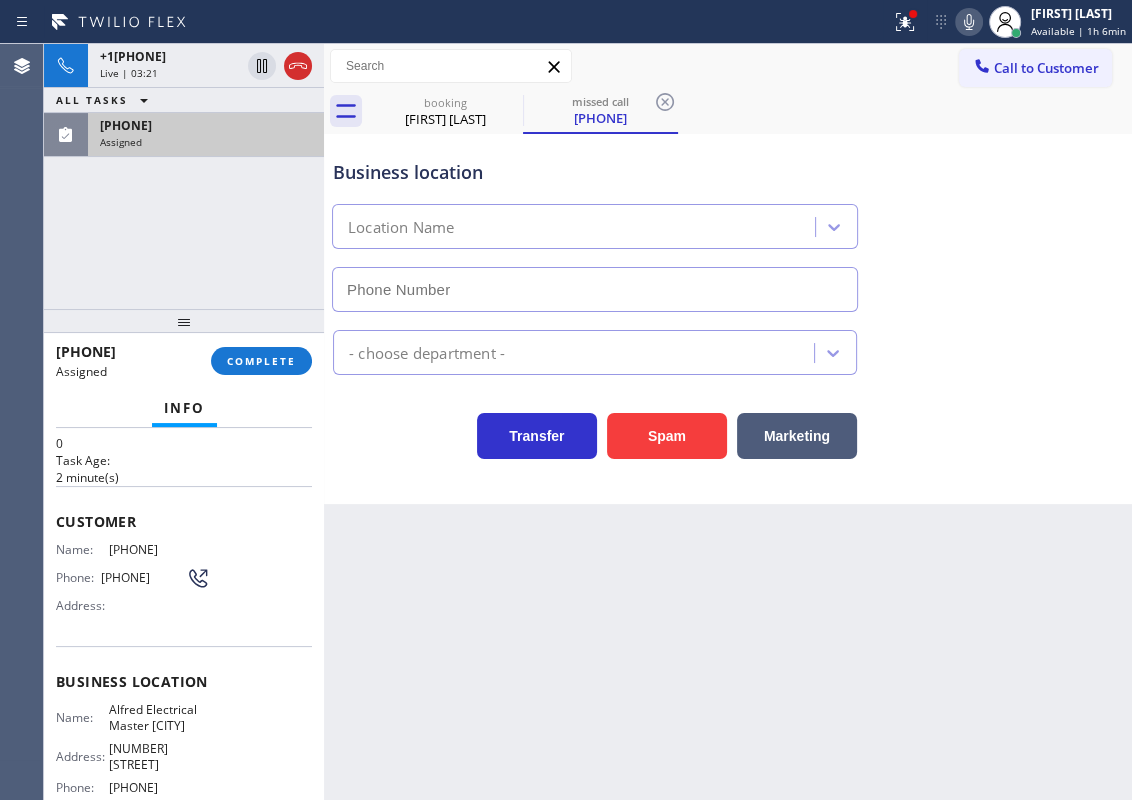 type on "[PHONE]" 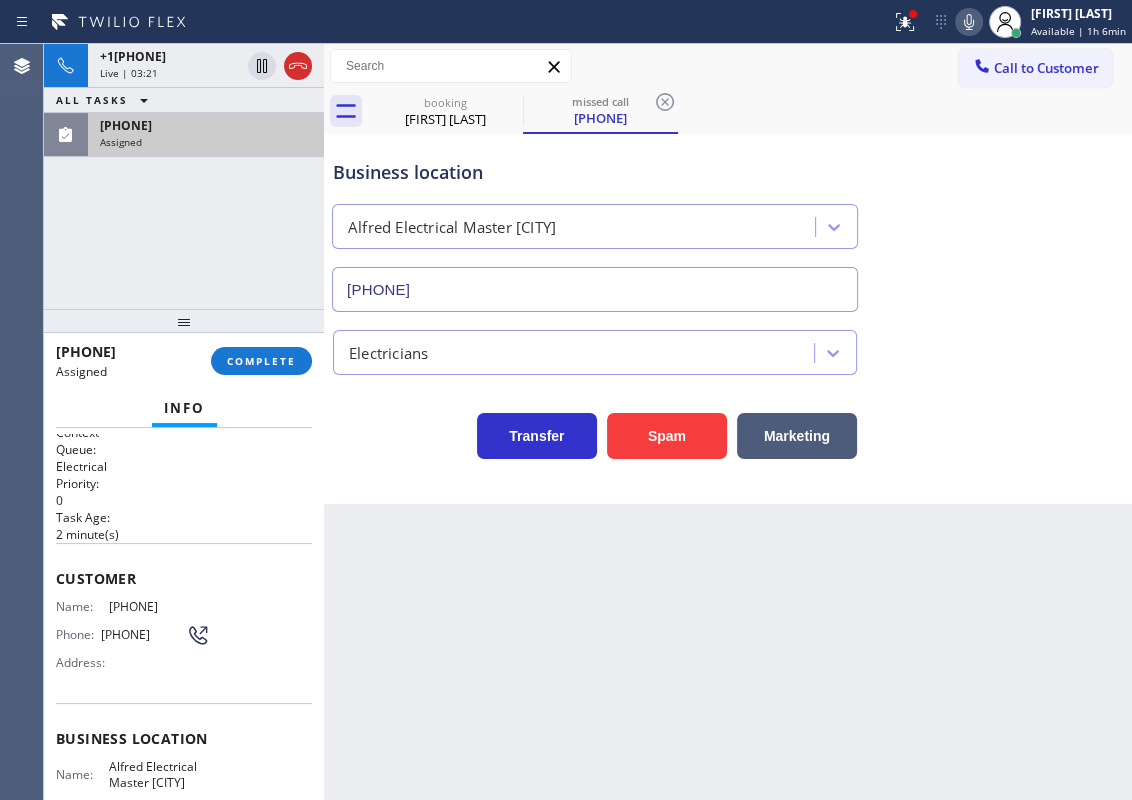 scroll, scrollTop: 0, scrollLeft: 0, axis: both 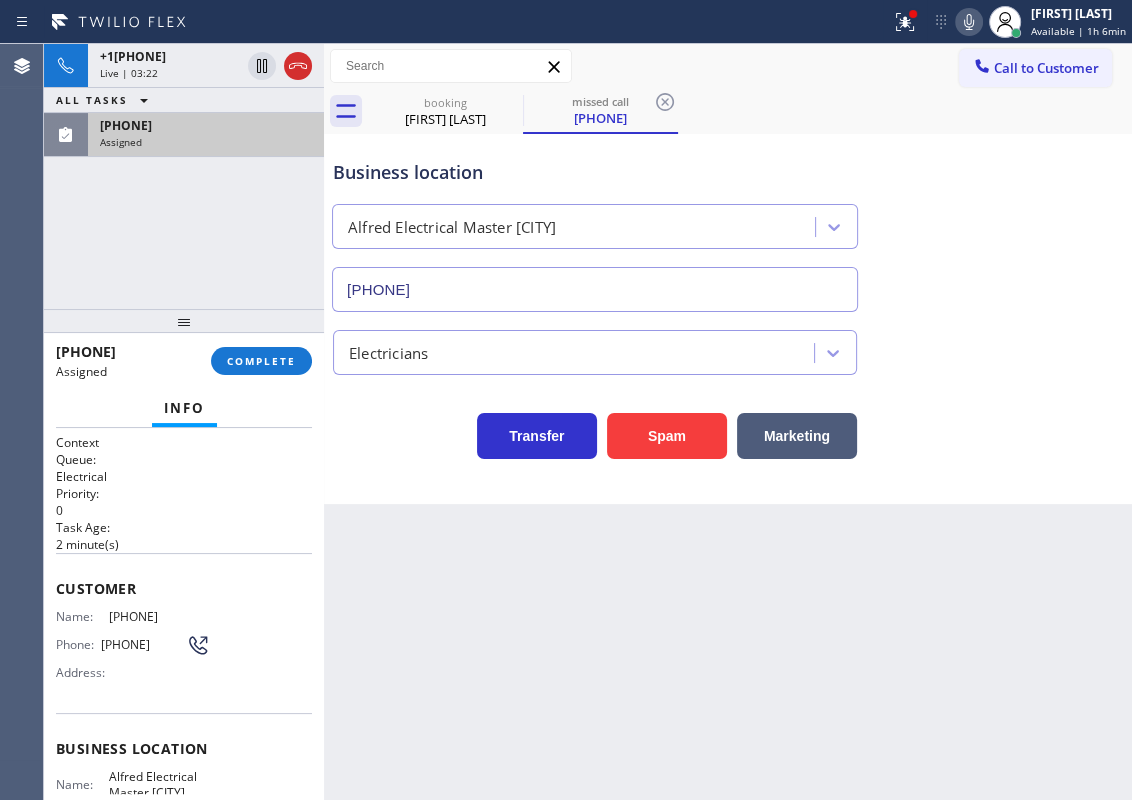 click on "Customer Name: ([PHONE]) Phone: ([PHONE]) Address:" at bounding box center [184, 633] 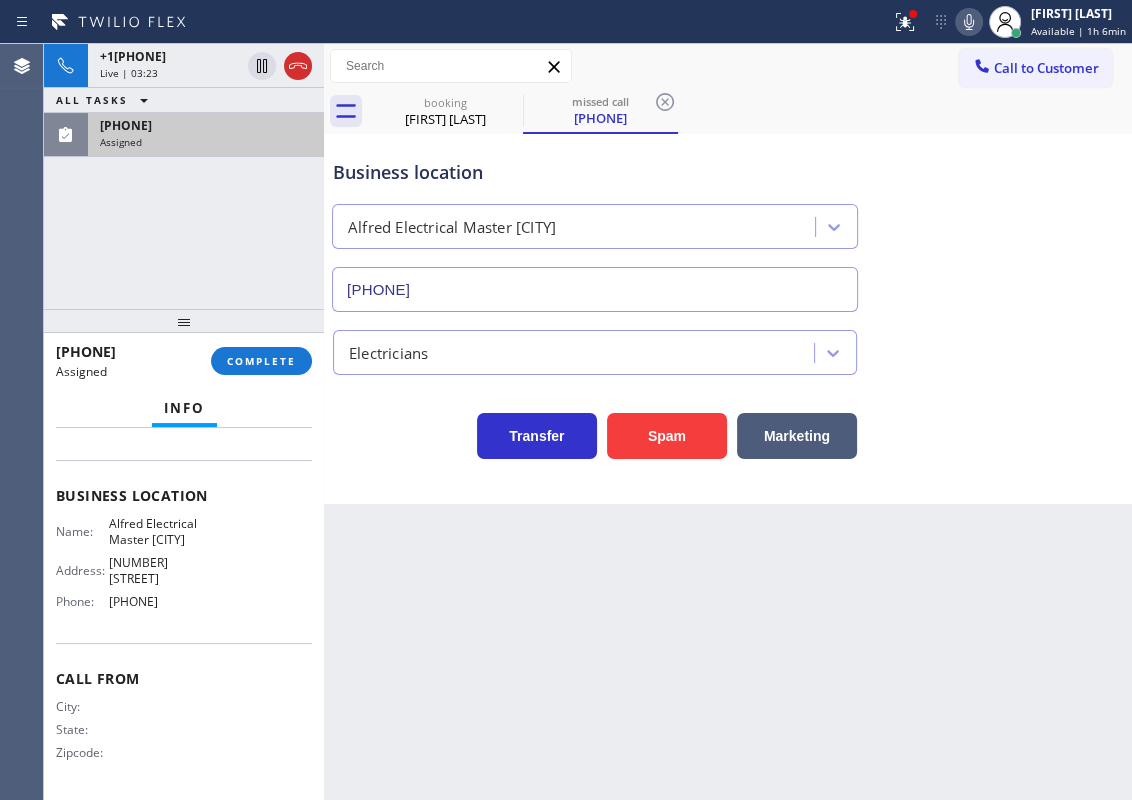 drag, startPoint x: 150, startPoint y: 640, endPoint x: 233, endPoint y: 620, distance: 85.37564 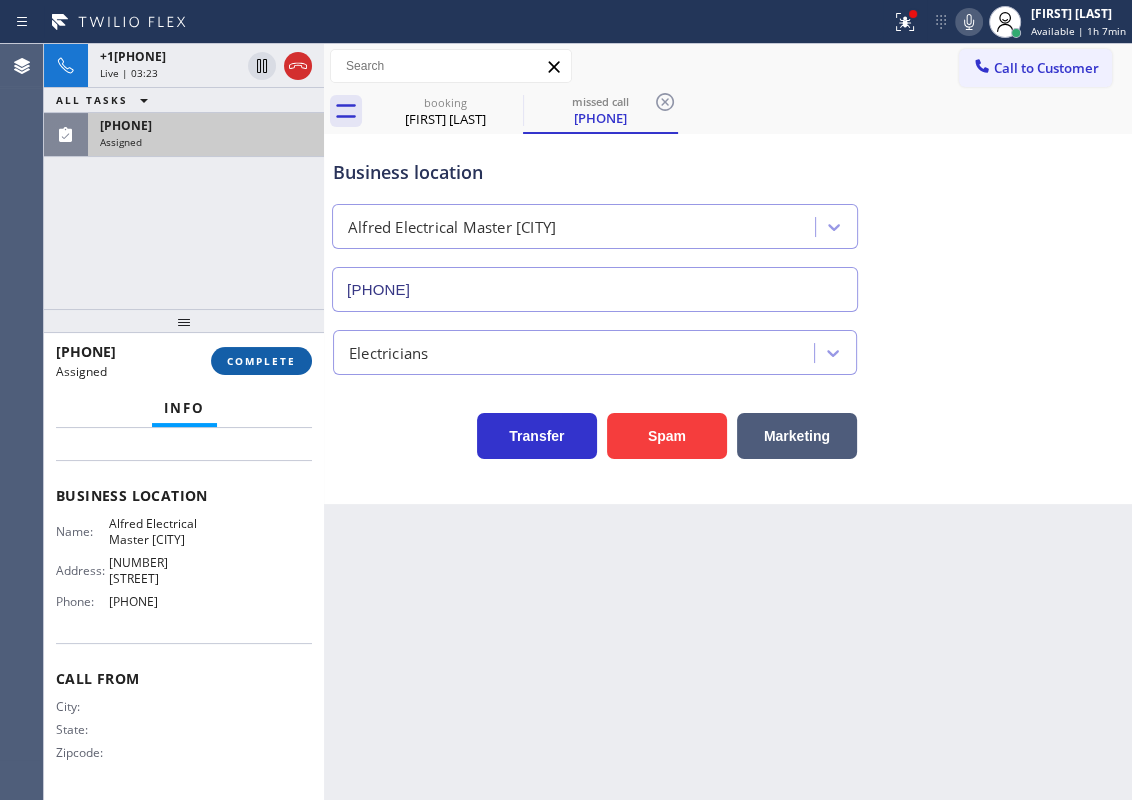 type 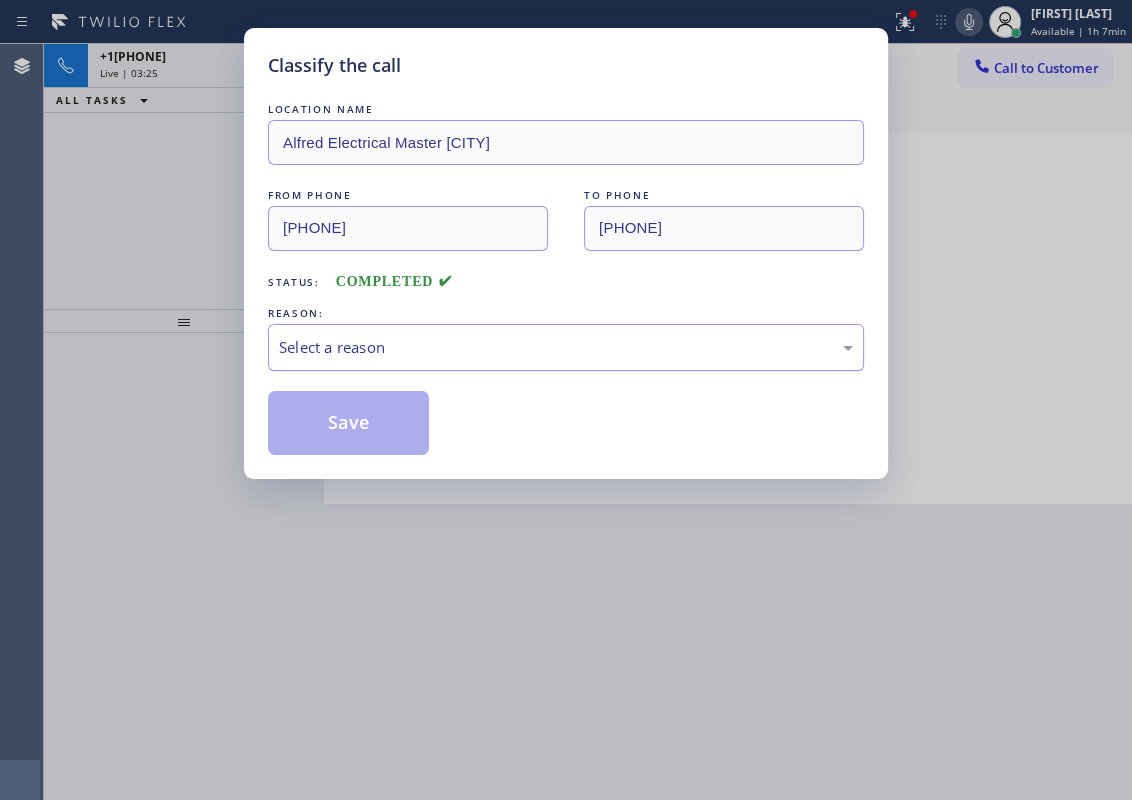 click on "Select a reason" at bounding box center [566, 347] 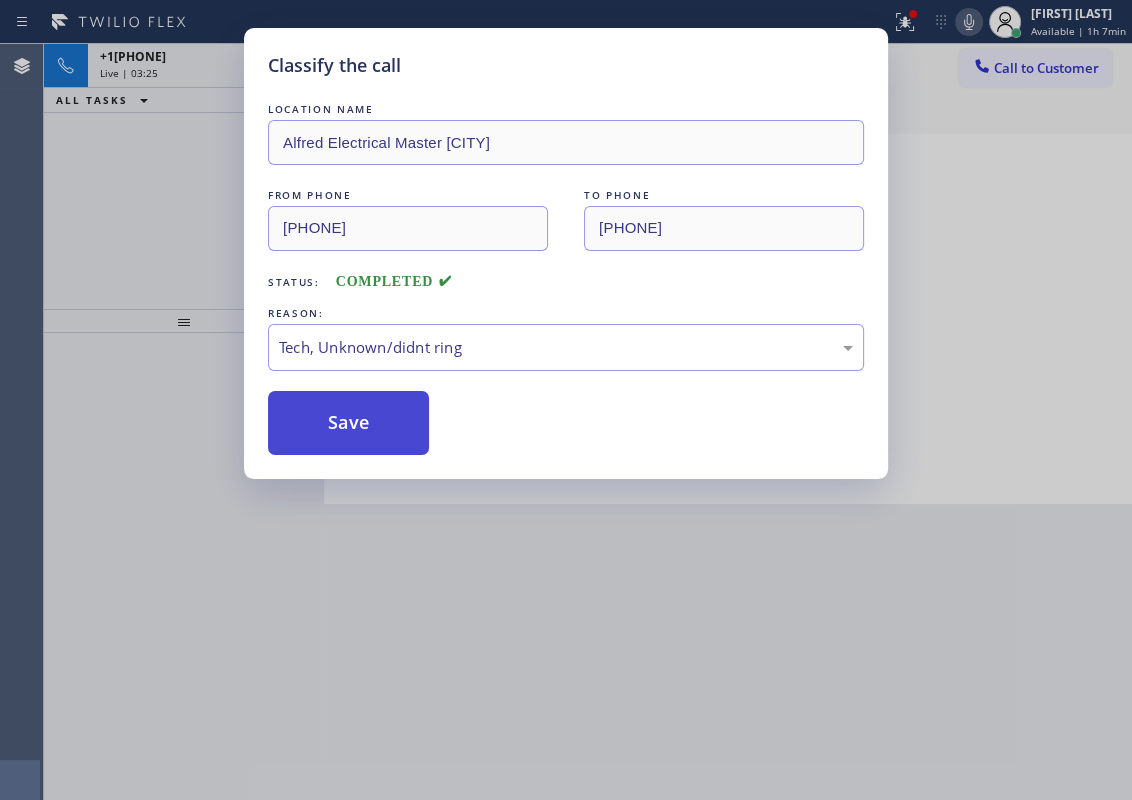 click on "Save" at bounding box center (348, 423) 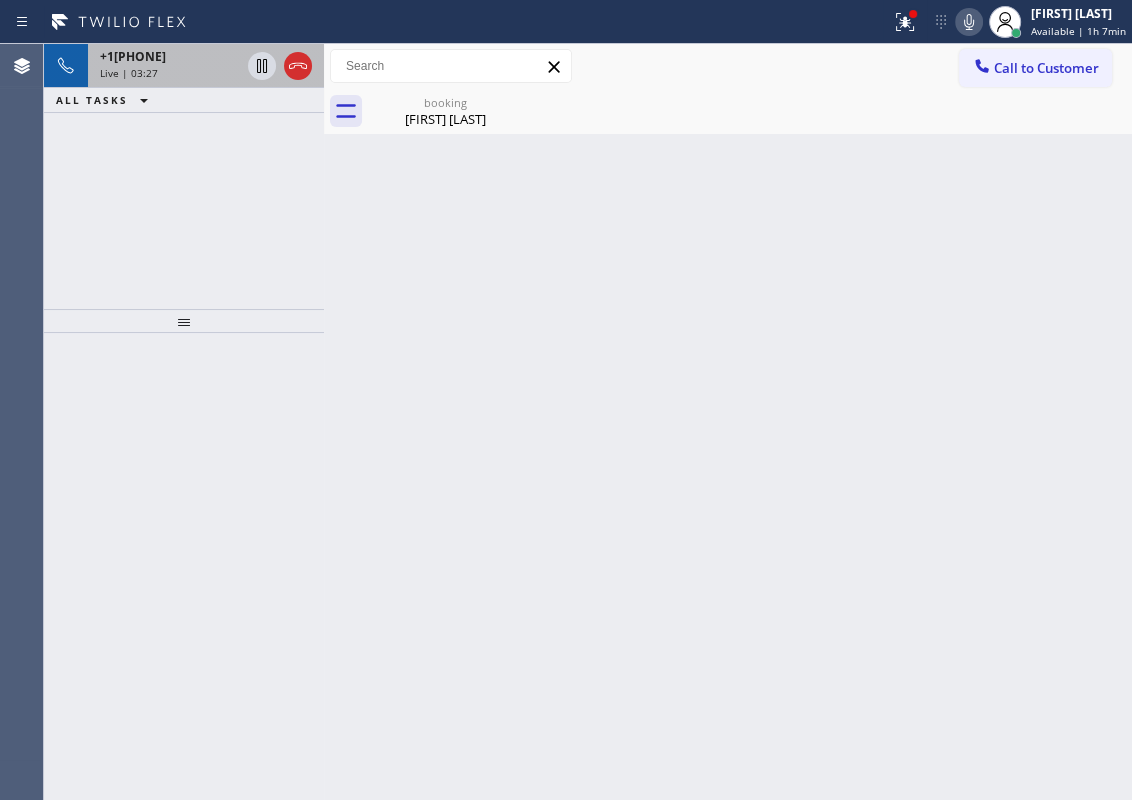 click on "Live | 03:27" at bounding box center (129, 73) 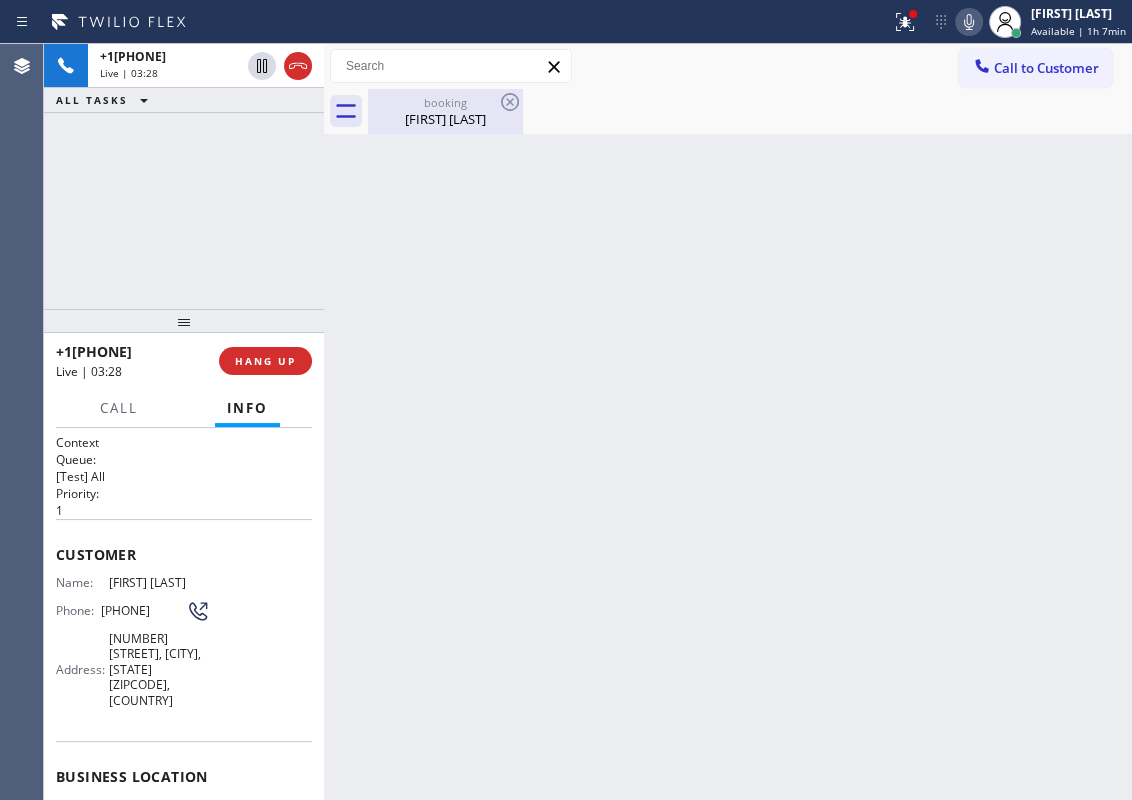 click on "[FIRST] [LAST]" at bounding box center [445, 119] 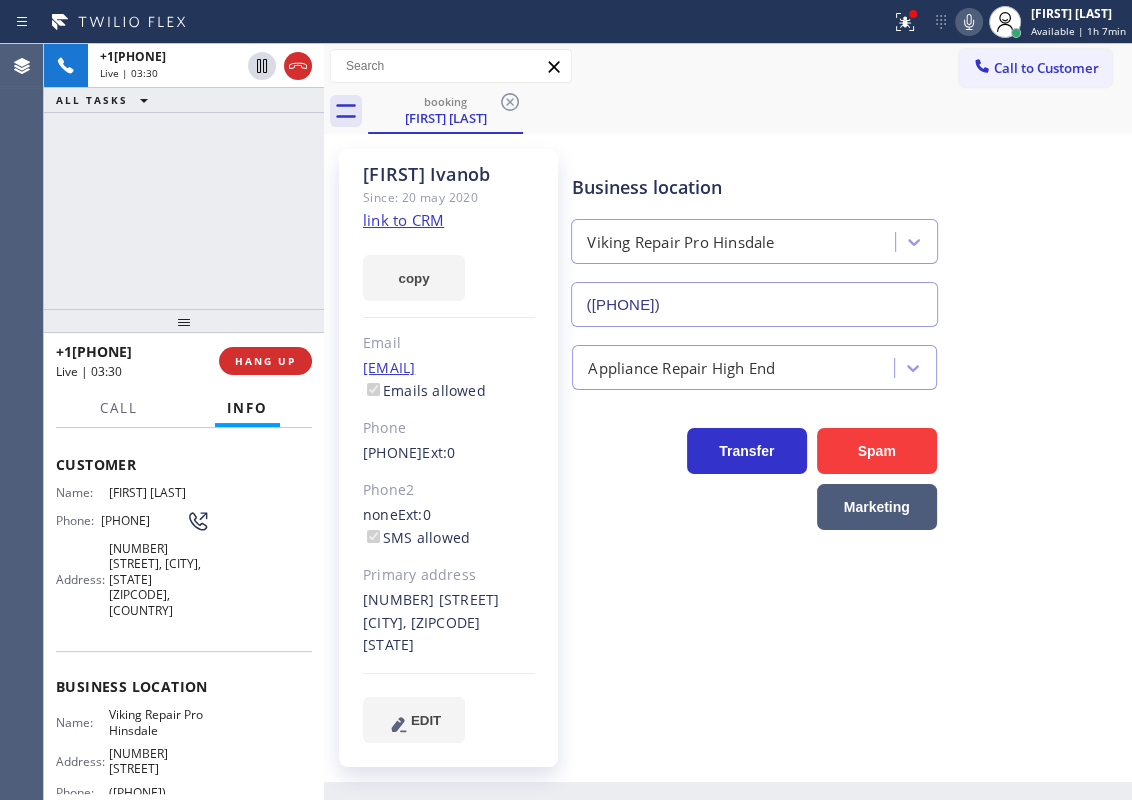 scroll, scrollTop: 0, scrollLeft: 0, axis: both 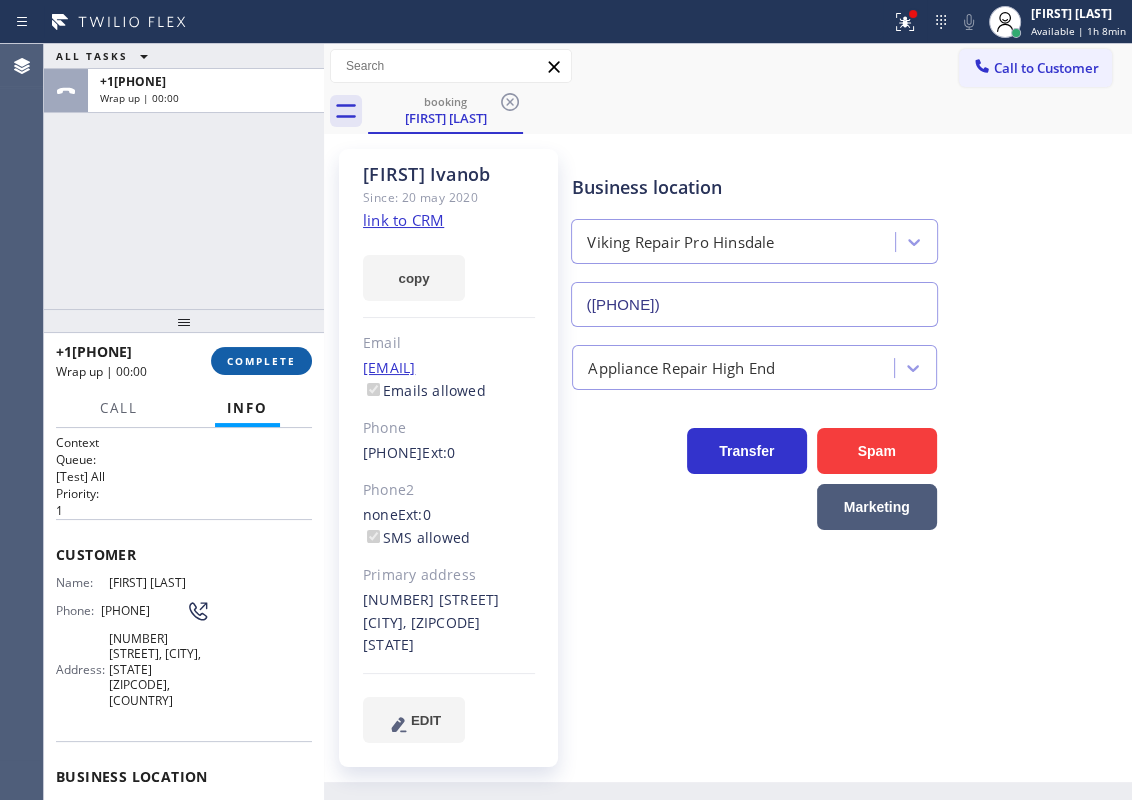 click on "COMPLETE" at bounding box center (261, 361) 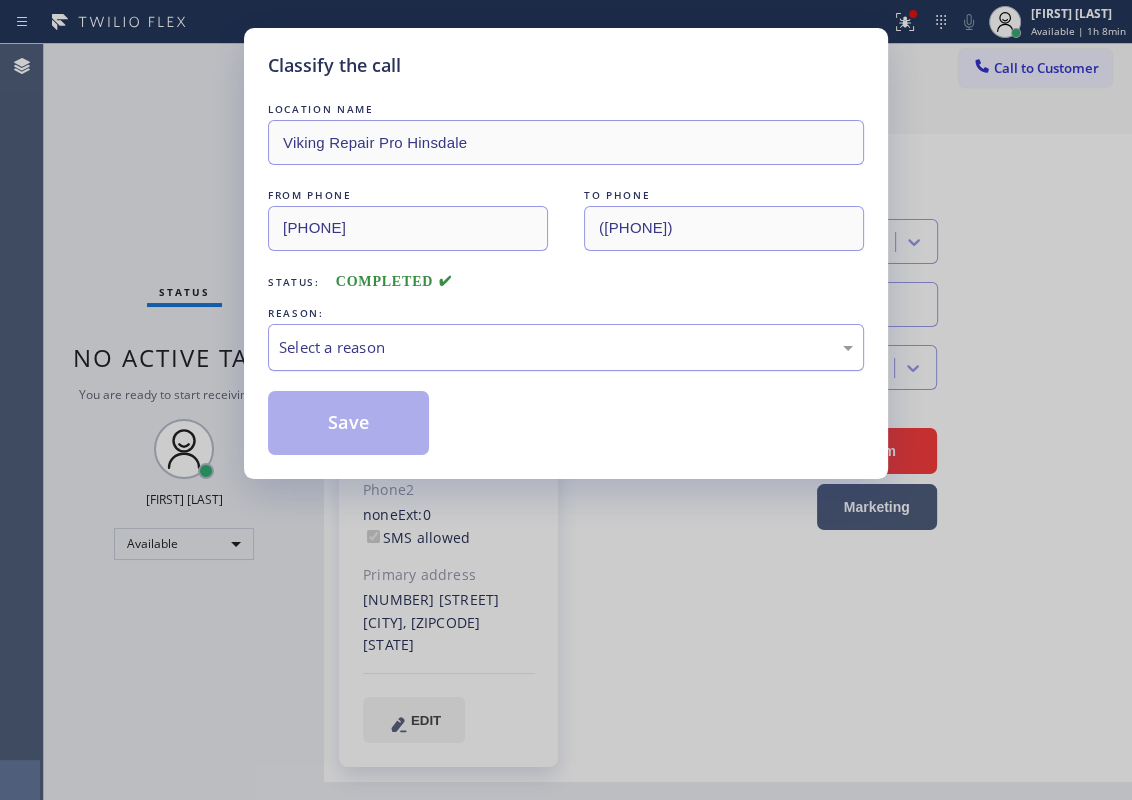 click on "Select a reason" at bounding box center [566, 347] 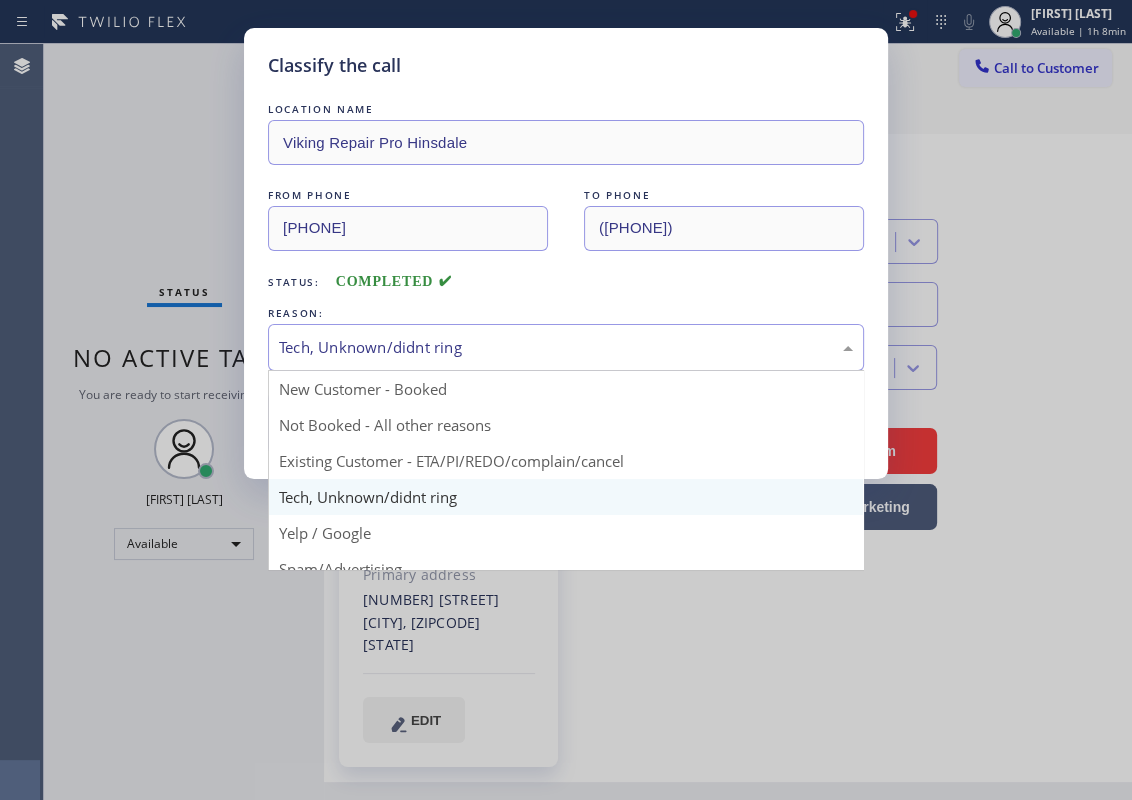 drag, startPoint x: 369, startPoint y: 335, endPoint x: 362, endPoint y: 455, distance: 120.203995 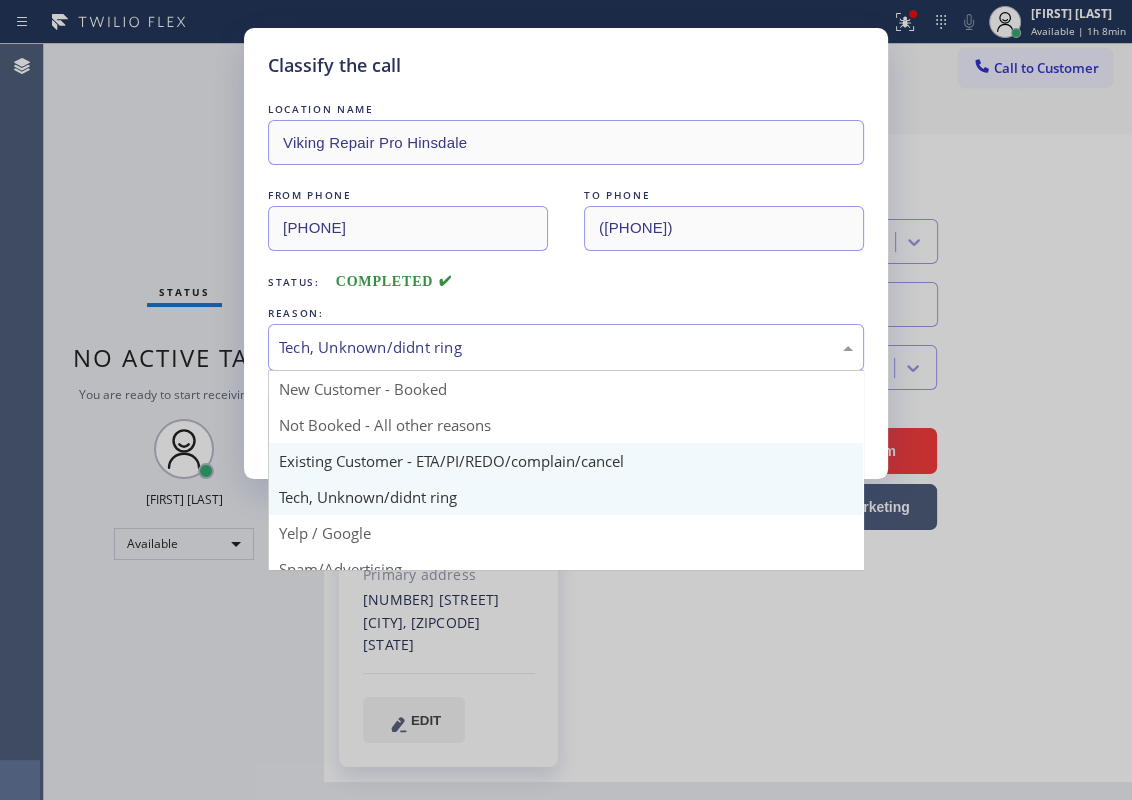 click on "Tech, Unknown/didnt ring" at bounding box center [566, 347] 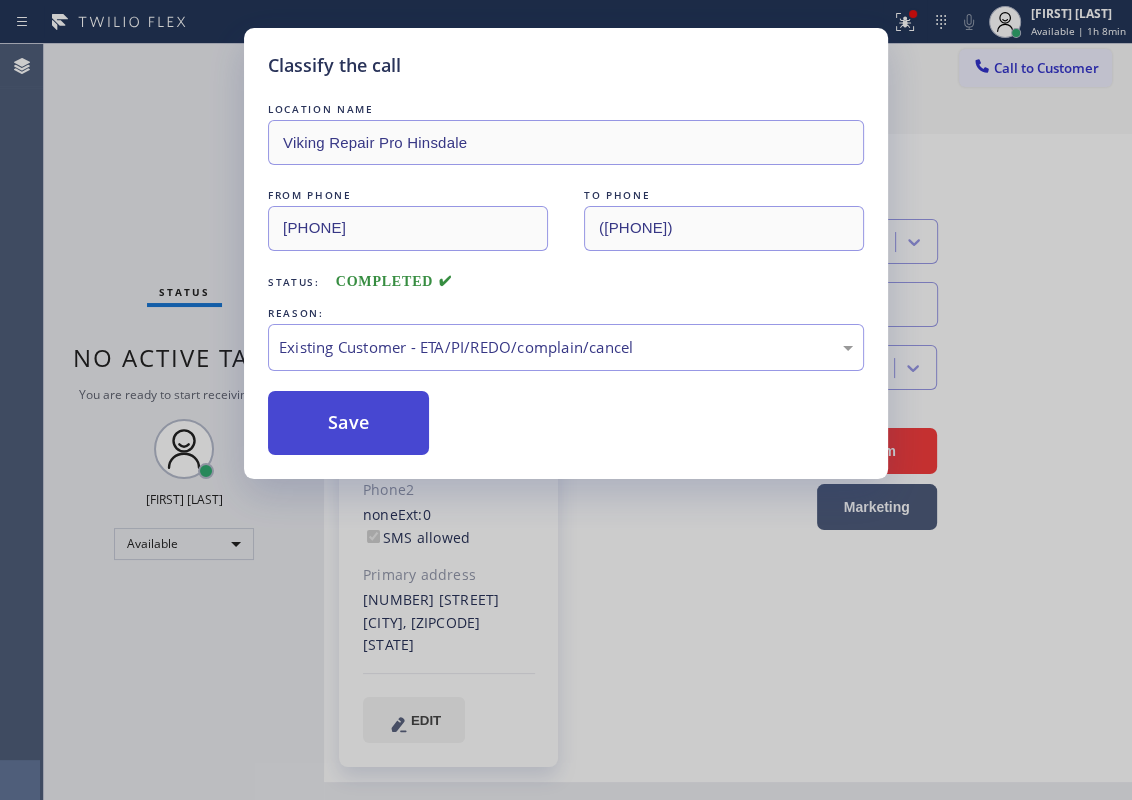 click on "Save" at bounding box center [348, 423] 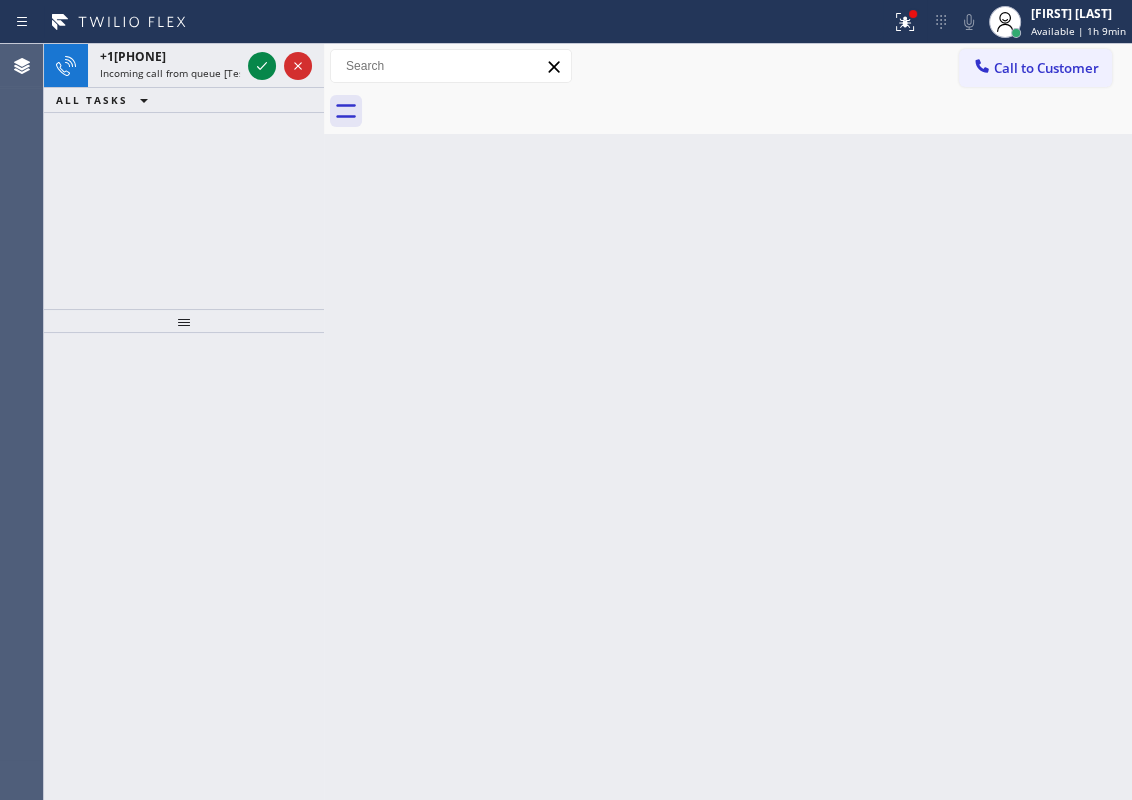 click on "Back to Dashboard Change Sender ID Customers Technicians Select a contact Outbound call Technician Search Technician Your caller id phone number Your caller id phone number Call Technician info Name   Phone none Address none Change Sender ID HVAC [PHONE] 5 Star Appliance [PHONE] Appliance Repair [PHONE] Plumbing [PHONE] Air Duct Cleaning [PHONE]  Electricians [PHONE] Cancel Change Check personal SMS Reset Change booking [PHONE] Call to Customer Outbound call Location American Service Alliance Calumet City Your caller id phone number [PHONE] Customer number Call Outbound call Technician Search Technician Your caller id phone number Your caller id phone number Call booking [PHONE]" at bounding box center [728, 422] 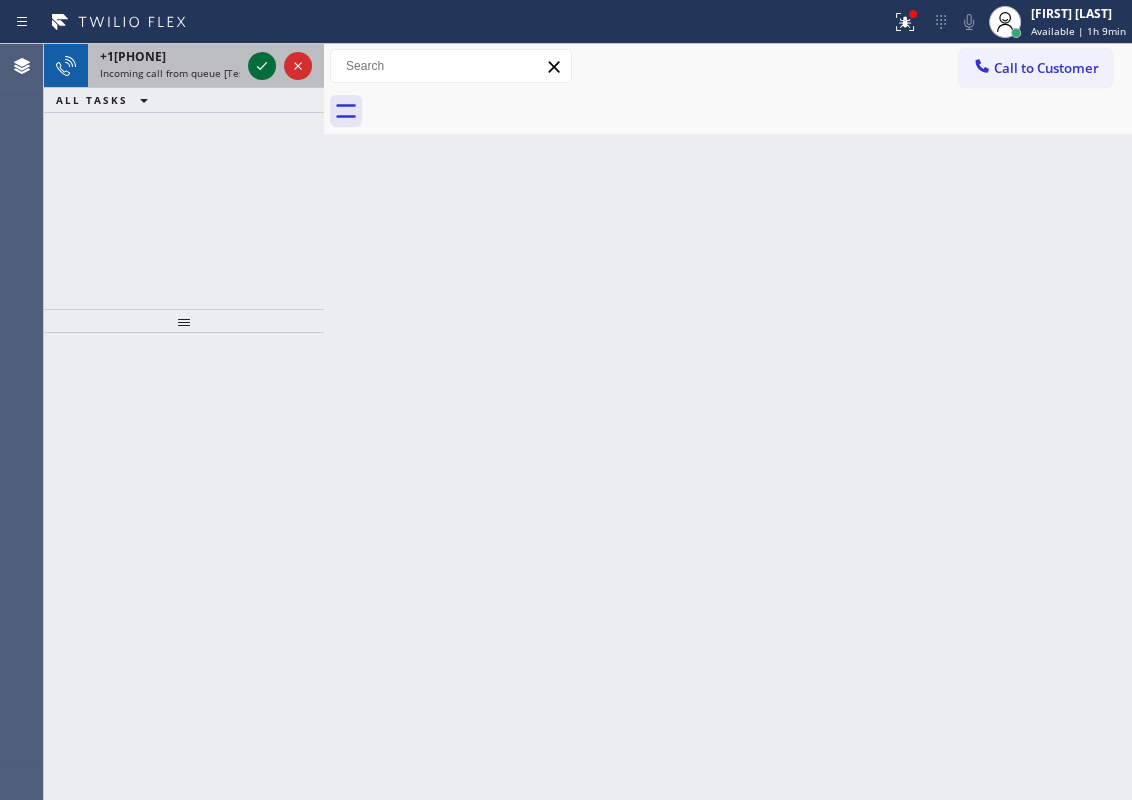 click 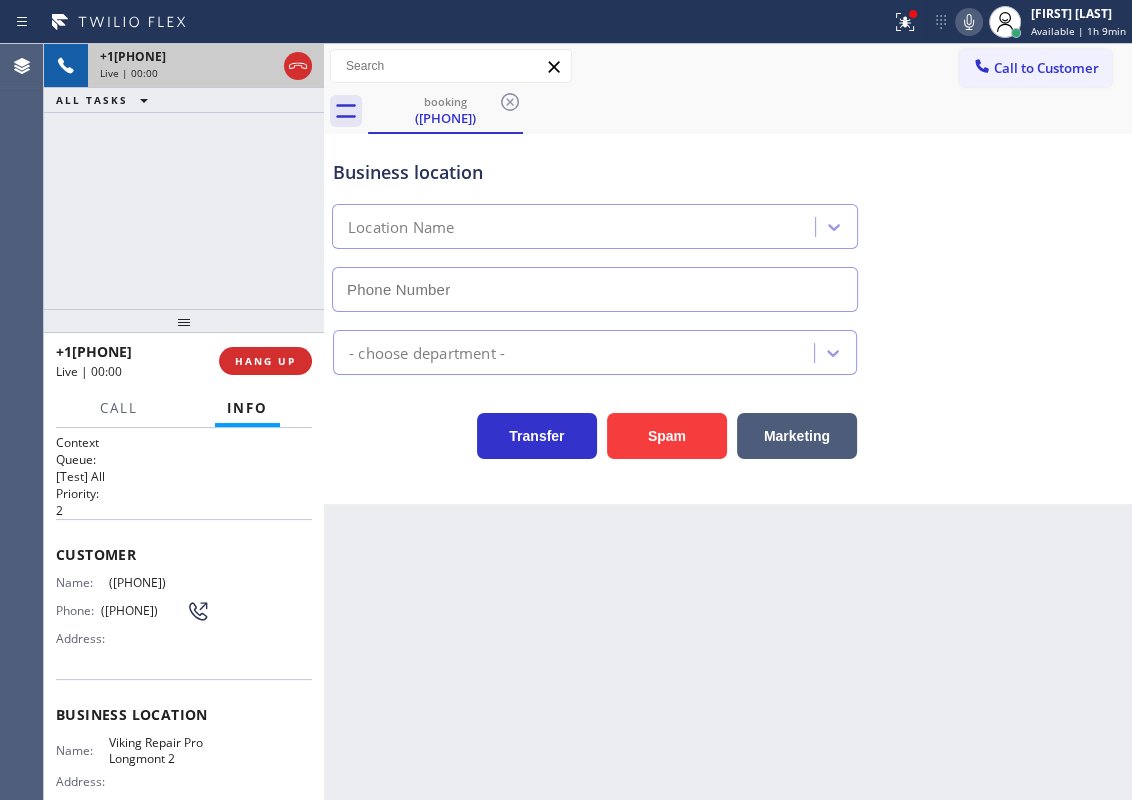 type on "([PHONE])" 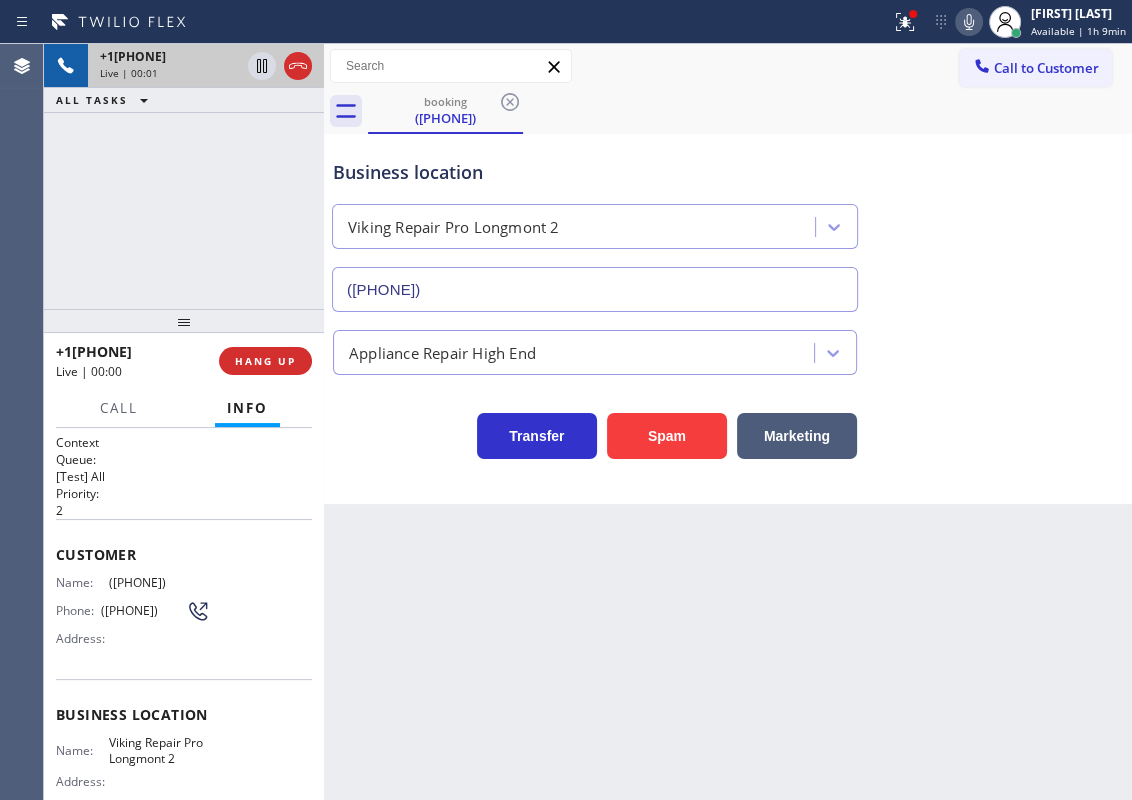 click on "Viking Repair Pro Longmont 2" at bounding box center (159, 750) 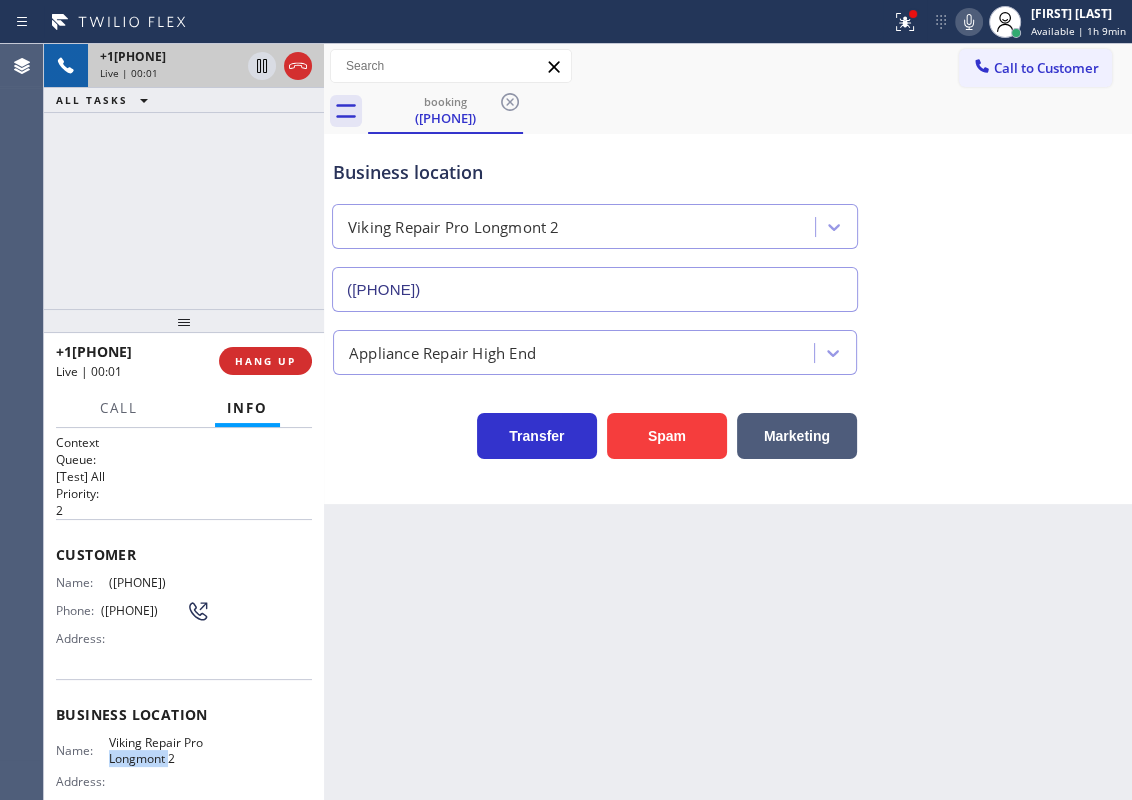click on "Viking Repair Pro Longmont 2" at bounding box center (159, 750) 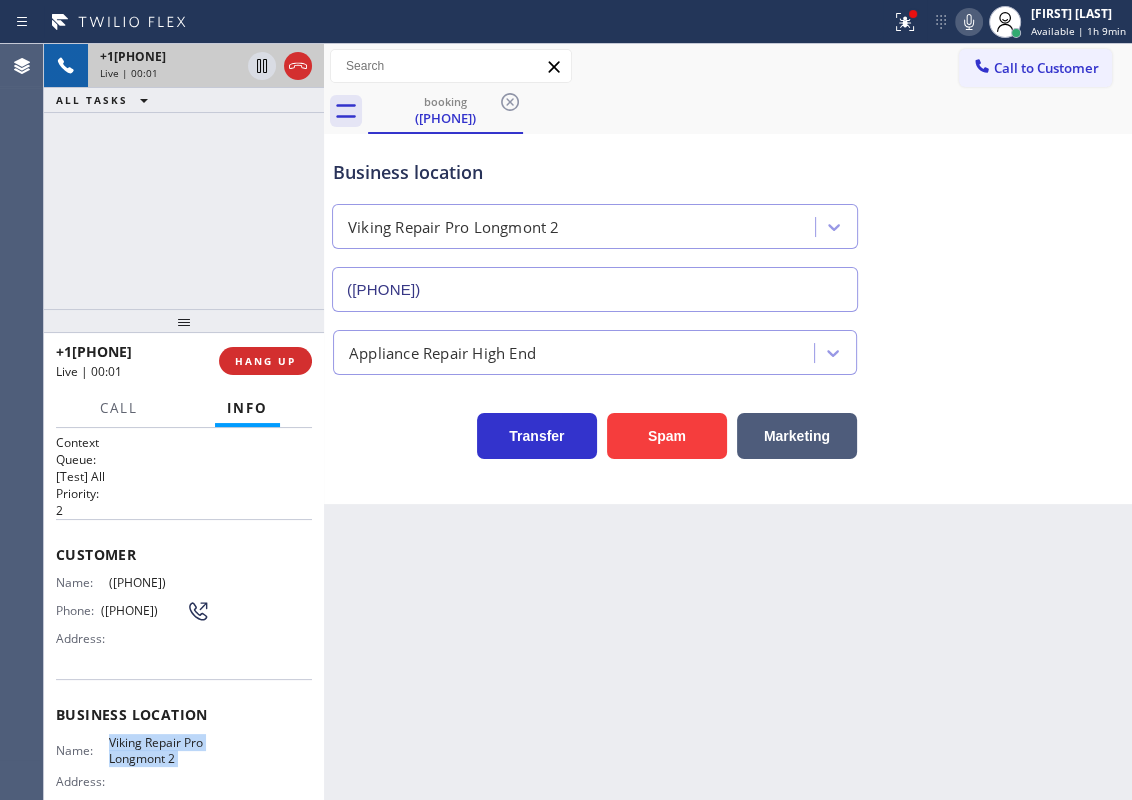 click on "Viking Repair Pro Longmont 2" at bounding box center (159, 750) 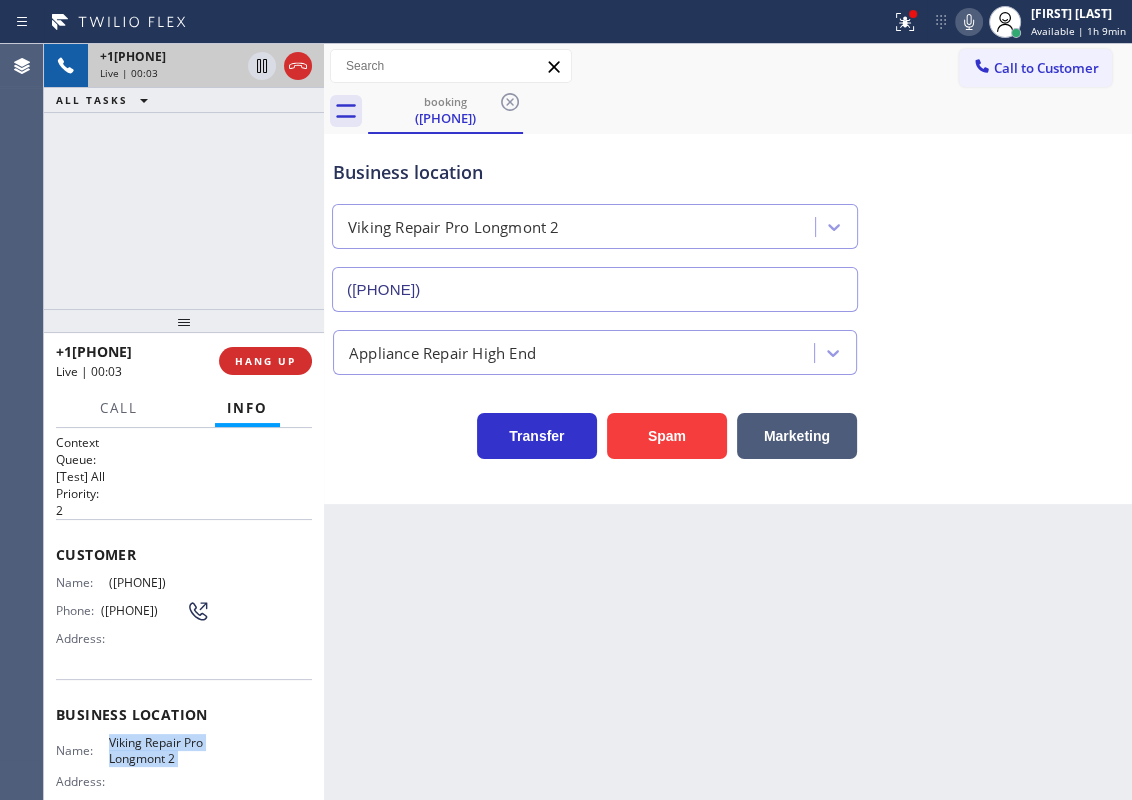 click on "([PHONE])" at bounding box center [595, 289] 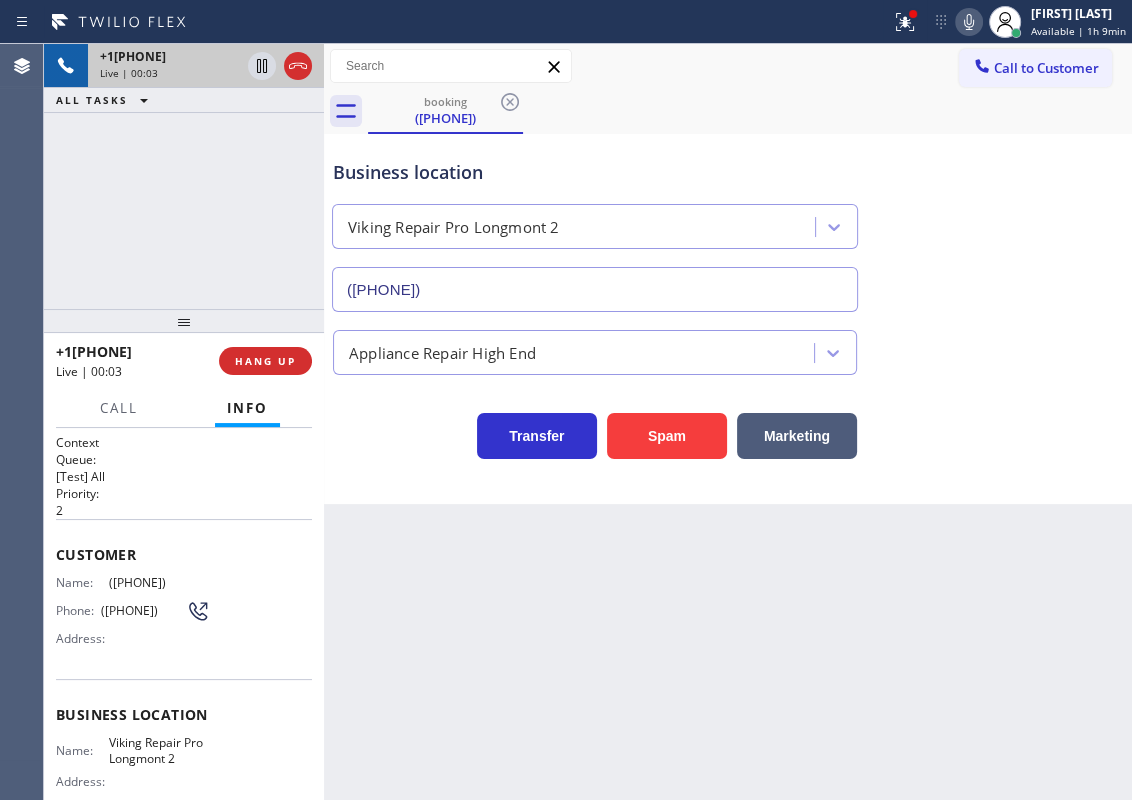 click on "([PHONE])" at bounding box center [595, 289] 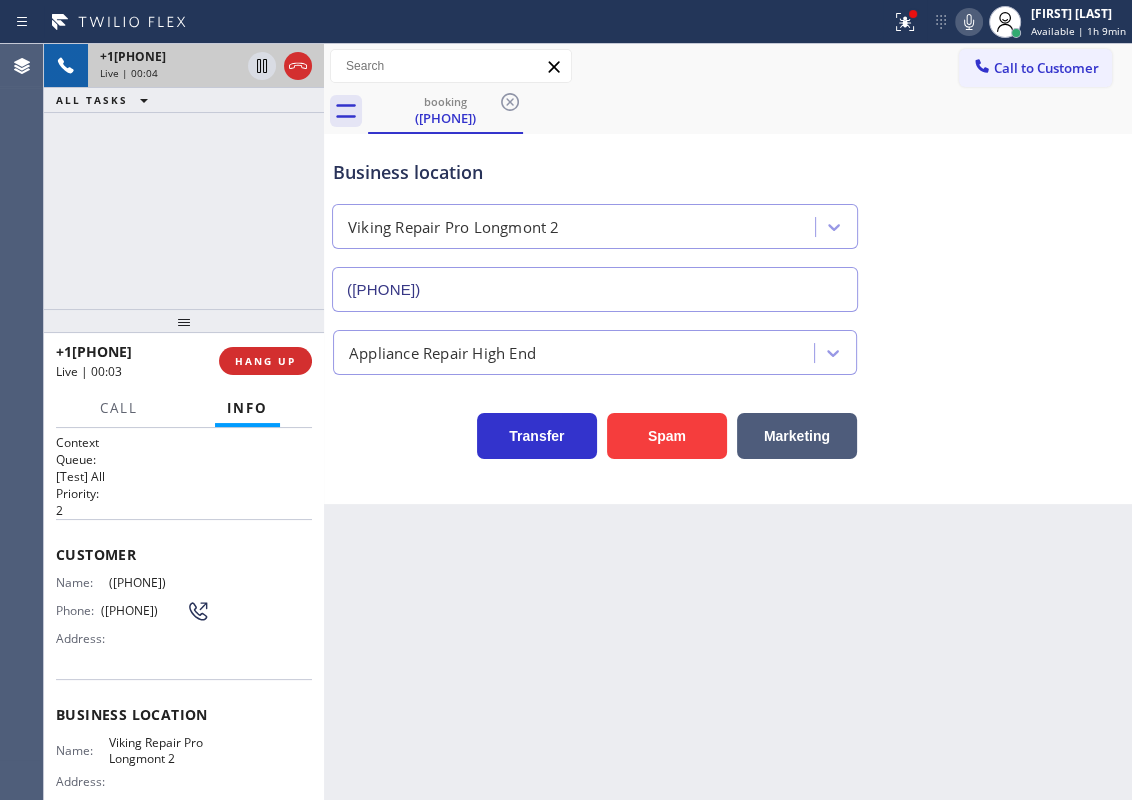 click on "([PHONE])" at bounding box center (595, 289) 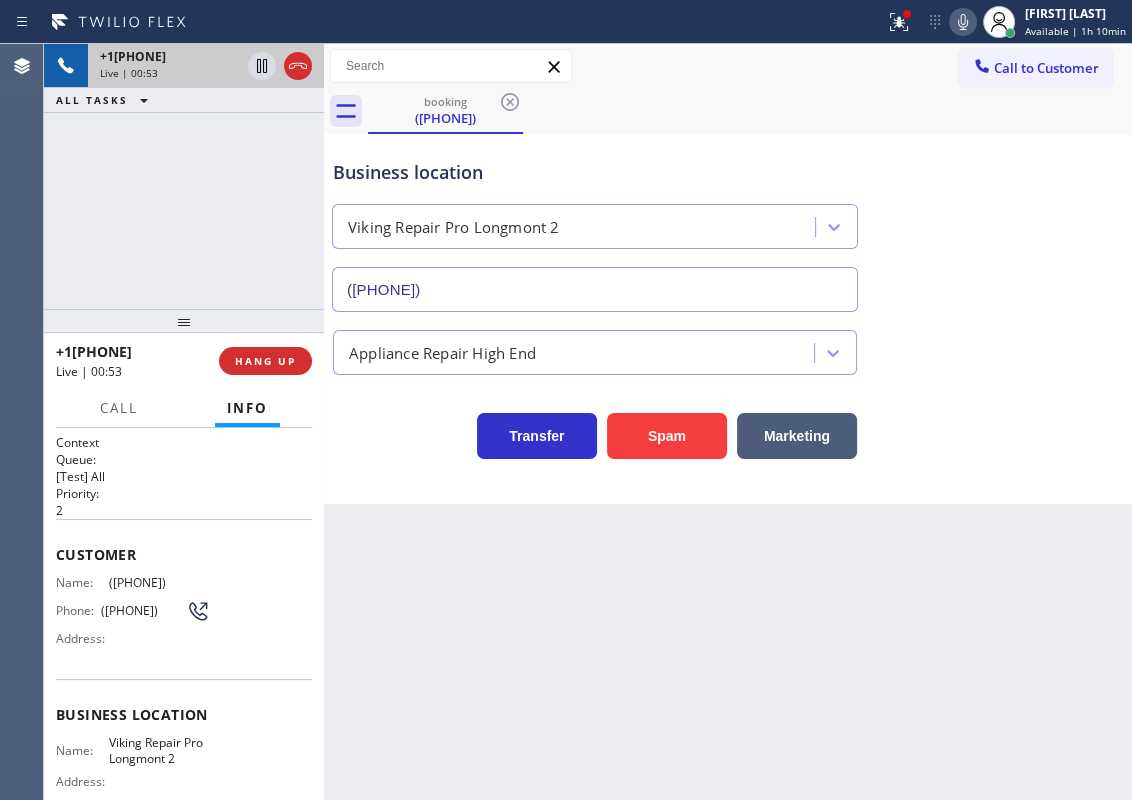 click on "Customer Name: [PHONE] Phone: [PHONE] Address:" at bounding box center (184, 599) 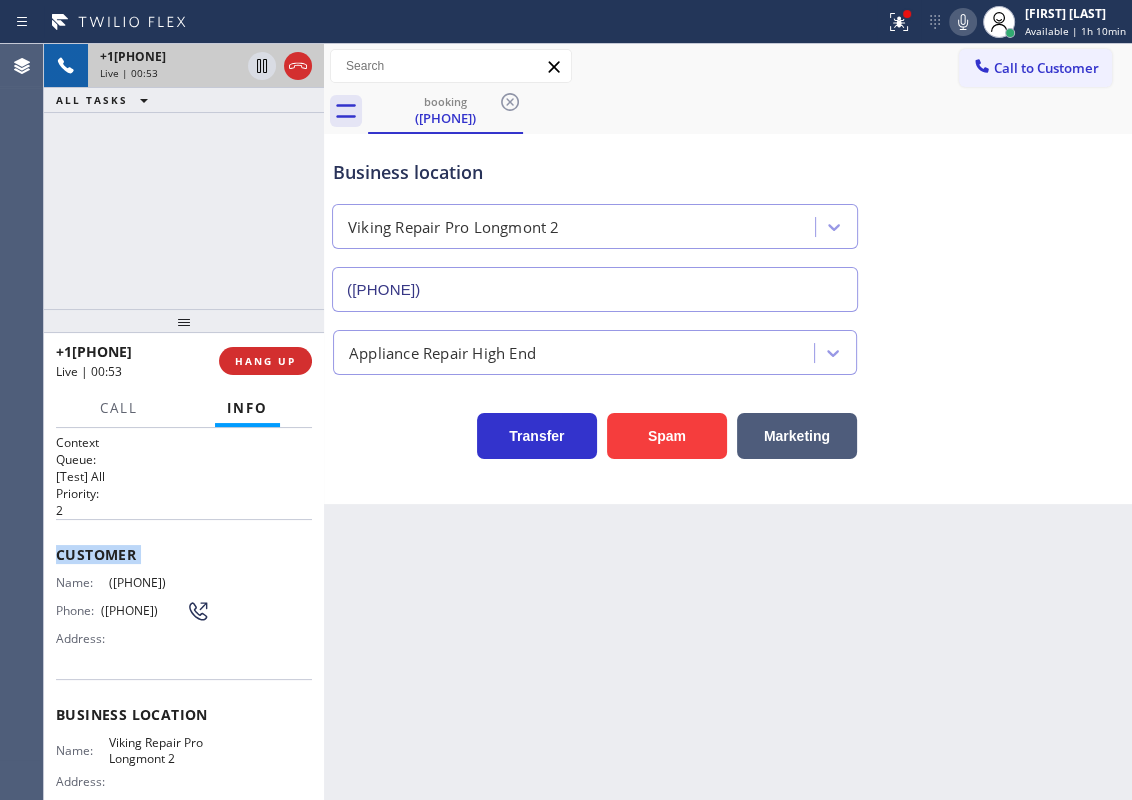 click on "Customer Name: [PHONE] Phone: [PHONE] Address:" at bounding box center (184, 599) 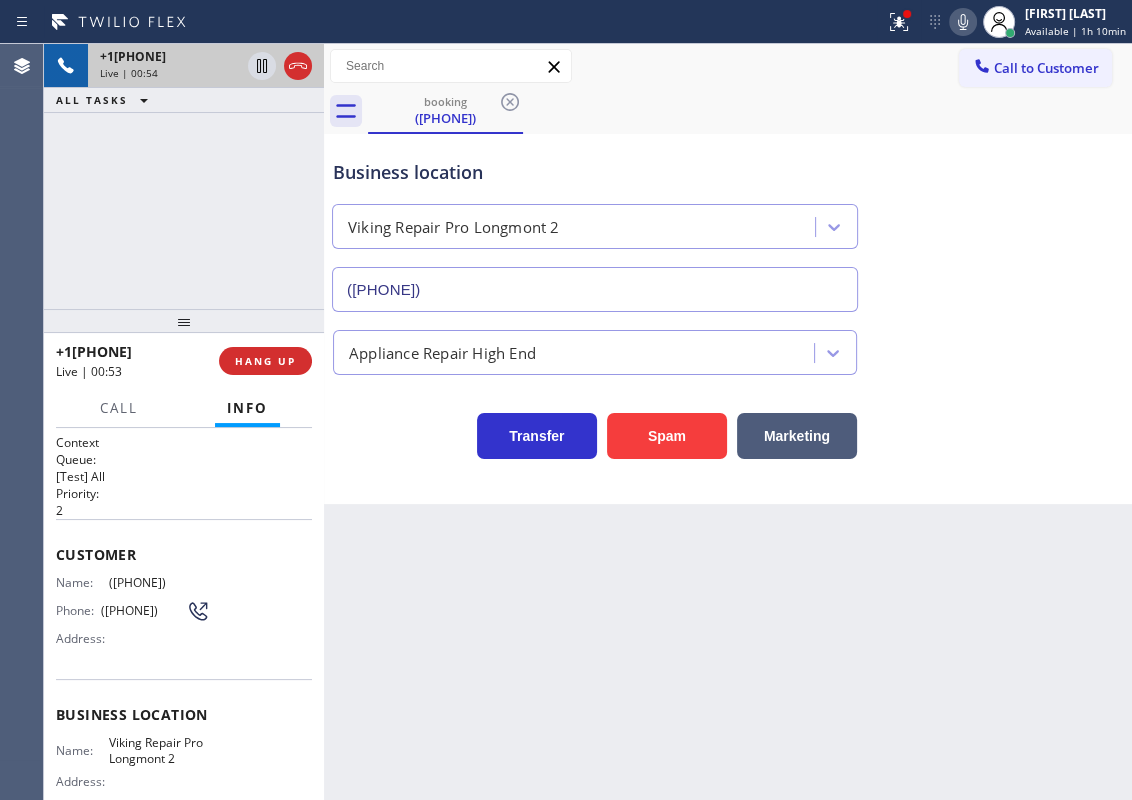click on "([PHONE])" at bounding box center (159, 582) 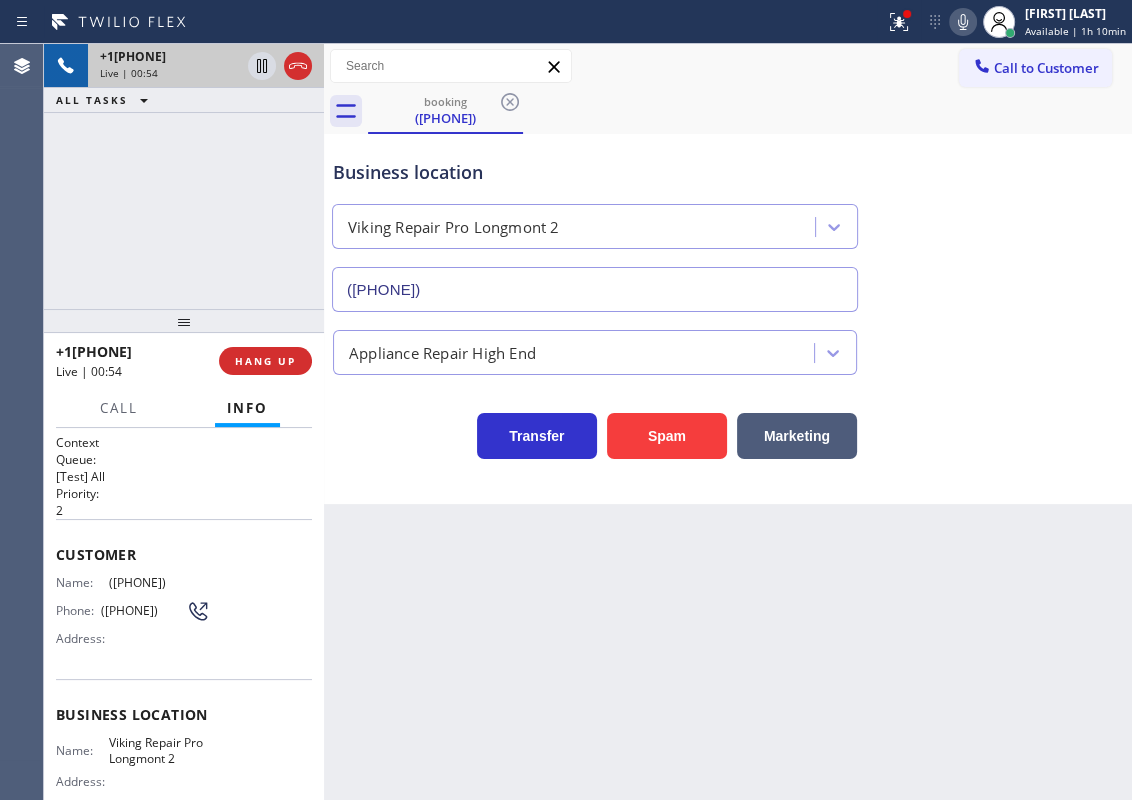 click on "([PHONE])" at bounding box center (159, 582) 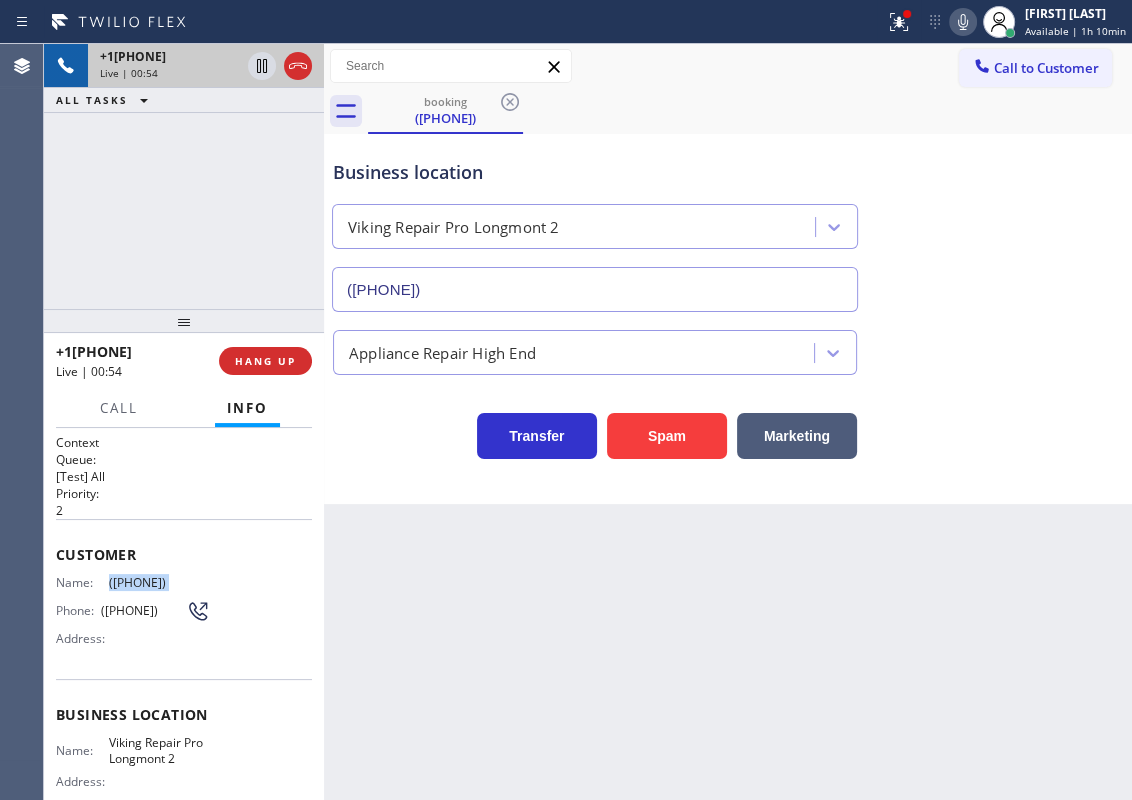 click on "([PHONE])" at bounding box center (159, 582) 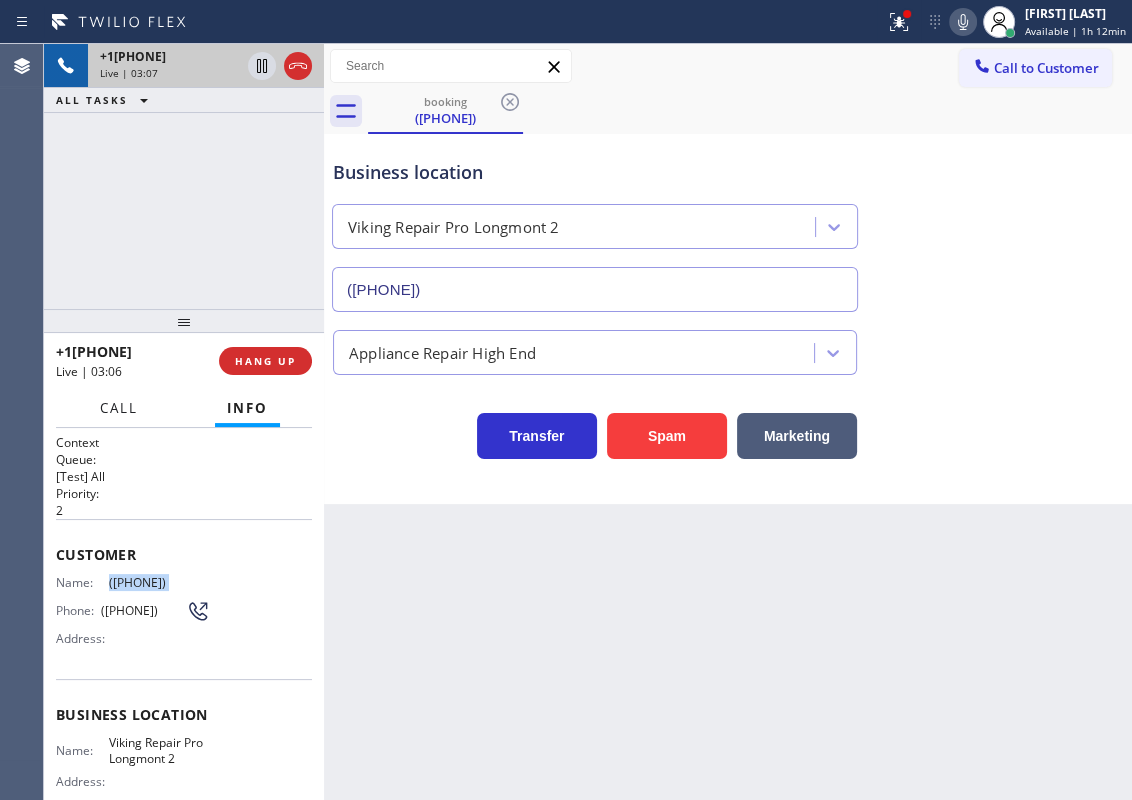 click on "Call" at bounding box center (119, 408) 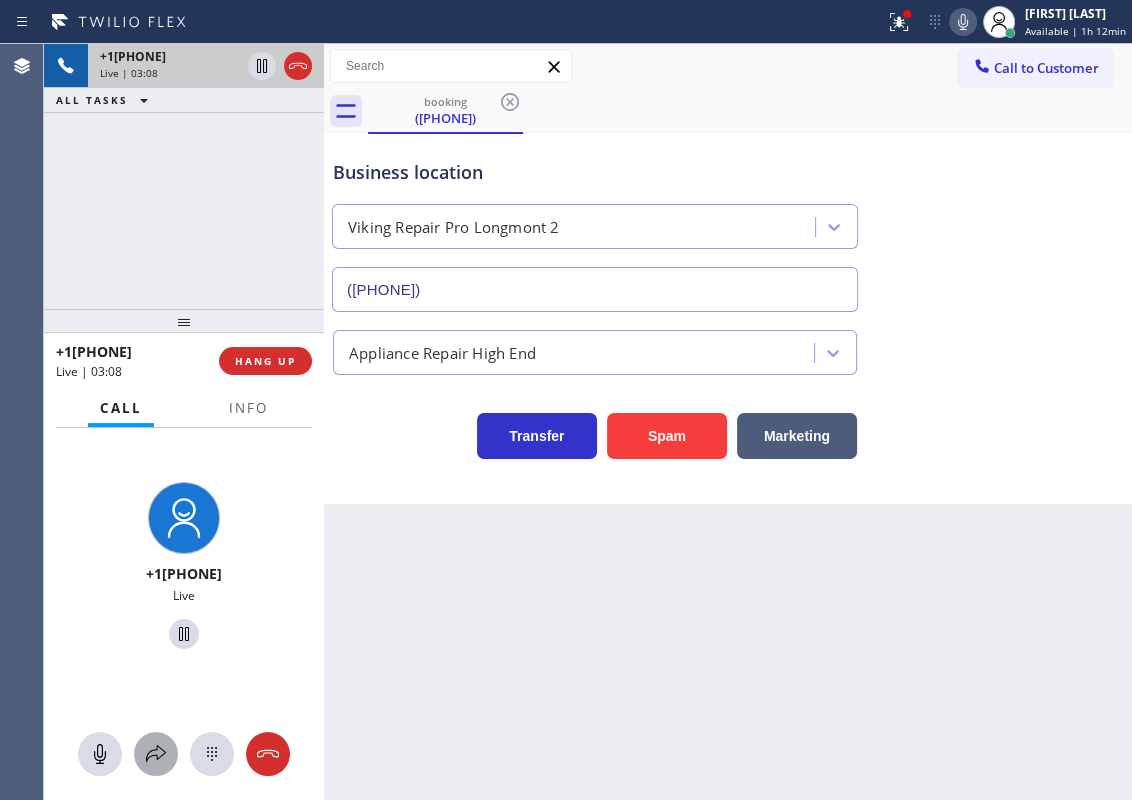 click 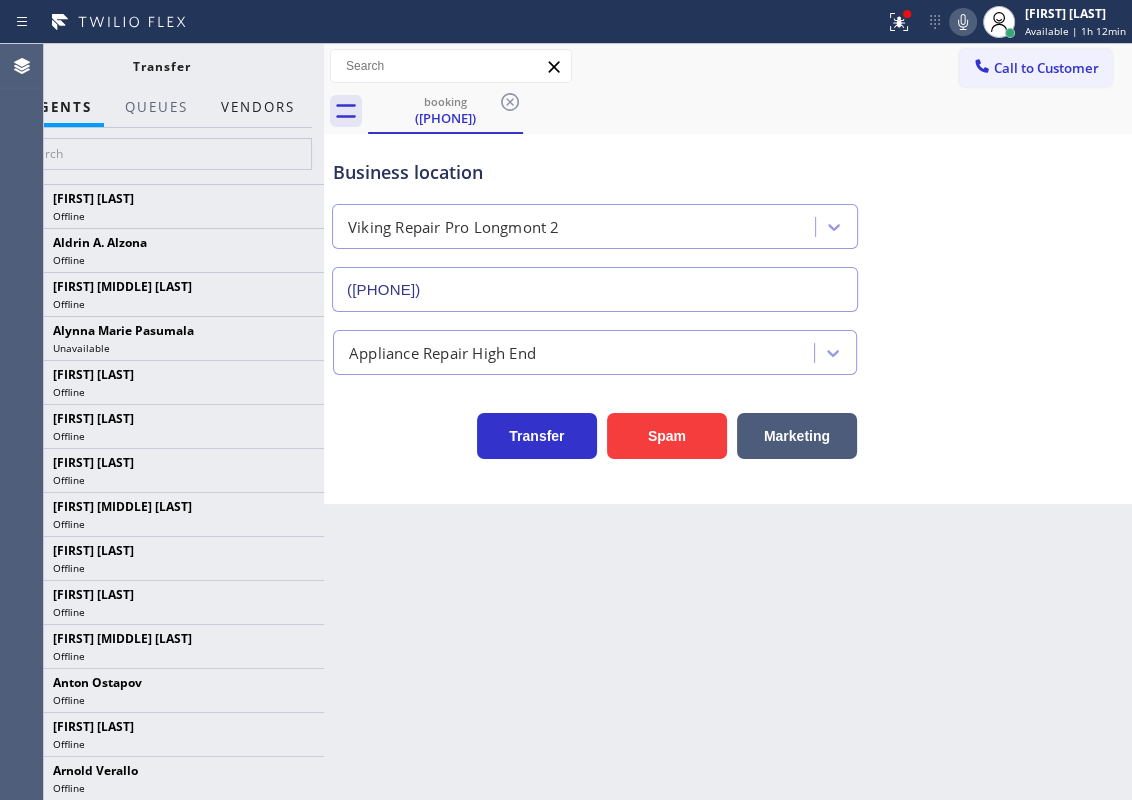 click on "Vendors" at bounding box center [258, 107] 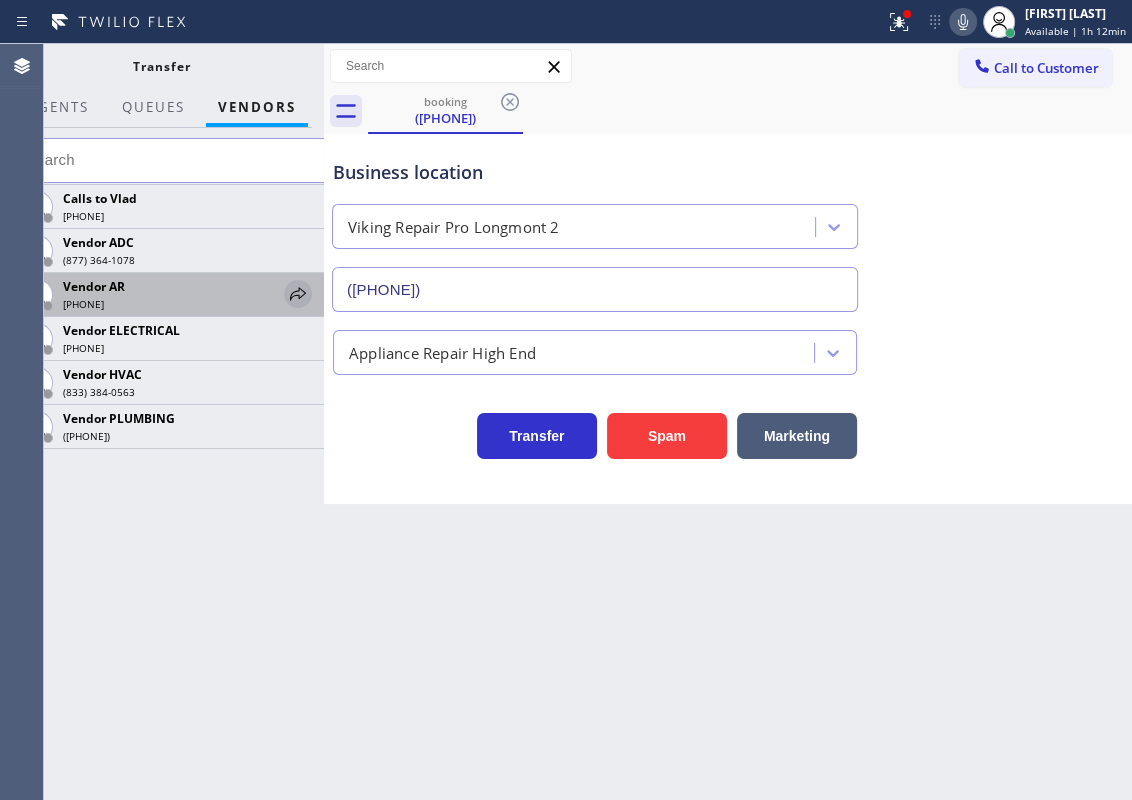click 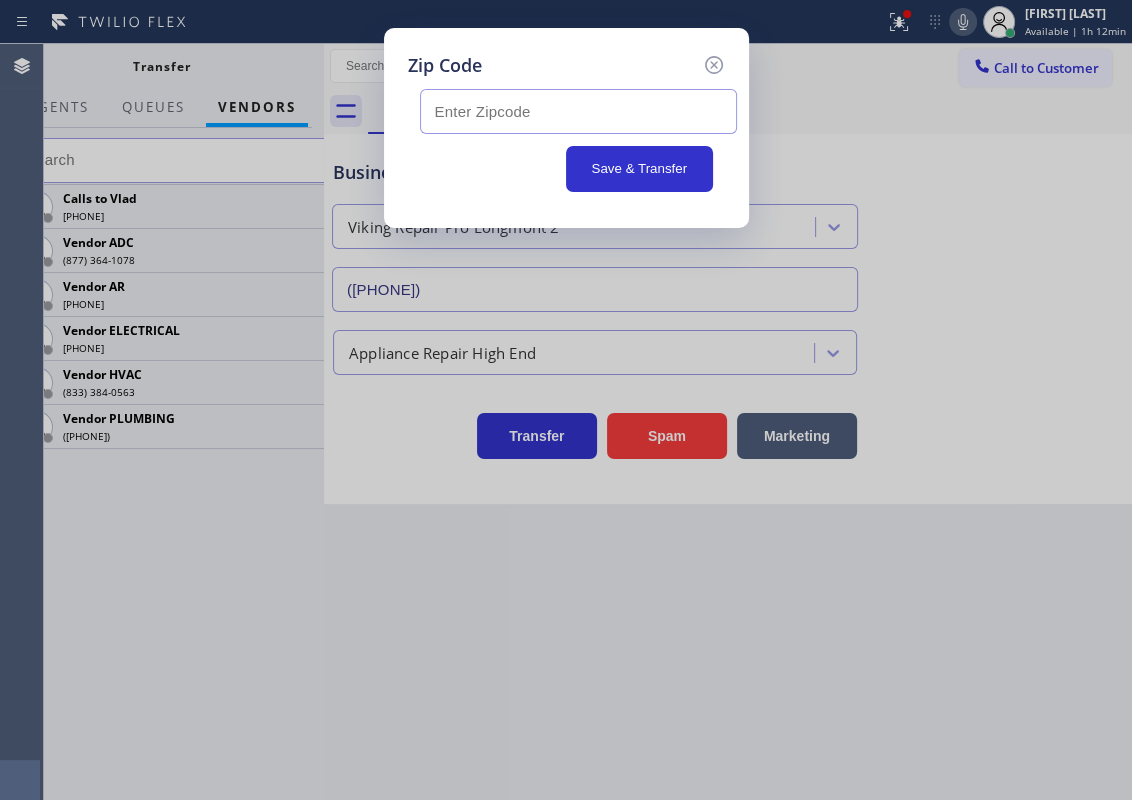 click at bounding box center [578, 111] 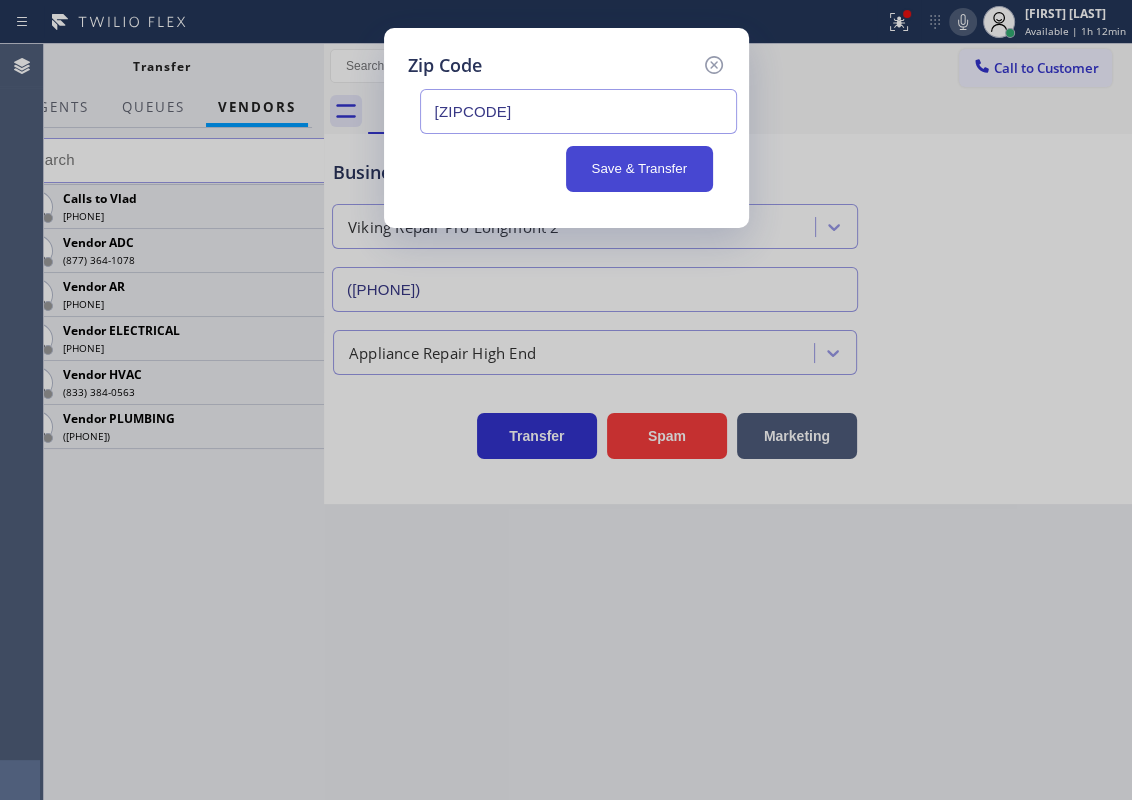 type on "[ZIPCODE]" 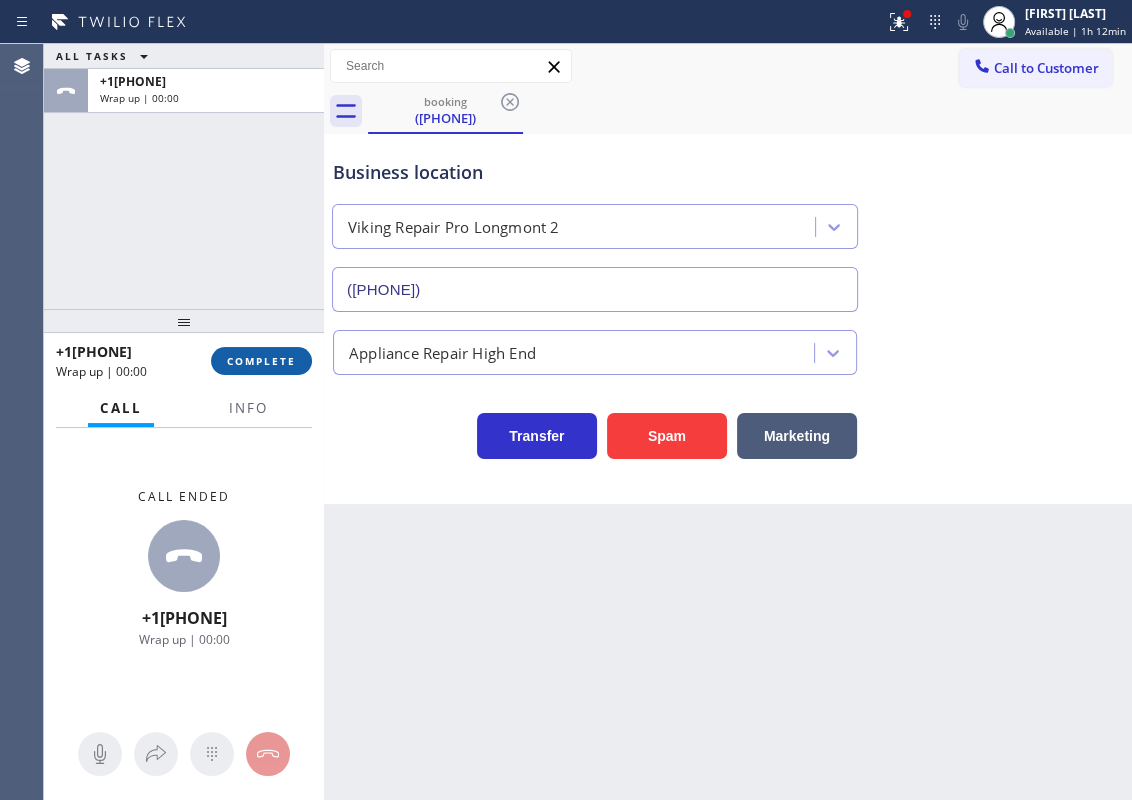 click on "COMPLETE" at bounding box center (261, 361) 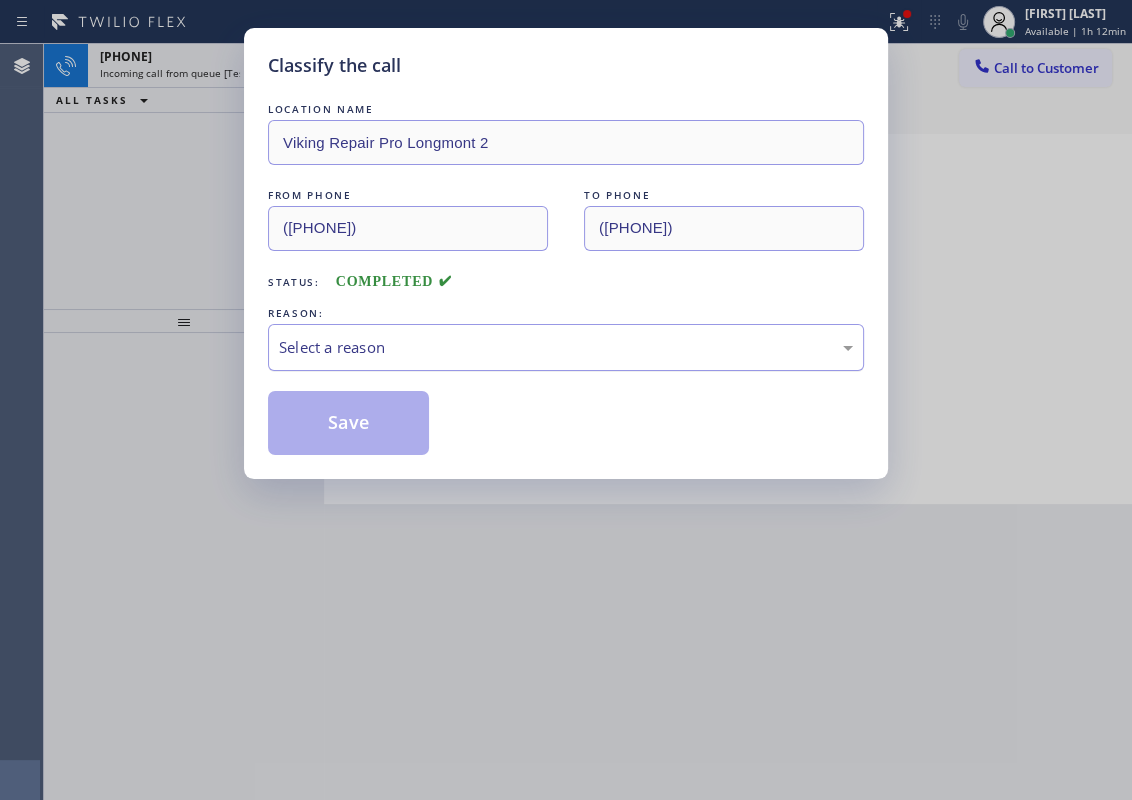 click on "Select a reason" at bounding box center (566, 347) 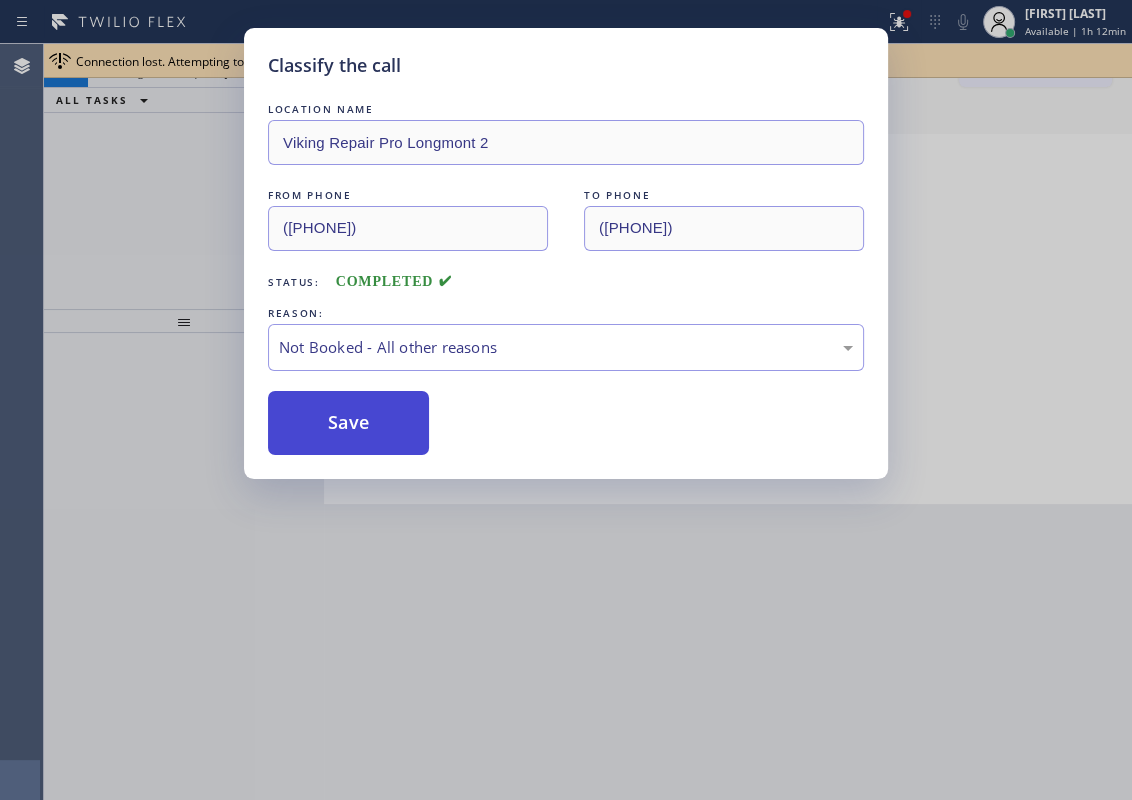 click on "Save" at bounding box center [348, 423] 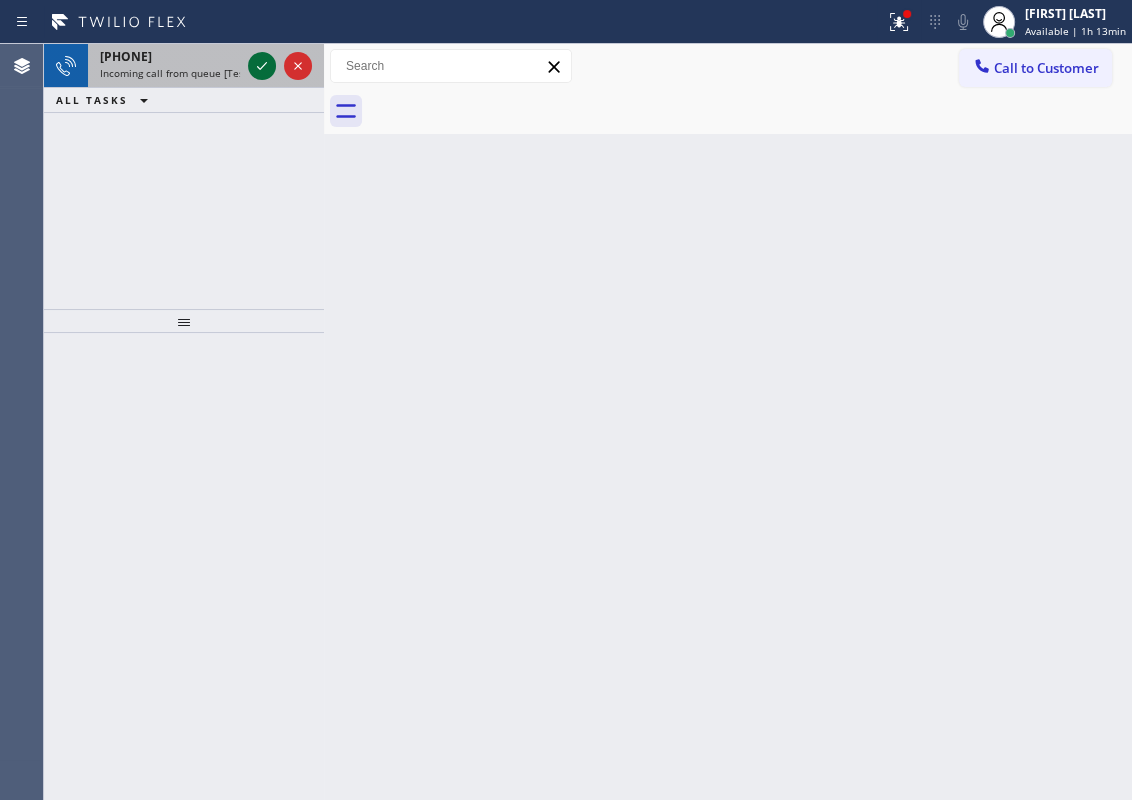 click 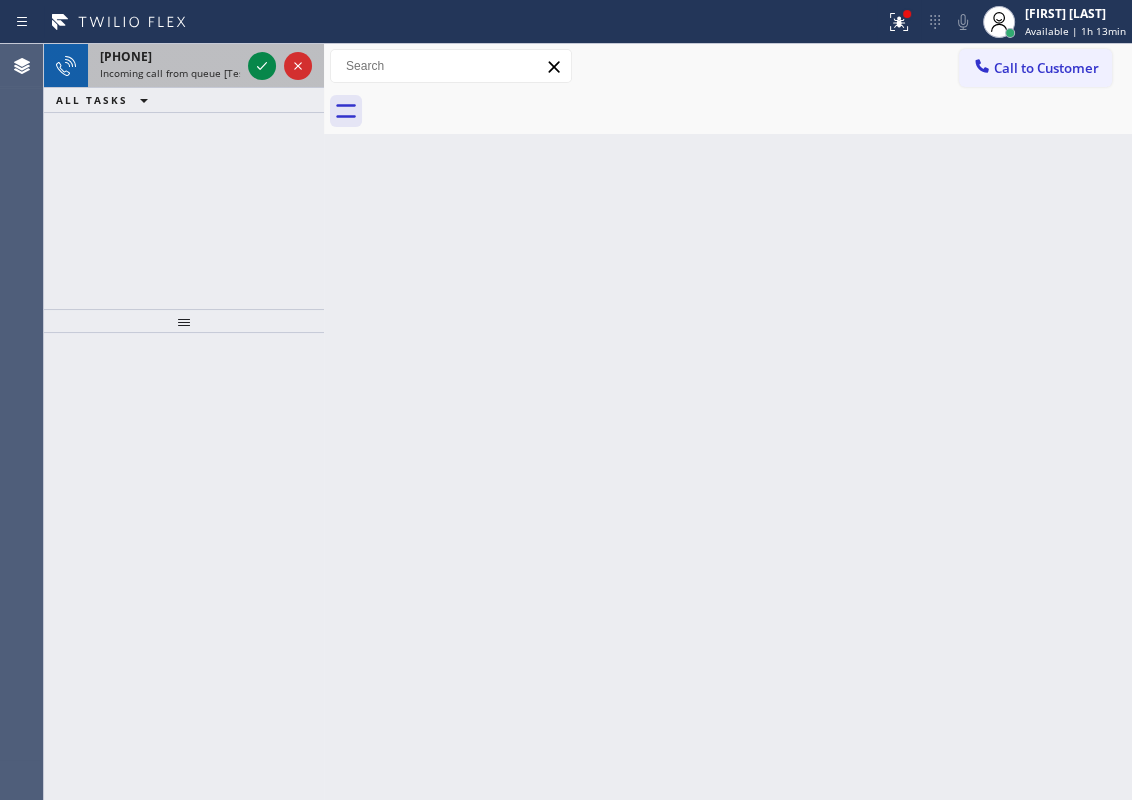 click at bounding box center [280, 66] 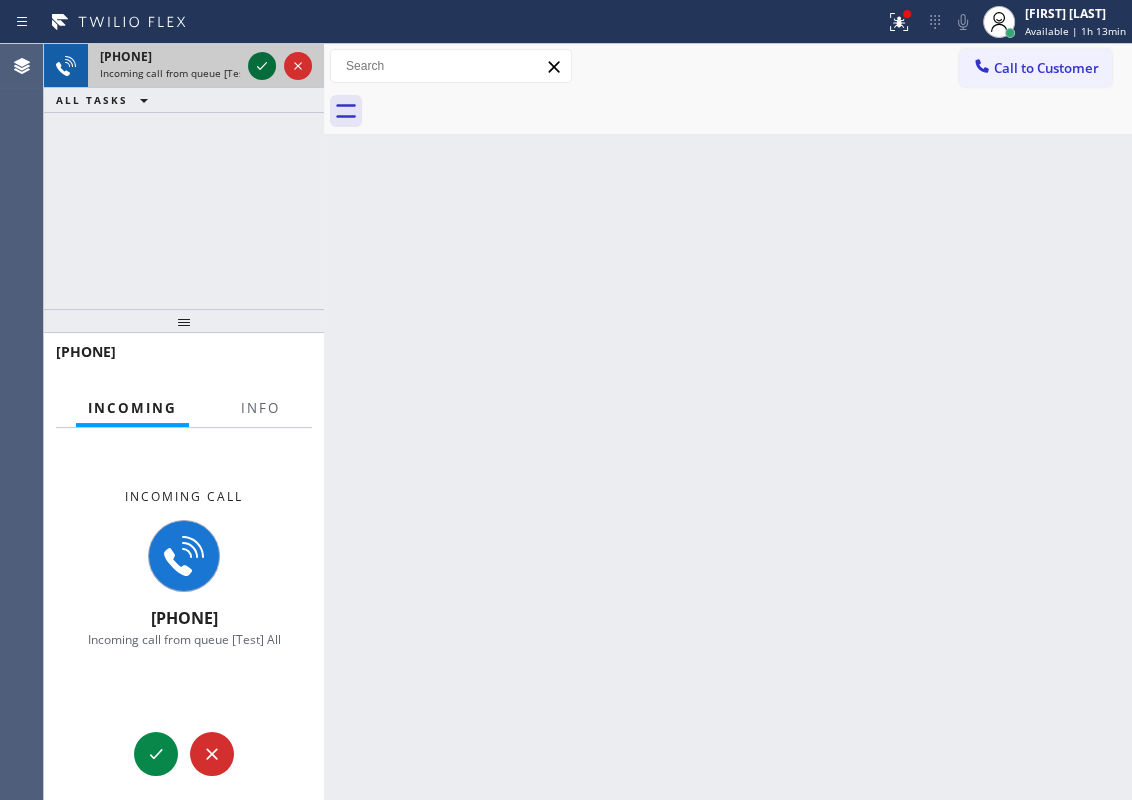 click 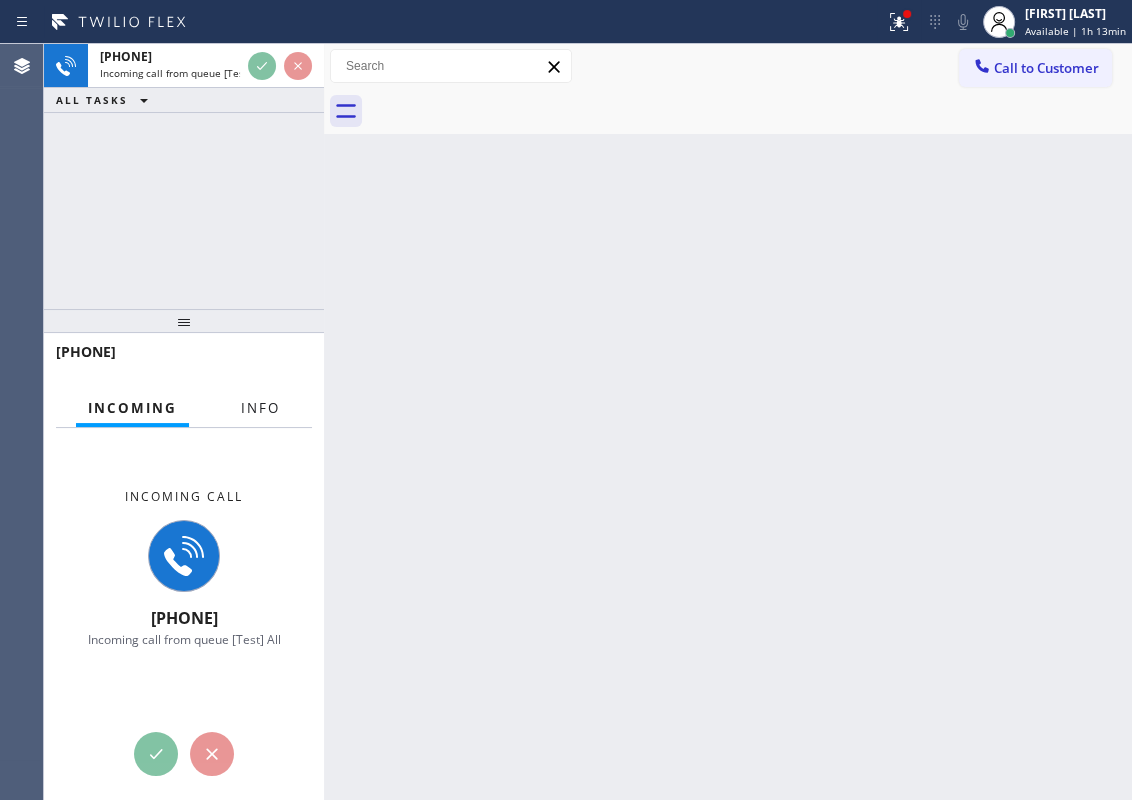 click on "Info" at bounding box center [260, 408] 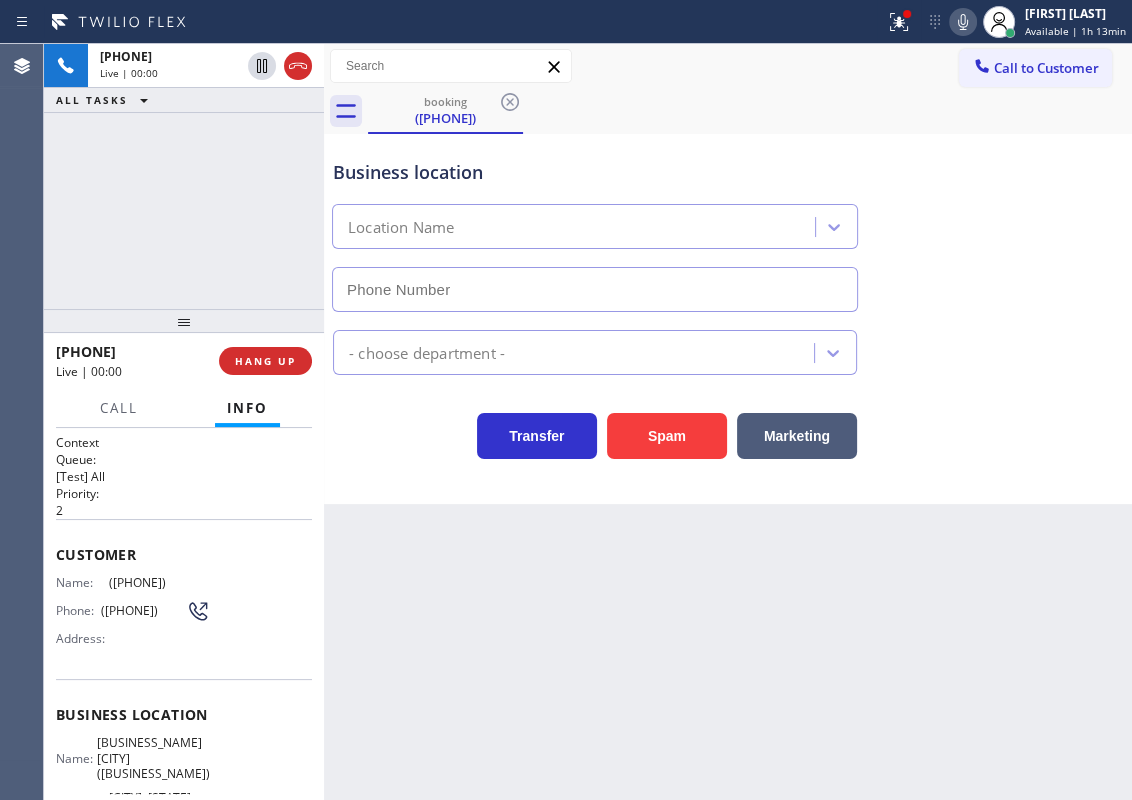 type on "[PHONE]" 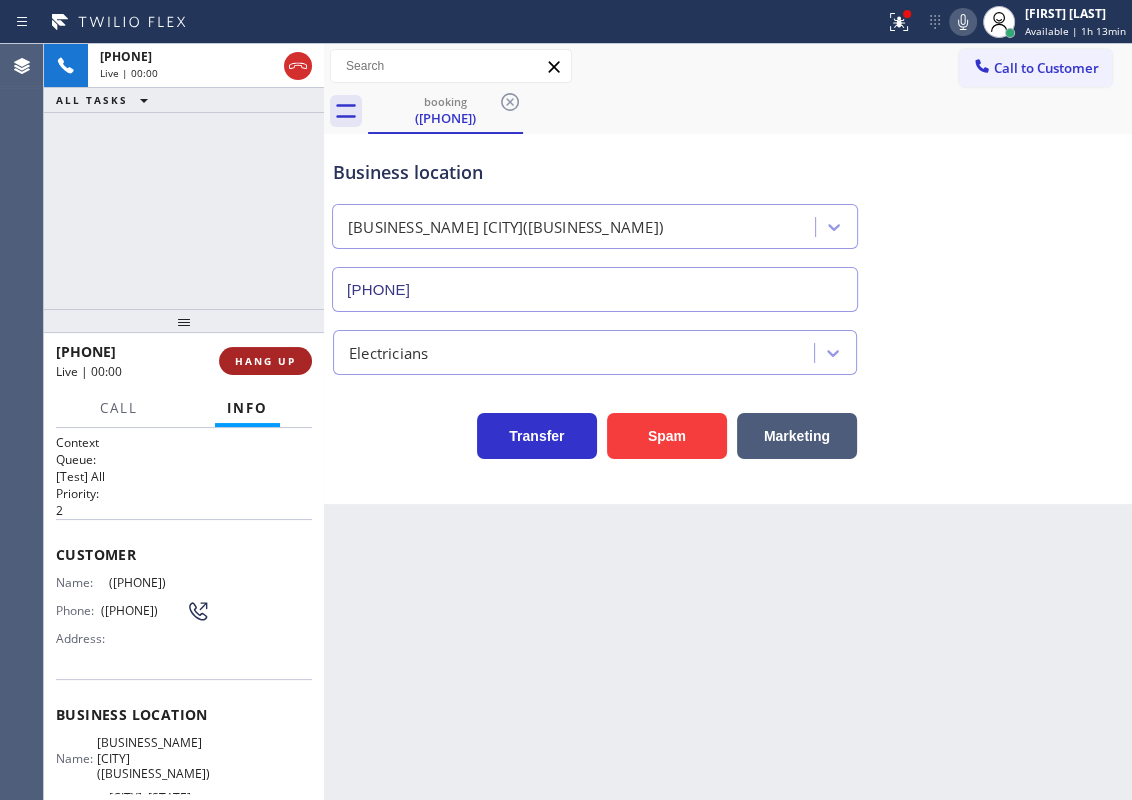 click on "HANG UP" at bounding box center (265, 361) 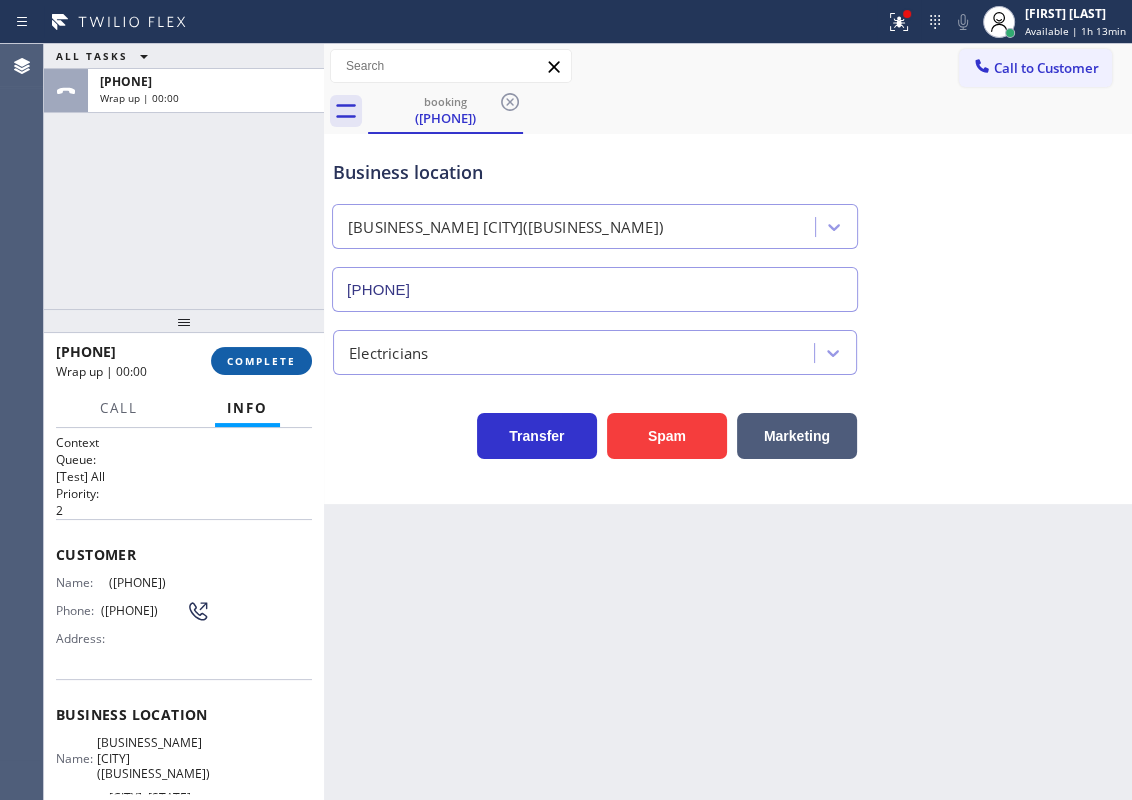 click on "COMPLETE" at bounding box center [261, 361] 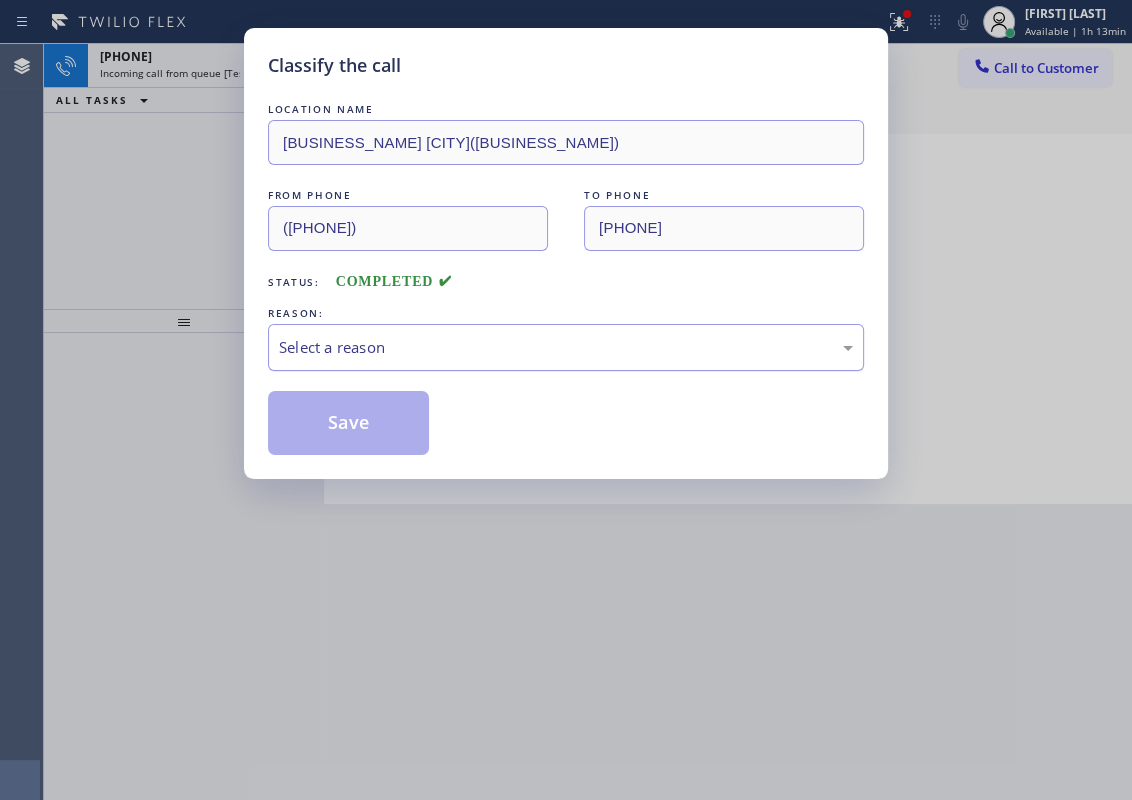 click on "Select a reason" at bounding box center [566, 347] 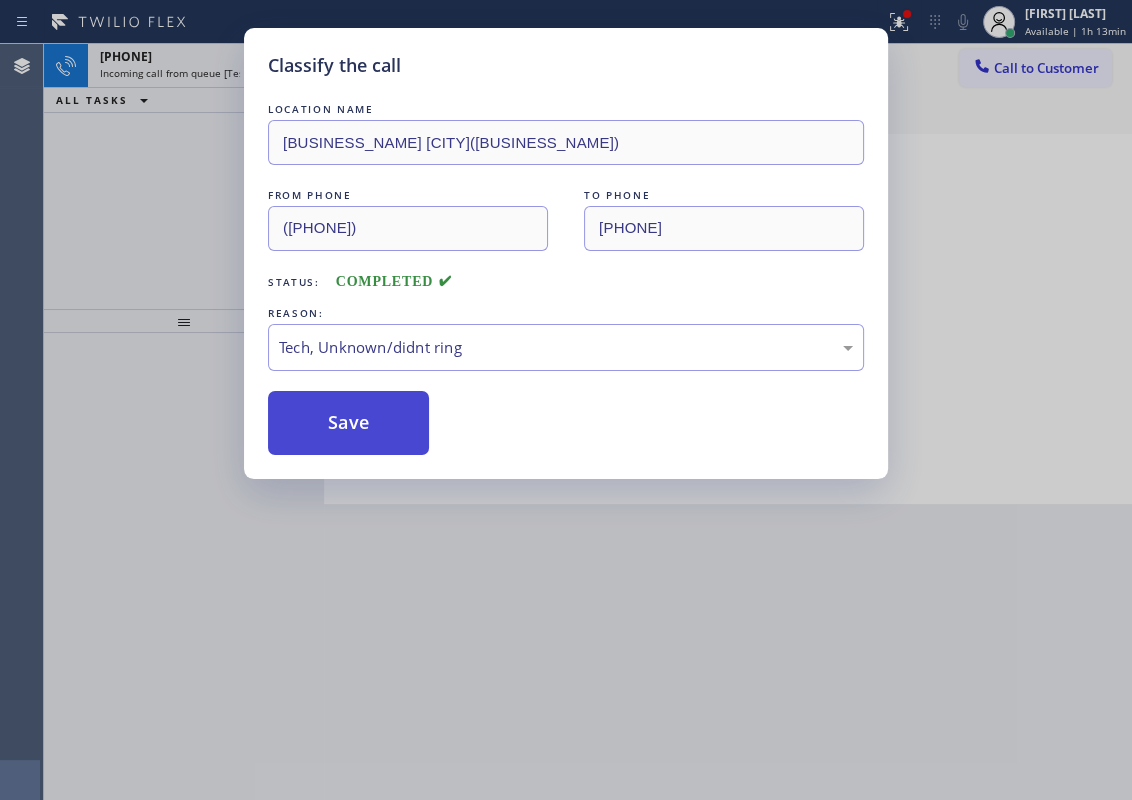 click on "Save" at bounding box center (348, 423) 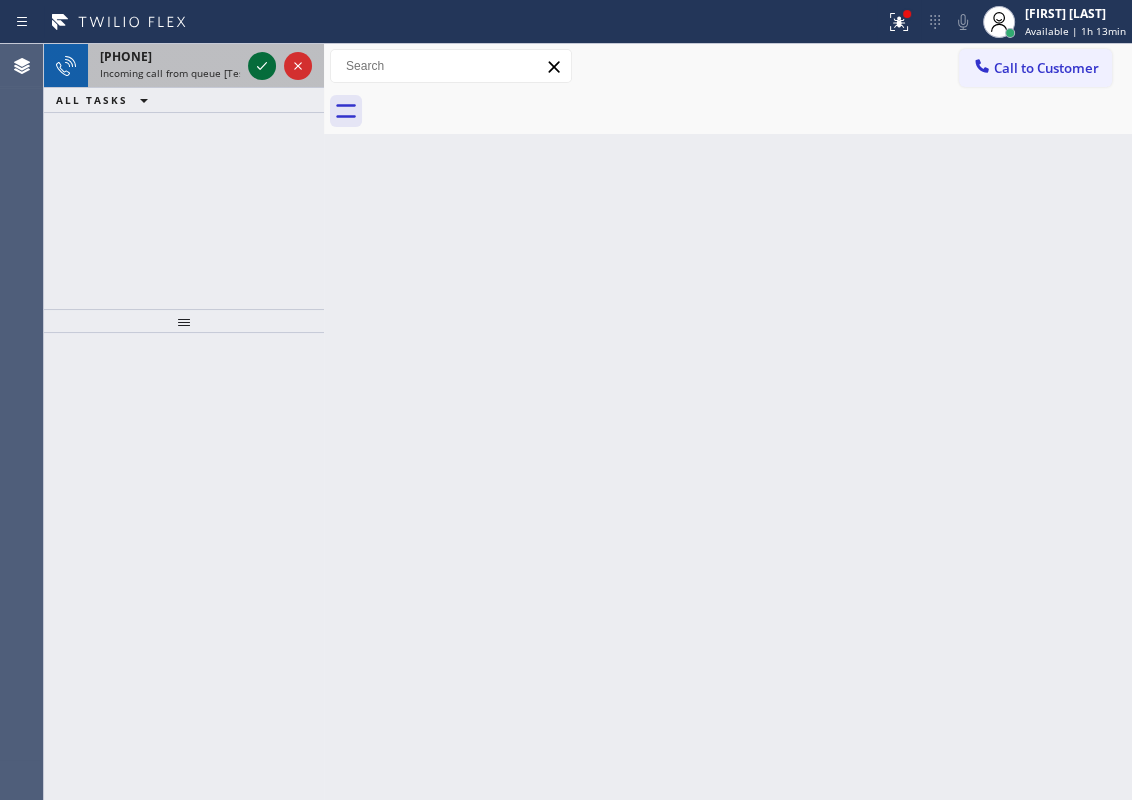 click 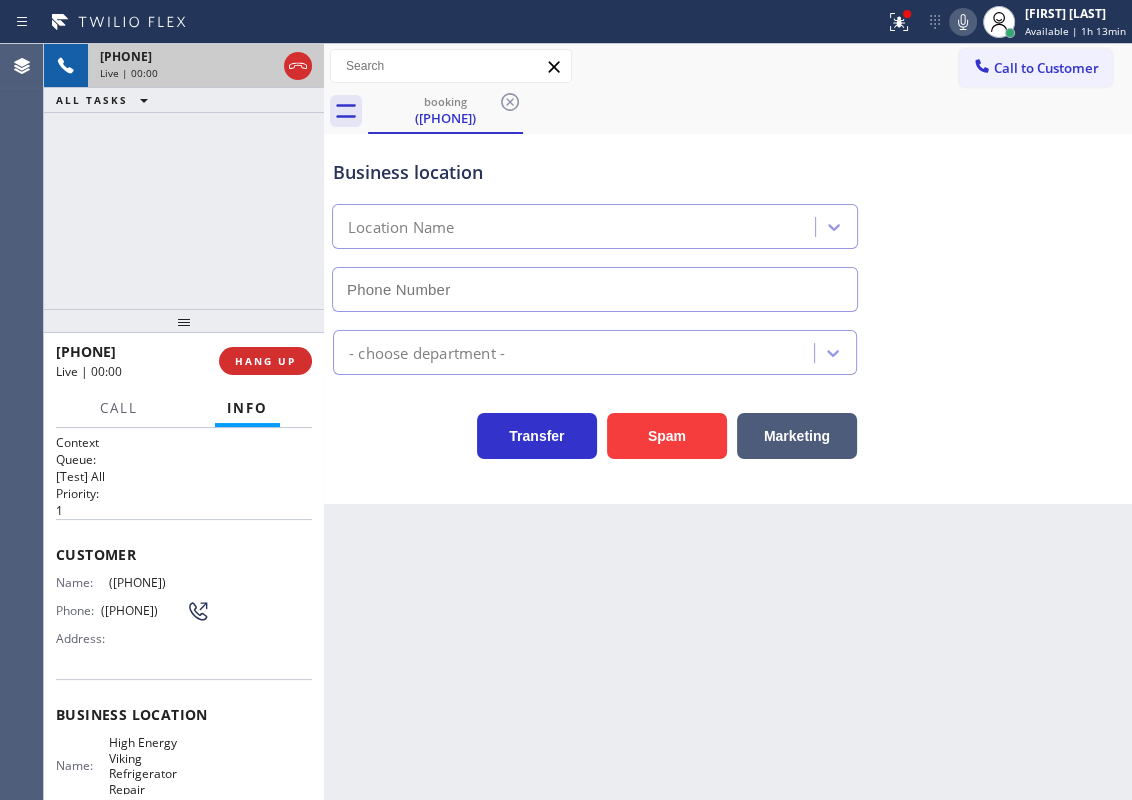 type on "([PHONE])" 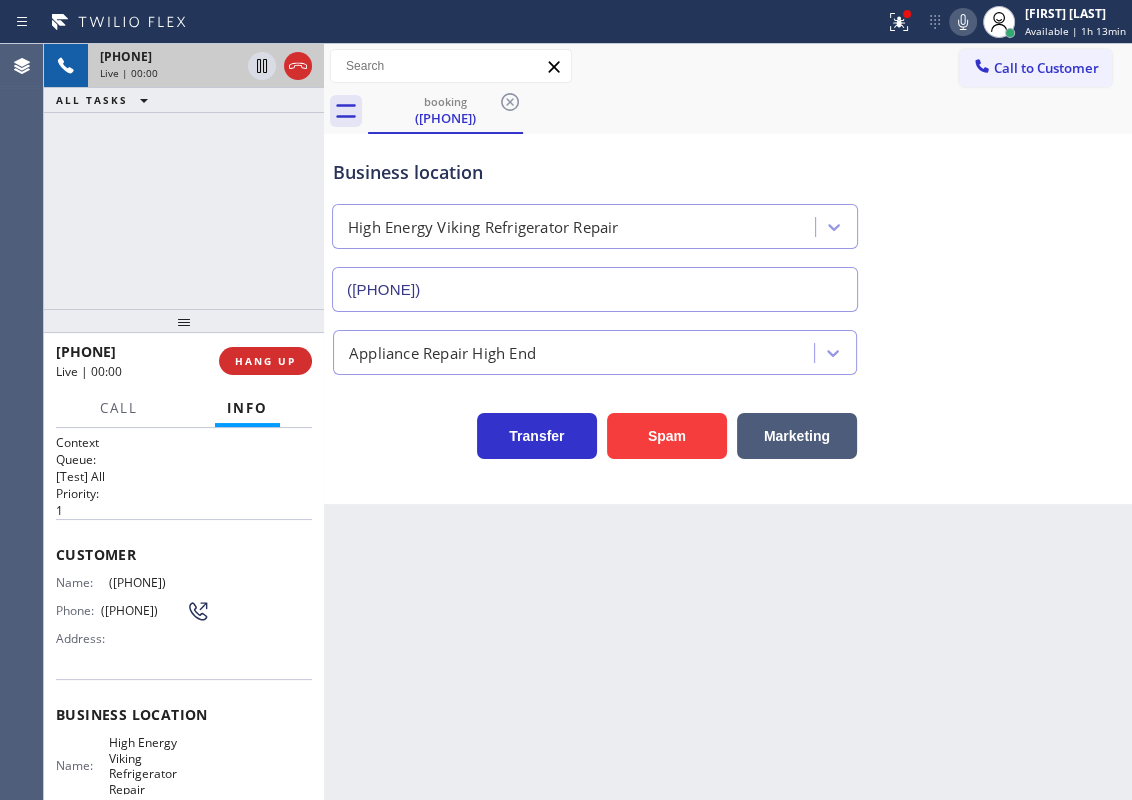 click on "+1[PHONE] Live | 00:00 HANG UP" at bounding box center [184, 361] 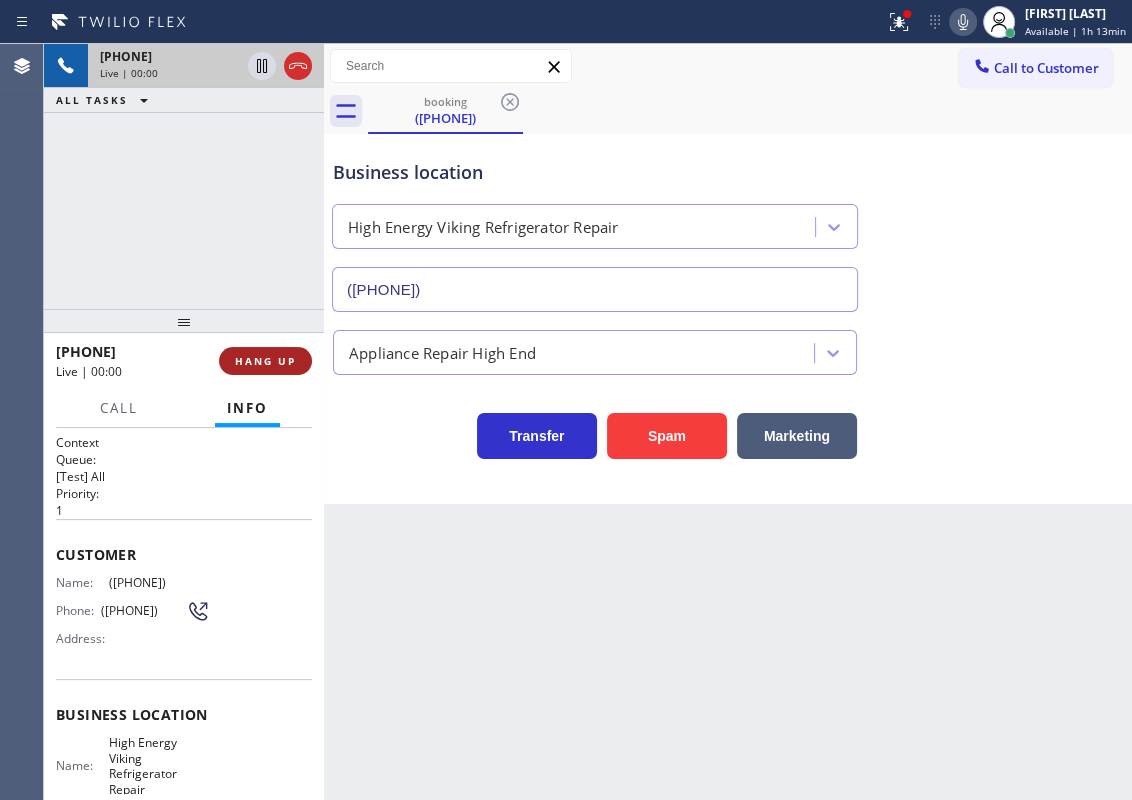 click on "HANG UP" at bounding box center (265, 361) 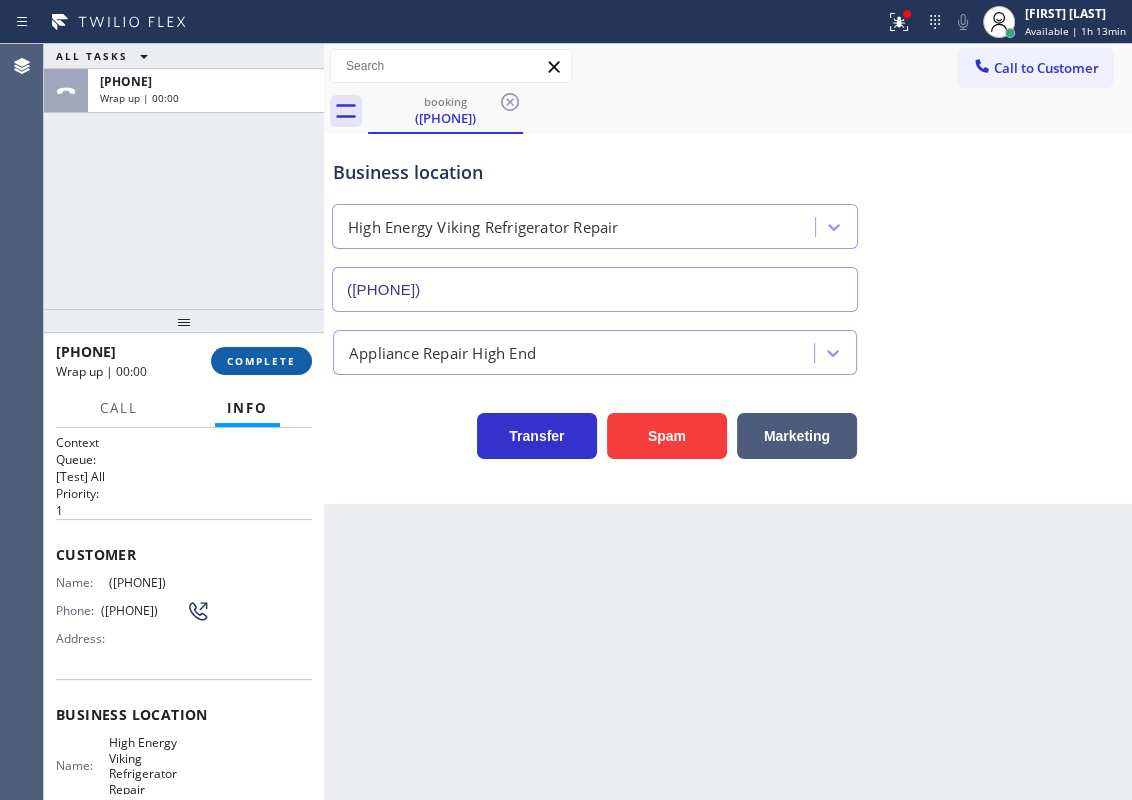 click on "COMPLETE" at bounding box center [261, 361] 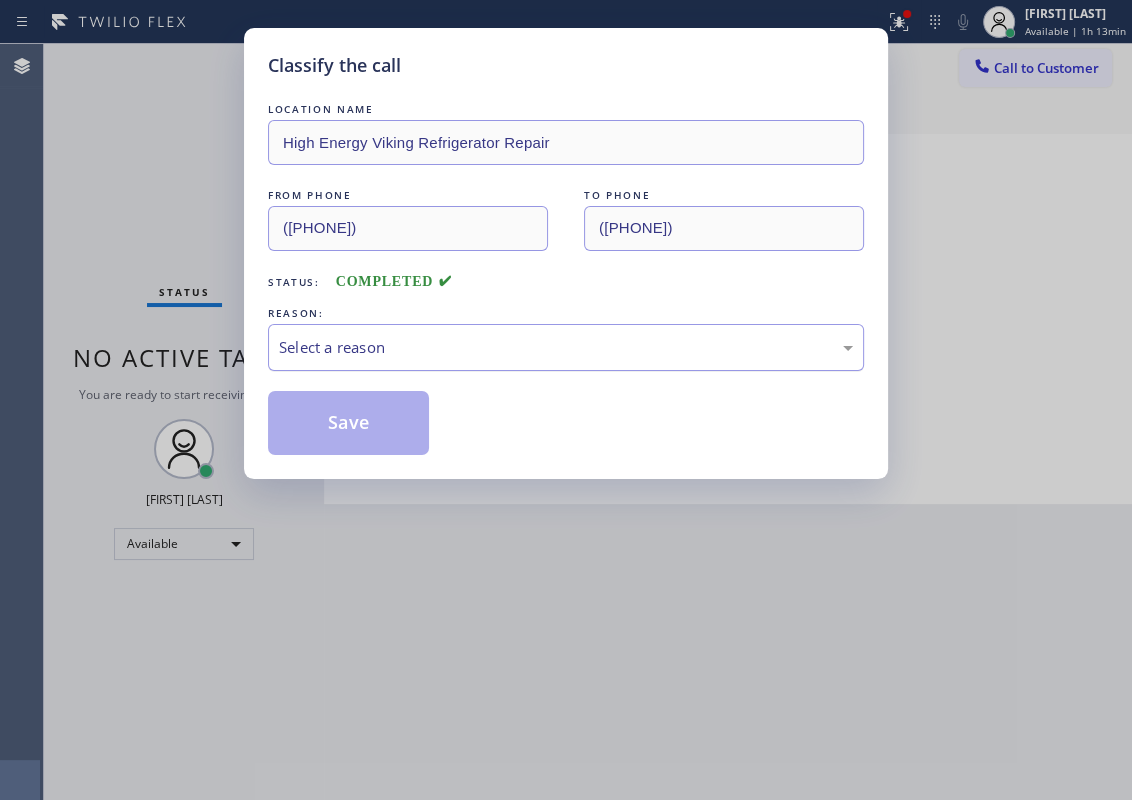 click on "Select a reason" at bounding box center [566, 347] 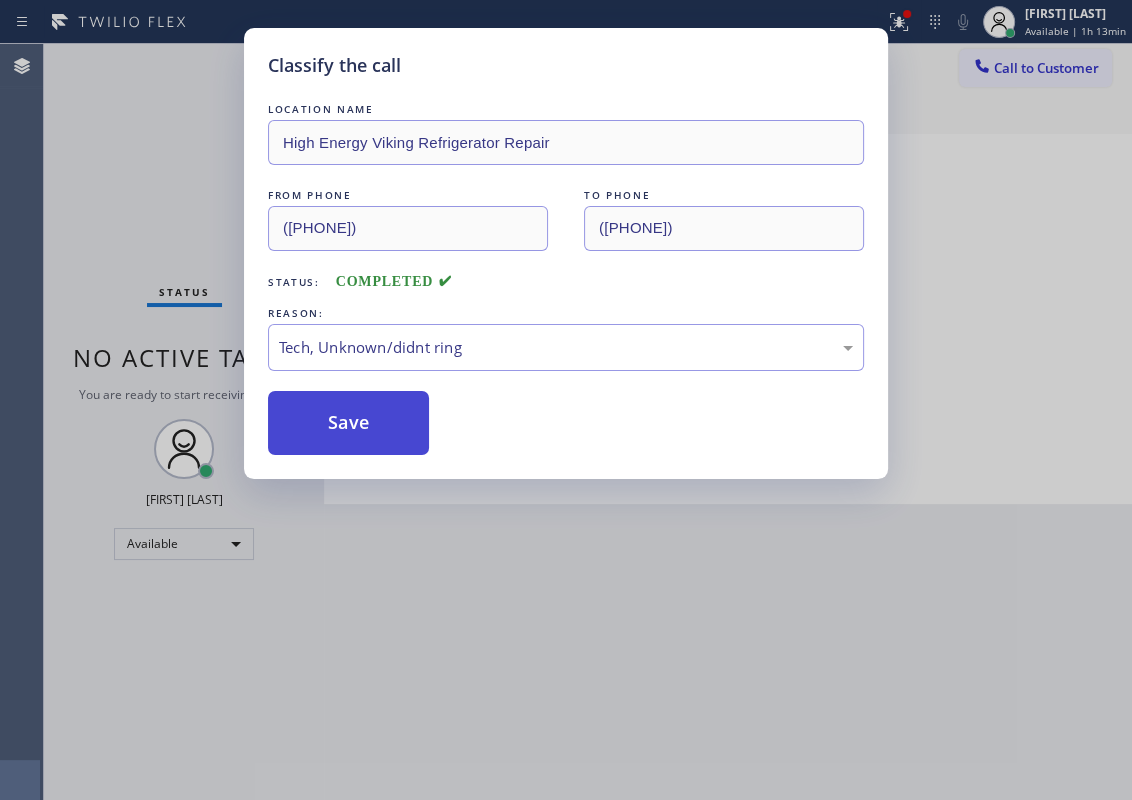 click on "Save" at bounding box center (348, 423) 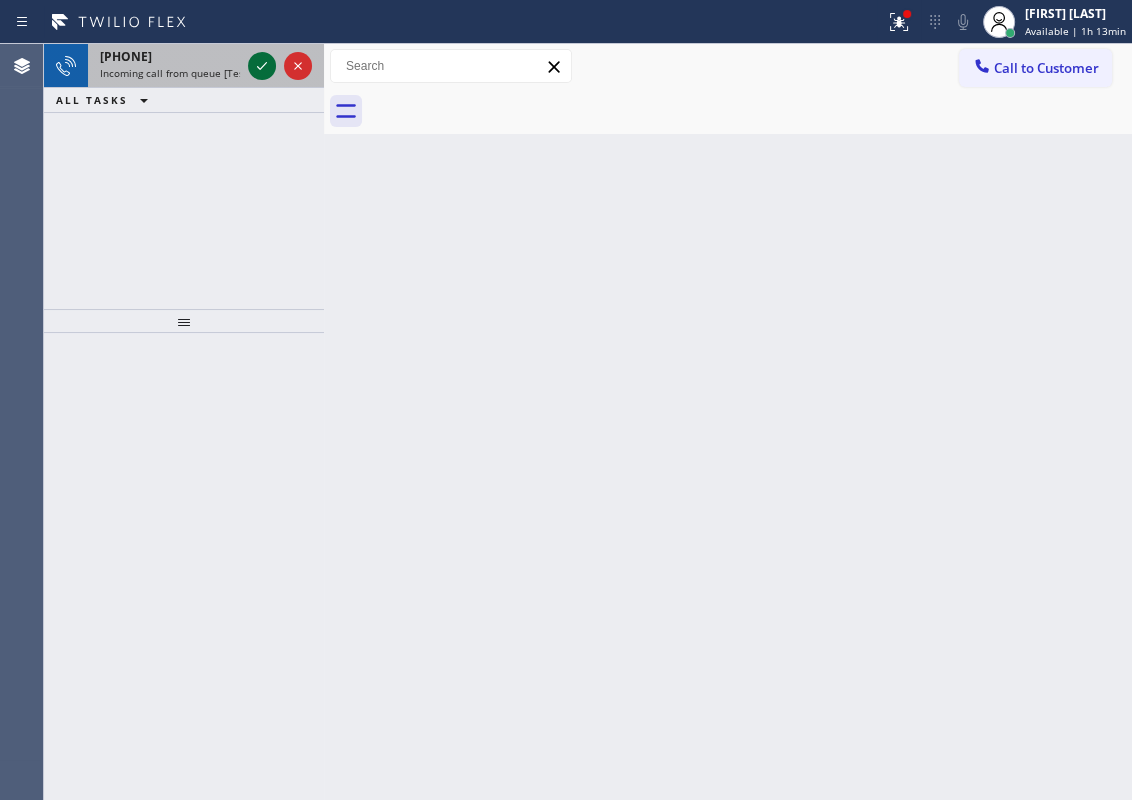 click 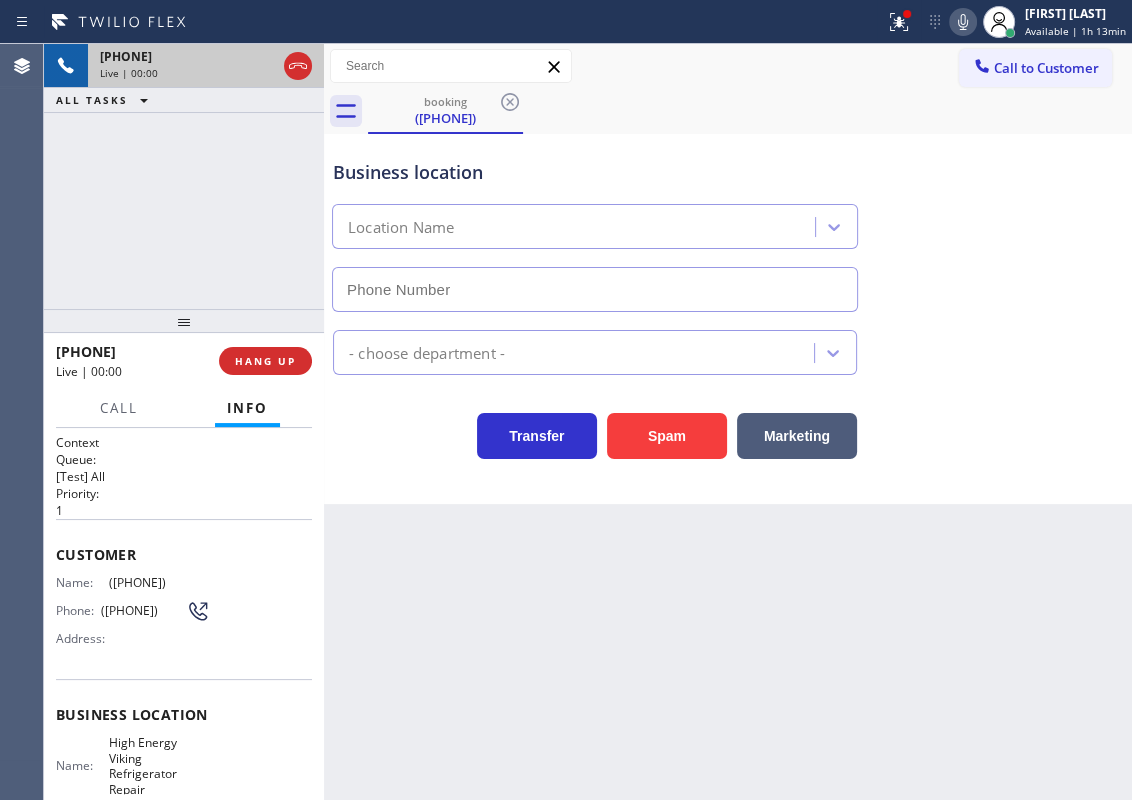 type on "([PHONE])" 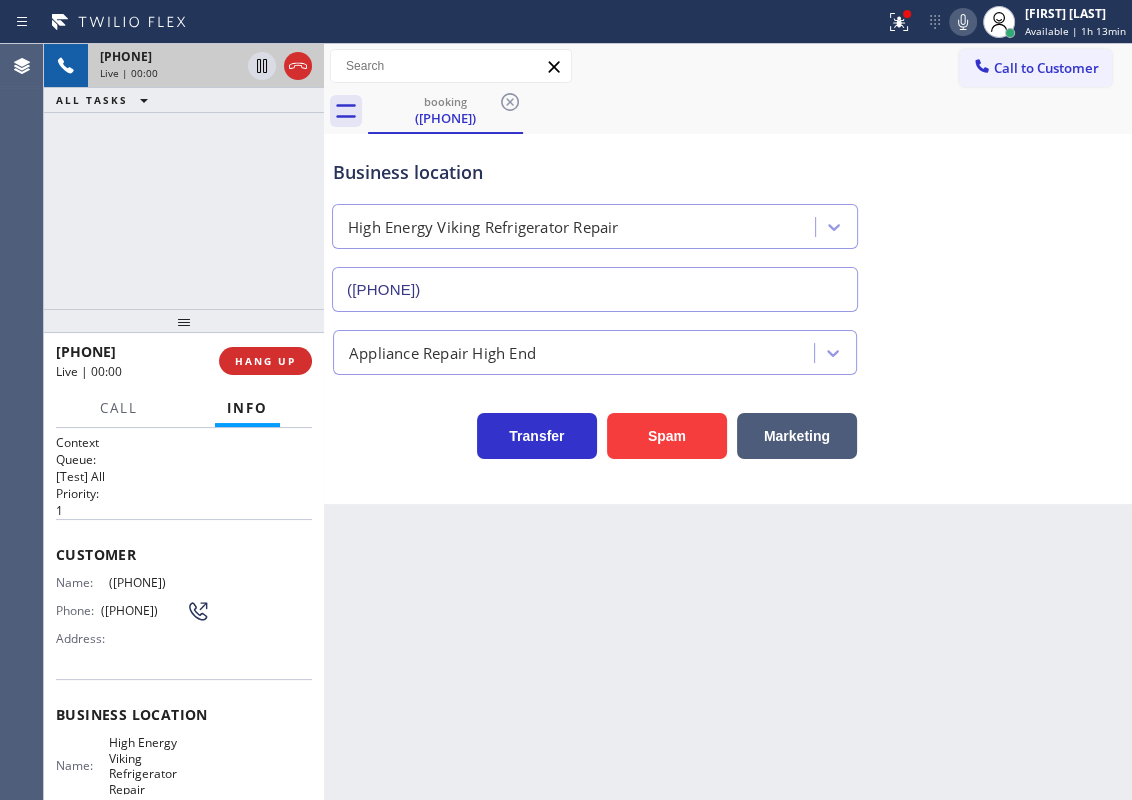 scroll, scrollTop: 90, scrollLeft: 0, axis: vertical 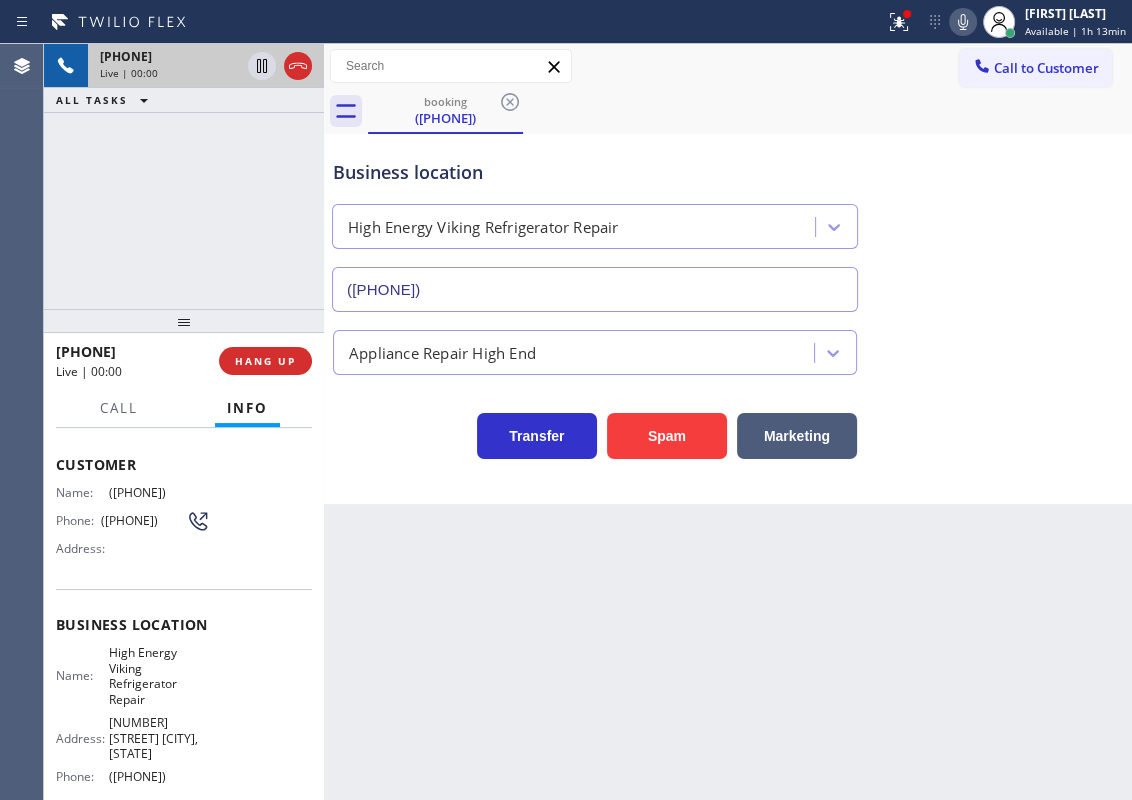 click on "High Energy Viking Refrigerator Repair" at bounding box center [159, 676] 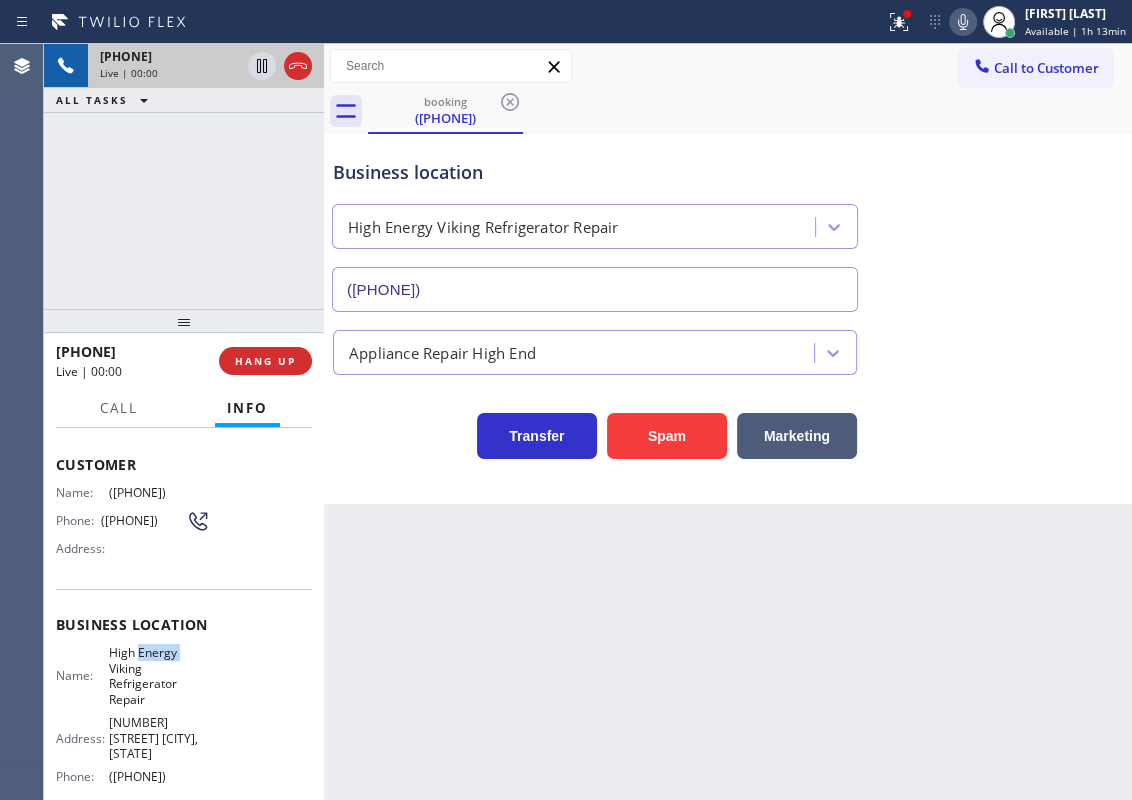 click on "High Energy Viking Refrigerator Repair" at bounding box center [159, 676] 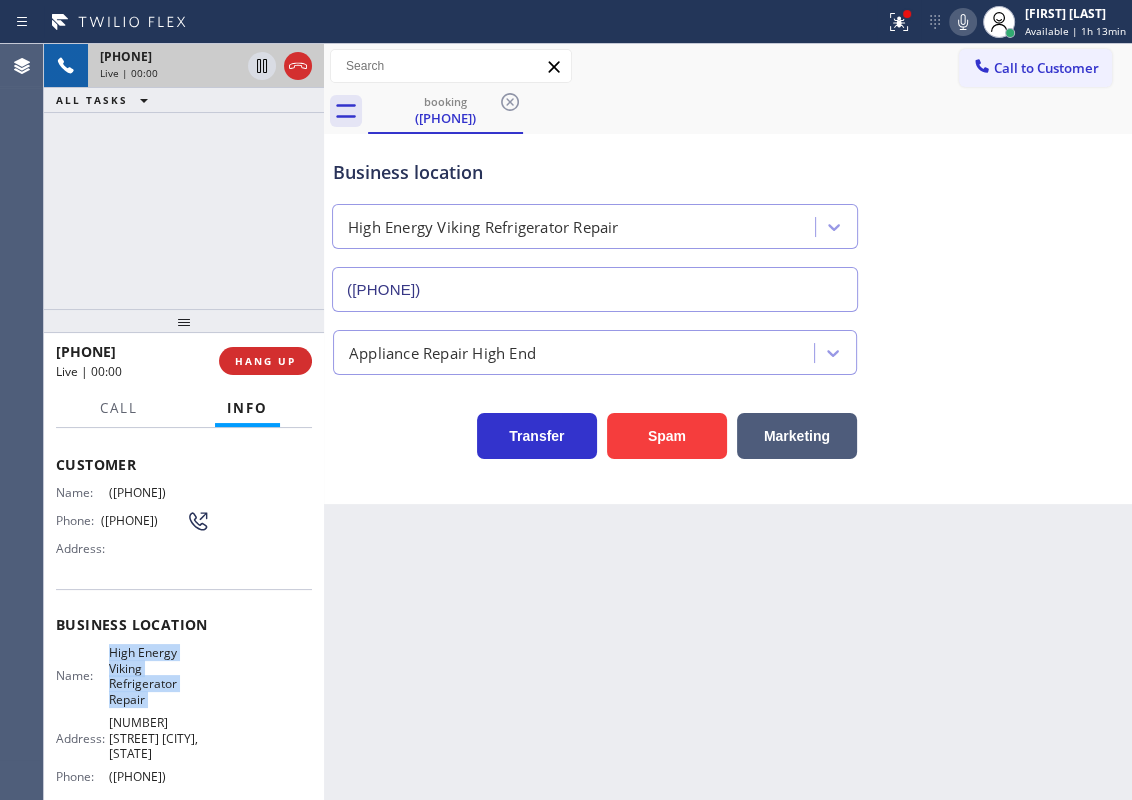 click on "High Energy Viking Refrigerator Repair" at bounding box center (159, 676) 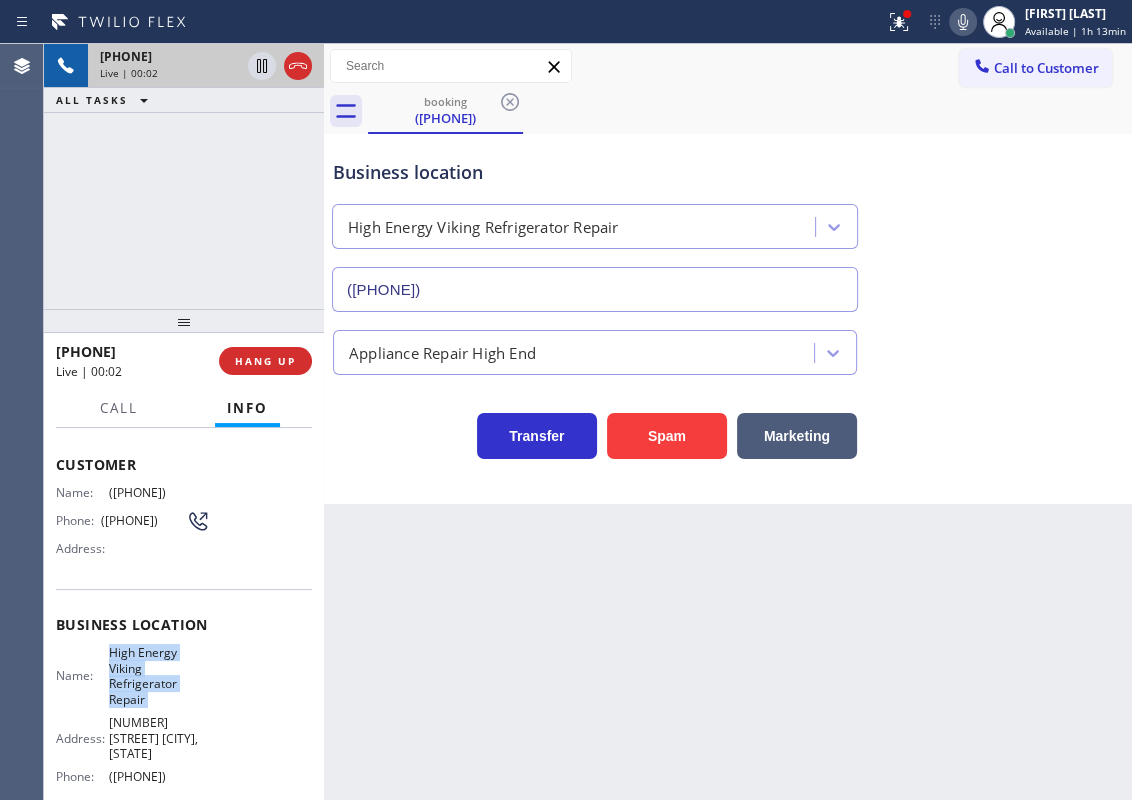 click on "([PHONE])" at bounding box center (595, 289) 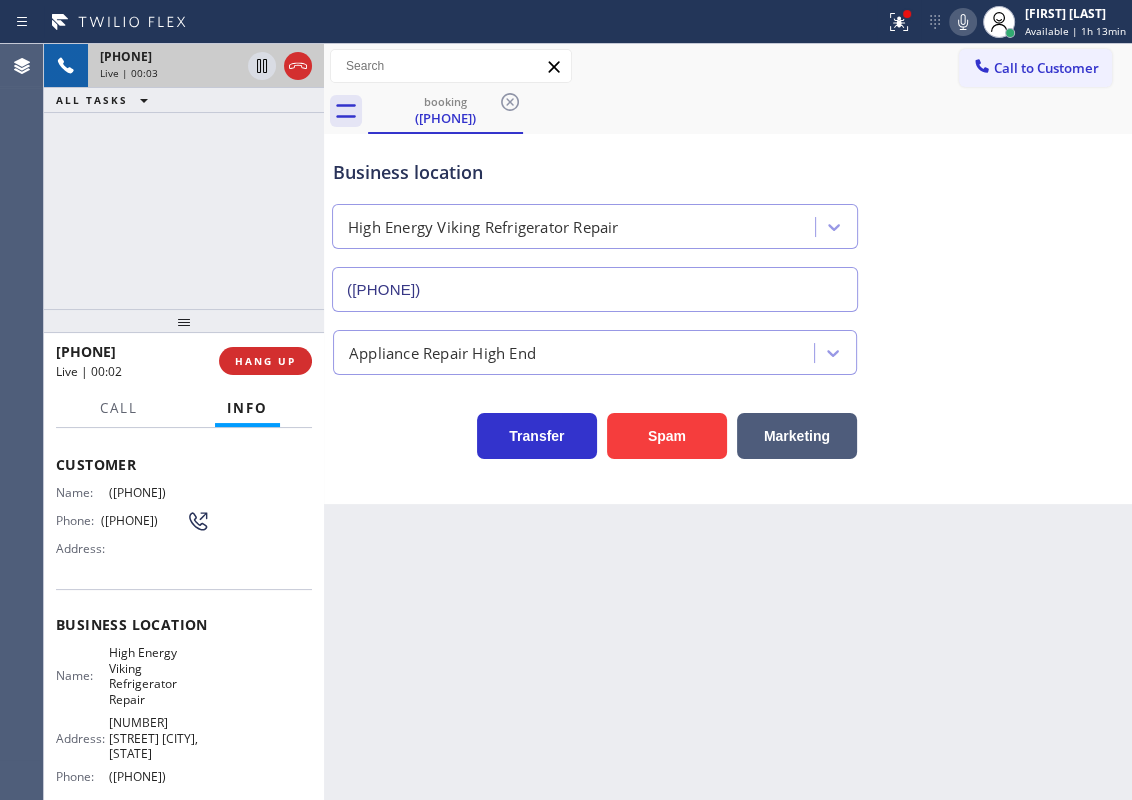 click on "([PHONE])" at bounding box center (595, 289) 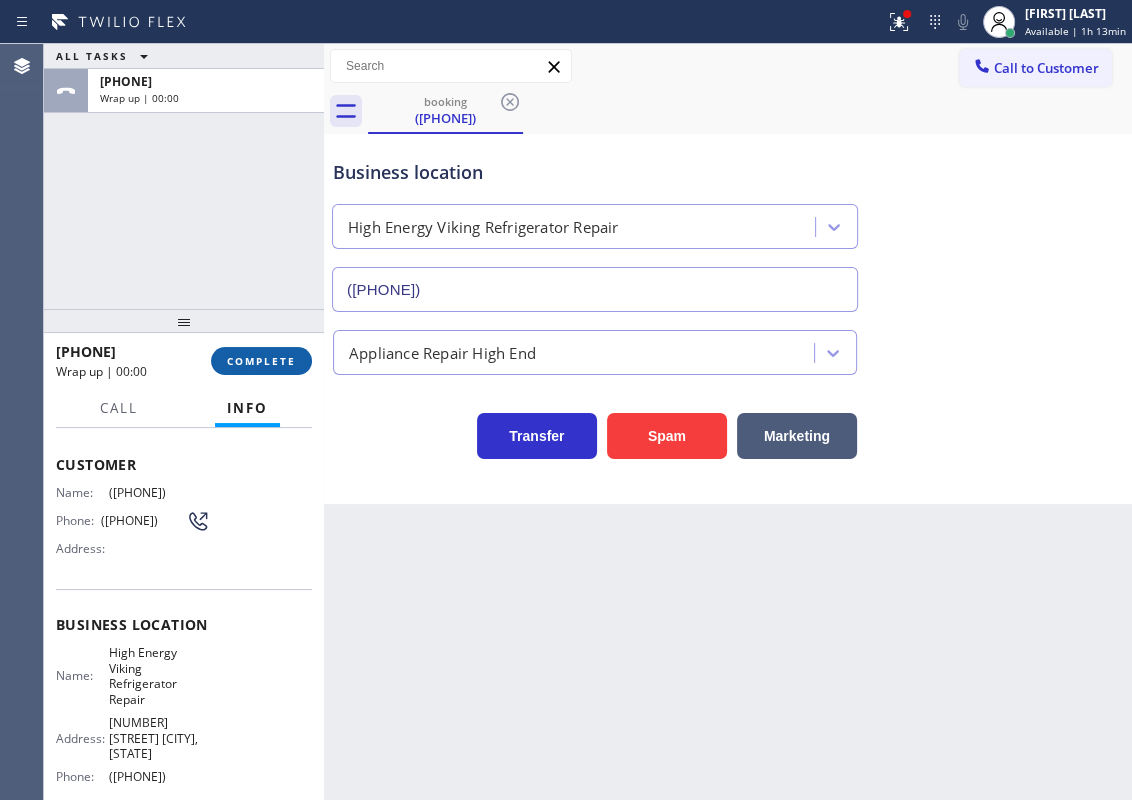 click on "COMPLETE" at bounding box center (261, 361) 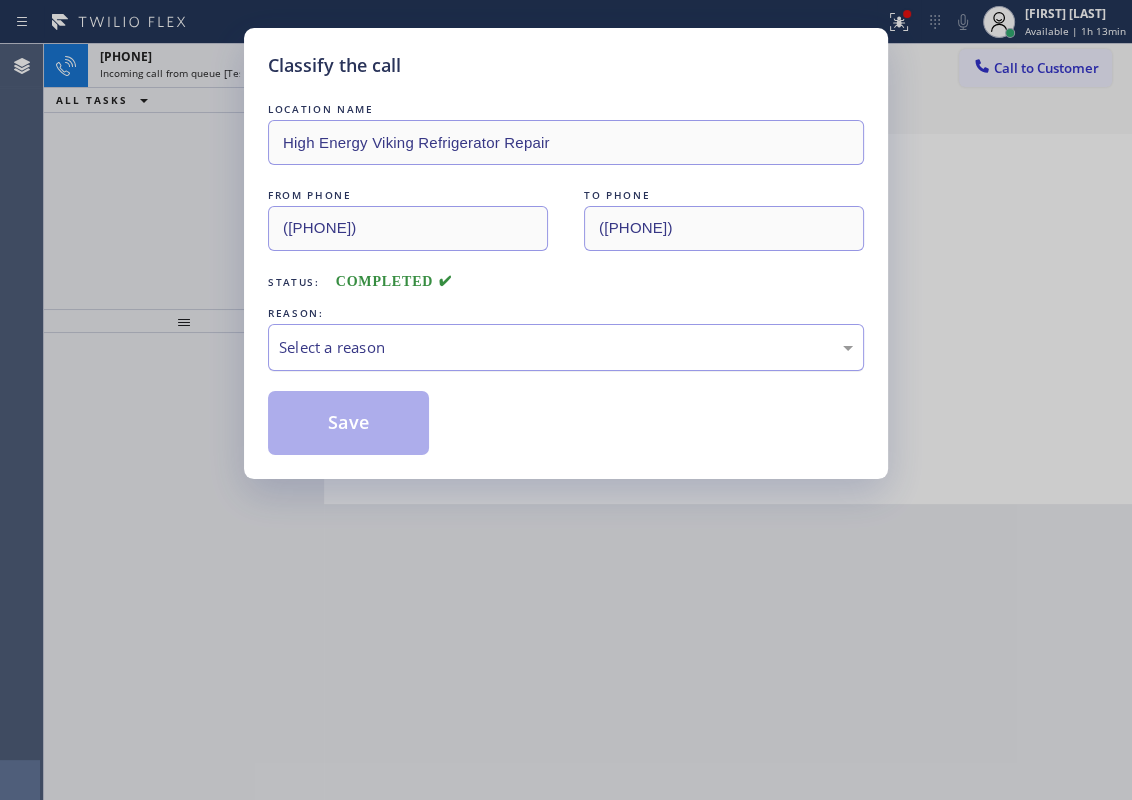 click on "Select a reason" at bounding box center (566, 347) 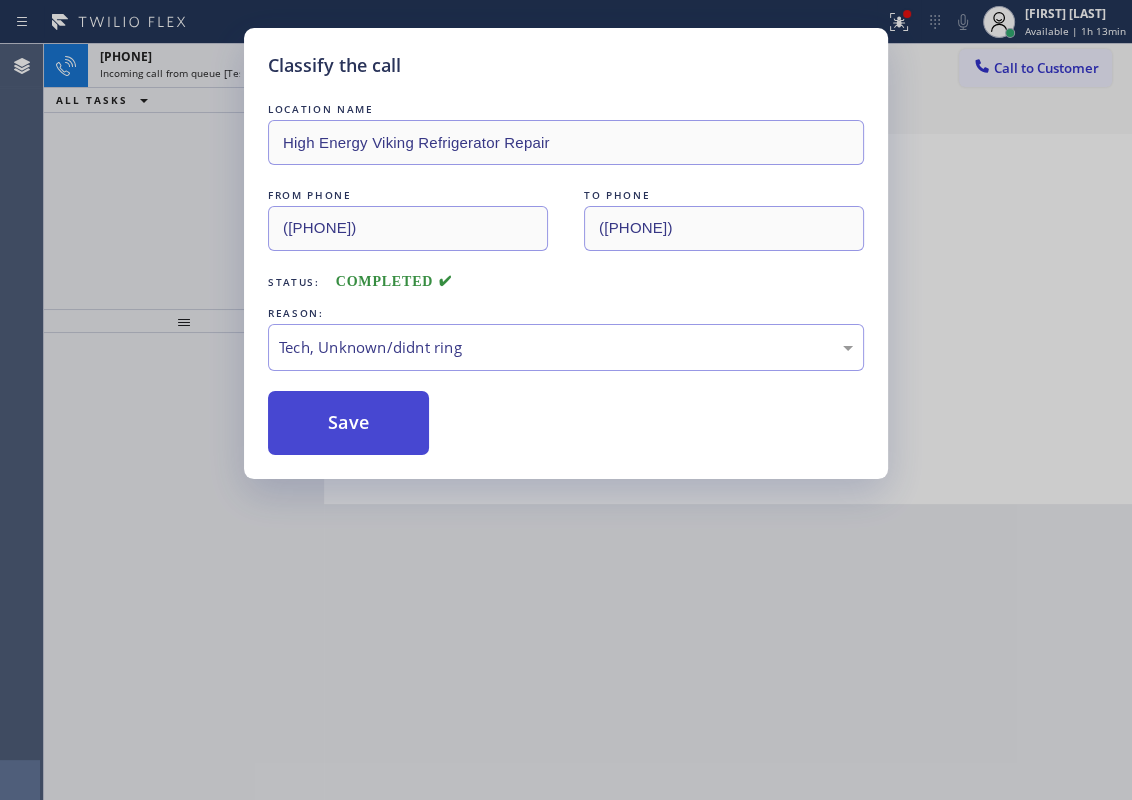 click on "Save" at bounding box center [348, 423] 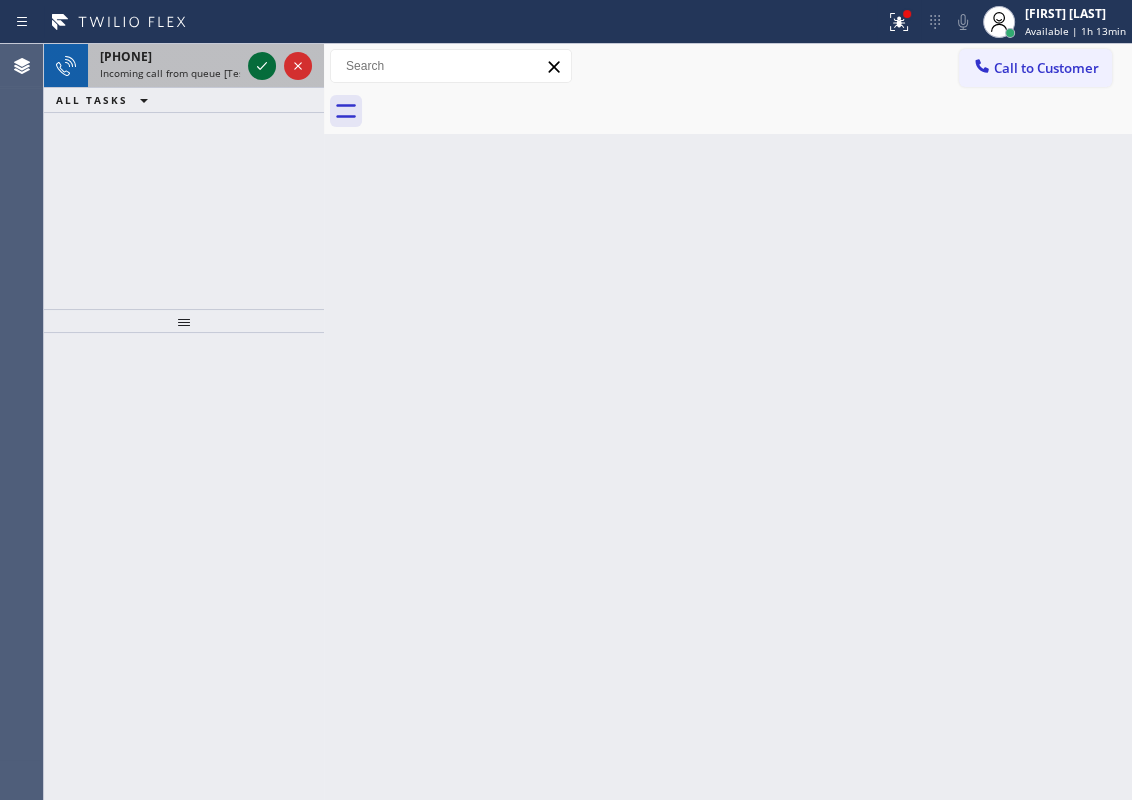 click 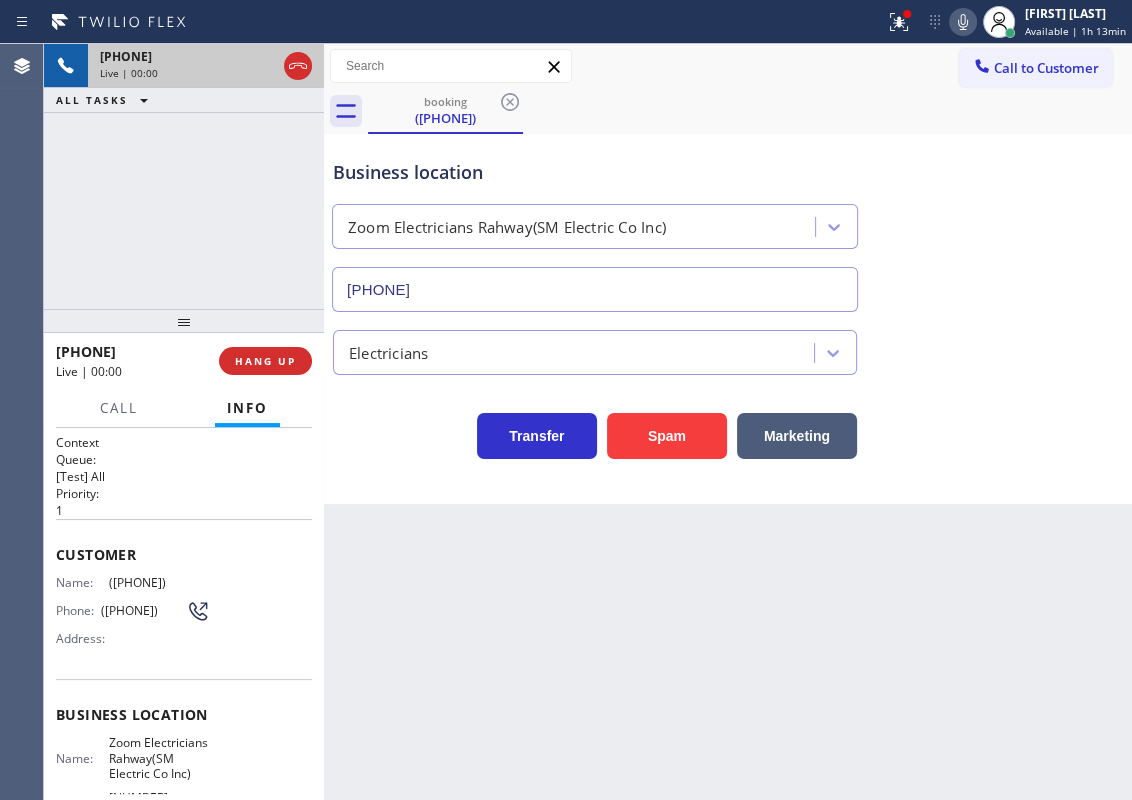 type on "[PHONE]" 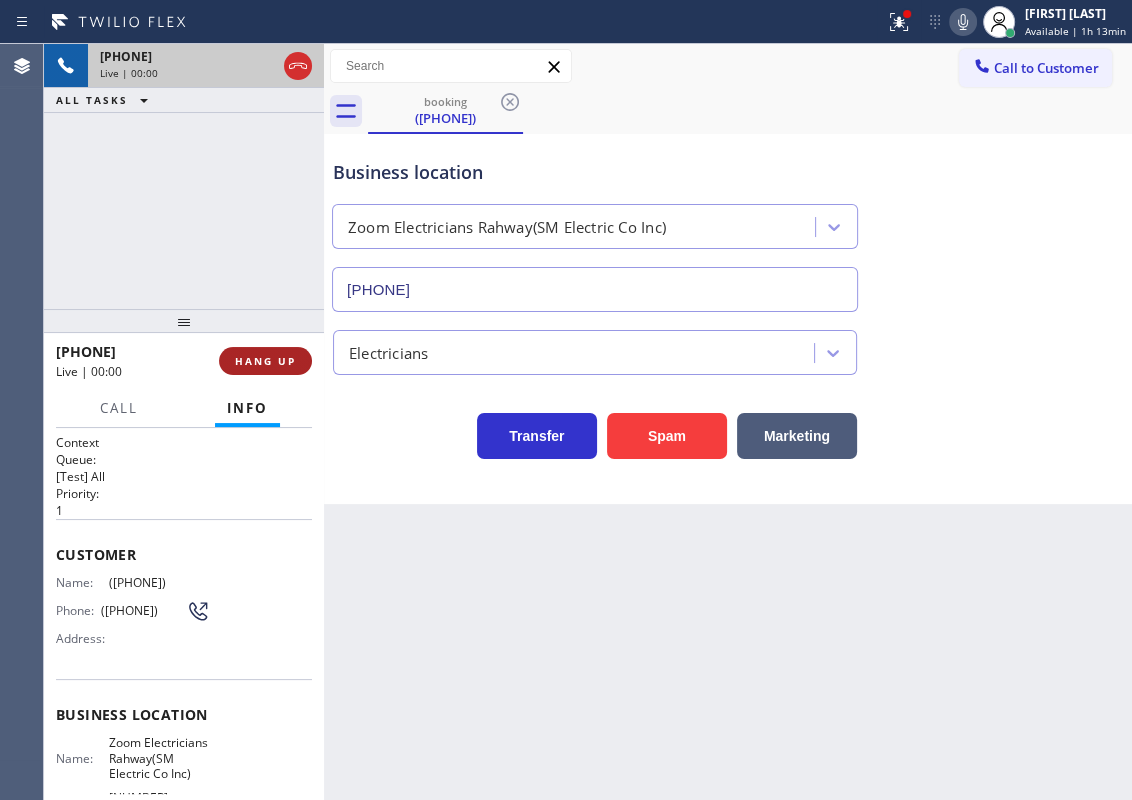 click on "HANG UP" at bounding box center [265, 361] 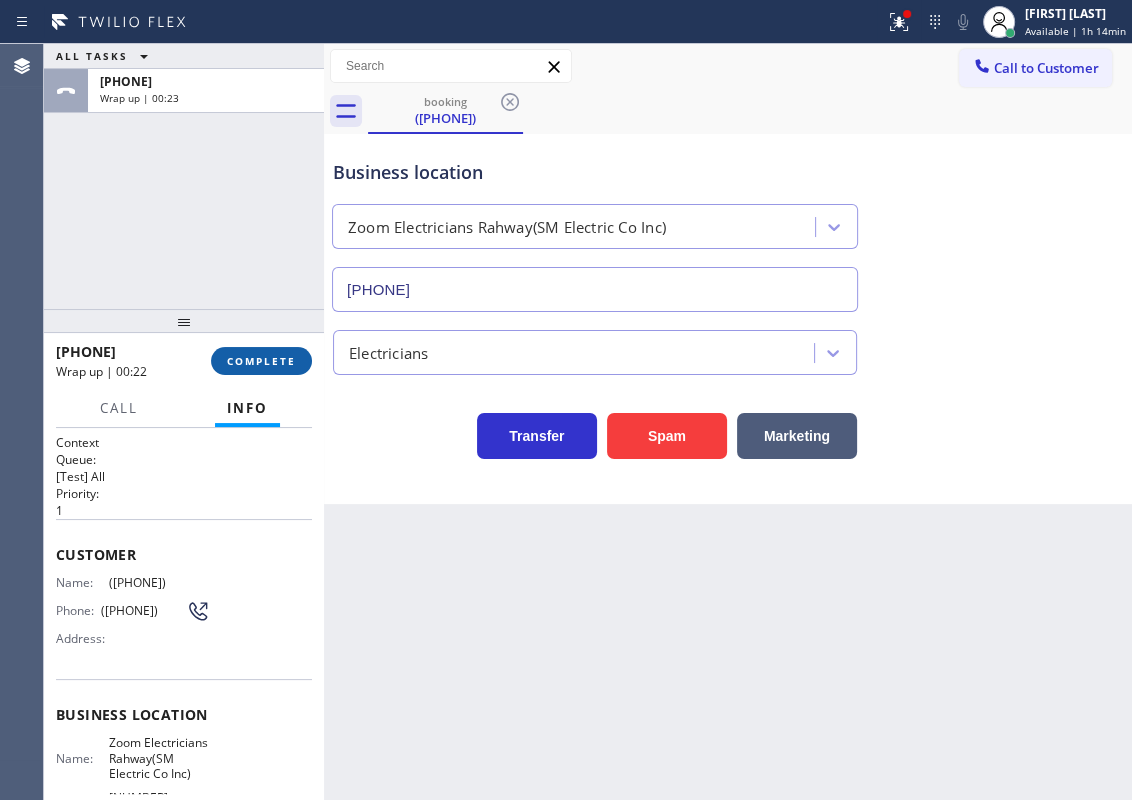 click on "COMPLETE" at bounding box center (261, 361) 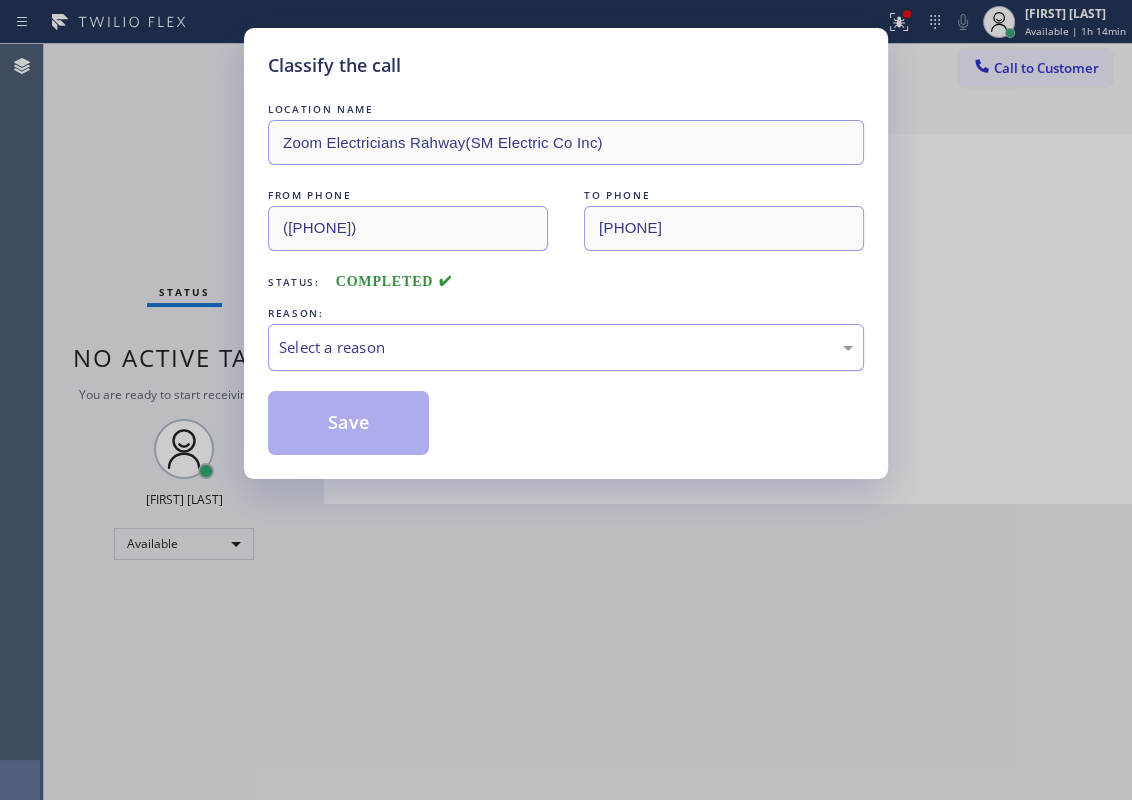 click on "Select a reason" at bounding box center (566, 347) 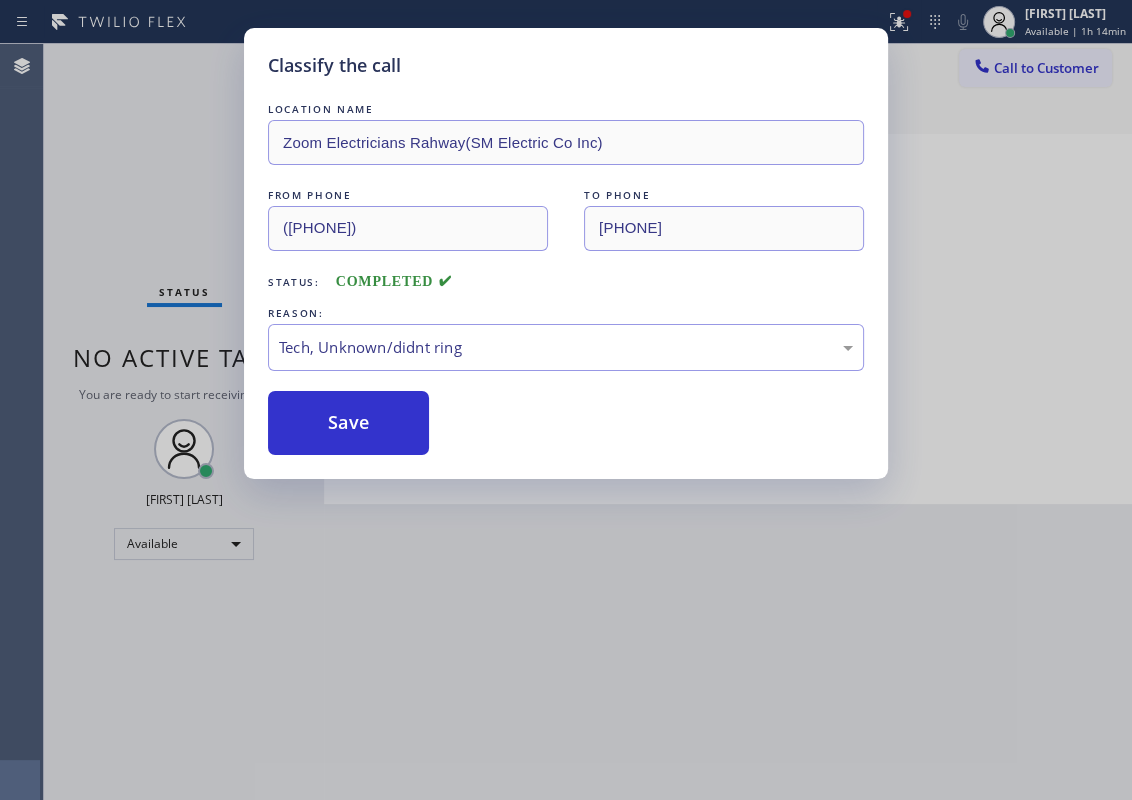 drag, startPoint x: 341, startPoint y: 441, endPoint x: 572, endPoint y: 245, distance: 302.9472 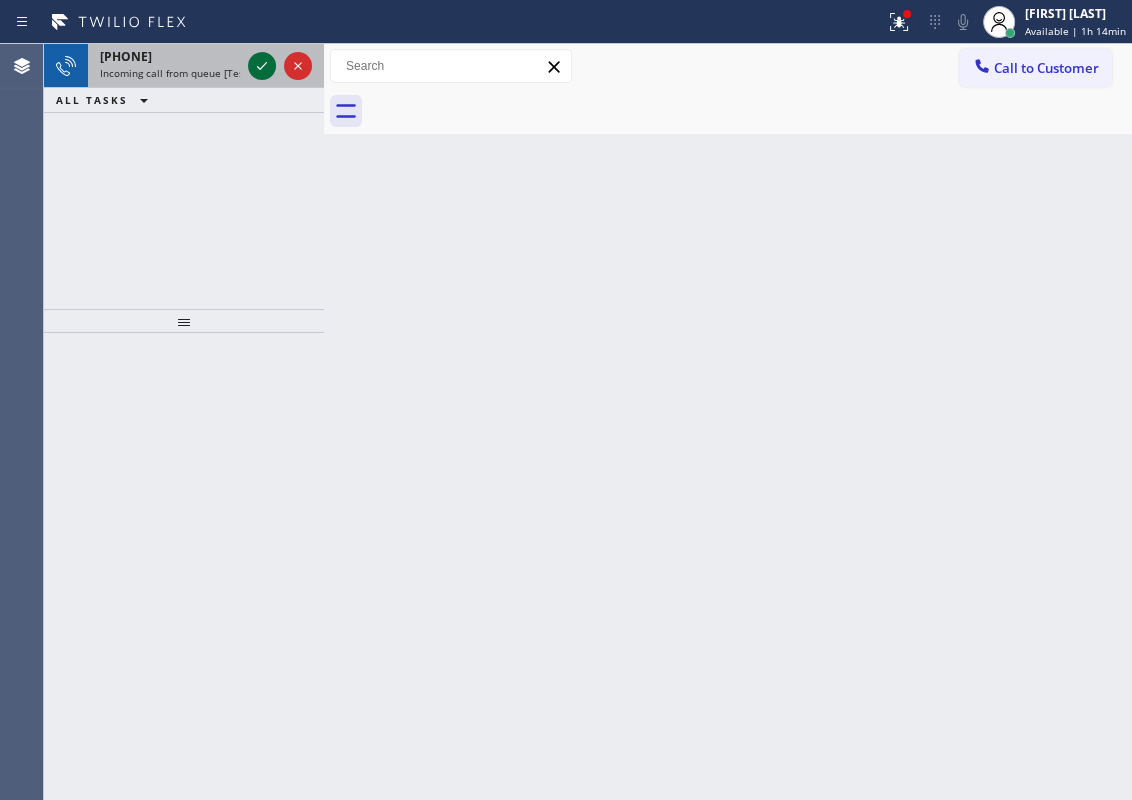 click 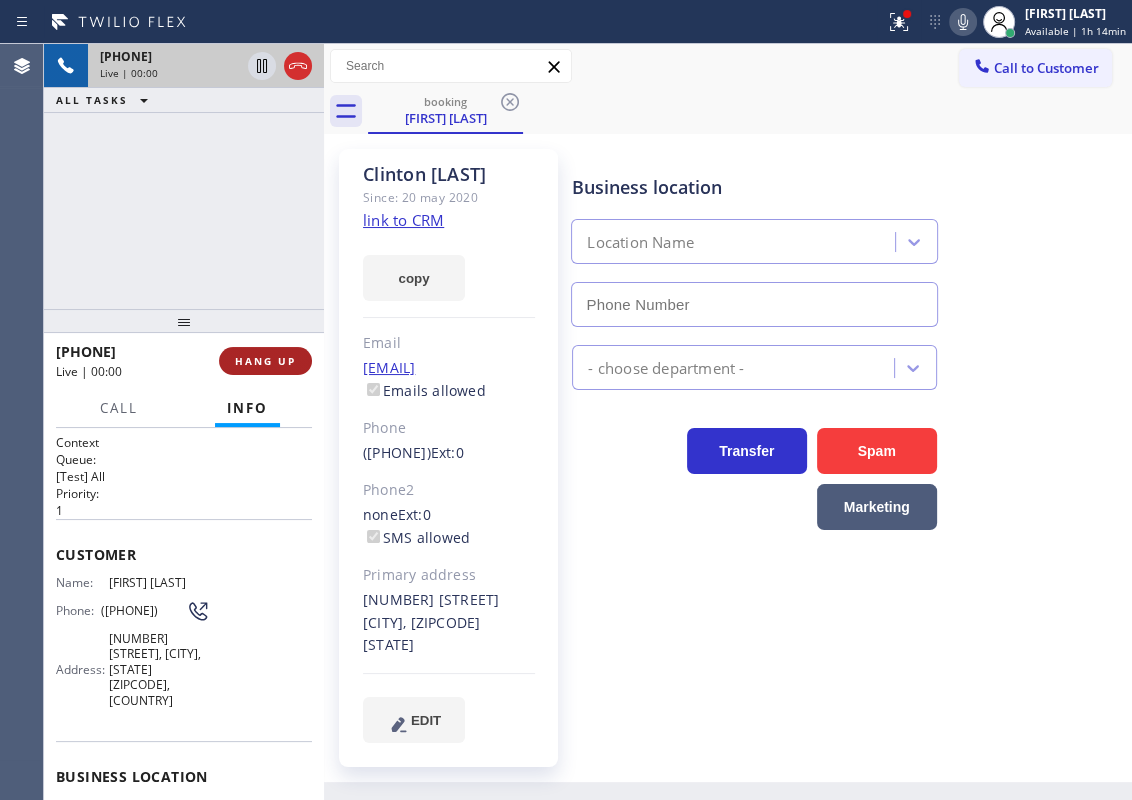 type on "[PHONE]" 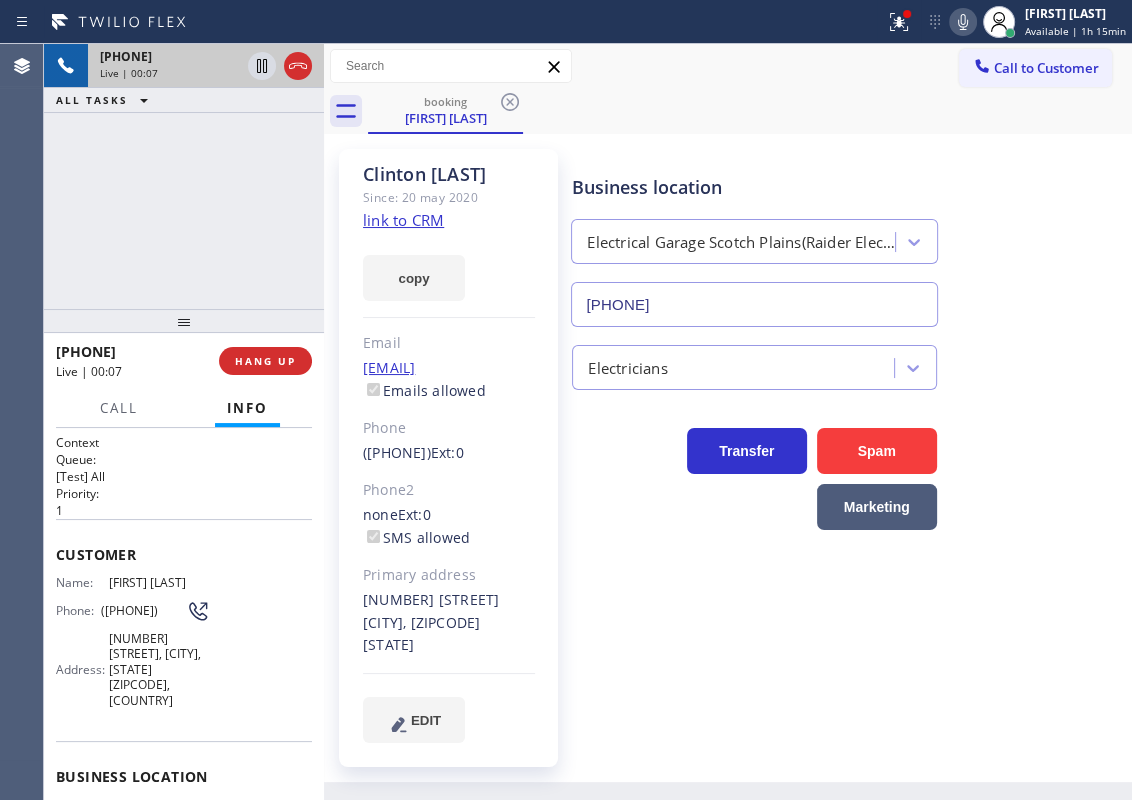click on "link to CRM" 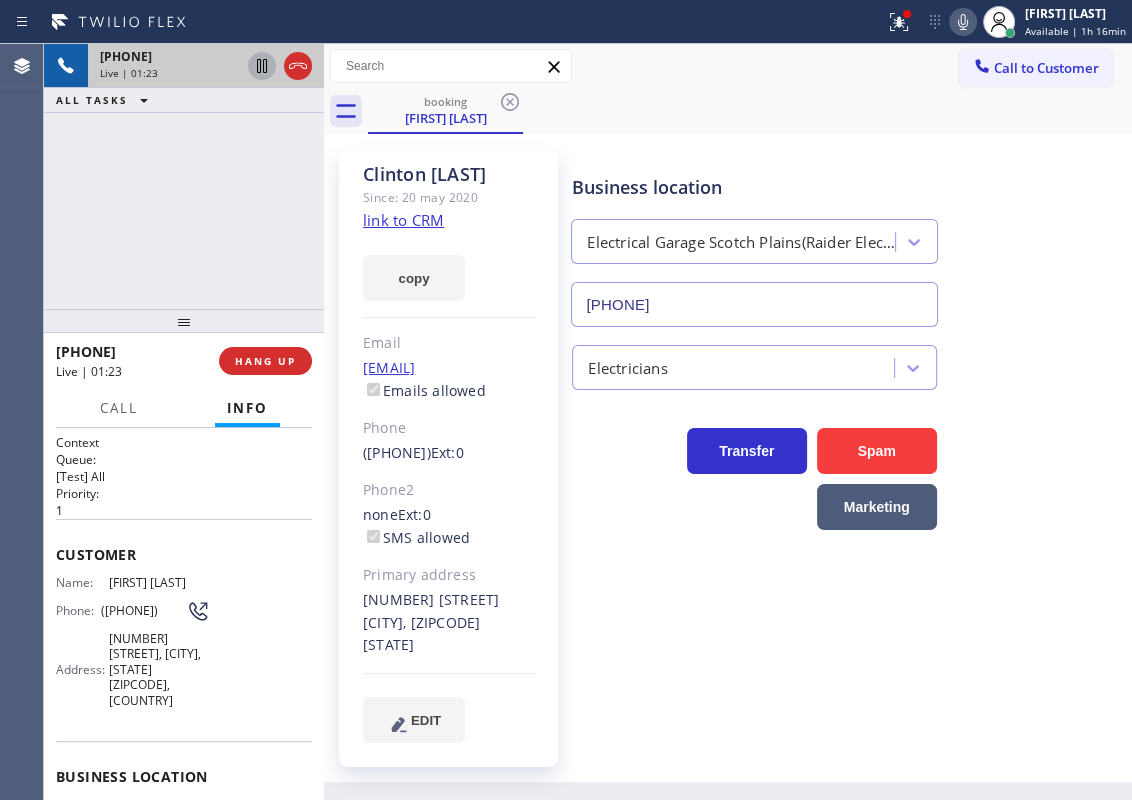 click 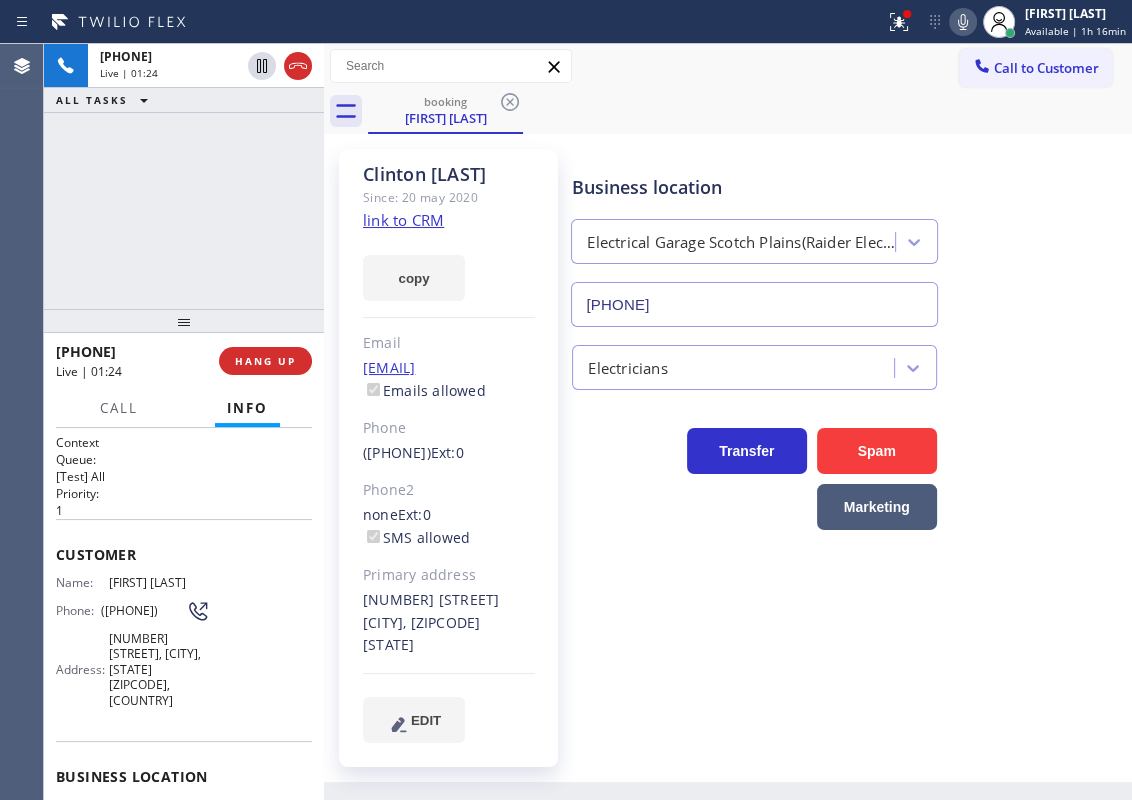 click 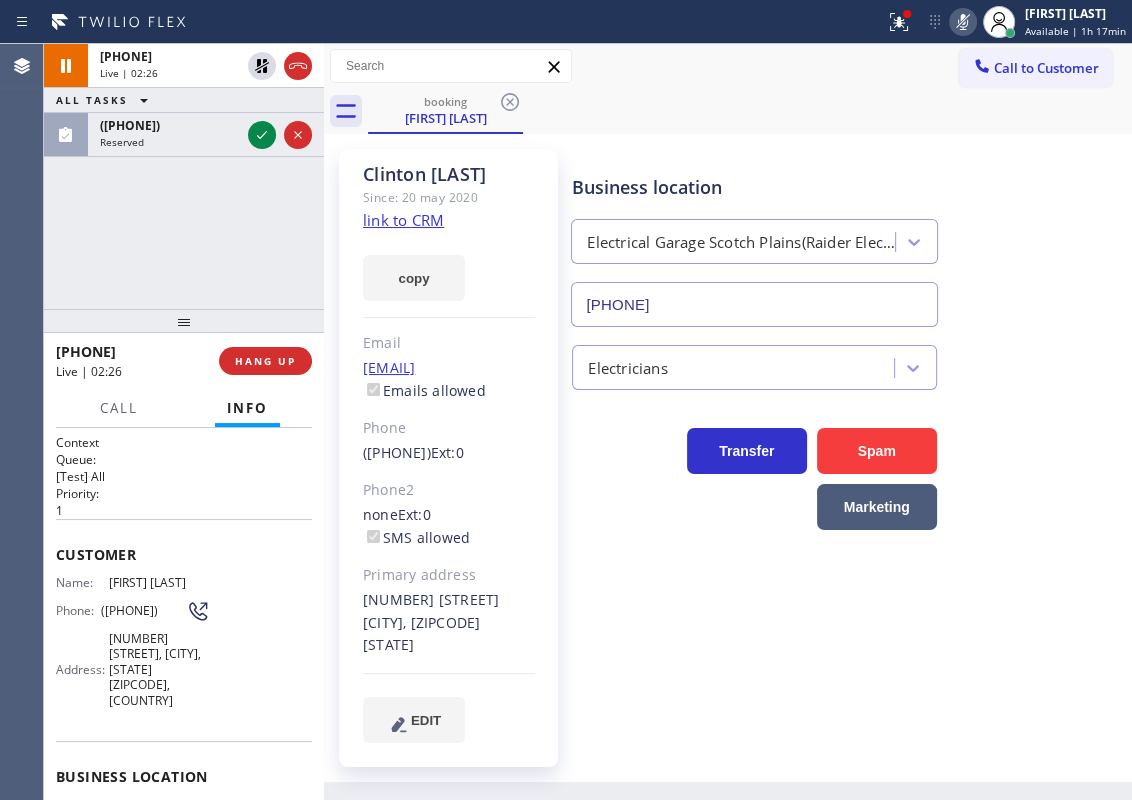 click on "Electricians" at bounding box center [847, 363] 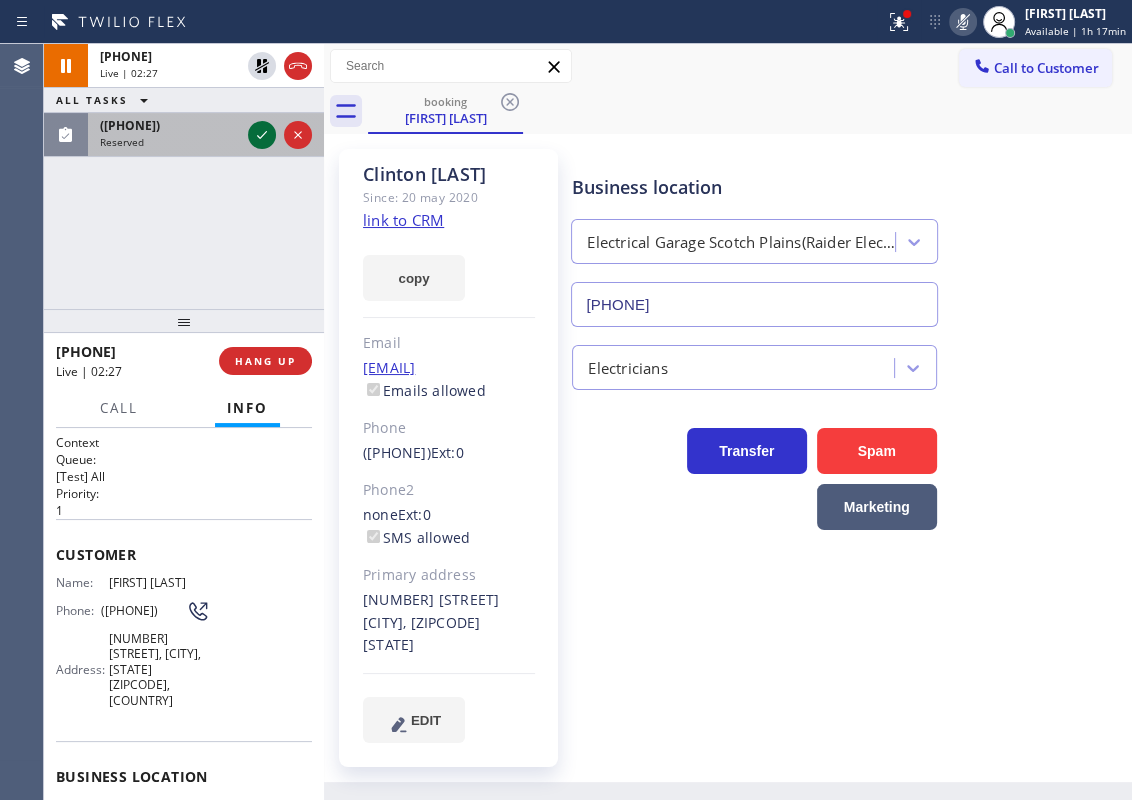 click 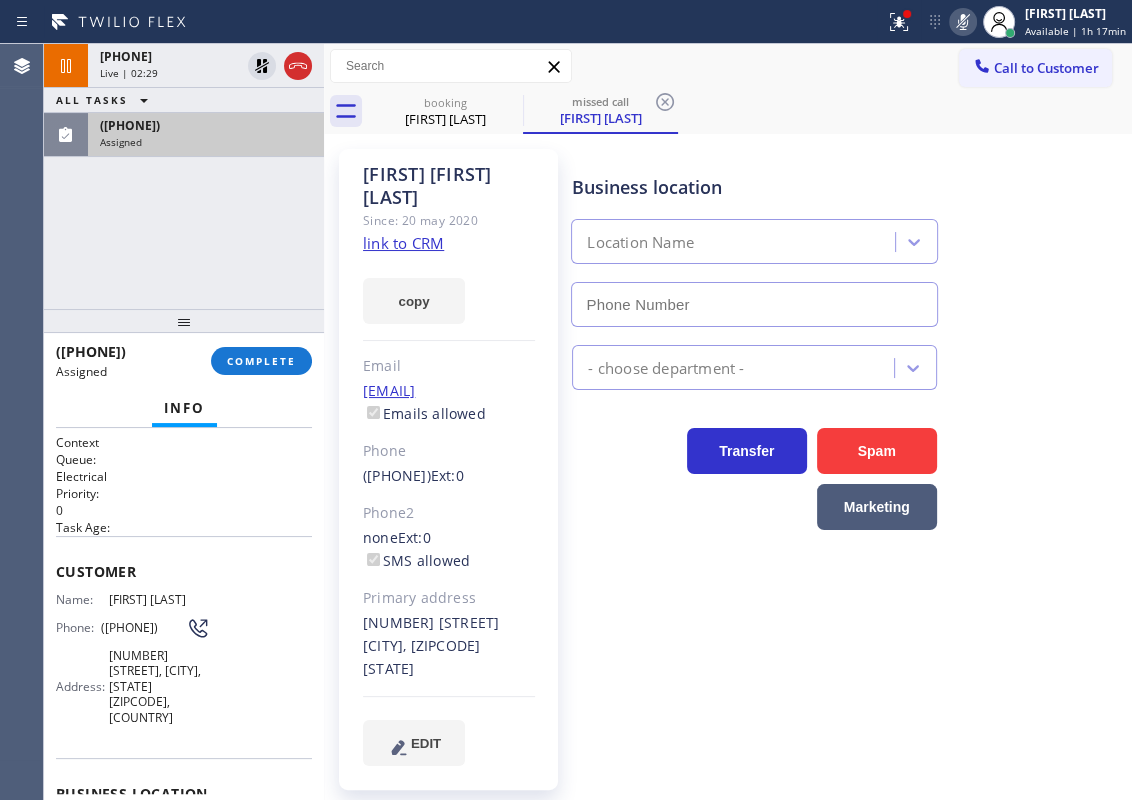 type on "([PHONE])" 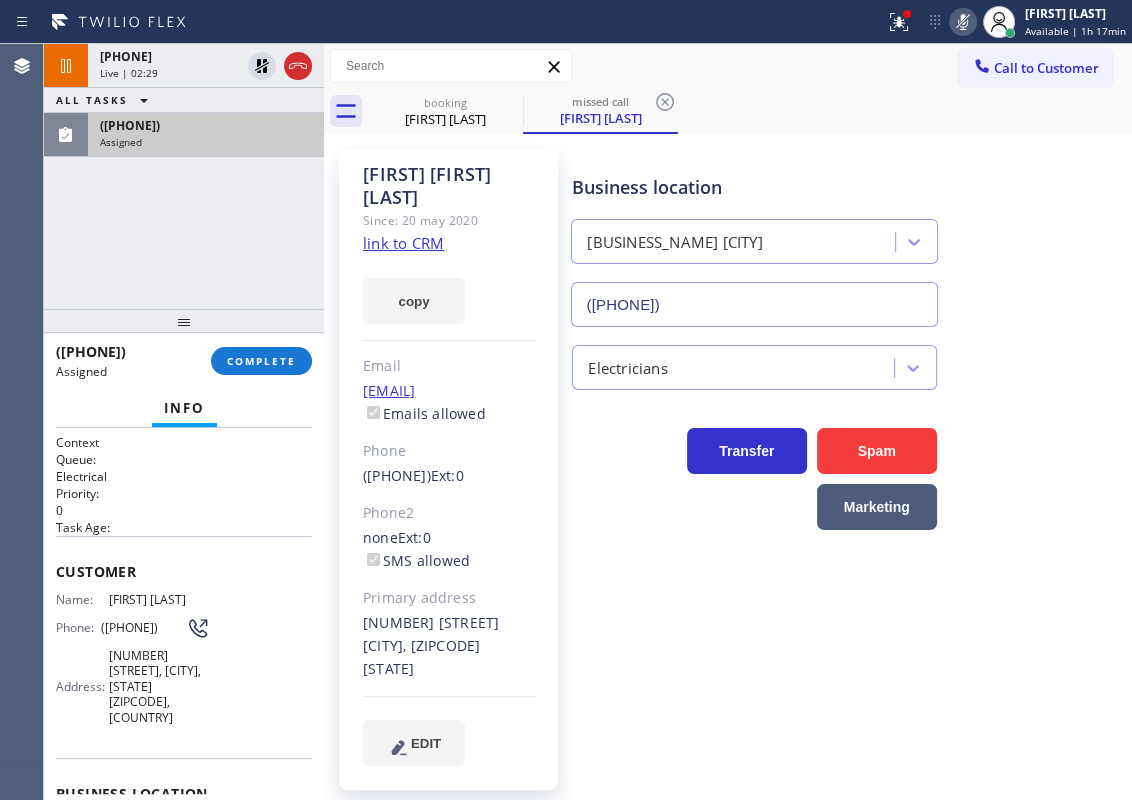 click on "Customer Name: [FIRST] [LAST] Phone: [PHONE] Address: [NUMBER] [STREET], [CITY], [STATE] [ZIPCODE], USA" at bounding box center [184, 647] 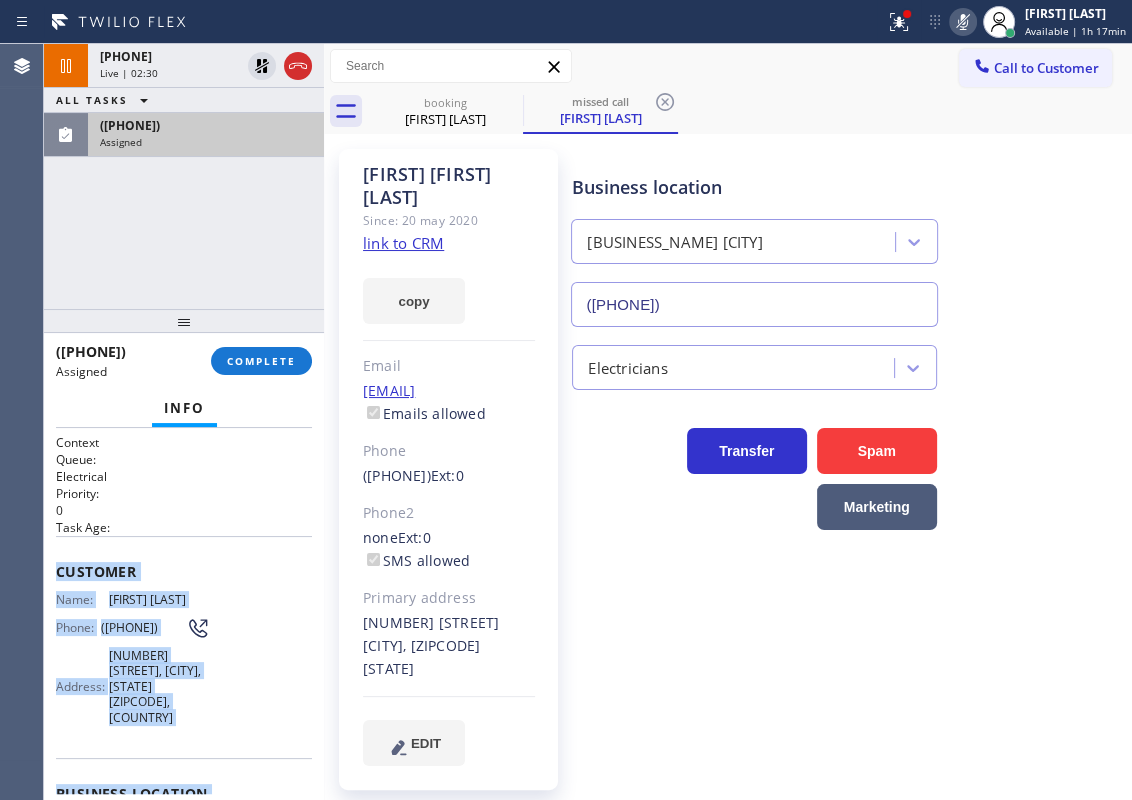 scroll, scrollTop: 254, scrollLeft: 0, axis: vertical 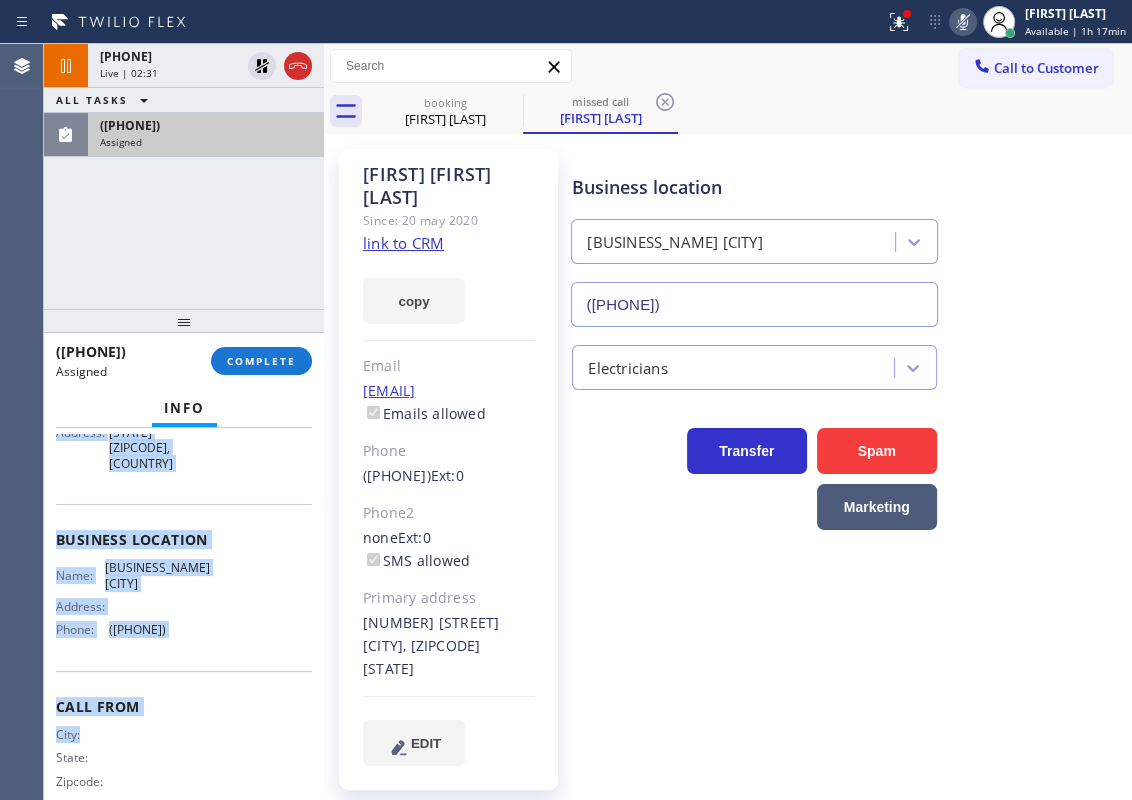 drag, startPoint x: 119, startPoint y: 602, endPoint x: 227, endPoint y: 621, distance: 109.65856 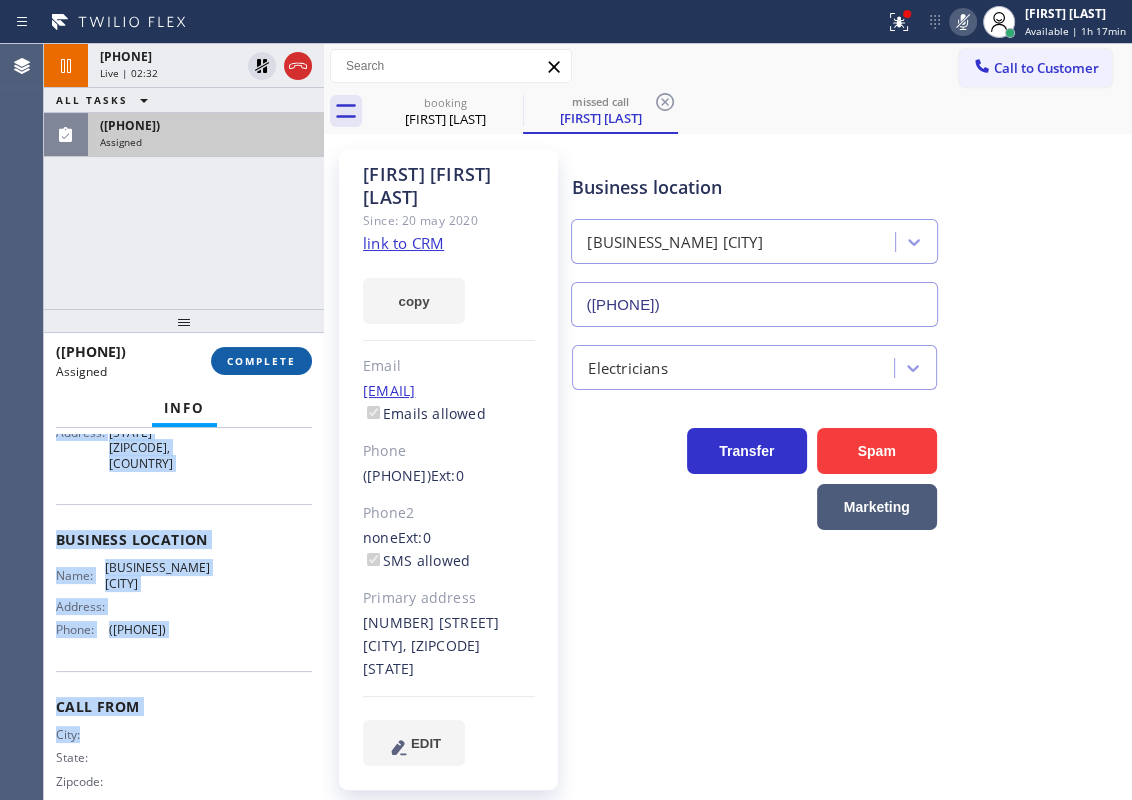 click on "COMPLETE" at bounding box center (261, 361) 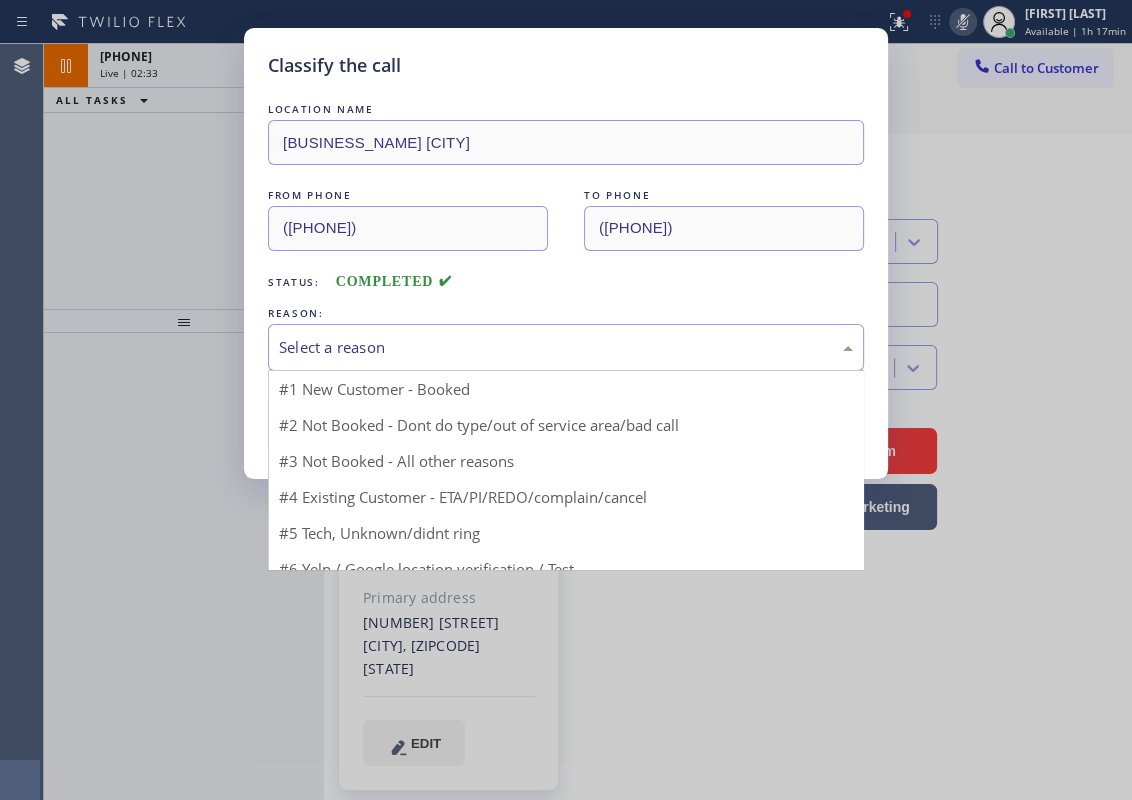 drag, startPoint x: 405, startPoint y: 347, endPoint x: 404, endPoint y: 359, distance: 12.0415945 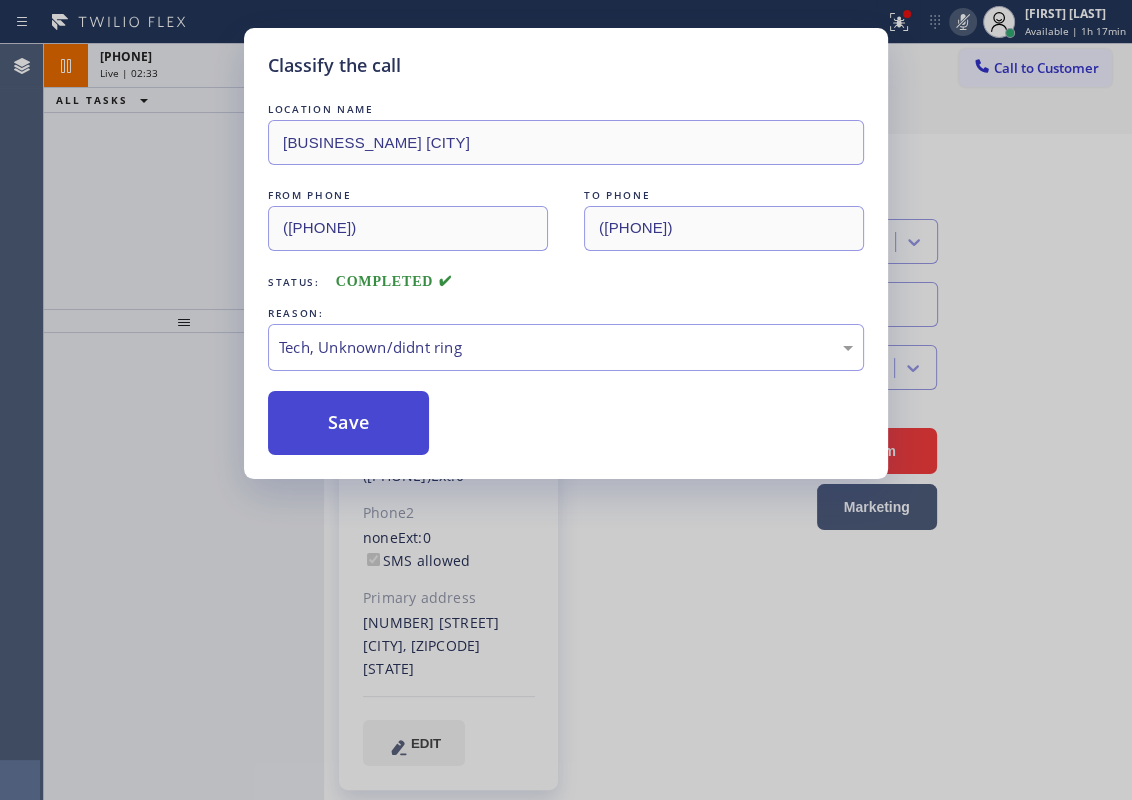 click on "Save" at bounding box center (348, 423) 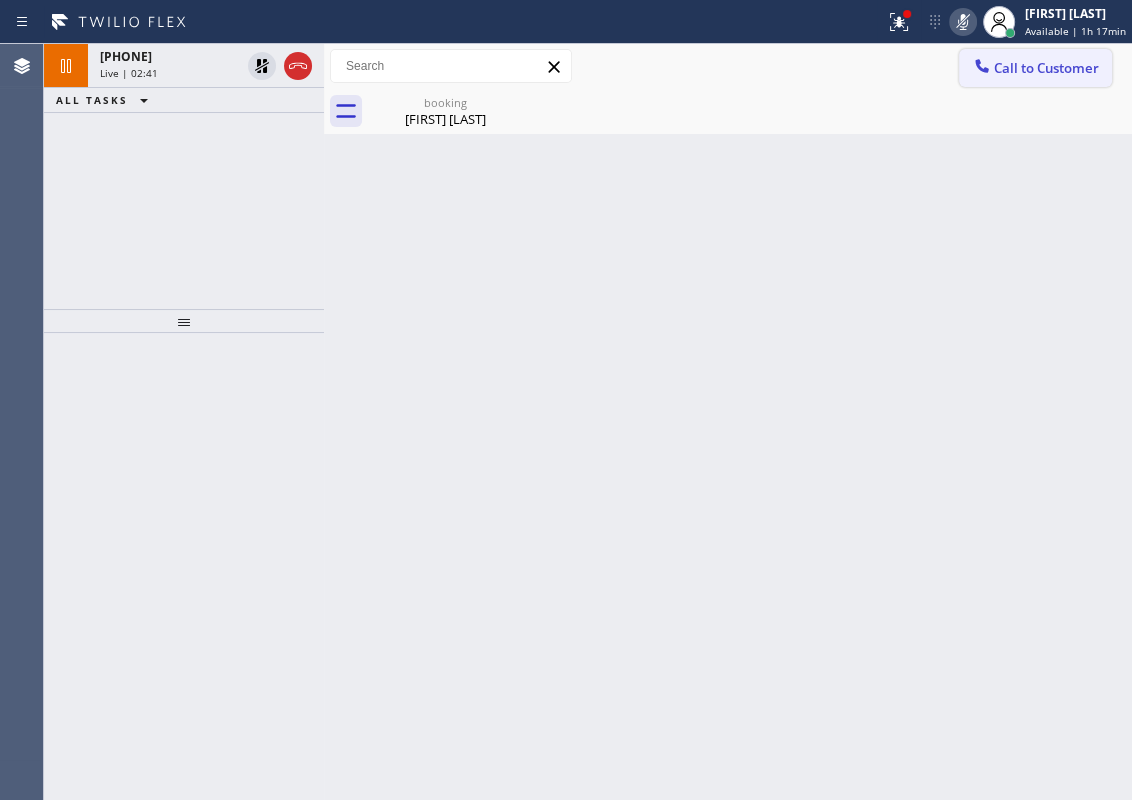 drag, startPoint x: 1019, startPoint y: 254, endPoint x: 1020, endPoint y: 70, distance: 184.00272 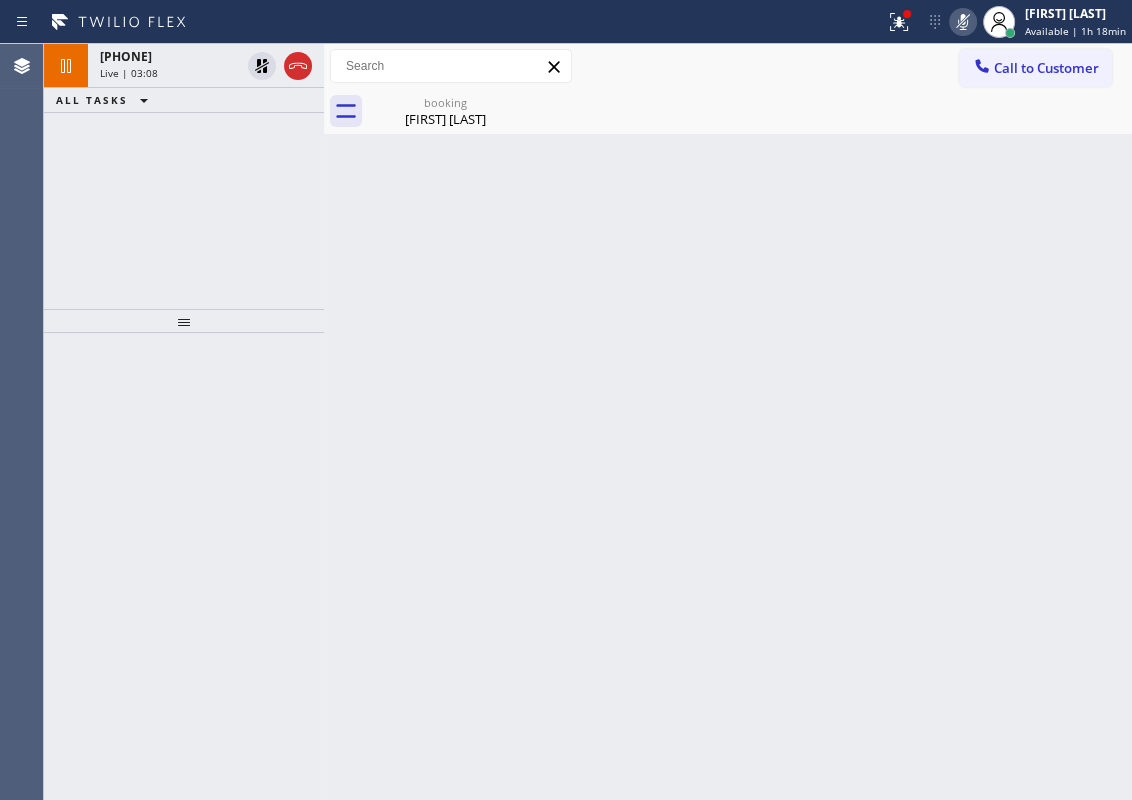 click on "Back to Dashboard Change Sender ID Customers Technicians Select a contact Outbound call Technician Search Technician Your caller id phone number Your caller id phone number Call Technician info Name   Phone none Address none Change Sender ID HVAC +1[PHONE] 5 Star Appliance +1[PHONE] Appliance Repair +1[PHONE] Plumbing +1[PHONE] Air Duct Cleaning +1[PHONE]  Electricians +1[PHONE] Cancel Change Check personal SMS Reset Change booking [FIRST] [LAST] Call to Customer Outbound call Location American Service Alliance [CITY] Your caller id phone number ([PHONE]) Customer number Call Outbound call Technician Search Technician Your caller id phone number Your caller id phone number Call booking [FIRST] [LAST] [FIRST]   [LAST] Since: 20 may 2020 link to CRM copy Email [EMAIL]  Emails allowed Phone ([PHONE])  Ext:  0 Phone2 none  Ext:  0  SMS allowed Primary address  [NUMBER] [STREET] [CITY], [ZIPCODE] [STATE] EDIT Outbound call Location Your caller id phone number" at bounding box center [728, 422] 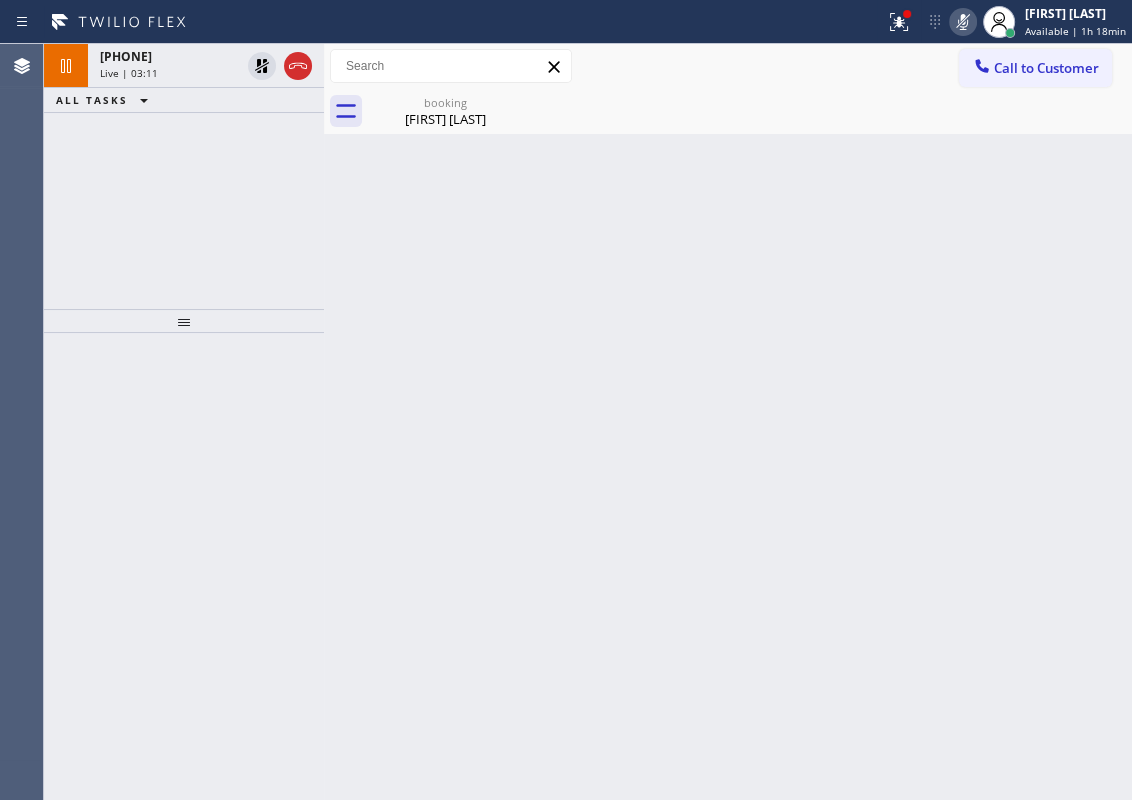 click 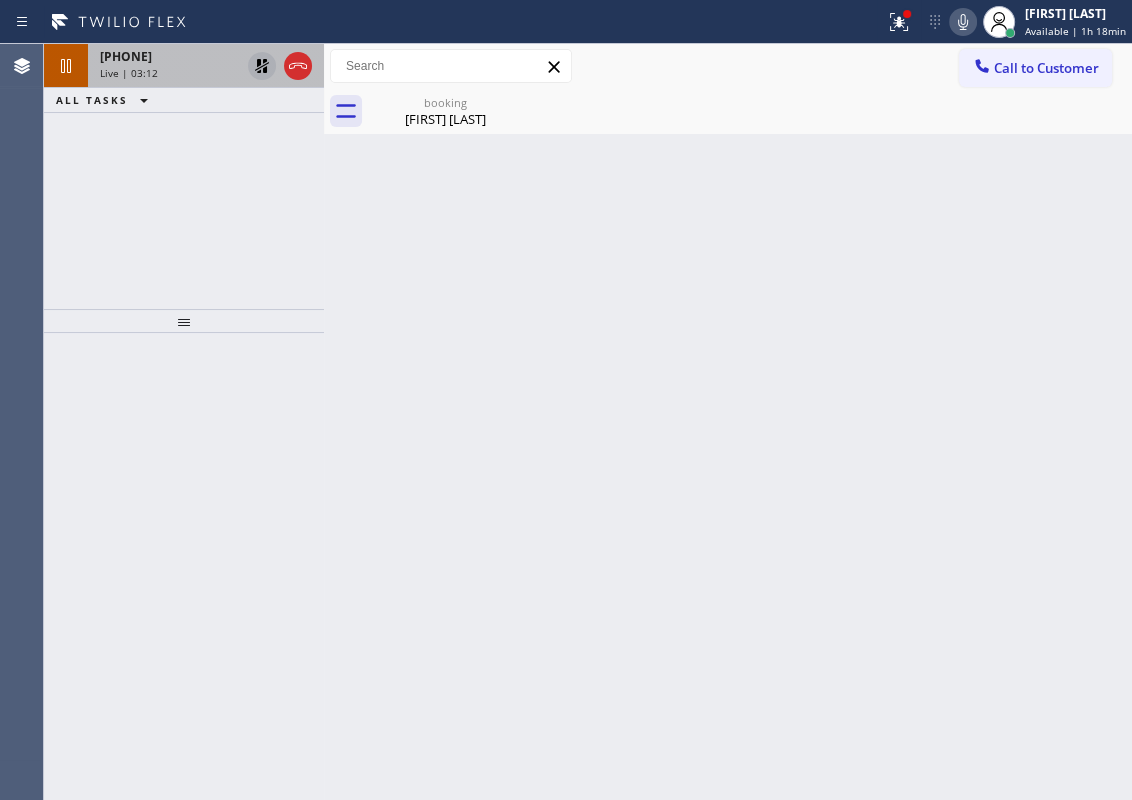 click 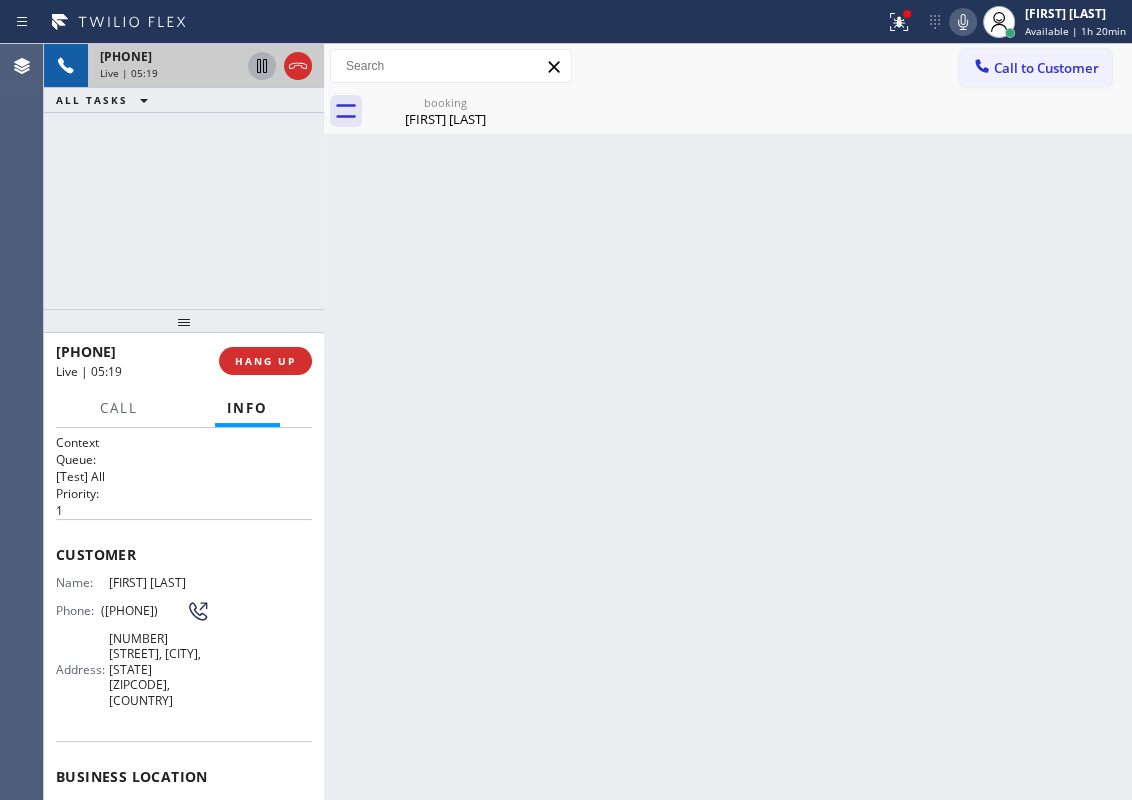 click on "Back to Dashboard Change Sender ID Customers Technicians Select a contact Outbound call Technician Search Technician Your caller id phone number Your caller id phone number Call Technician info Name   Phone none Address none Change Sender ID HVAC +1[PHONE] 5 Star Appliance +1[PHONE] Appliance Repair +1[PHONE] Plumbing +1[PHONE] Air Duct Cleaning +1[PHONE]  Electricians +1[PHONE] Cancel Change Check personal SMS Reset Change booking [FIRST] [LAST] Call to Customer Outbound call Location American Service Alliance [CITY] Your caller id phone number ([PHONE]) Customer number Call Outbound call Technician Search Technician Your caller id phone number Your caller id phone number Call booking [FIRST] [LAST] [FIRST]   [LAST] Since: 20 may 2020 link to CRM copy Email [EMAIL]  Emails allowed Phone ([PHONE])  Ext:  0 Phone2 none  Ext:  0  SMS allowed Primary address  [NUMBER] [STREET] [CITY], [ZIPCODE] [STATE] EDIT Outbound call Location Your caller id phone number" at bounding box center [728, 422] 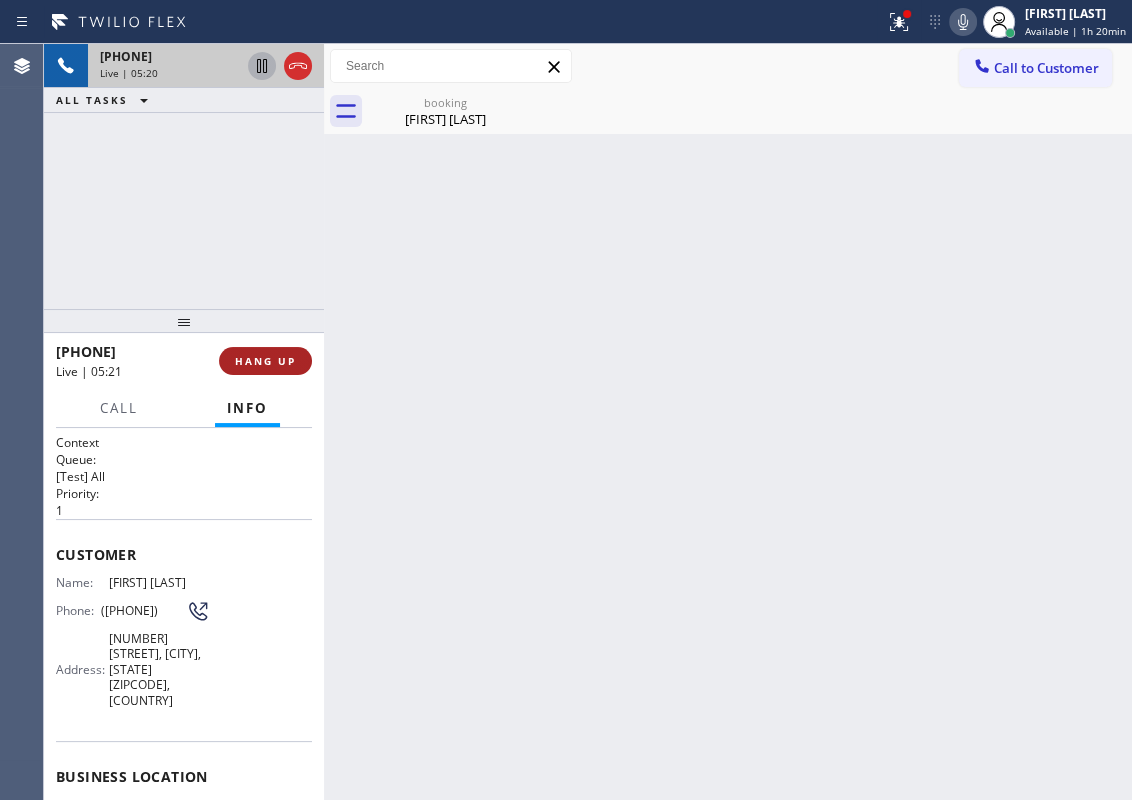 click on "HANG UP" at bounding box center (265, 361) 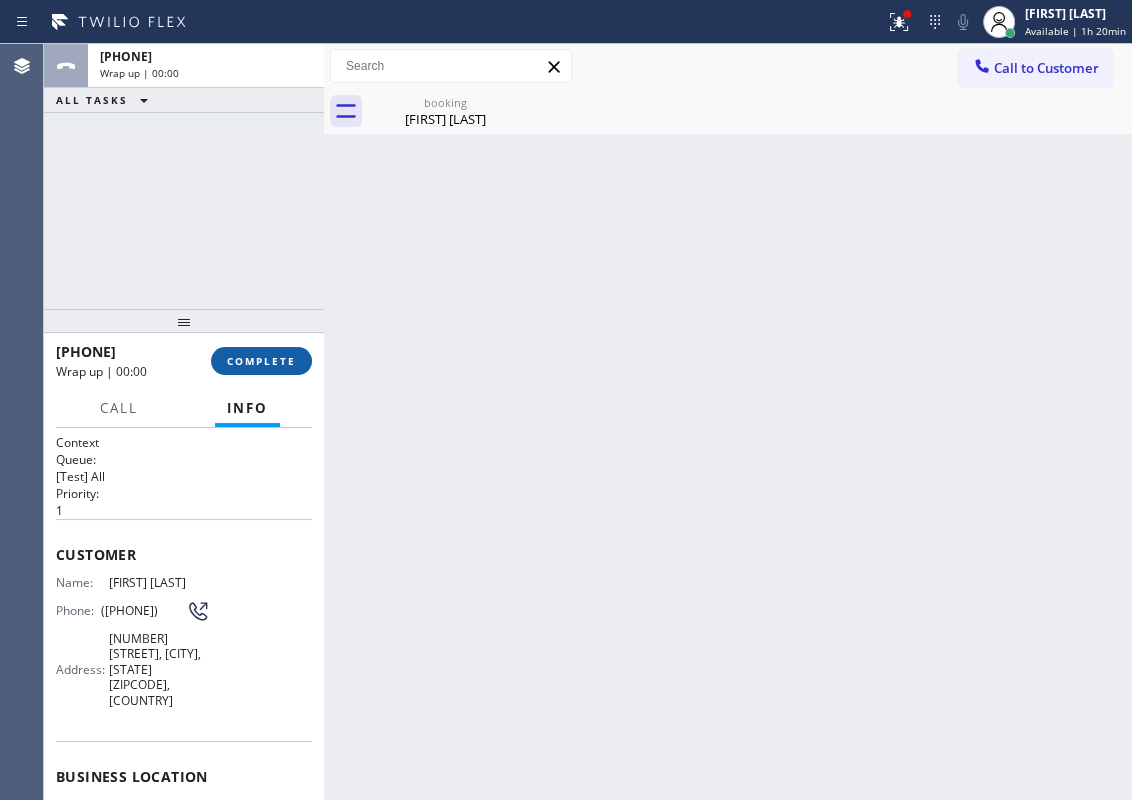 click on "COMPLETE" at bounding box center (261, 361) 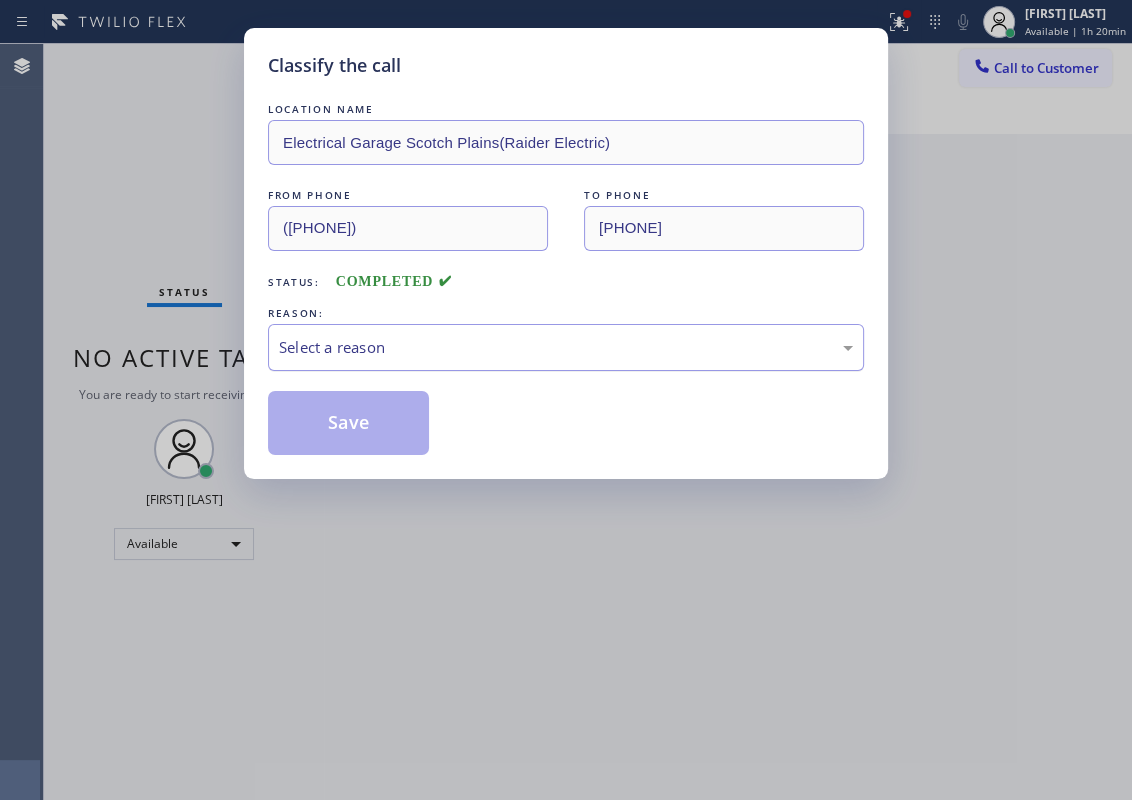 click on "Select a reason" at bounding box center (566, 347) 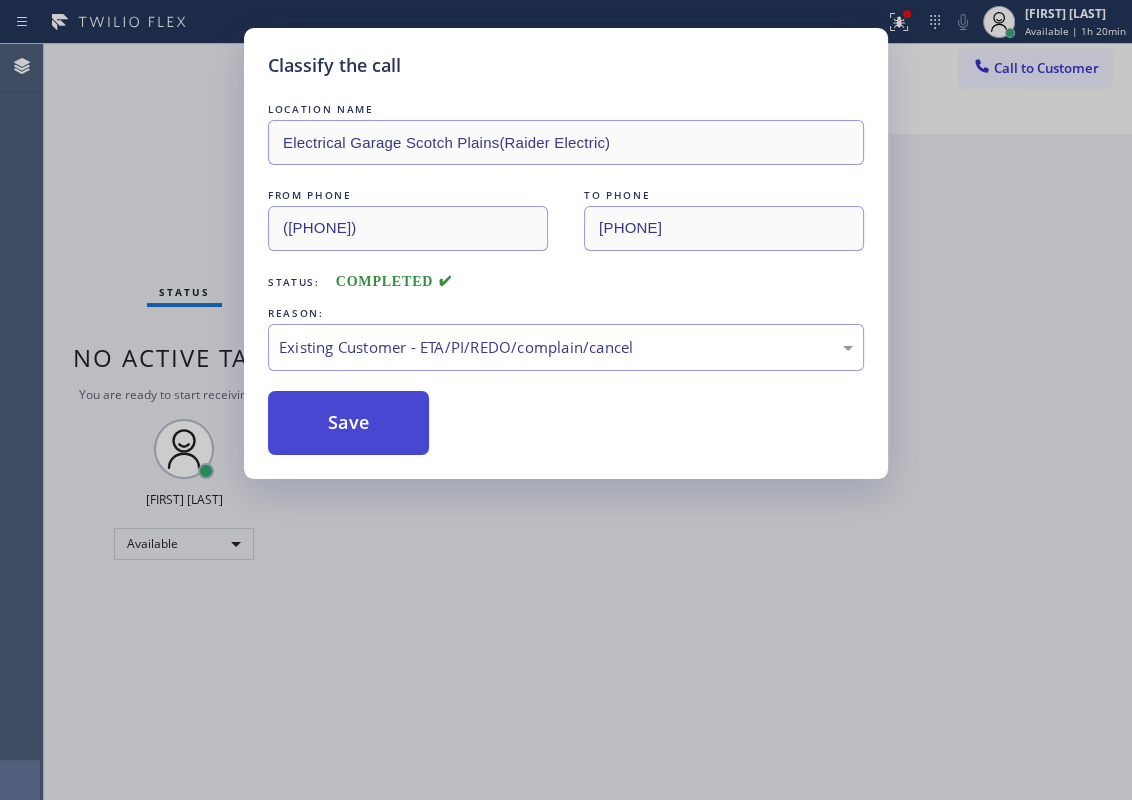 click on "Save" at bounding box center (348, 423) 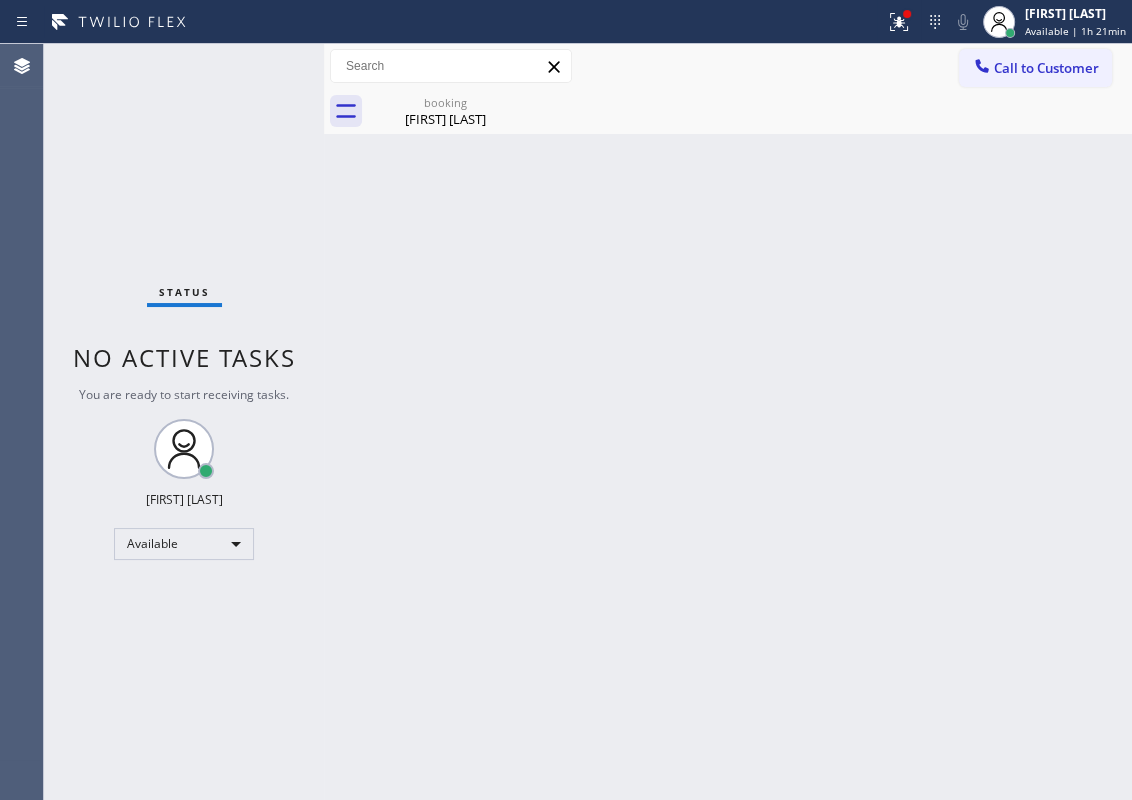 click on "Back to Dashboard Change Sender ID Customers Technicians Select a contact Outbound call Technician Search Technician Your caller id phone number Your caller id phone number Call Technician info Name   Phone none Address none Change Sender ID HVAC [PHONE] 5 Star Appliance [PHONE] Appliance Repair [PHONE] Plumbing [PHONE] Air Duct Cleaning [PHONE]  Electricians [PHONE] Cancel Change Check personal SMS Reset Change booking [FIRST] [LAST] Call to Customer Outbound call Location American Service Alliance Calumet City Your caller id phone number [PHONE] Customer number Call Outbound call Technician Search Technician Your caller id phone number Your caller id phone number Call booking [FIRST] [LAST]" at bounding box center [728, 422] 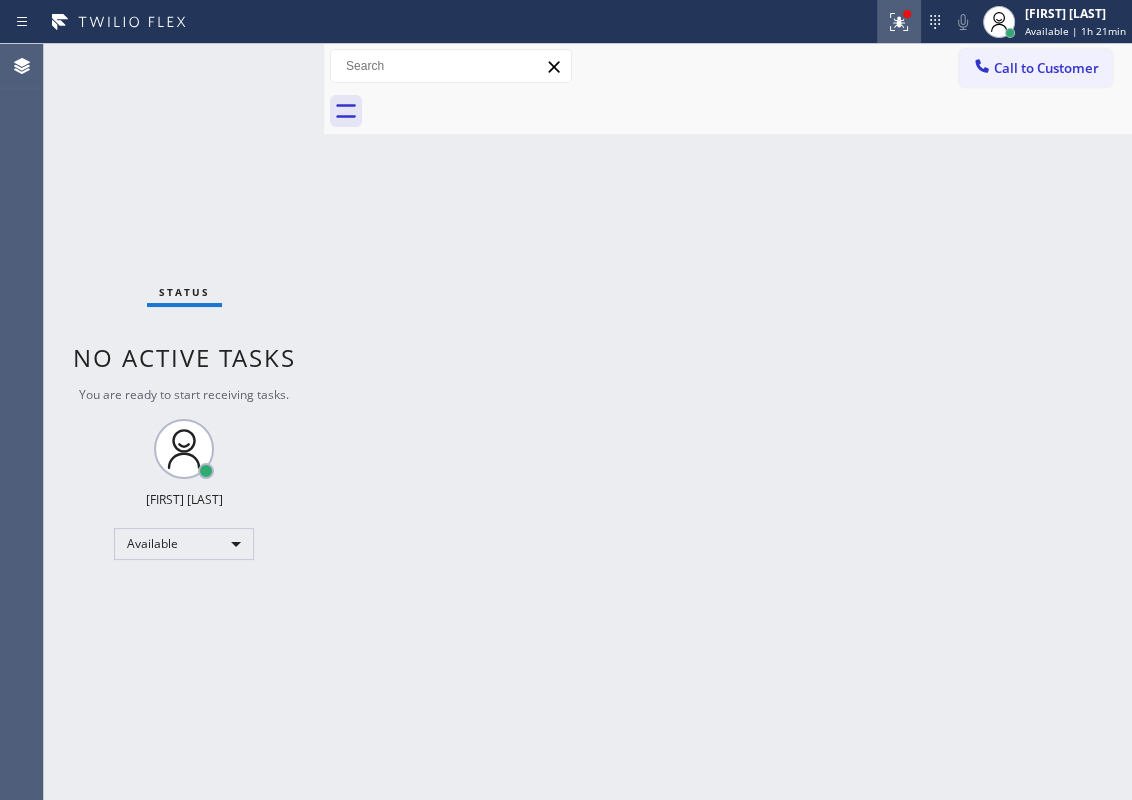 click 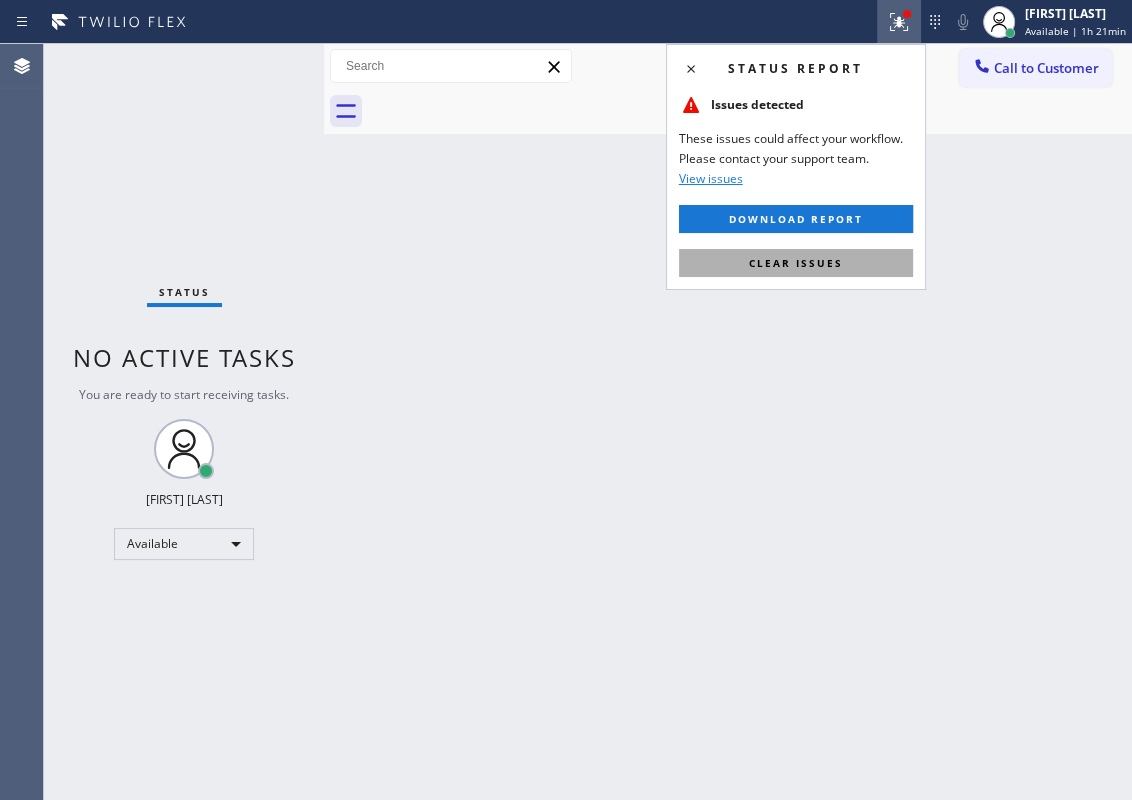 click on "Clear issues" at bounding box center (796, 263) 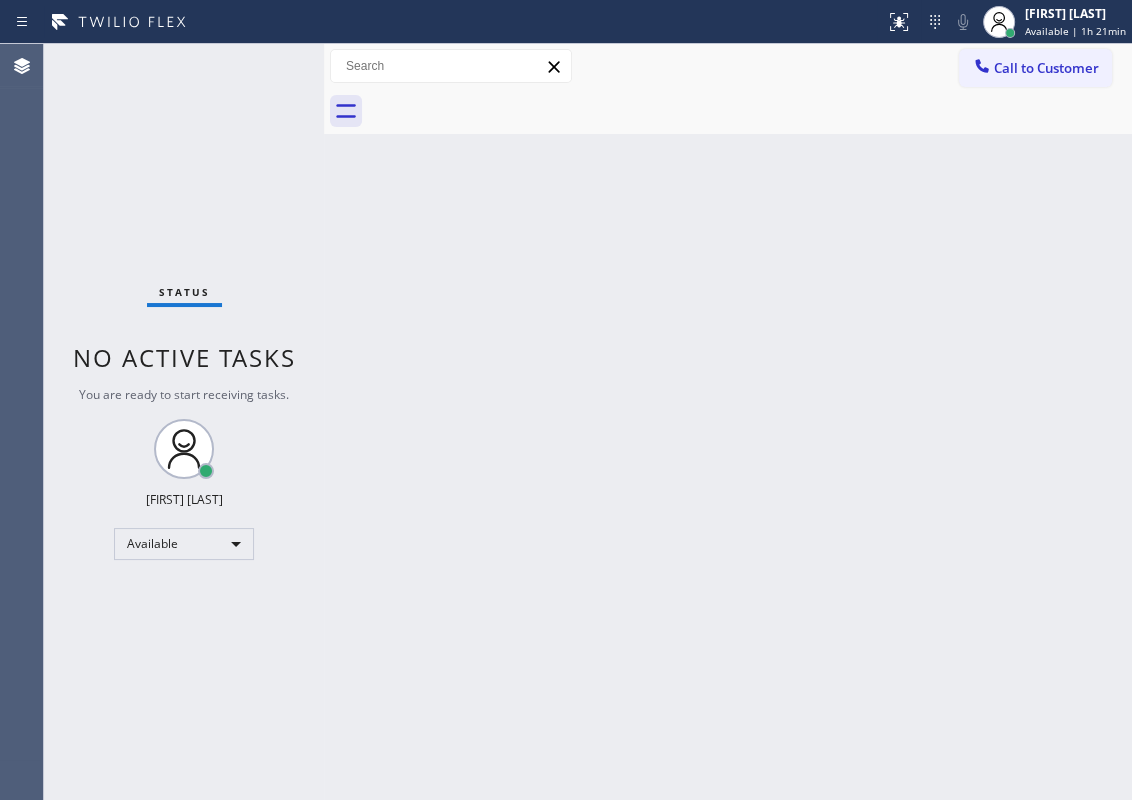 click on "Back to Dashboard Change Sender ID Customers Technicians Select a contact Outbound call Technician Search Technician Your caller id phone number Your caller id phone number Call Technician info Name   Phone none Address none Change Sender ID HVAC [PHONE] 5 Star Appliance [PHONE] Appliance Repair [PHONE] Plumbing [PHONE] Air Duct Cleaning [PHONE]  Electricians [PHONE] Cancel Change Check personal SMS Reset Change booking [PHONE] Call to Customer Outbound call Location American Service Alliance Calumet City Your caller id phone number [PHONE] Customer number Call Outbound call Technician Search Technician Your caller id phone number Your caller id phone number Call booking [PHONE]" at bounding box center (728, 422) 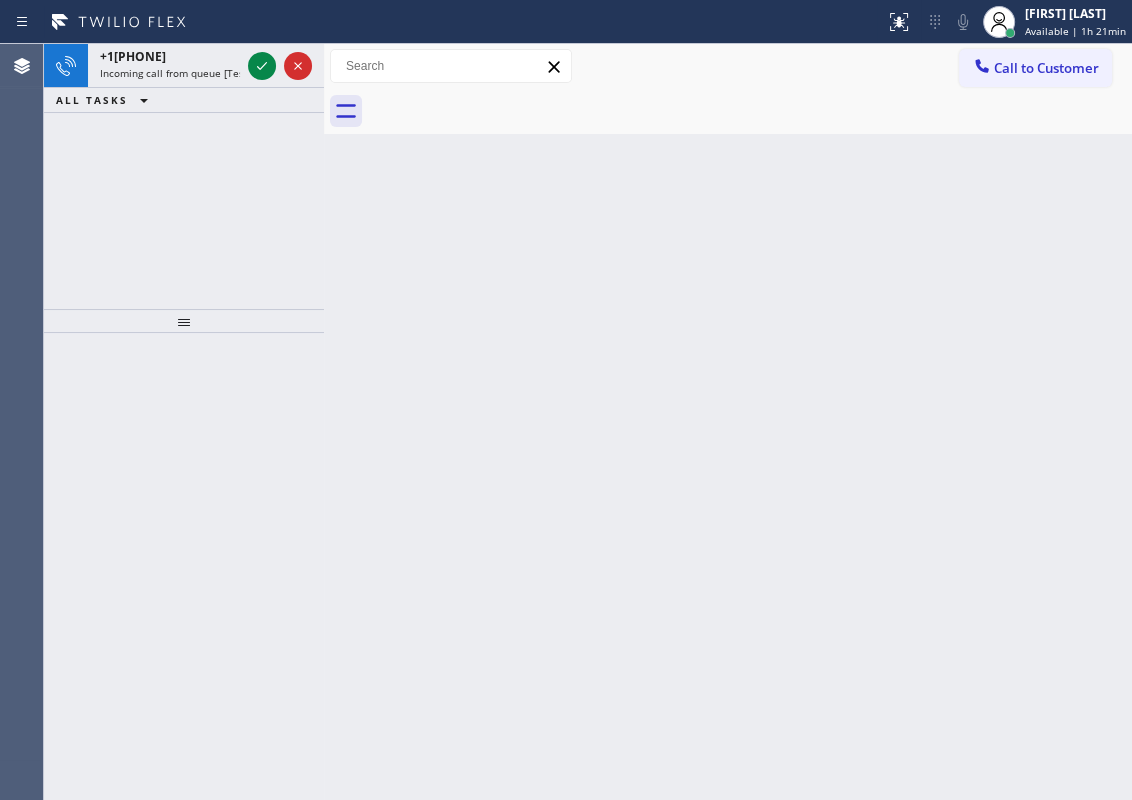 click on "Back to Dashboard Change Sender ID Customers Technicians Select a contact Outbound call Technician Search Technician Your caller id phone number Your caller id phone number Call Technician info Name   Phone none Address none Change Sender ID HVAC [PHONE] 5 Star Appliance [PHONE] Appliance Repair [PHONE] Plumbing [PHONE] Air Duct Cleaning [PHONE]  Electricians [PHONE] Cancel Change Check personal SMS Reset Change booking [PHONE] Call to Customer Outbound call Location American Service Alliance Calumet City Your caller id phone number [PHONE] Customer number Call Outbound call Technician Search Technician Your caller id phone number Your caller id phone number Call booking [PHONE]" at bounding box center (728, 422) 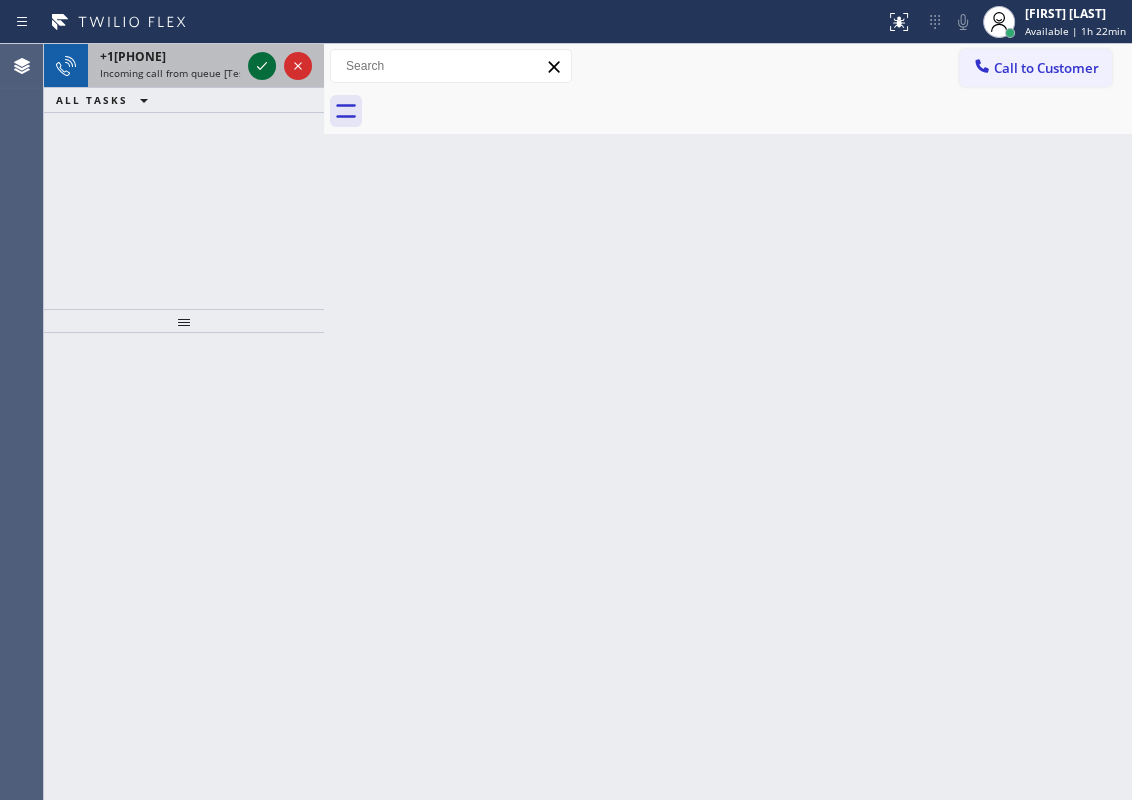 click 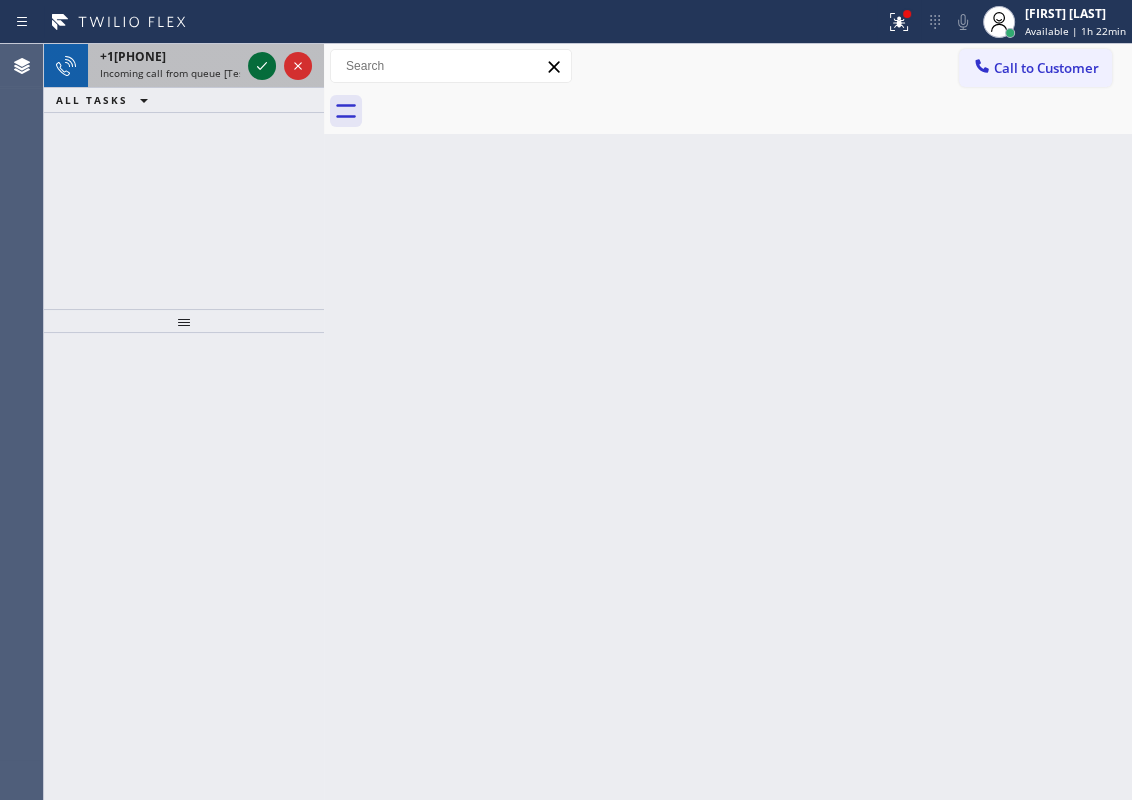 click 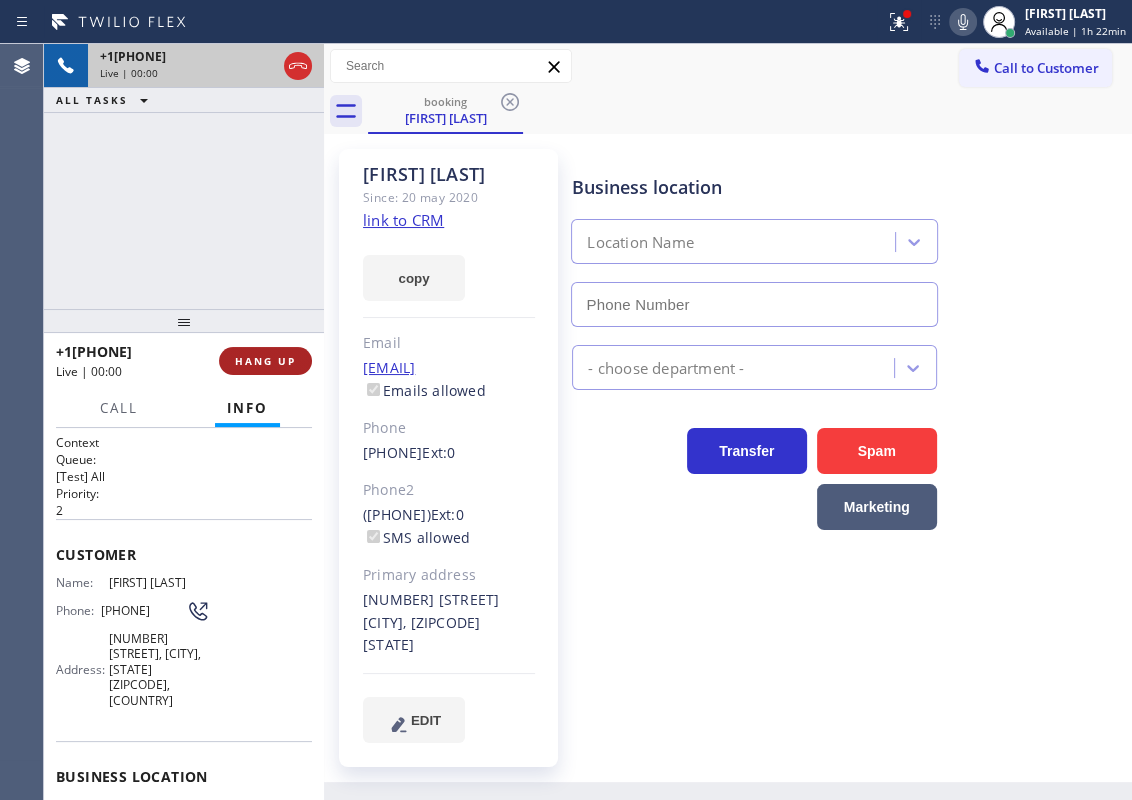 click on "HANG UP" at bounding box center (265, 361) 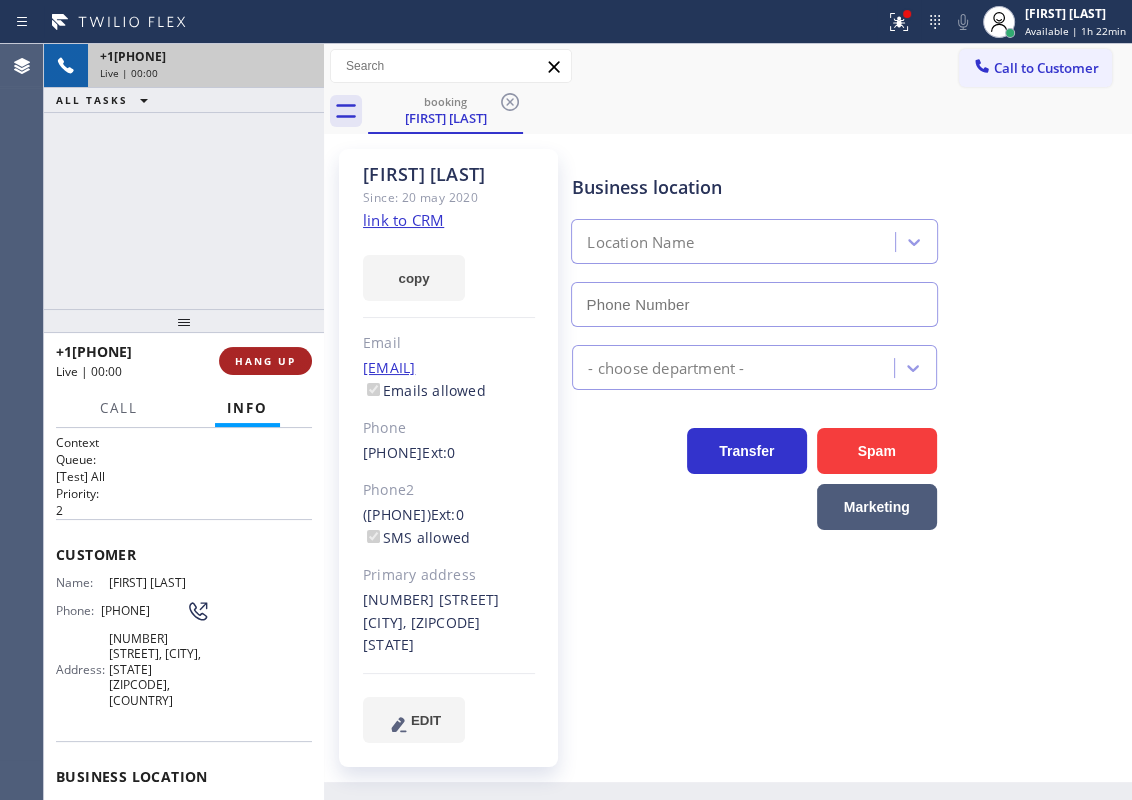 type on "[PHONE]" 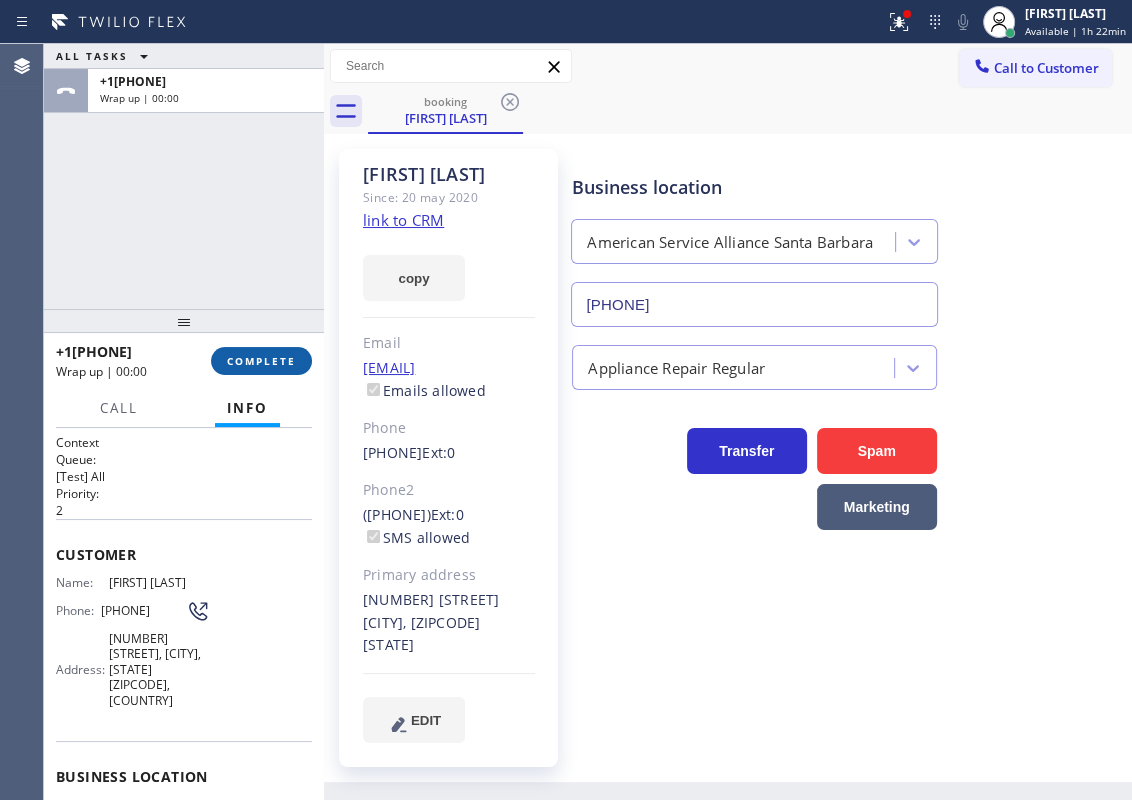 click on "COMPLETE" at bounding box center [261, 361] 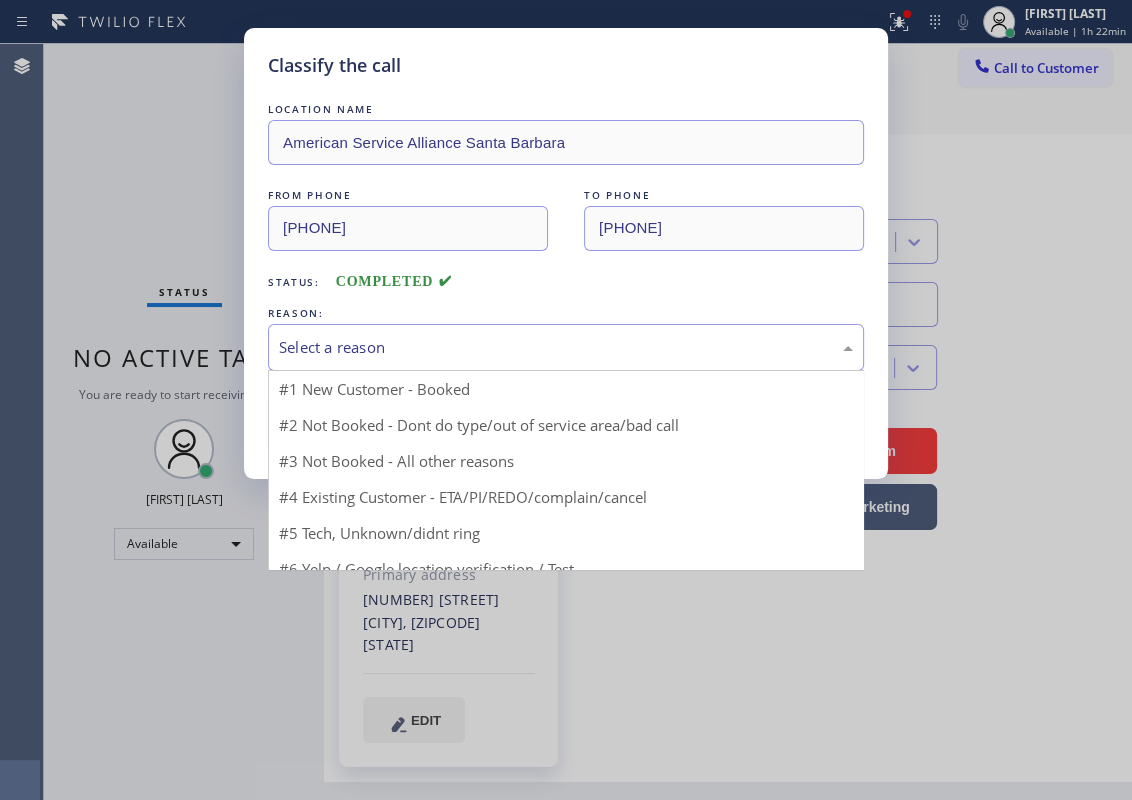 click on "Select a reason" at bounding box center [566, 347] 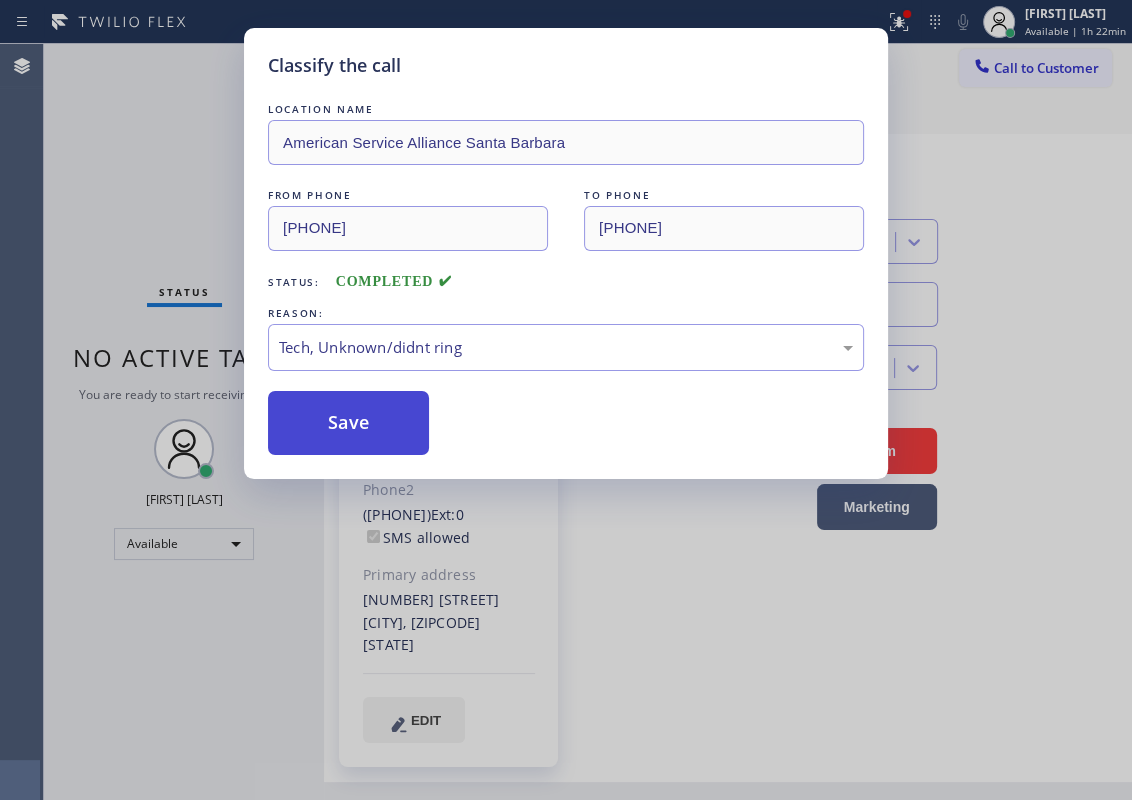 click on "Save" at bounding box center [348, 423] 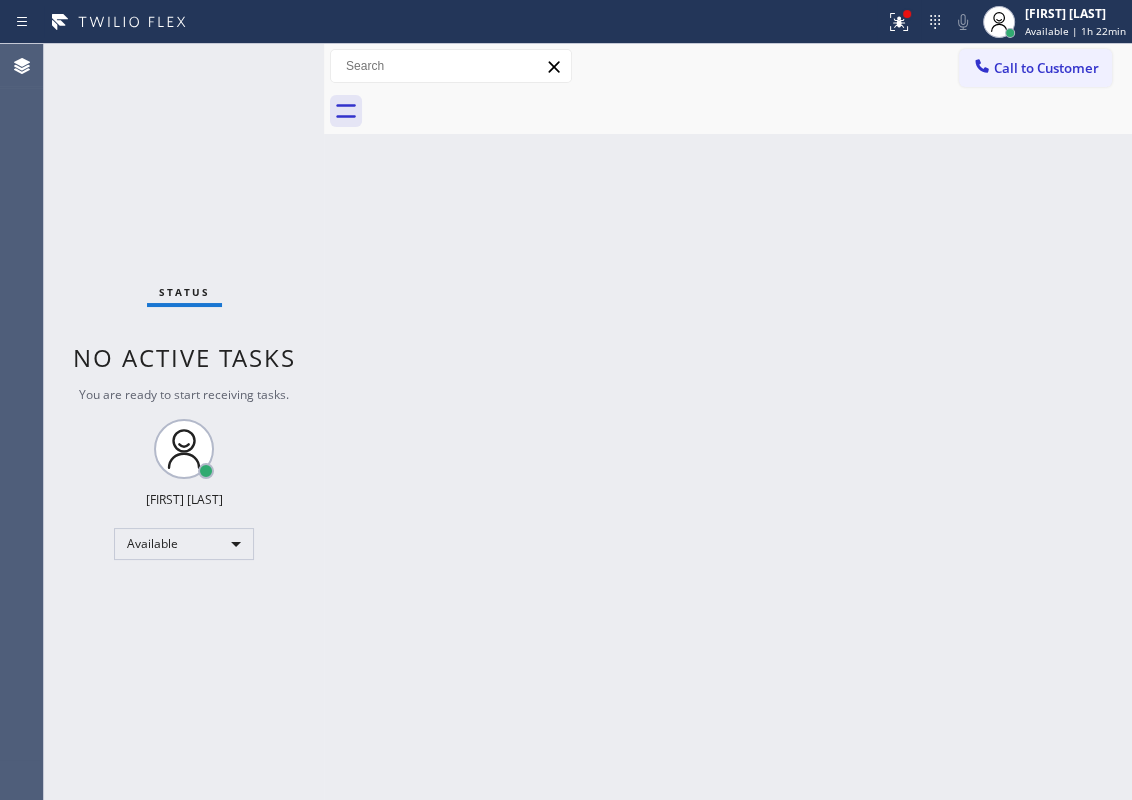 click on "Back to Dashboard Change Sender ID Customers Technicians Select a contact Outbound call Technician Search Technician Your caller id phone number Your caller id phone number Call Technician info Name   Phone none Address none Change Sender ID HVAC [PHONE] 5 Star Appliance [PHONE] Appliance Repair [PHONE] Plumbing [PHONE] Air Duct Cleaning [PHONE]  Electricians [PHONE] Cancel Change Check personal SMS Reset Change booking [PHONE] Call to Customer Outbound call Location American Service Alliance Calumet City Your caller id phone number [PHONE] Customer number Call Outbound call Technician Search Technician Your caller id phone number Your caller id phone number Call booking [PHONE]" at bounding box center [728, 422] 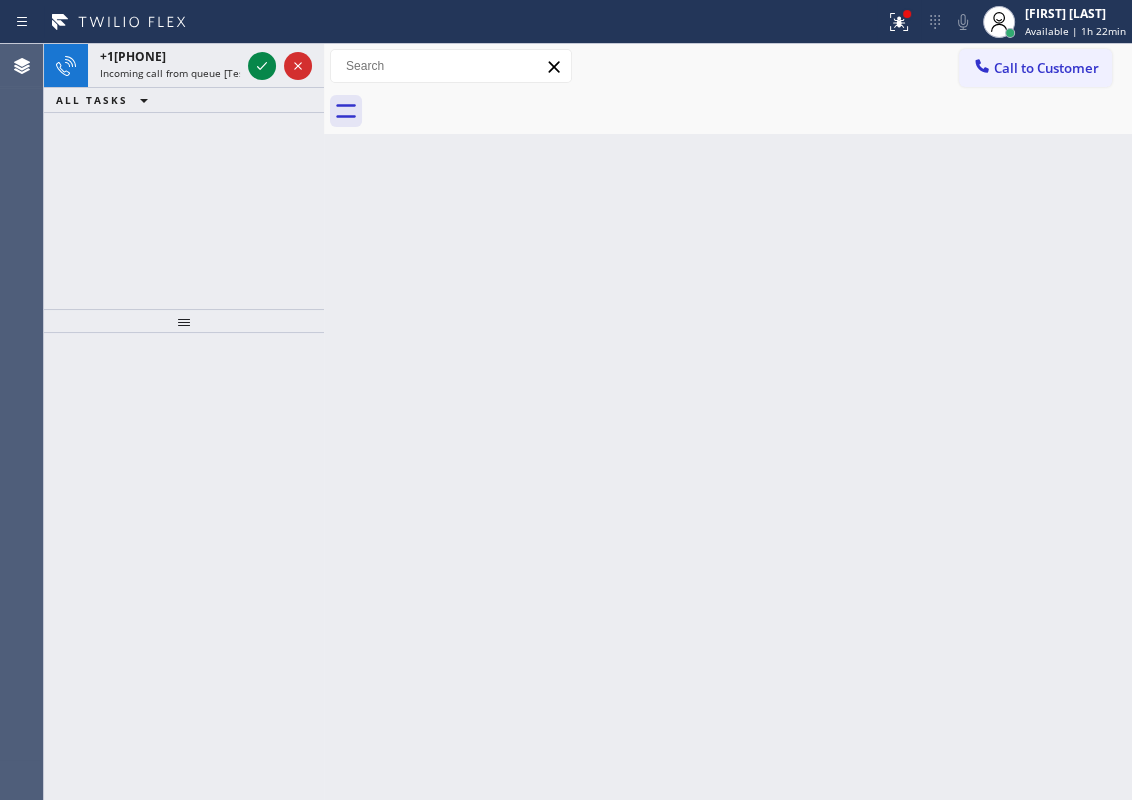 click on "Back to Dashboard Change Sender ID Customers Technicians Select a contact Outbound call Technician Search Technician Your caller id phone number Your caller id phone number Call Technician info Name   Phone none Address none Change Sender ID HVAC [PHONE] 5 Star Appliance [PHONE] Appliance Repair [PHONE] Plumbing [PHONE] Air Duct Cleaning [PHONE]  Electricians [PHONE] Cancel Change Check personal SMS Reset Change booking [PHONE] Call to Customer Outbound call Location American Service Alliance Calumet City Your caller id phone number [PHONE] Customer number Call Outbound call Technician Search Technician Your caller id phone number Your caller id phone number Call booking [PHONE]" at bounding box center (728, 422) 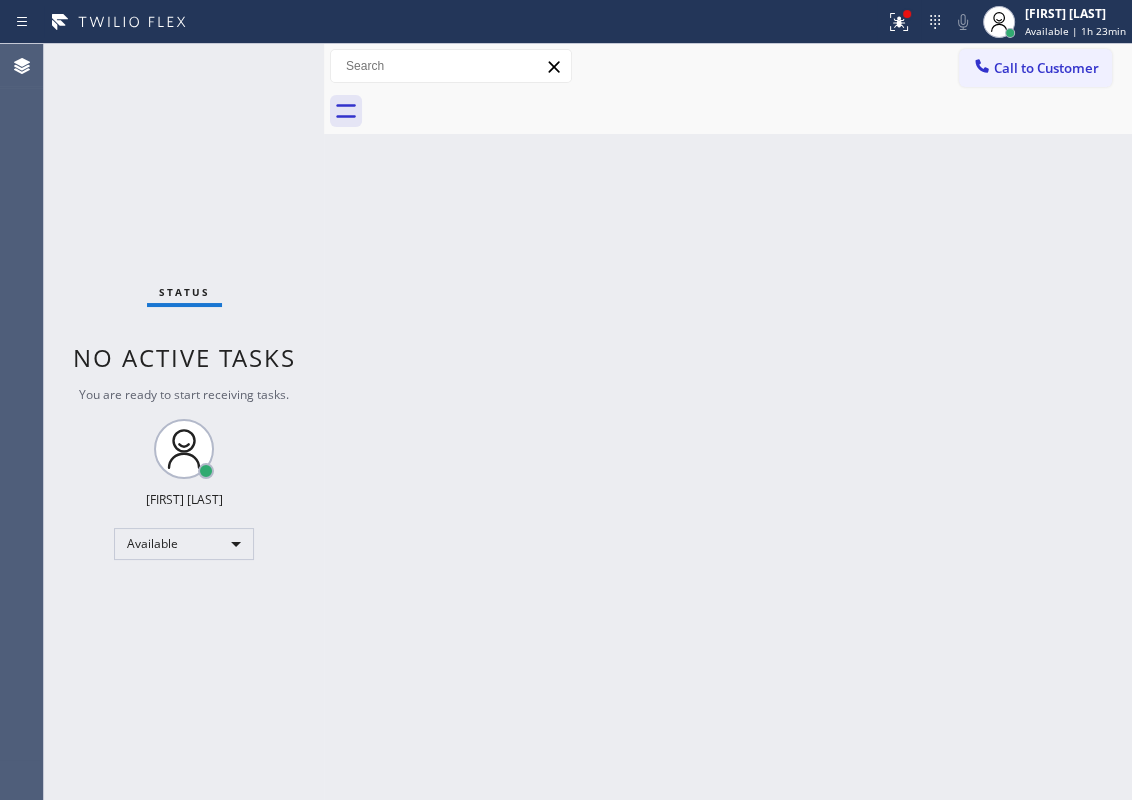 drag, startPoint x: 1035, startPoint y: 331, endPoint x: 817, endPoint y: 255, distance: 230.86794 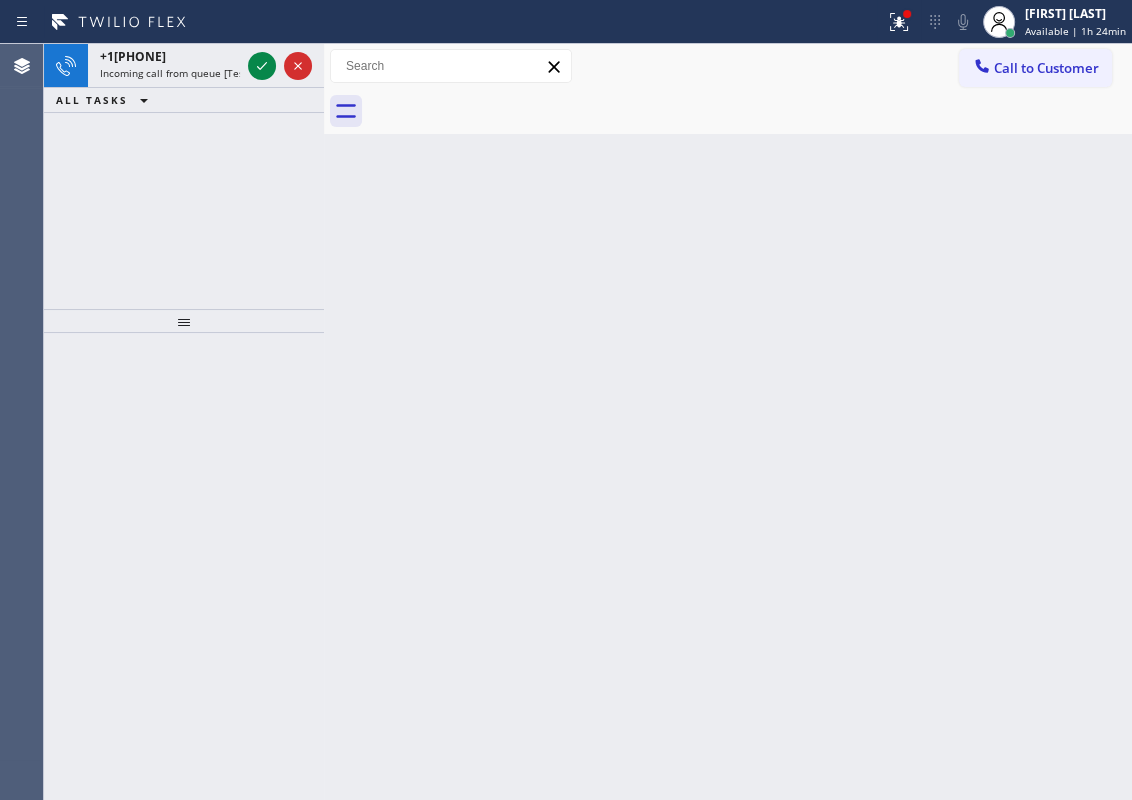 click on "Back to Dashboard Change Sender ID Customers Technicians Select a contact Outbound call Technician Search Technician Your caller id phone number Your caller id phone number Call Technician info Name   Phone none Address none Change Sender ID HVAC [PHONE] 5 Star Appliance [PHONE] Appliance Repair [PHONE] Plumbing [PHONE] Air Duct Cleaning [PHONE]  Electricians [PHONE] Cancel Change Check personal SMS Reset Change booking [PHONE] Call to Customer Outbound call Location American Service Alliance Calumet City Your caller id phone number [PHONE] Customer number Call Outbound call Technician Search Technician Your caller id phone number Your caller id phone number Call booking [PHONE]" at bounding box center (728, 422) 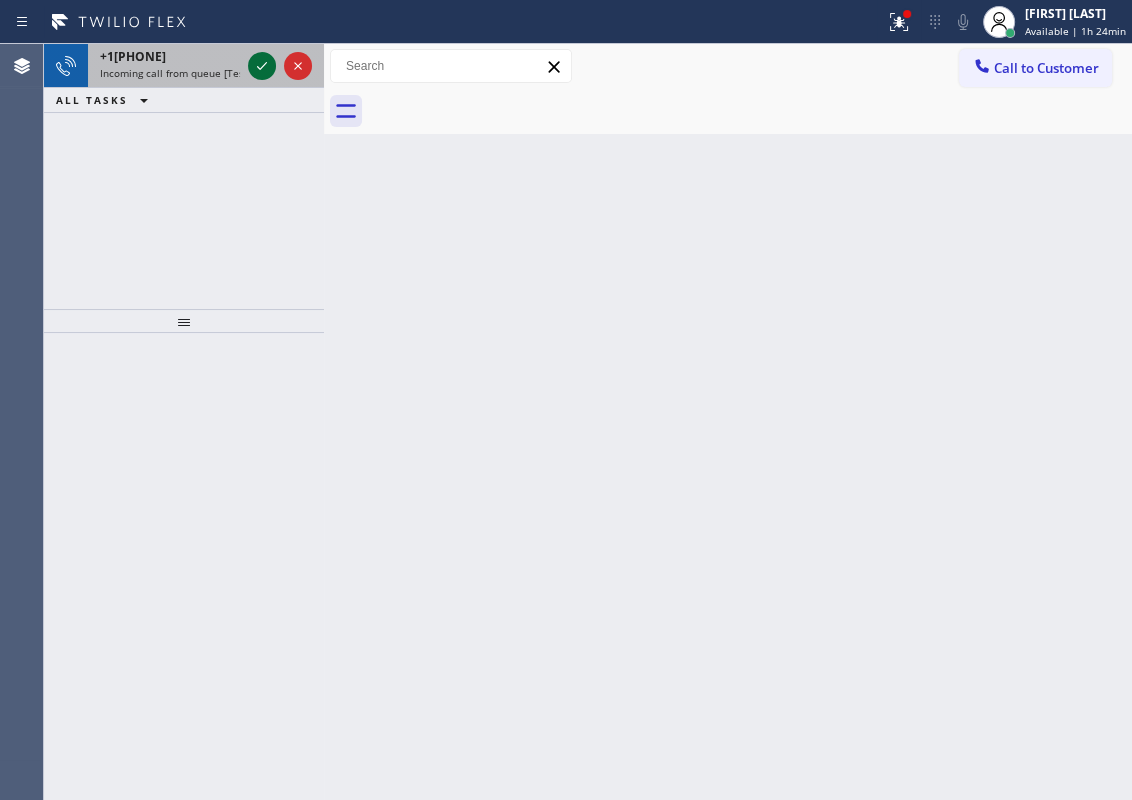 click 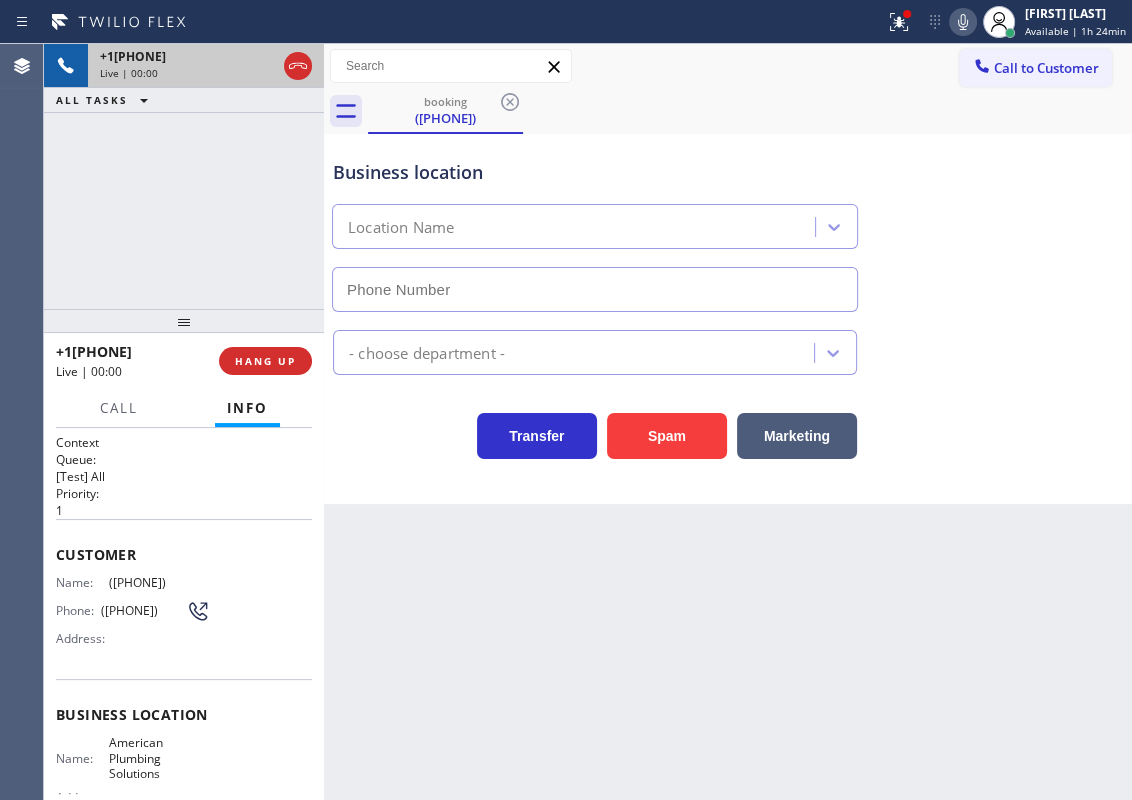 type on "[PHONE]" 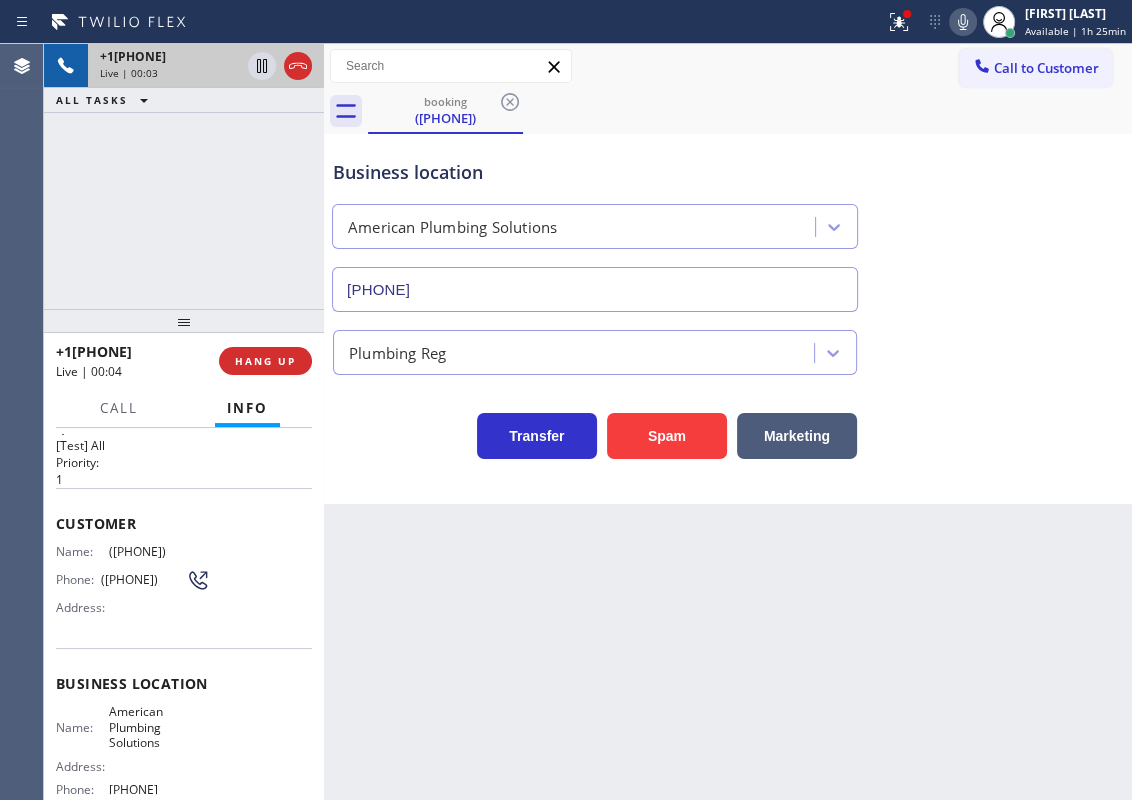 scroll, scrollTop: 0, scrollLeft: 0, axis: both 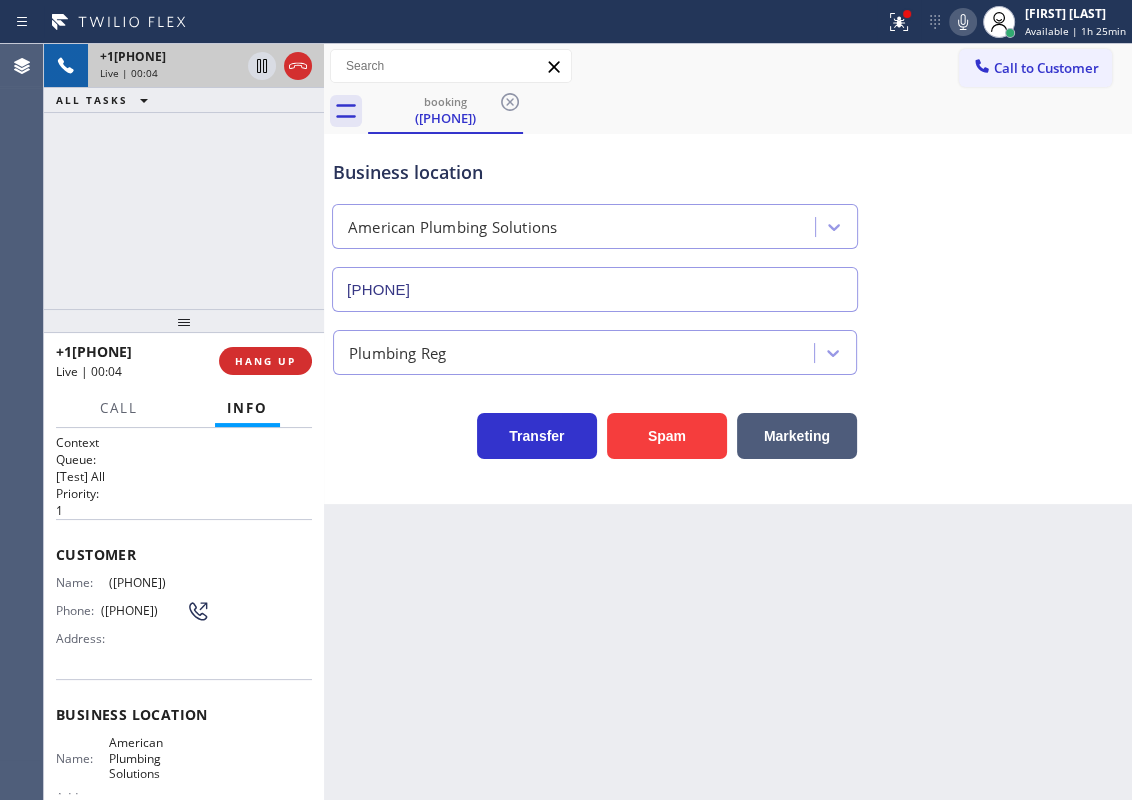 click on "American Plumbing Solutions" at bounding box center [159, 758] 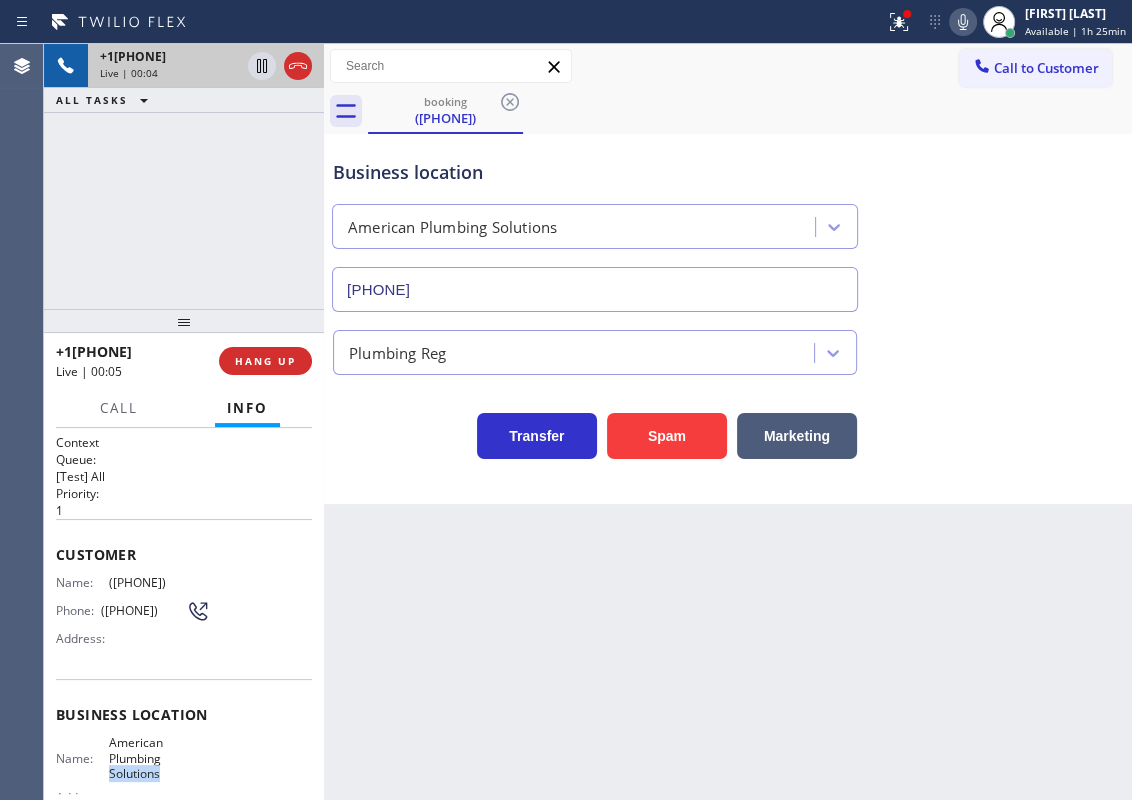 click on "American Plumbing Solutions" at bounding box center [159, 758] 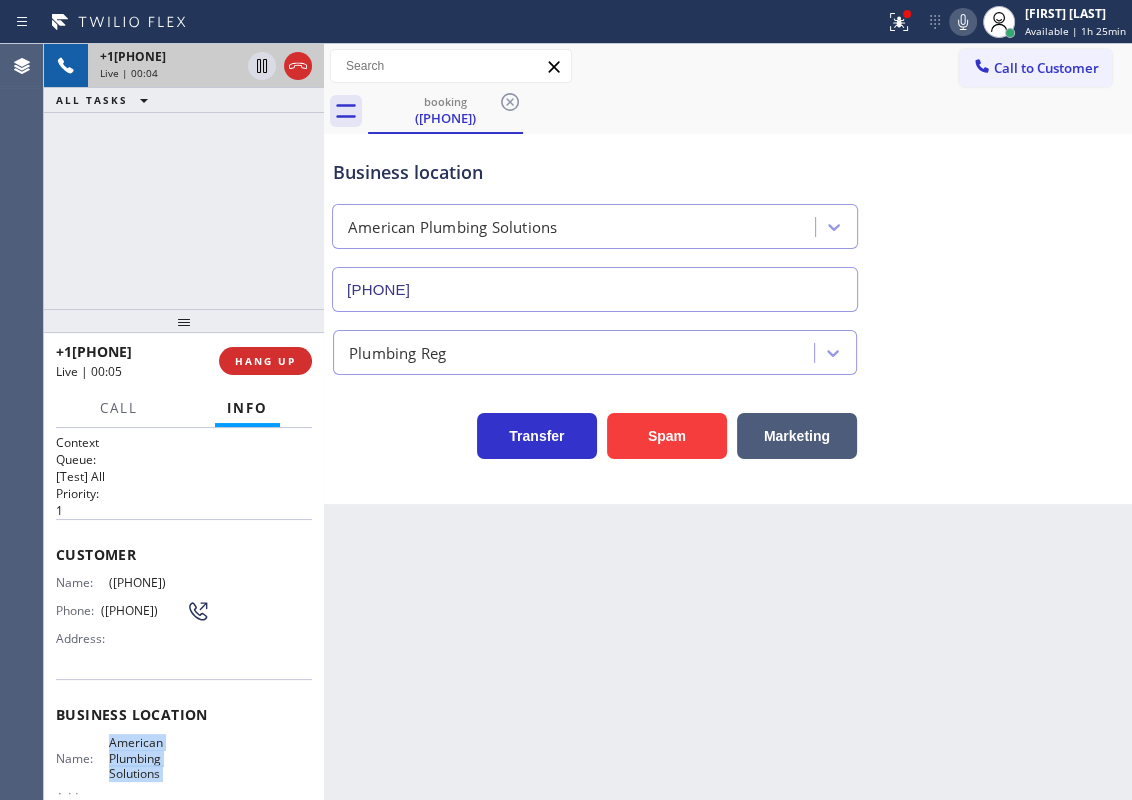 click on "American Plumbing Solutions" at bounding box center [159, 758] 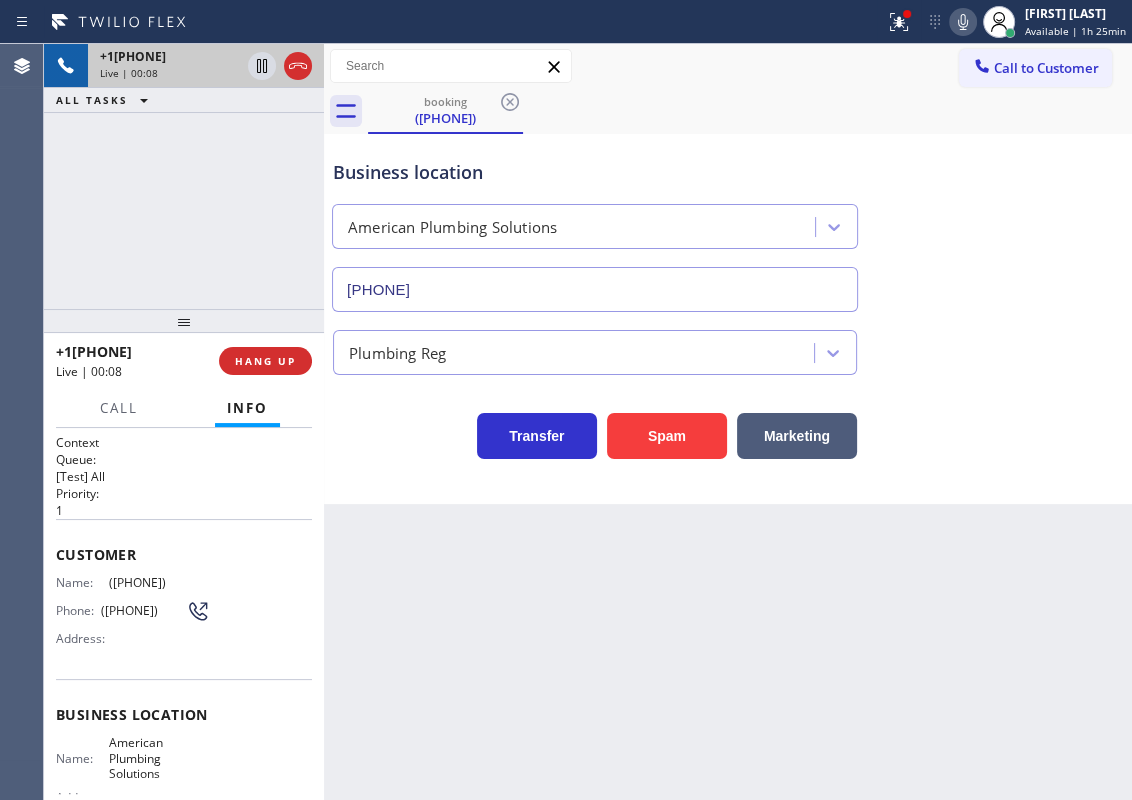 click on "[PHONE]" at bounding box center (595, 289) 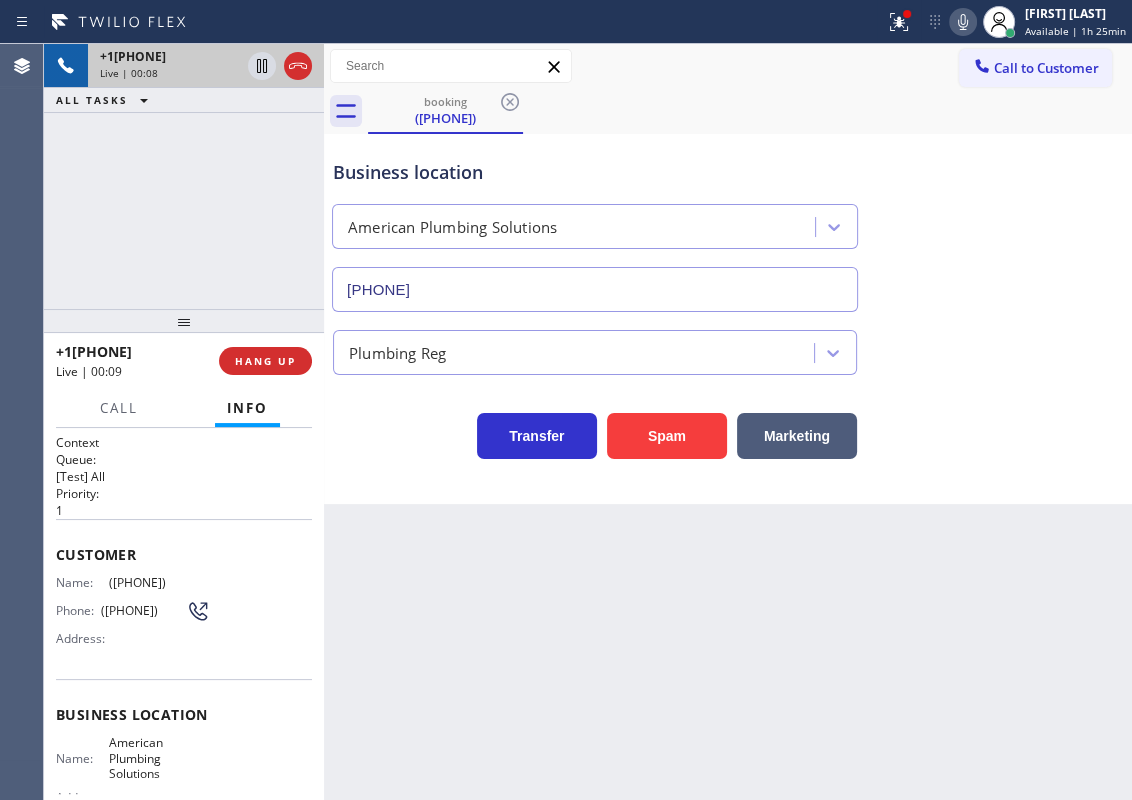 click on "[PHONE]" at bounding box center [595, 289] 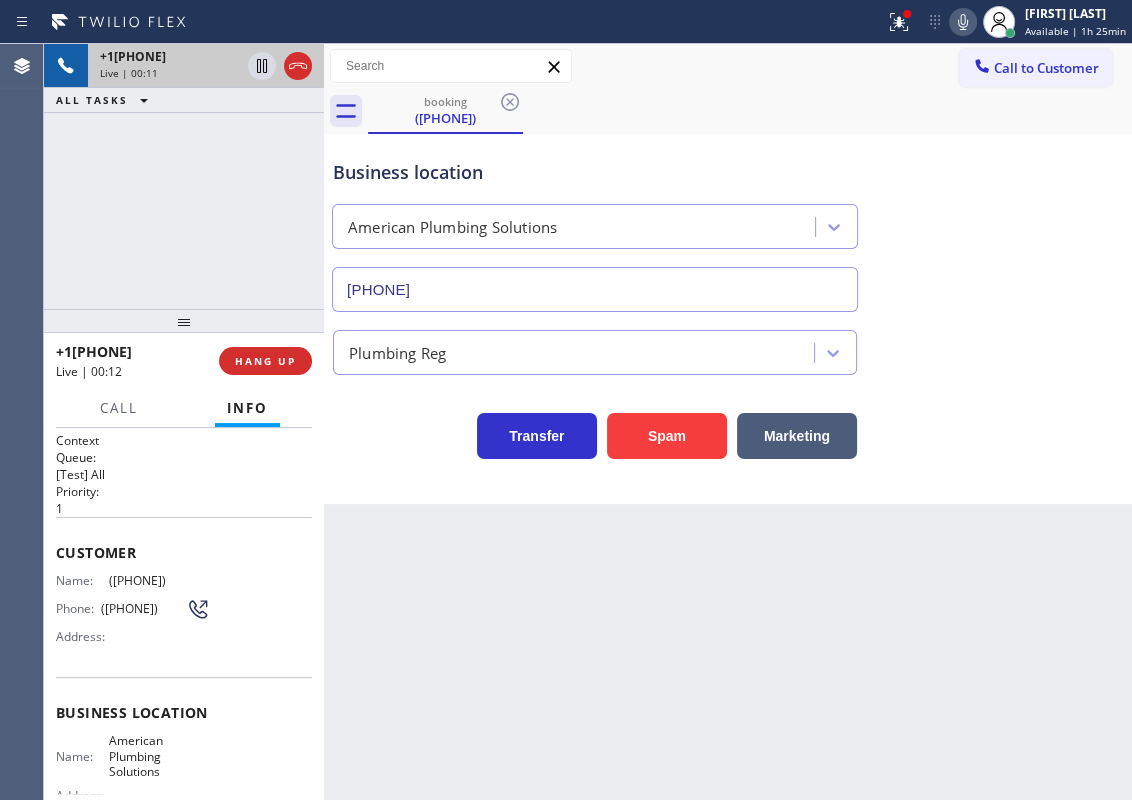 scroll, scrollTop: 0, scrollLeft: 0, axis: both 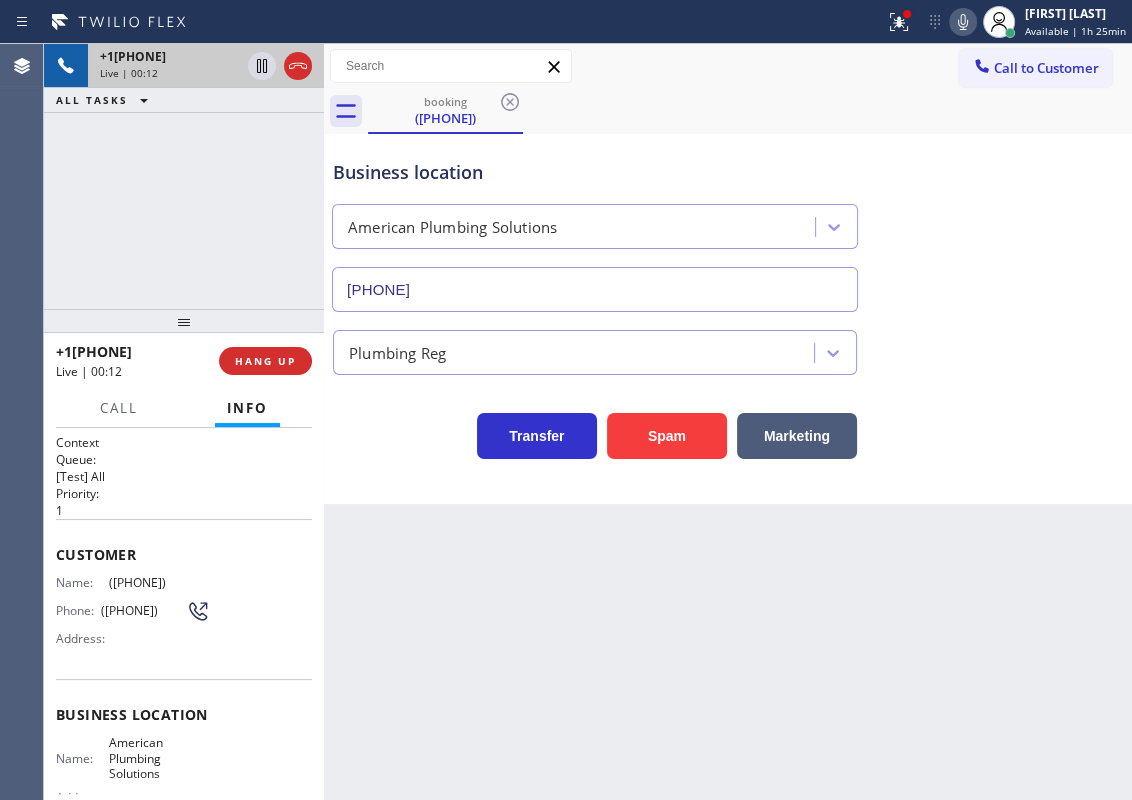 click on "([PHONE])" at bounding box center (159, 582) 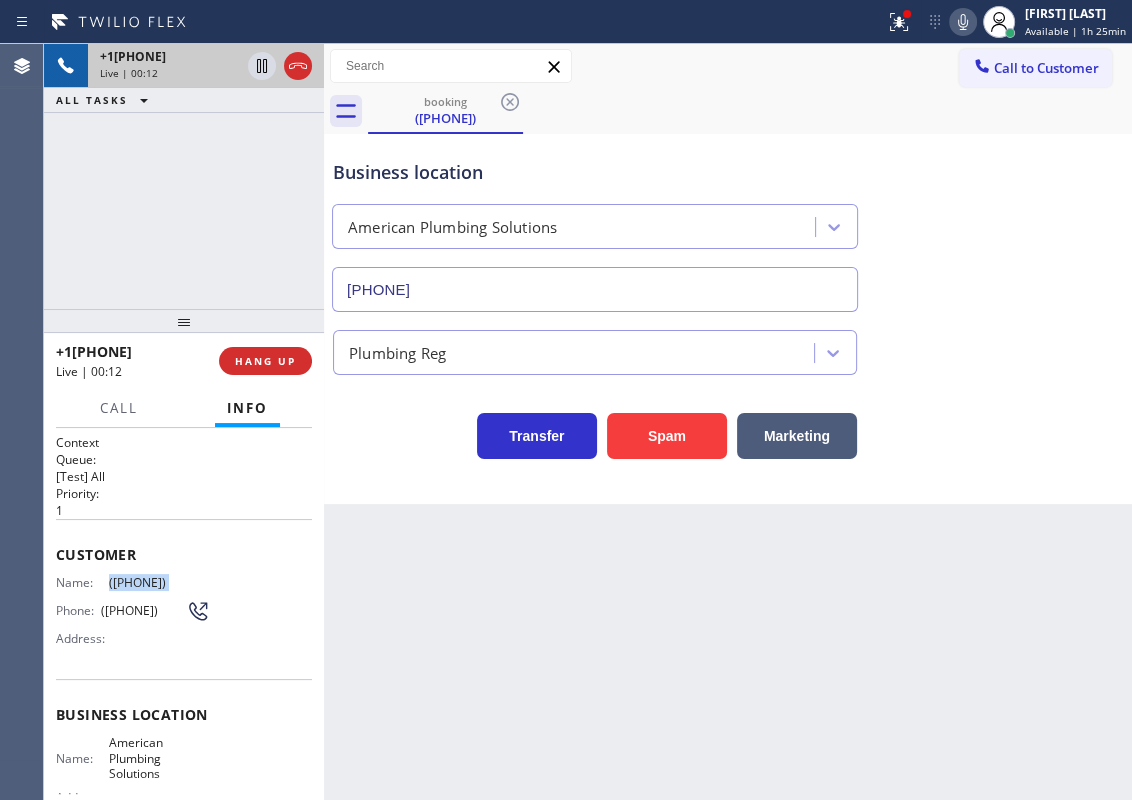 click on "([PHONE])" at bounding box center [159, 582] 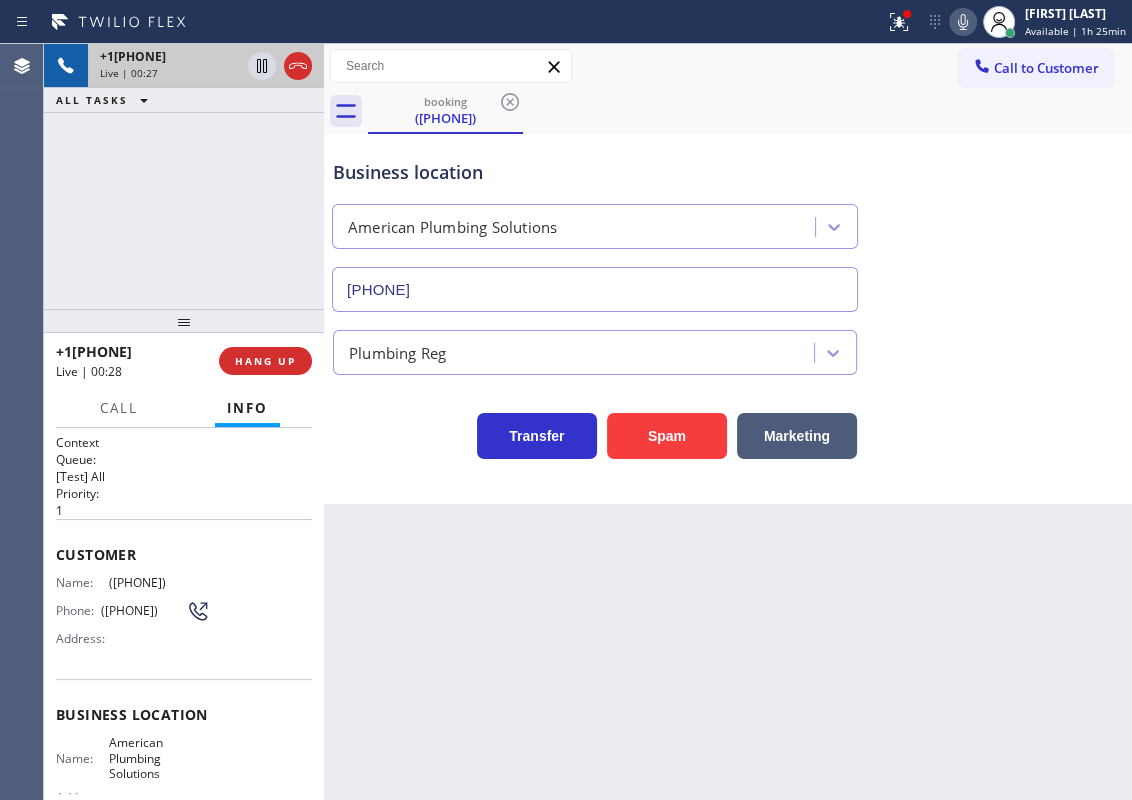 click on "Transfer Spam Marketing" at bounding box center [728, 427] 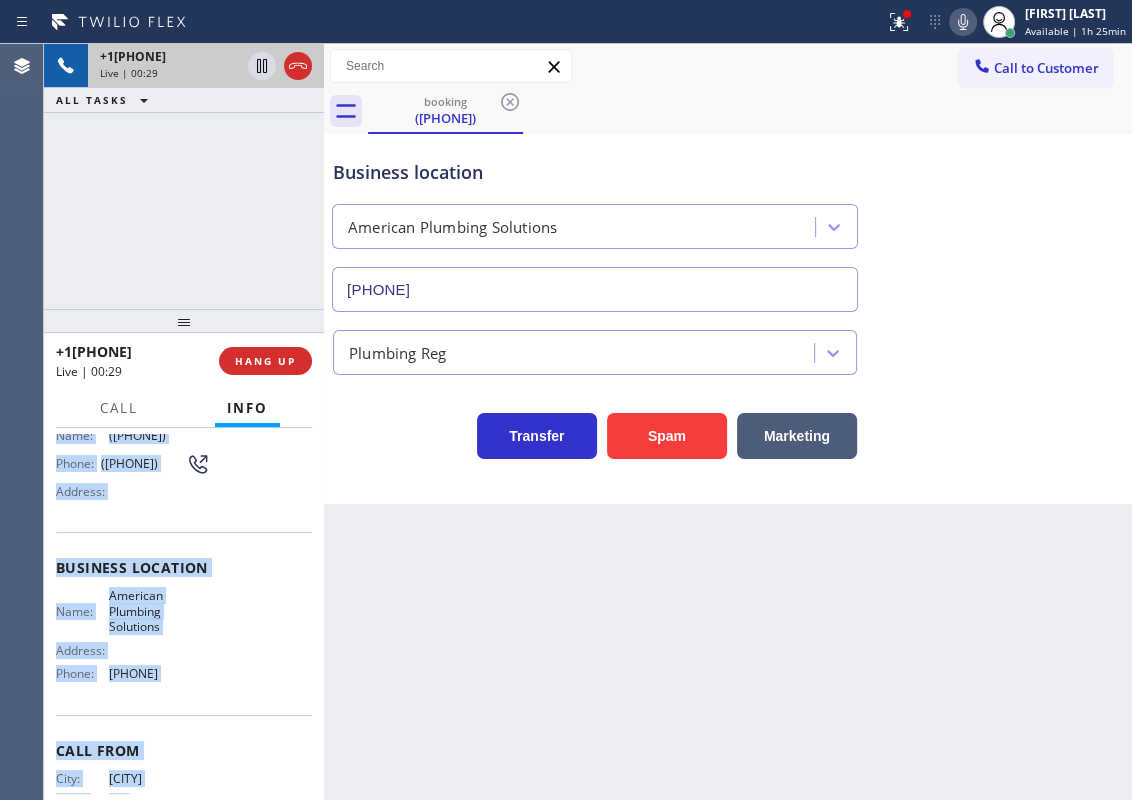 scroll, scrollTop: 222, scrollLeft: 0, axis: vertical 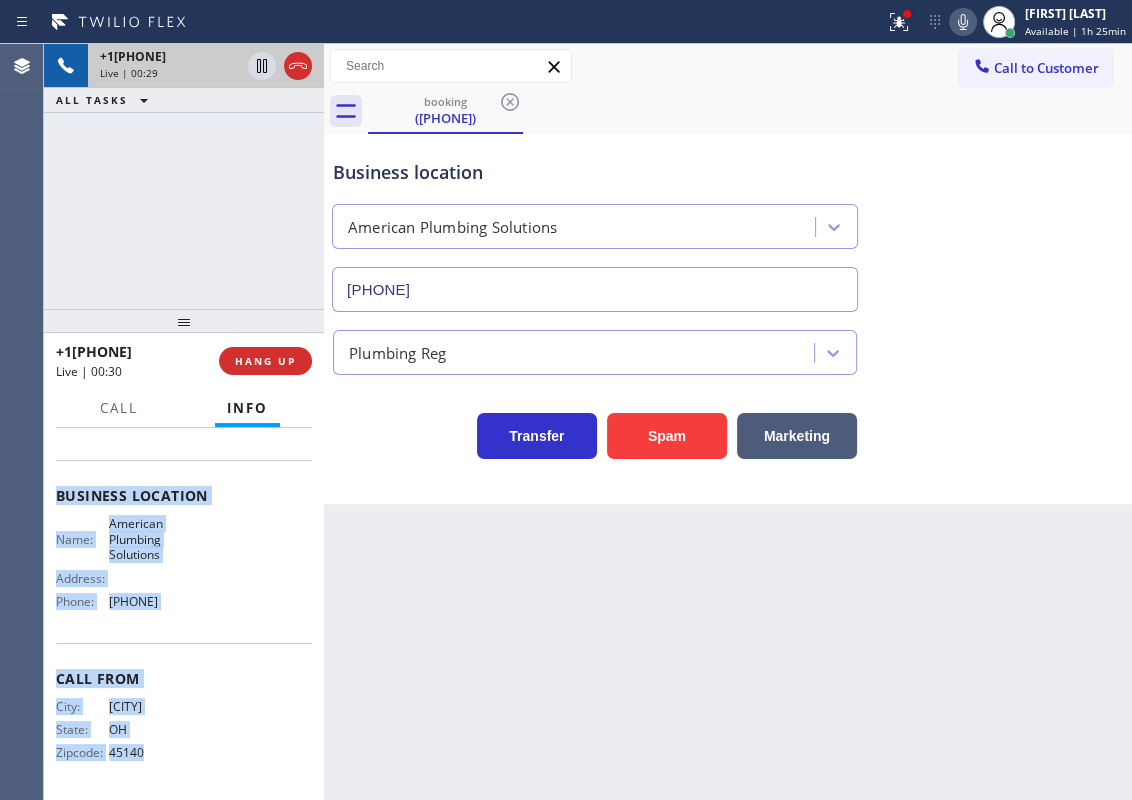 drag, startPoint x: 54, startPoint y: 550, endPoint x: 227, endPoint y: 628, distance: 189.77092 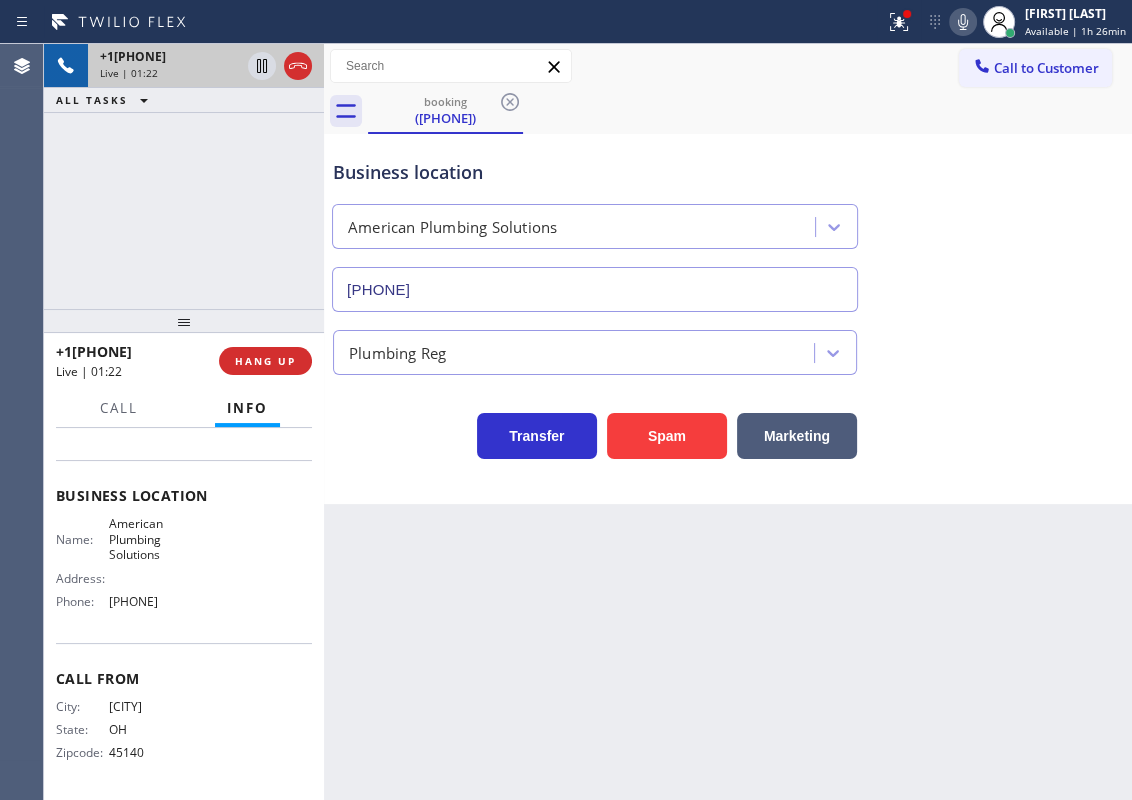 click on "Business location American Plumbing Solutions [PHONE]" at bounding box center [728, 221] 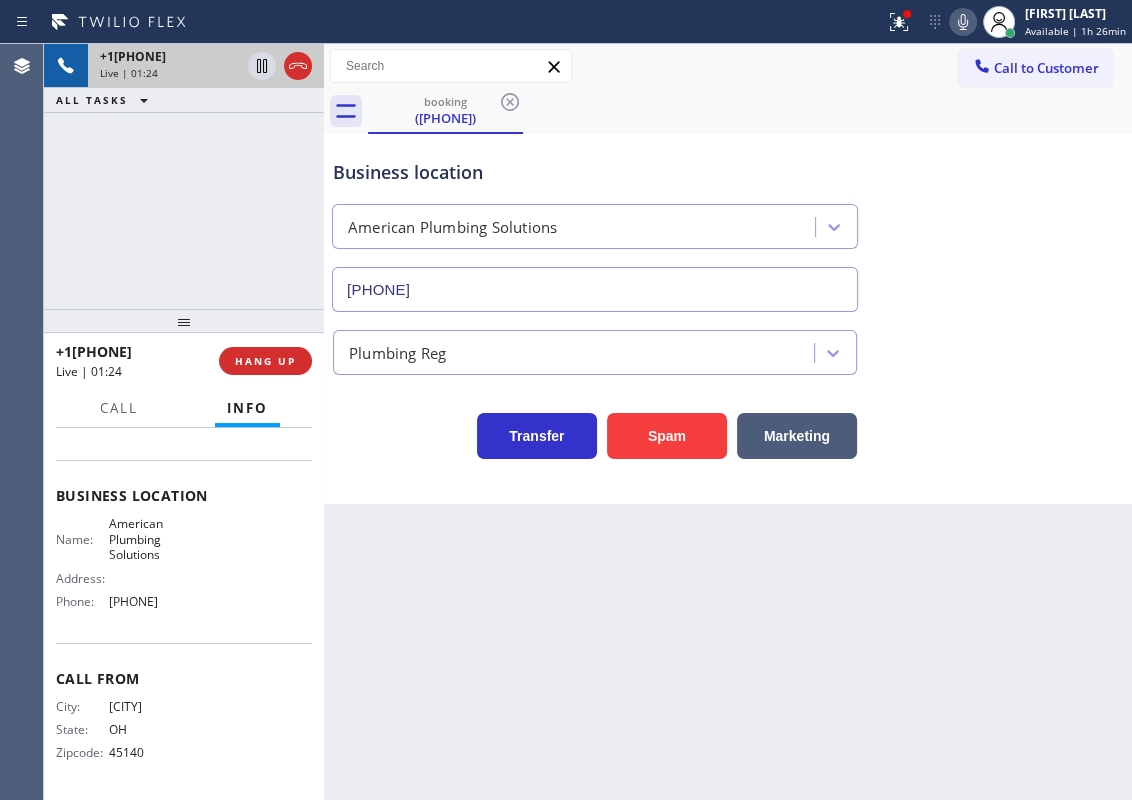 click 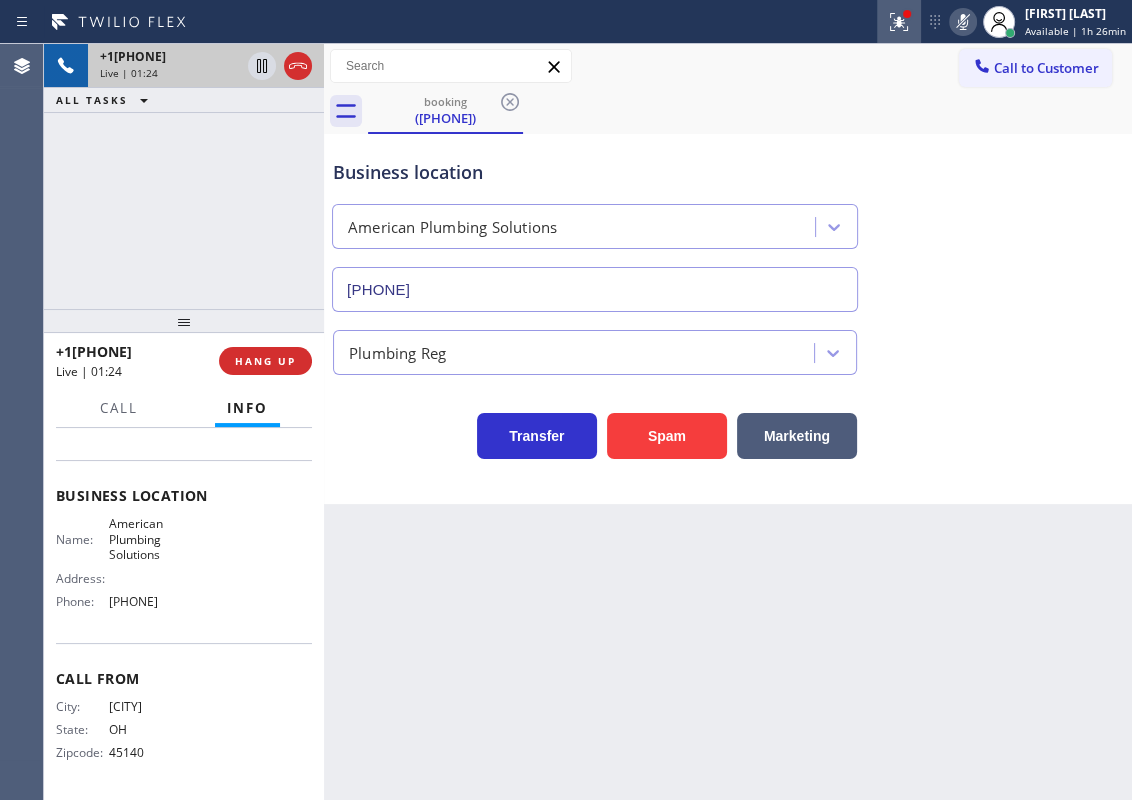 click 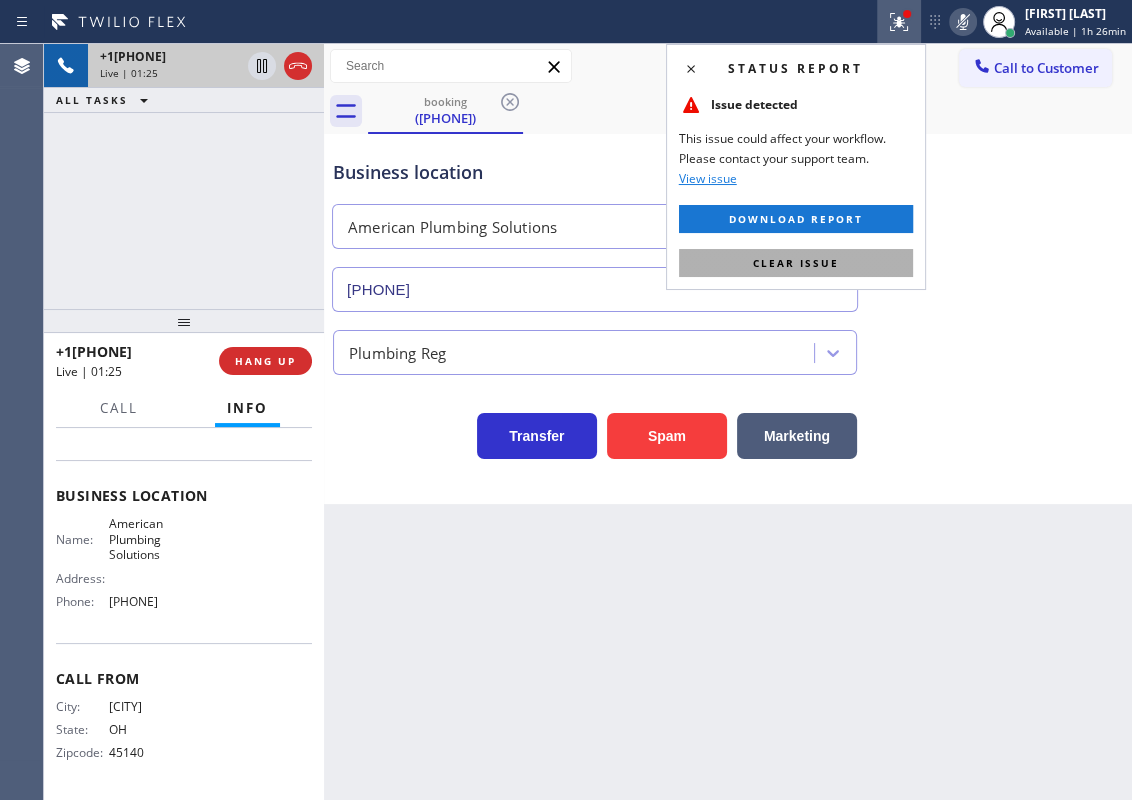 click on "Clear issue" at bounding box center [796, 263] 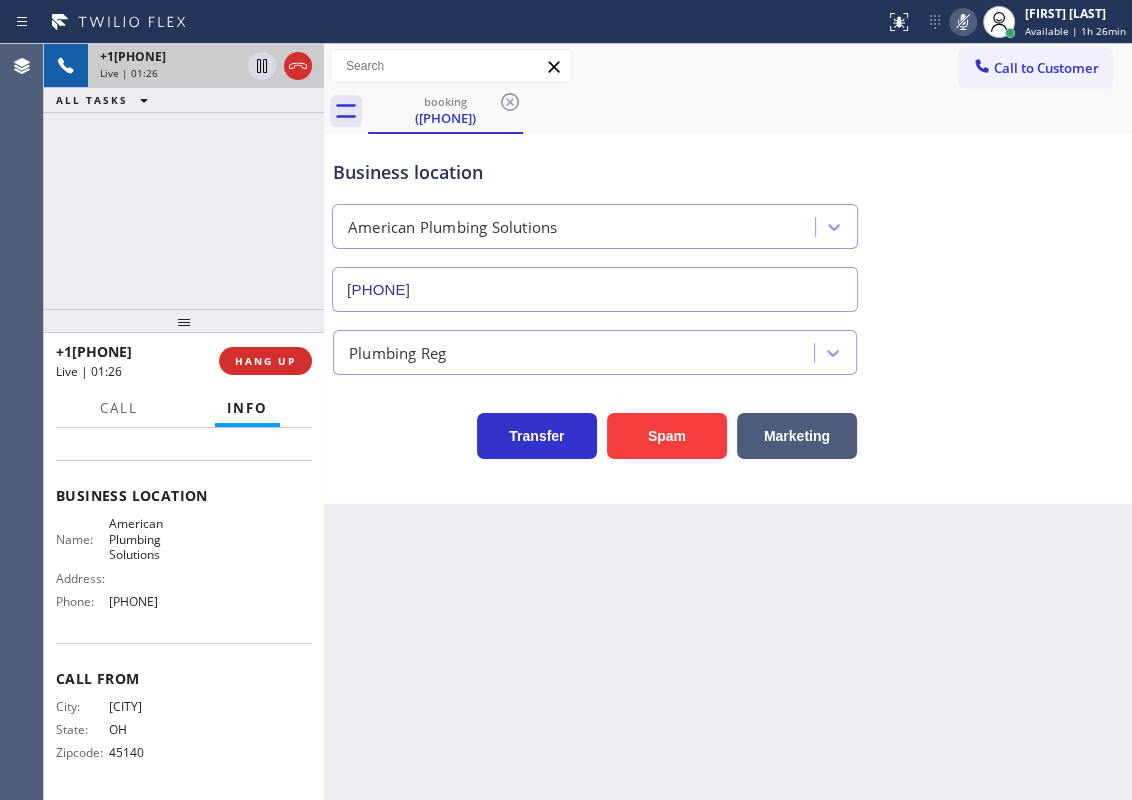click on "Business location American Plumbing Solutions [PHONE]" at bounding box center [728, 221] 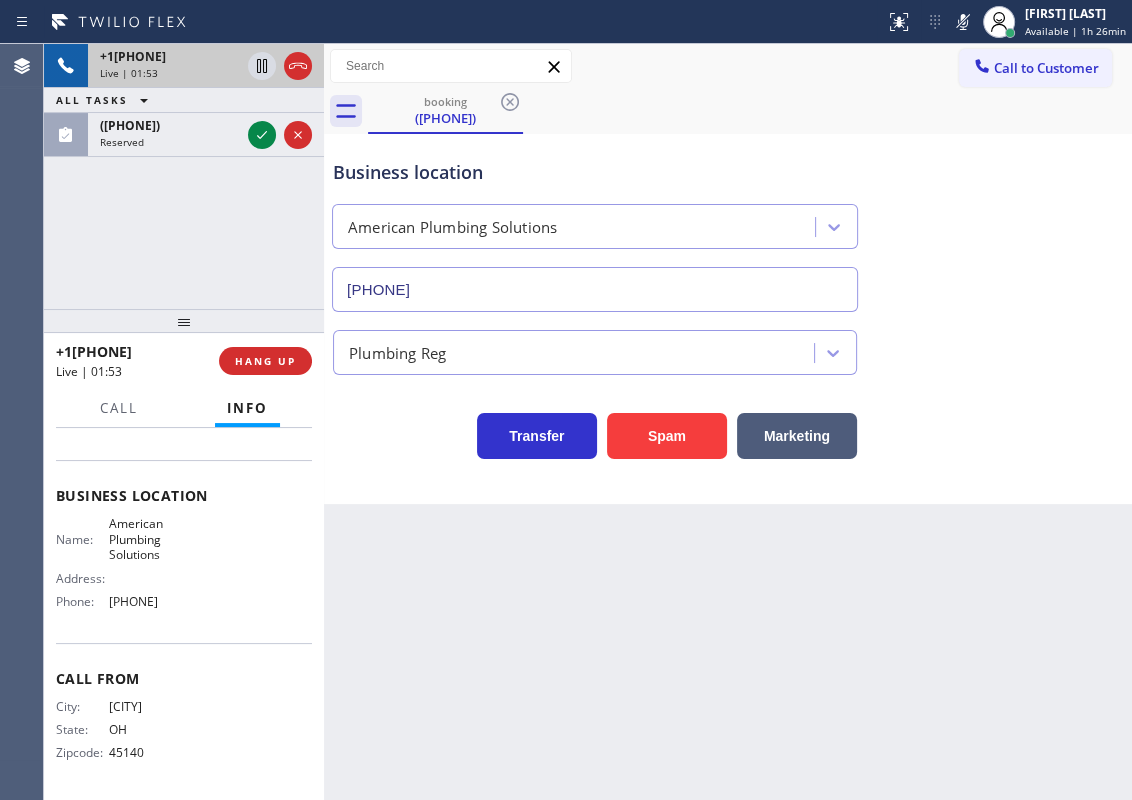 drag, startPoint x: 976, startPoint y: 21, endPoint x: 1100, endPoint y: 300, distance: 305.3146 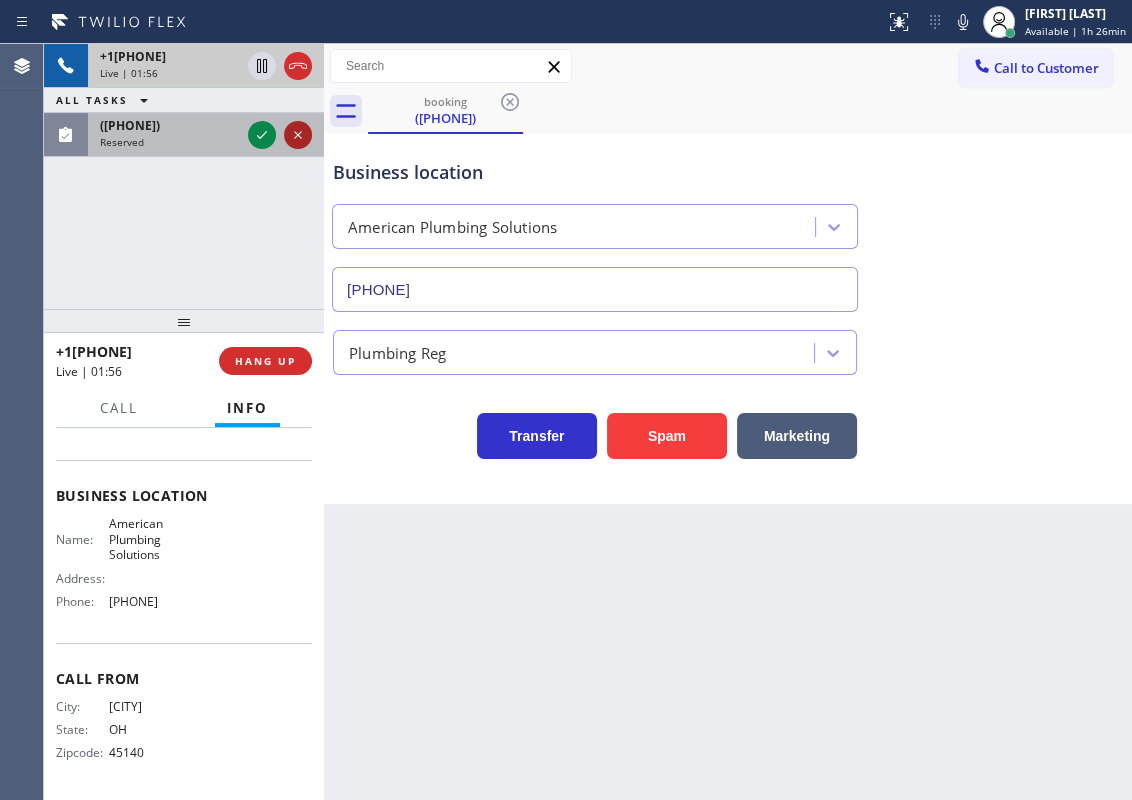 drag, startPoint x: 258, startPoint y: 140, endPoint x: 285, endPoint y: 132, distance: 28.160255 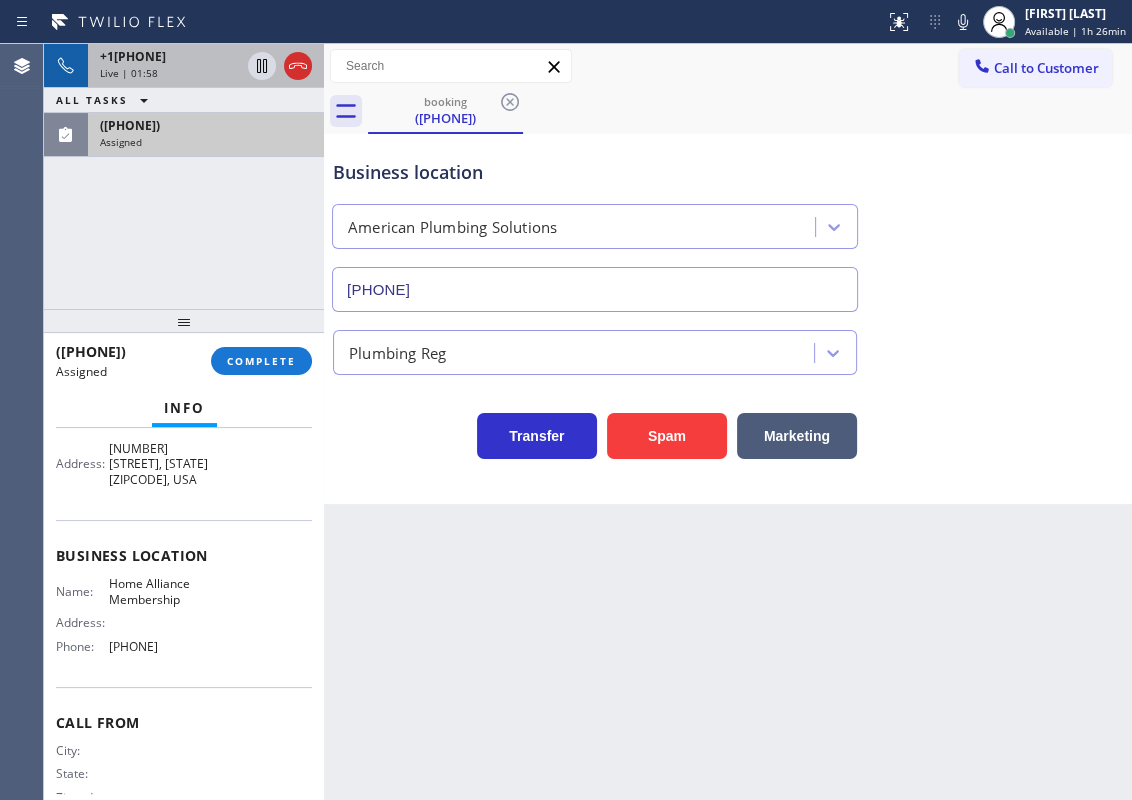 scroll, scrollTop: 72, scrollLeft: 0, axis: vertical 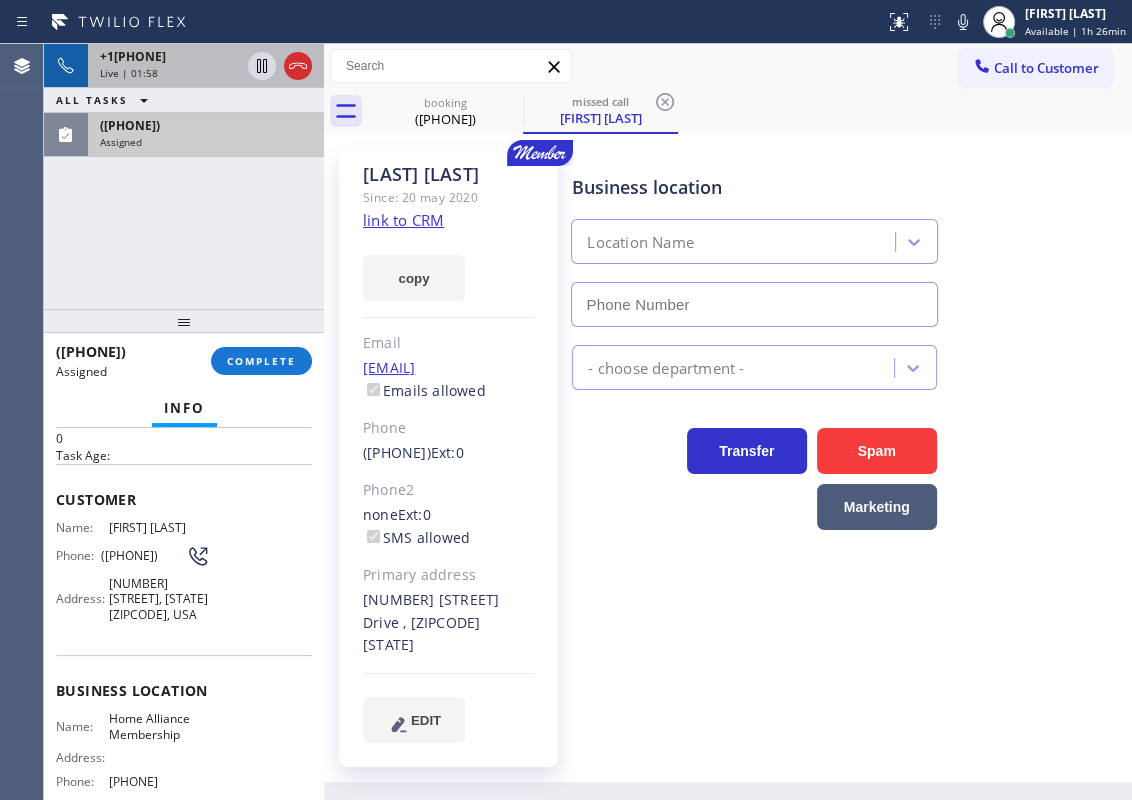 click on "Phone:" at bounding box center [78, 555] 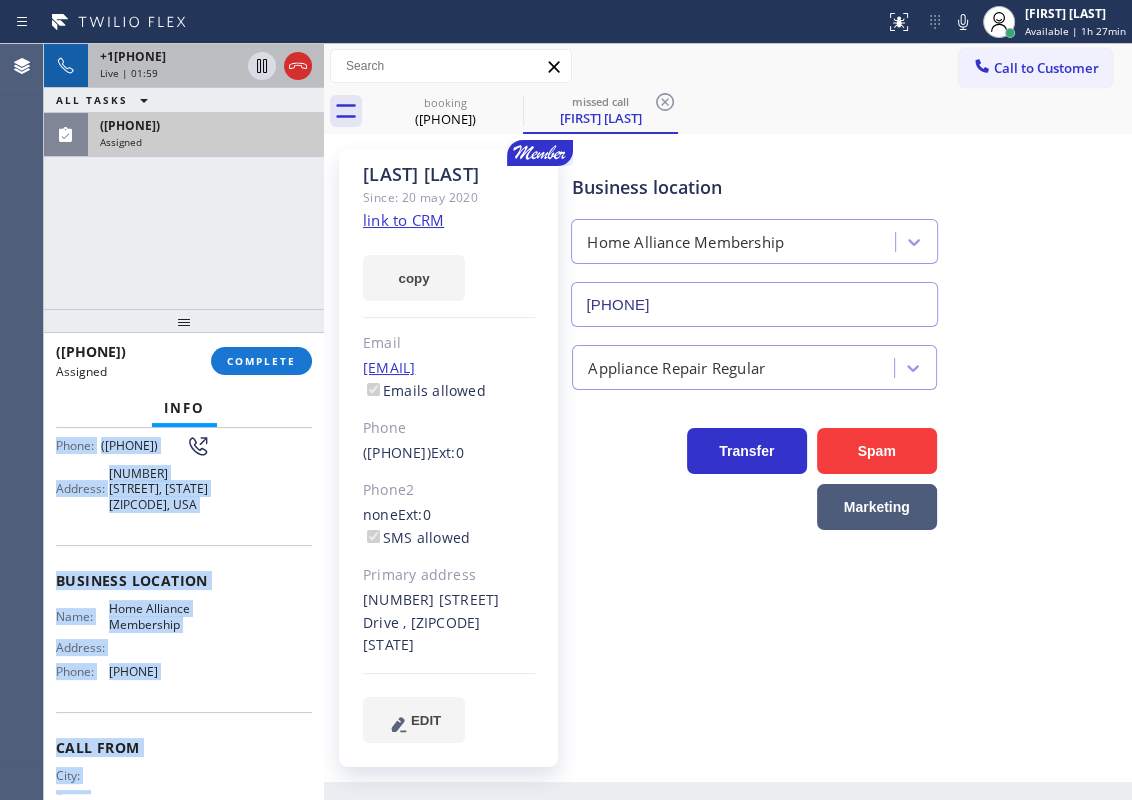 scroll, scrollTop: 254, scrollLeft: 0, axis: vertical 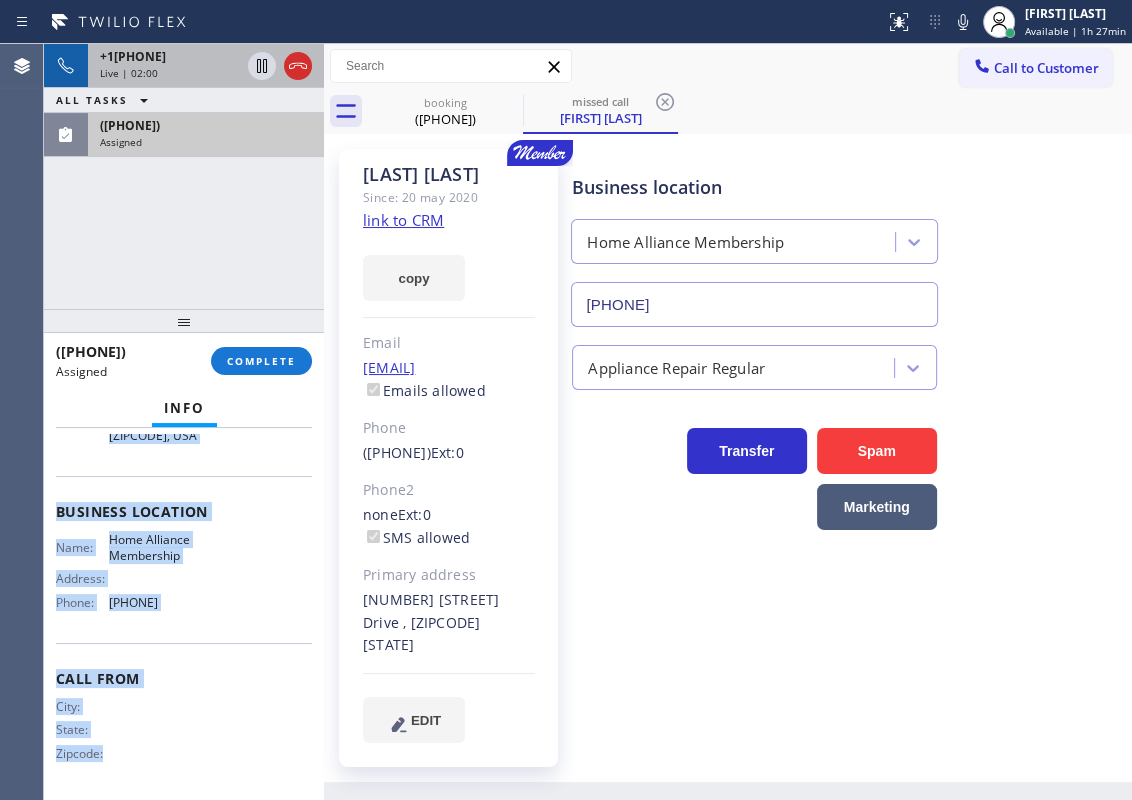 drag, startPoint x: 55, startPoint y: 487, endPoint x: 230, endPoint y: 606, distance: 211.62703 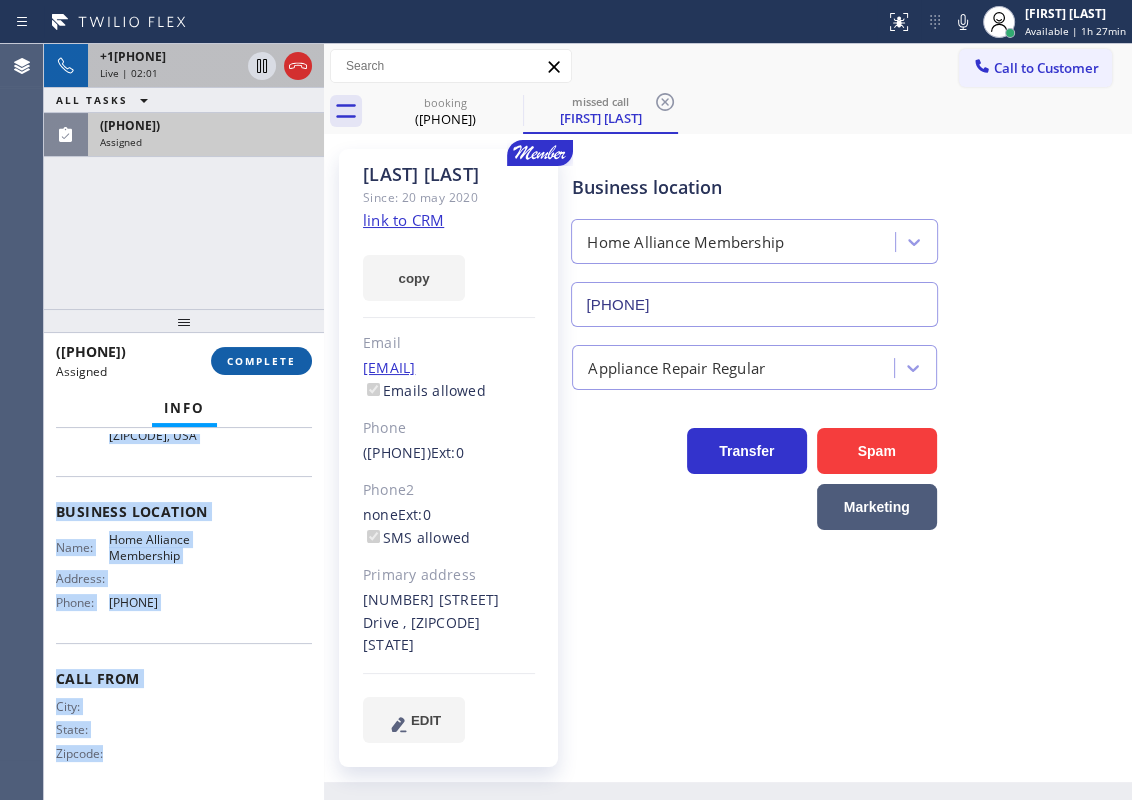 click on "COMPLETE" at bounding box center (261, 361) 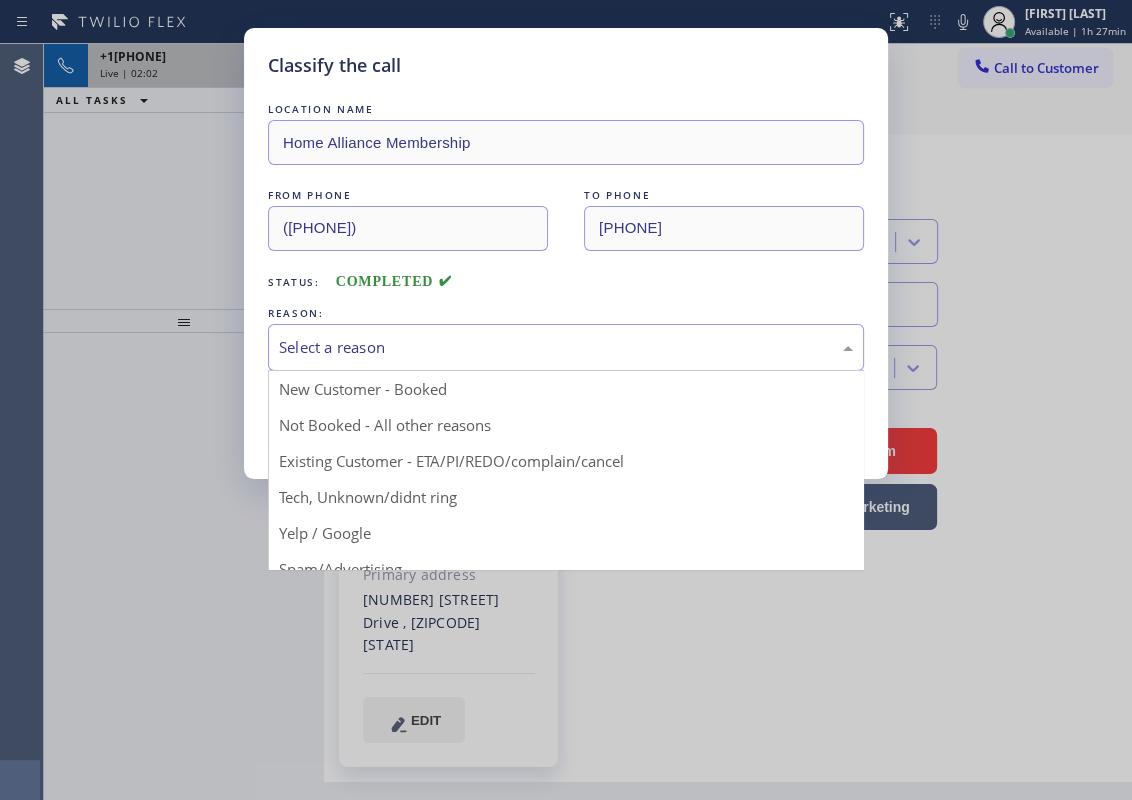 drag, startPoint x: 402, startPoint y: 331, endPoint x: 400, endPoint y: 476, distance: 145.0138 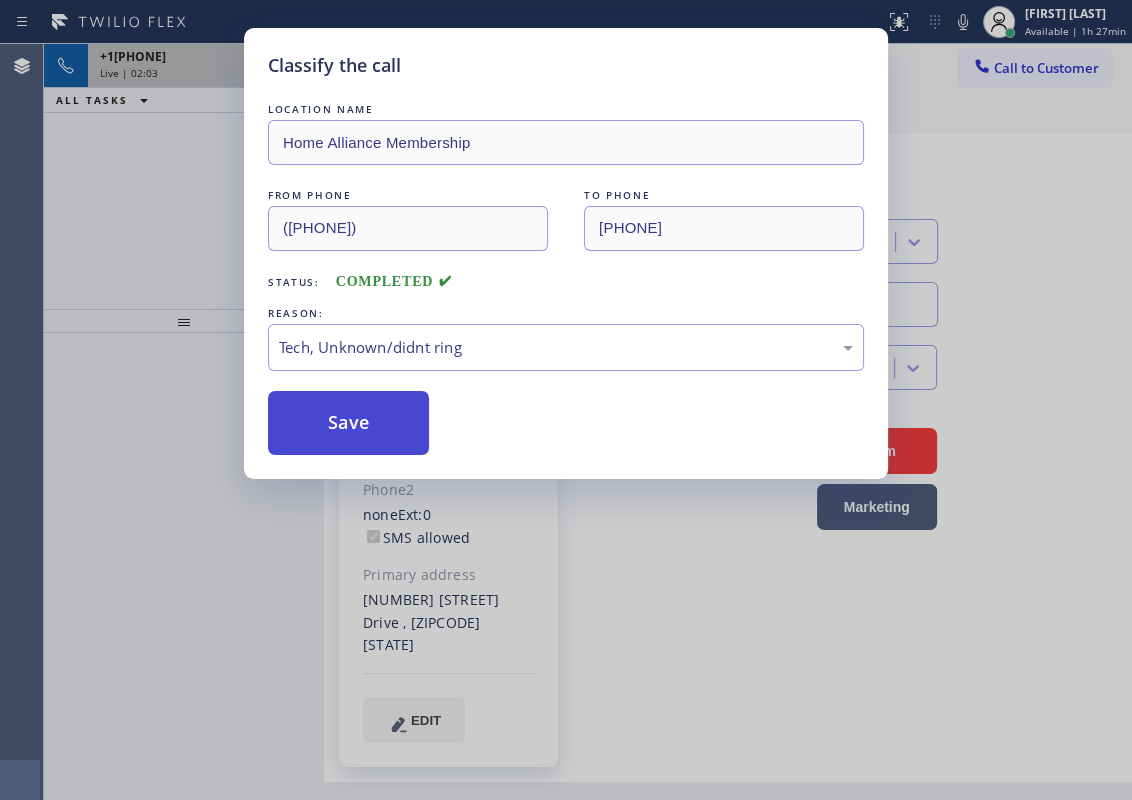 click on "Save" at bounding box center (348, 423) 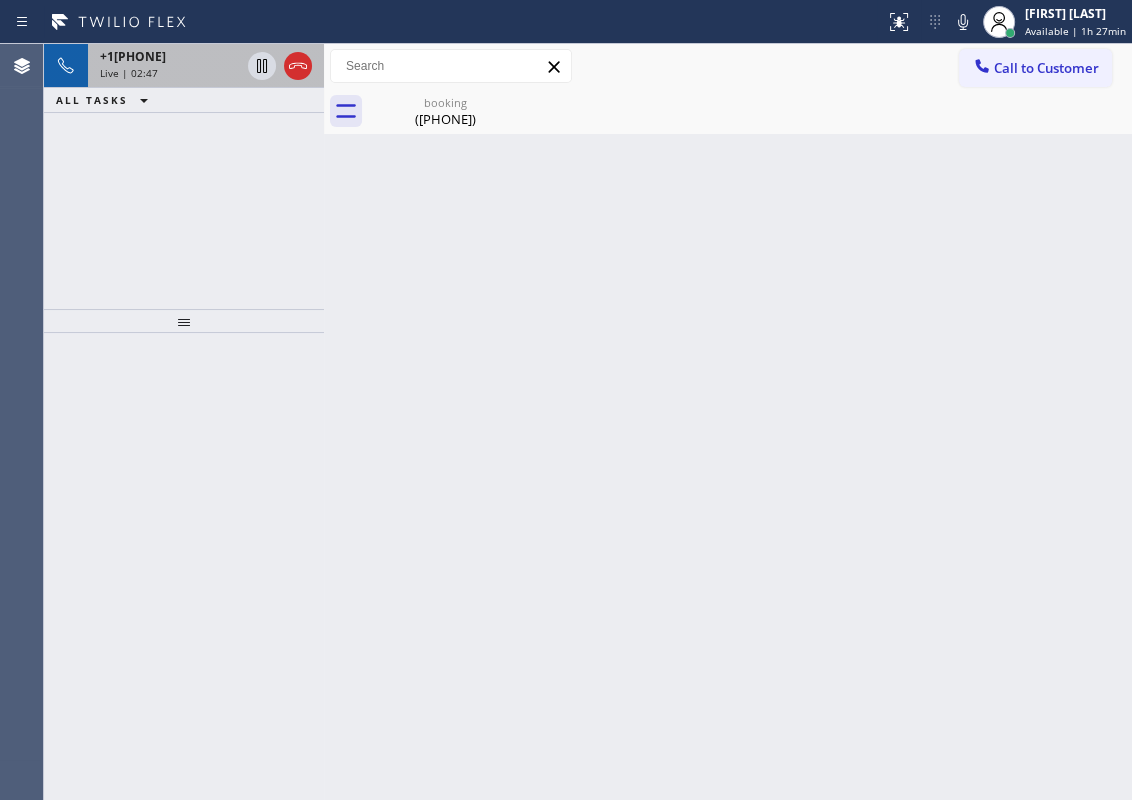 click on "Back to Dashboard Change Sender ID Customers Technicians Select a contact Outbound call Technician Search Technician Your caller id phone number Your caller id phone number Call Technician info Name   Phone none Address none Change Sender ID HVAC [PHONE] 5 Star Appliance [PHONE] Appliance Repair [PHONE] Plumbing [PHONE] Air Duct Cleaning [PHONE]  Electricians [PHONE] Cancel Change Check personal SMS Reset Change booking [PHONE] Call to Customer Outbound call Location American Service Alliance Calumet City Your caller id phone number [PHONE] Customer number Call Outbound call Technician Search Technician Your caller id phone number Your caller id phone number Call booking [PHONE] Business location American Plumbing Solutions [PHONE] Plumbing Reg Transfer Spam Marketing" at bounding box center [728, 422] 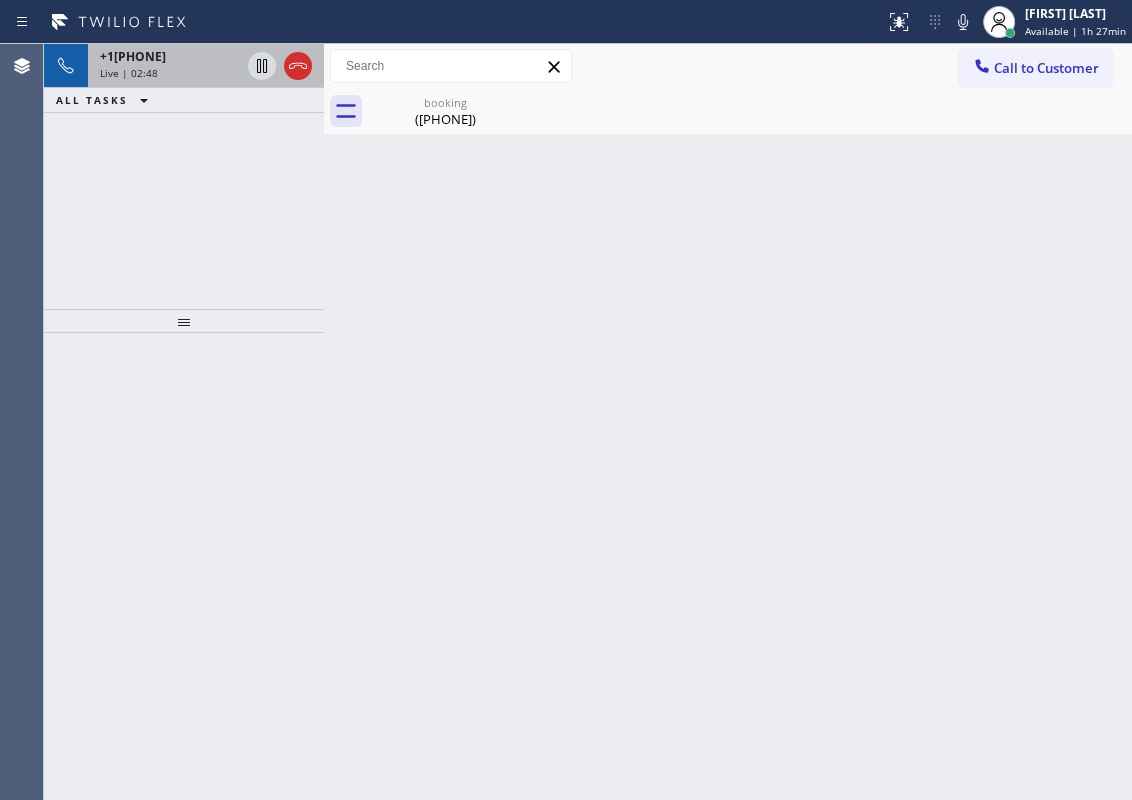 click on "+1[PHONE]" at bounding box center [133, 56] 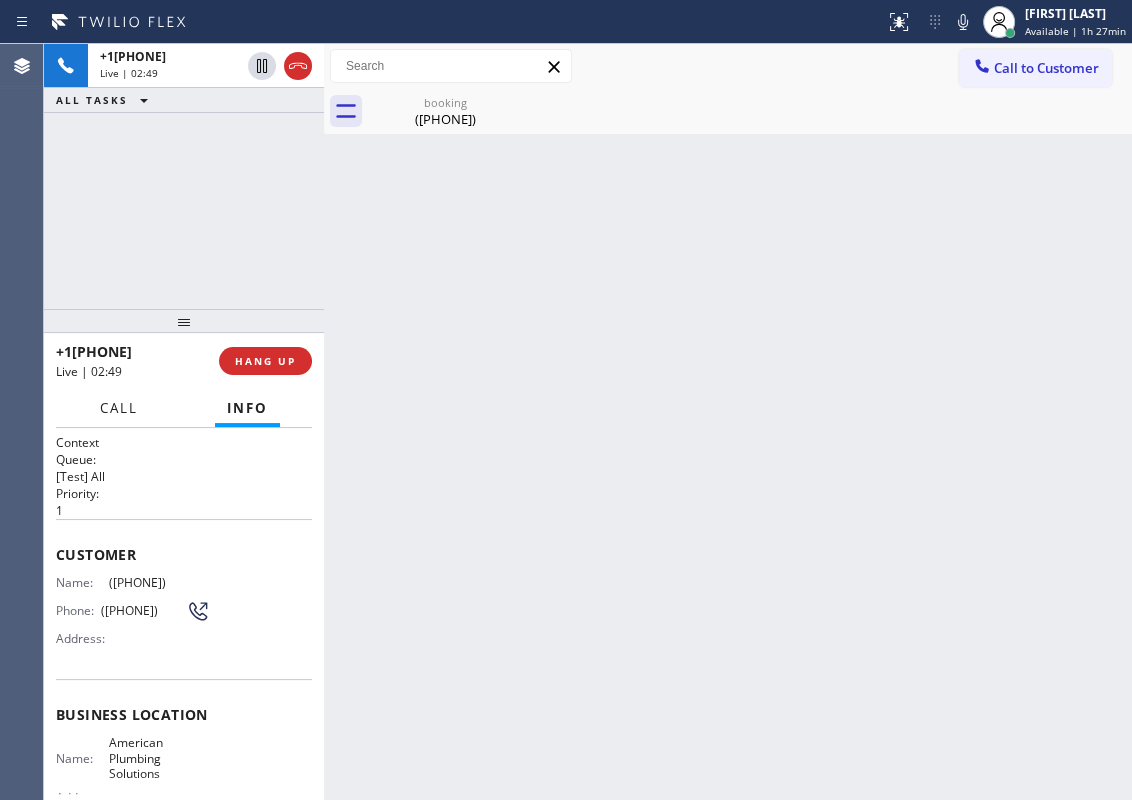 click on "Call" at bounding box center [119, 408] 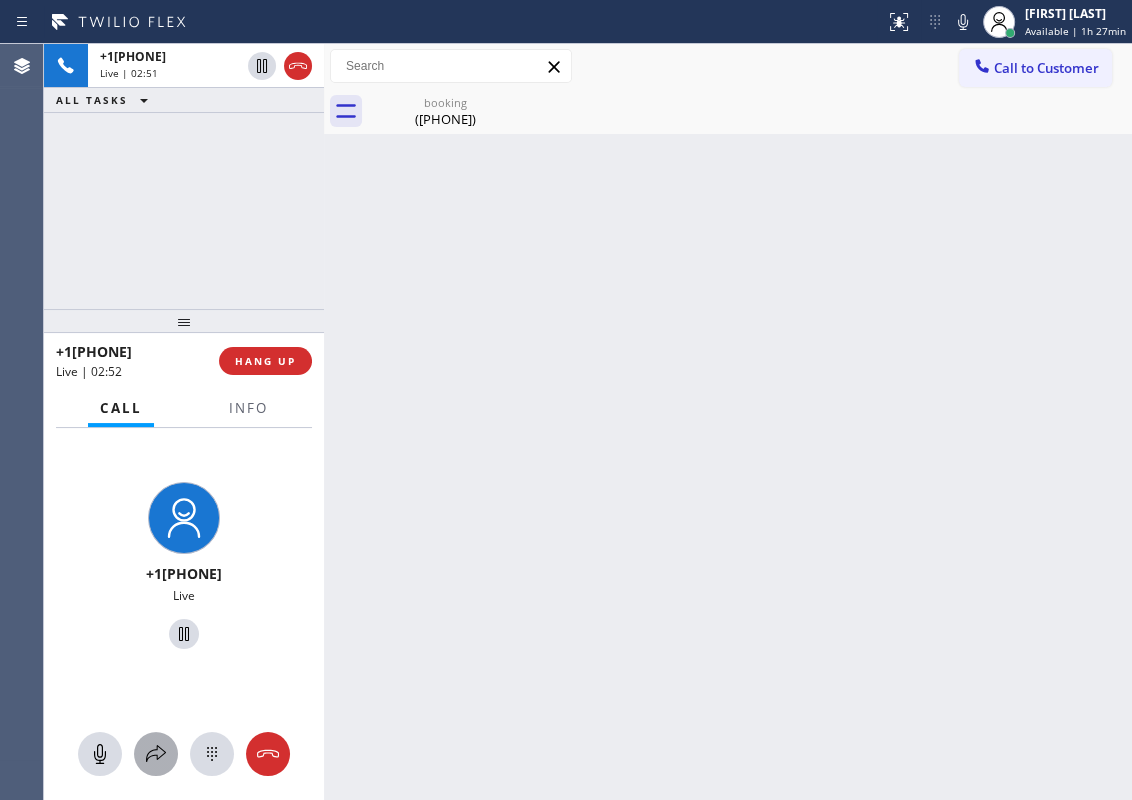 click at bounding box center (156, 754) 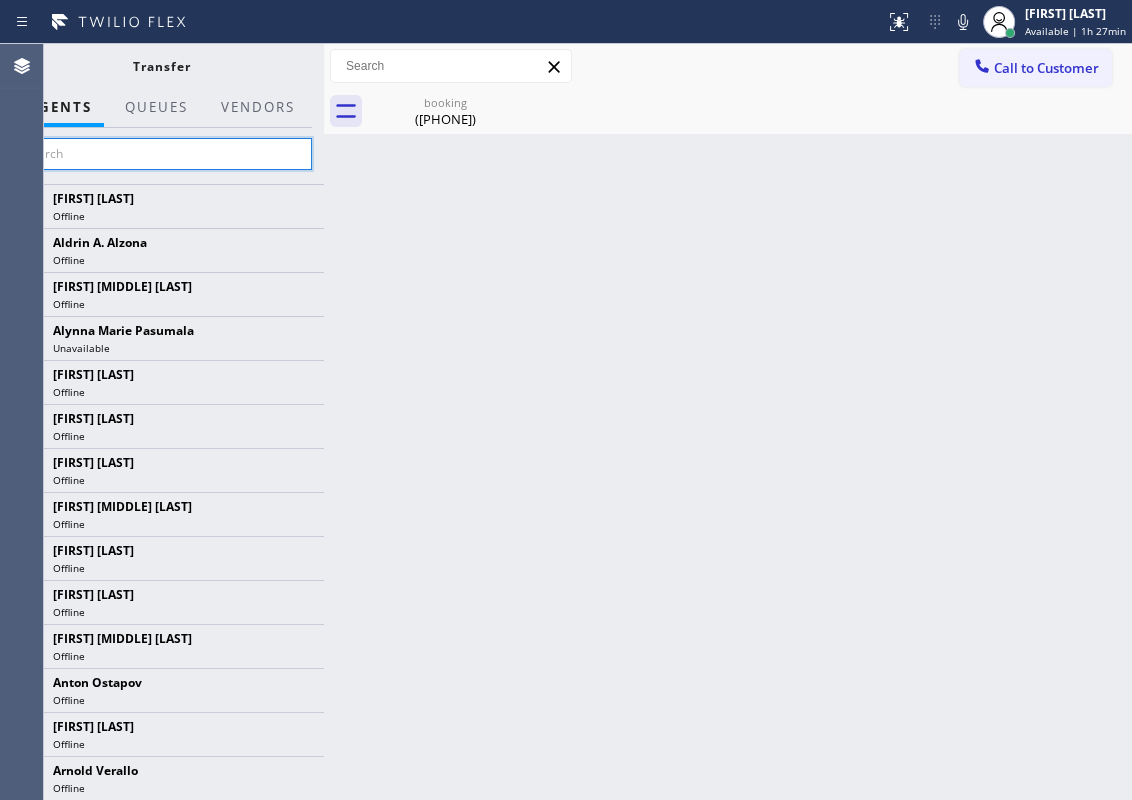 click at bounding box center [161, 154] 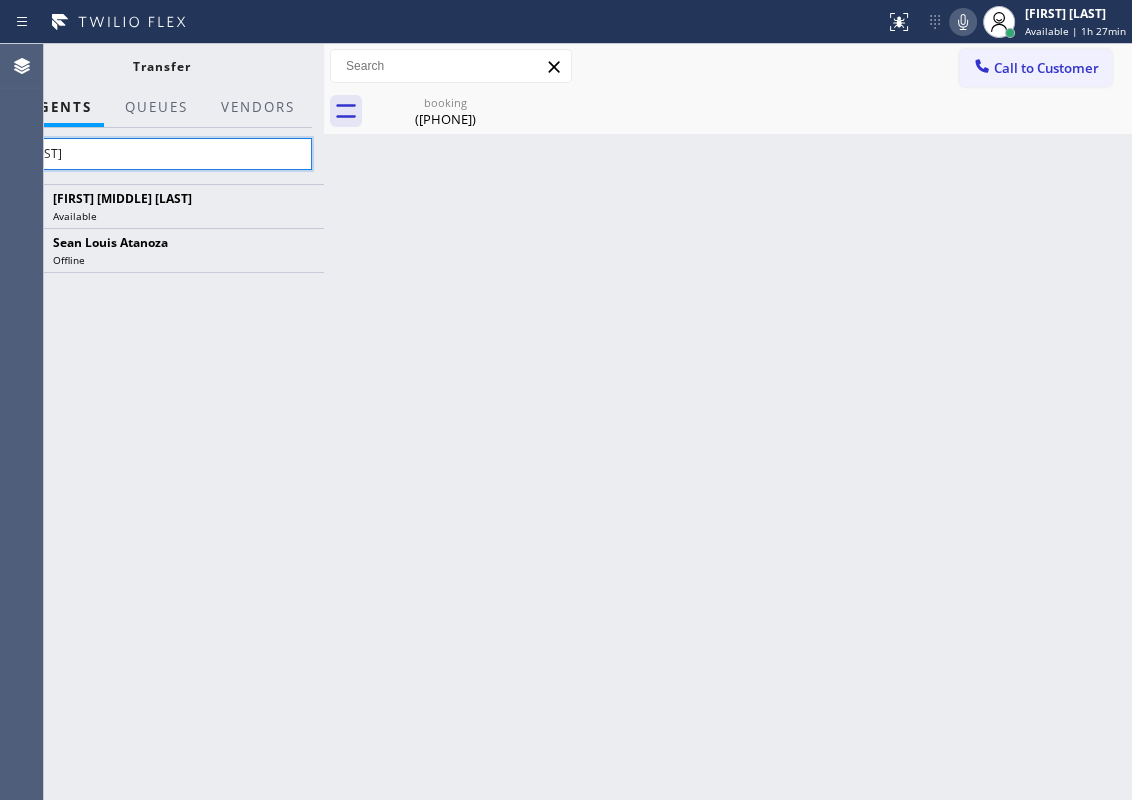 type on "[FIRST]" 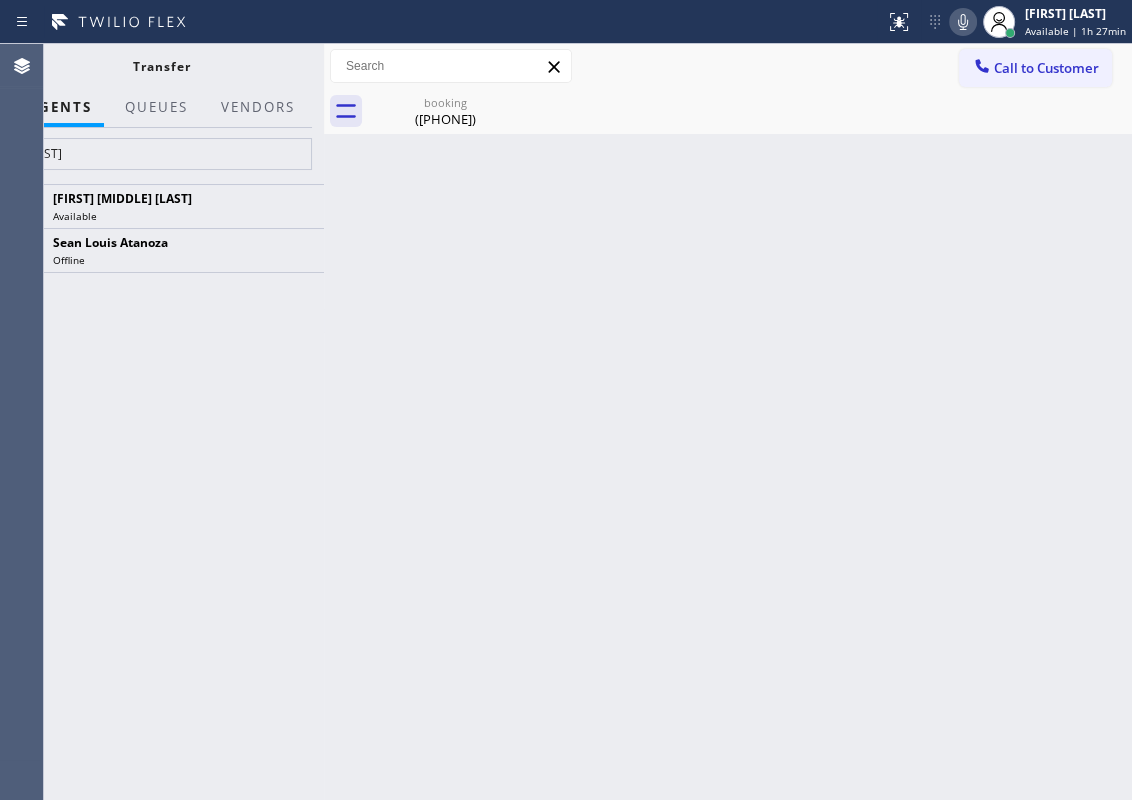 click 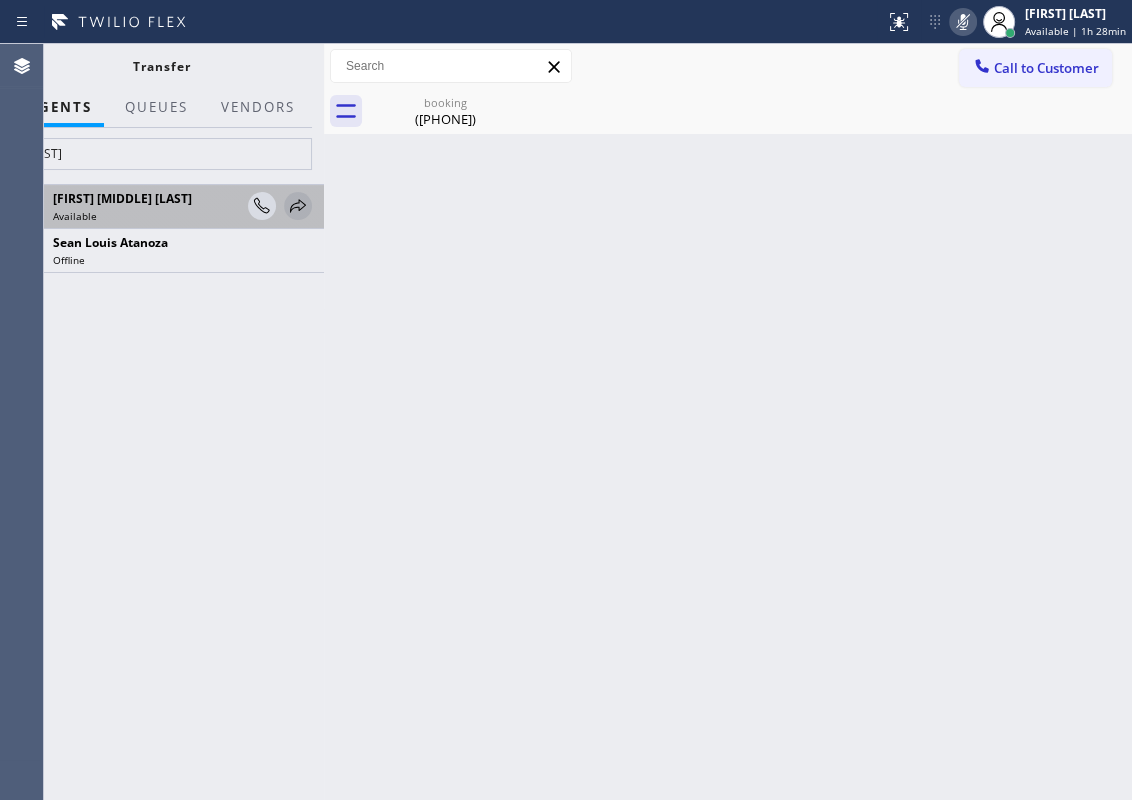 click 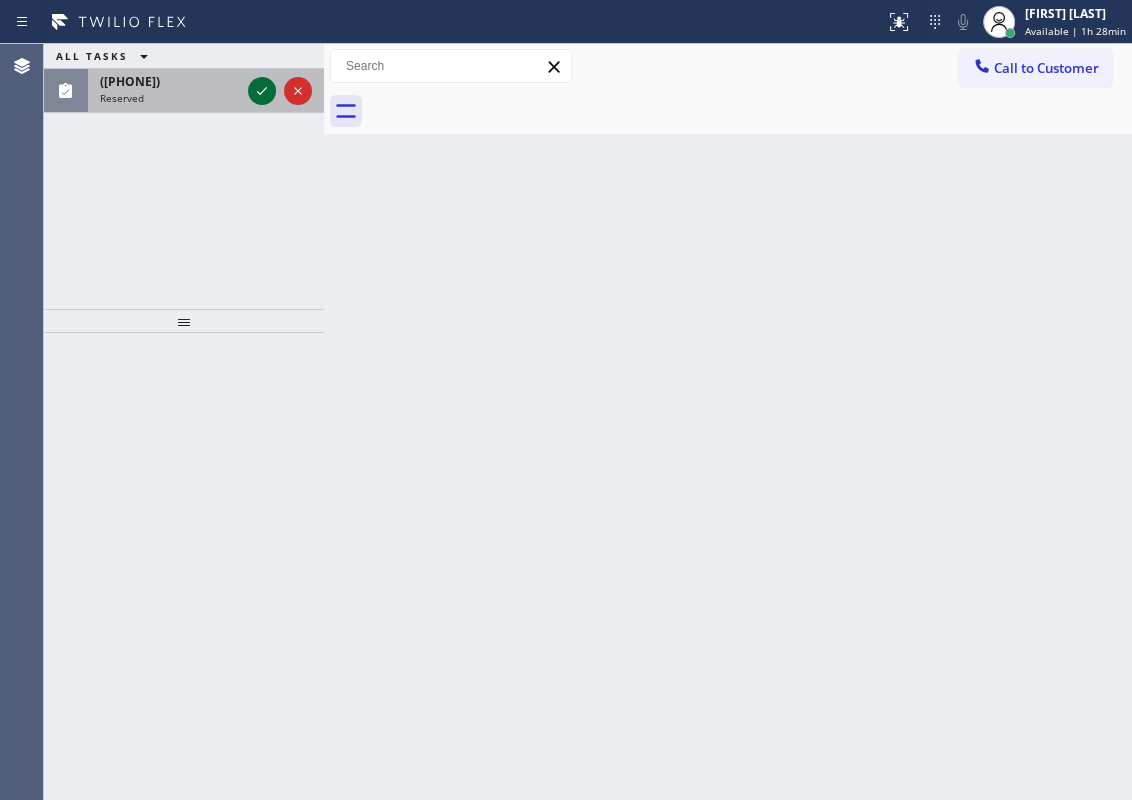 click 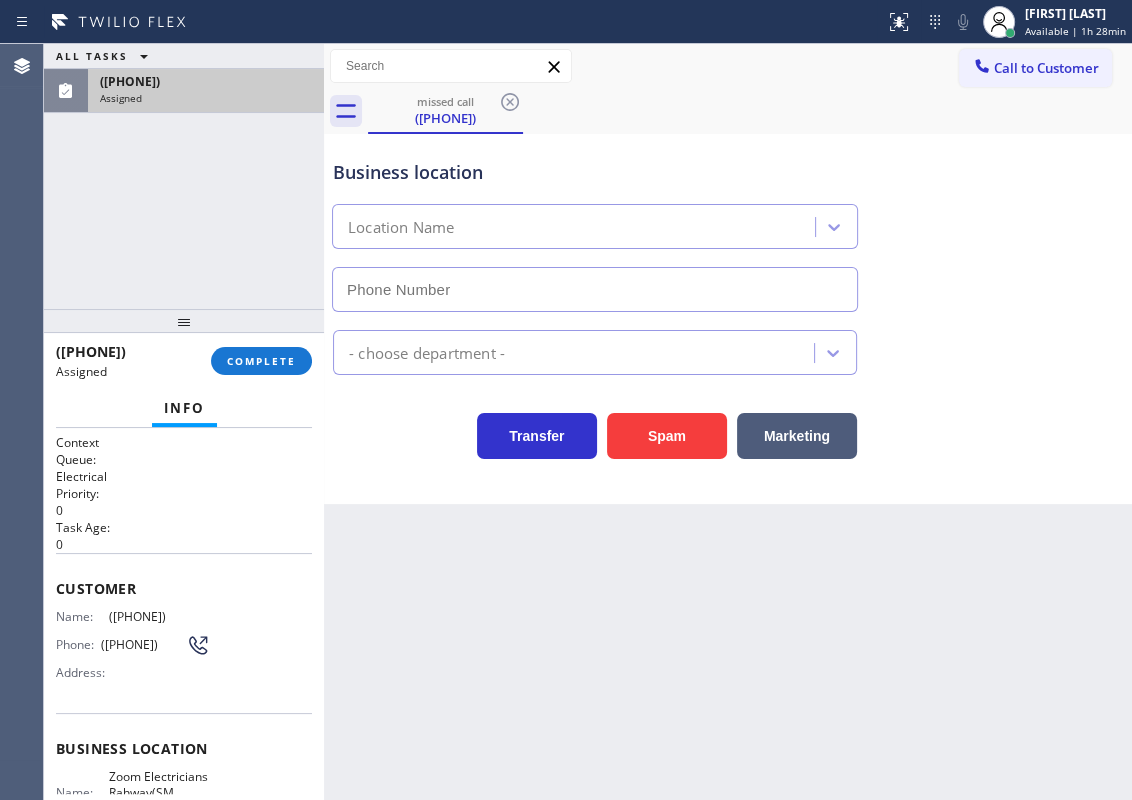 type on "[PHONE]" 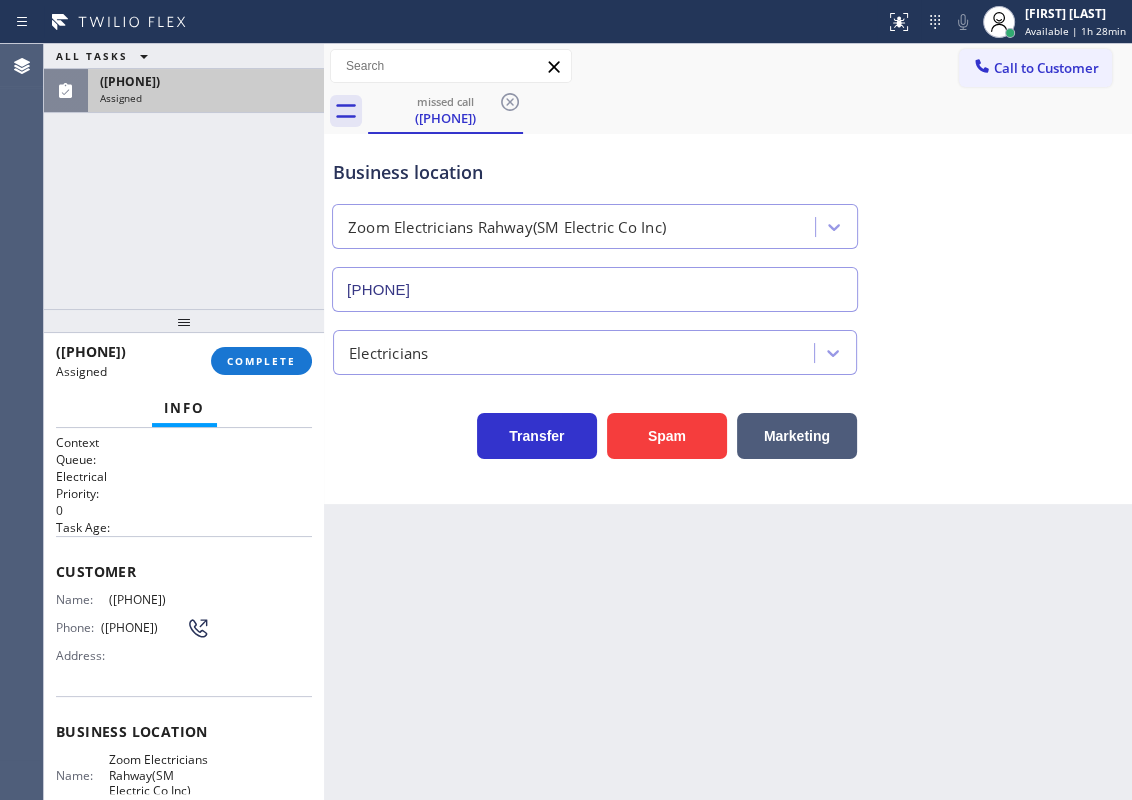 click on "Name:" at bounding box center (82, 599) 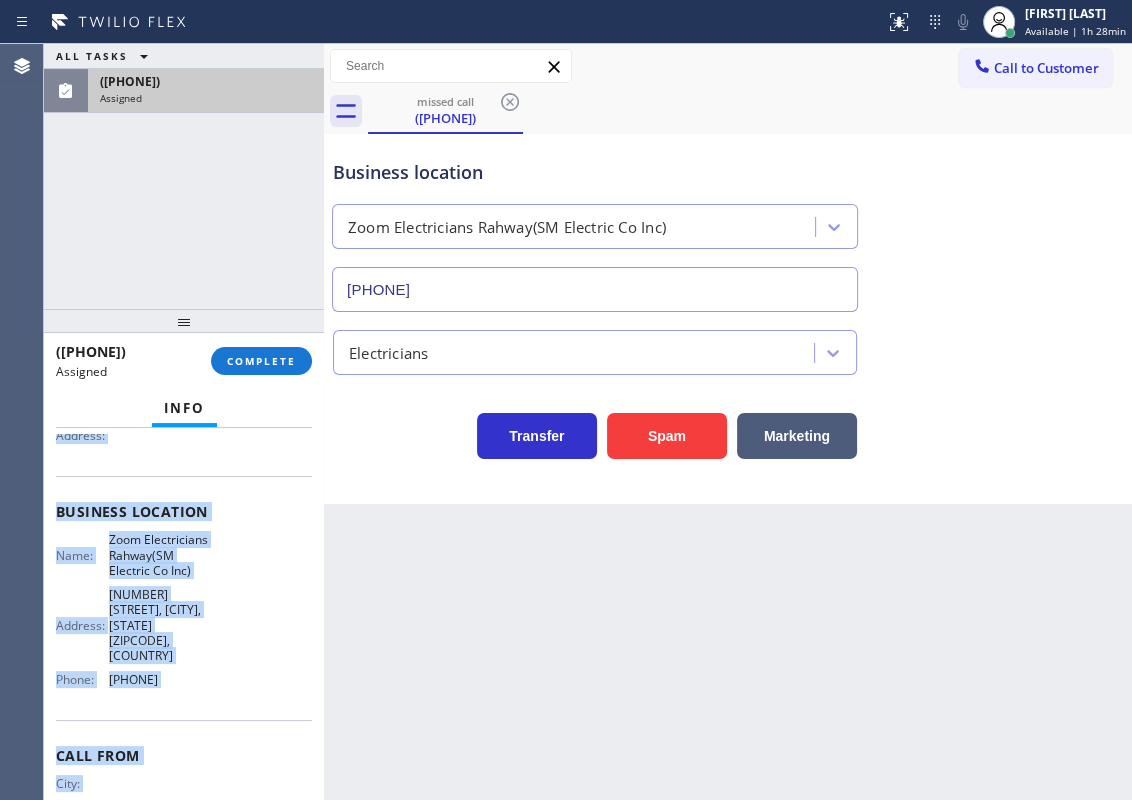 scroll, scrollTop: 316, scrollLeft: 0, axis: vertical 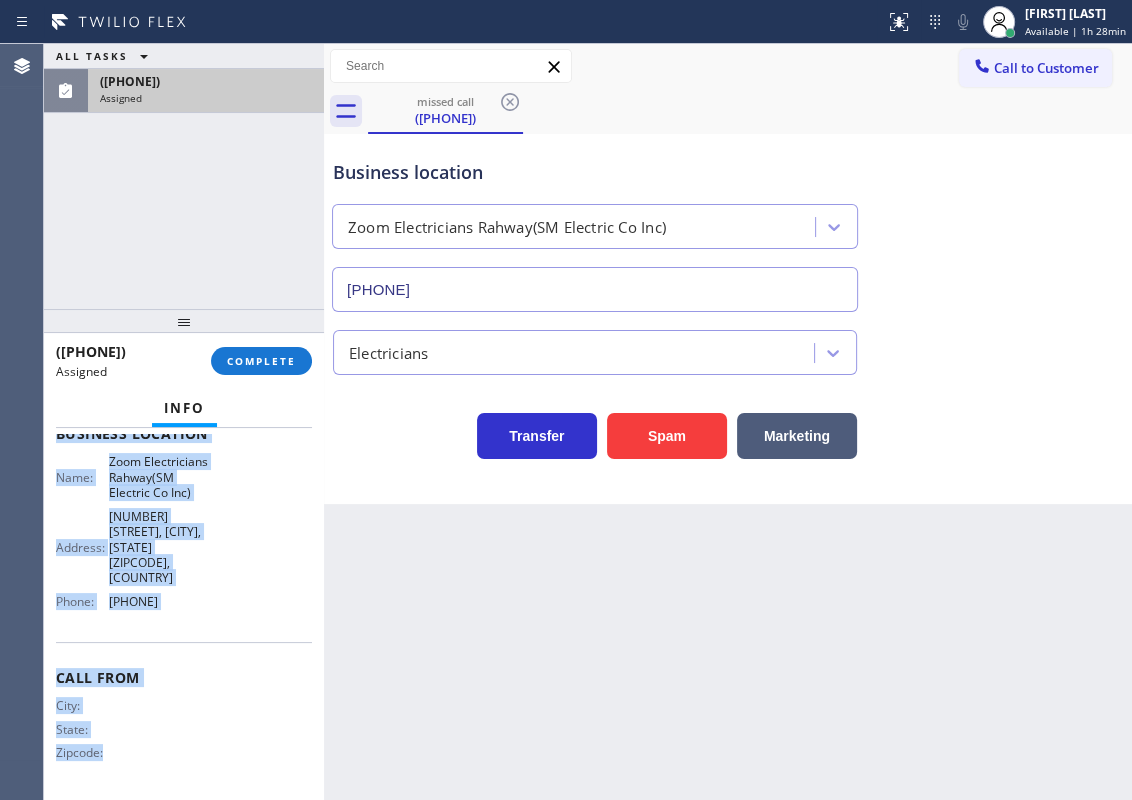 drag, startPoint x: 54, startPoint y: 563, endPoint x: 223, endPoint y: 611, distance: 175.68437 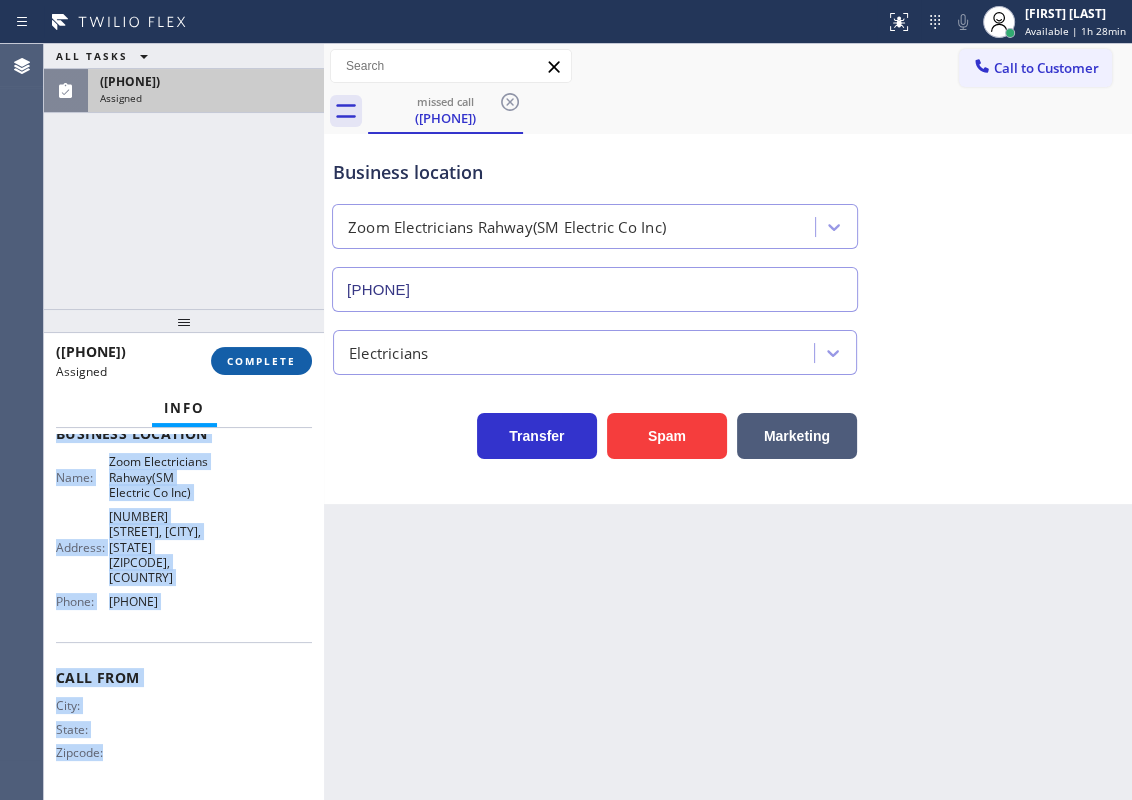 click on "COMPLETE" at bounding box center [261, 361] 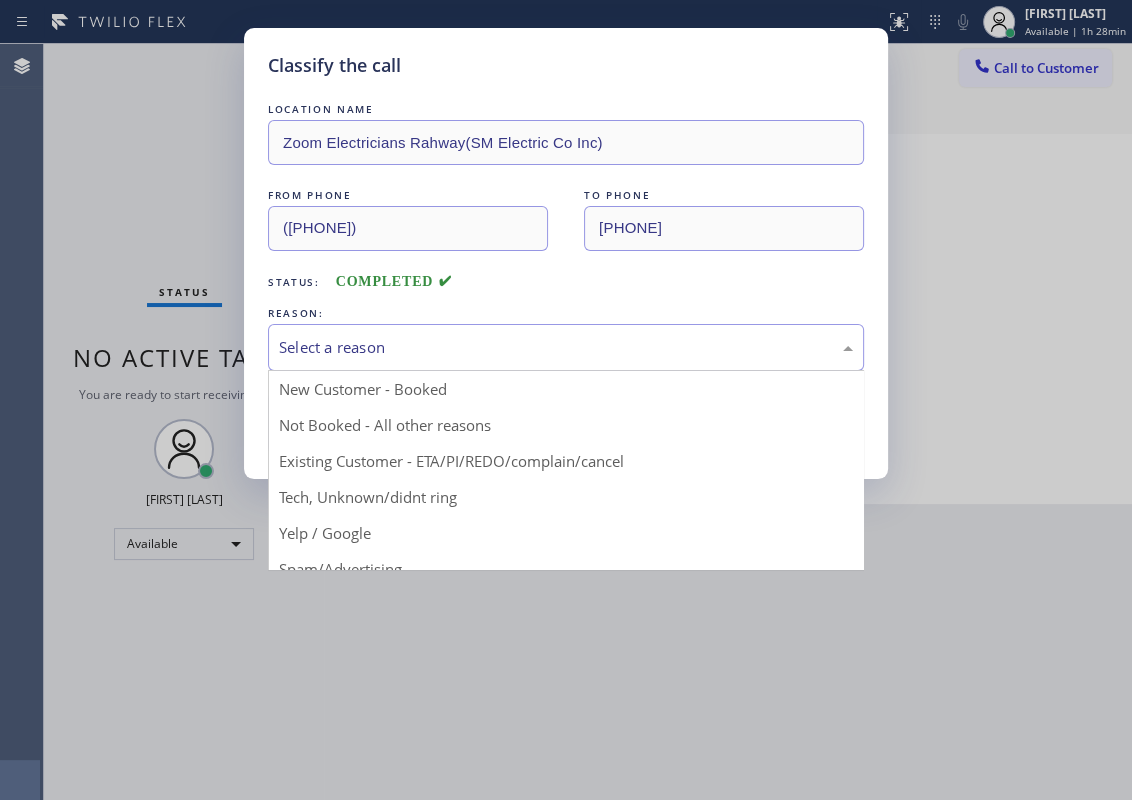 click on "Select a reason" at bounding box center (566, 347) 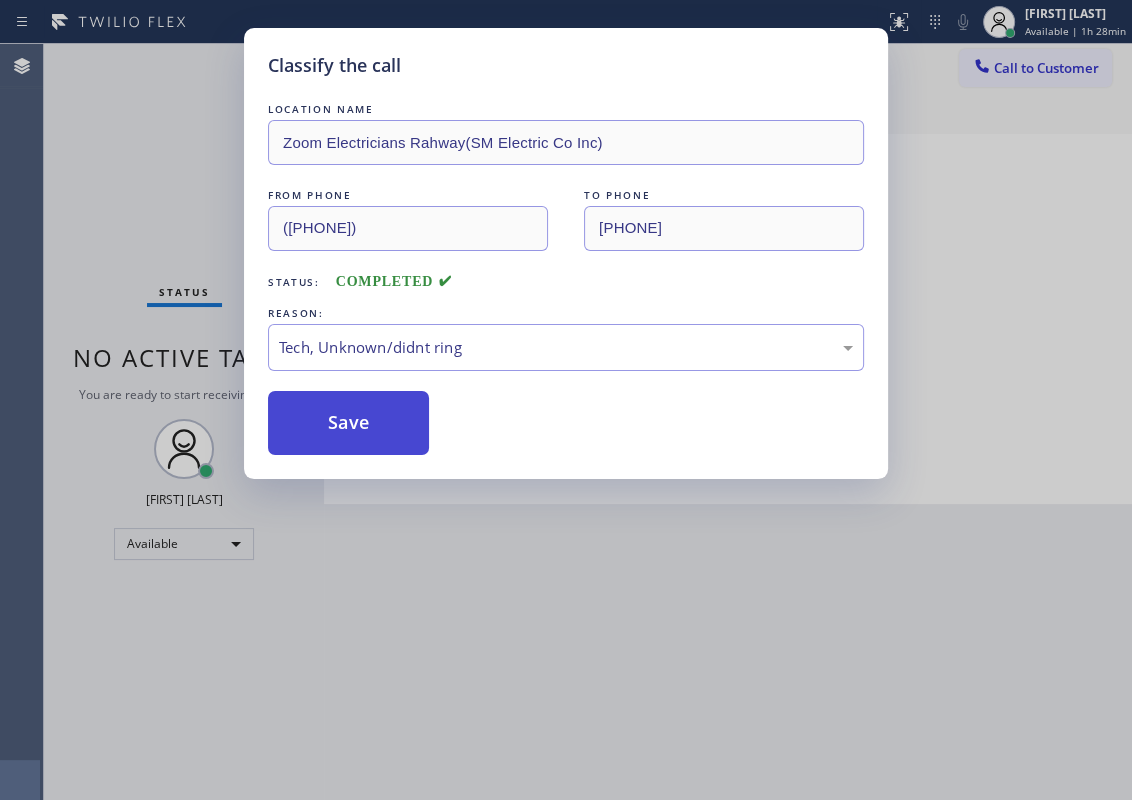 click on "Save" at bounding box center (348, 423) 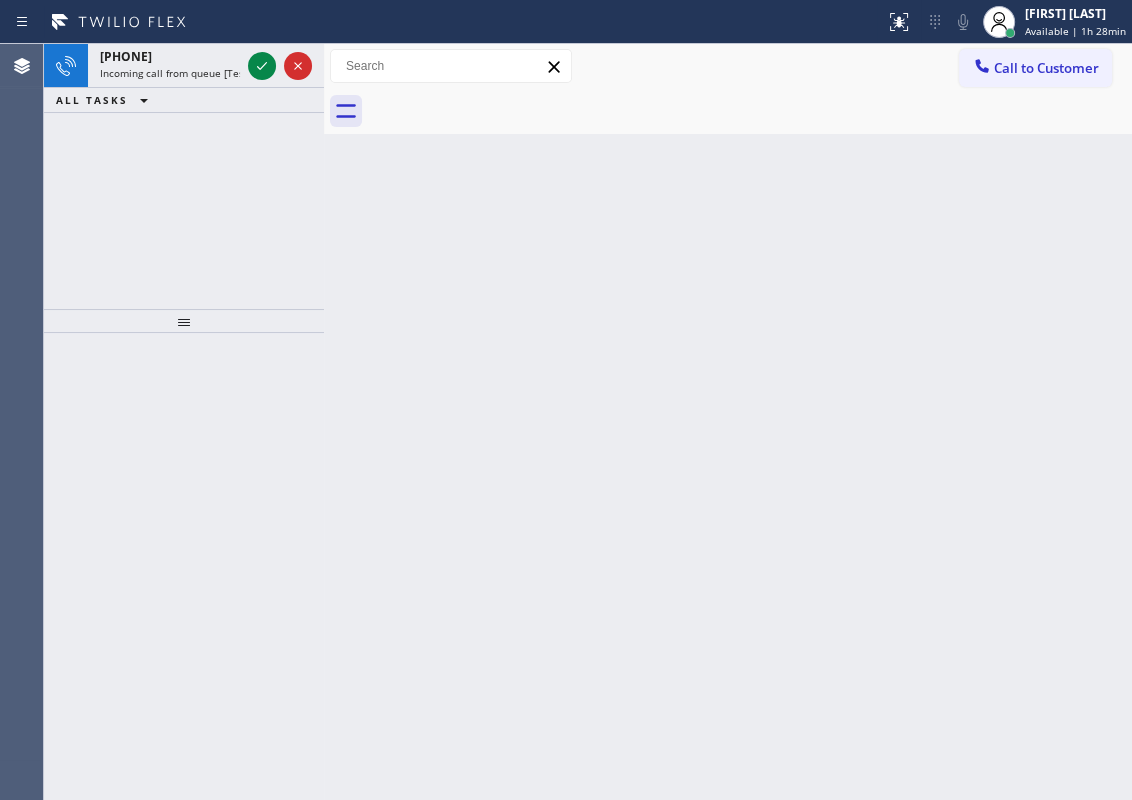 drag, startPoint x: 1030, startPoint y: 206, endPoint x: 978, endPoint y: 183, distance: 56.859474 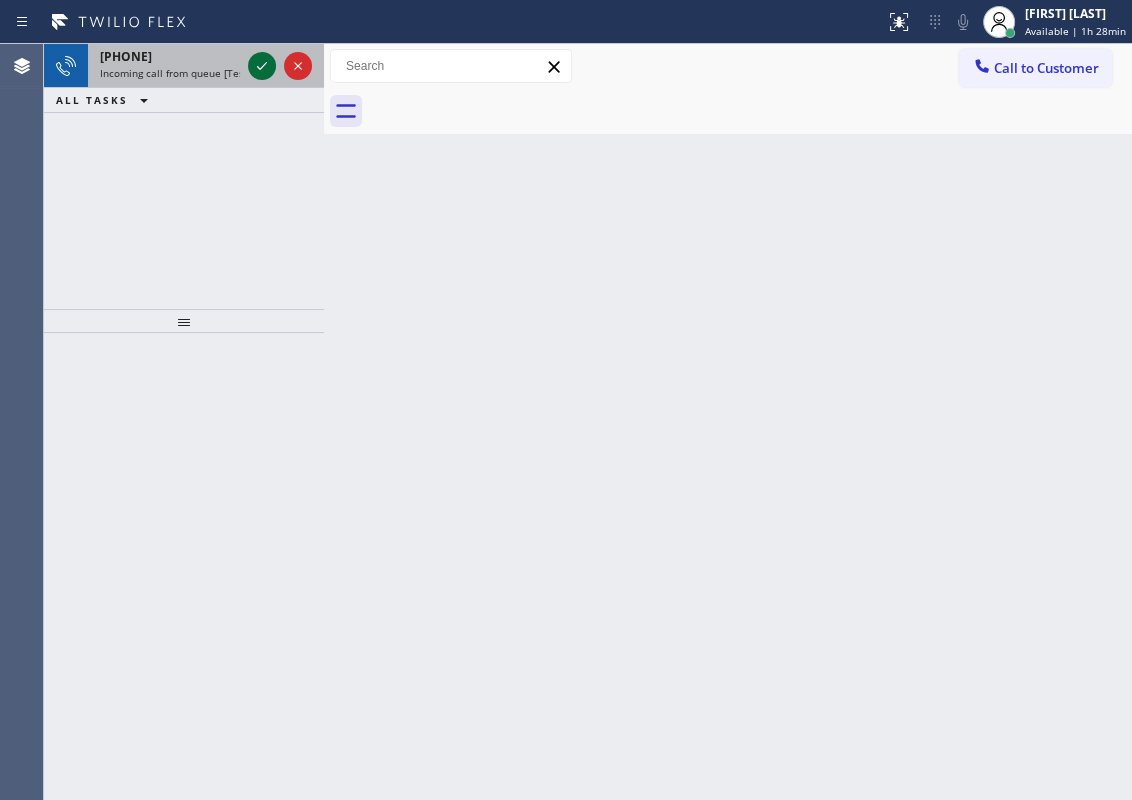 click 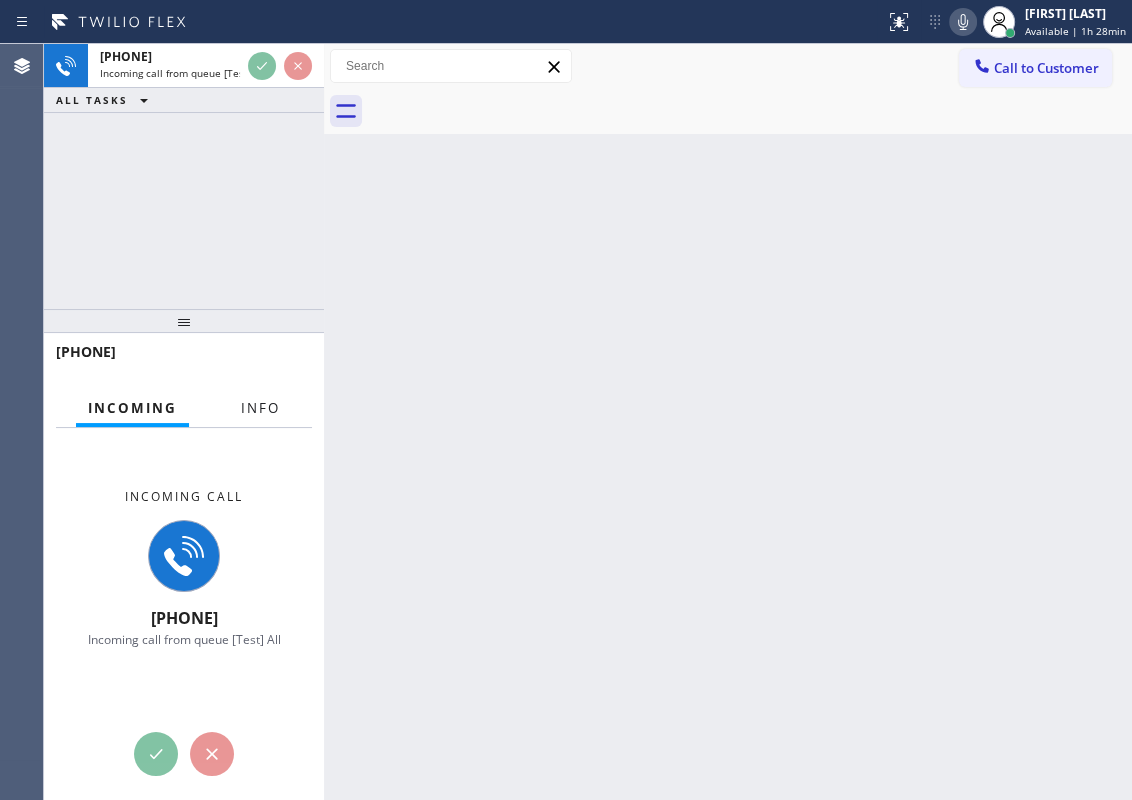 click on "Info" at bounding box center [260, 408] 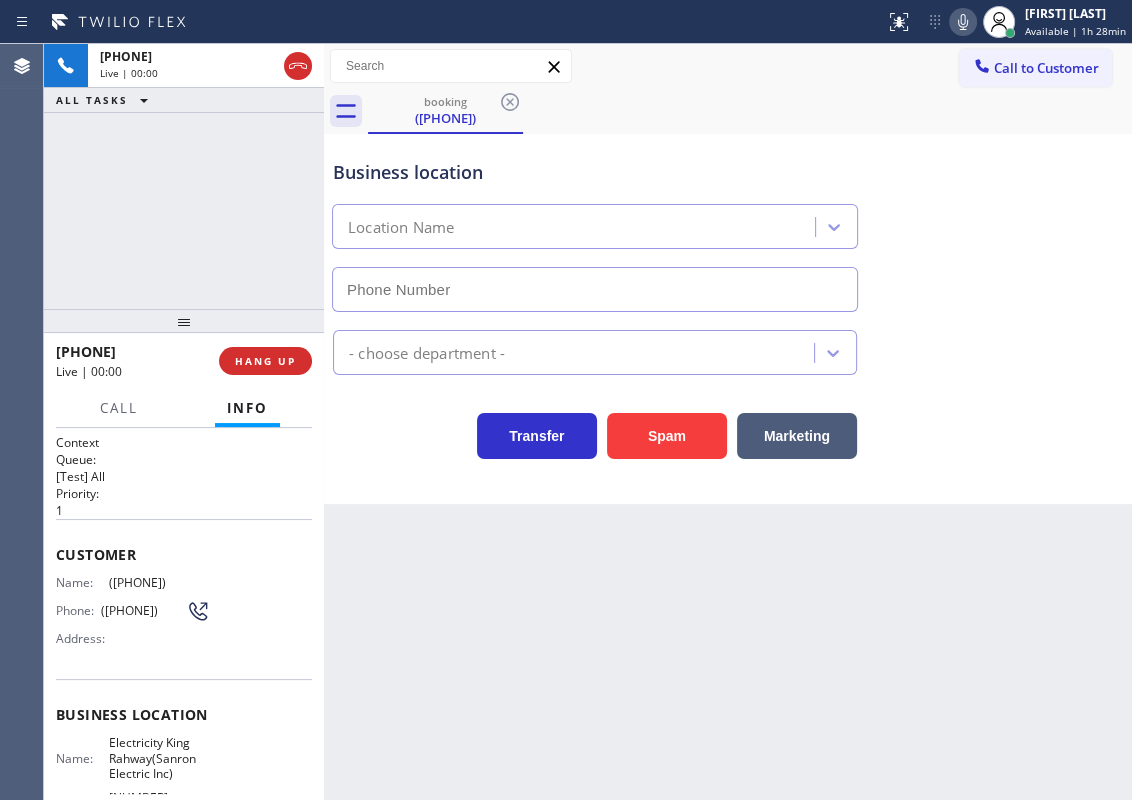 type on "([PHONE])" 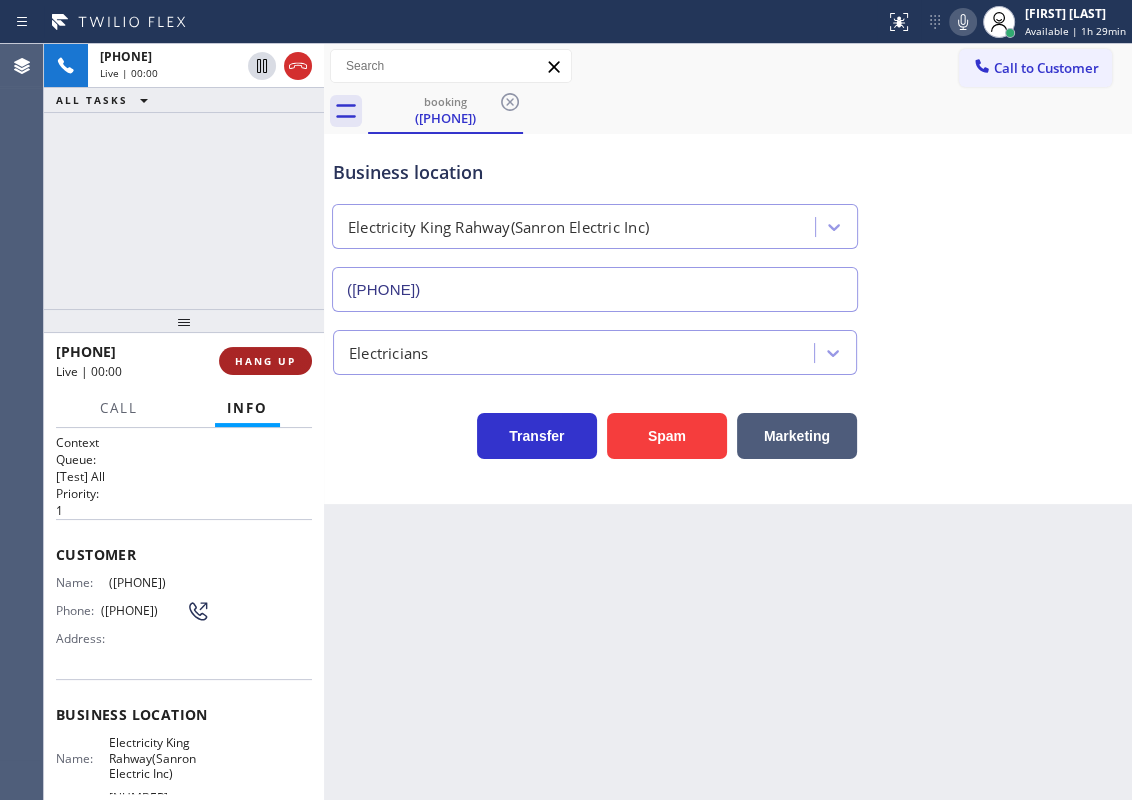 click on "HANG UP" at bounding box center (265, 361) 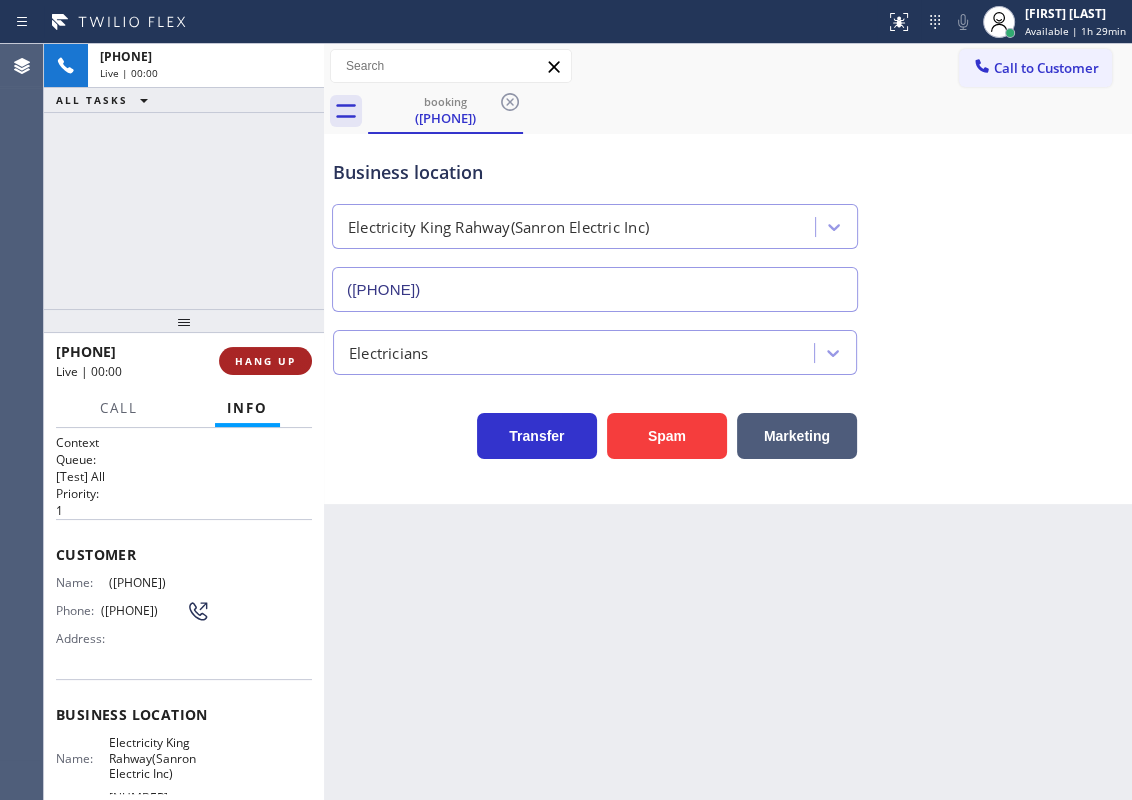 click on "HANG UP" at bounding box center [265, 361] 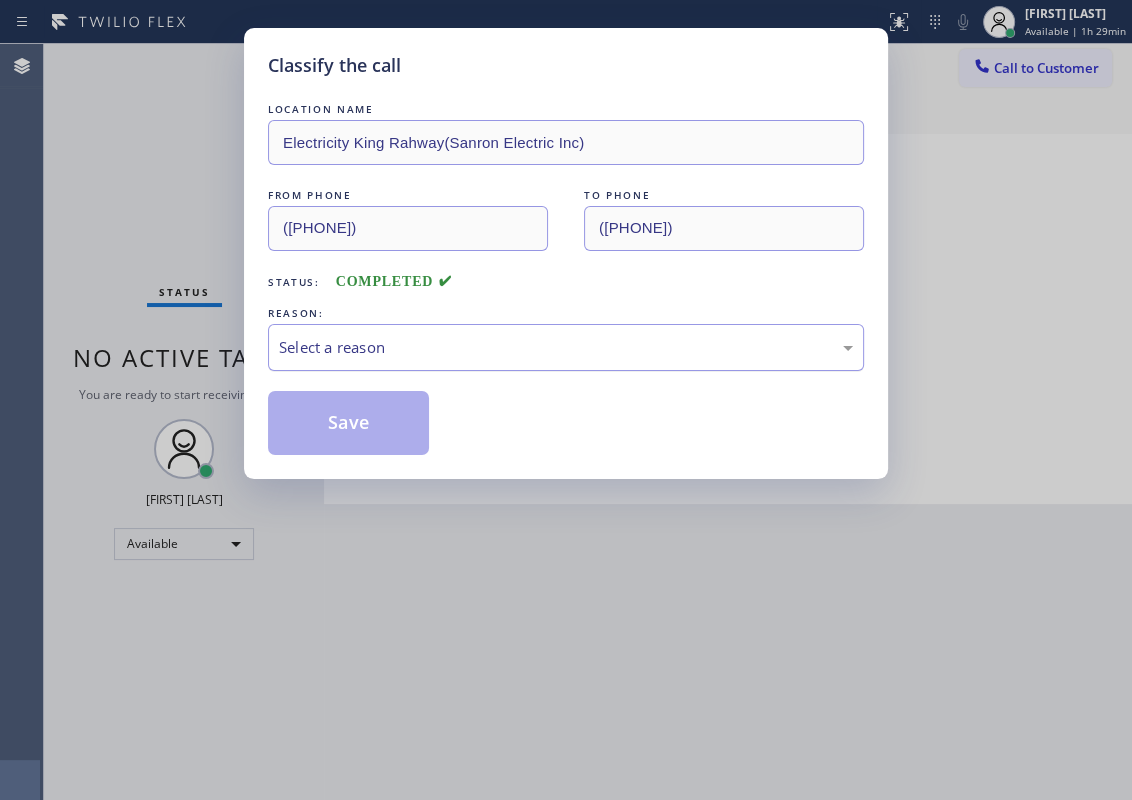 click on "Select a reason" at bounding box center (566, 347) 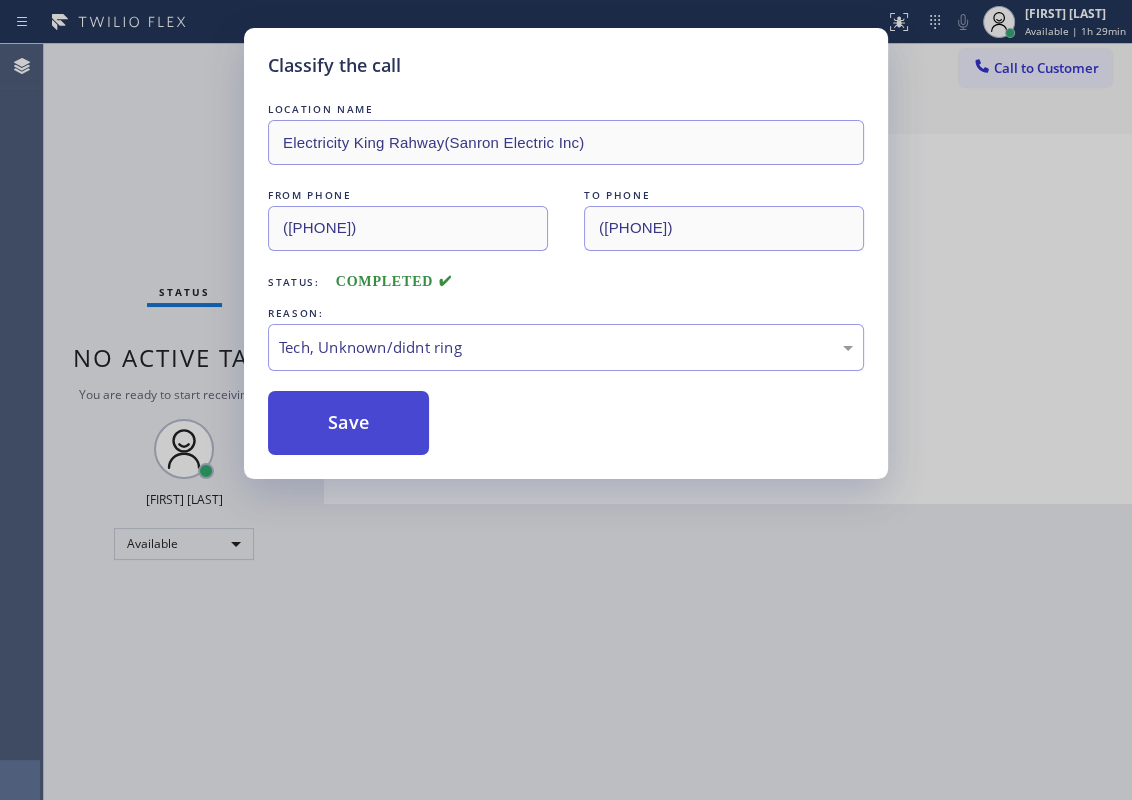 click on "Save" at bounding box center [348, 423] 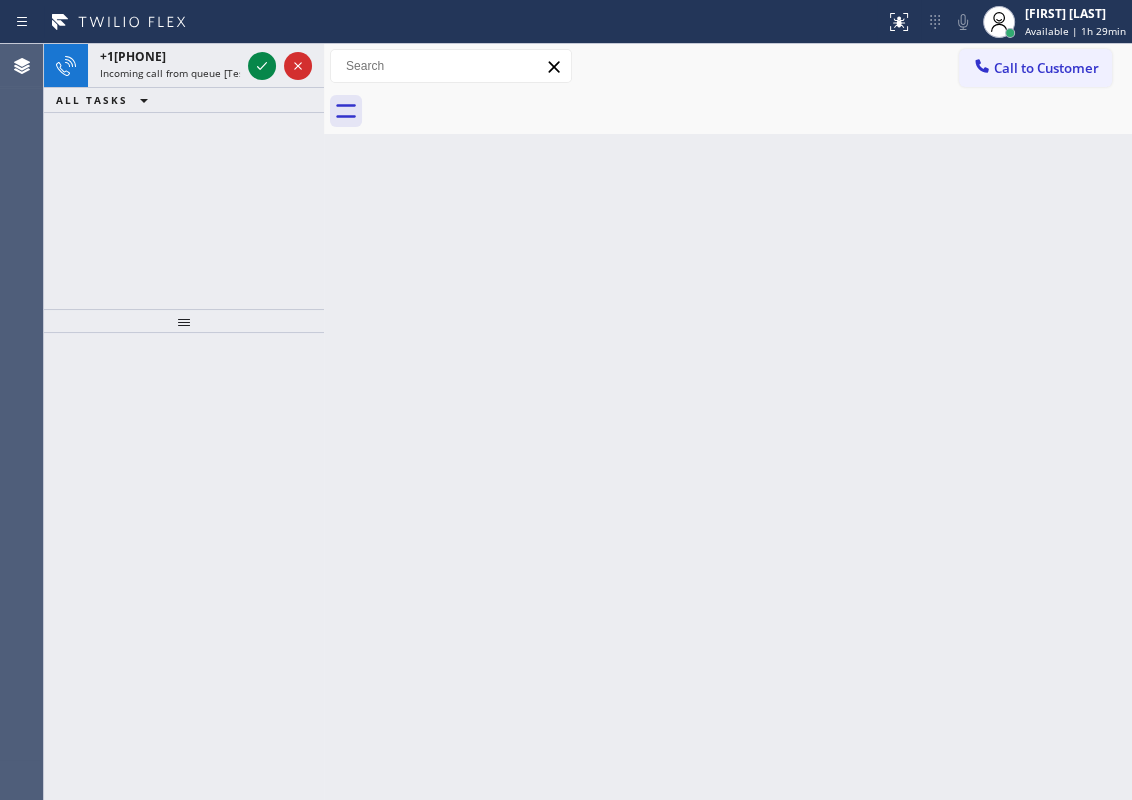 drag, startPoint x: 260, startPoint y: 68, endPoint x: 301, endPoint y: 91, distance: 47.010635 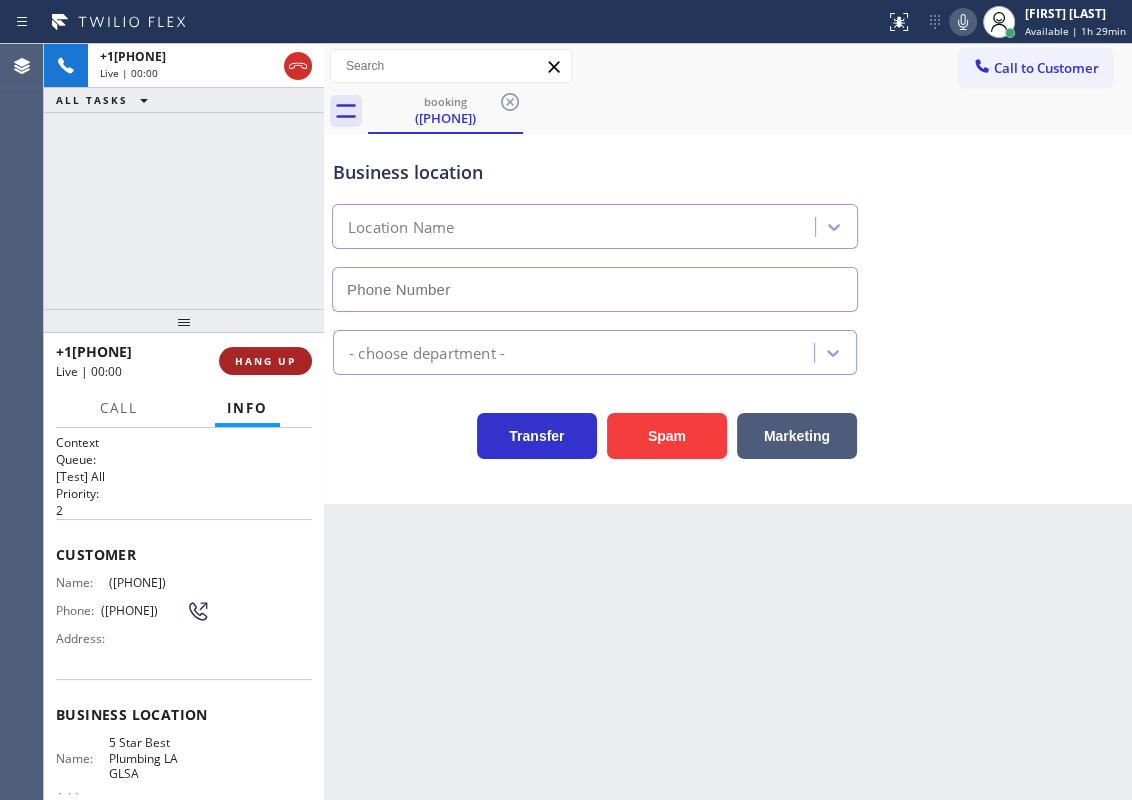 type on "([PHONE])" 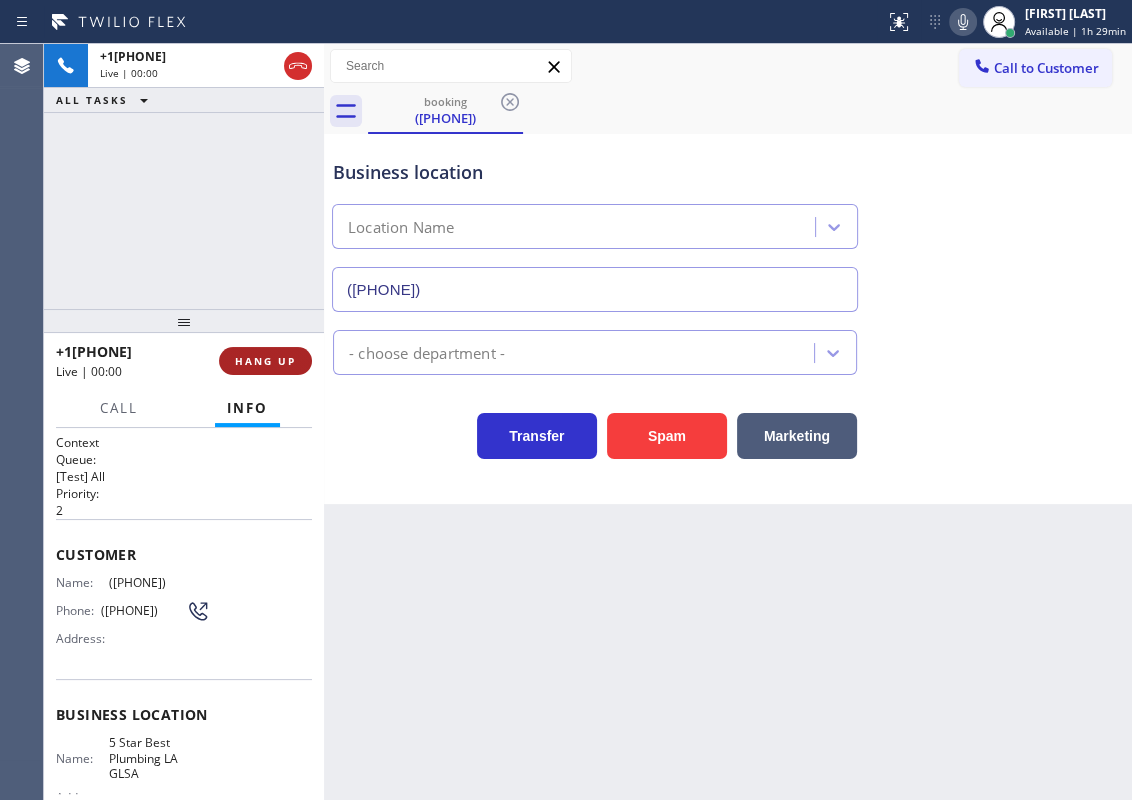 click on "HANG UP" at bounding box center [265, 361] 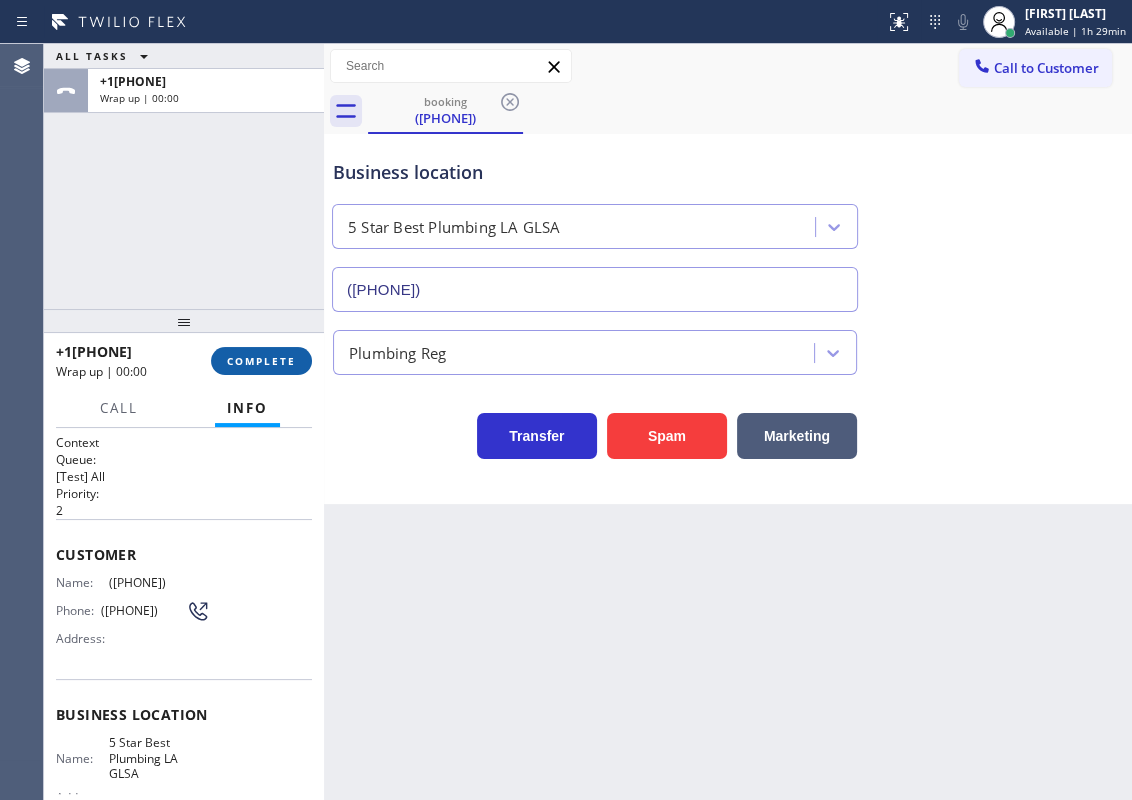 click on "COMPLETE" at bounding box center [261, 361] 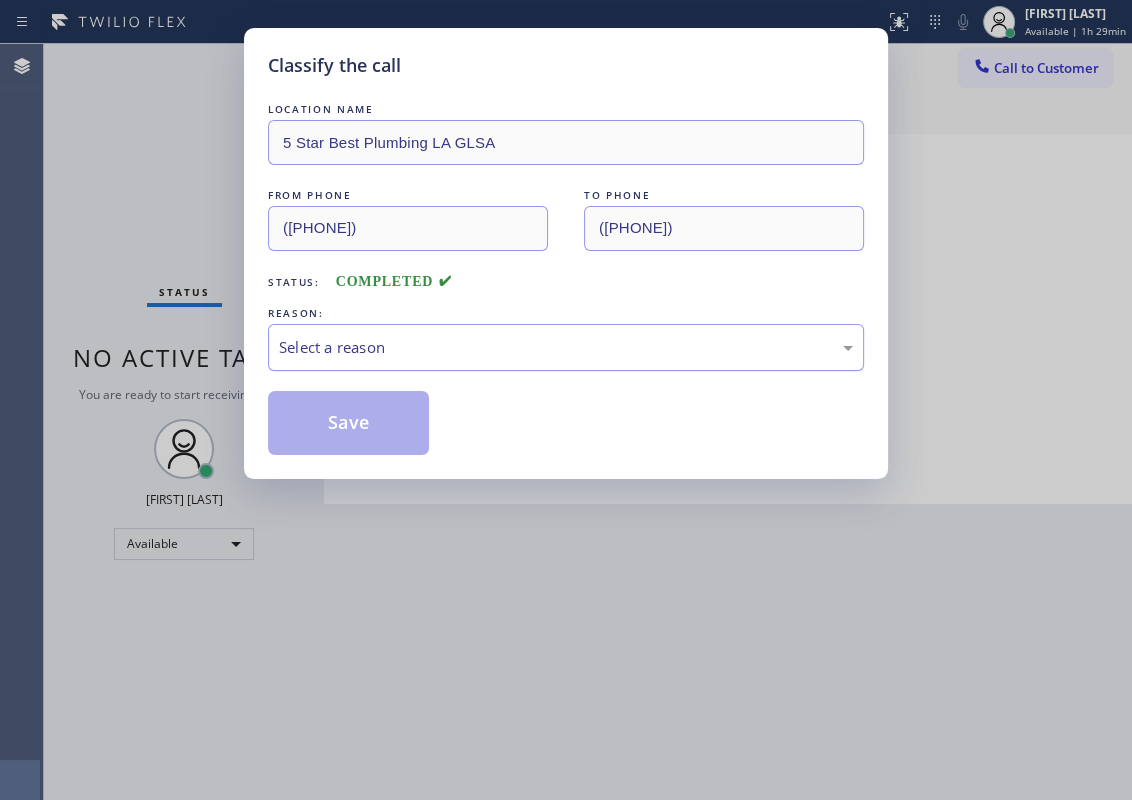 click on "Select a reason" at bounding box center (566, 347) 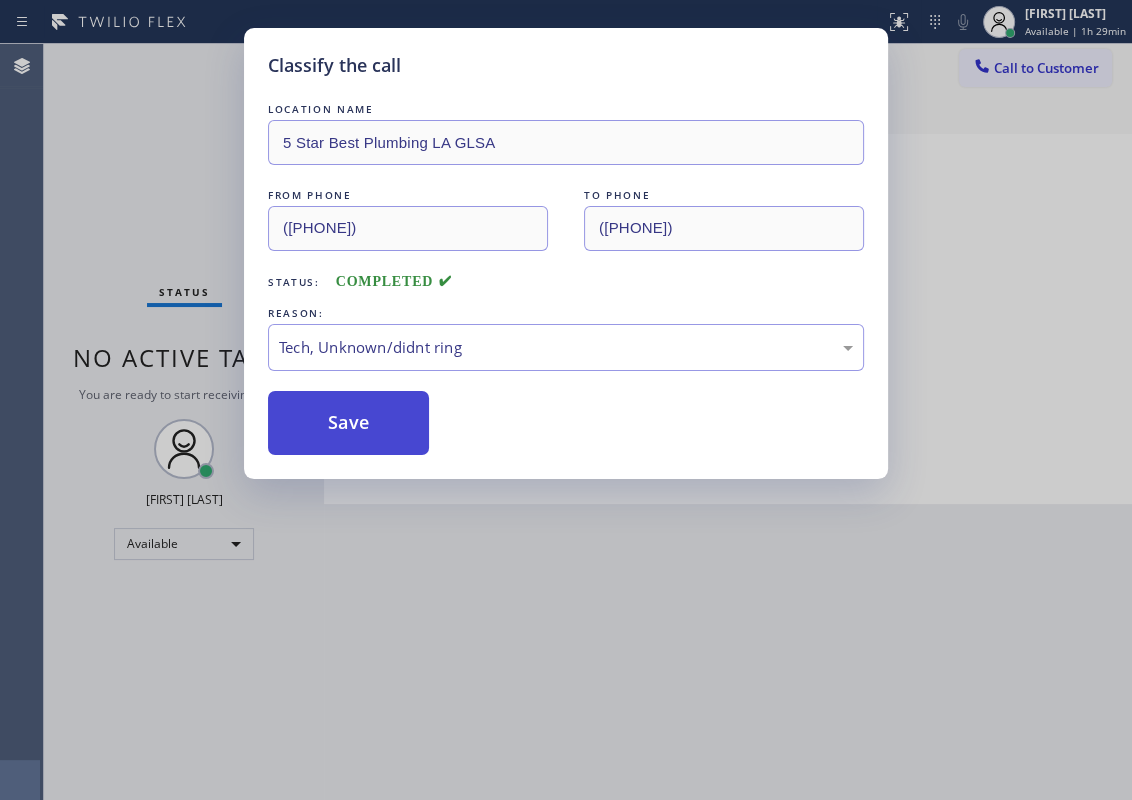 click on "Save" at bounding box center [348, 423] 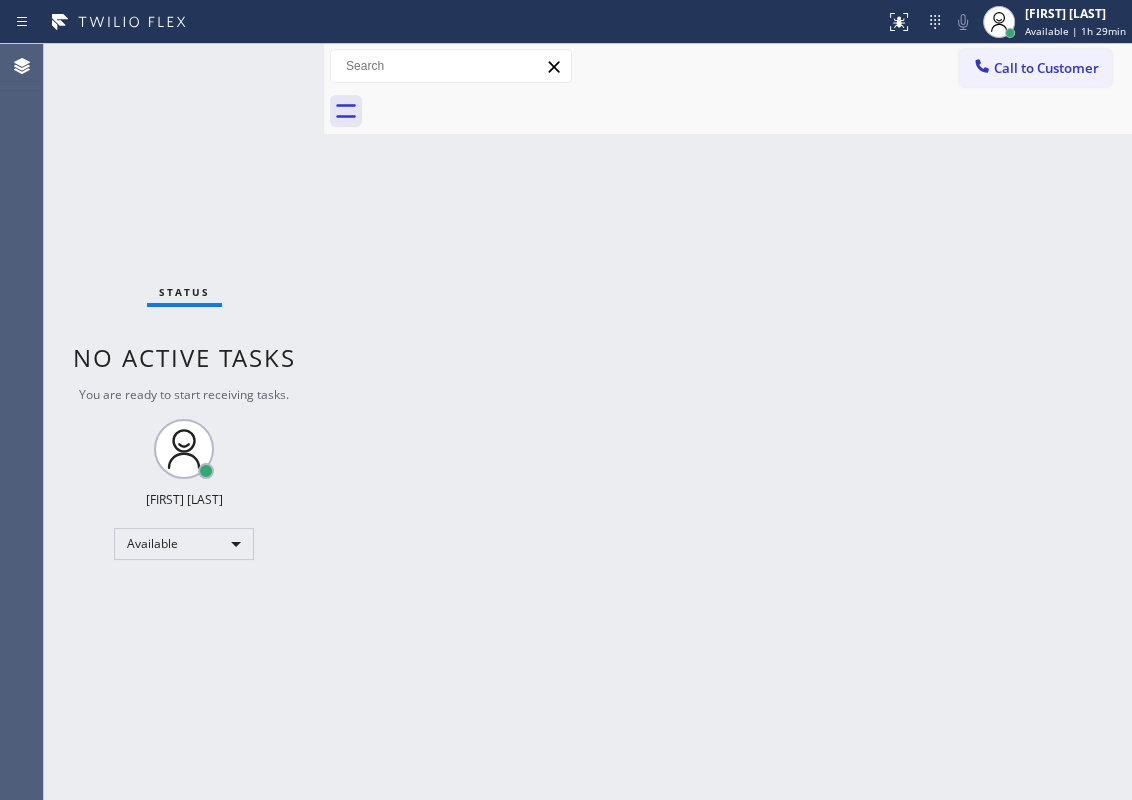 click on "Back to Dashboard Change Sender ID Customers Technicians Select a contact Outbound call Technician Search Technician Your caller id phone number Your caller id phone number Call Technician info Name   Phone none Address none Change Sender ID HVAC [PHONE] 5 Star Appliance [PHONE] Appliance Repair [PHONE] Plumbing [PHONE] Air Duct Cleaning [PHONE]  Electricians [PHONE] Cancel Change Check personal SMS Reset Change booking [PHONE] Call to Customer Outbound call Location American Service Alliance Calumet City Your caller id phone number [PHONE] Customer number Call Outbound call Technician Search Technician Your caller id phone number Your caller id phone number Call booking [PHONE]" at bounding box center (728, 422) 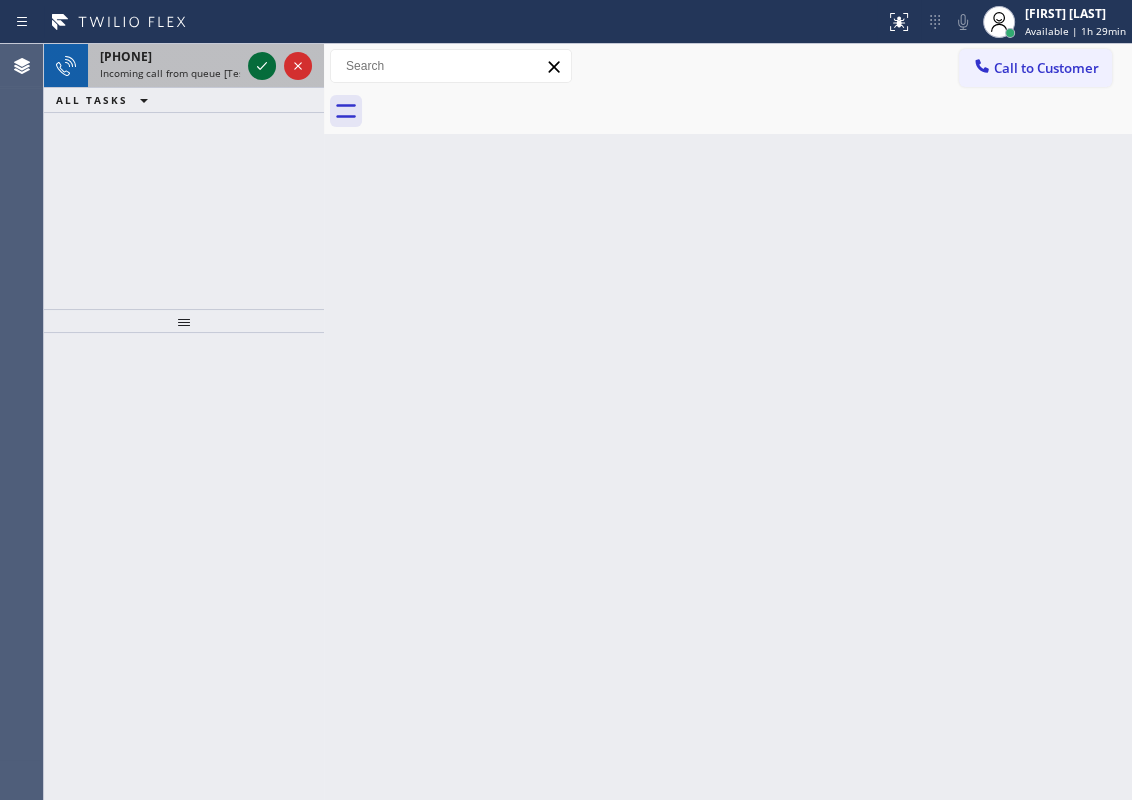 click 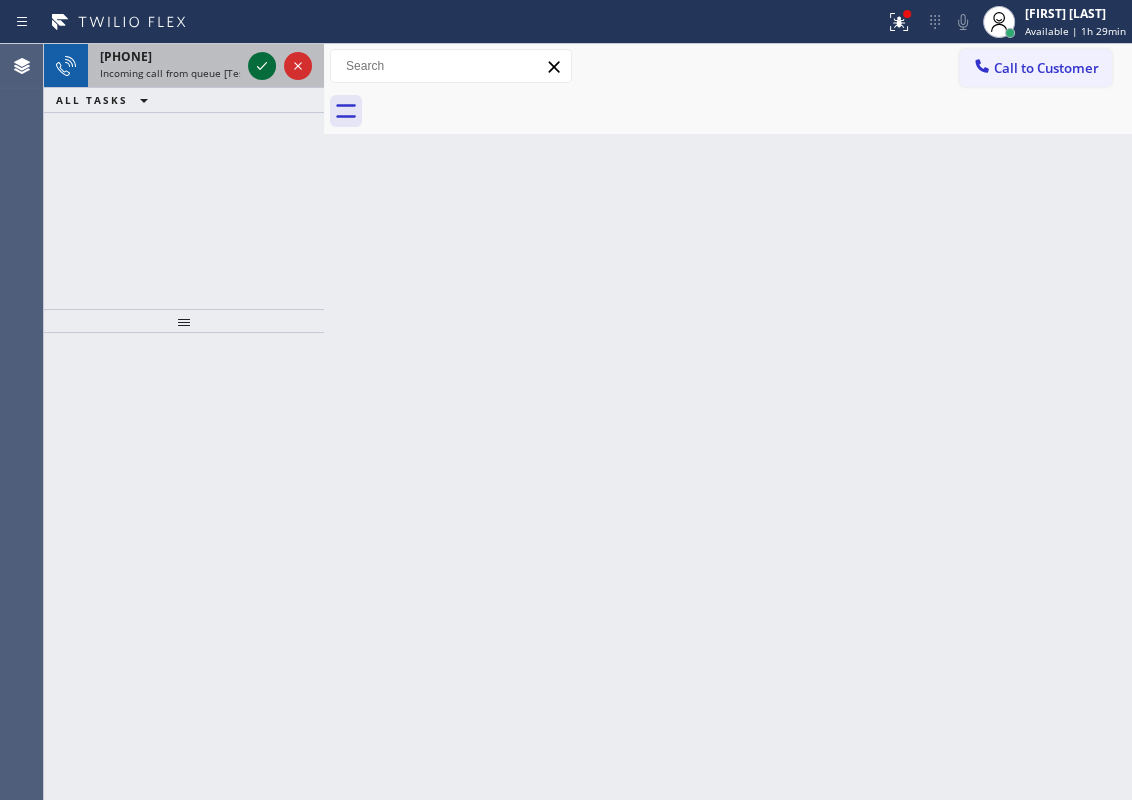 click 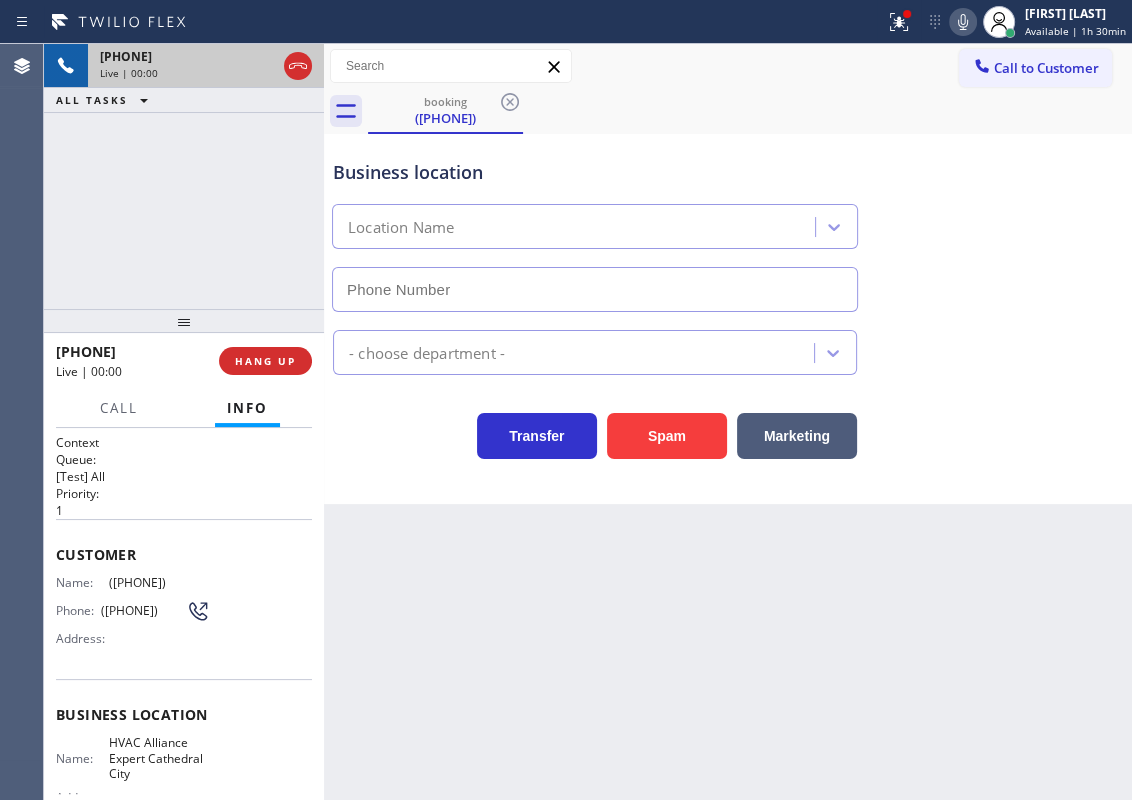 type on "(760) 330-2622" 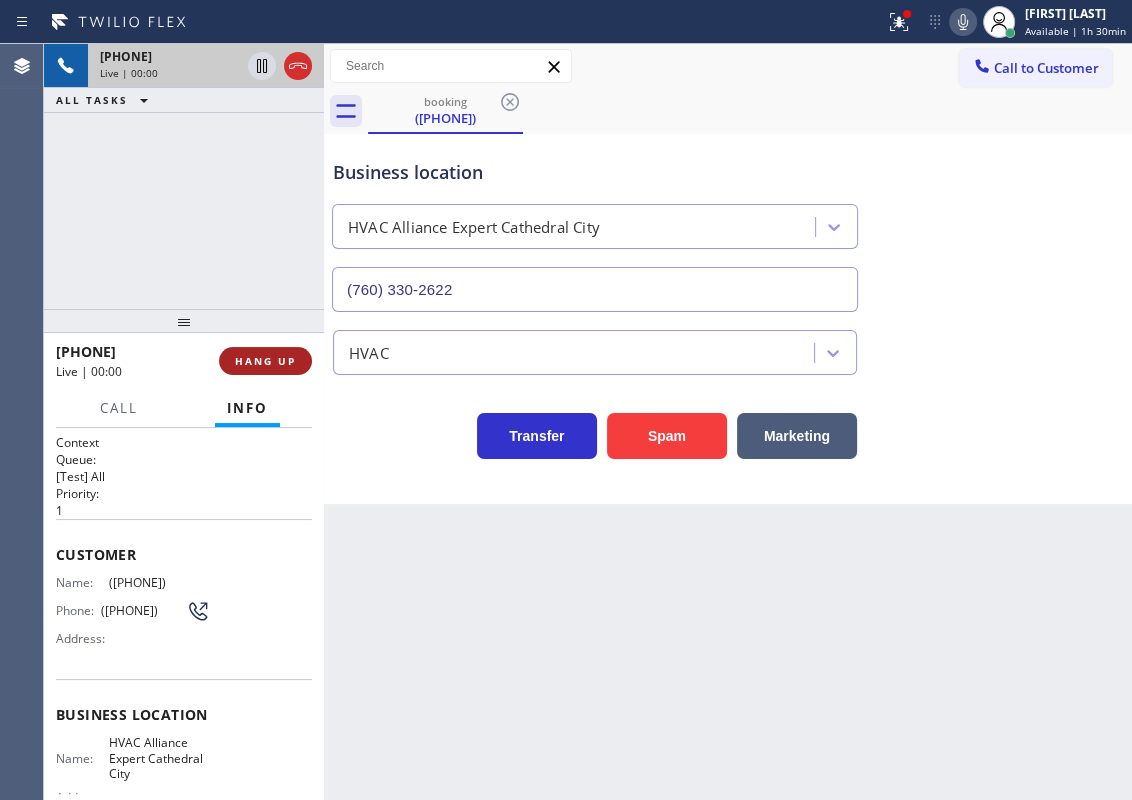 click on "HANG UP" at bounding box center (265, 361) 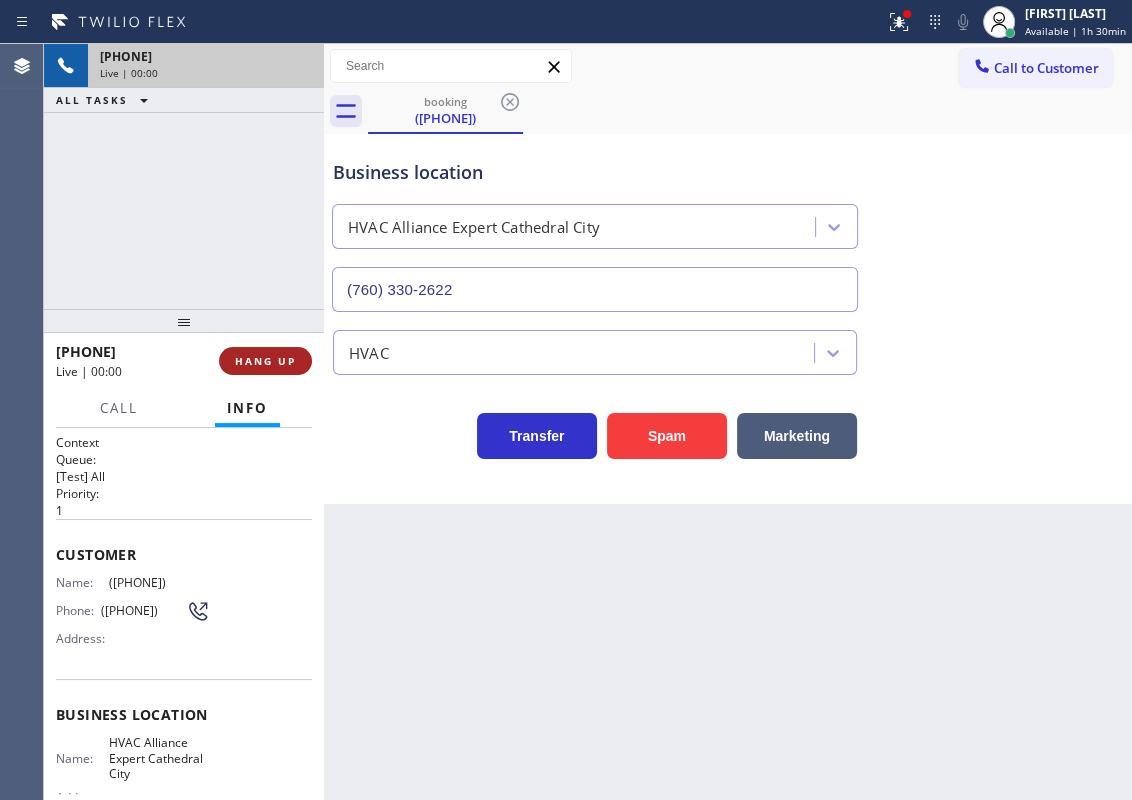 click on "HANG UP" at bounding box center (265, 361) 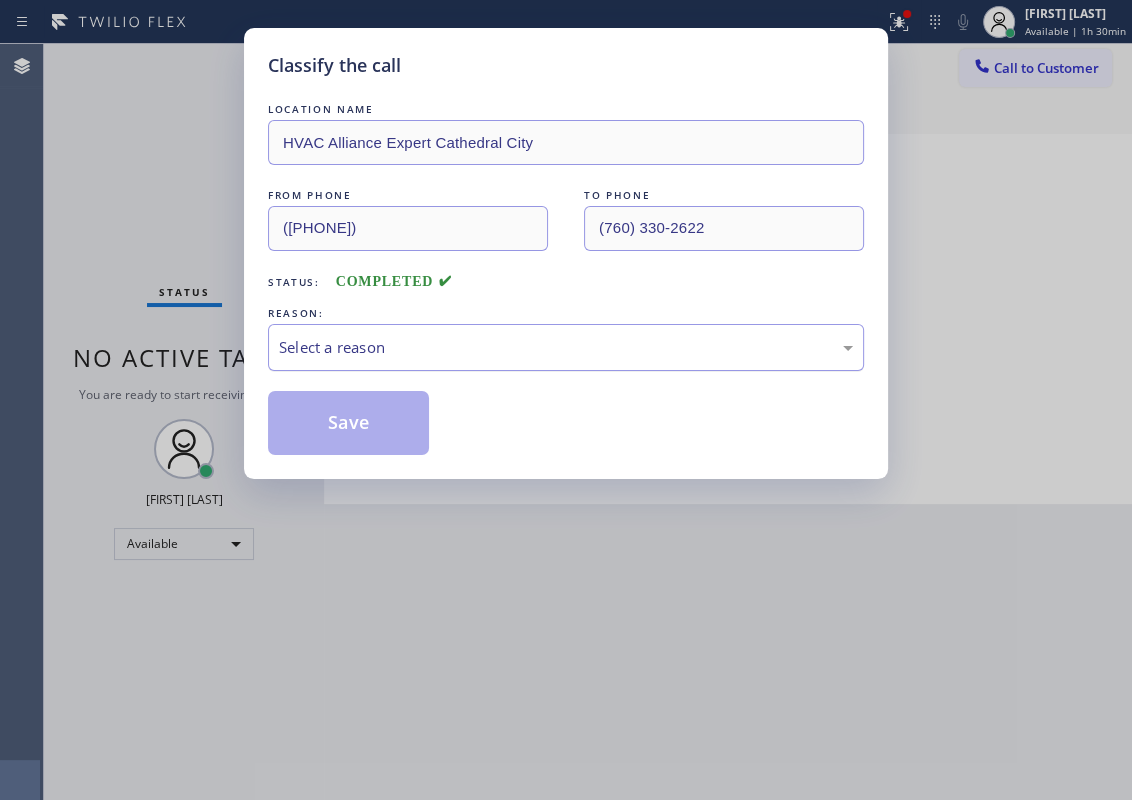 click on "Select a reason" at bounding box center (566, 347) 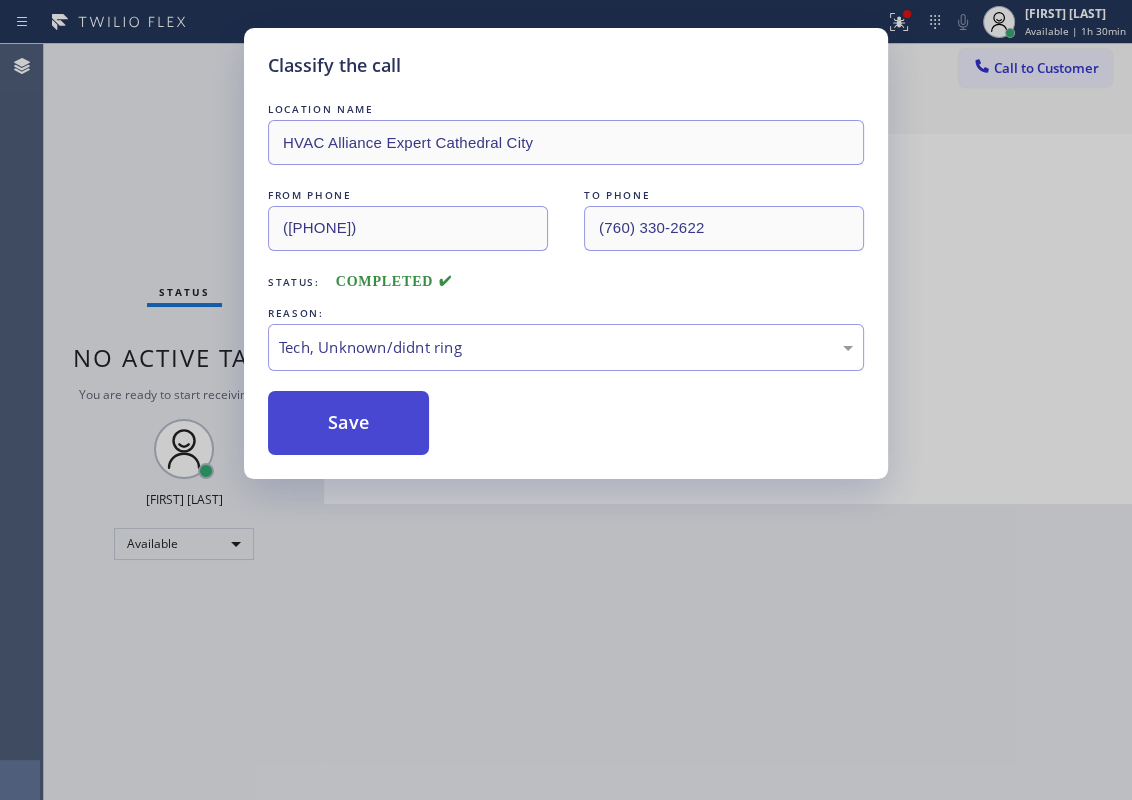 click on "Save" at bounding box center (348, 423) 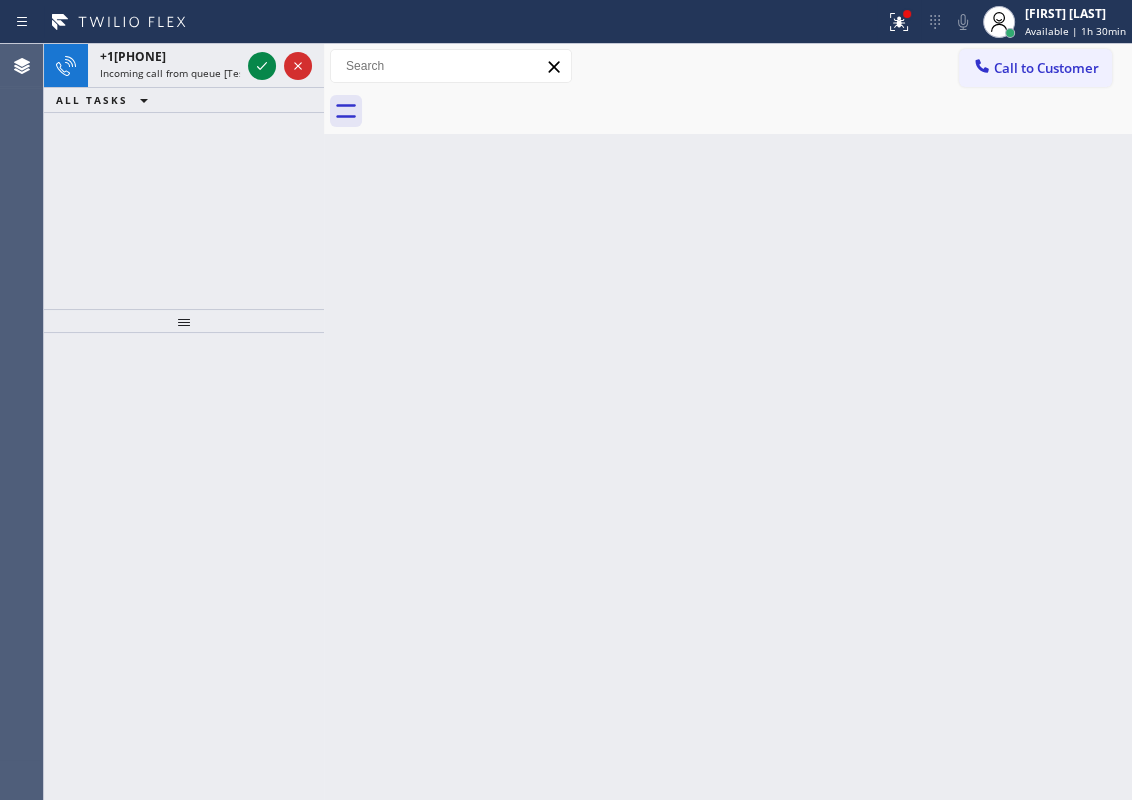 click on "Back to Dashboard Change Sender ID Customers Technicians Select a contact Outbound call Technician Search Technician Your caller id phone number Your caller id phone number Call Technician info Name   Phone none Address none Change Sender ID HVAC [PHONE] 5 Star Appliance [PHONE] Appliance Repair [PHONE] Plumbing [PHONE] Air Duct Cleaning [PHONE]  Electricians [PHONE] Cancel Change Check personal SMS Reset Change booking [PHONE] Call to Customer Outbound call Location American Service Alliance Calumet City Your caller id phone number [PHONE] Customer number Call Outbound call Technician Search Technician Your caller id phone number Your caller id phone number Call booking [PHONE]" at bounding box center [728, 422] 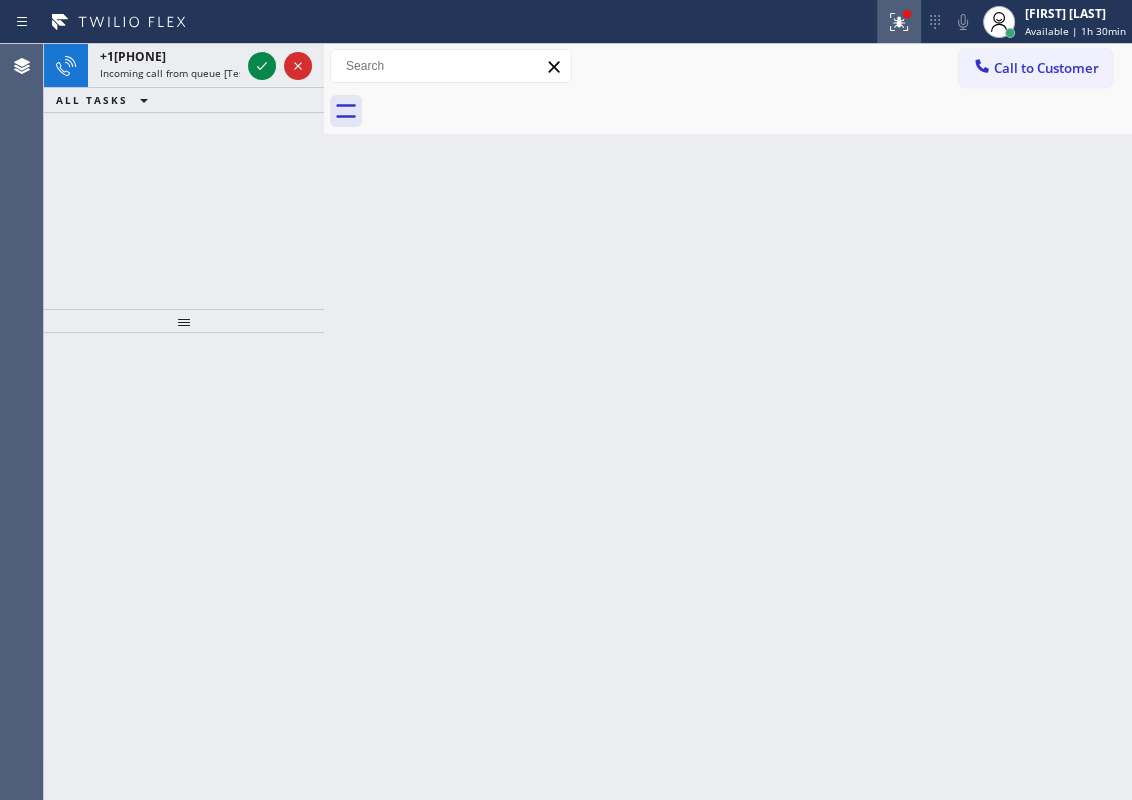 click 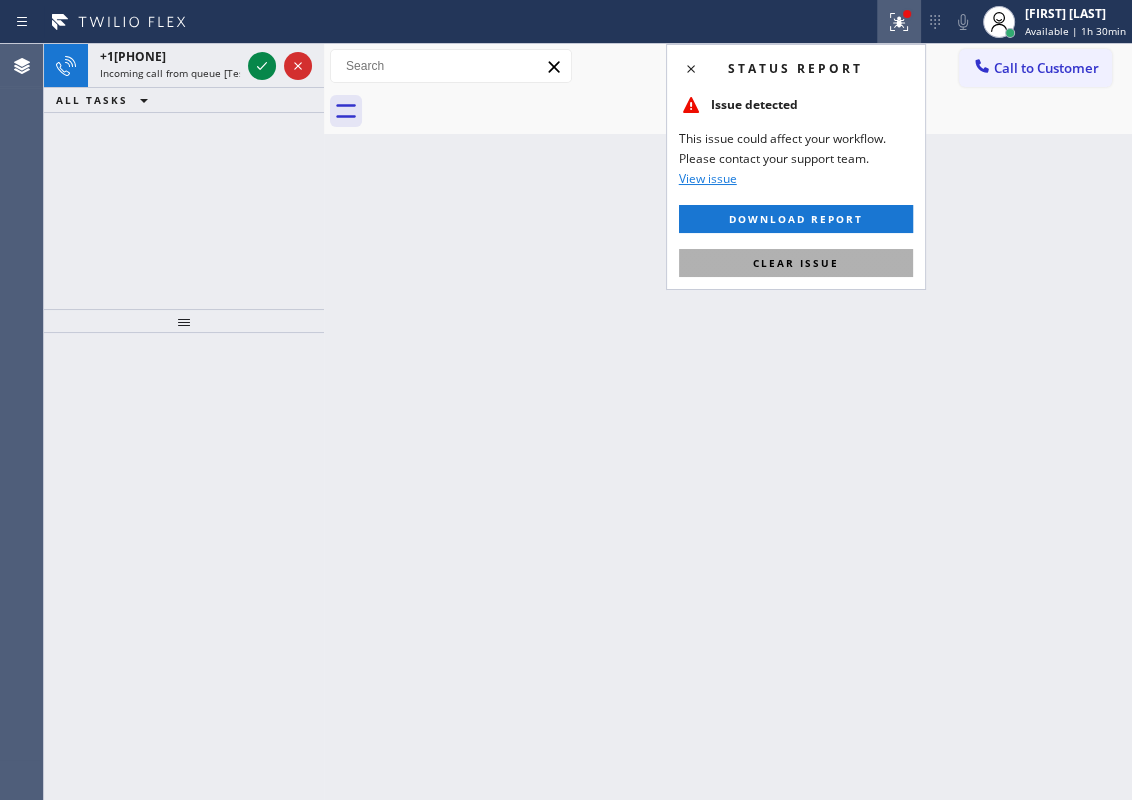 click on "Clear issue" at bounding box center (796, 263) 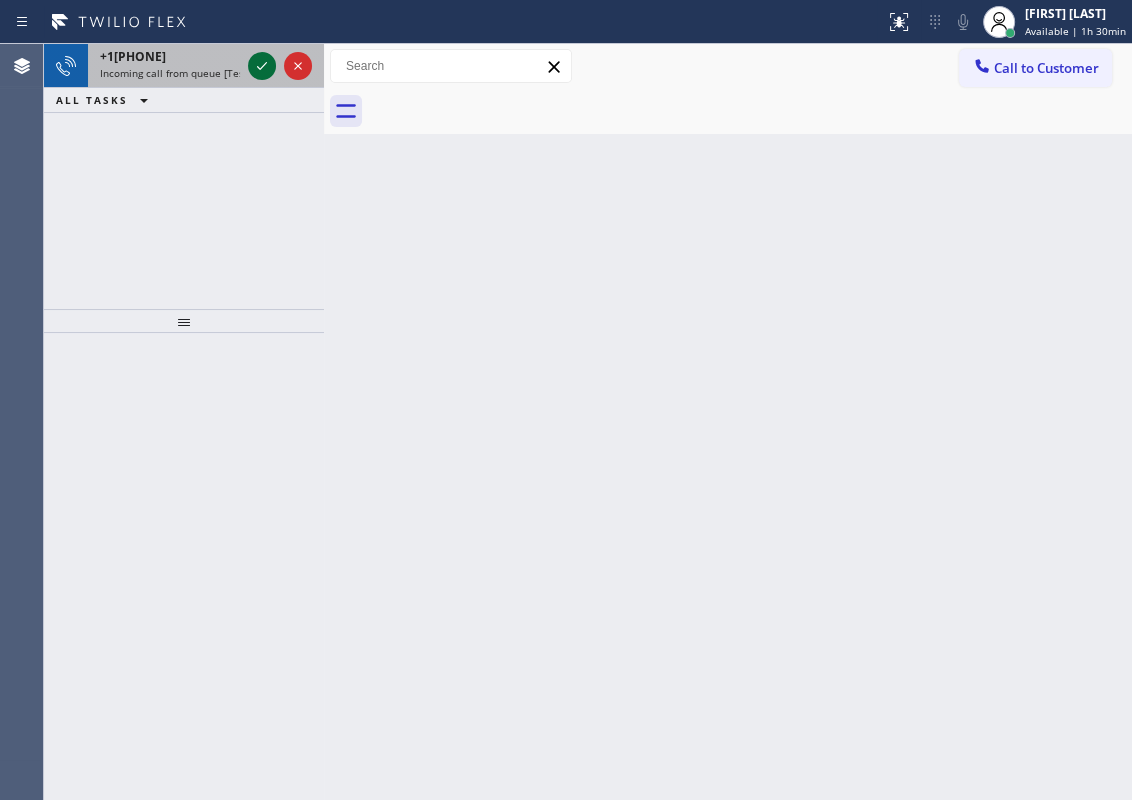 click 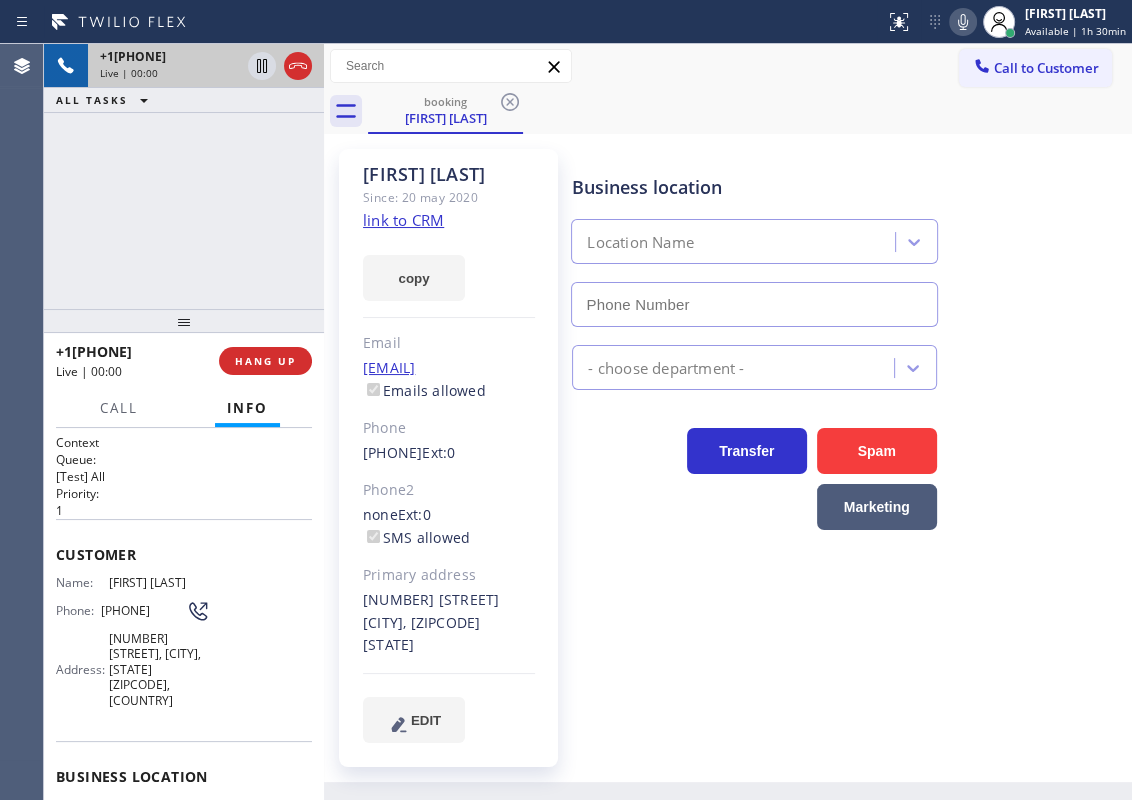 type on "([PHONE])" 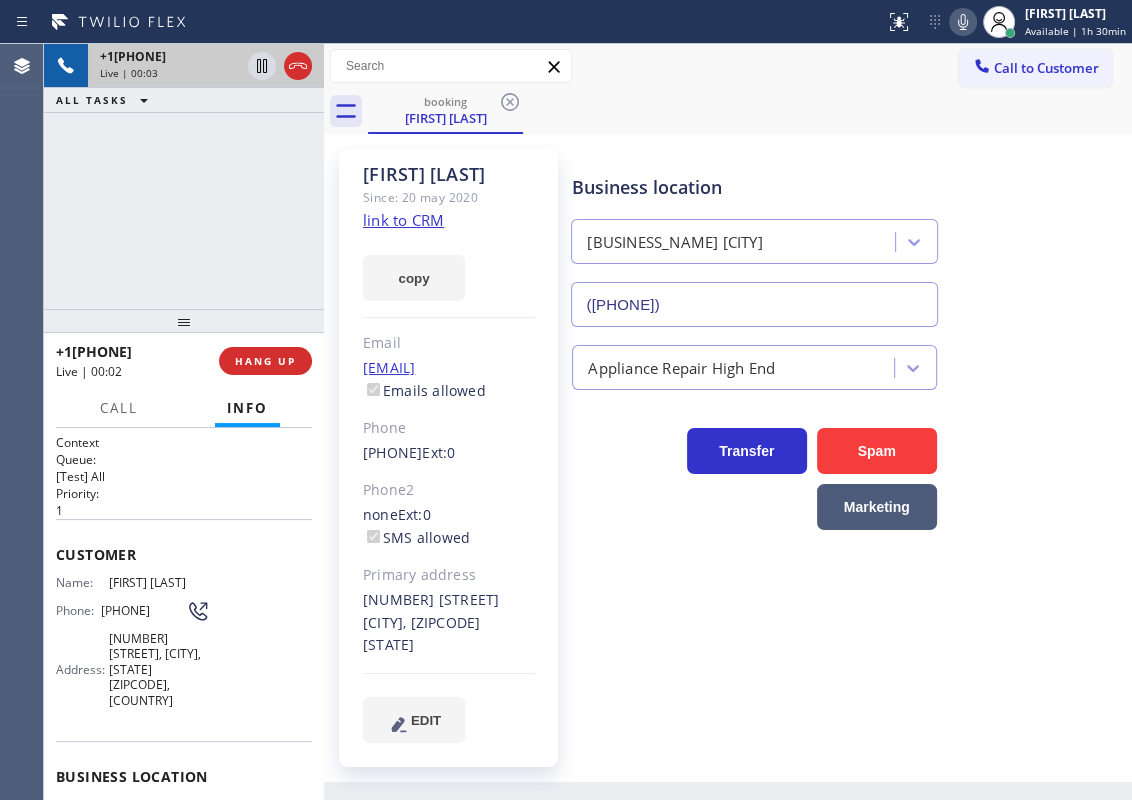 click on "link to CRM" 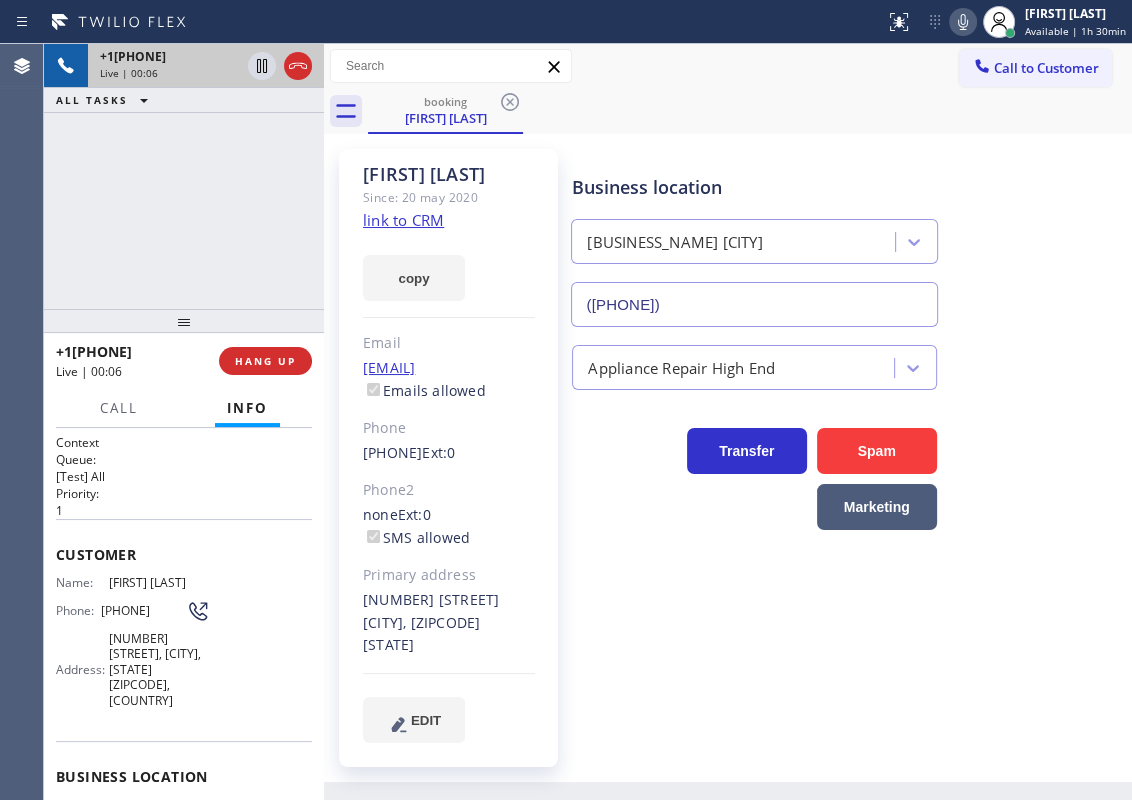 scroll, scrollTop: 90, scrollLeft: 0, axis: vertical 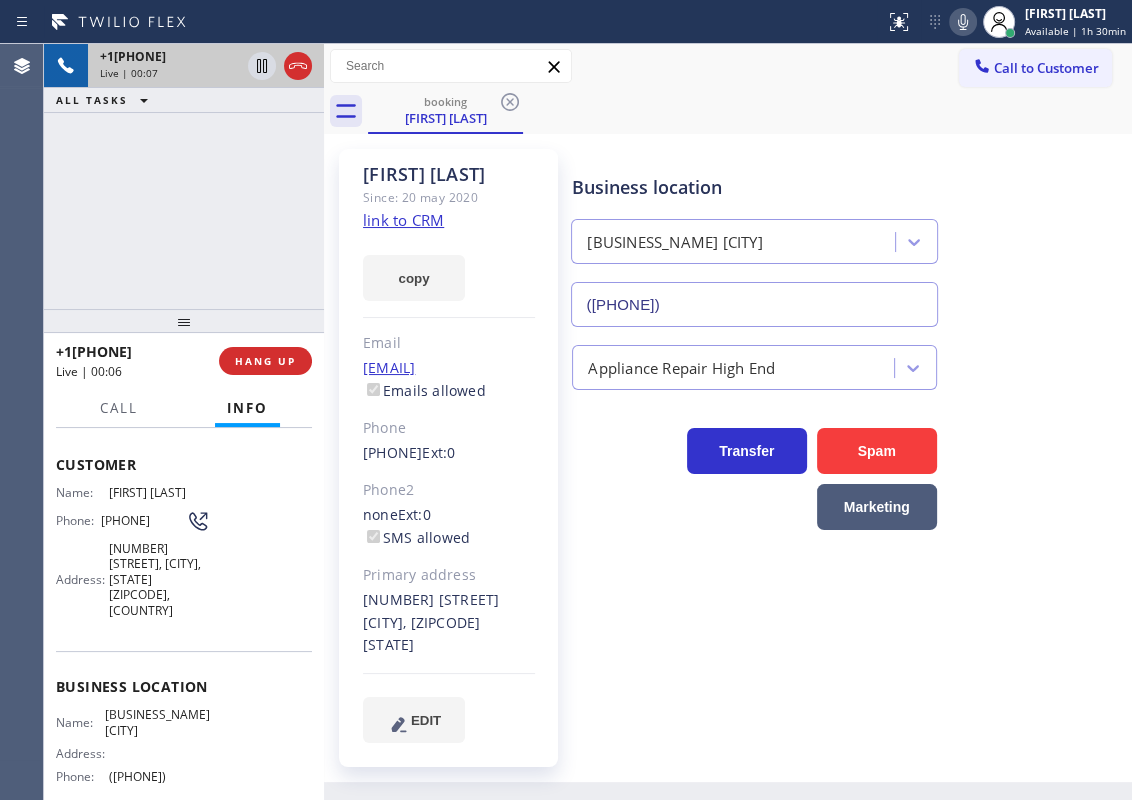 click on "[BUSINESS_NAME] [CITY]" at bounding box center (157, 722) 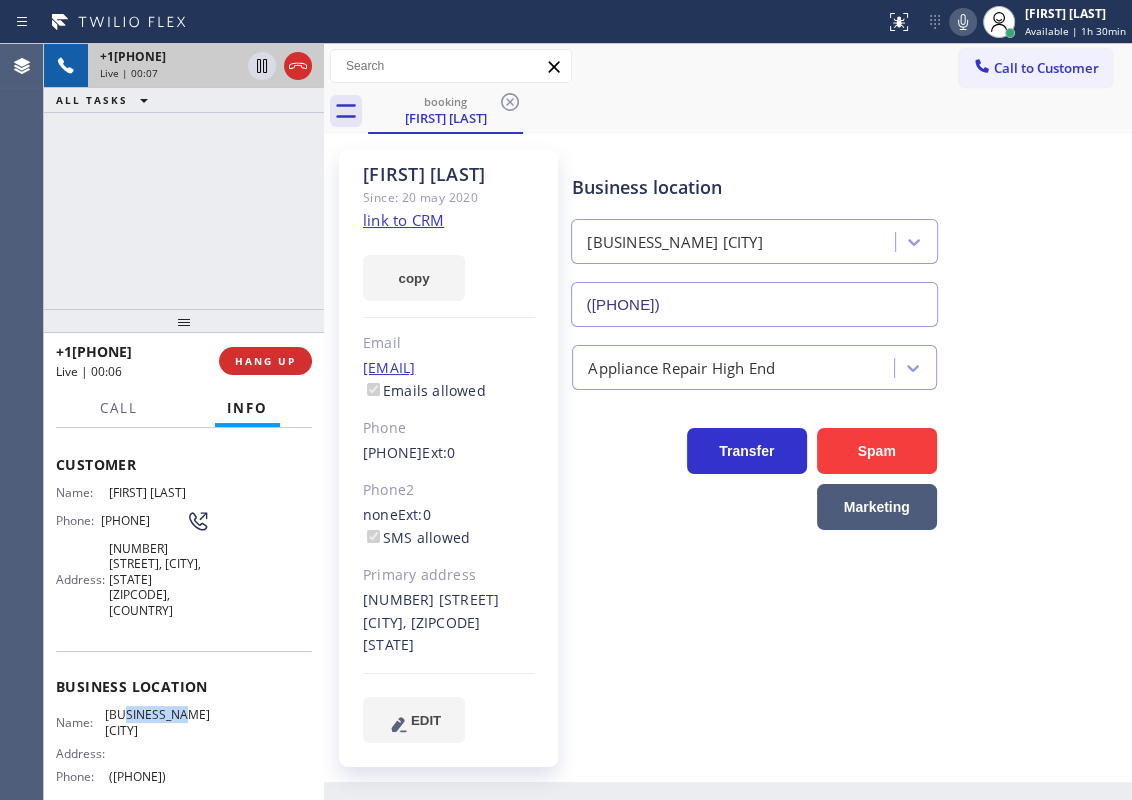 click on "[BUSINESS_NAME] [CITY]" at bounding box center [157, 722] 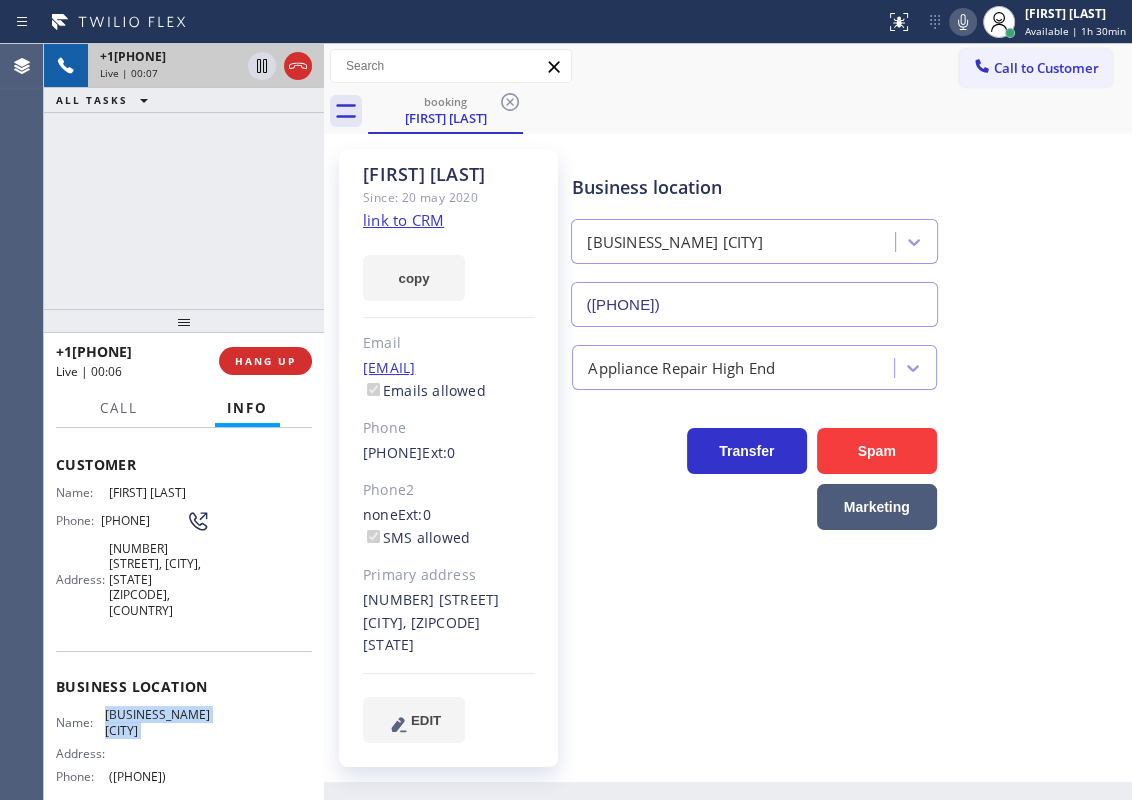 click on "[BUSINESS_NAME] [CITY]" at bounding box center (157, 722) 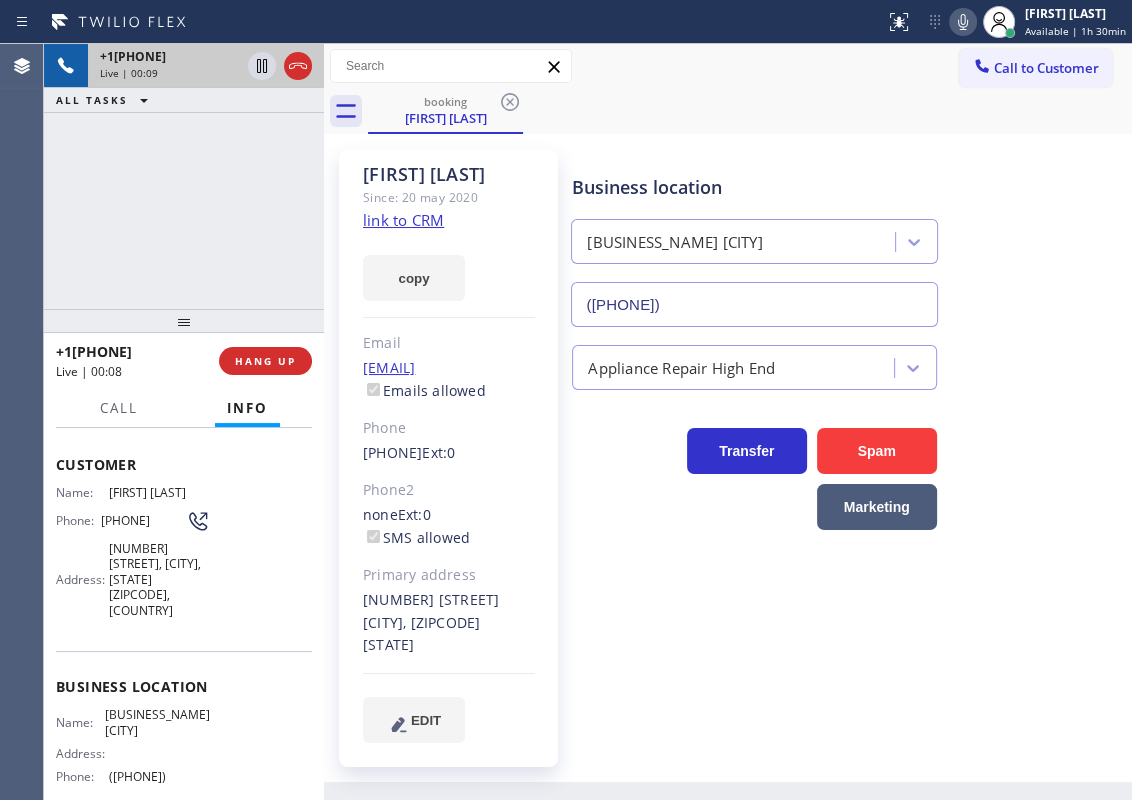 click on "([PHONE])" at bounding box center [754, 304] 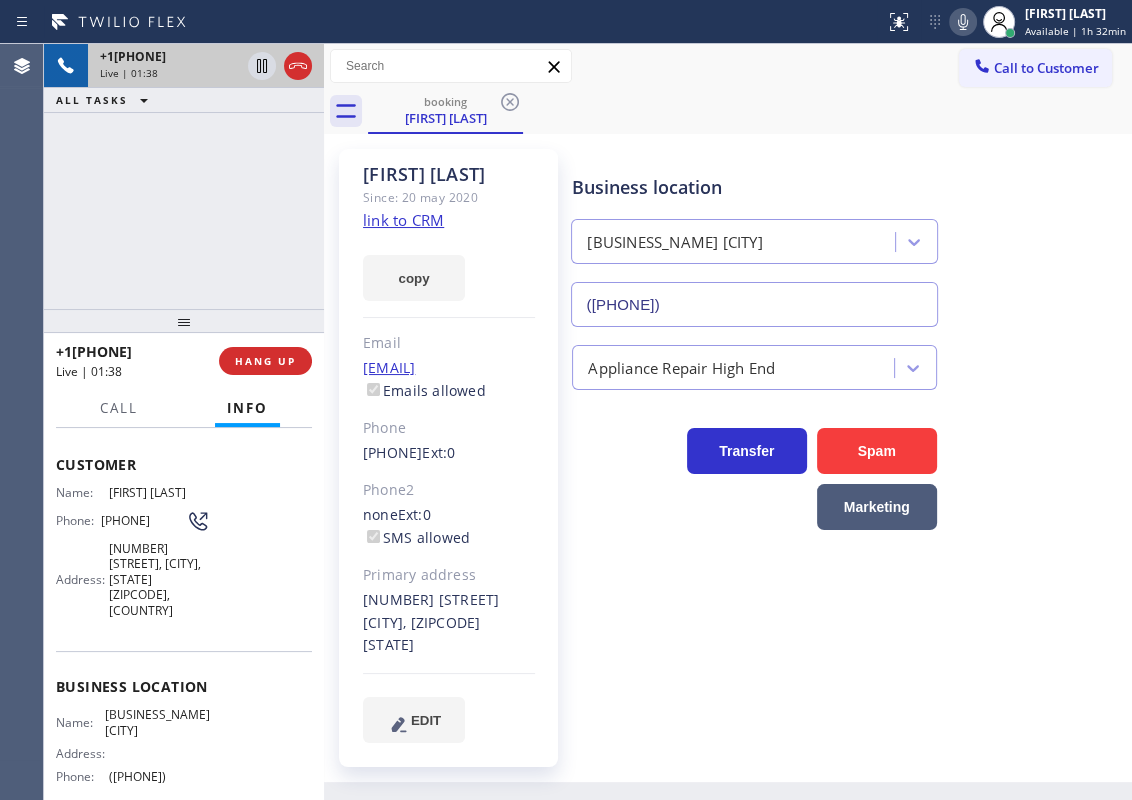 click 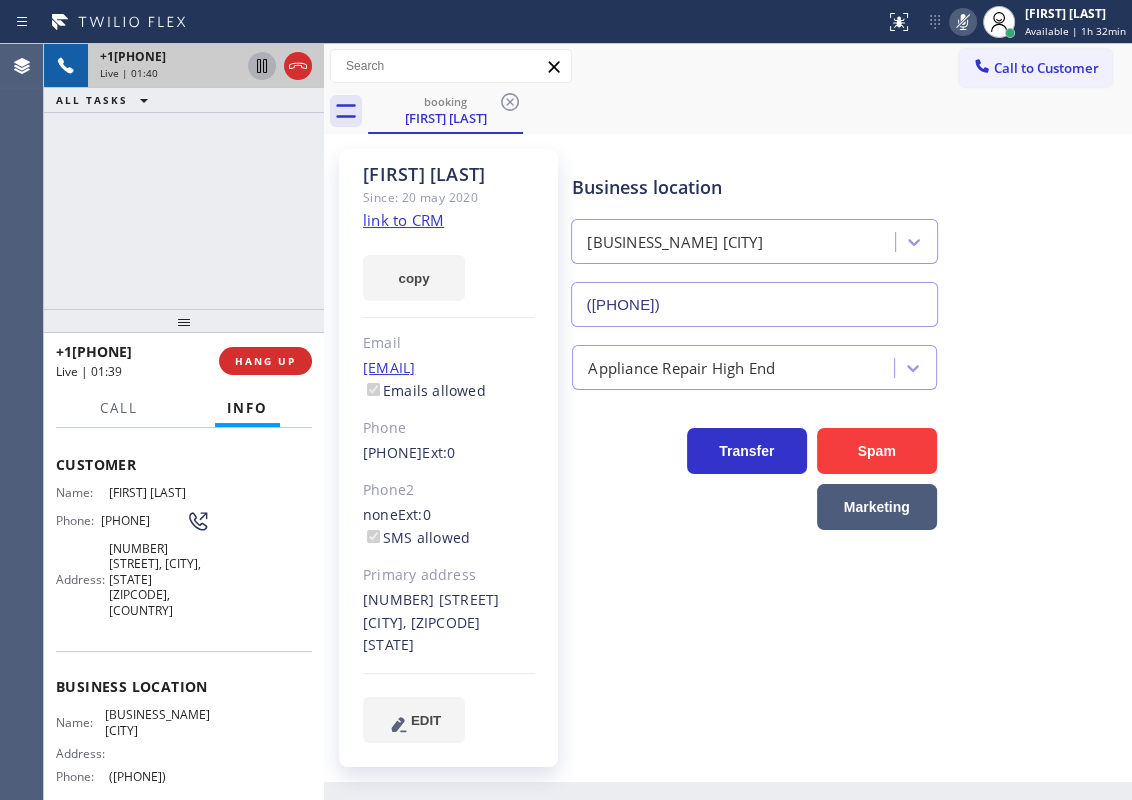 click 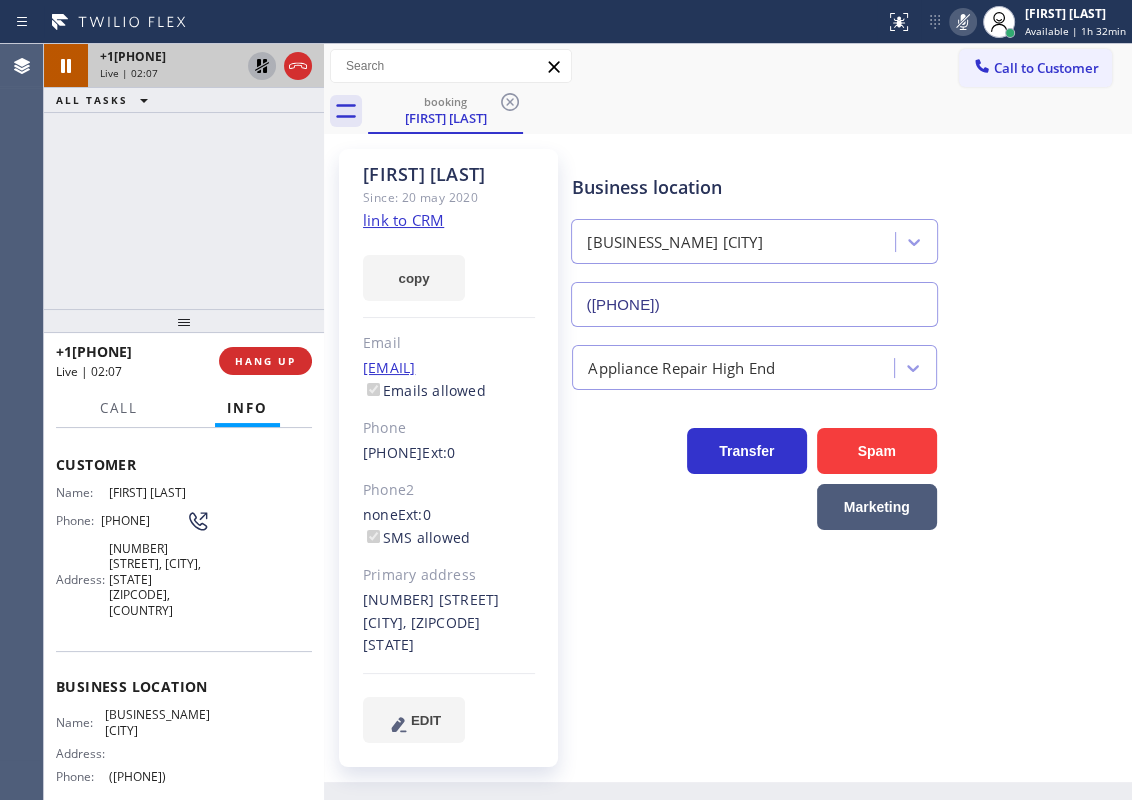 click on "Business location [BUSINESS_NAME] [CITY] ([PHONE])" at bounding box center (847, 236) 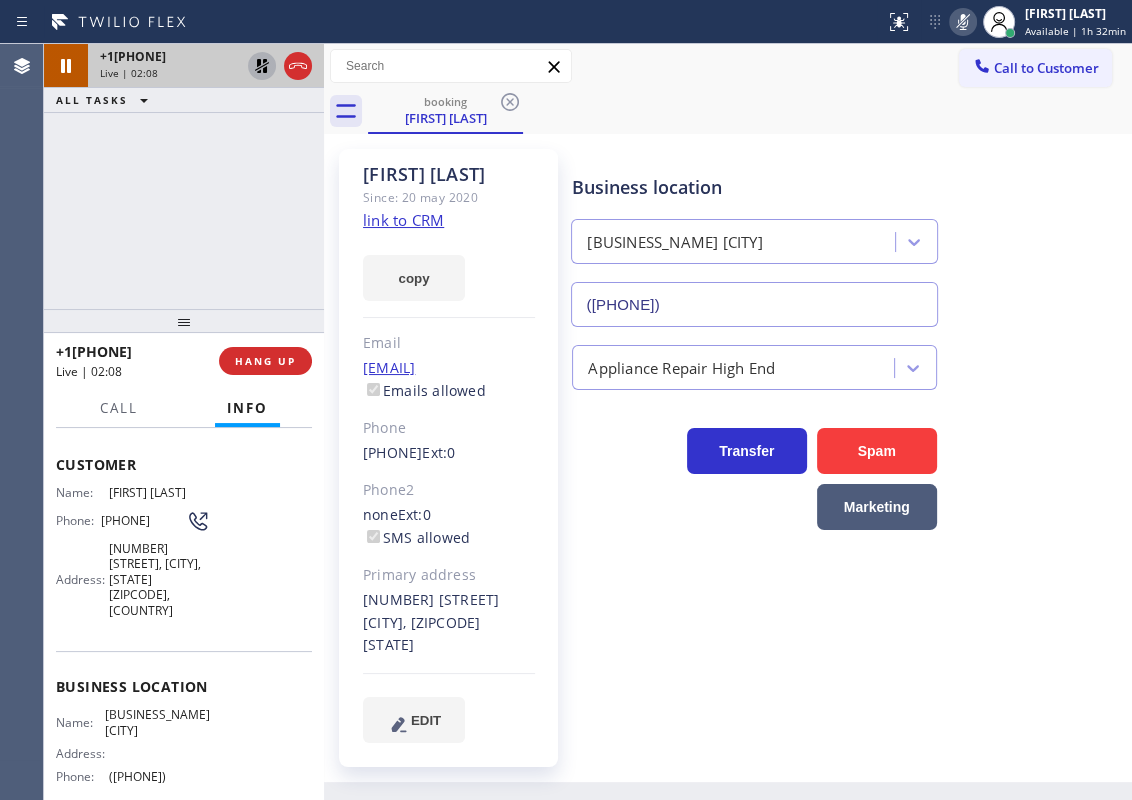 click 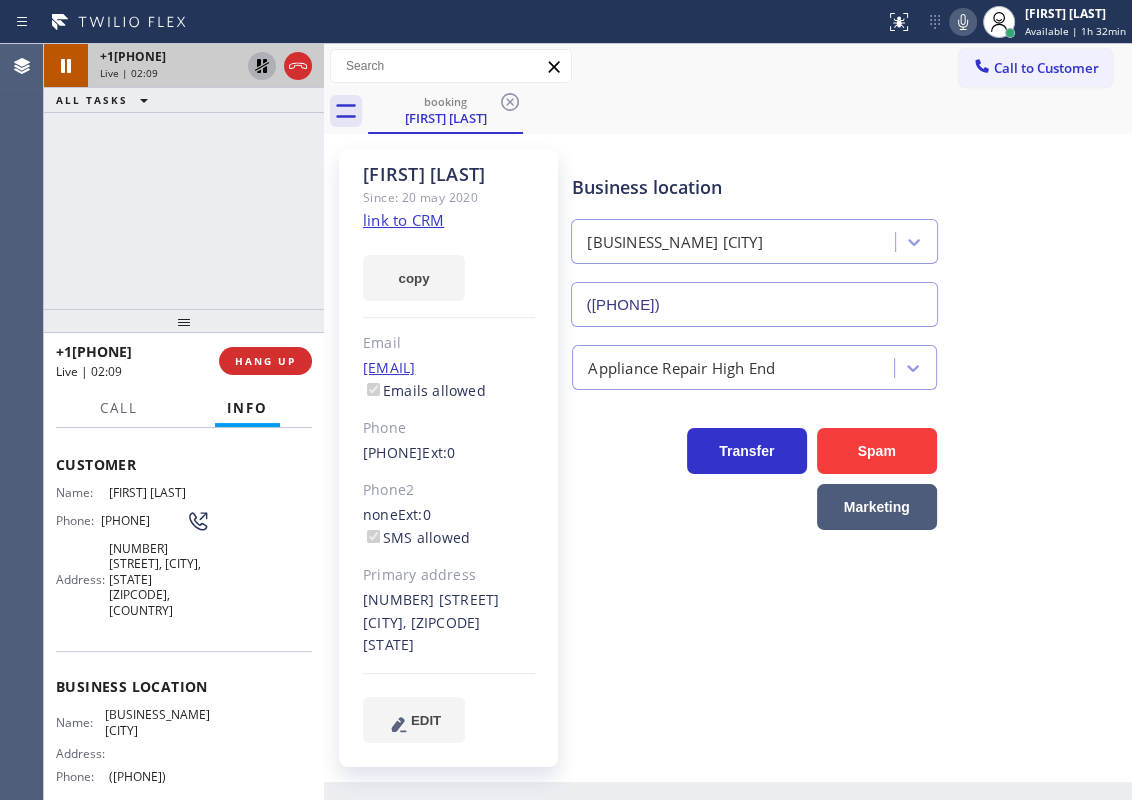 click 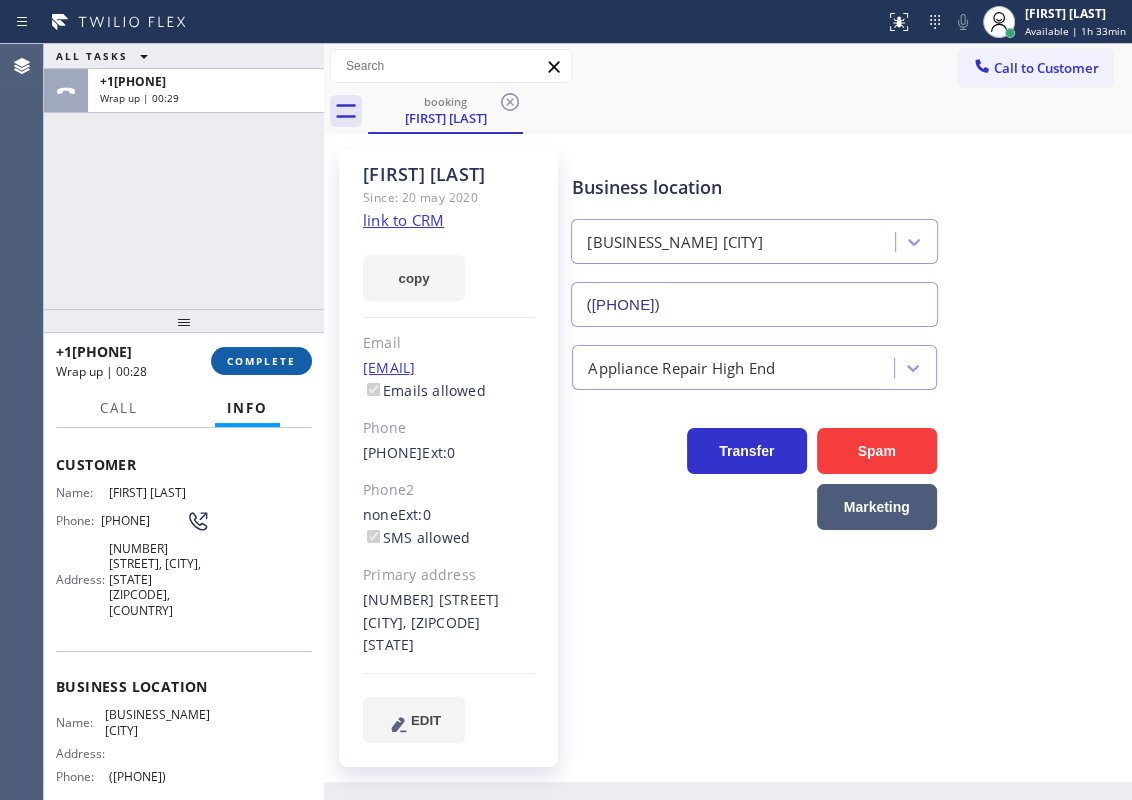 click on "COMPLETE" at bounding box center (261, 361) 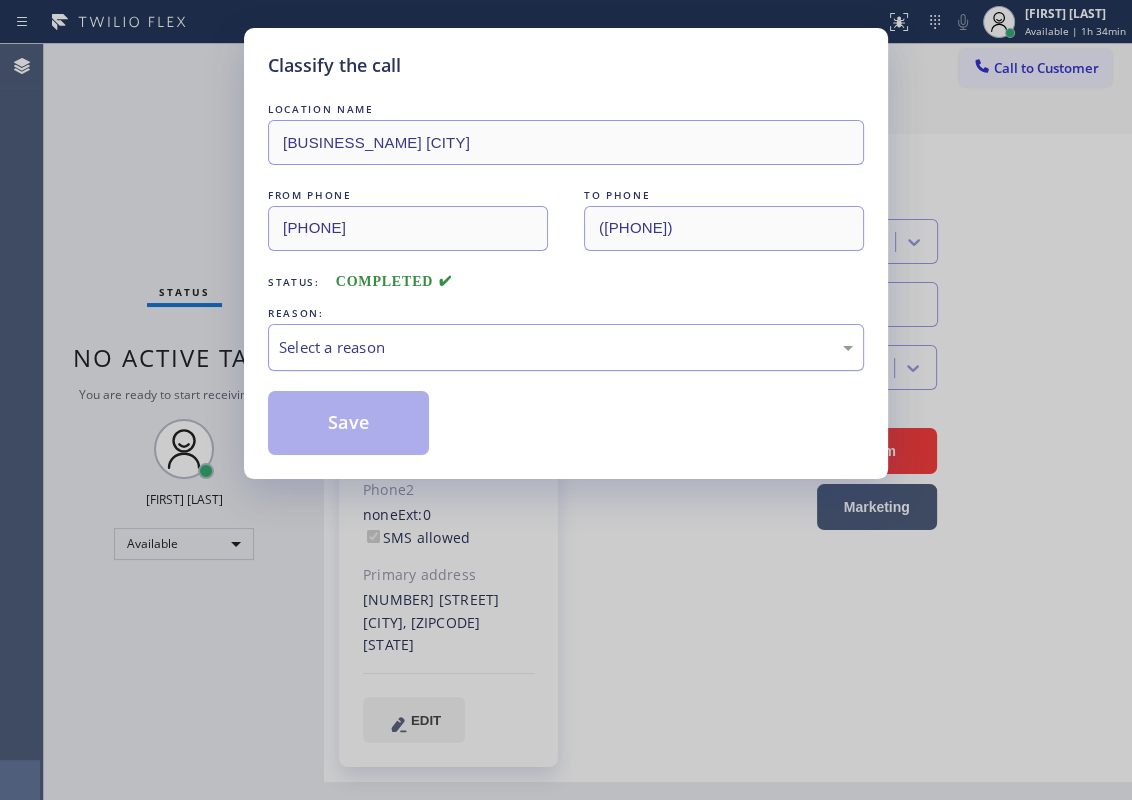 click on "Select a reason" at bounding box center [566, 347] 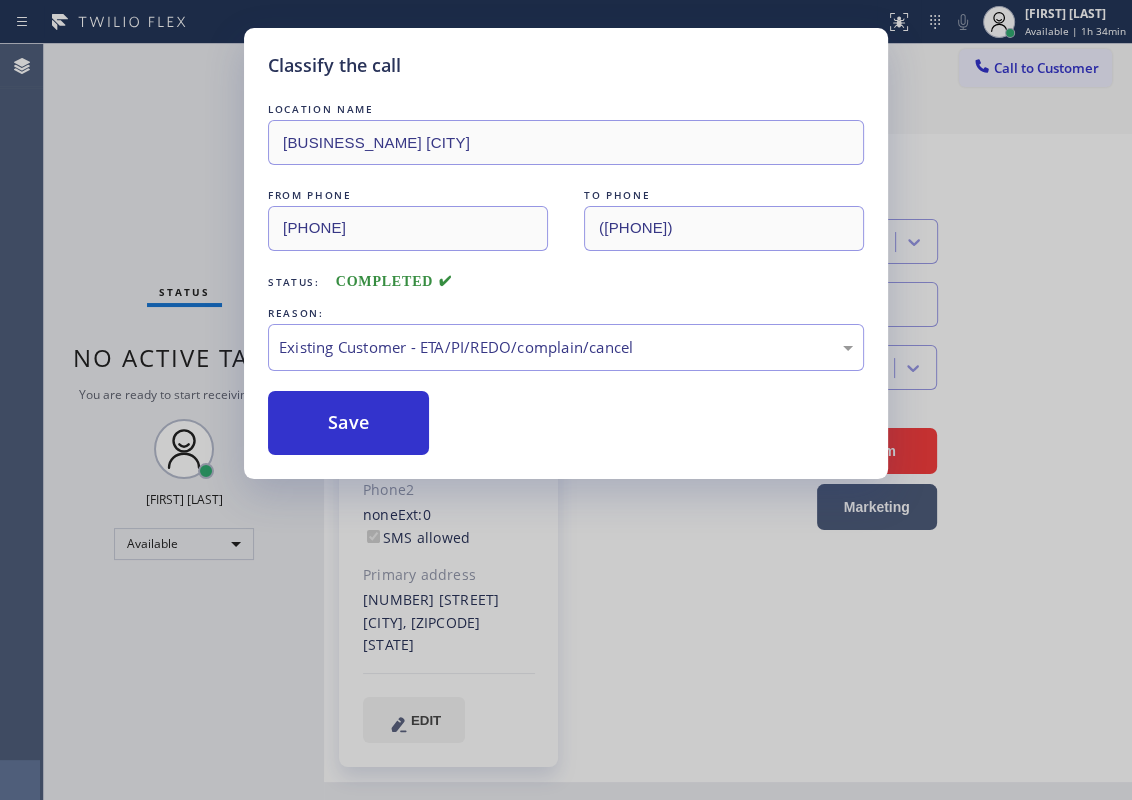 click on "Save" at bounding box center (348, 423) 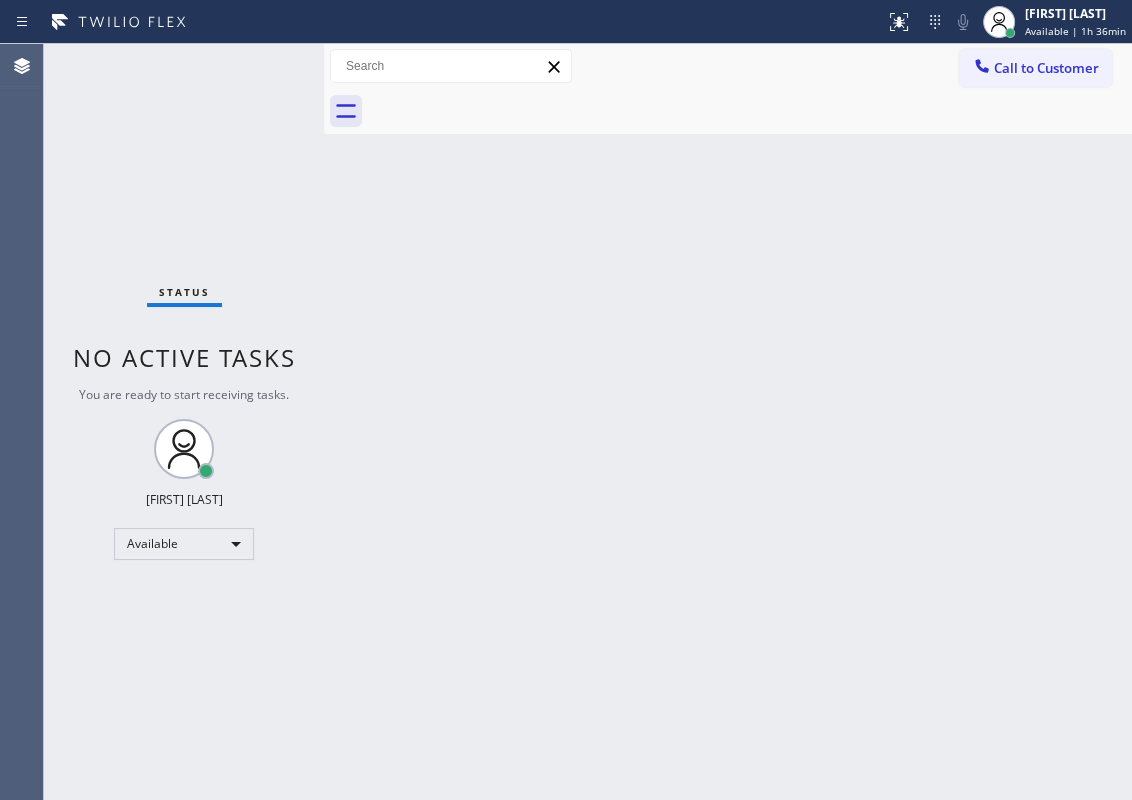 click on "Back to Dashboard Change Sender ID Customers Technicians Select a contact Outbound call Technician Search Technician Your caller id phone number Your caller id phone number Call Technician info Name   Phone none Address none Change Sender ID HVAC [PHONE] 5 Star Appliance [PHONE] Appliance Repair [PHONE] Plumbing [PHONE] Air Duct Cleaning [PHONE]  Electricians [PHONE] Cancel Change Check personal SMS Reset Change booking [PHONE] Call to Customer Outbound call Location American Service Alliance Calumet City Your caller id phone number [PHONE] Customer number Call Outbound call Technician Search Technician Your caller id phone number Your caller id phone number Call booking [PHONE]" at bounding box center [728, 422] 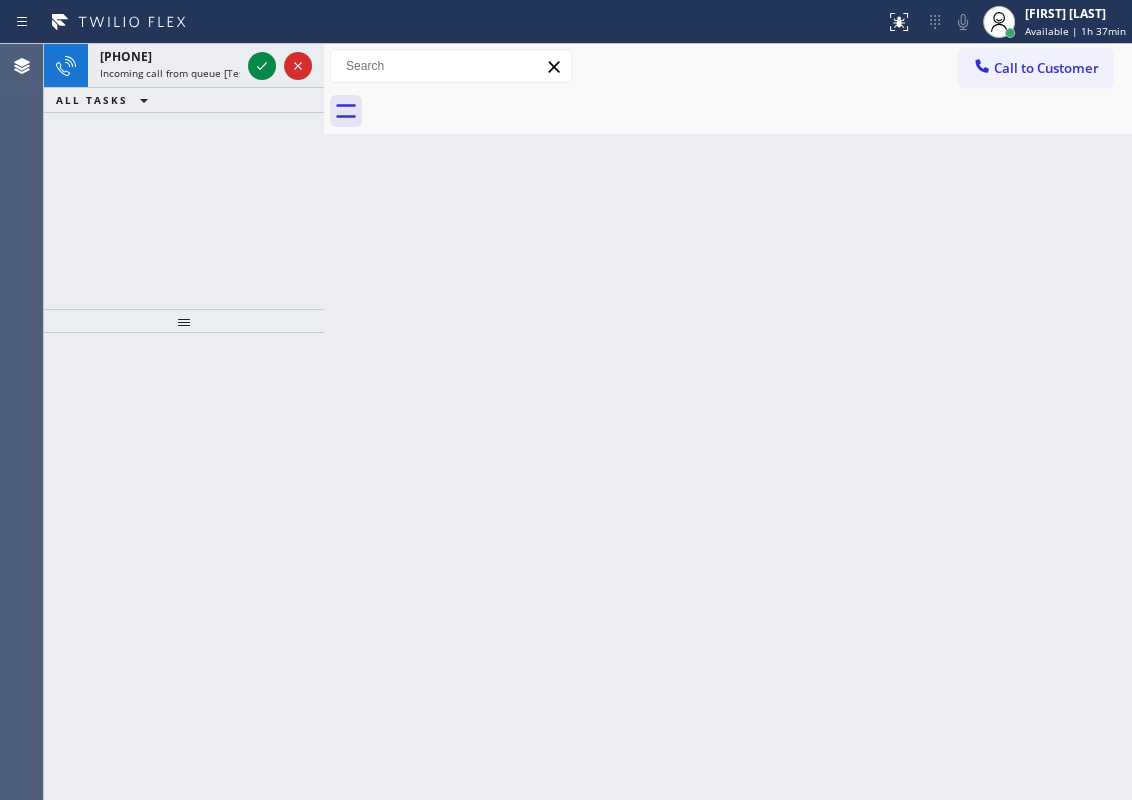 click on "Back to Dashboard Change Sender ID Customers Technicians Select a contact Outbound call Technician Search Technician Your caller id phone number Your caller id phone number Call Technician info Name   Phone none Address none Change Sender ID HVAC [PHONE] 5 Star Appliance [PHONE] Appliance Repair [PHONE] Plumbing [PHONE] Air Duct Cleaning [PHONE]  Electricians [PHONE] Cancel Change Check personal SMS Reset Change booking [PHONE] Call to Customer Outbound call Location American Service Alliance Calumet City Your caller id phone number [PHONE] Customer number Call Outbound call Technician Search Technician Your caller id phone number Your caller id phone number Call booking [PHONE]" at bounding box center (728, 422) 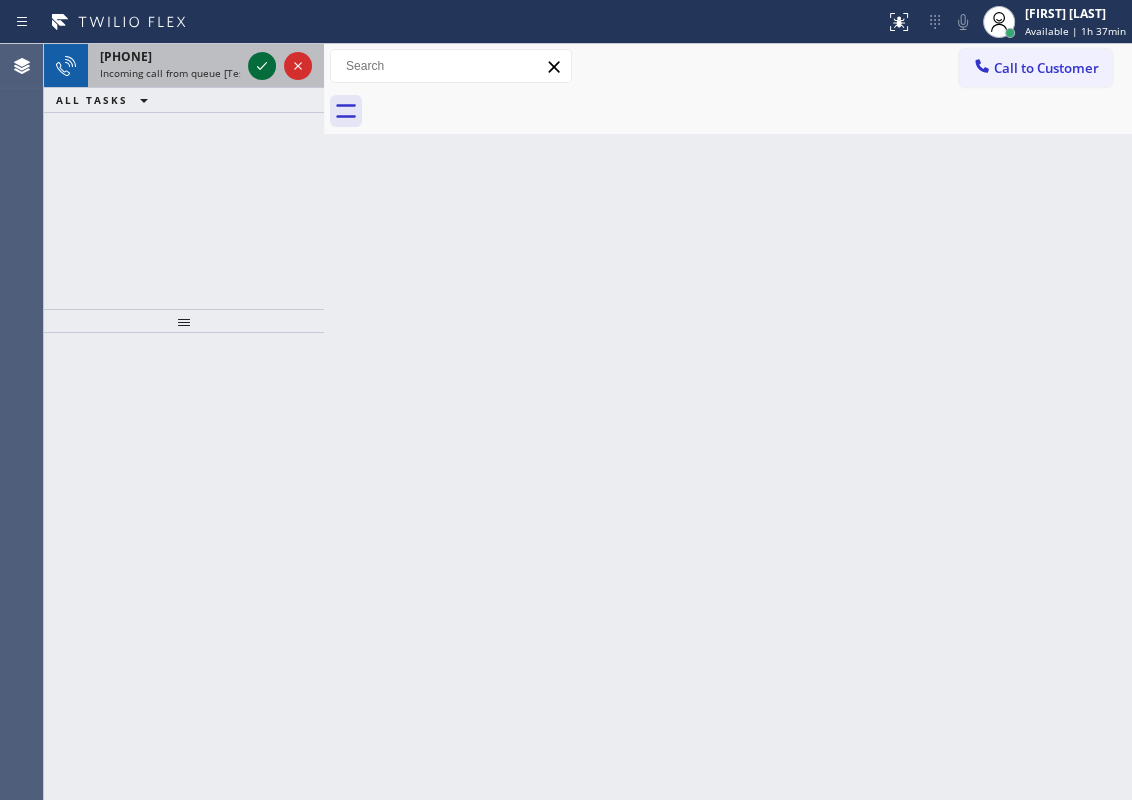 click 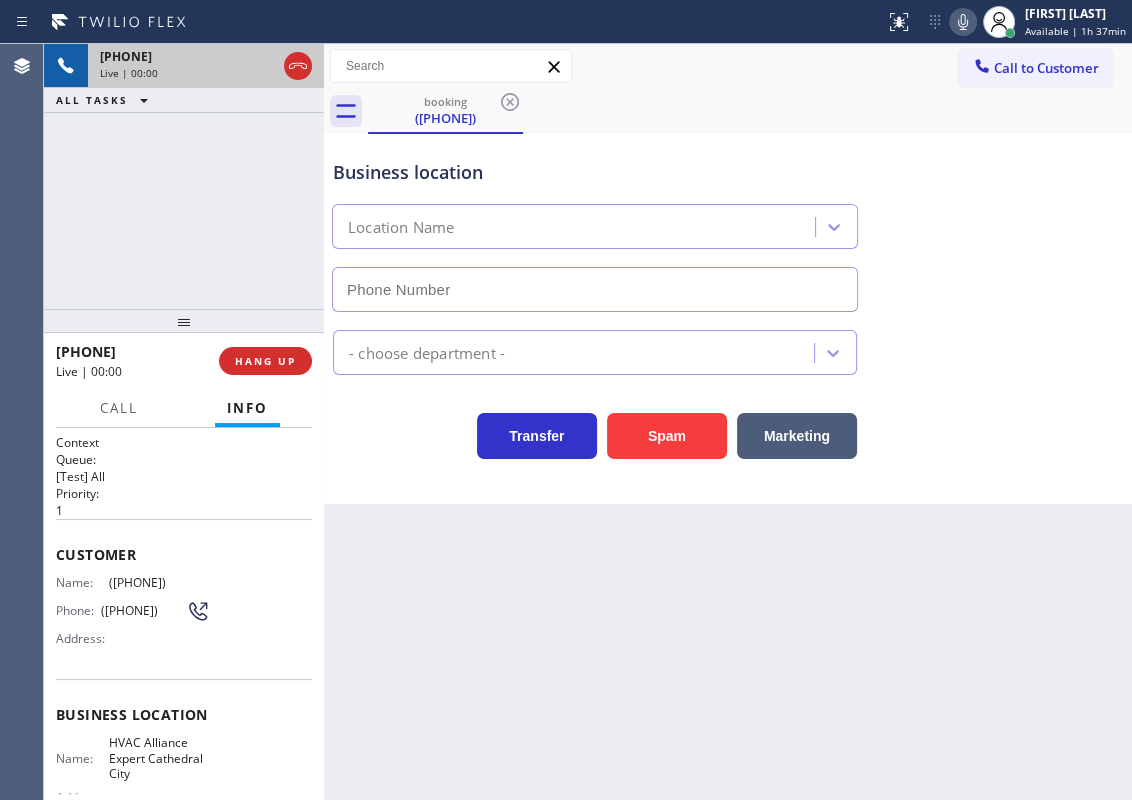 type on "(760) 330-2622" 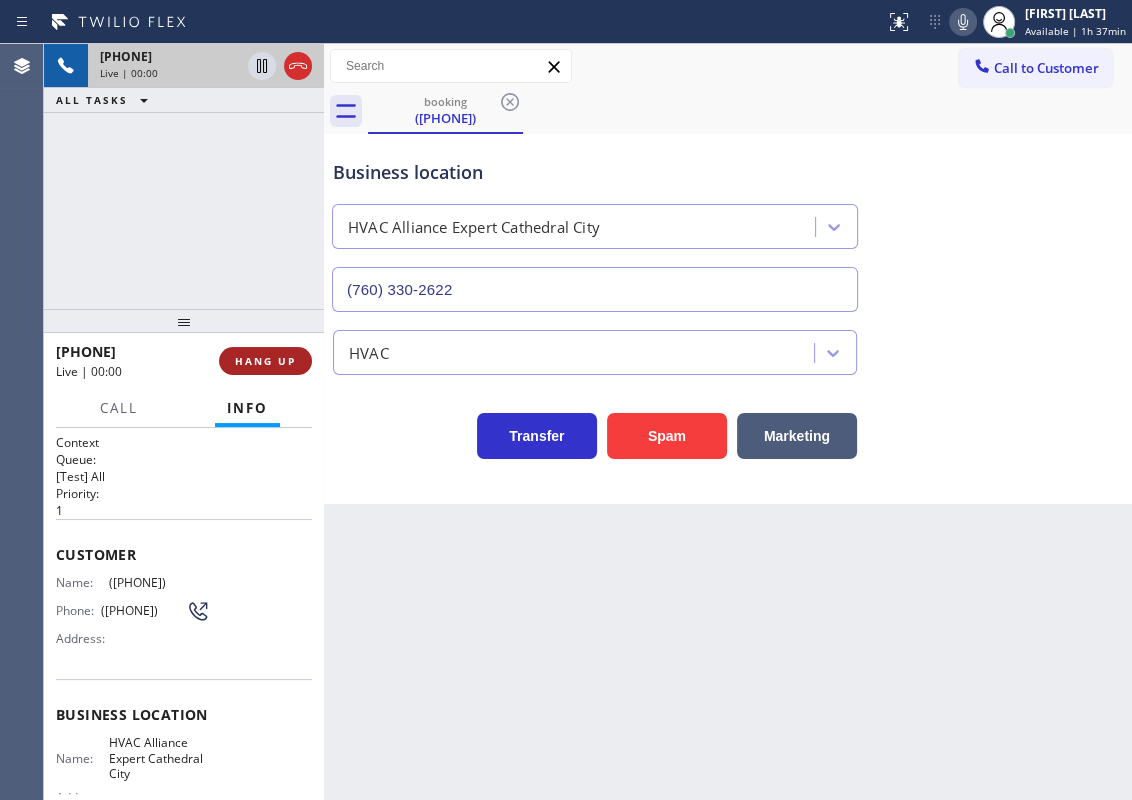 click on "HANG UP" at bounding box center [265, 361] 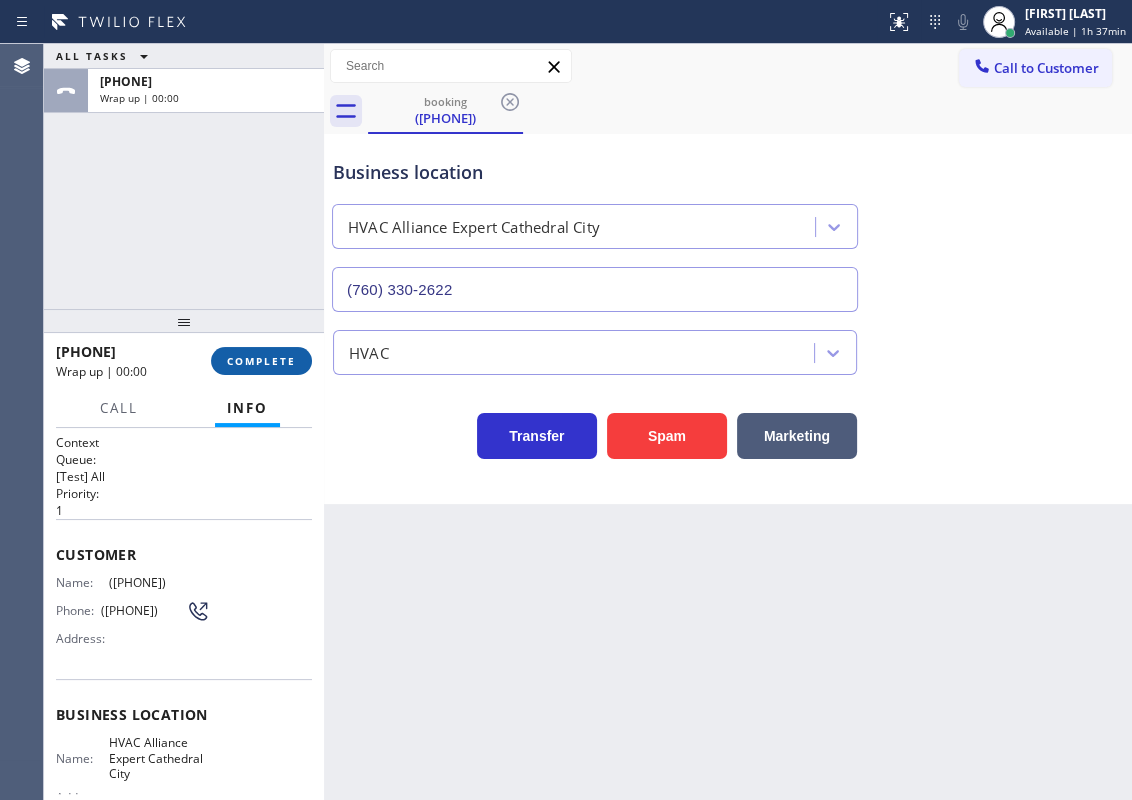 click on "COMPLETE" at bounding box center (261, 361) 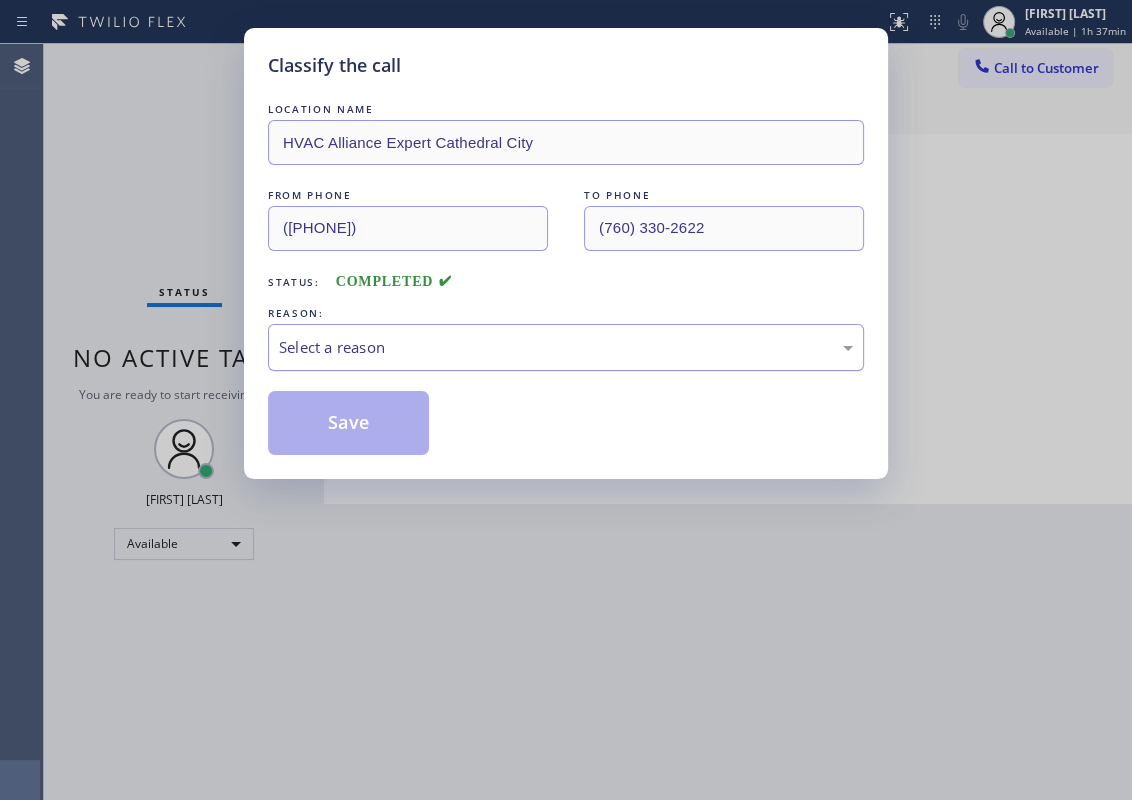 click on "Select a reason" at bounding box center [566, 347] 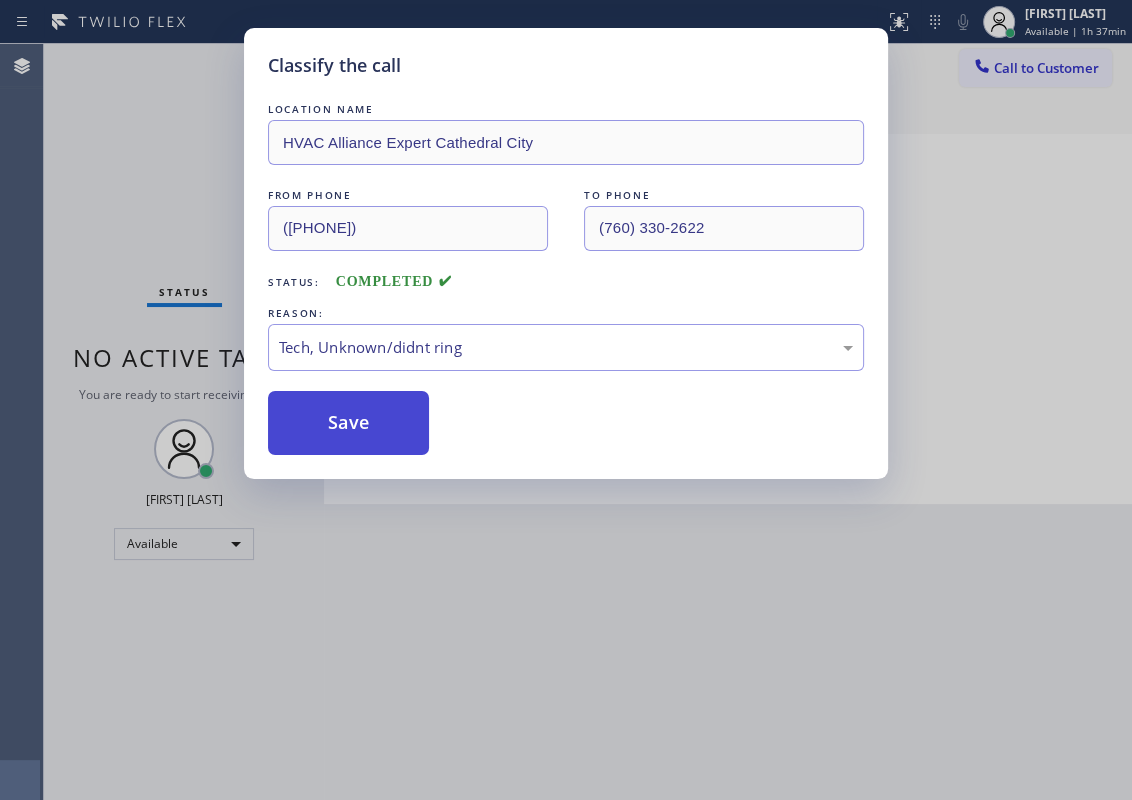 click on "Save" at bounding box center (348, 423) 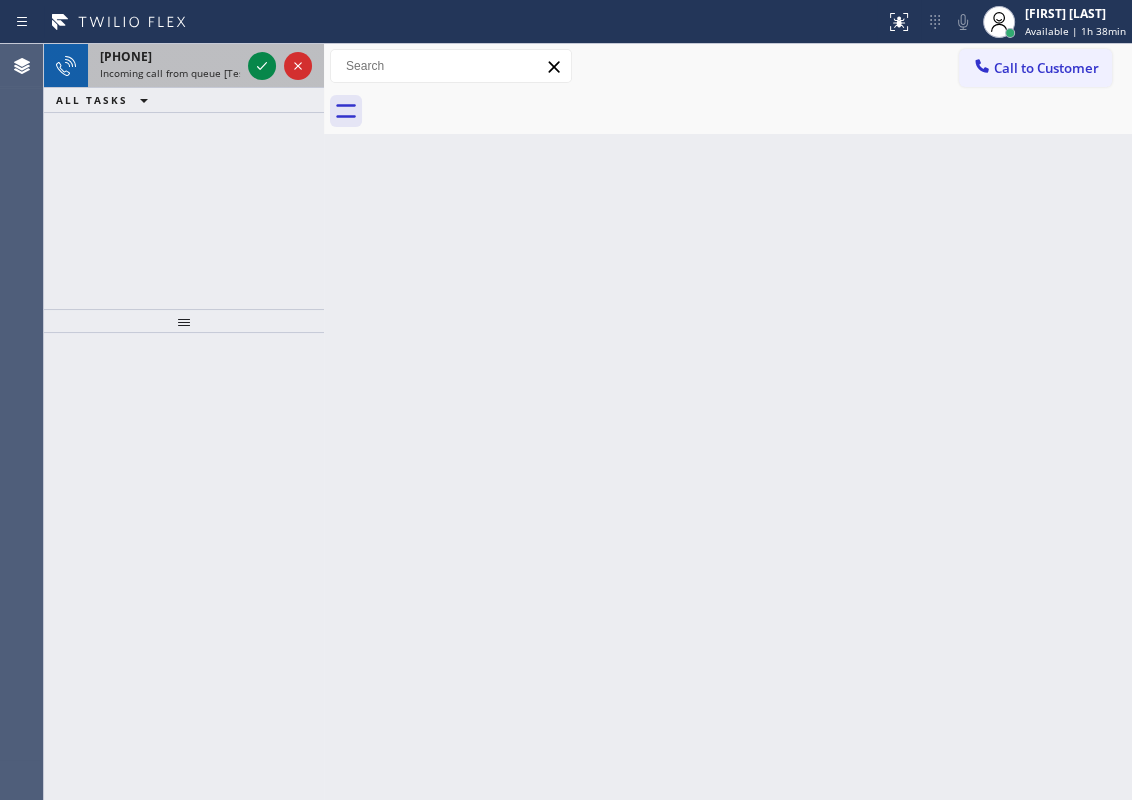 click on "Incoming call from queue [Test] All" at bounding box center (183, 73) 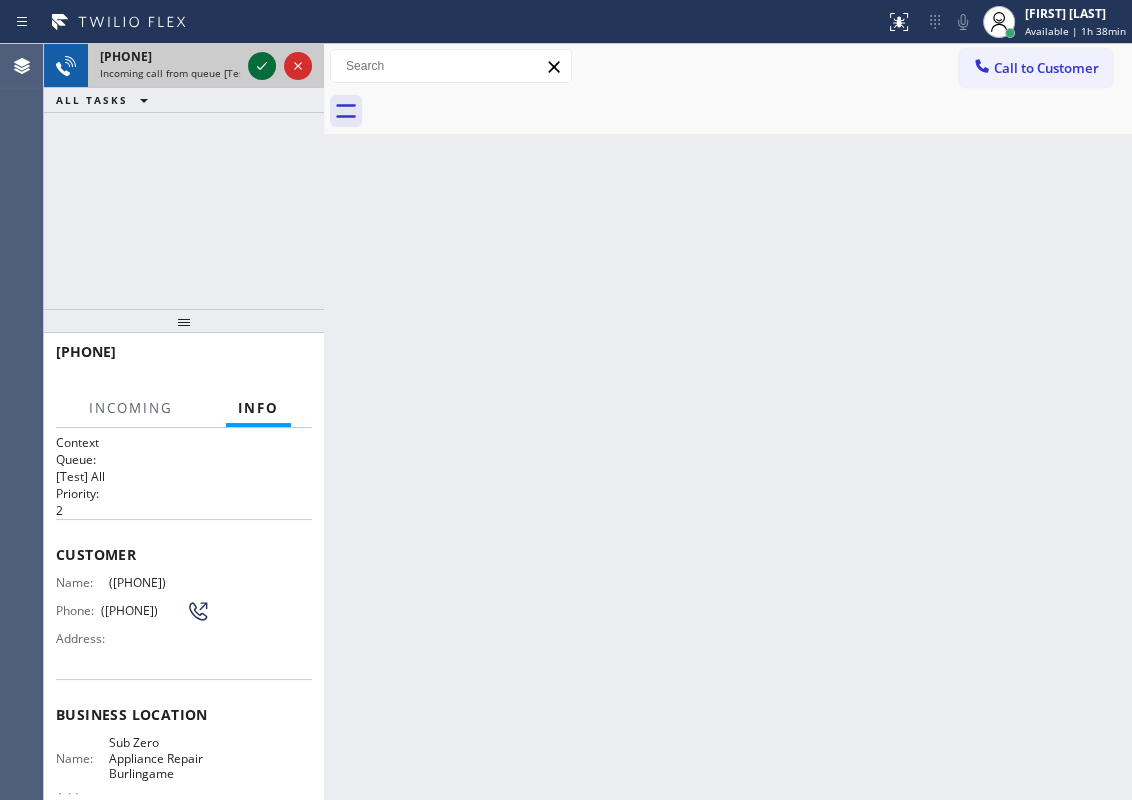 click 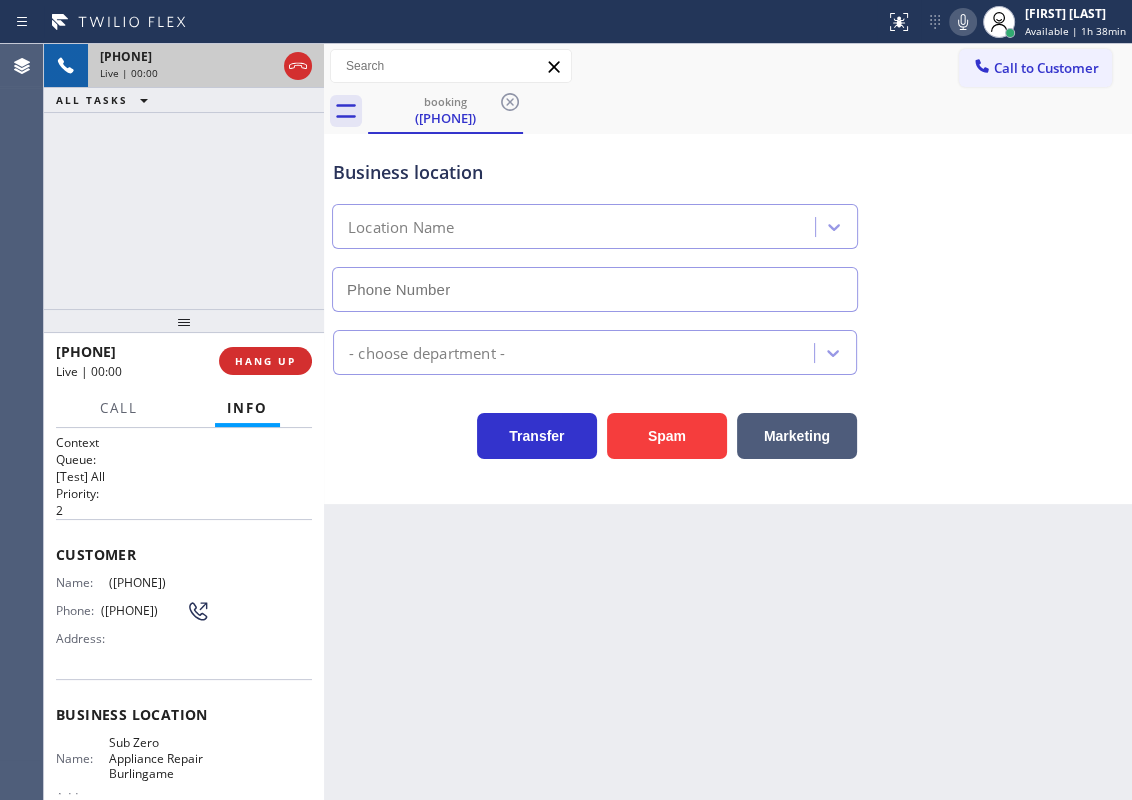 type on "[PHONE]" 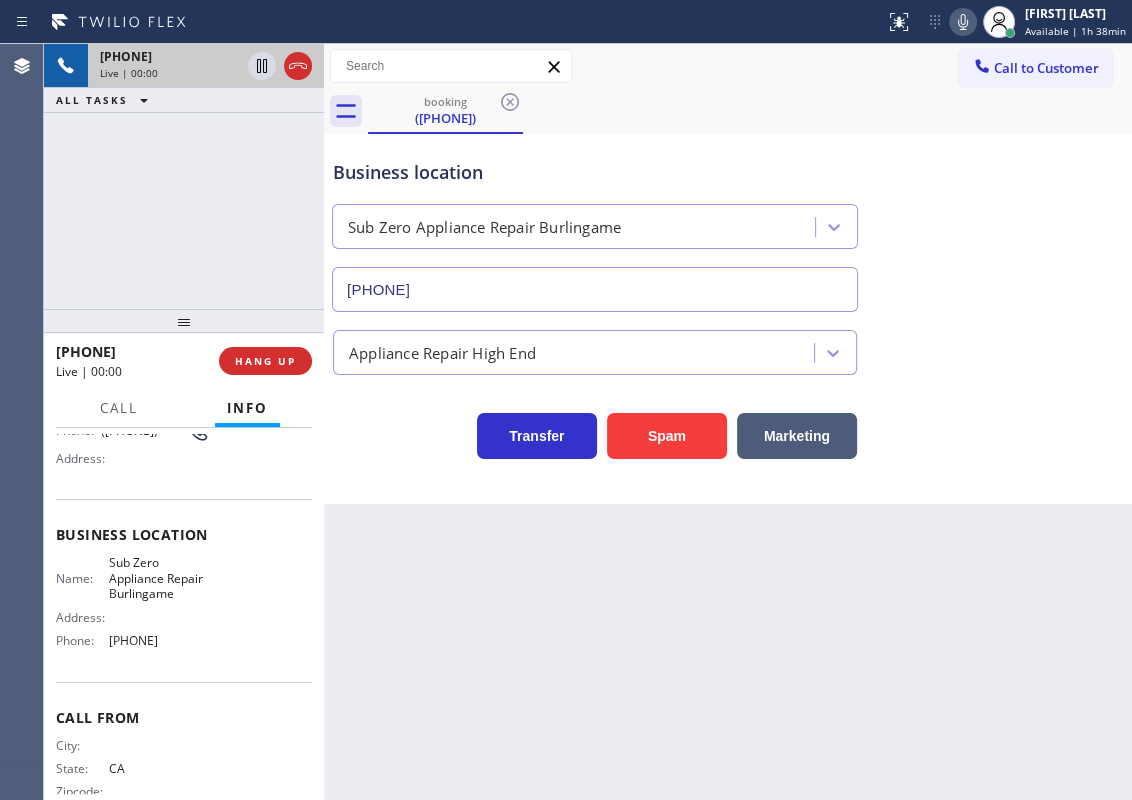 scroll, scrollTop: 181, scrollLeft: 0, axis: vertical 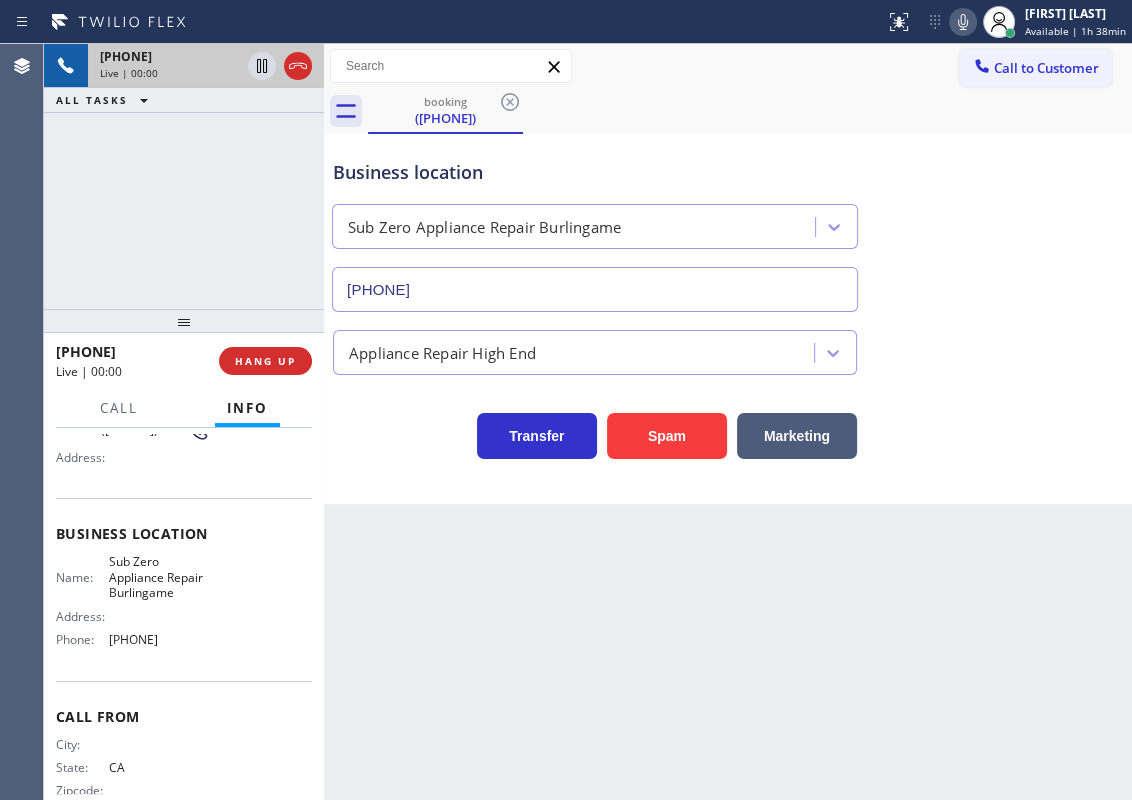 click on "Name: [BUSINESS_NAME] Address:   Phone: ([PHONE])" at bounding box center [133, 604] 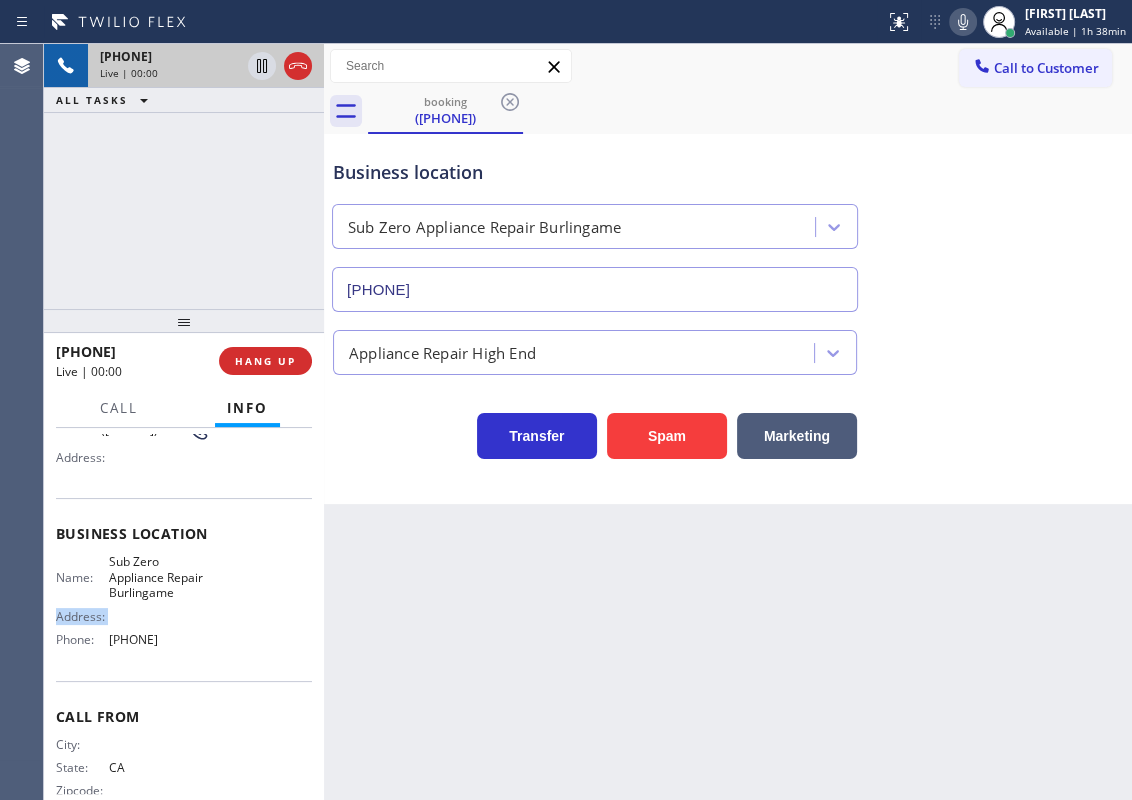 click on "Name: [BUSINESS_NAME] Address:   Phone: ([PHONE])" at bounding box center (133, 604) 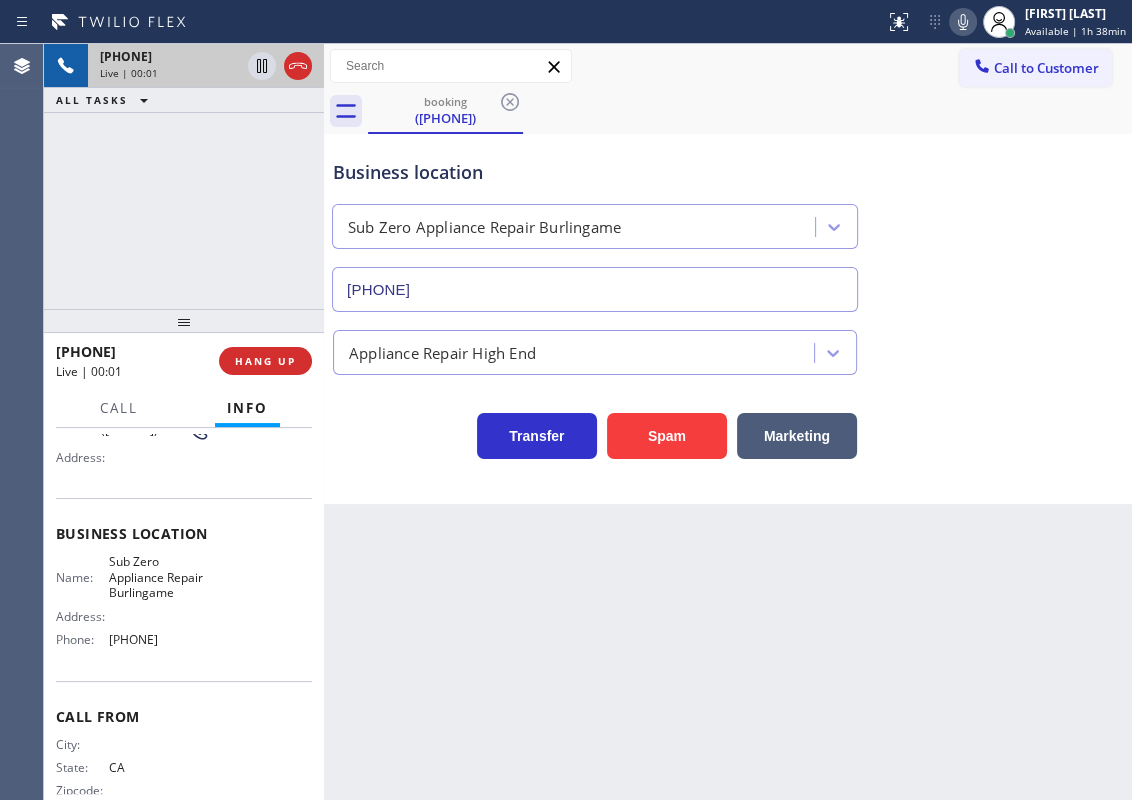 click on "Sub Zero Appliance Repair Burlingame" at bounding box center (159, 577) 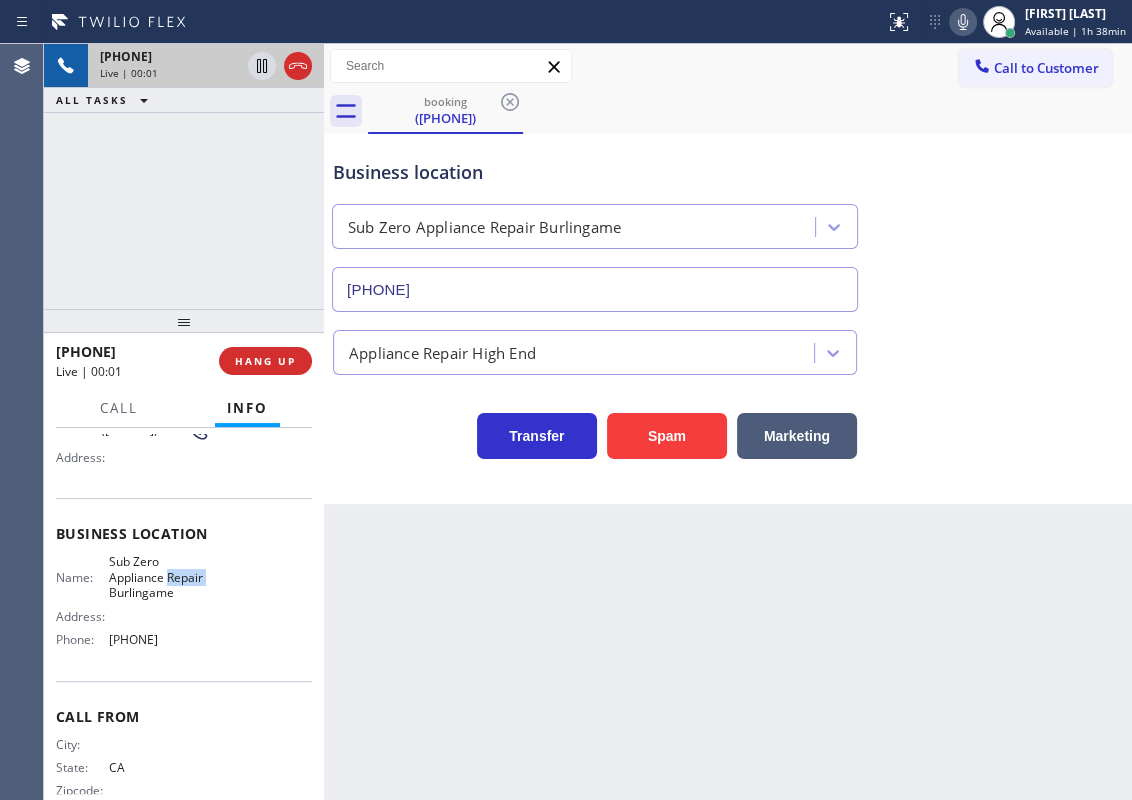 click on "Sub Zero Appliance Repair Burlingame" at bounding box center [159, 577] 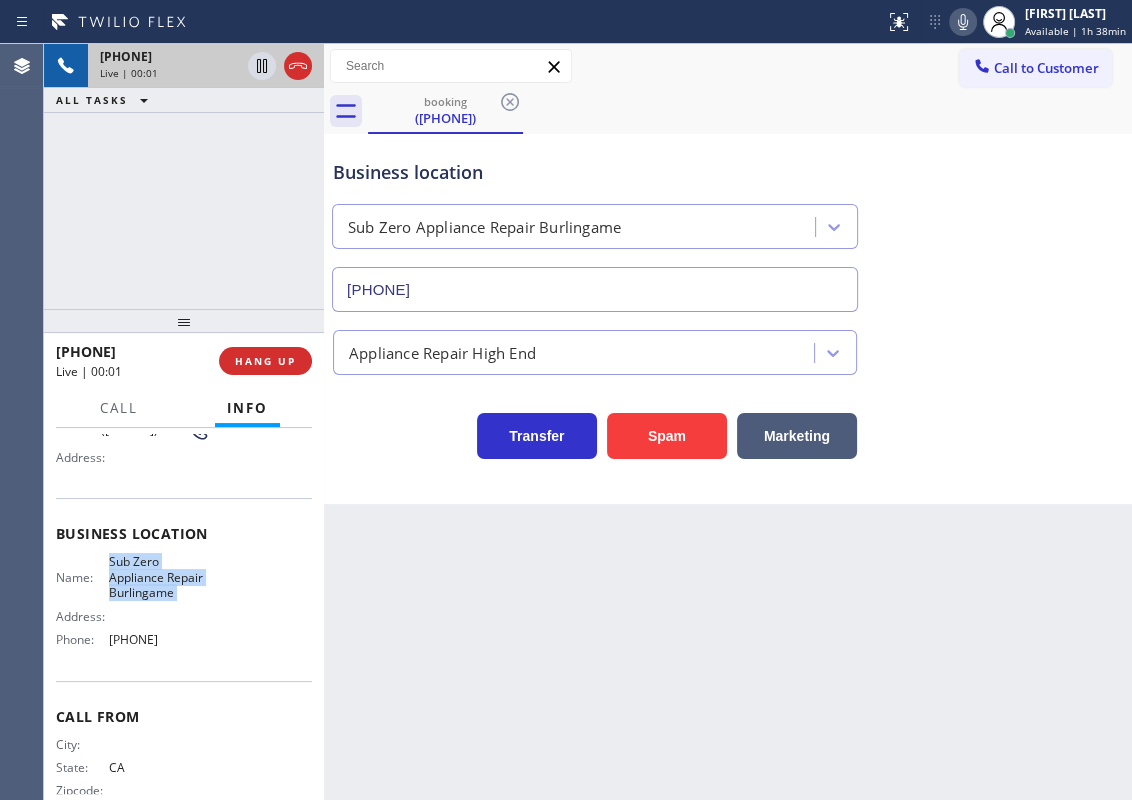 click on "Sub Zero Appliance Repair Burlingame" at bounding box center [159, 577] 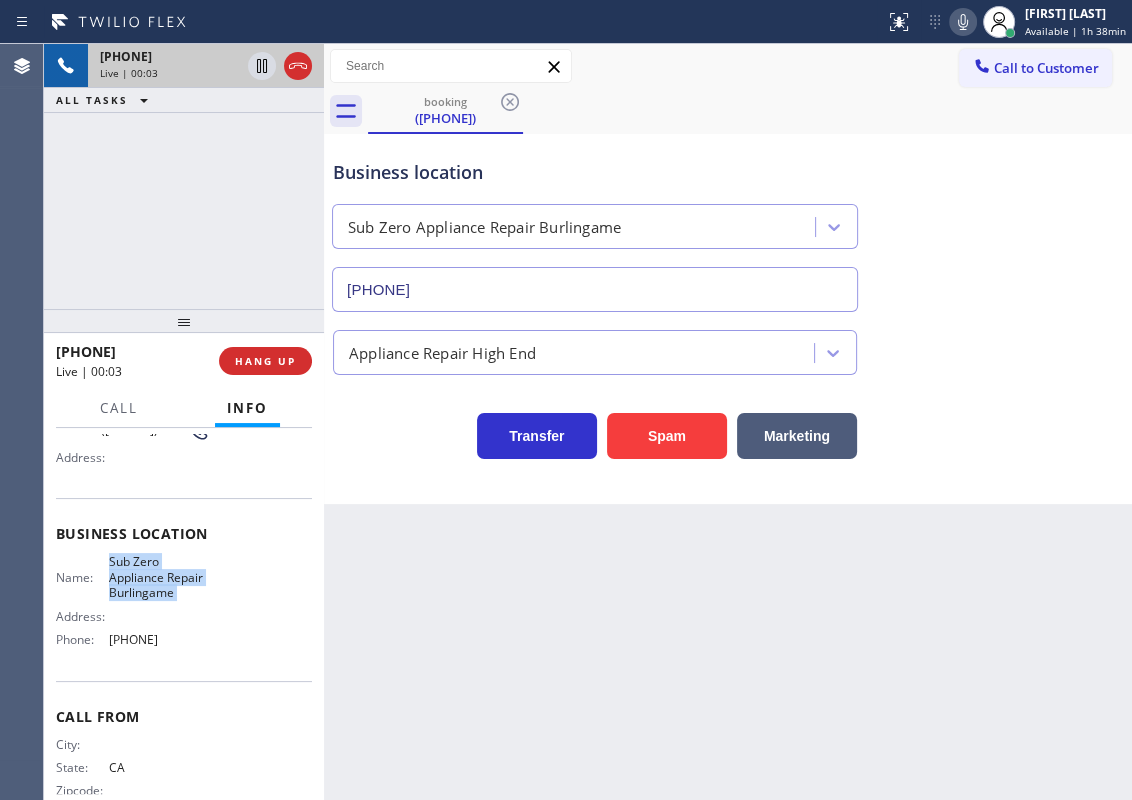 click on "[PHONE]" at bounding box center [595, 289] 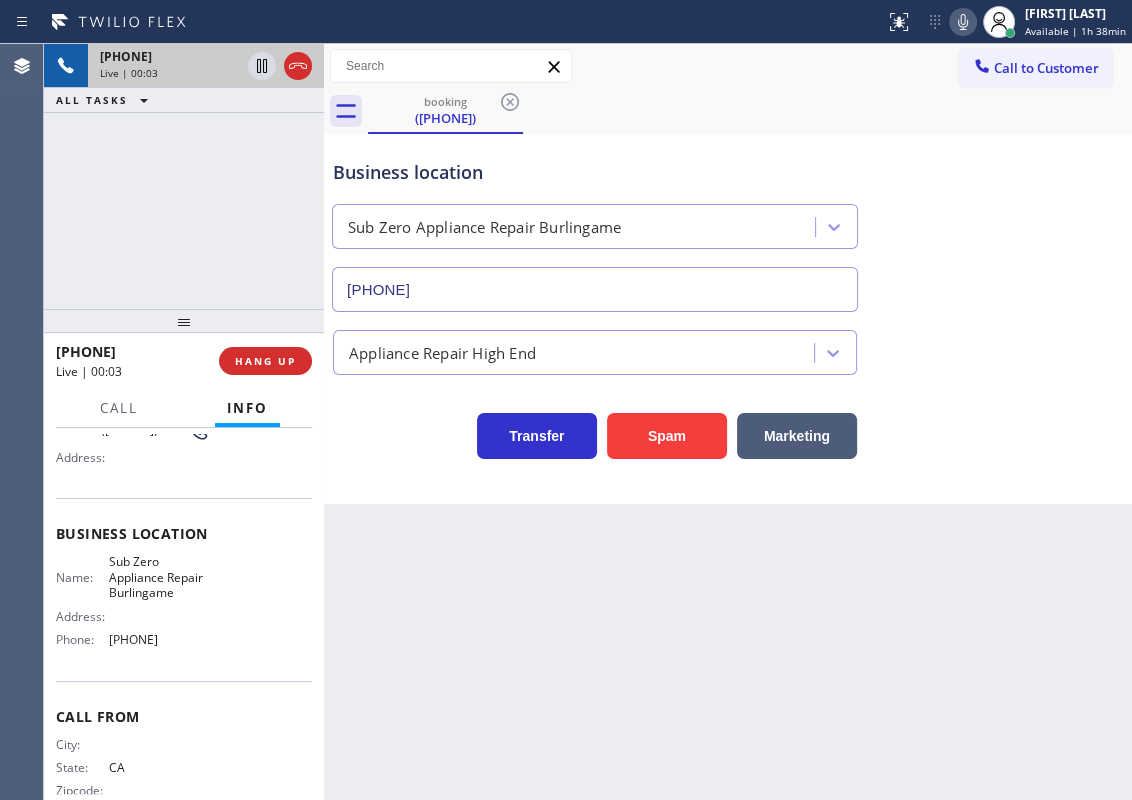 click on "[PHONE]" at bounding box center (595, 289) 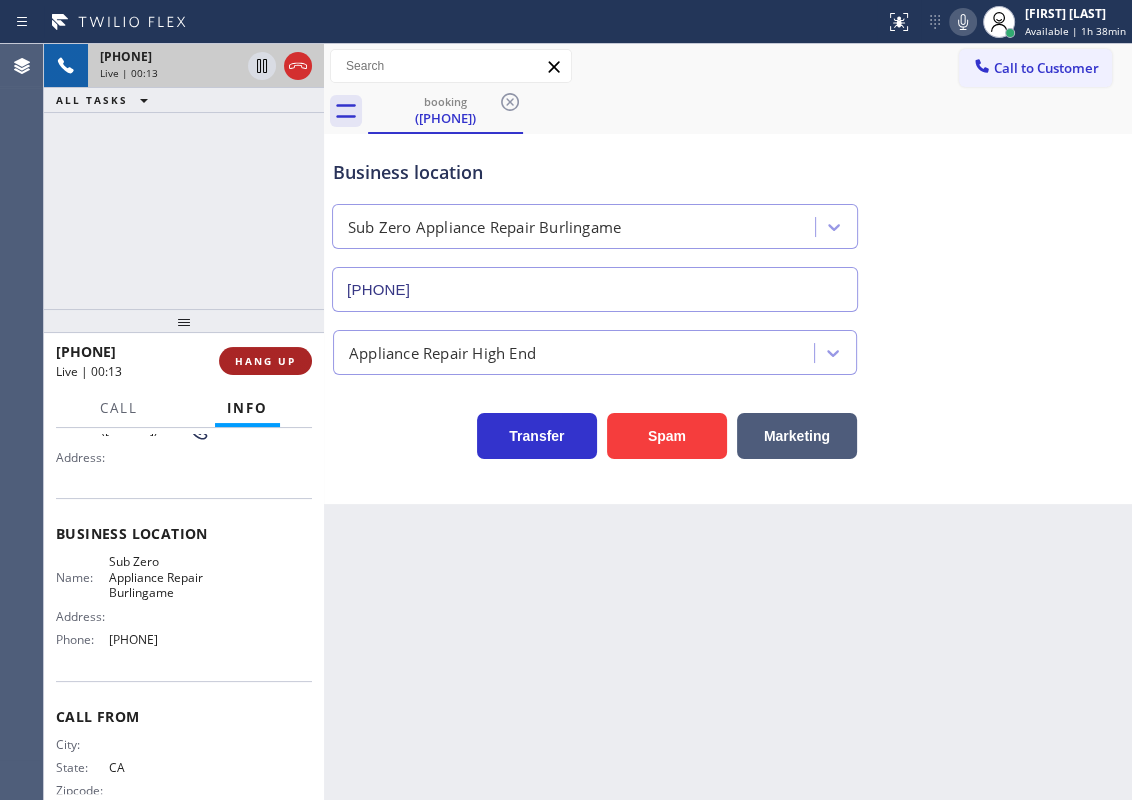 click on "HANG UP" at bounding box center (265, 361) 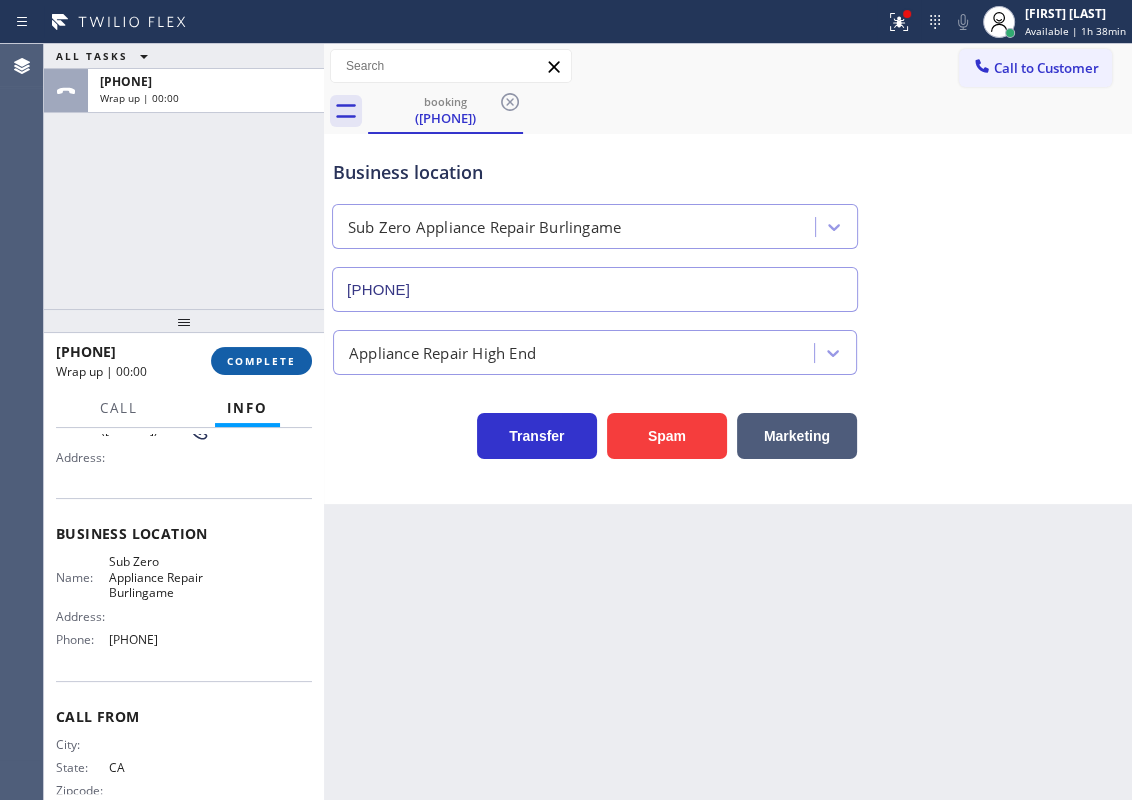 click on "COMPLETE" at bounding box center (261, 361) 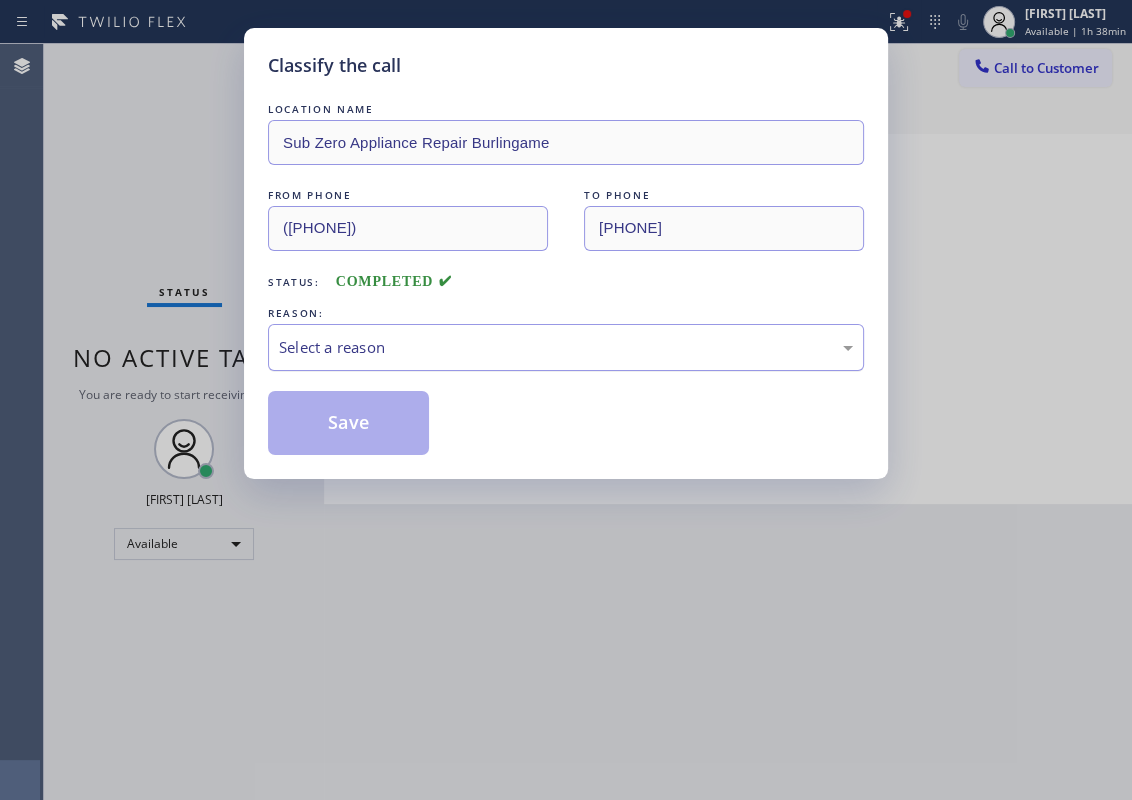 drag, startPoint x: 405, startPoint y: 345, endPoint x: 405, endPoint y: 363, distance: 18 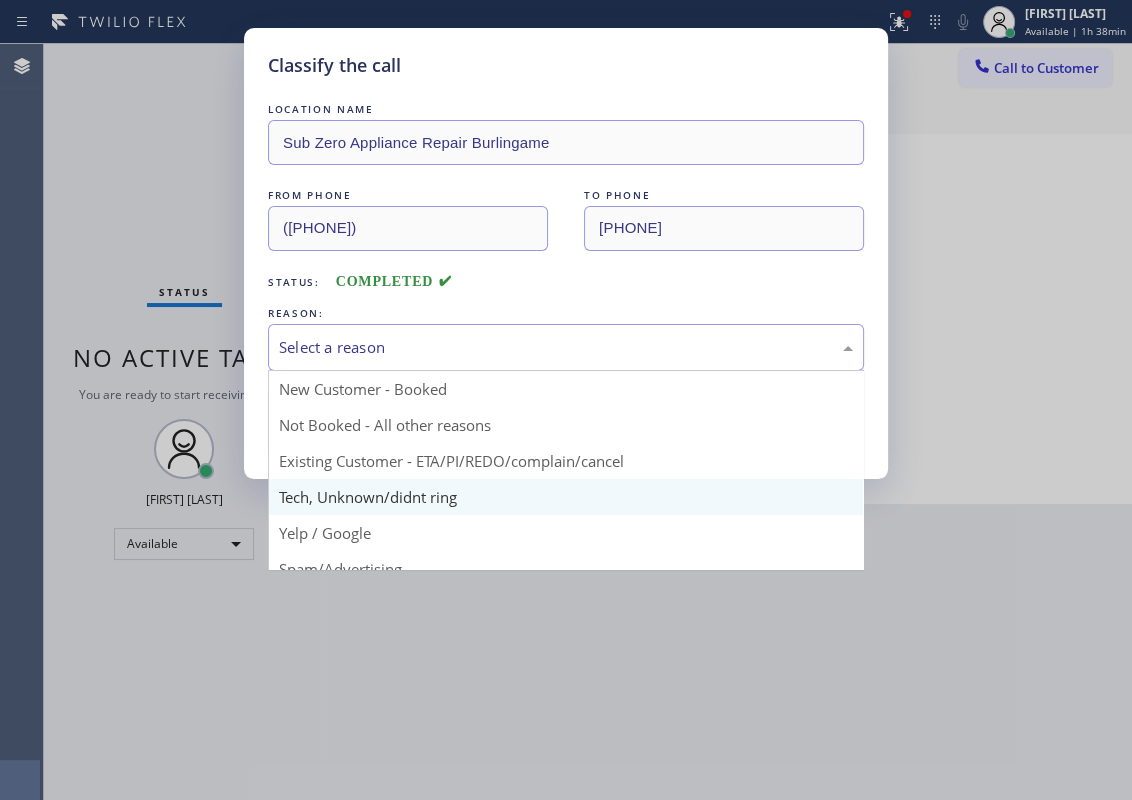 drag, startPoint x: 402, startPoint y: 499, endPoint x: 371, endPoint y: 452, distance: 56.302753 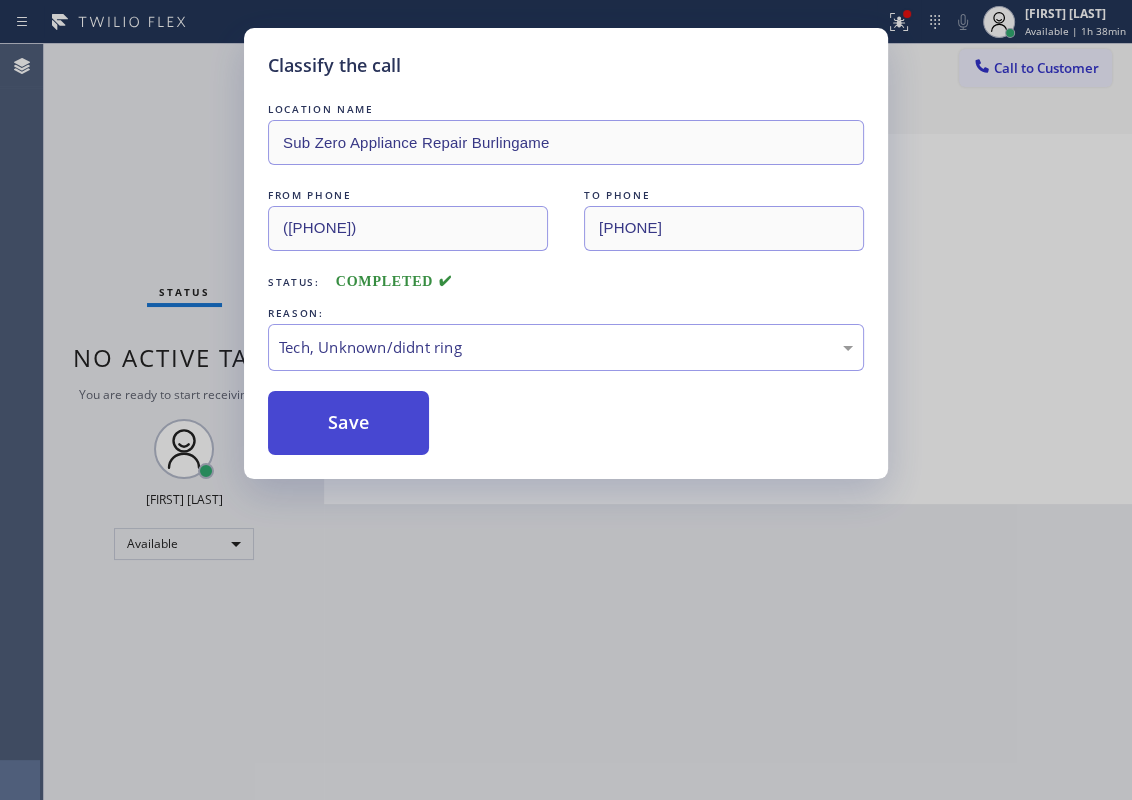click on "Save" at bounding box center [348, 423] 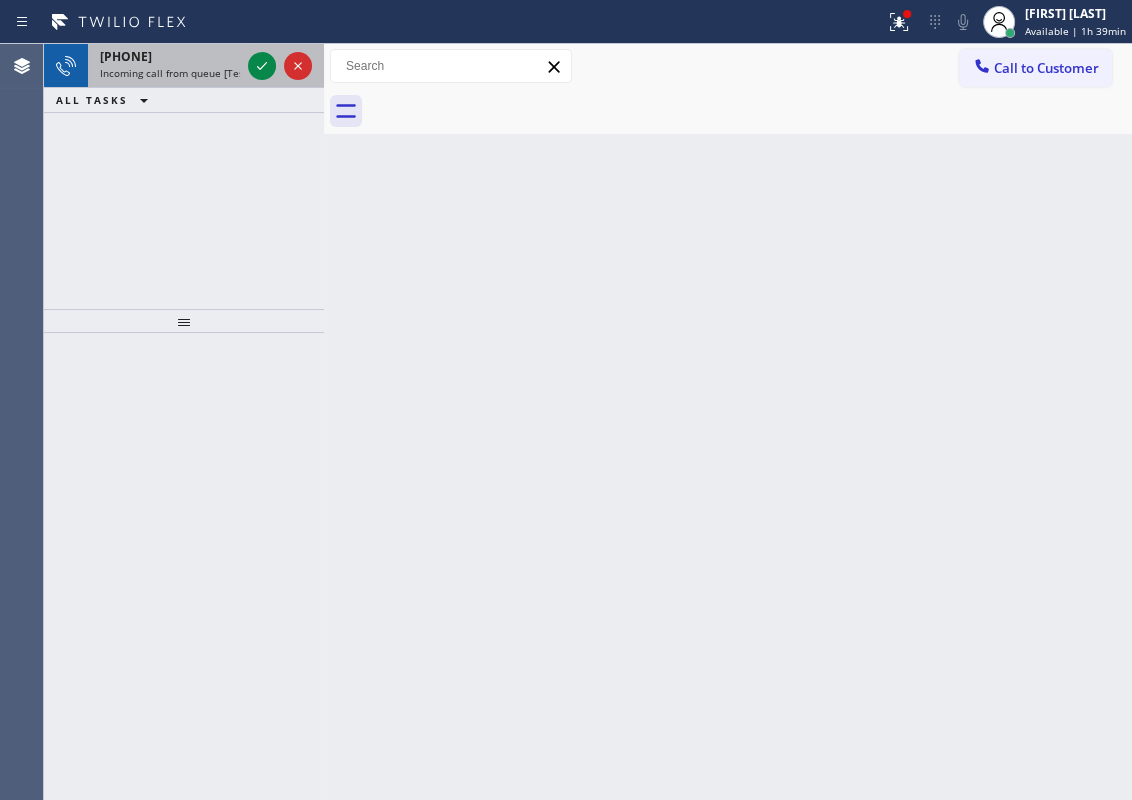 click on "Incoming call from queue [Test] All" at bounding box center [183, 73] 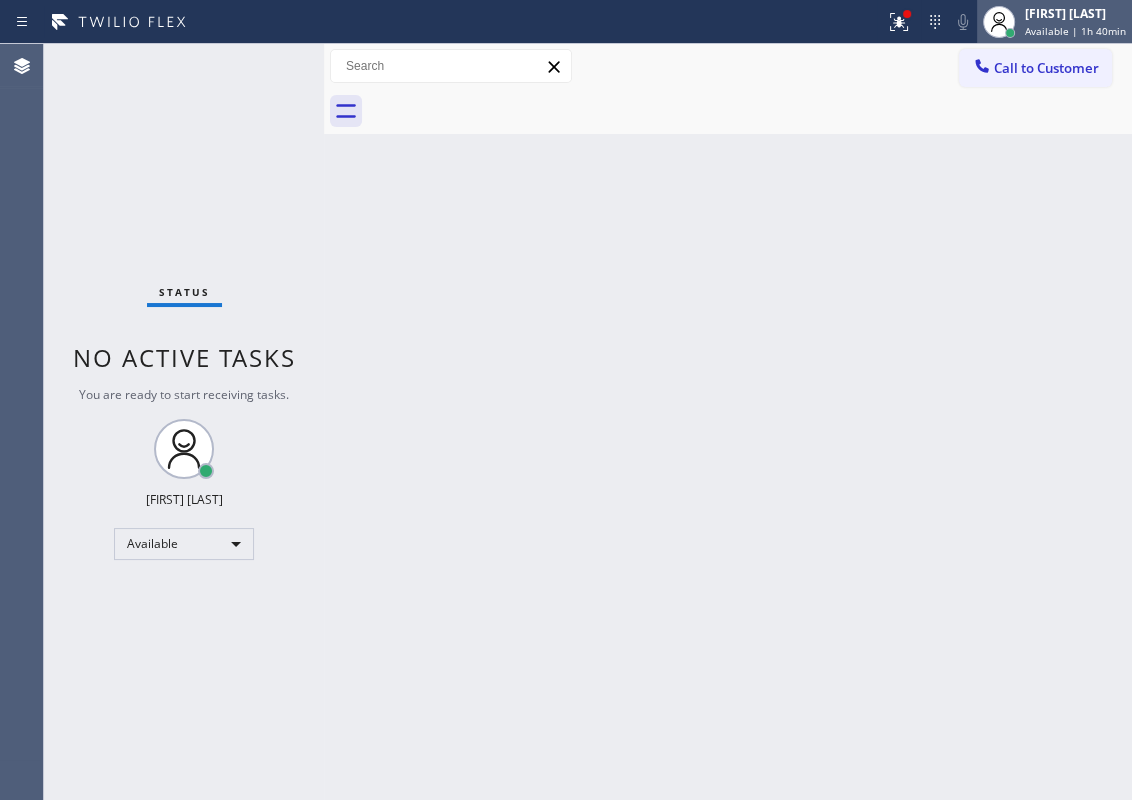 click on "[FIRST] [LAST]" at bounding box center [1075, 13] 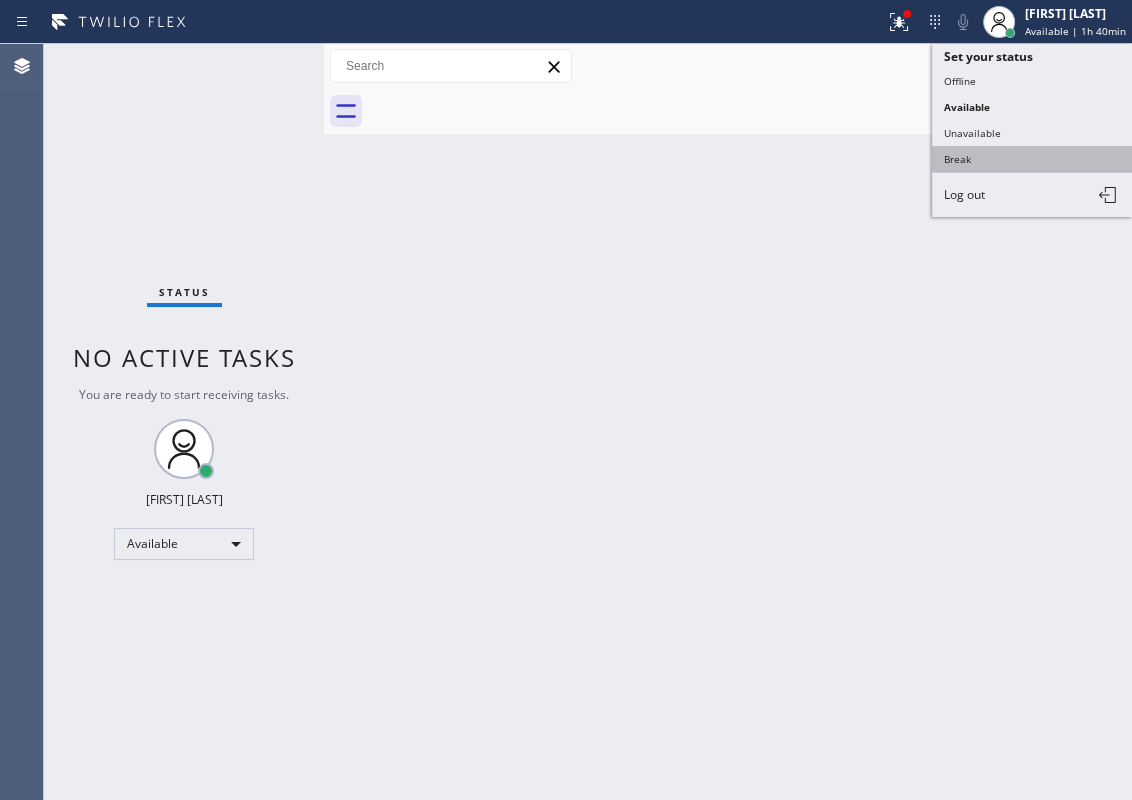 click on "Break" at bounding box center [1032, 159] 